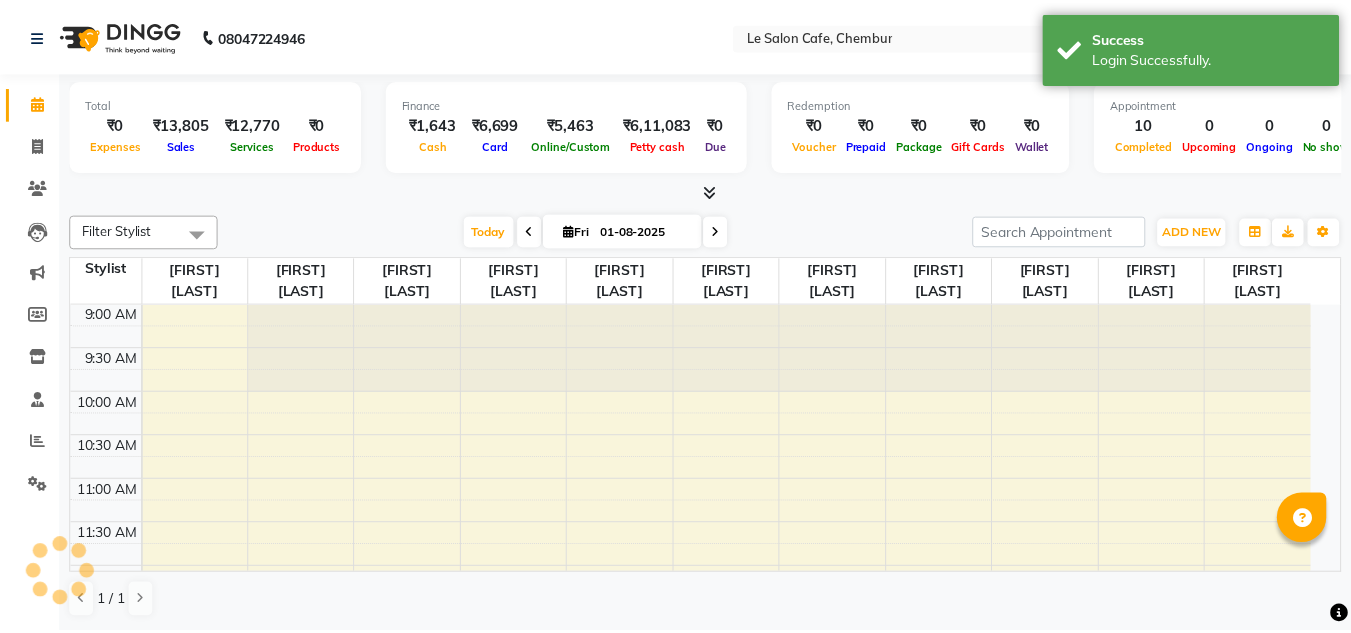 scroll, scrollTop: 0, scrollLeft: 0, axis: both 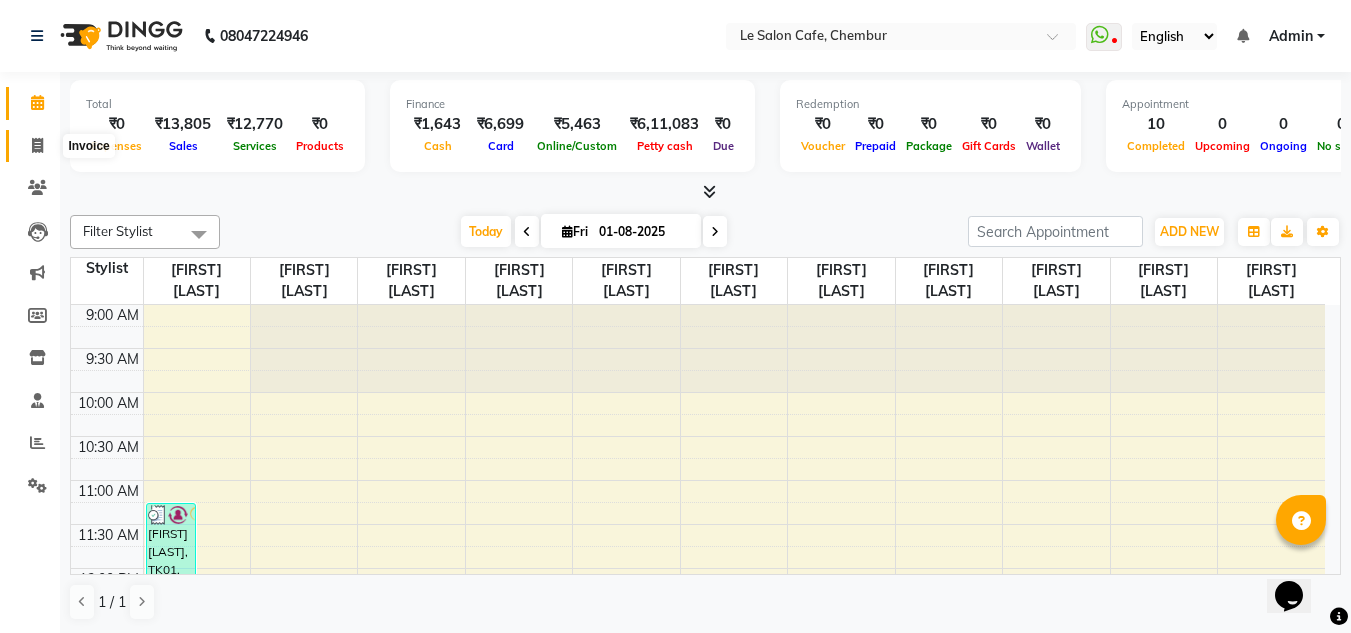 click 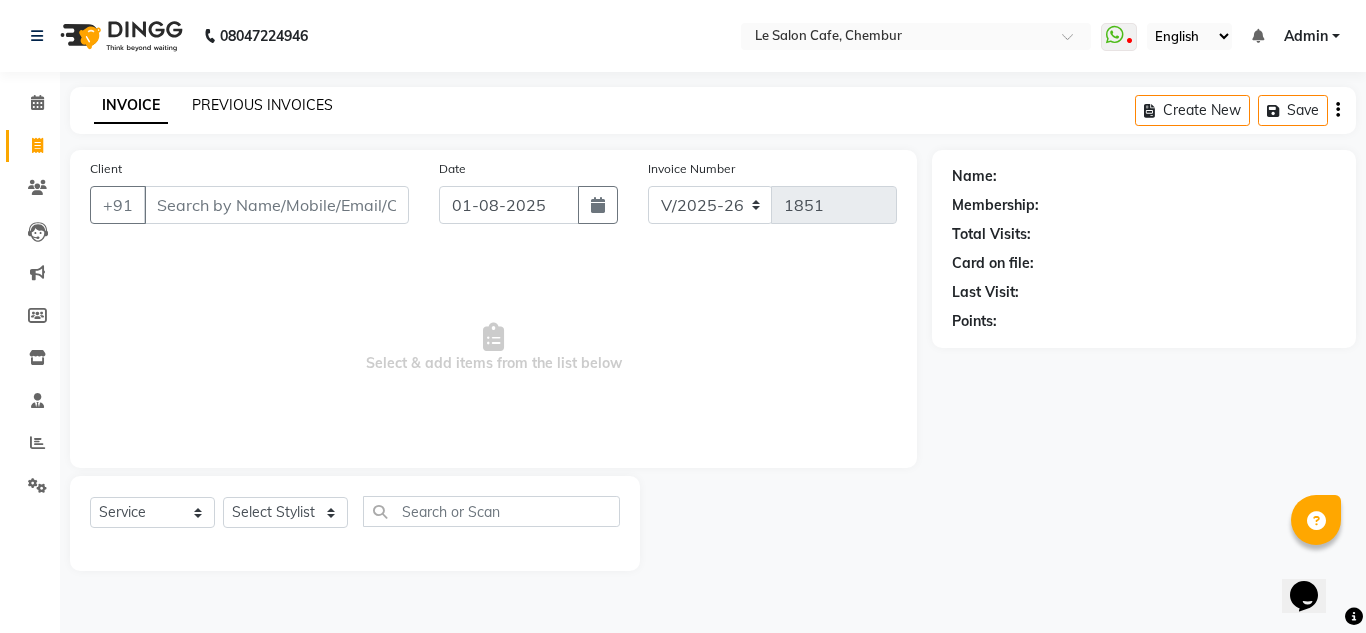 click on "PREVIOUS INVOICES" 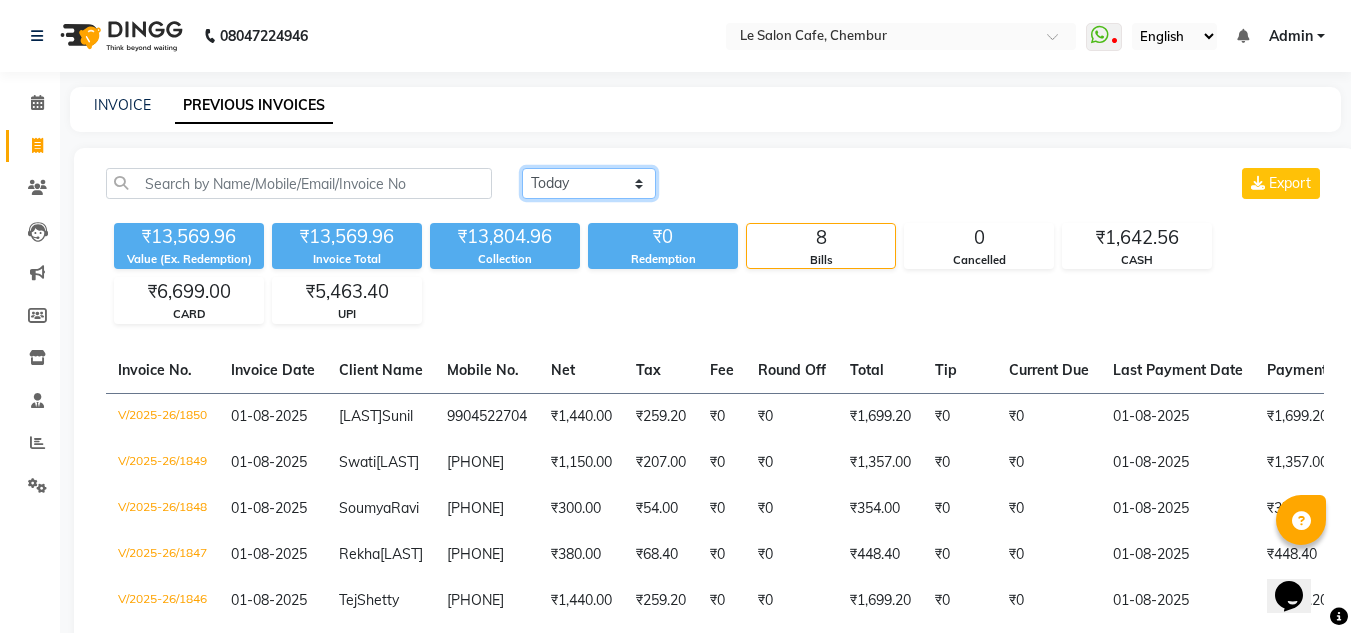 click on "Today Yesterday Custom Range" 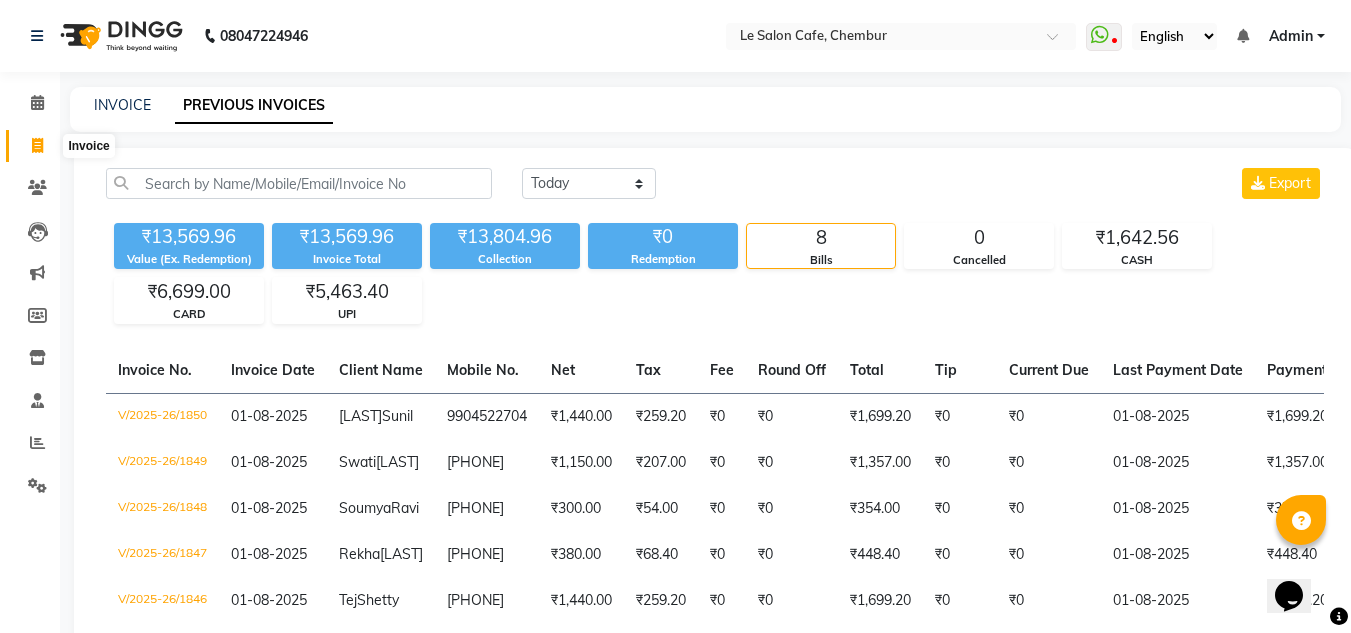 click 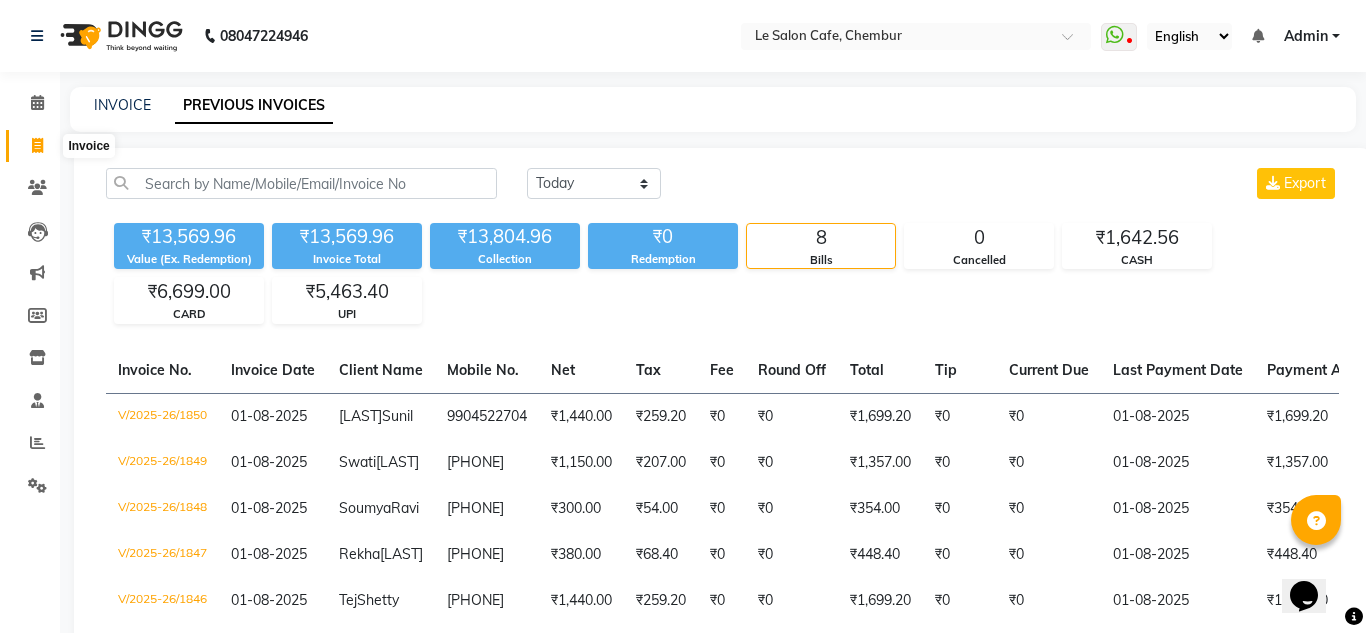 select on "594" 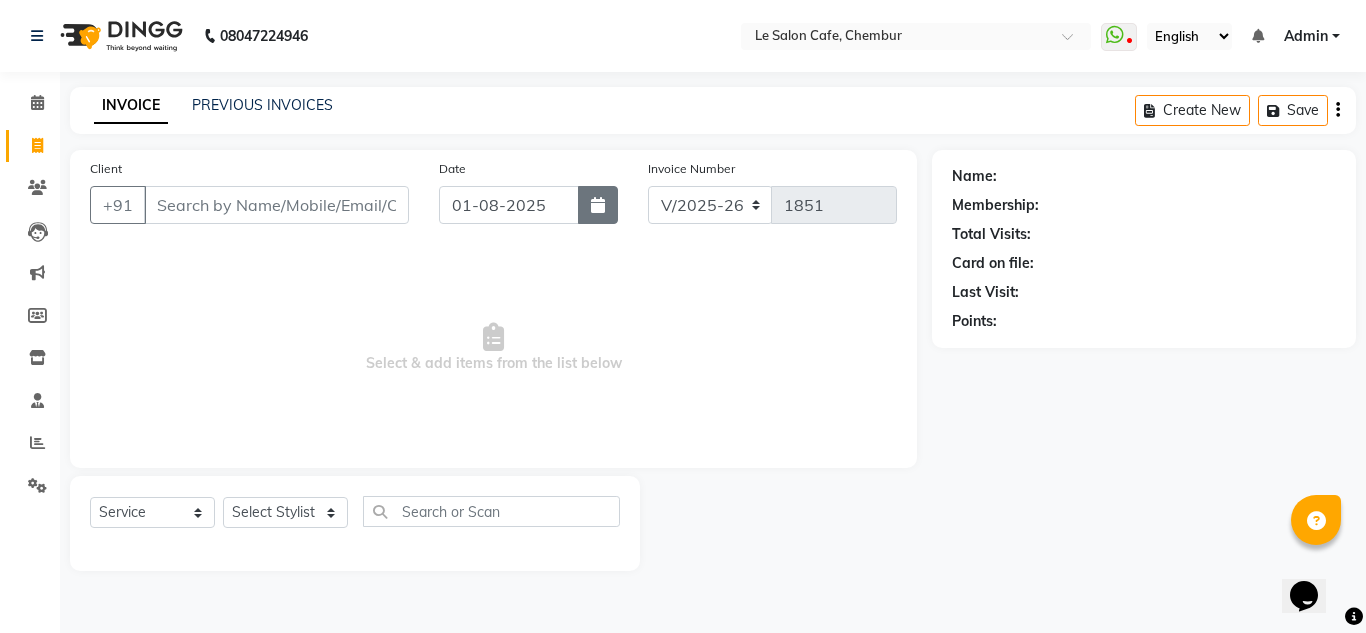 click 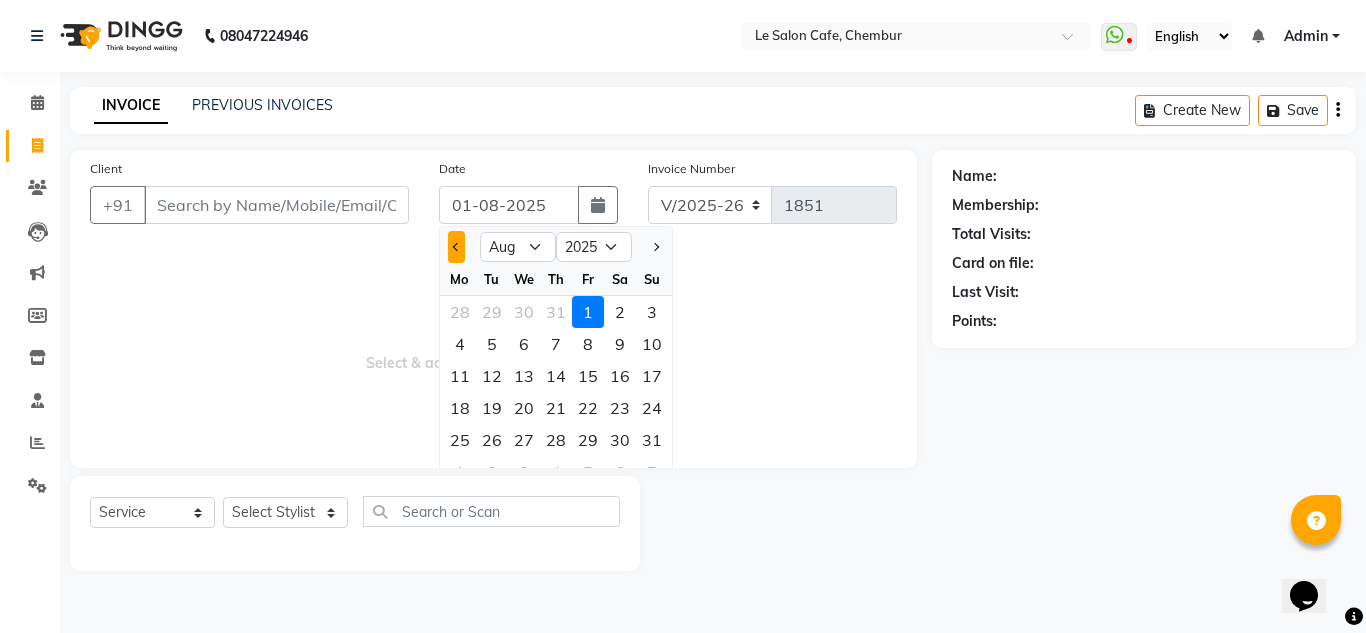click 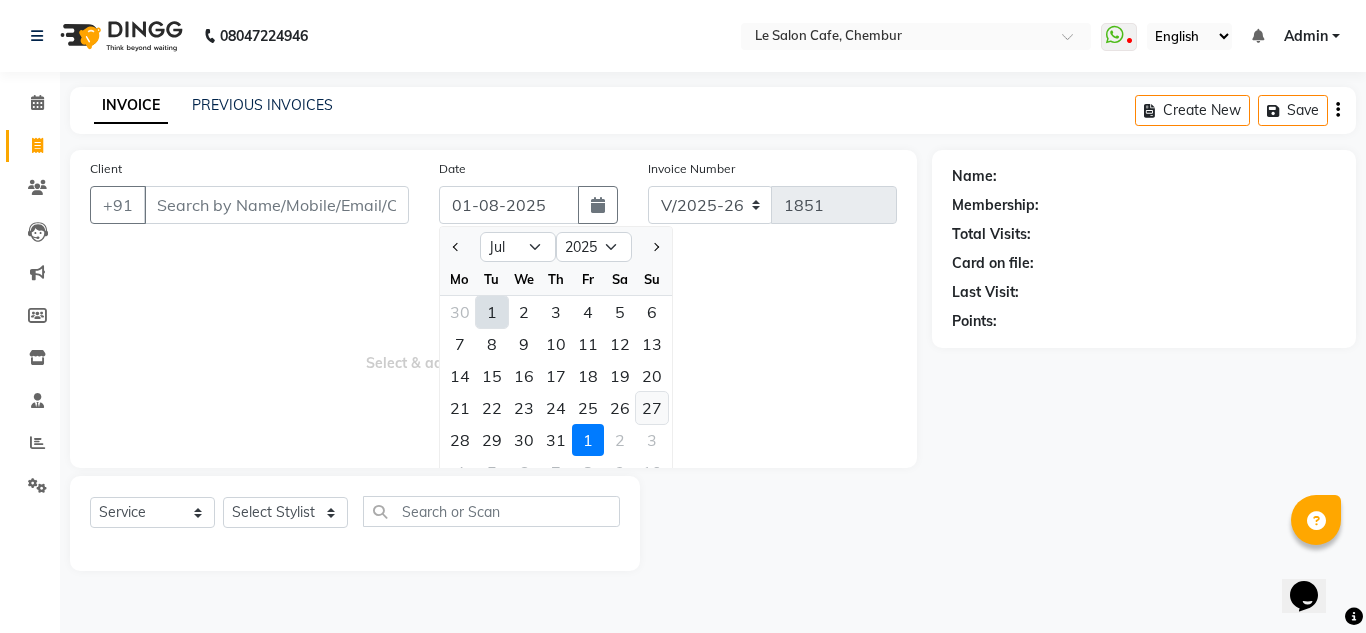 click on "27" 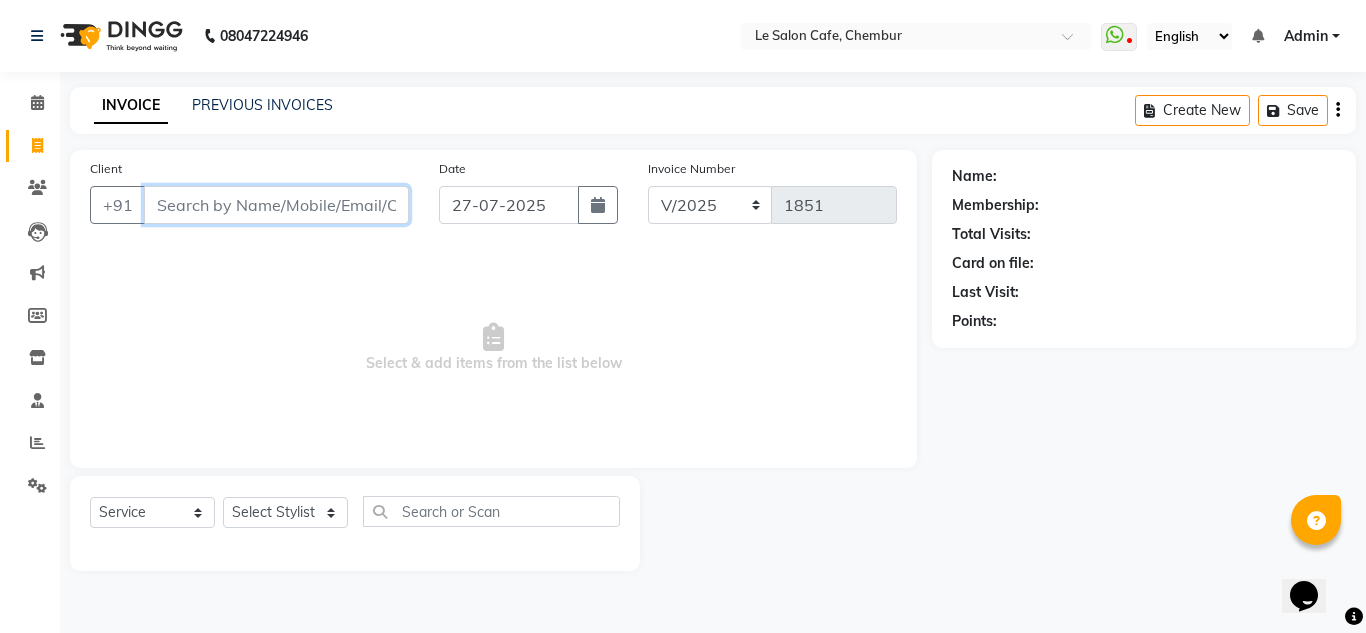 click on "Client" at bounding box center [276, 205] 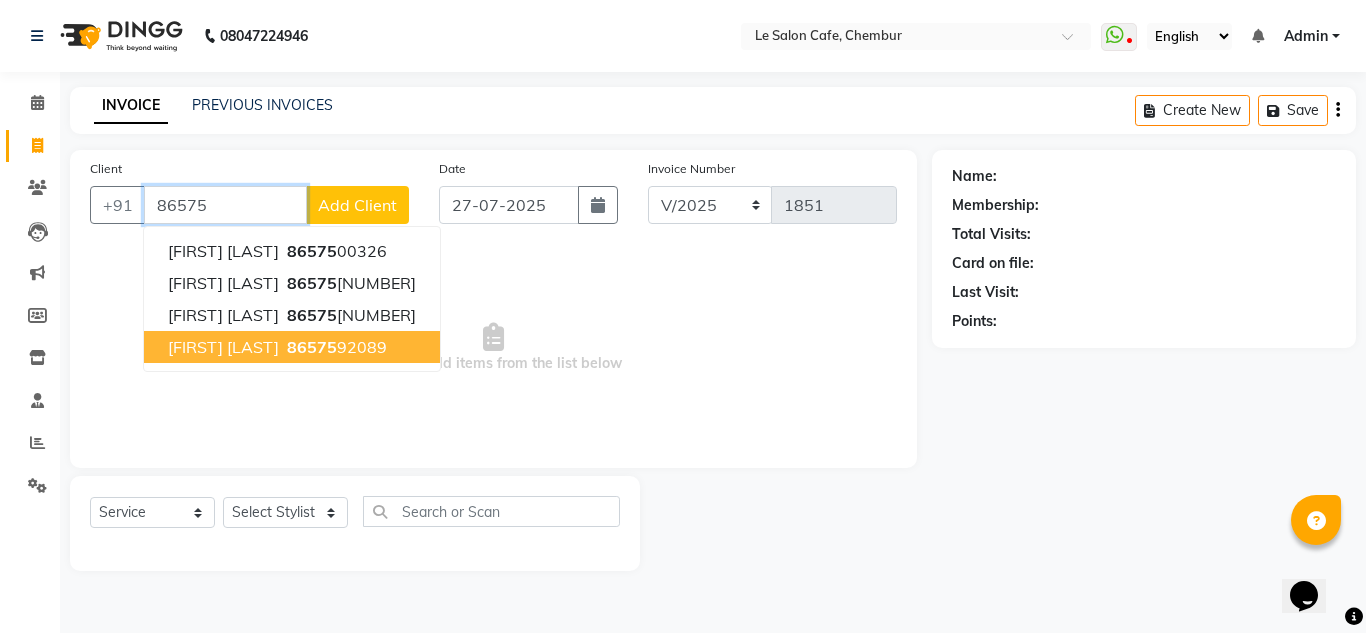 click on "86575 92089" at bounding box center (335, 347) 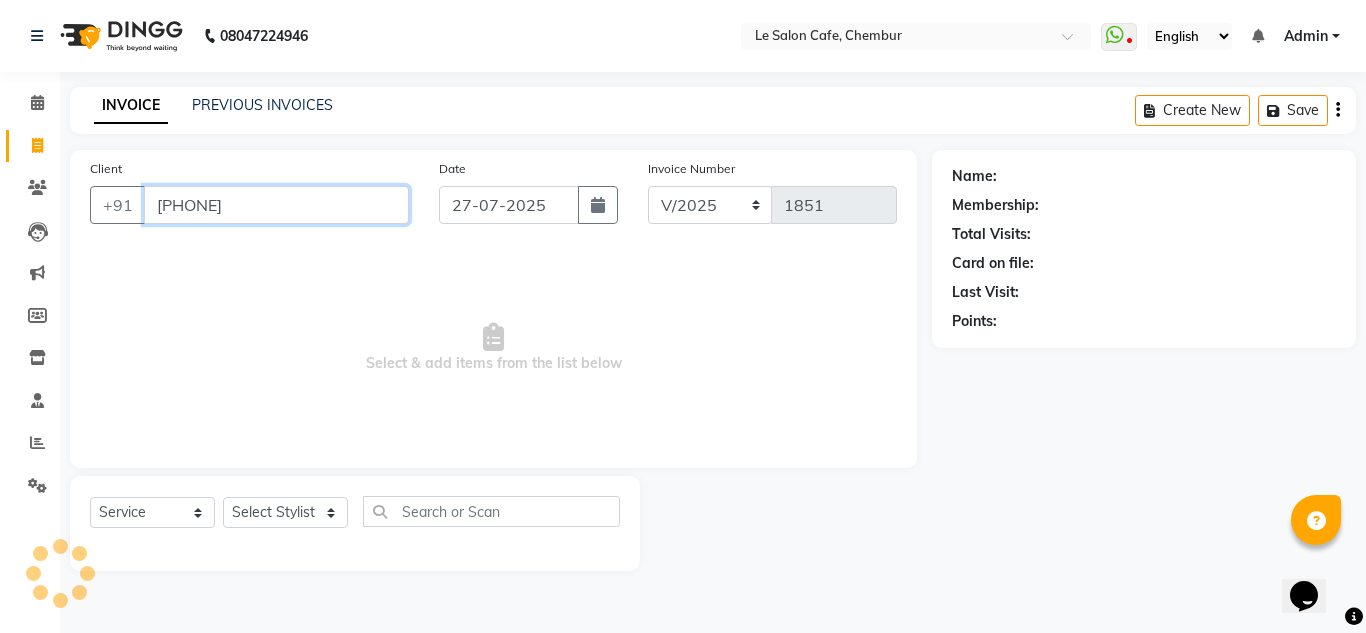 type on "8657592089" 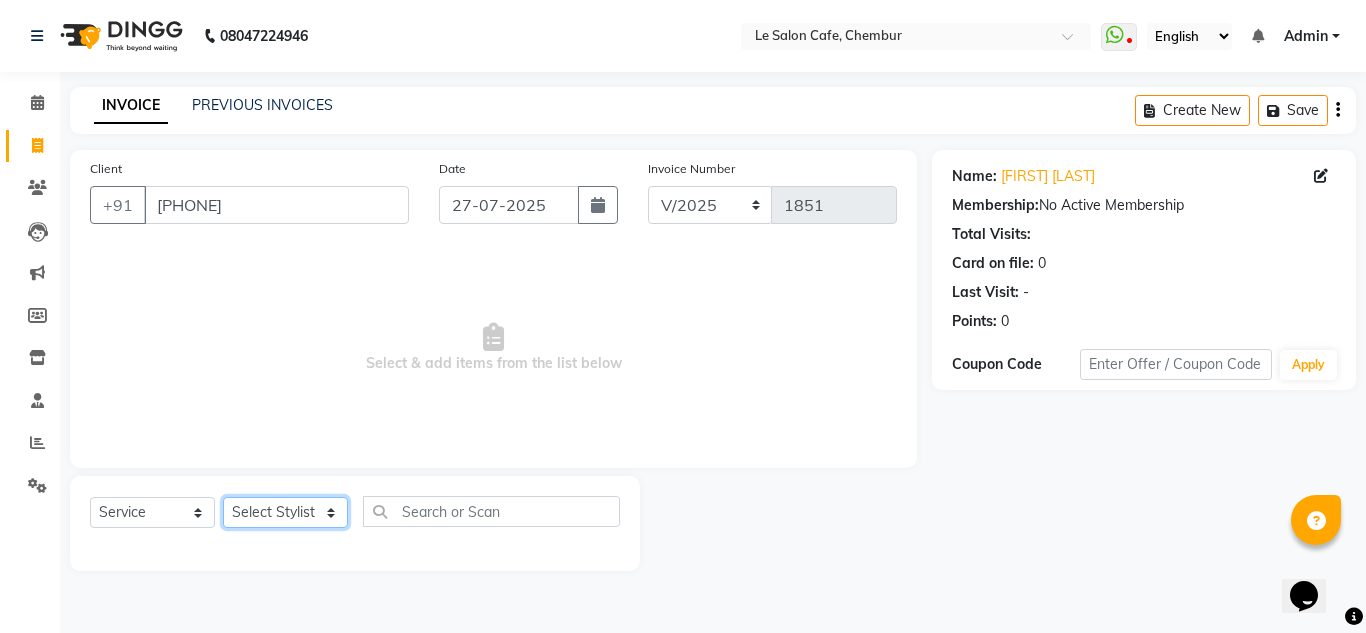 click on "Select Stylist Amandeep Kaur Kalsi Aniket Kadam  Faim Alvi  Front Desk  Muskan Khan  Pooja Kolge Reena Shaukat Ali  Salman Ansari  Shailendra Chauhan  Shekhar Sangle Soniyaa Varma Suchita Mistry" 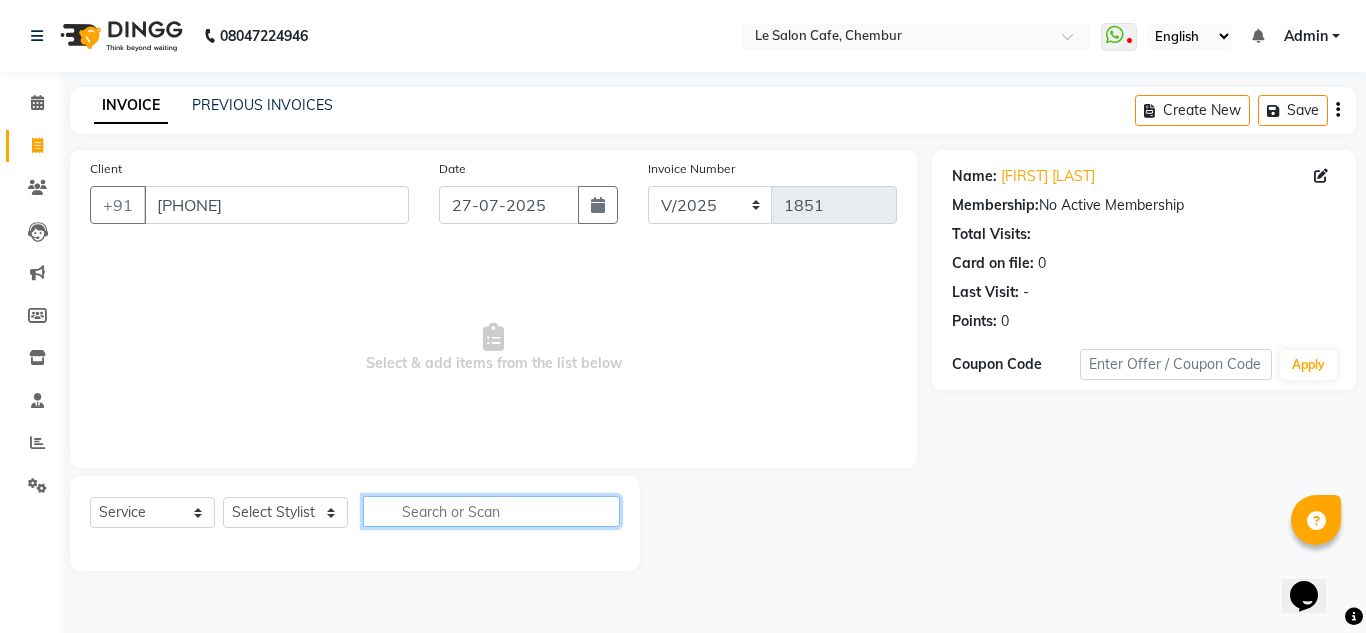 click 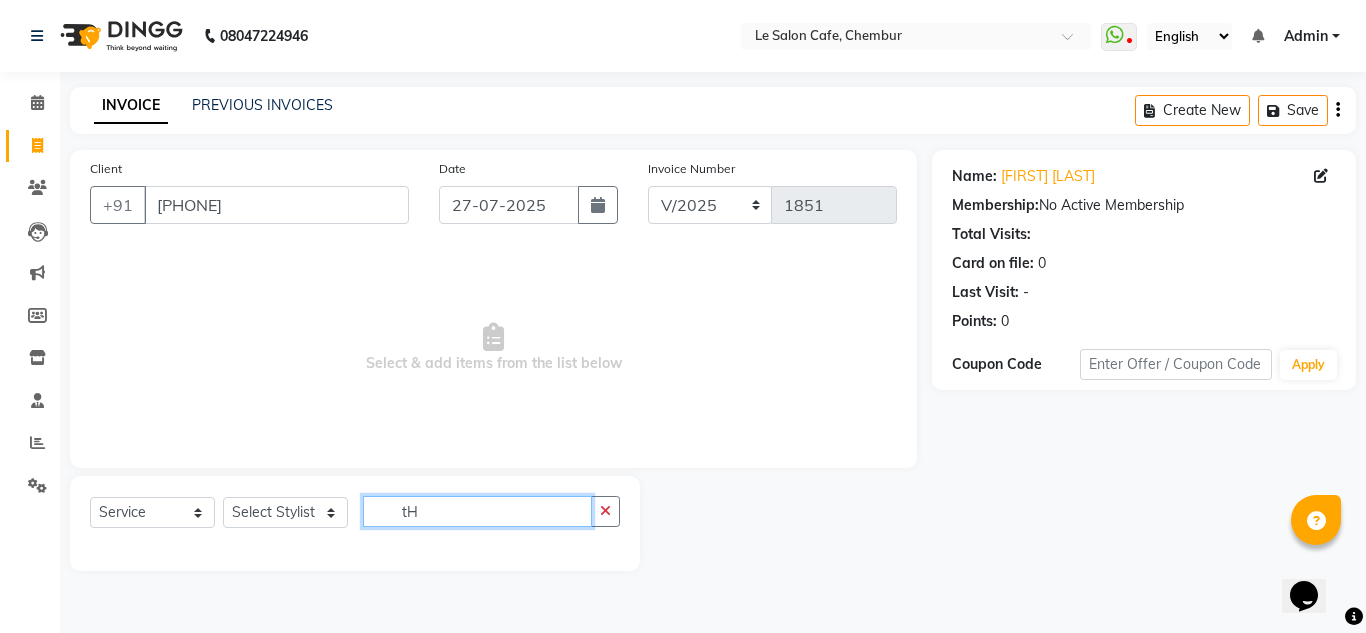 type on "t" 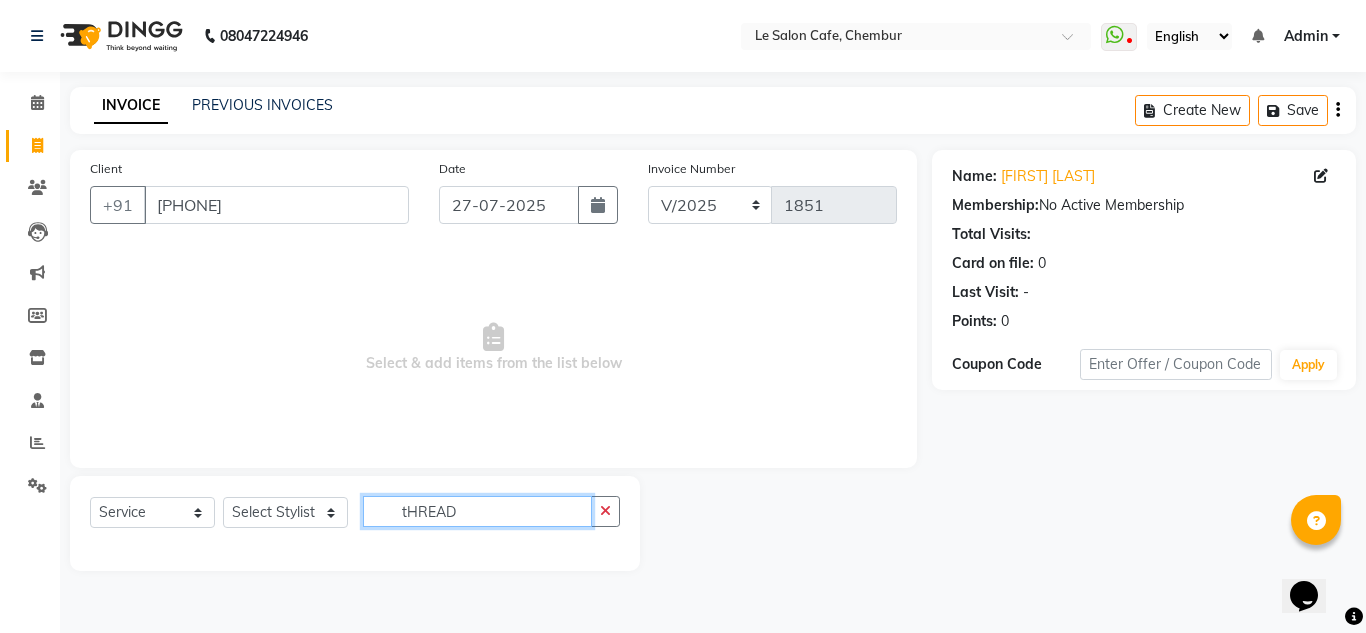 type on "tHREAD" 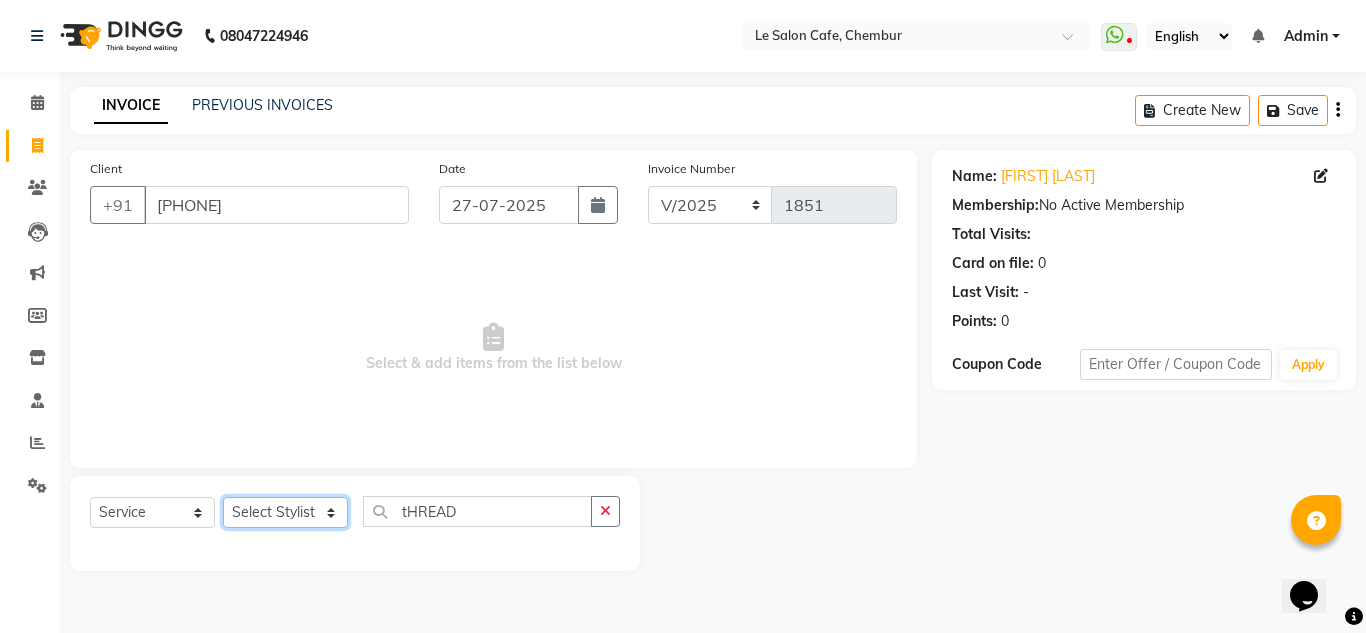 drag, startPoint x: 305, startPoint y: 512, endPoint x: 285, endPoint y: 523, distance: 22.825424 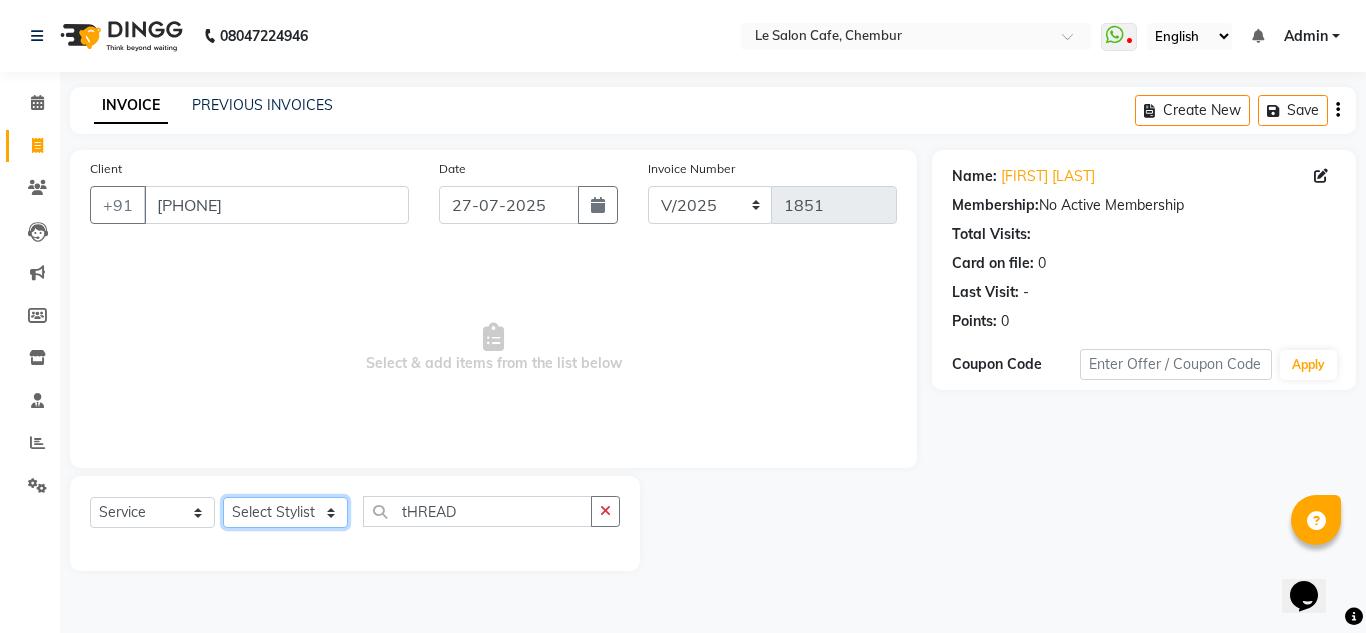select on "8529" 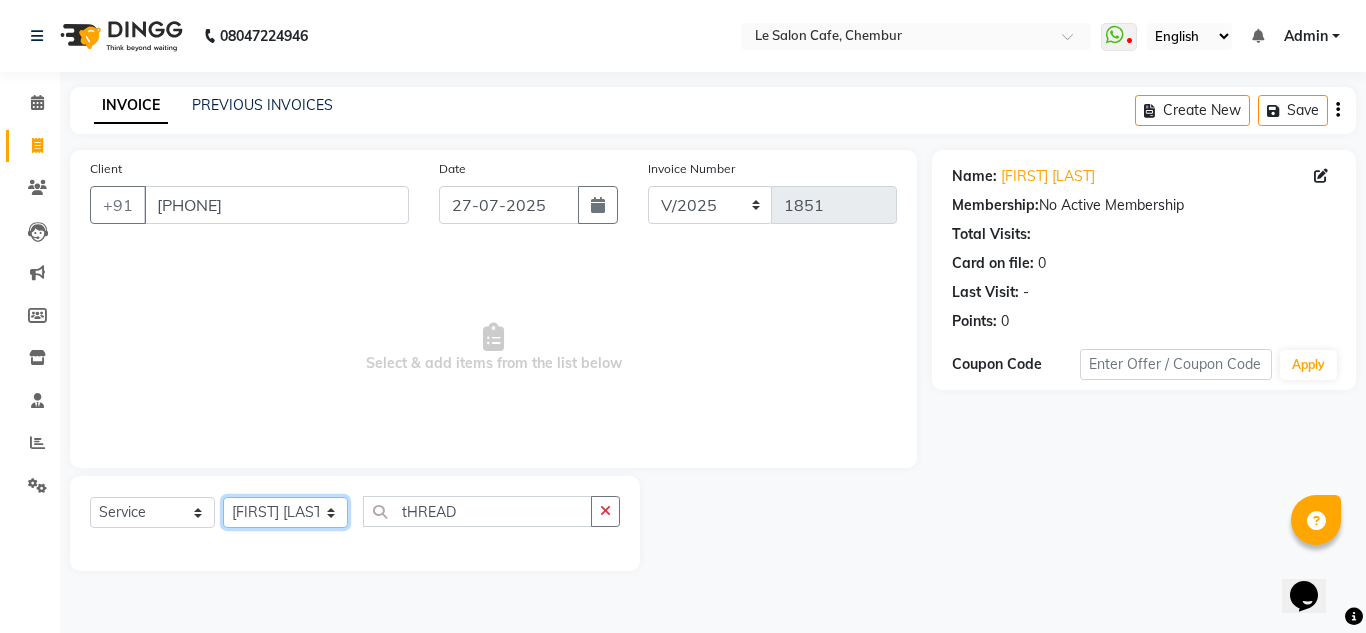 click on "Select Stylist Amandeep Kaur Kalsi Aniket Kadam  Faim Alvi  Front Desk  Muskan Khan  Pooja Kolge Reena Shaukat Ali  Salman Ansari  Shailendra Chauhan  Shekhar Sangle Soniyaa Varma Suchita Mistry" 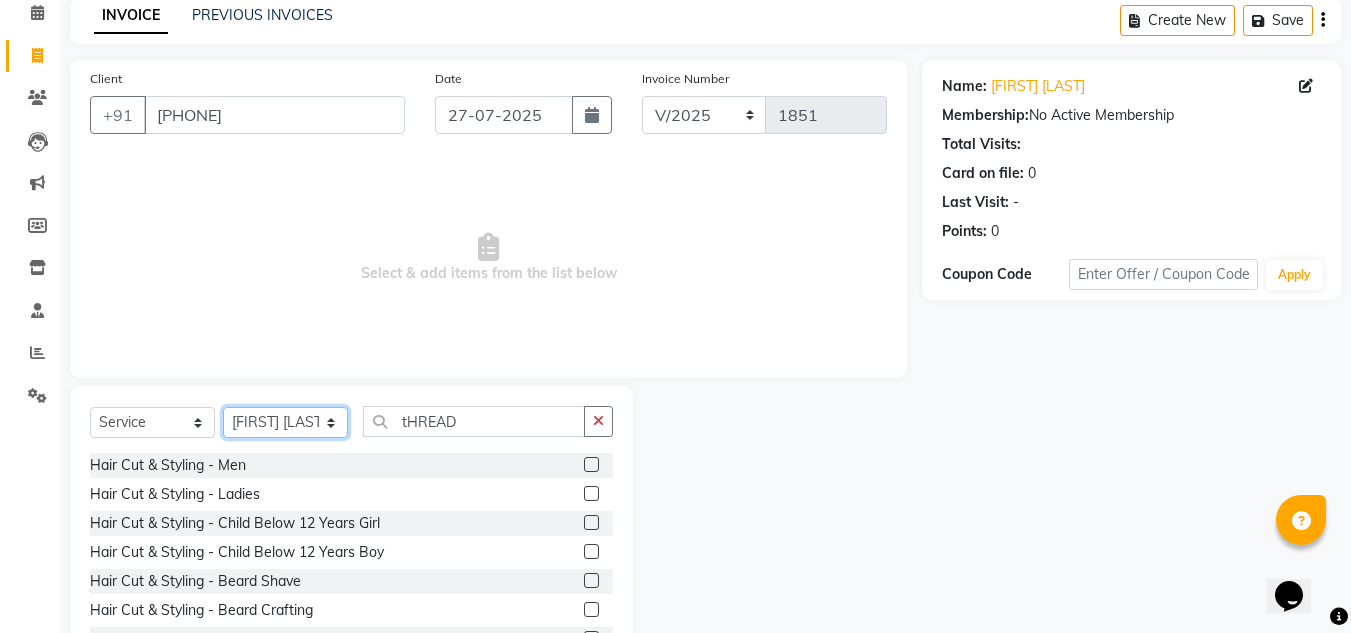 scroll, scrollTop: 168, scrollLeft: 0, axis: vertical 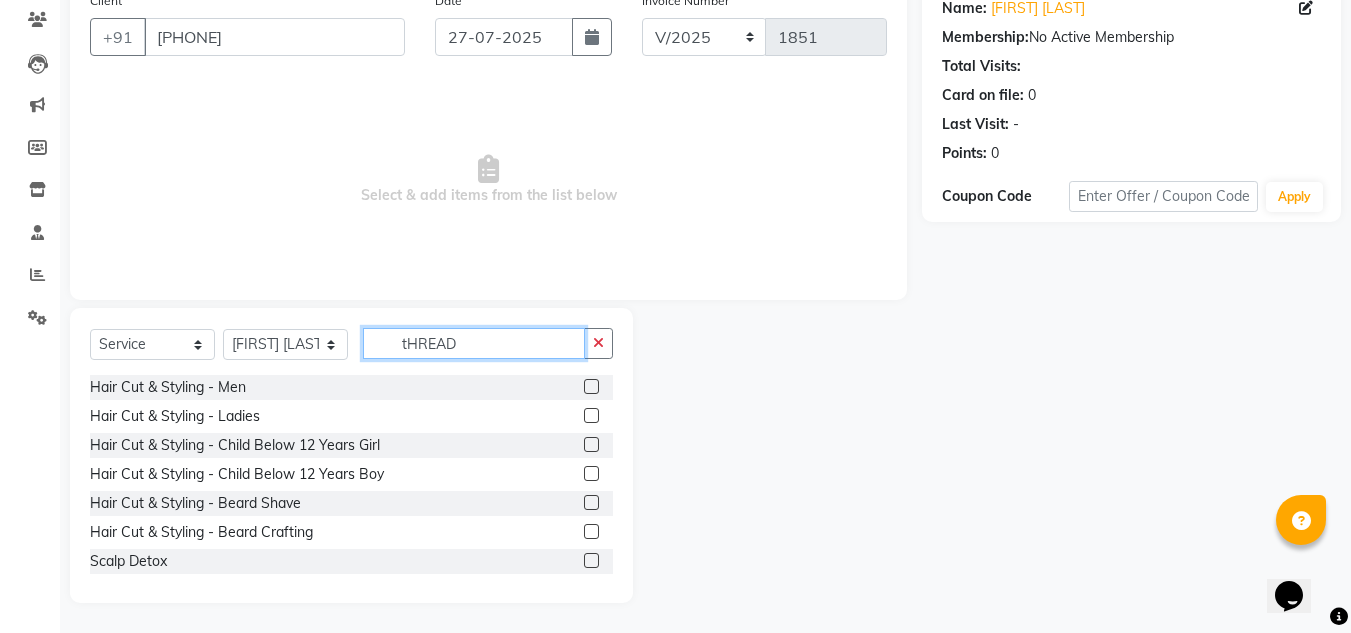 click on "tHREAD" 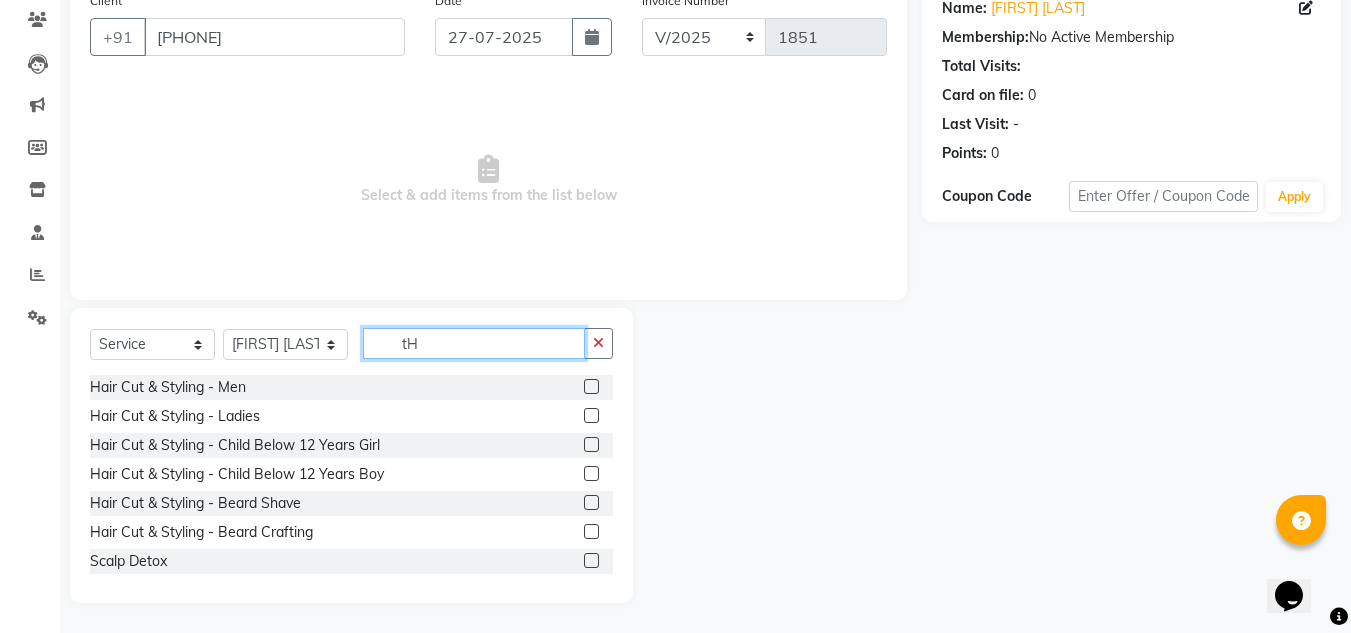type on "t" 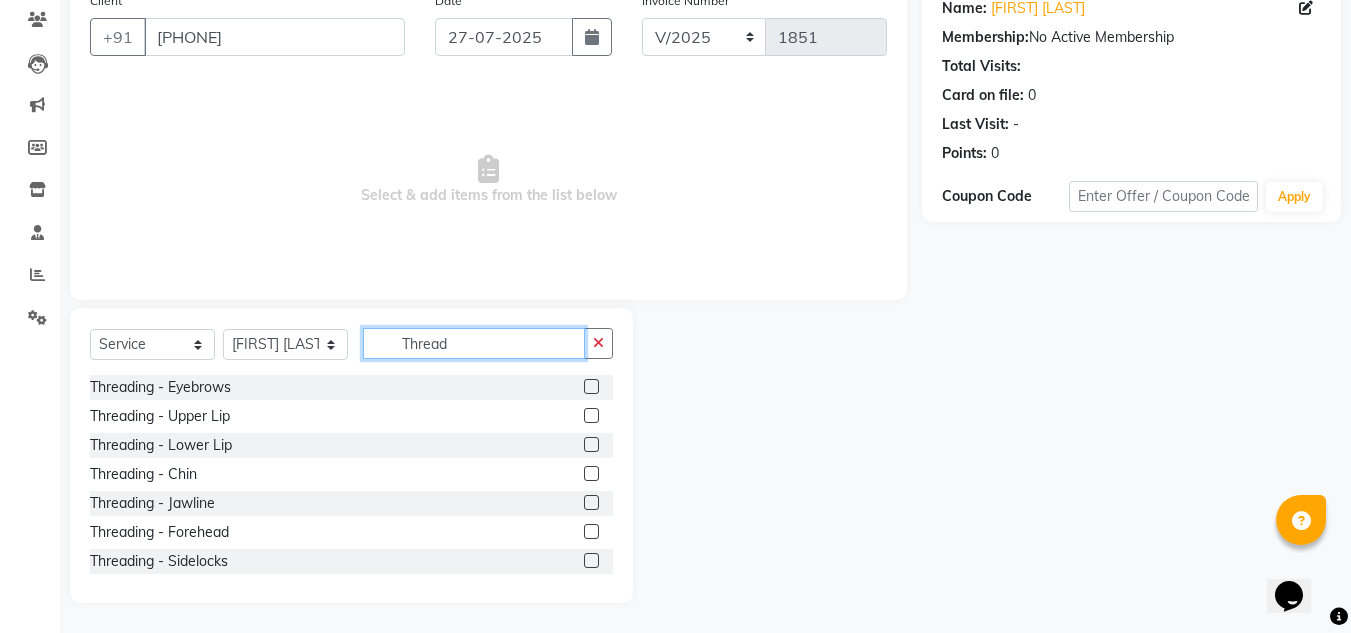 type on "Thread" 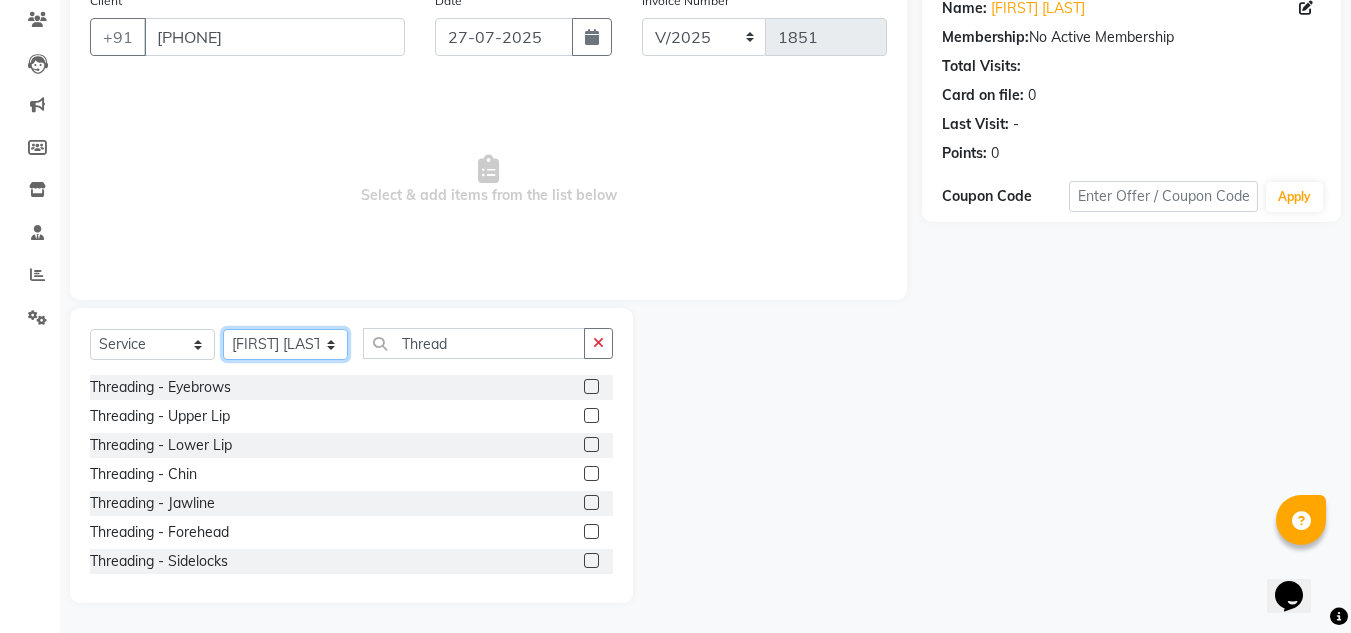 drag, startPoint x: 294, startPoint y: 350, endPoint x: 282, endPoint y: 359, distance: 15 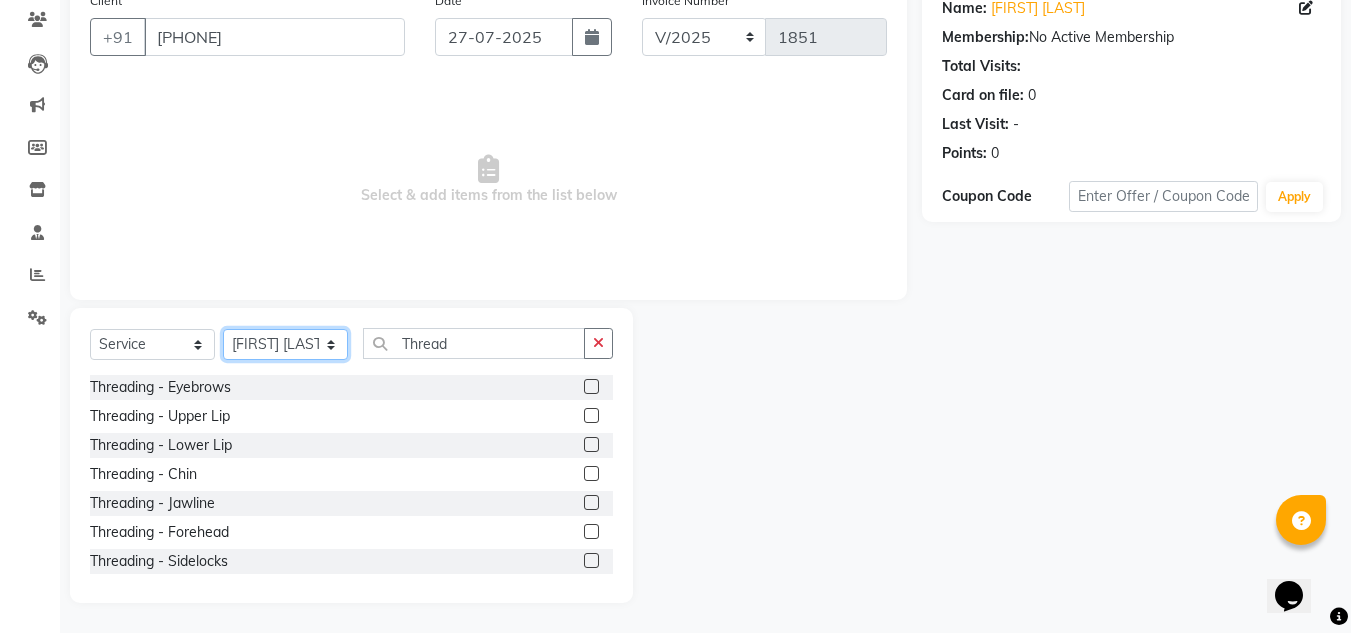 click on "Select Stylist Amandeep Kaur Kalsi Aniket Kadam  Faim Alvi  Front Desk  Muskan Khan  Pooja Kolge Reena Shaukat Ali  Salman Ansari  Shailendra Chauhan  Shekhar Sangle Soniyaa Varma Suchita Mistry" 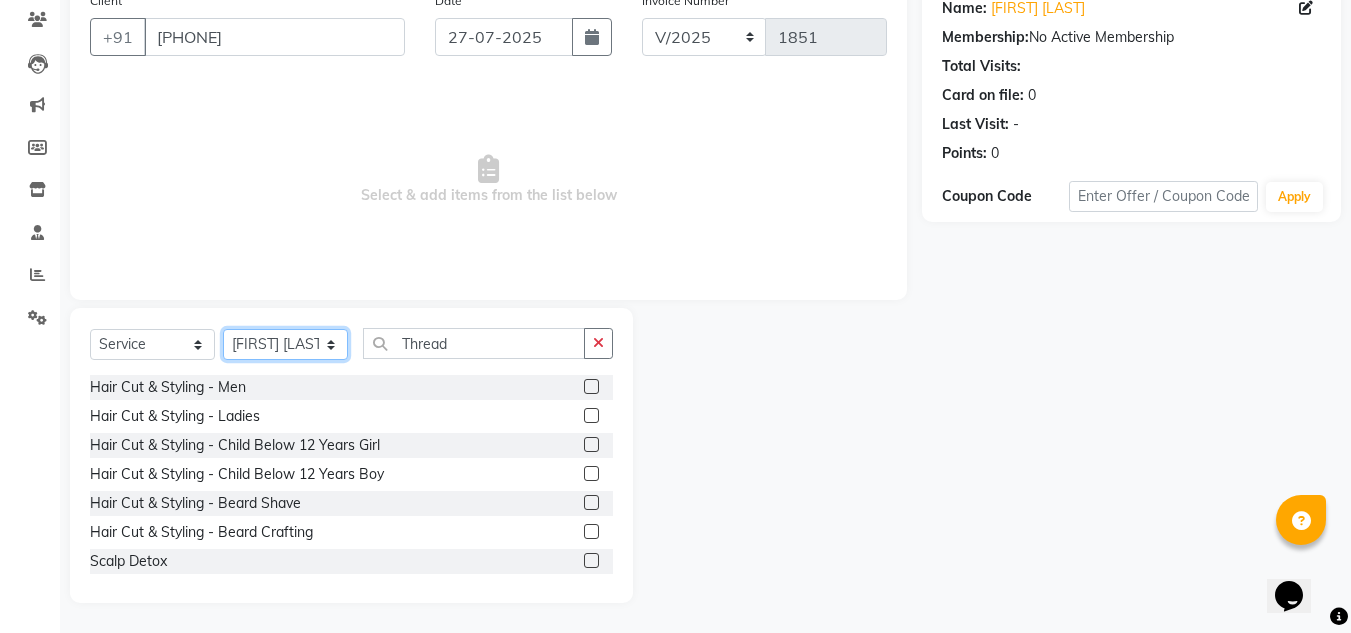 drag, startPoint x: 274, startPoint y: 353, endPoint x: 274, endPoint y: 330, distance: 23 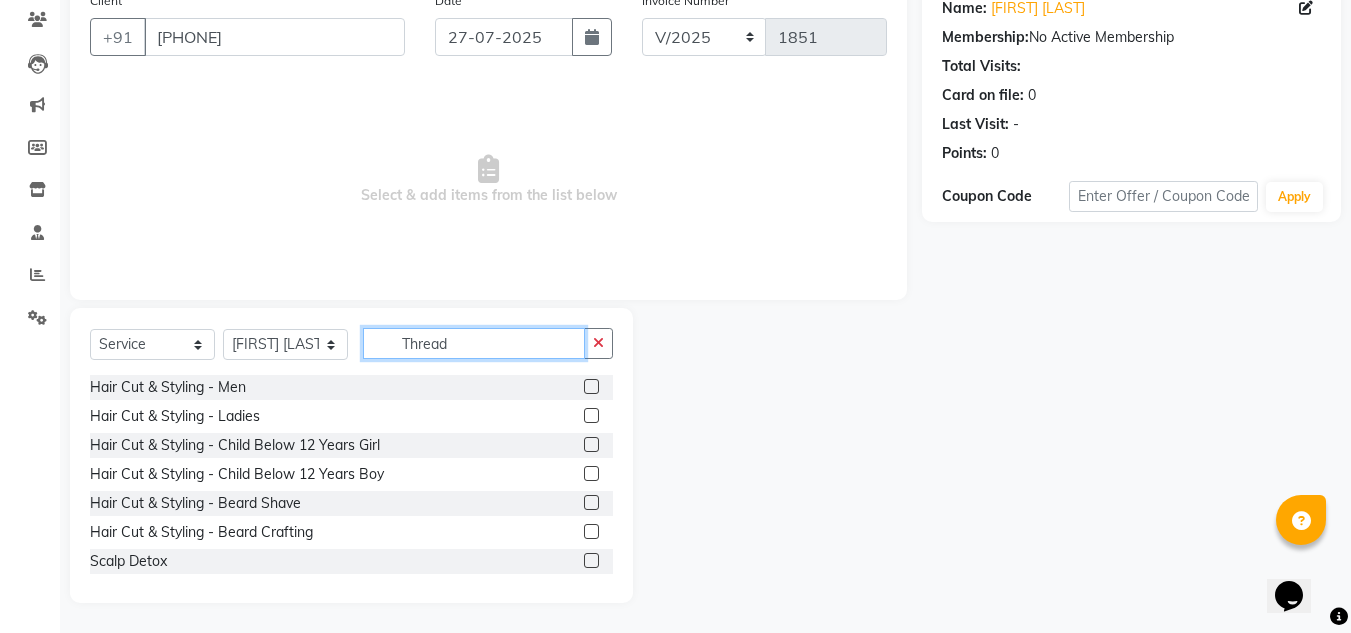 click on "Thread" 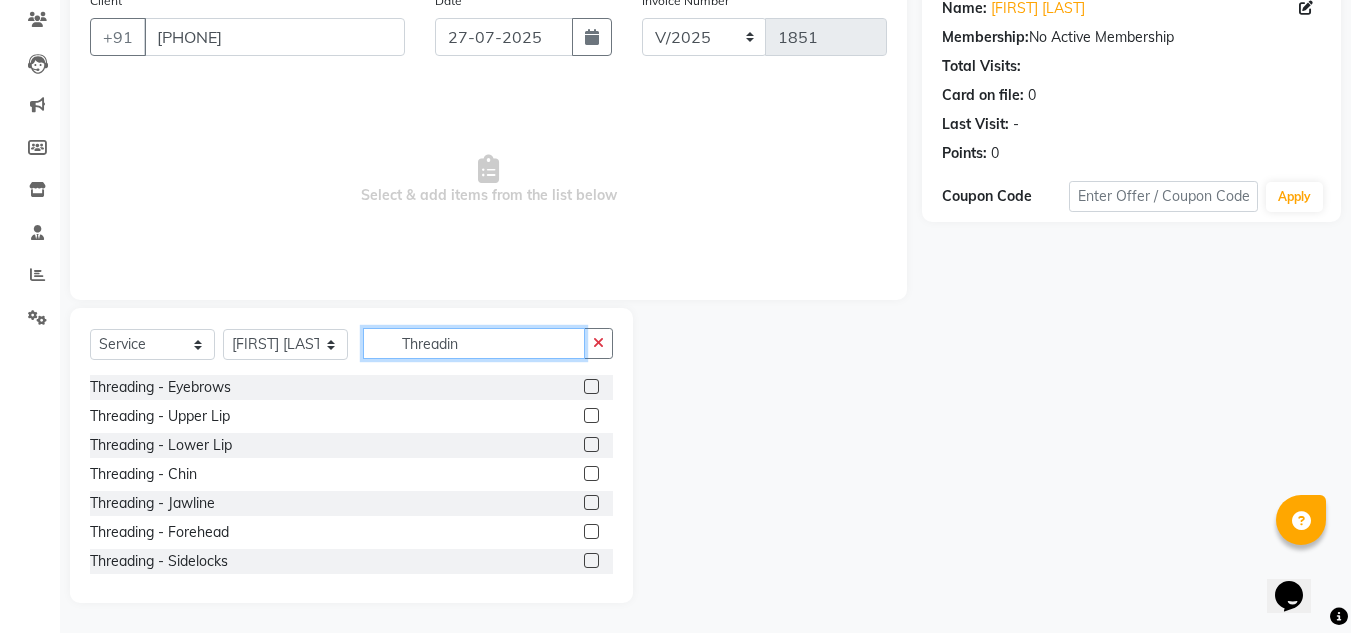 type on "Threadin" 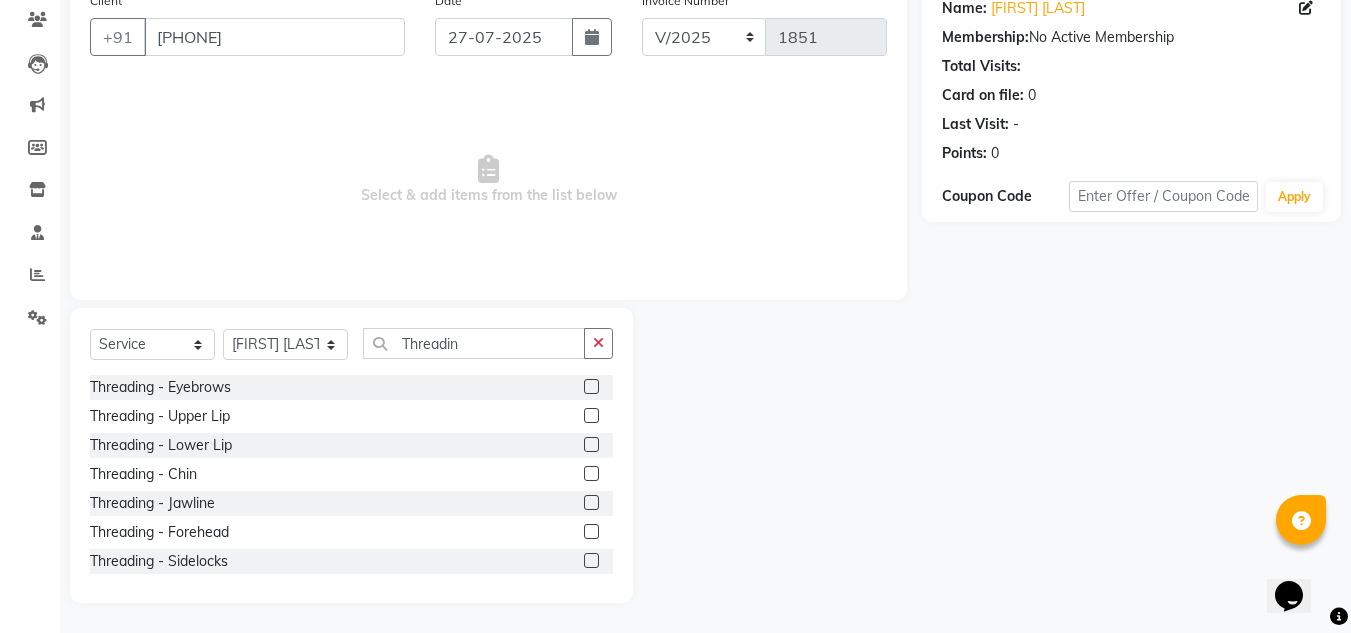 click 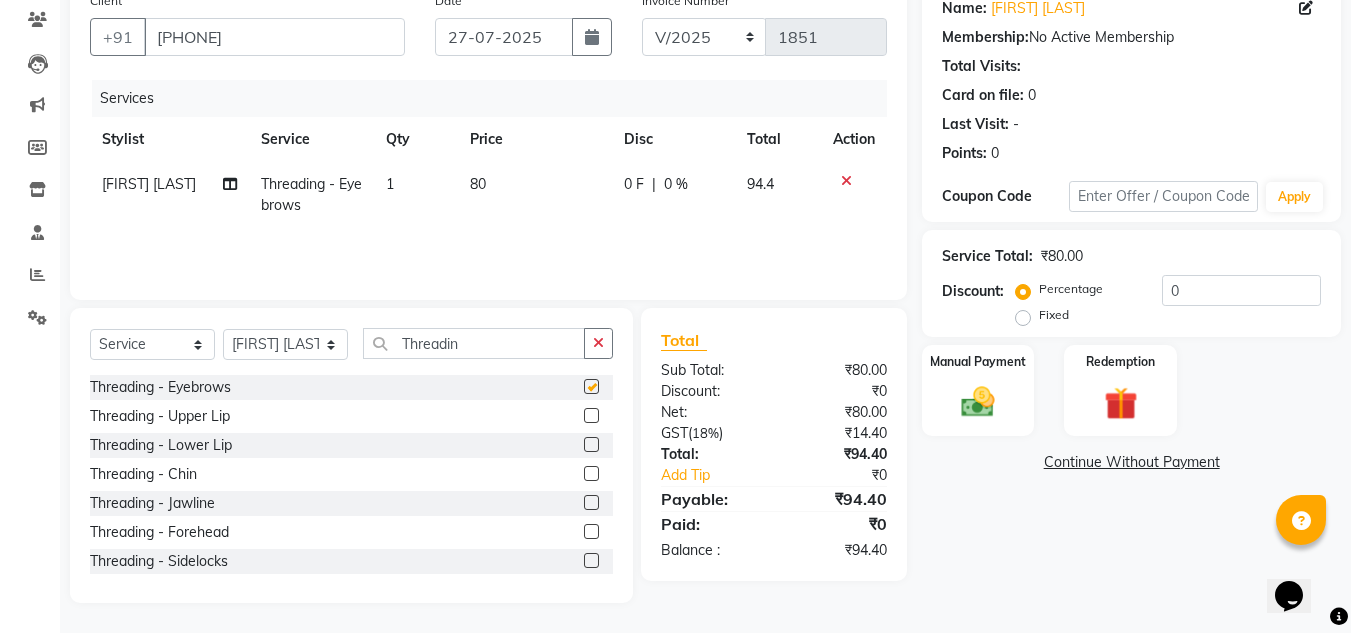 checkbox on "false" 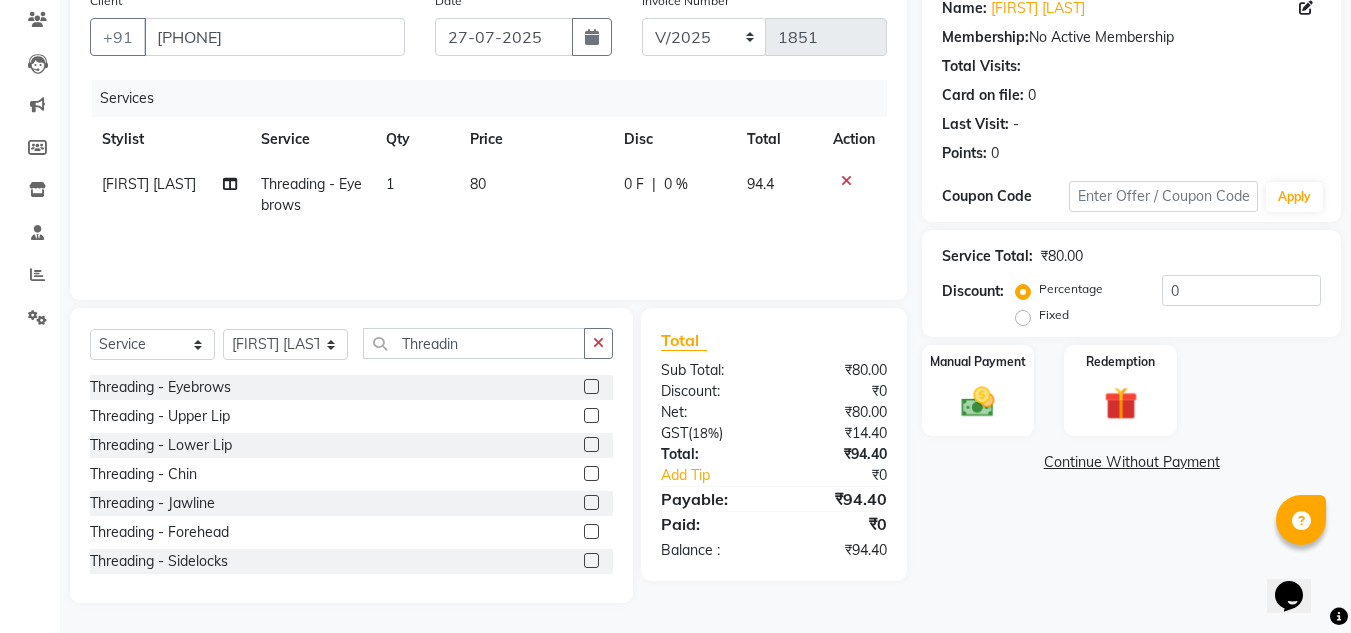 click 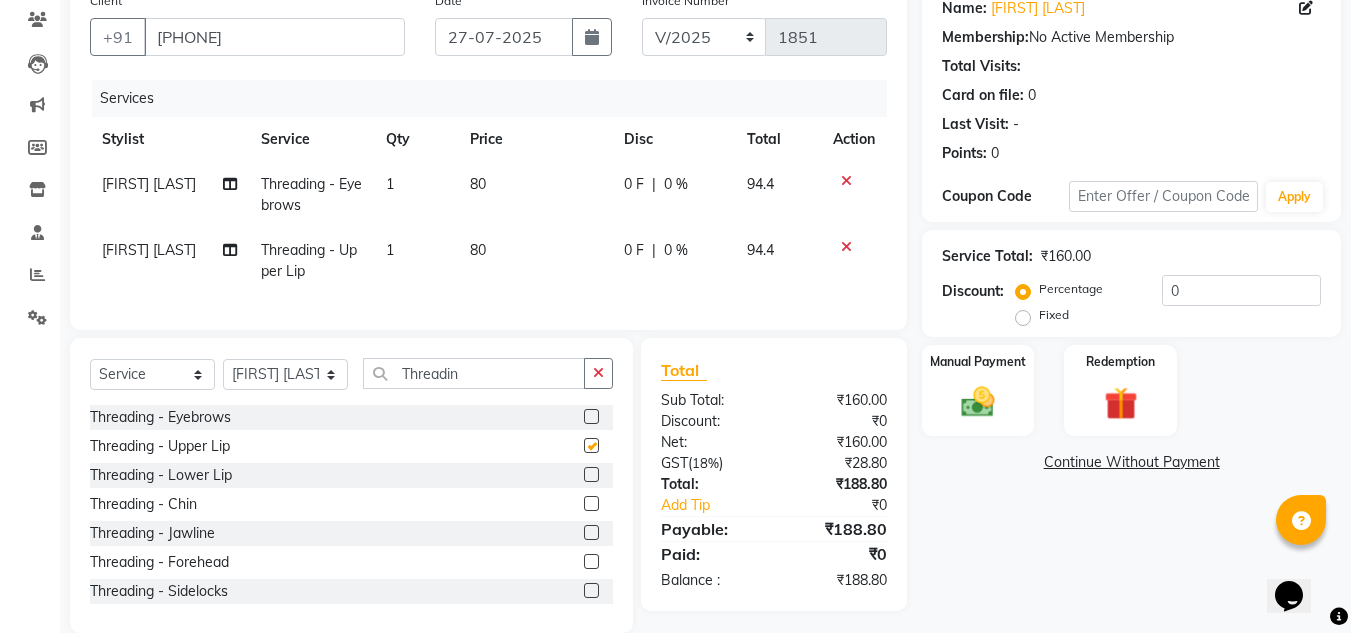 checkbox on "false" 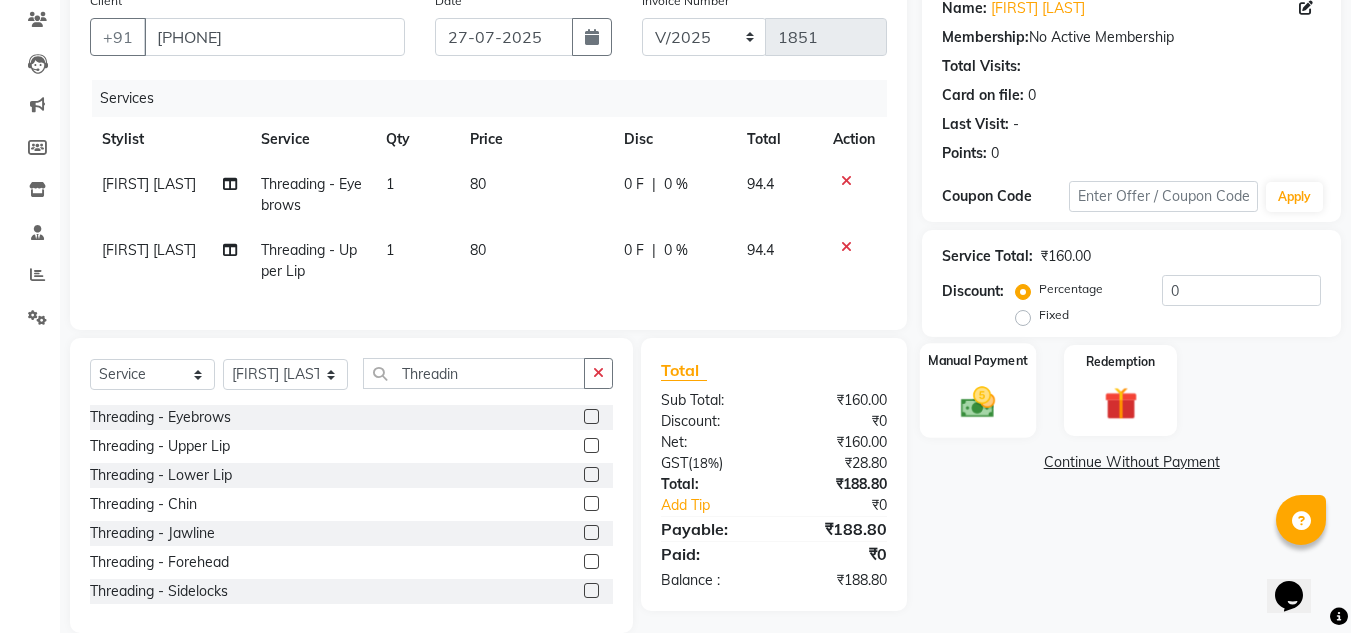 click on "Manual Payment" 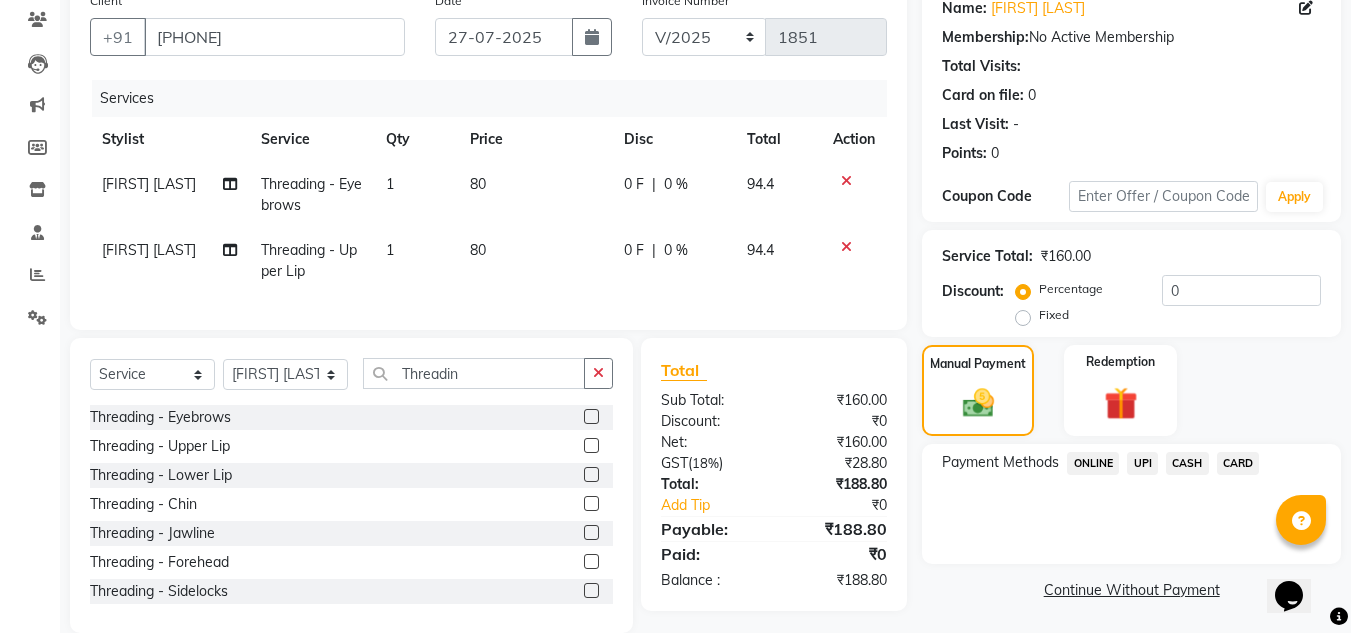 click on "UPI" 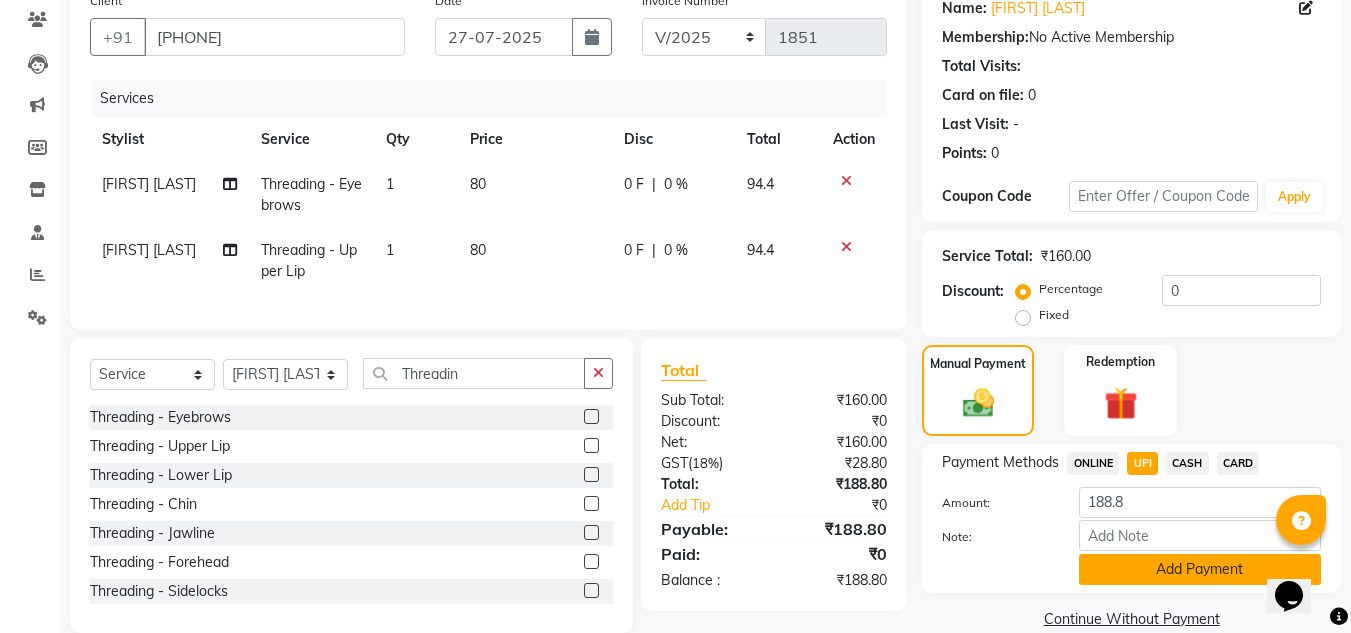 click on "Add Payment" 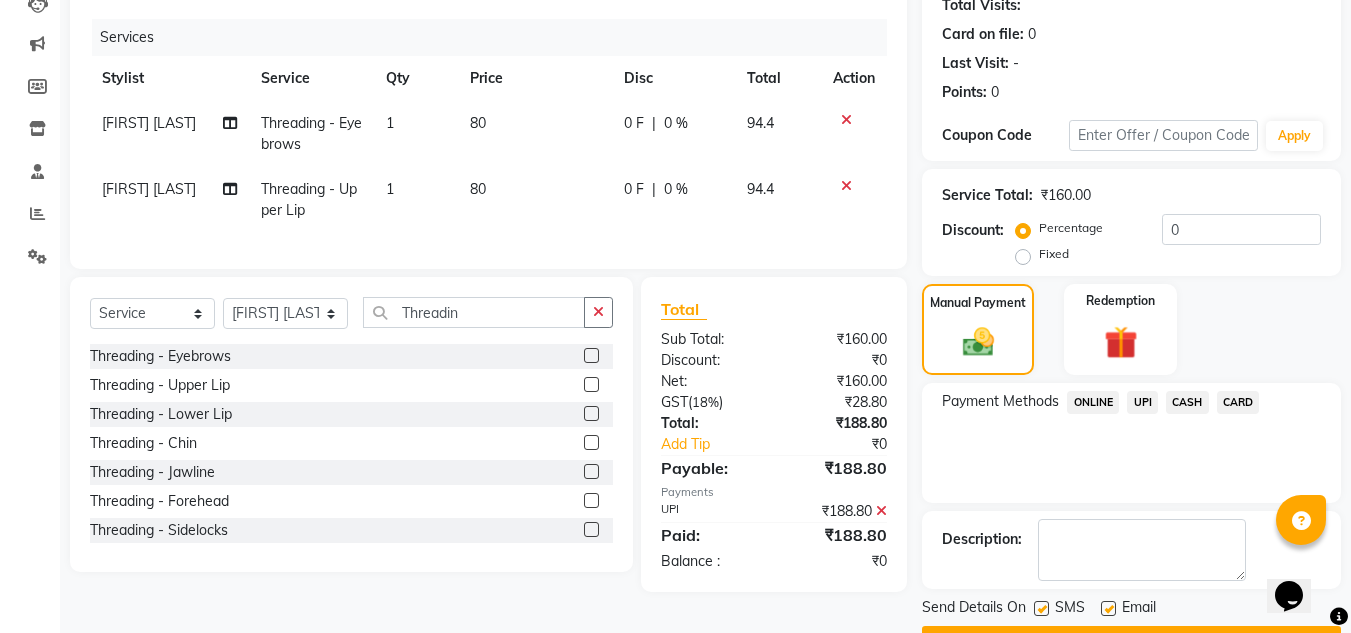 scroll, scrollTop: 283, scrollLeft: 0, axis: vertical 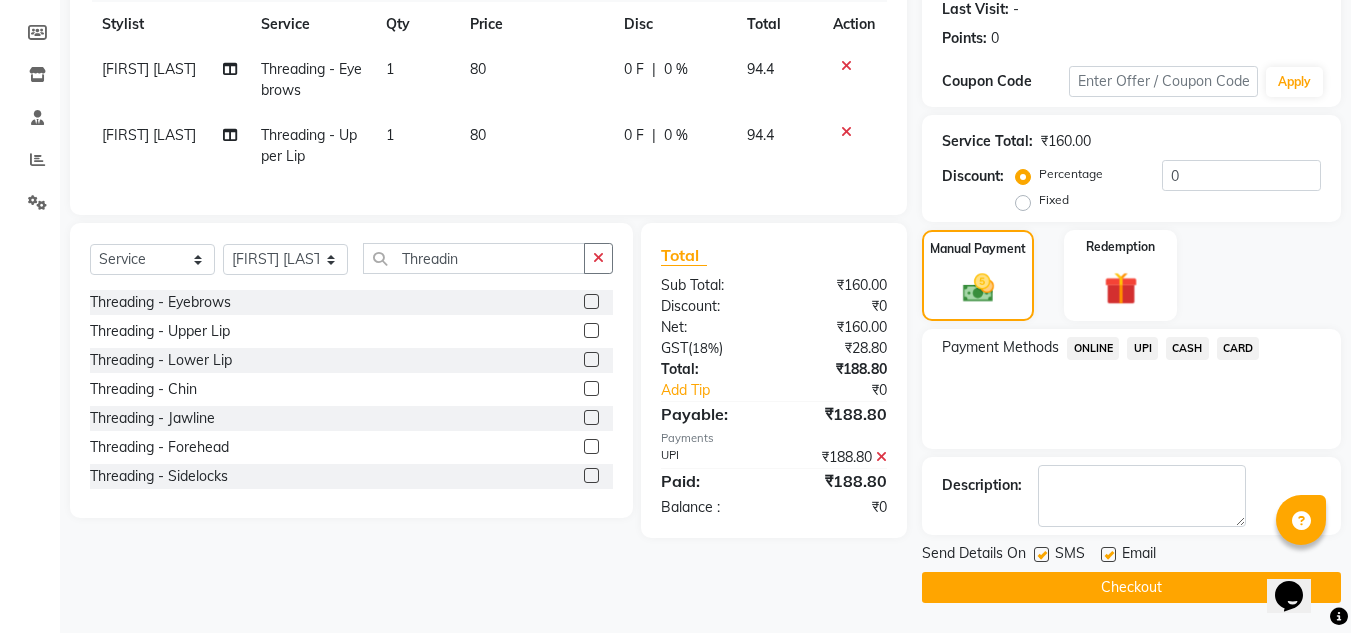 click 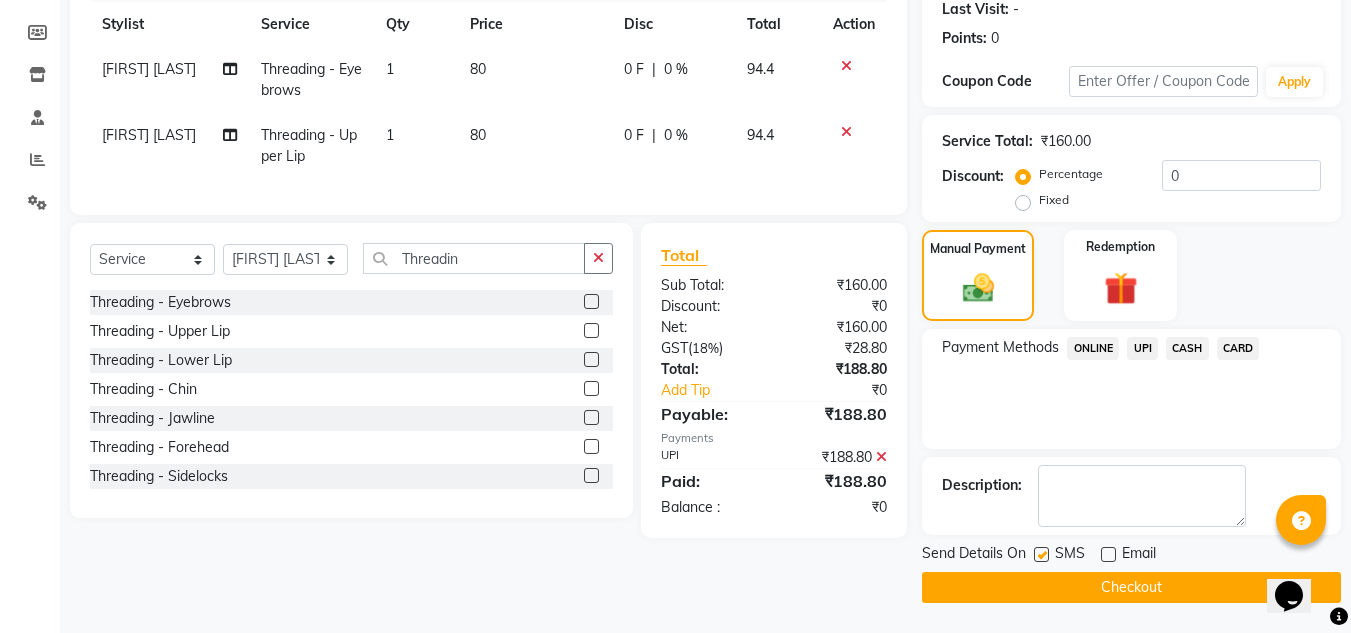 click 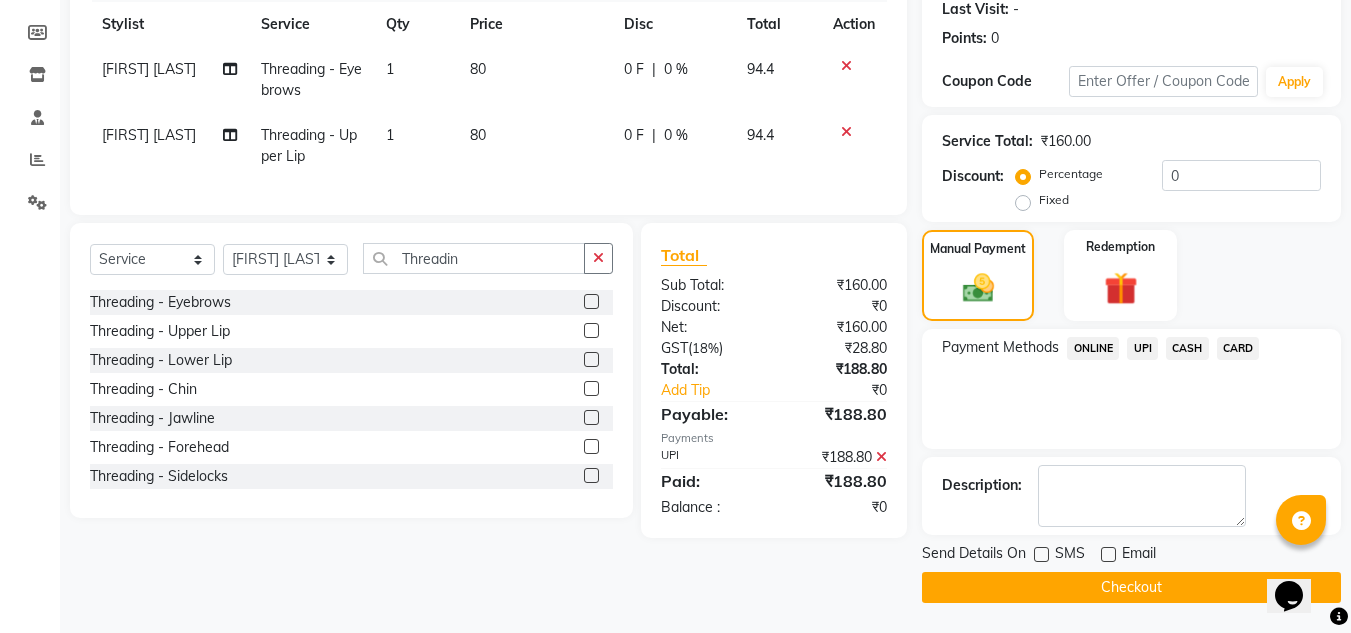 click on "Checkout" 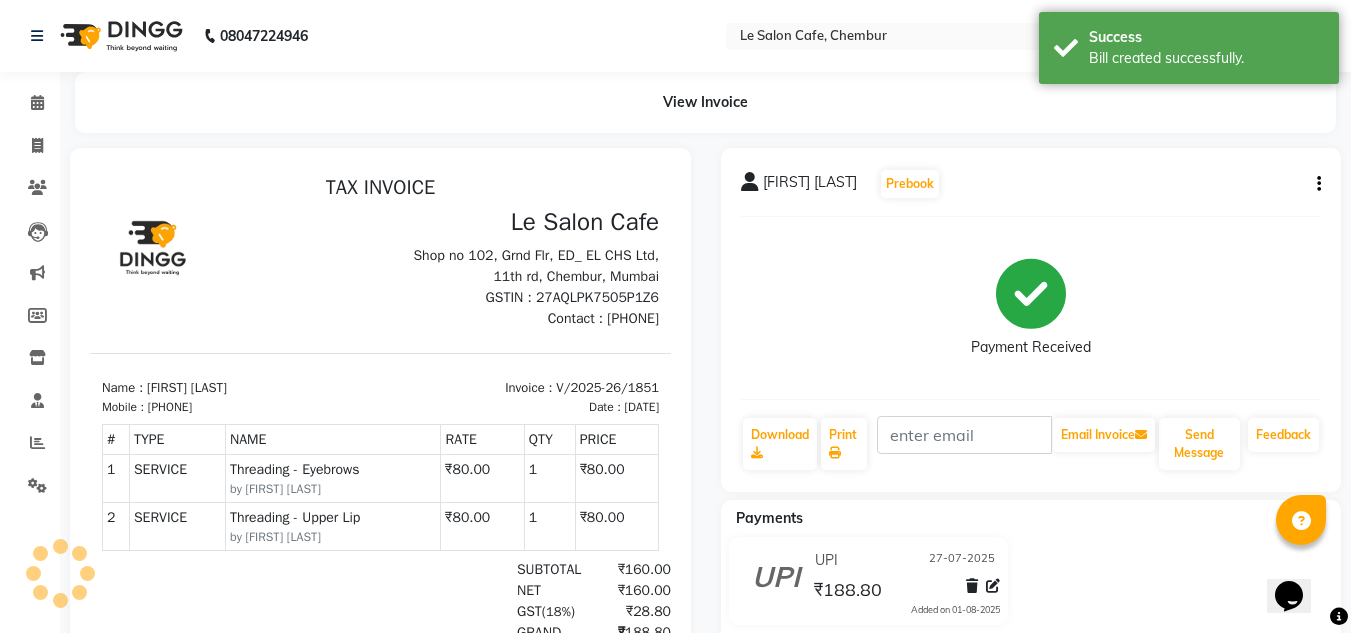 scroll, scrollTop: 0, scrollLeft: 0, axis: both 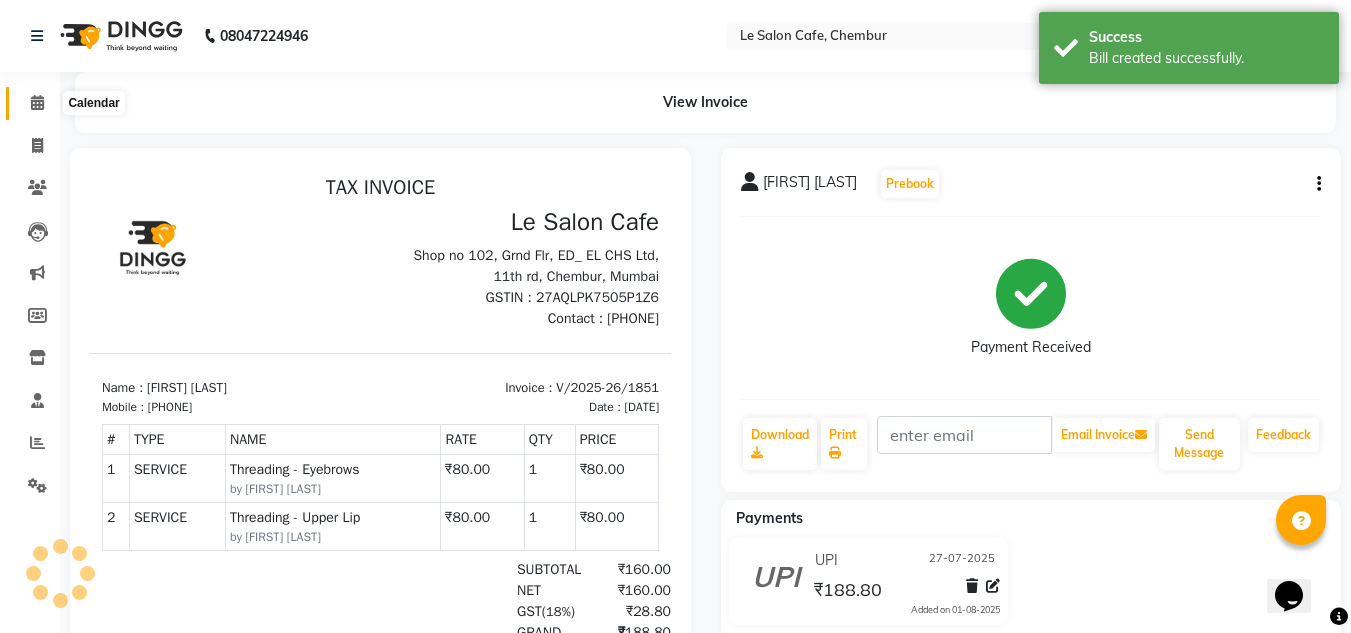 click 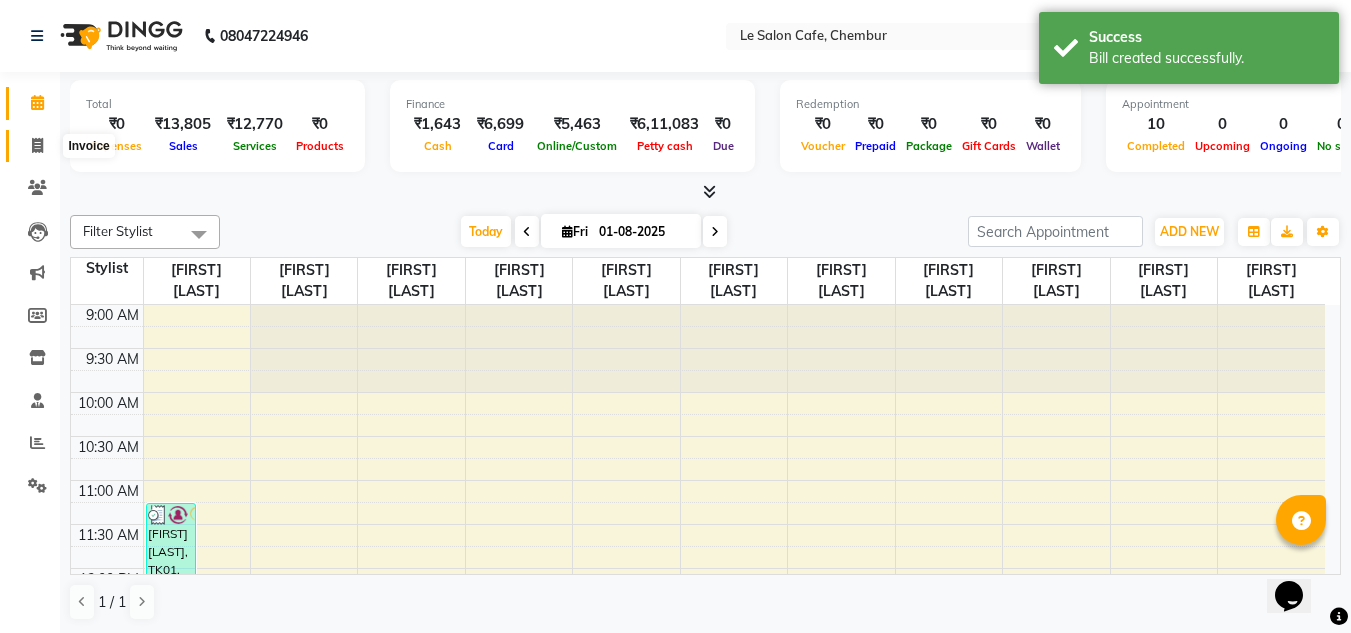 click 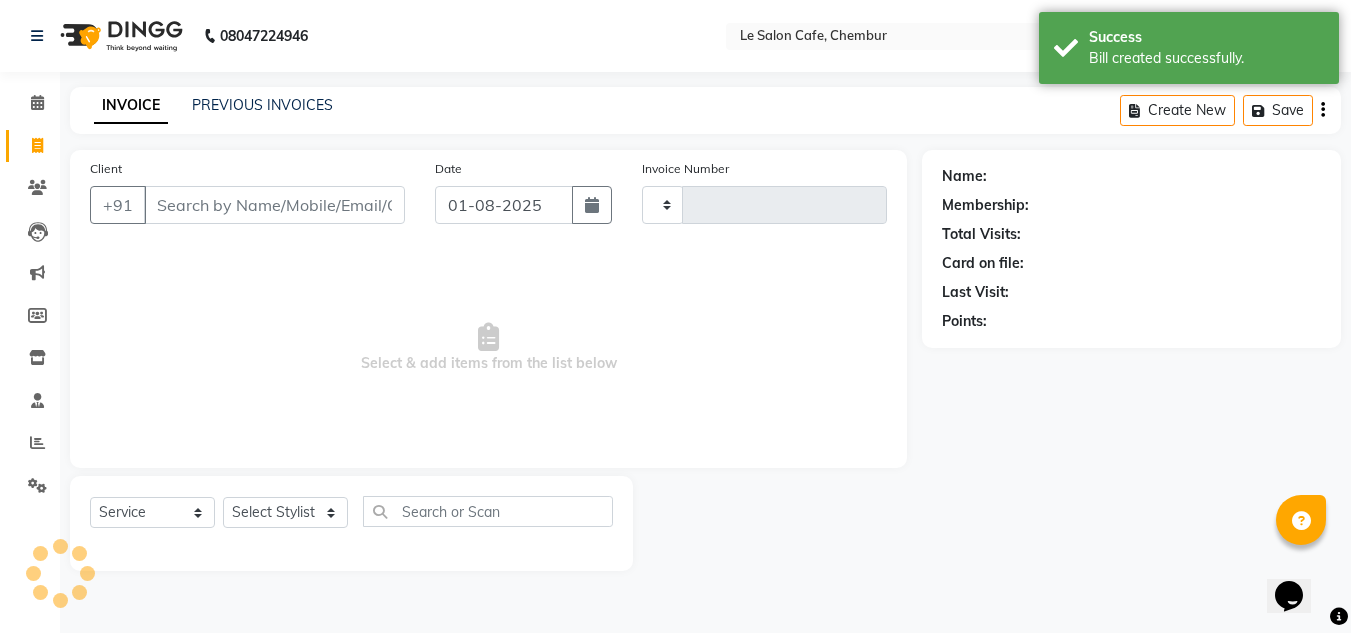 type on "1852" 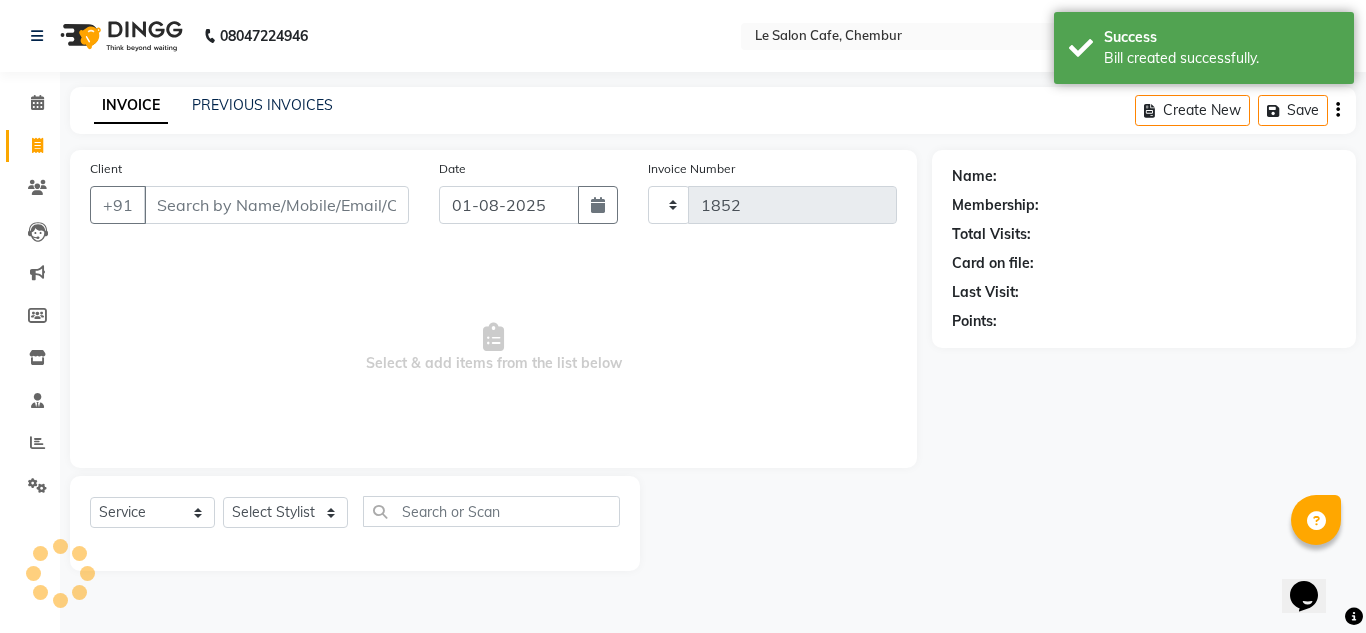 select on "594" 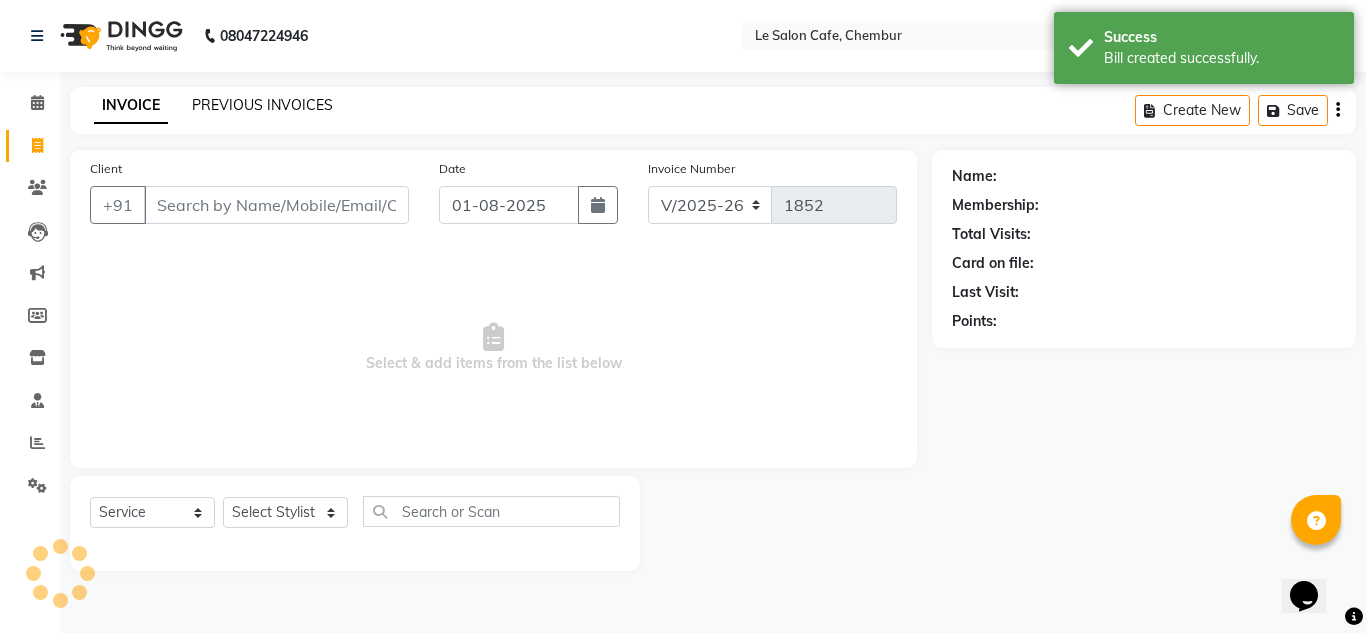 click on "PREVIOUS INVOICES" 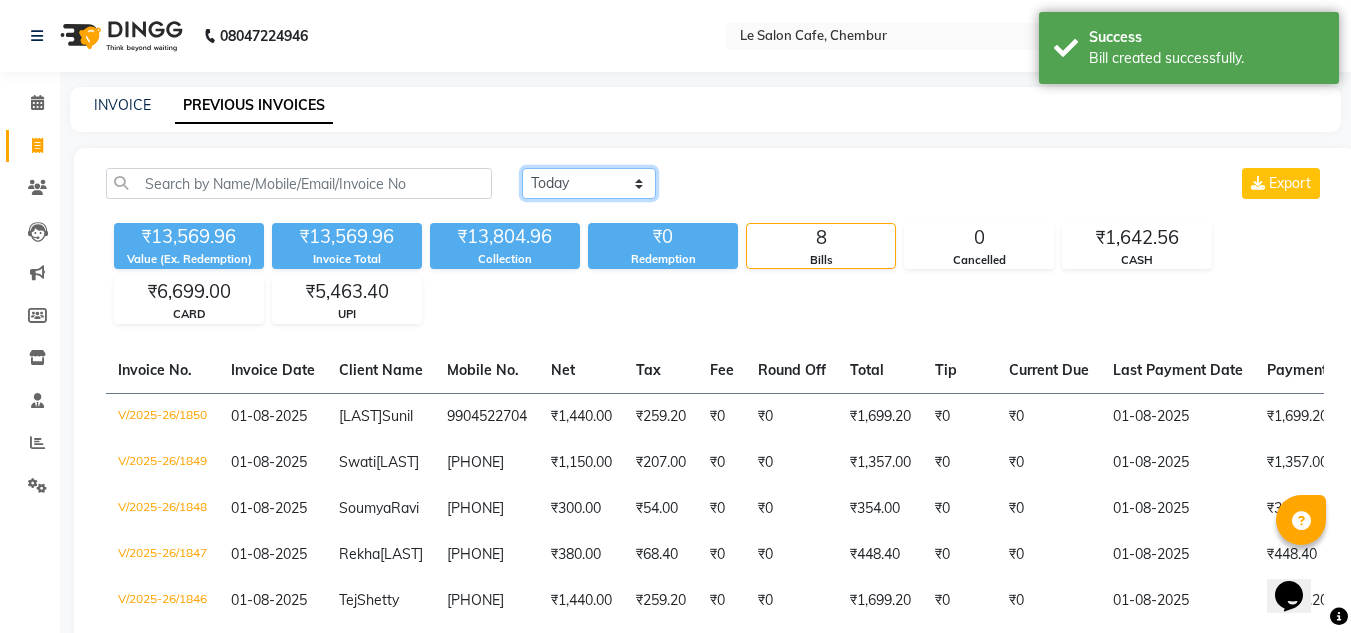 click on "Today Yesterday Custom Range" 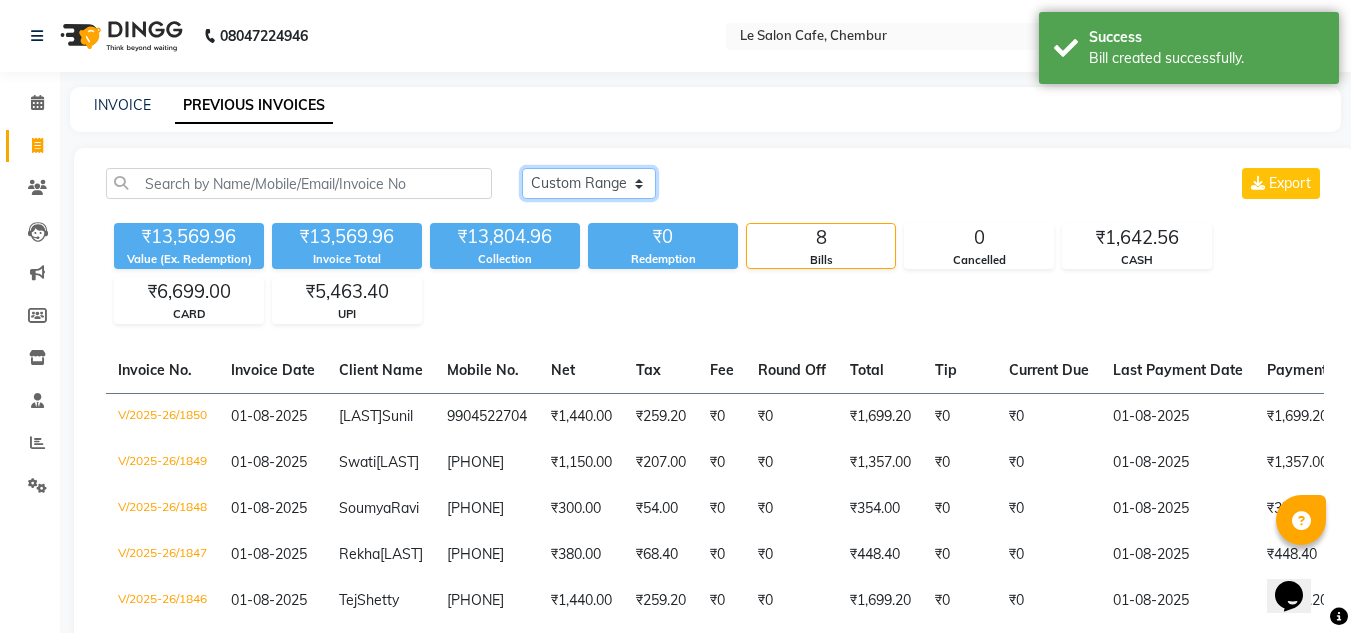 click on "Today Yesterday Custom Range" 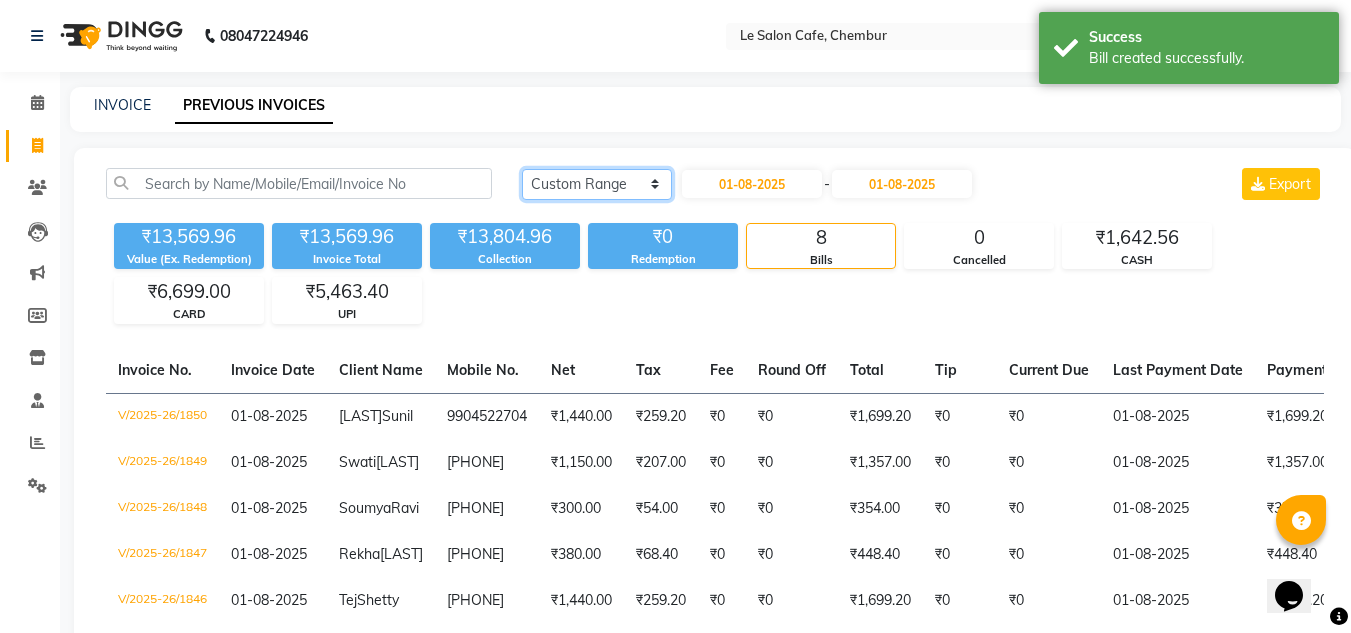 click on "Today Yesterday Custom Range" 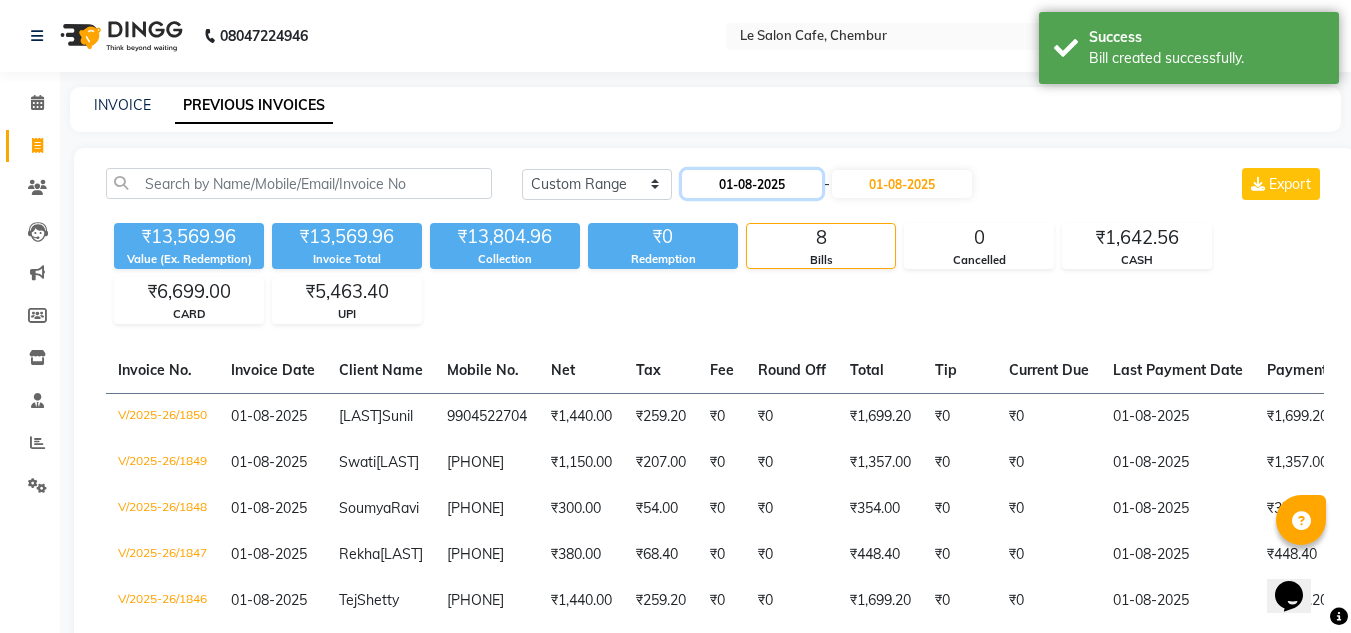 click on "01-08-2025" 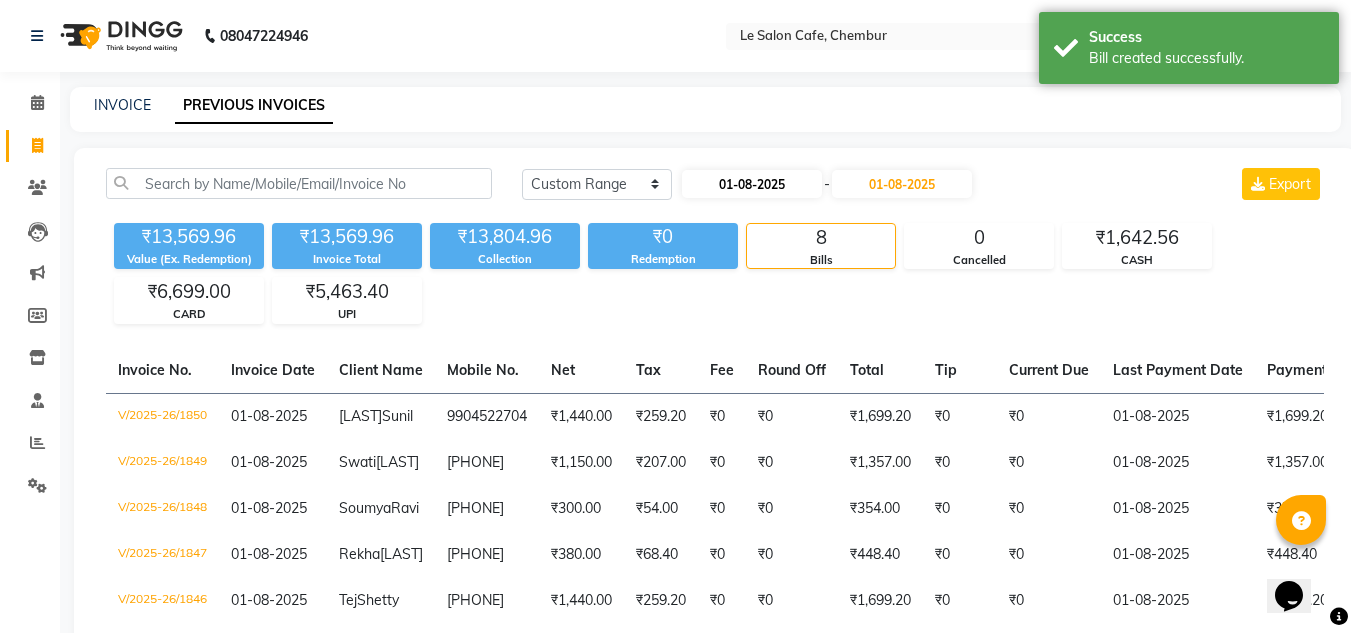 select on "8" 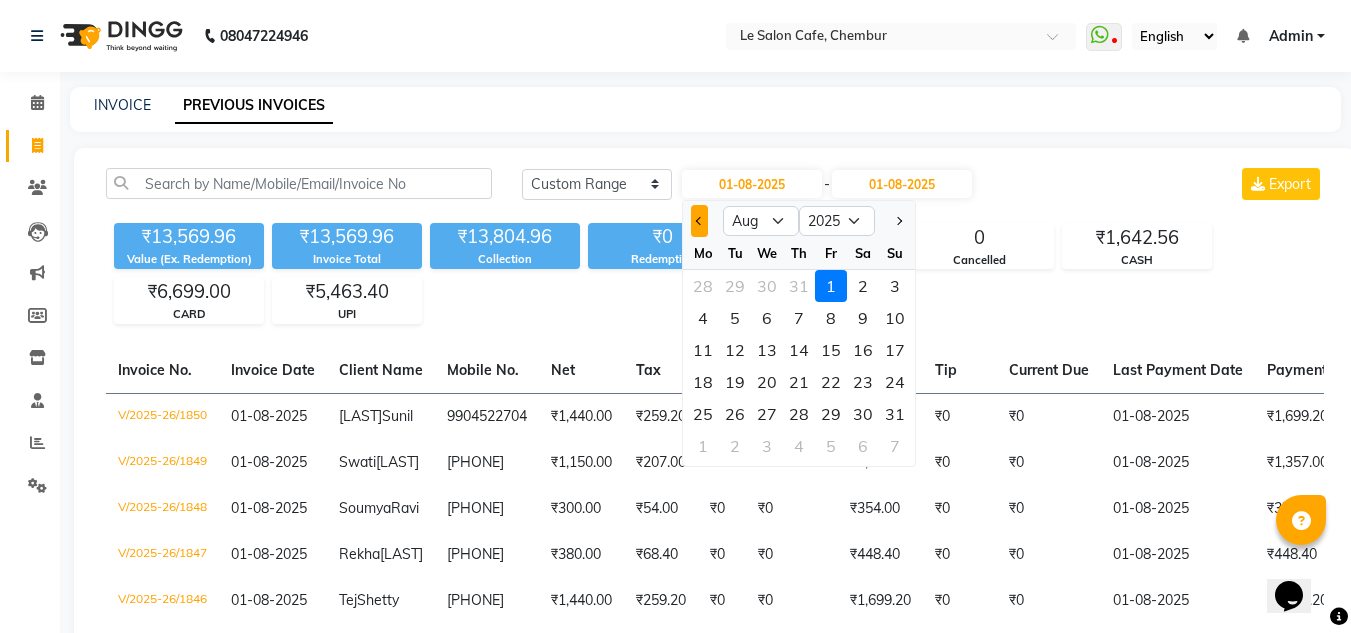 click 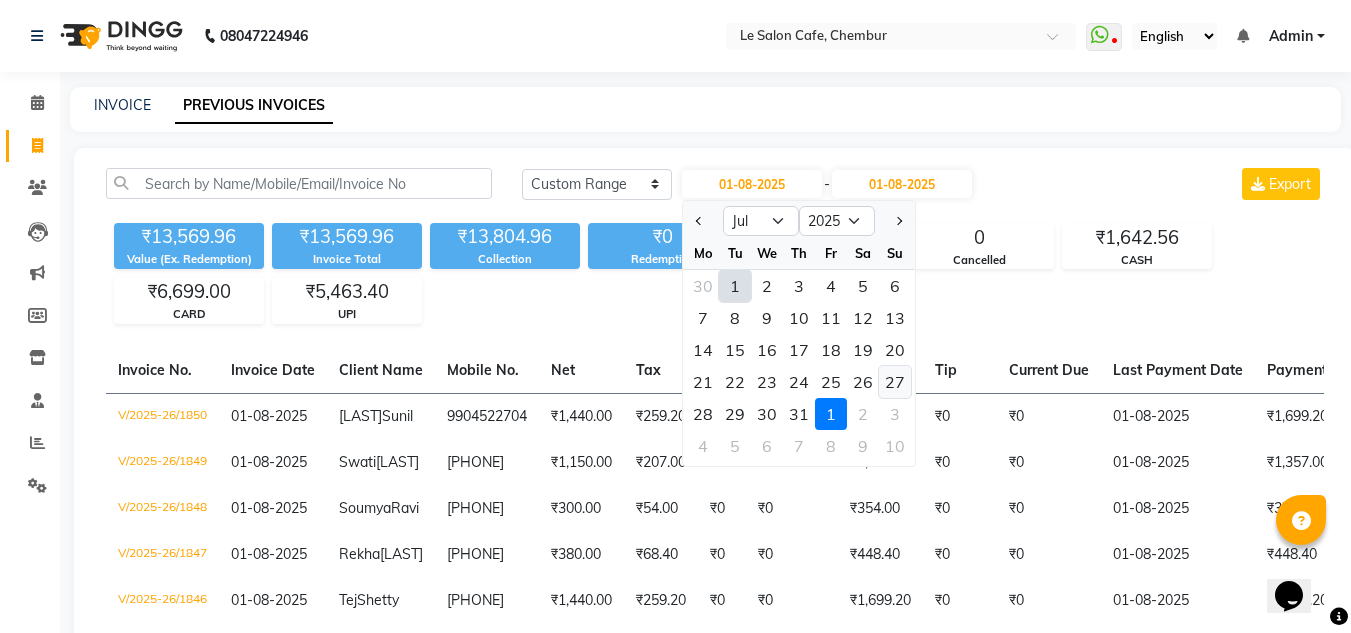 click on "27" 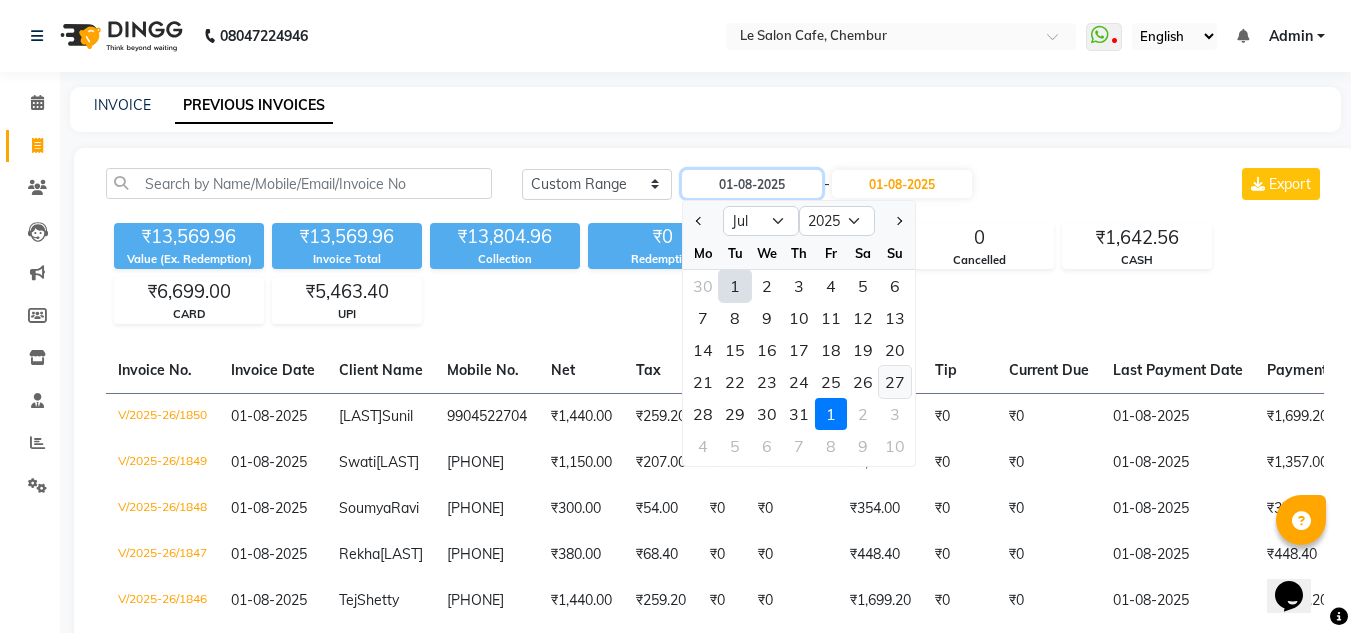 type on "27-07-2025" 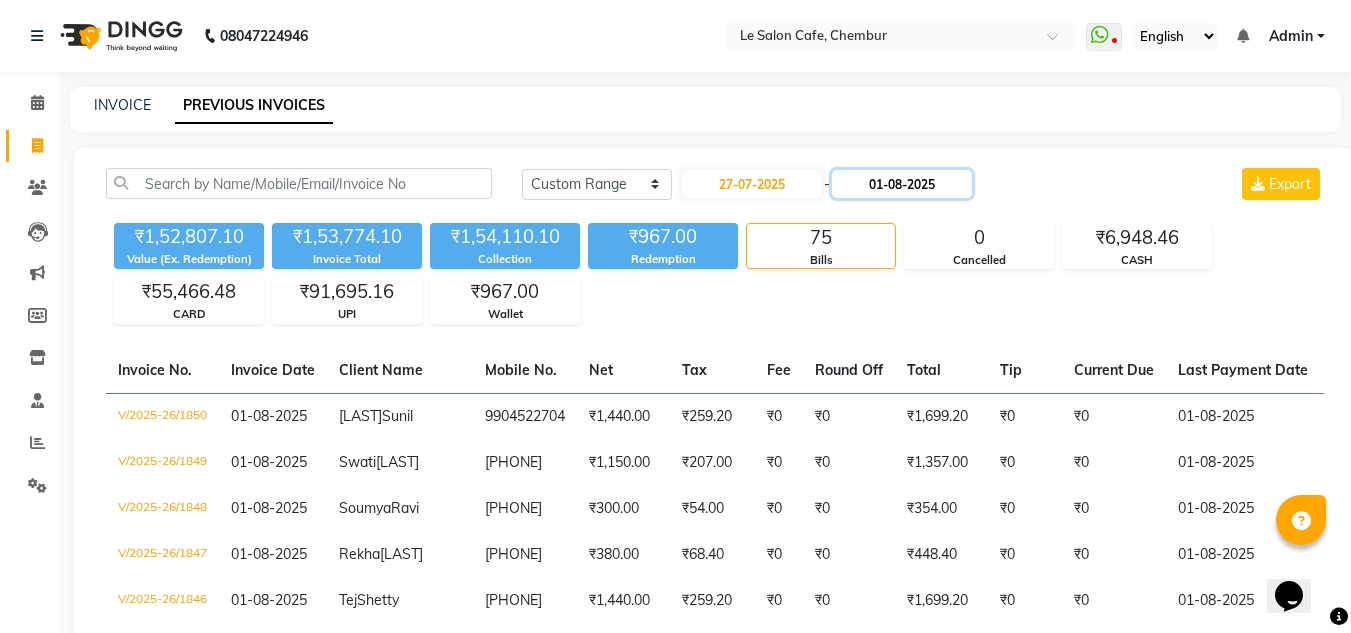 click on "01-08-2025" 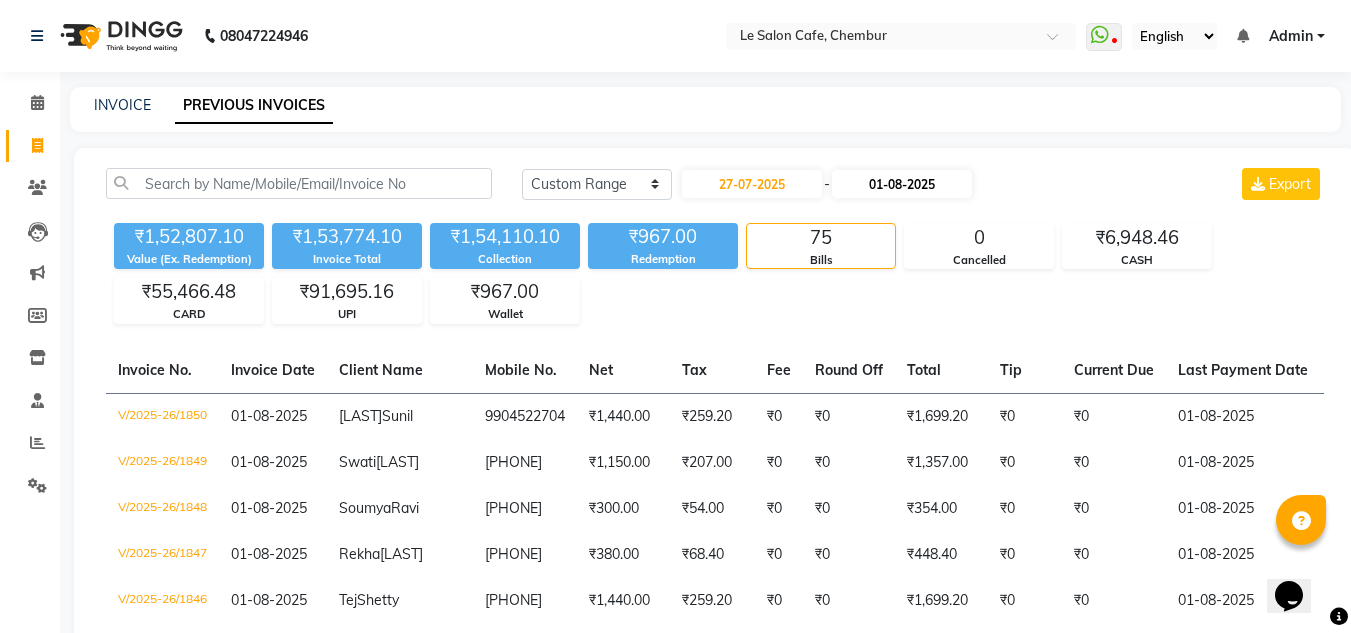 select on "8" 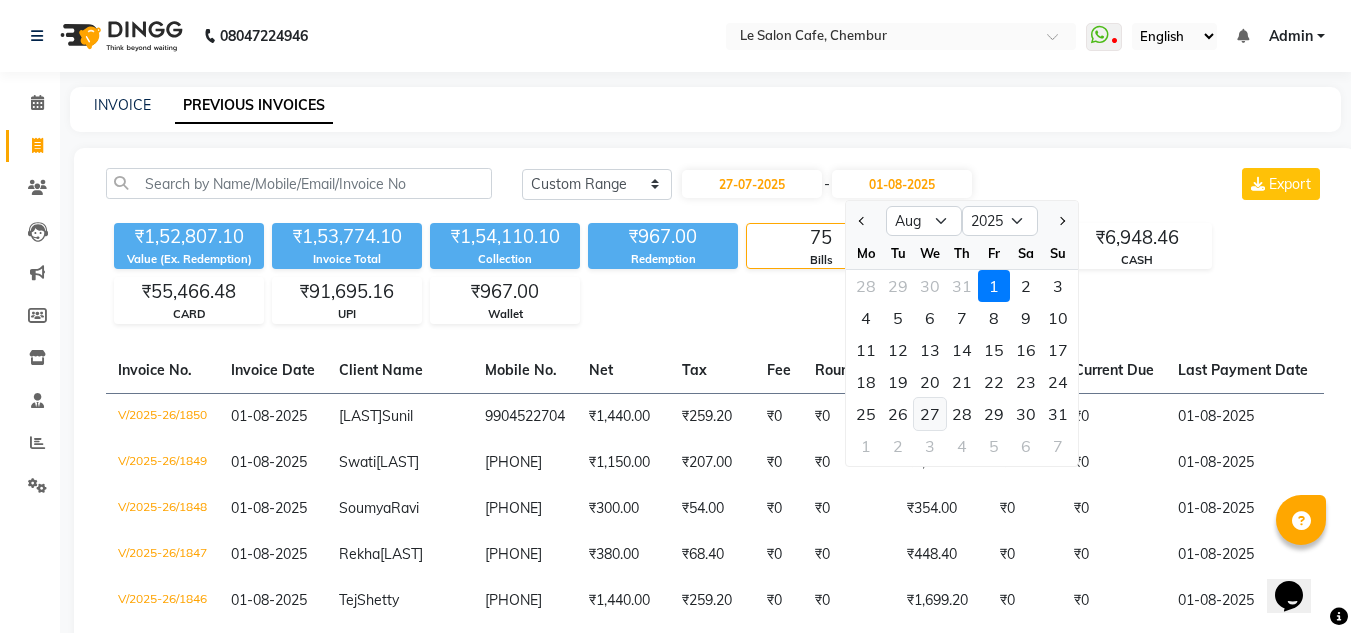 click on "27" 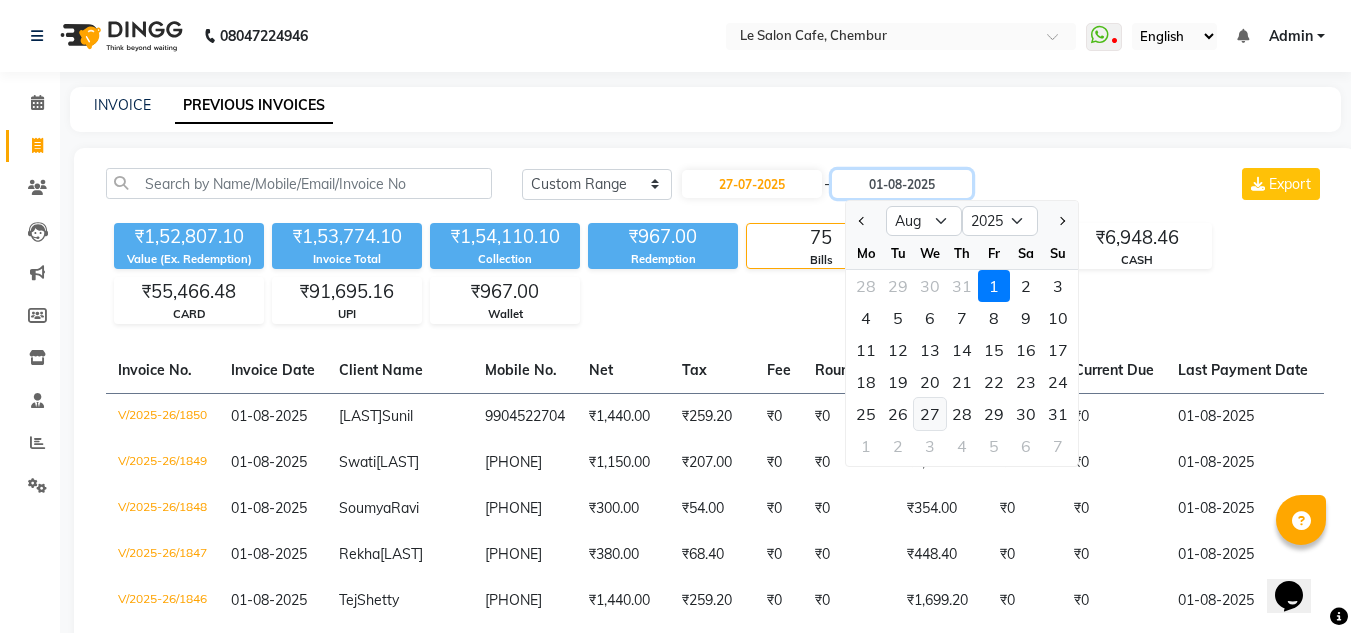 type on "27-08-2025" 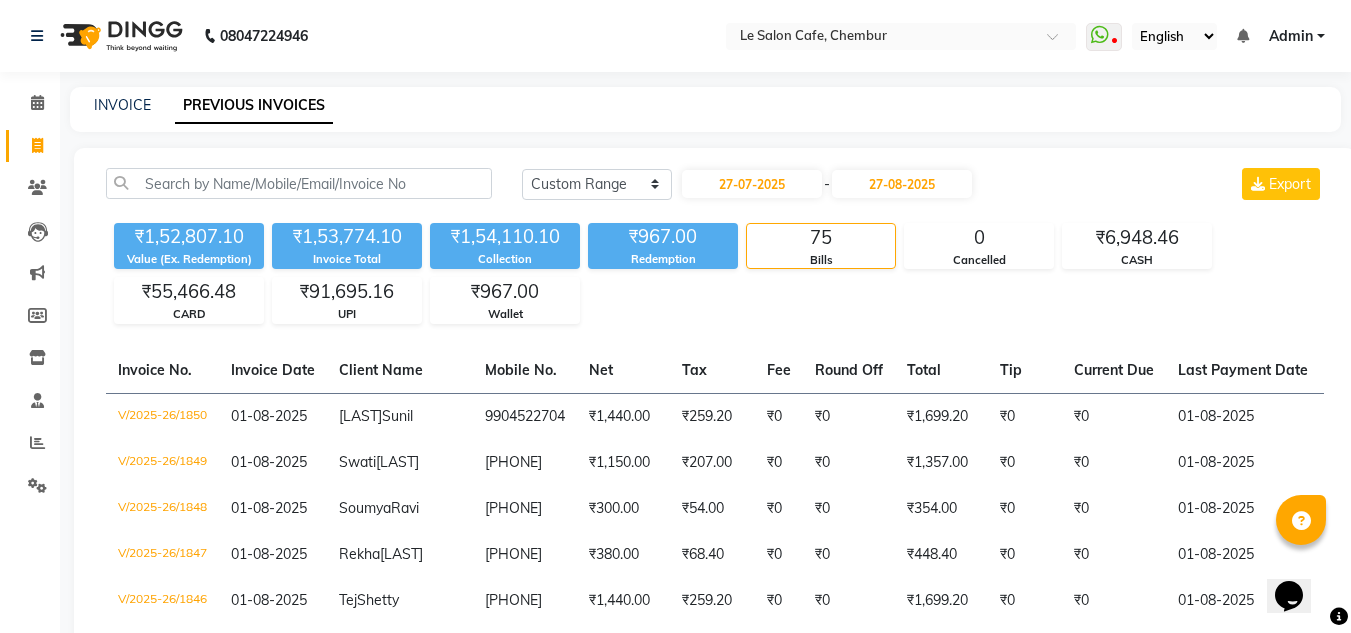 click on "Today Yesterday Custom Range 27-07-2025 - 27-08-2025 Export" 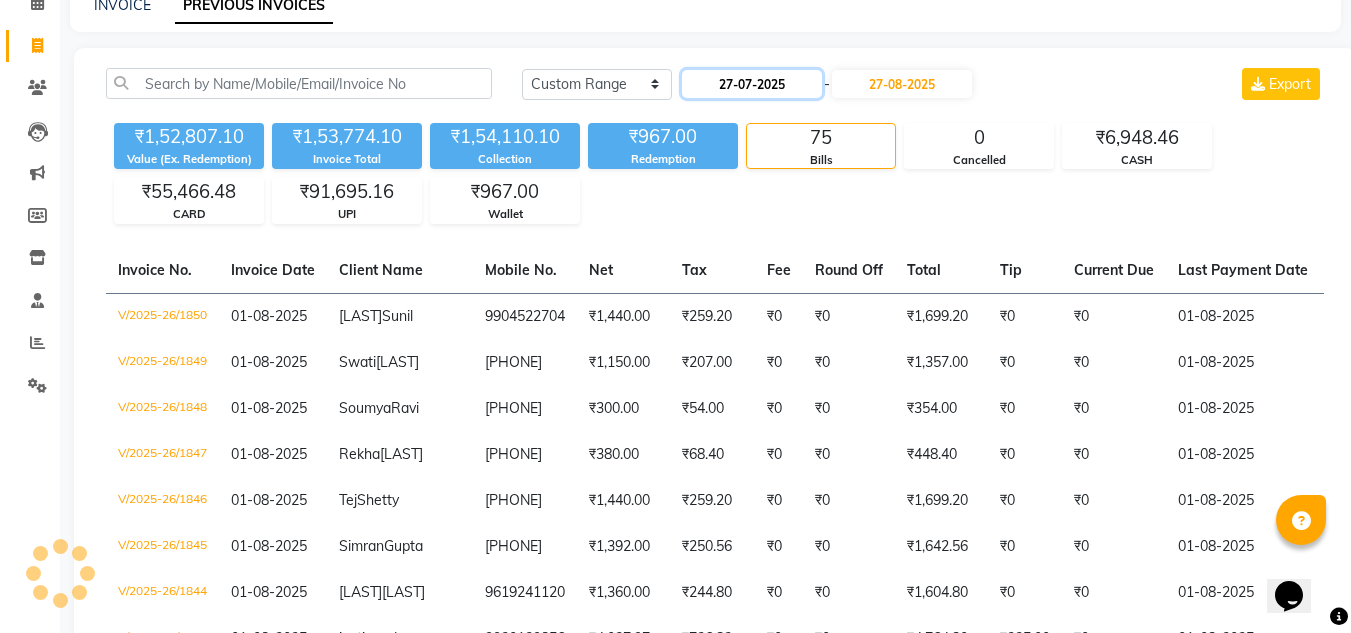 click on "27-07-2025" 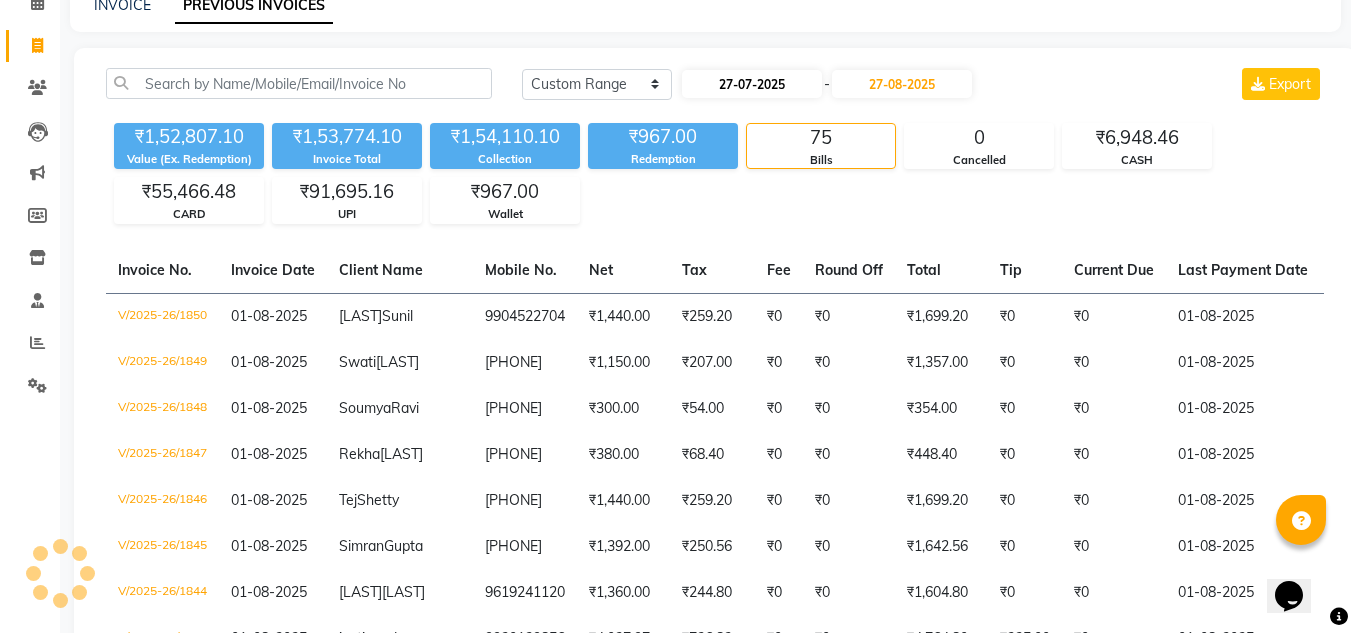 select on "7" 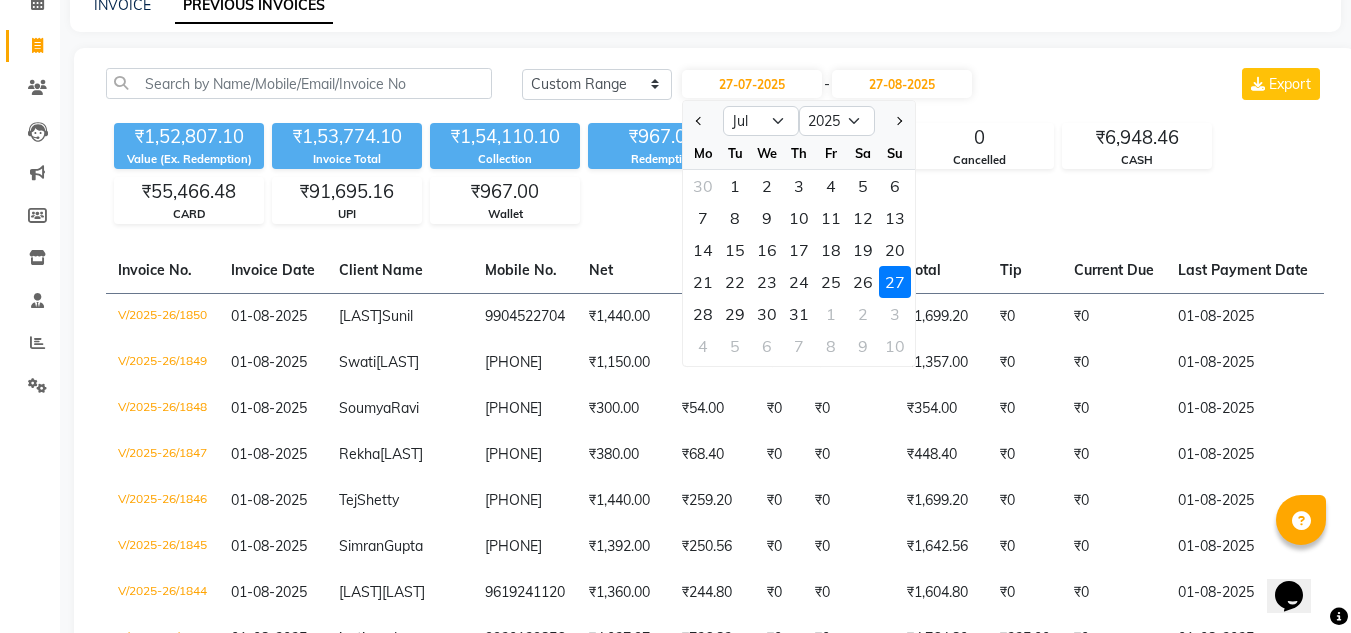 click on "27" 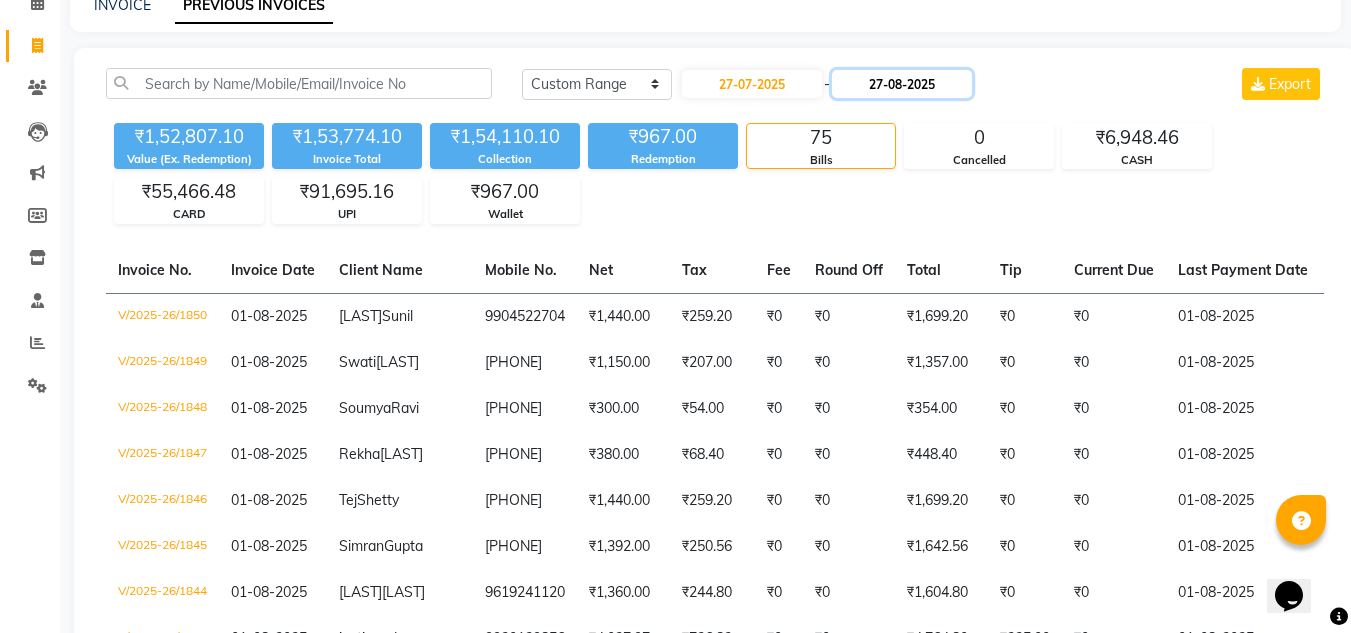 click on "27-08-2025" 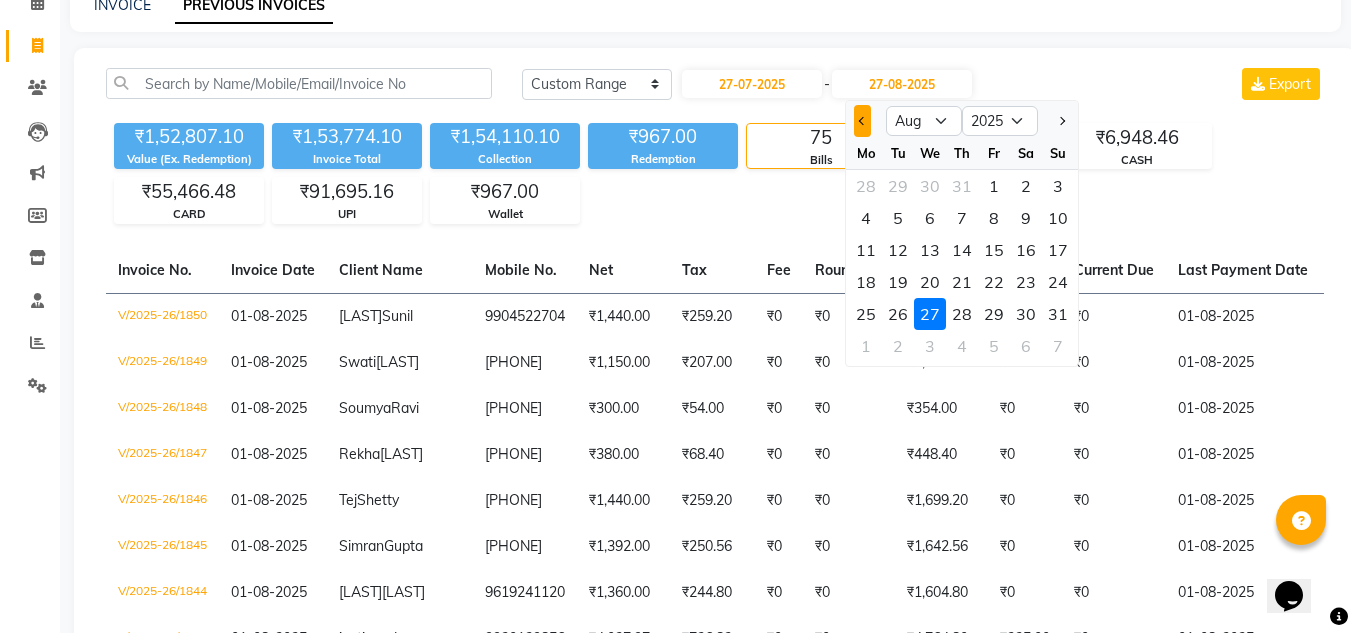 click 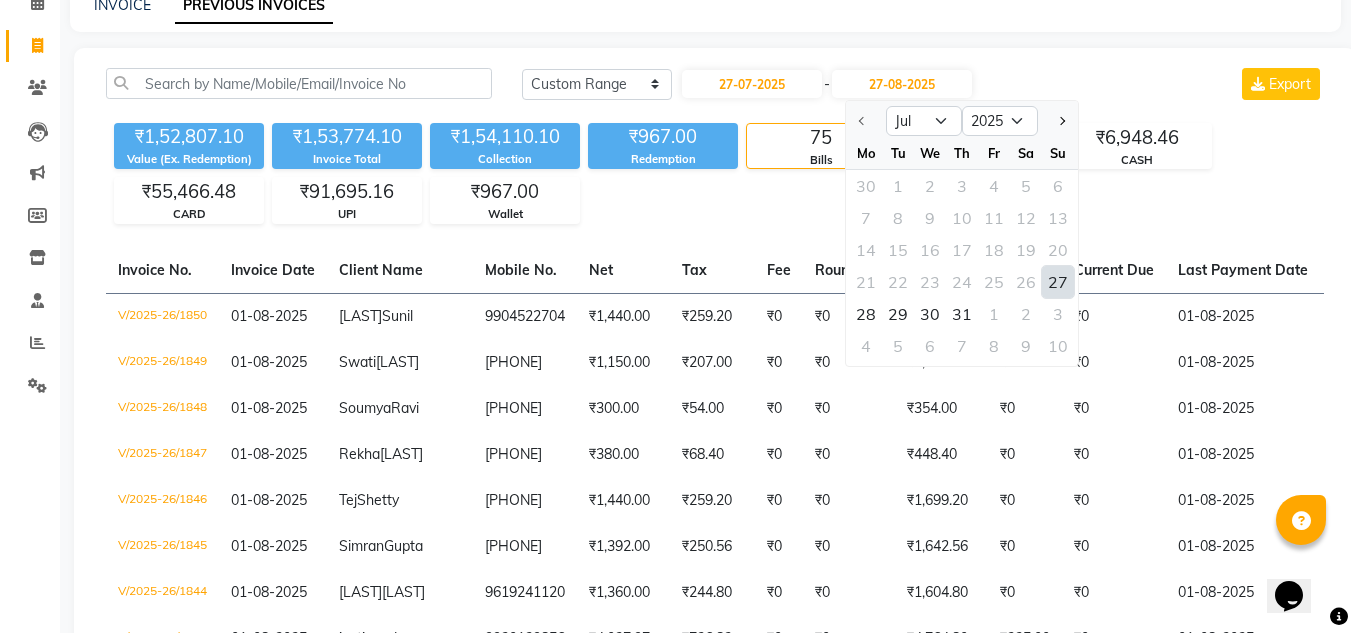 click on "27" 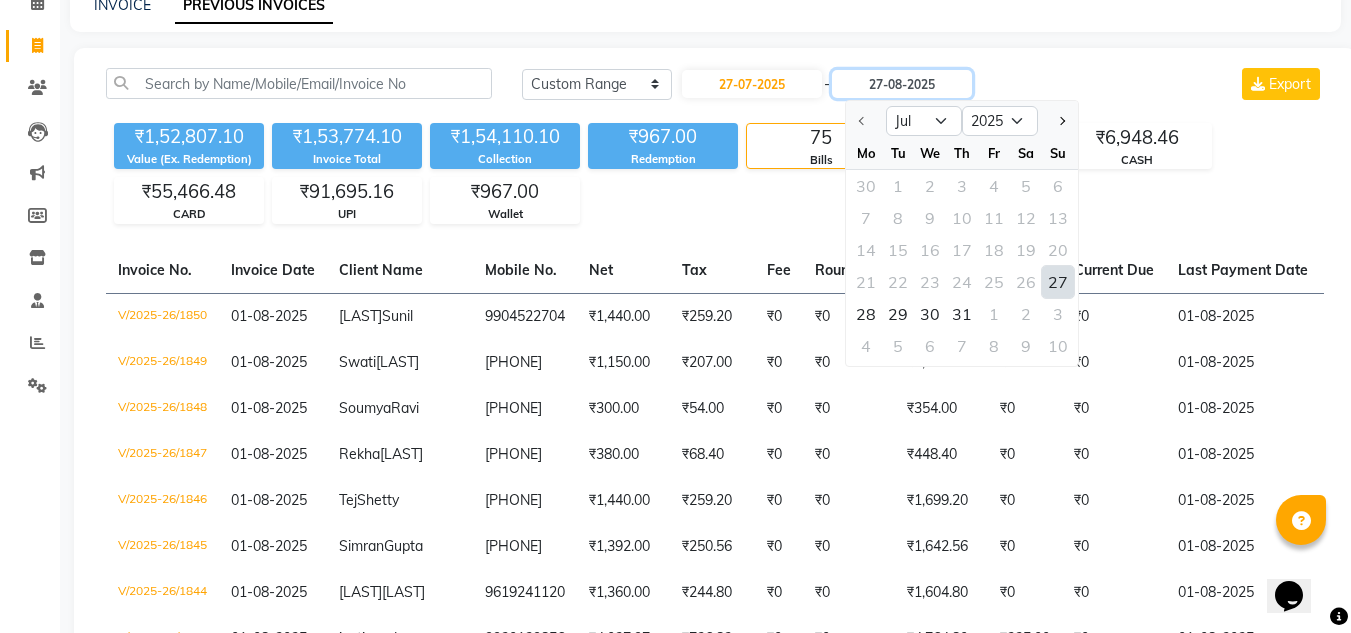 type on "27-07-2025" 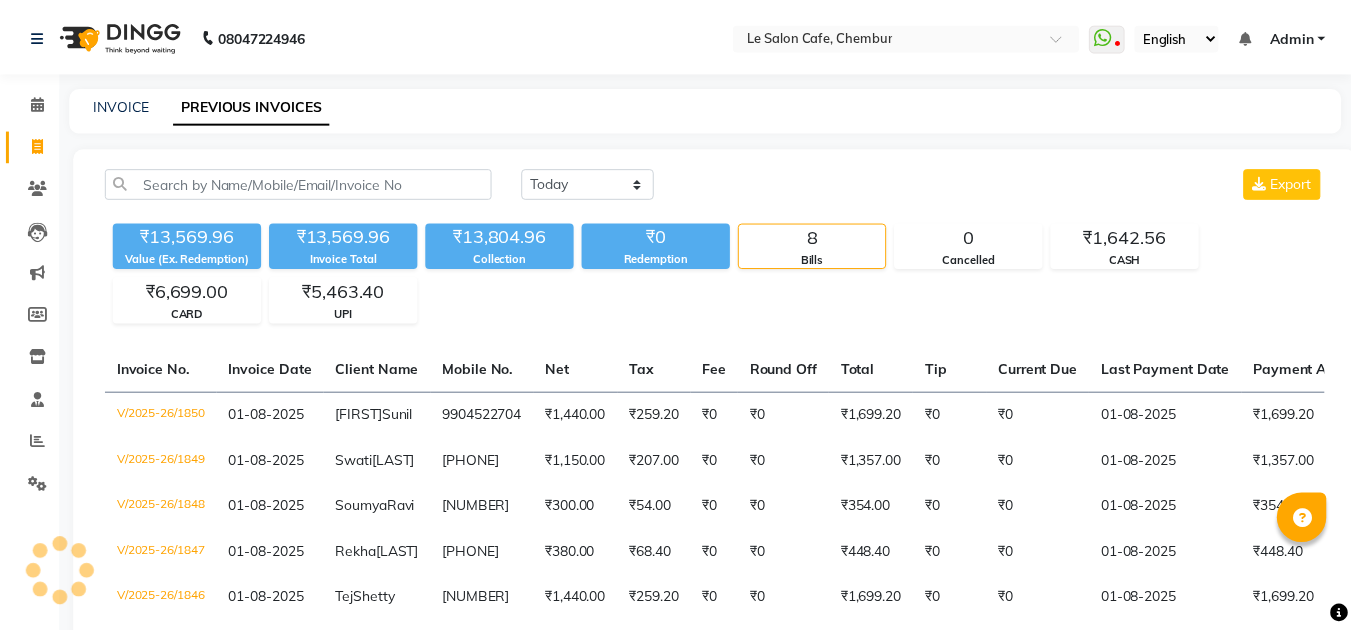 scroll, scrollTop: 0, scrollLeft: 0, axis: both 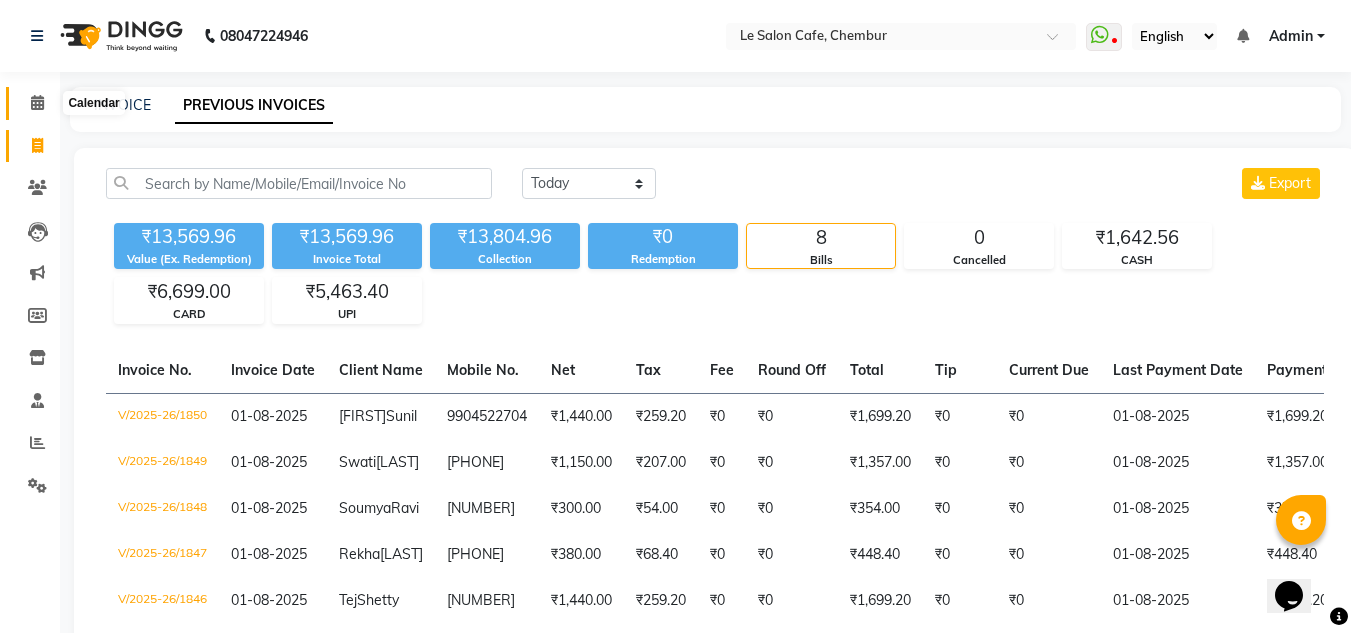 click 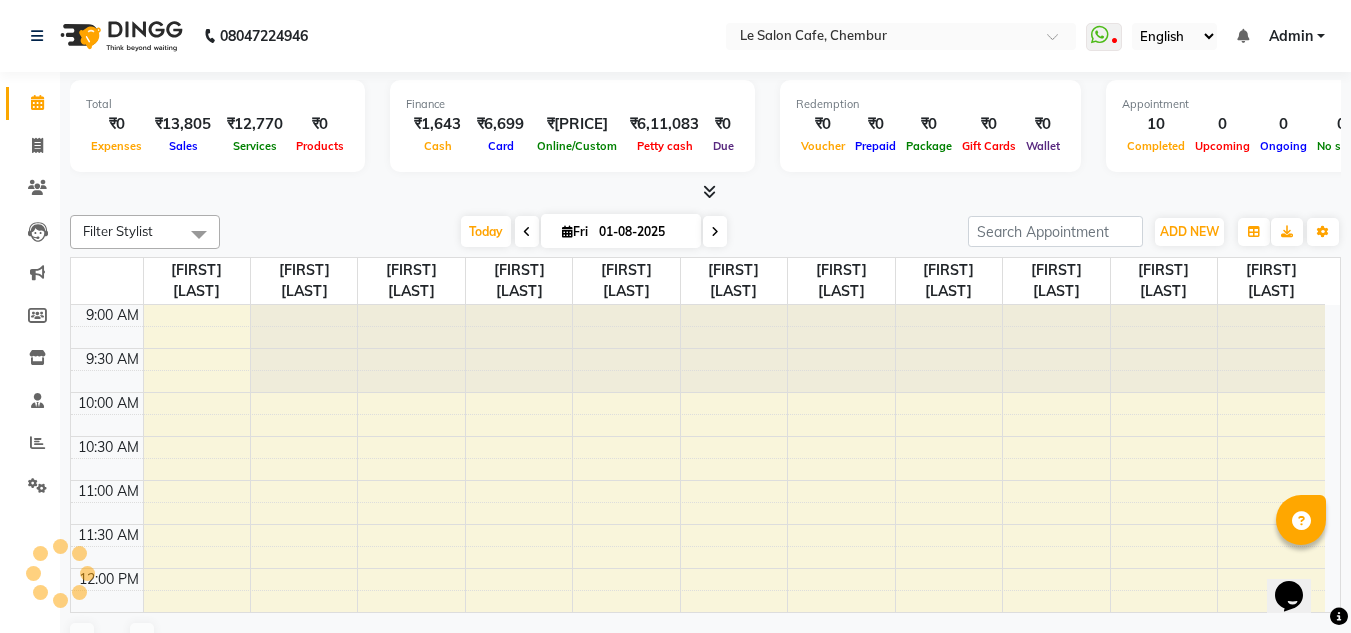 scroll, scrollTop: 617, scrollLeft: 0, axis: vertical 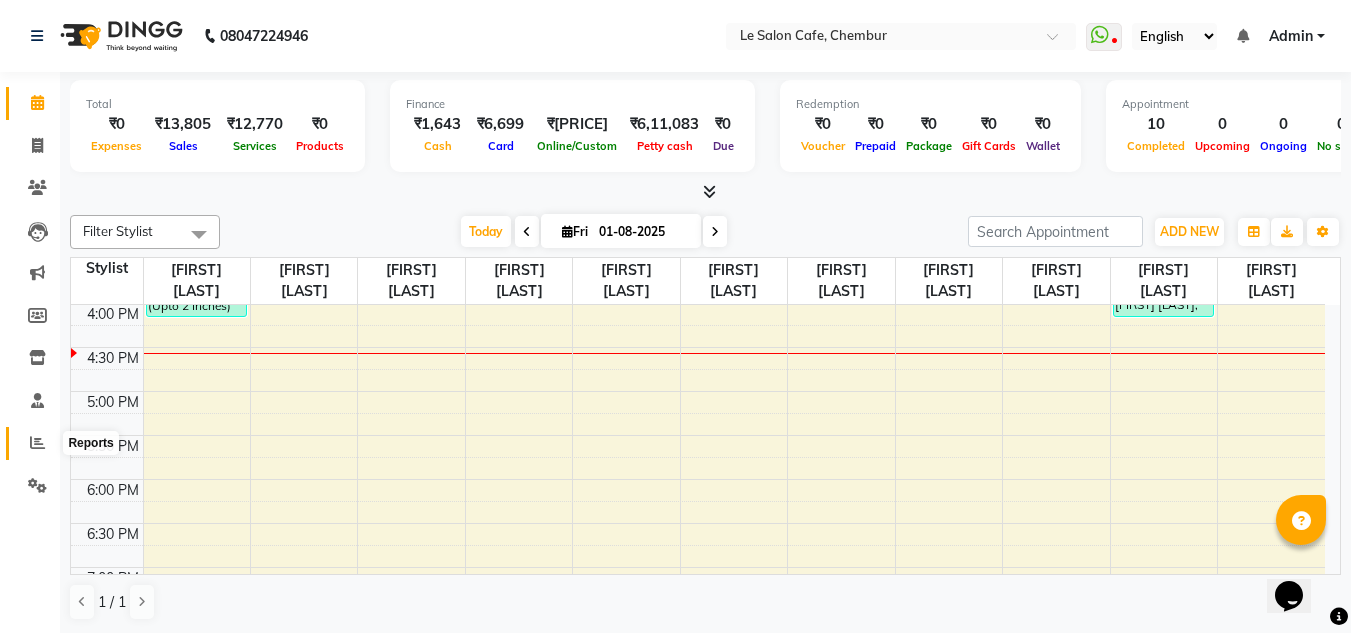 click 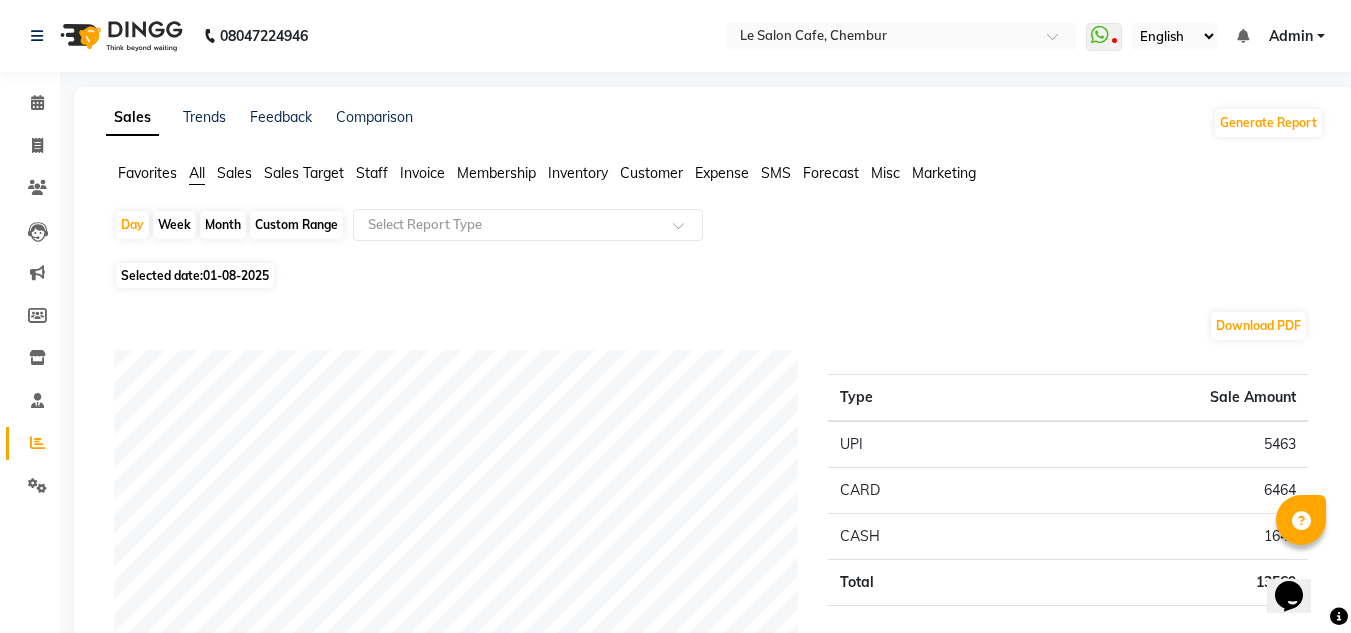 click on "Month" 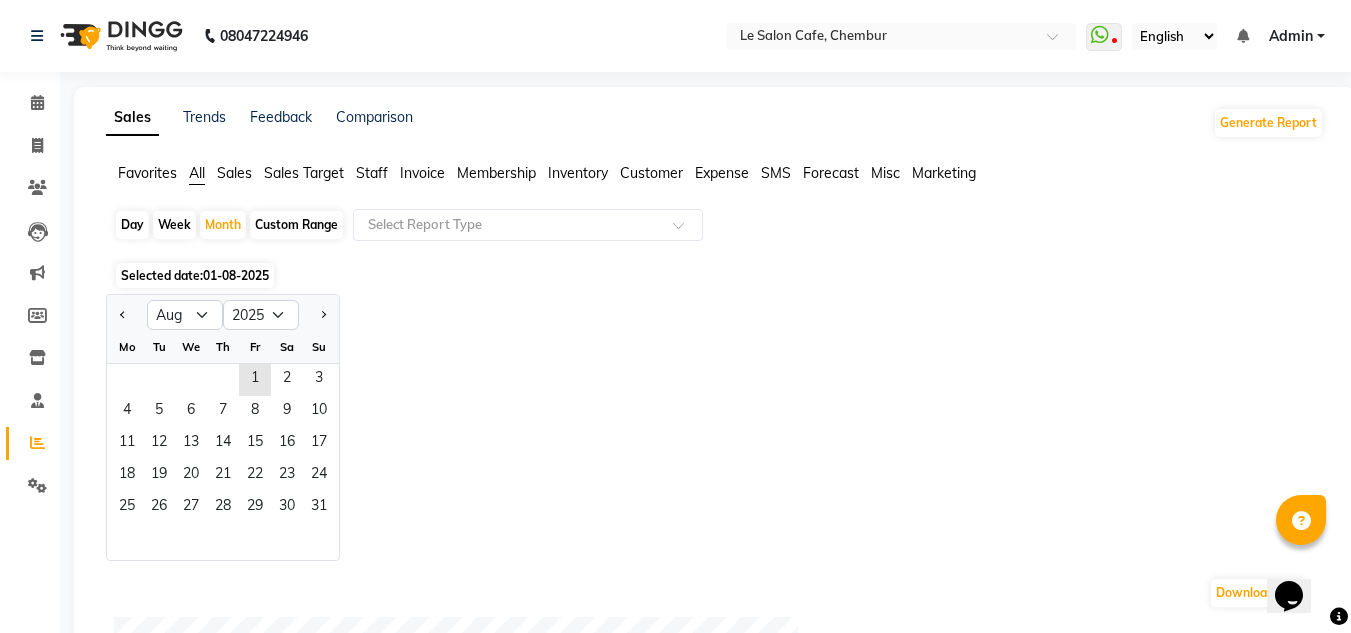 click on "Custom Range" 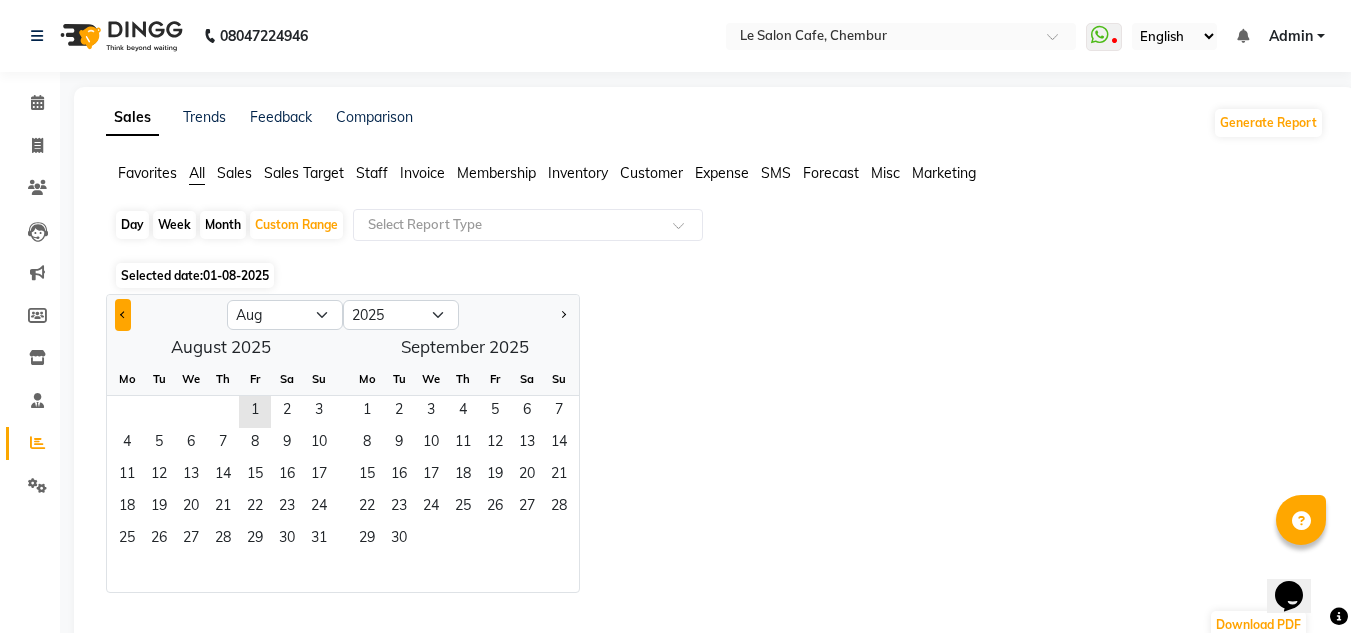 click 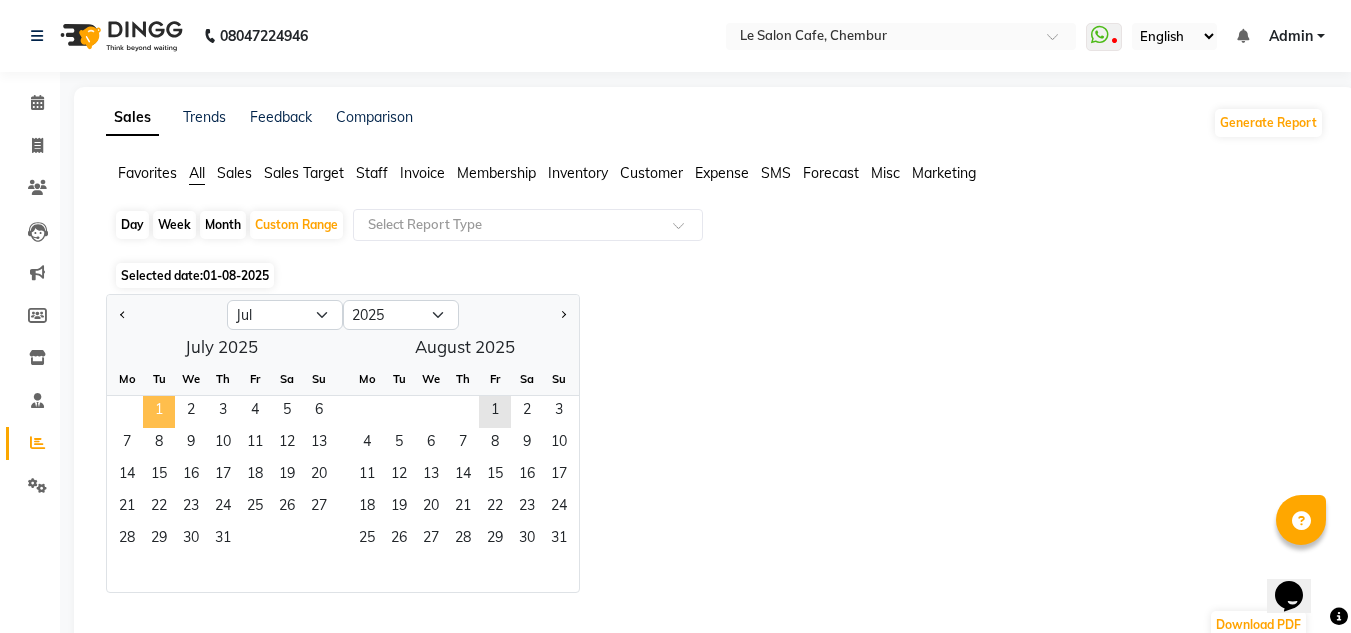 click on "1" 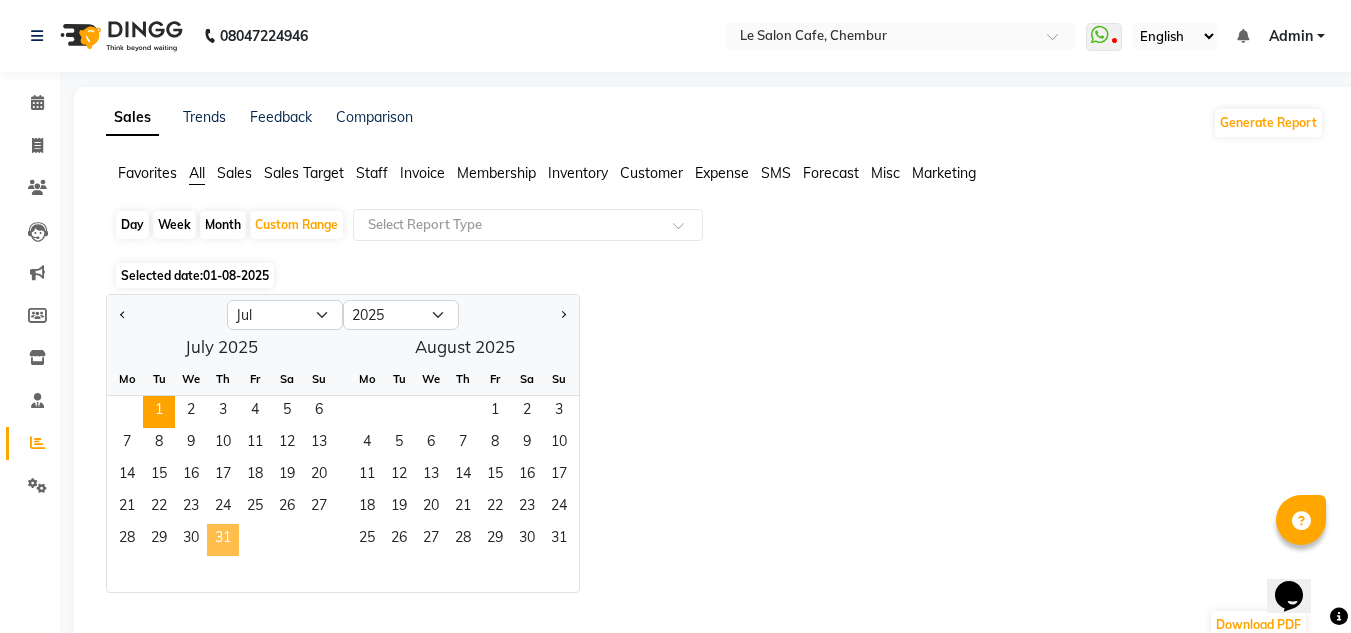 click on "31" 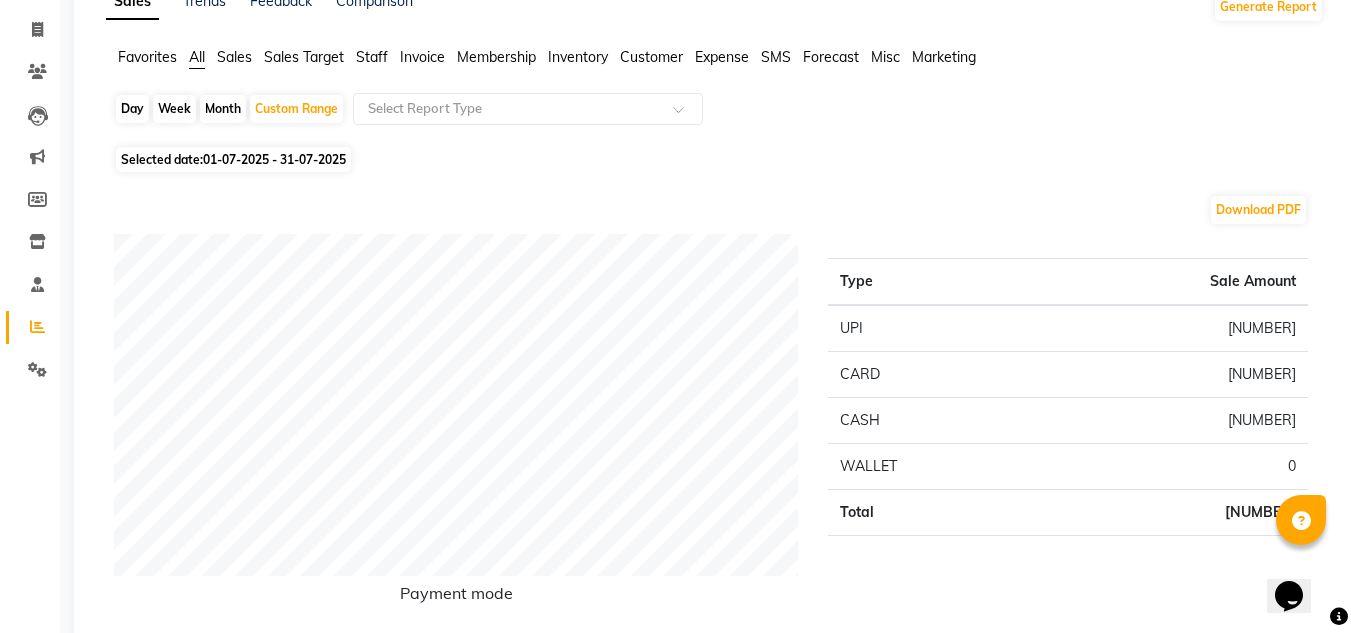 scroll, scrollTop: 300, scrollLeft: 0, axis: vertical 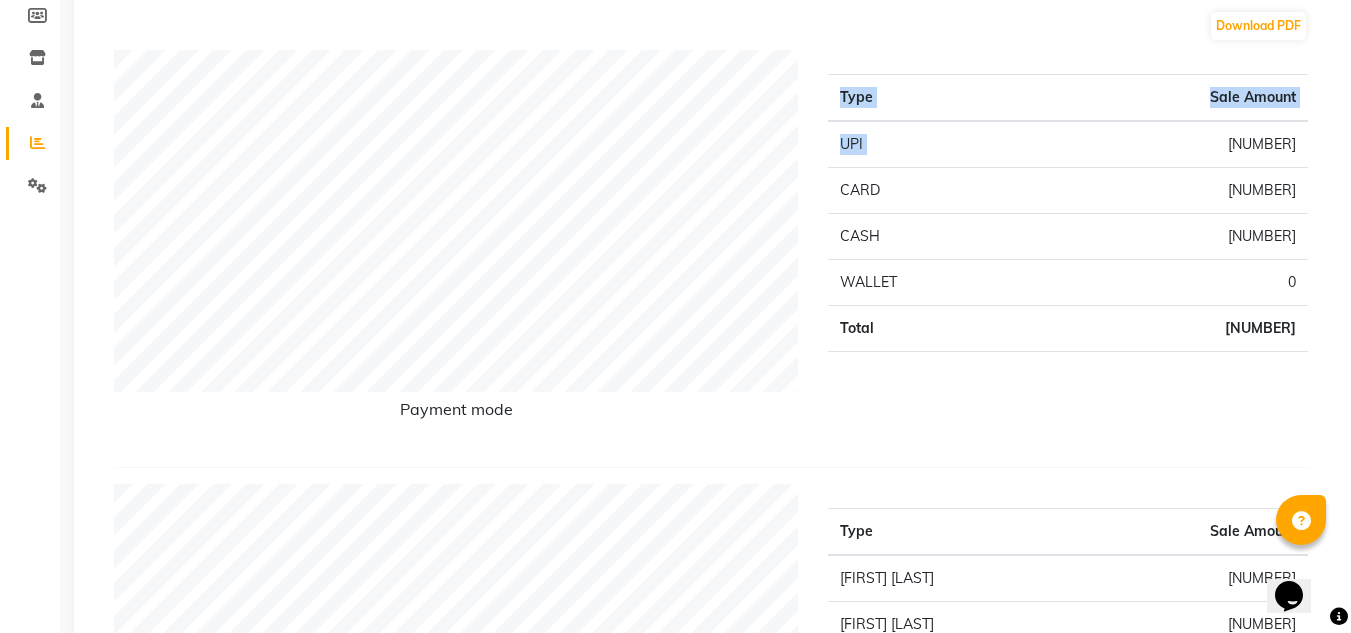 drag, startPoint x: 1240, startPoint y: 141, endPoint x: 1316, endPoint y: 145, distance: 76.105194 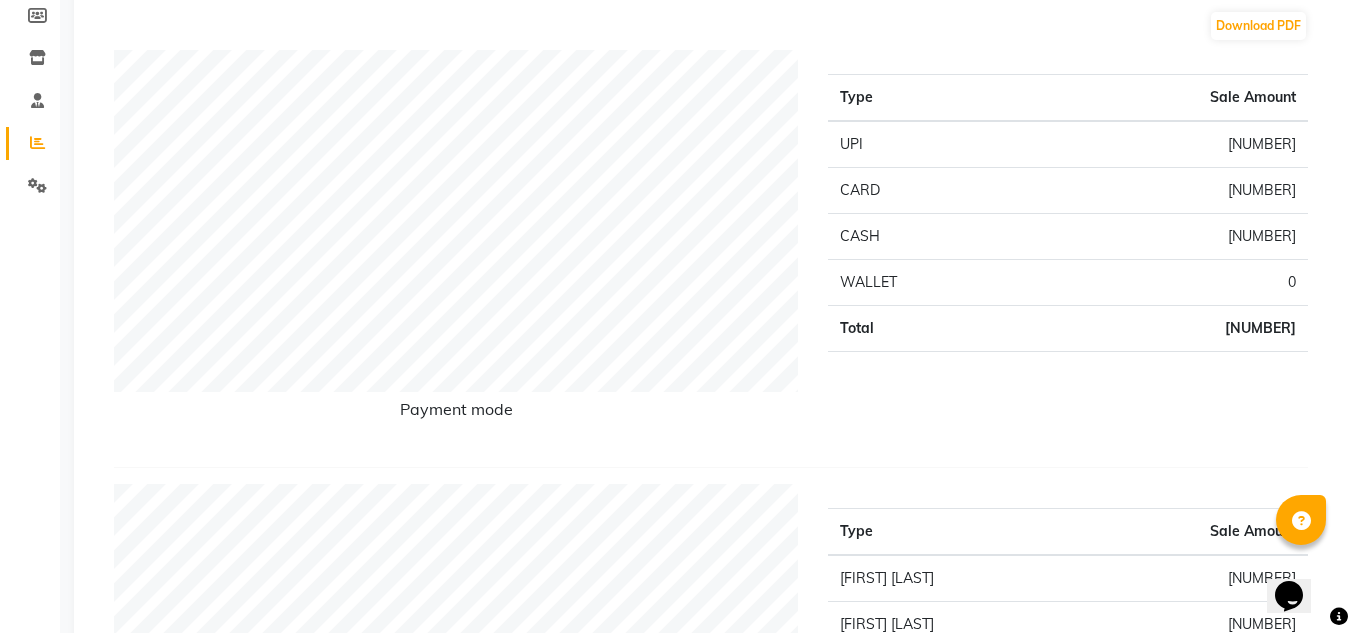 click on "Type Sale Amount UPI 453607 CARD 484554 CASH 20787 WALLET 0 Total 958948" 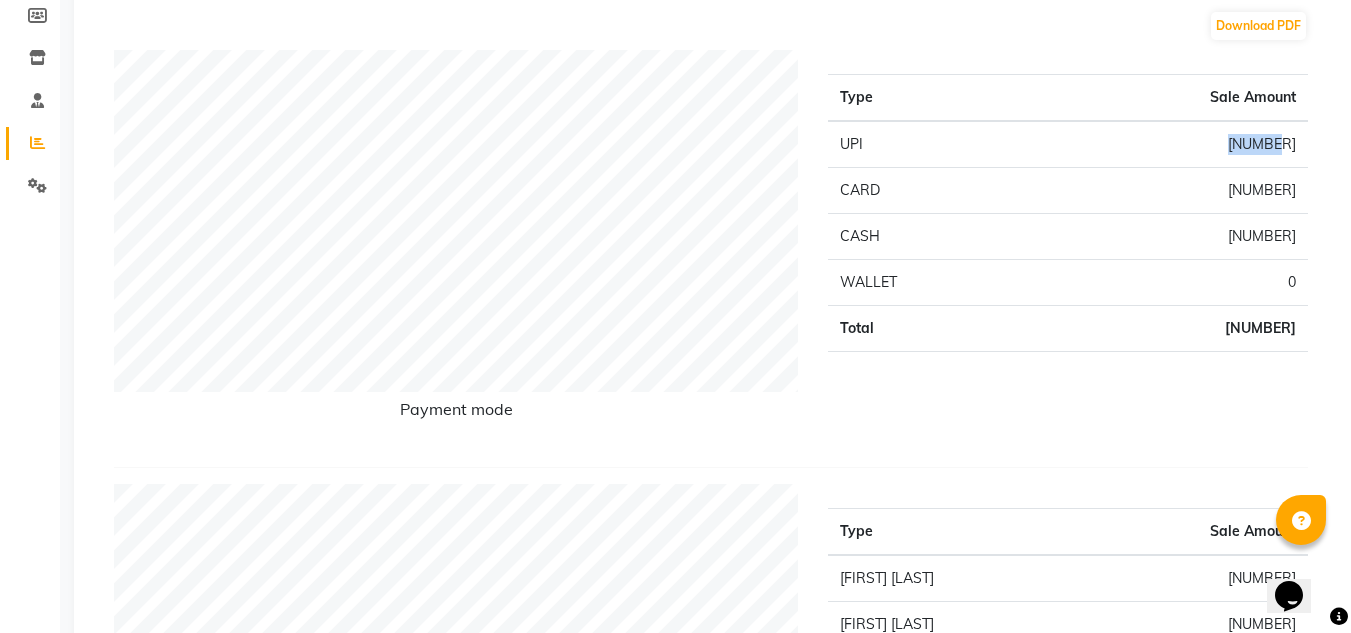 drag, startPoint x: 1238, startPoint y: 142, endPoint x: 1303, endPoint y: 142, distance: 65 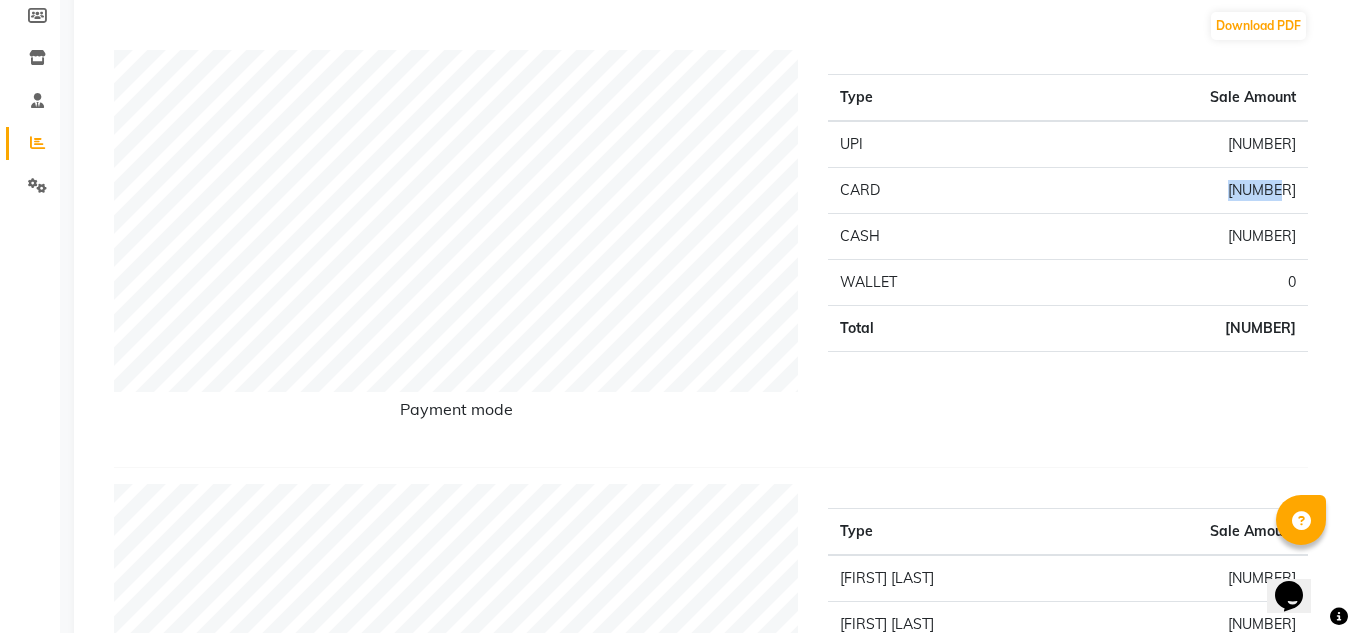 drag, startPoint x: 1246, startPoint y: 189, endPoint x: 1306, endPoint y: 191, distance: 60.033325 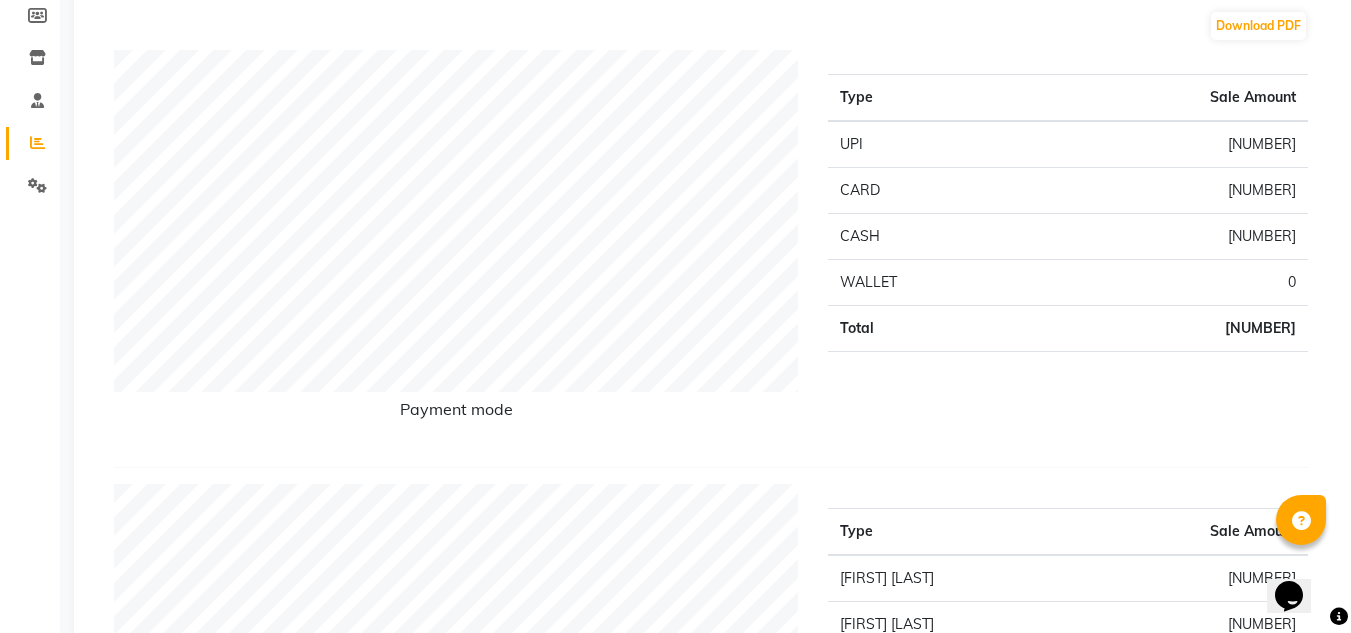 click on "Type Sale Amount UPI 453607 CARD 484554 CASH 20787 WALLET 0 Total 958948" 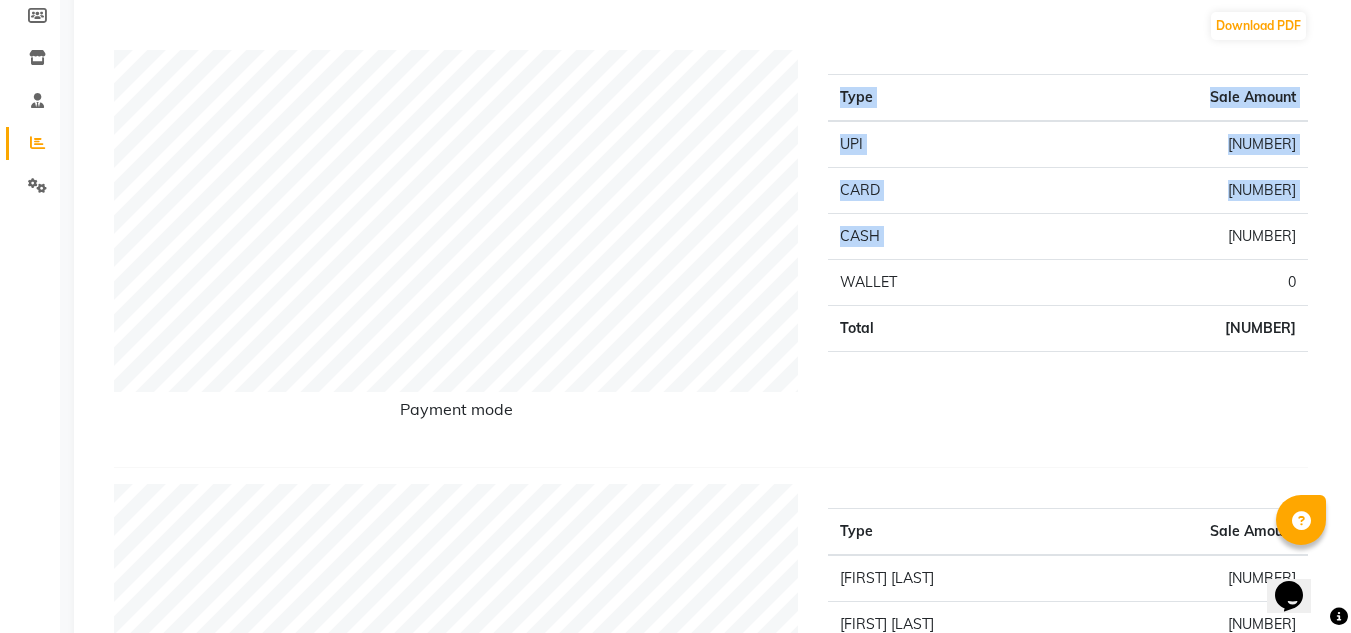 drag, startPoint x: 1254, startPoint y: 234, endPoint x: 1322, endPoint y: 227, distance: 68.359344 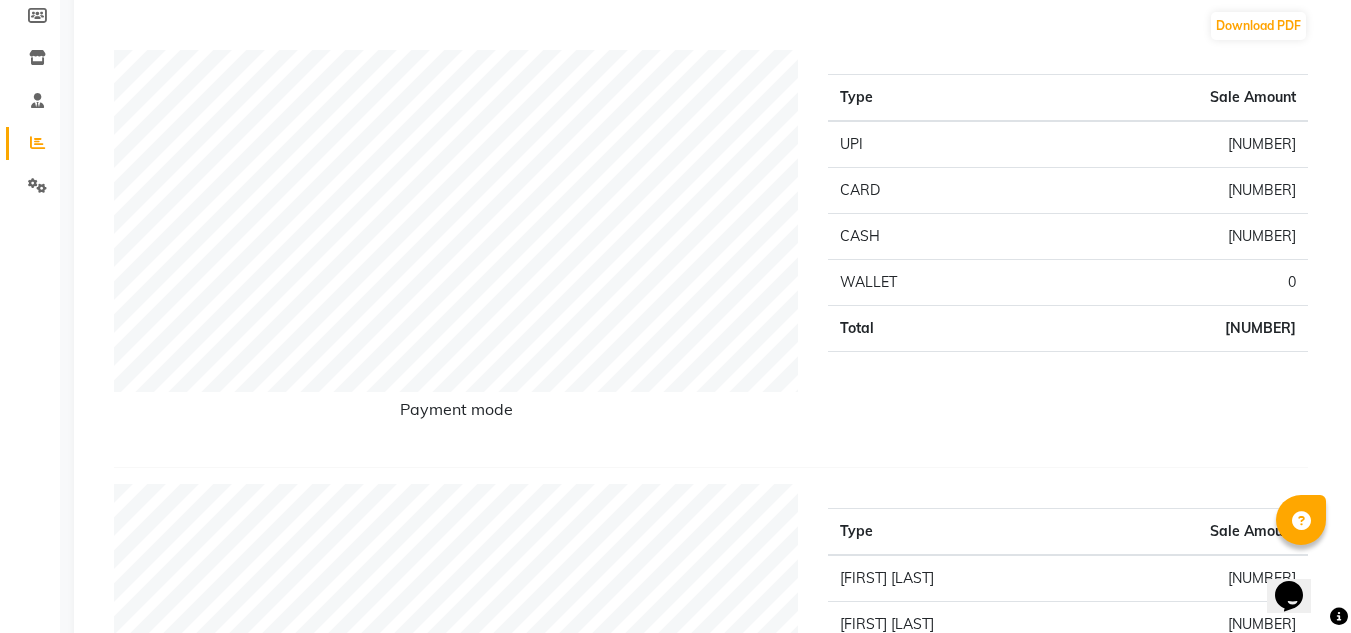 drag, startPoint x: 1028, startPoint y: 473, endPoint x: 1034, endPoint y: 437, distance: 36.496574 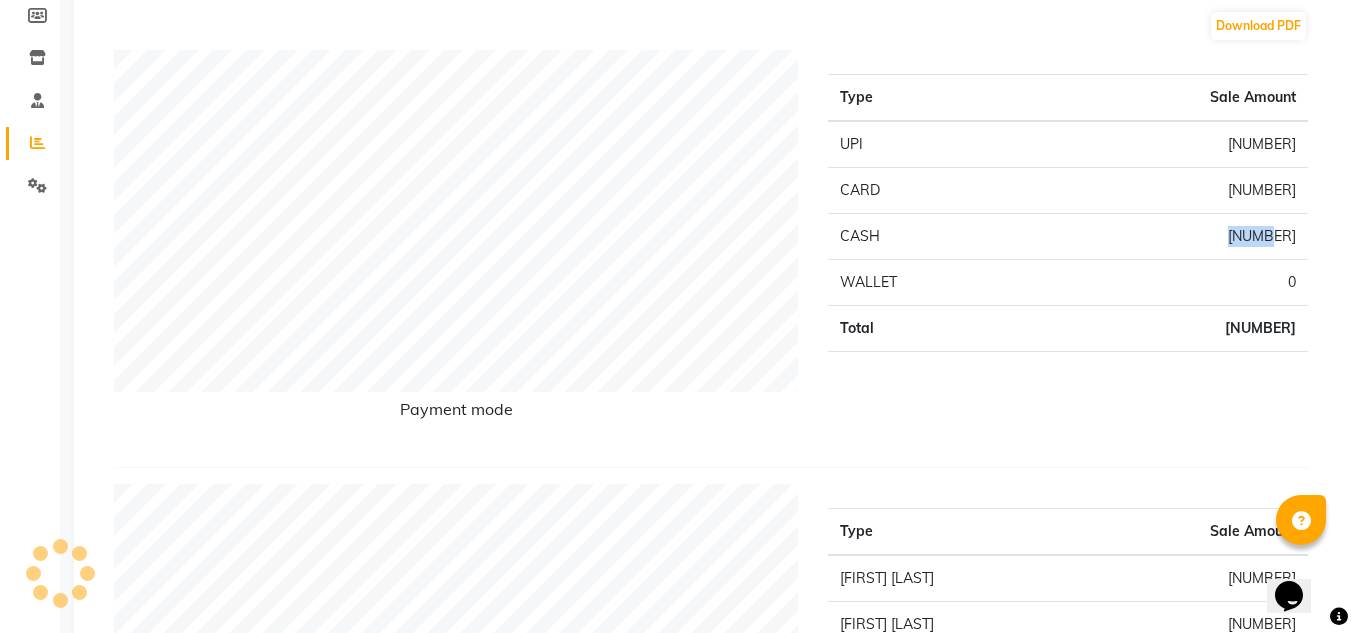 drag, startPoint x: 1243, startPoint y: 234, endPoint x: 1302, endPoint y: 232, distance: 59.03389 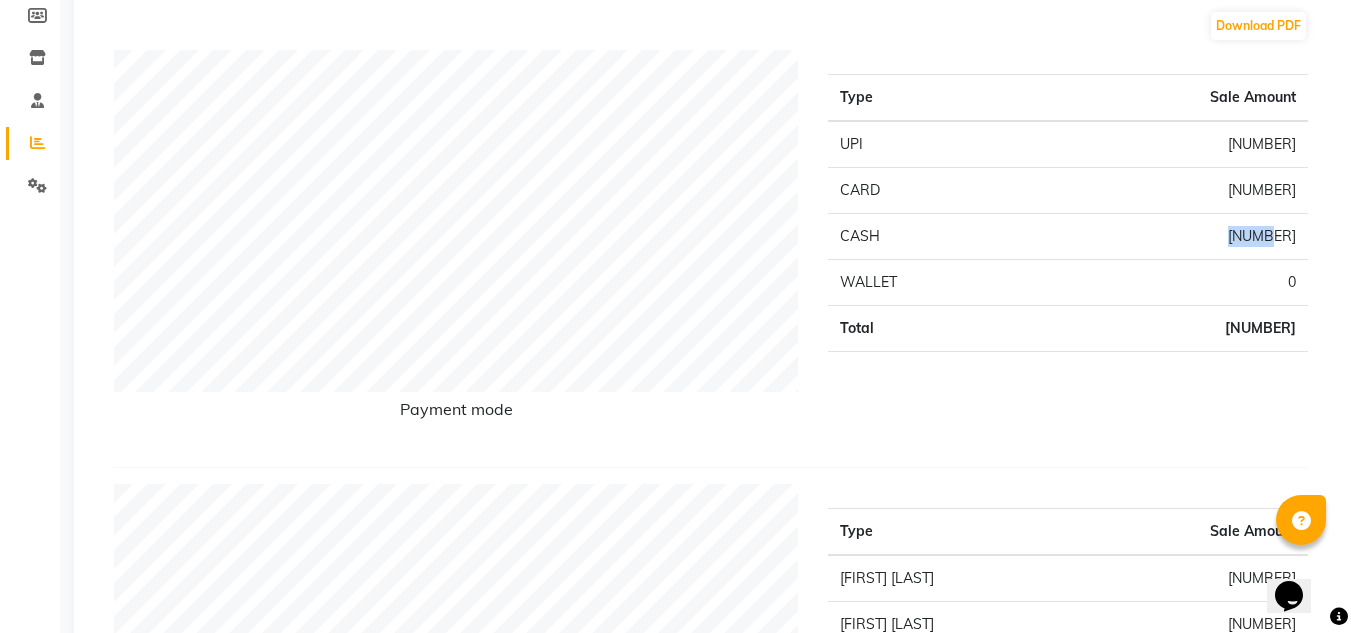 copy on "20787" 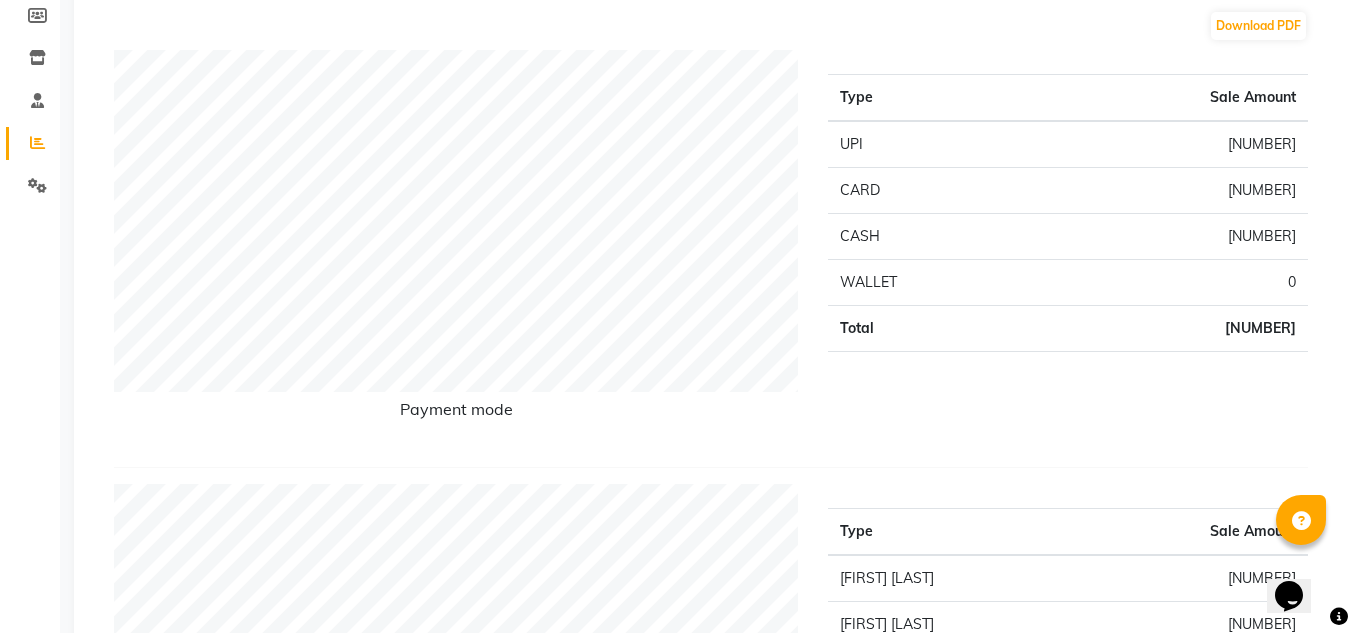 click on "Type Sale Amount UPI 453607 CARD 484554 CASH 20787 WALLET 0 Total 958948" 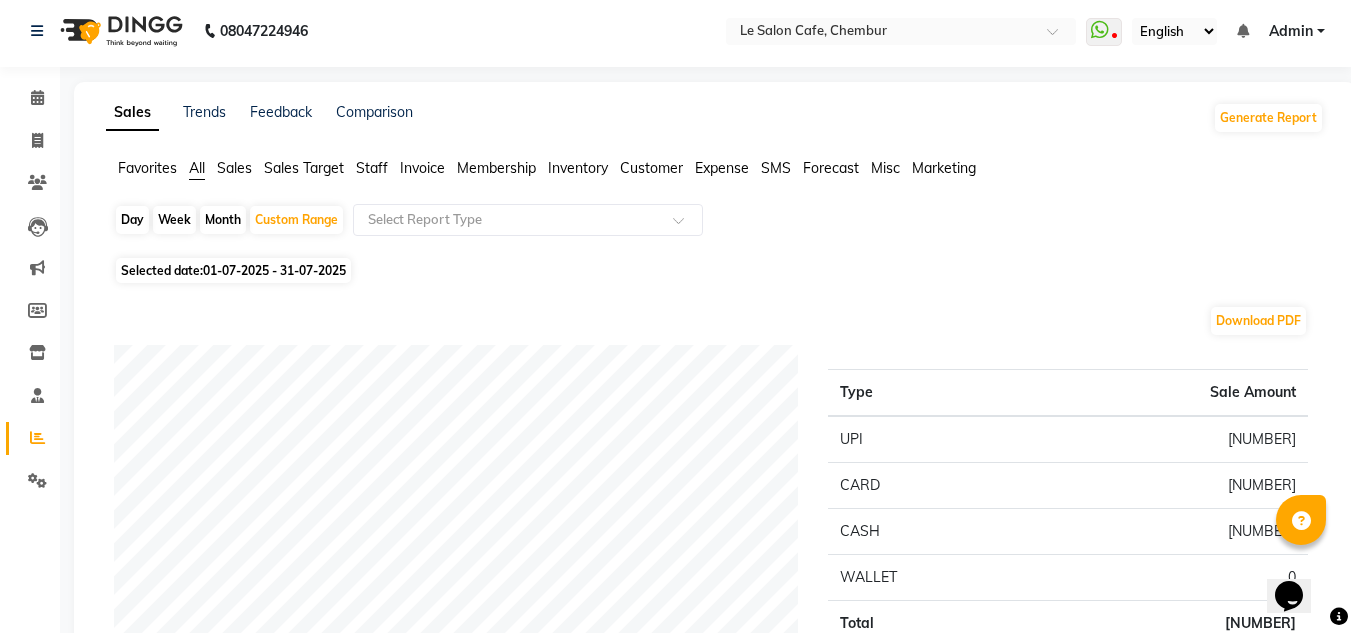 scroll, scrollTop: 0, scrollLeft: 0, axis: both 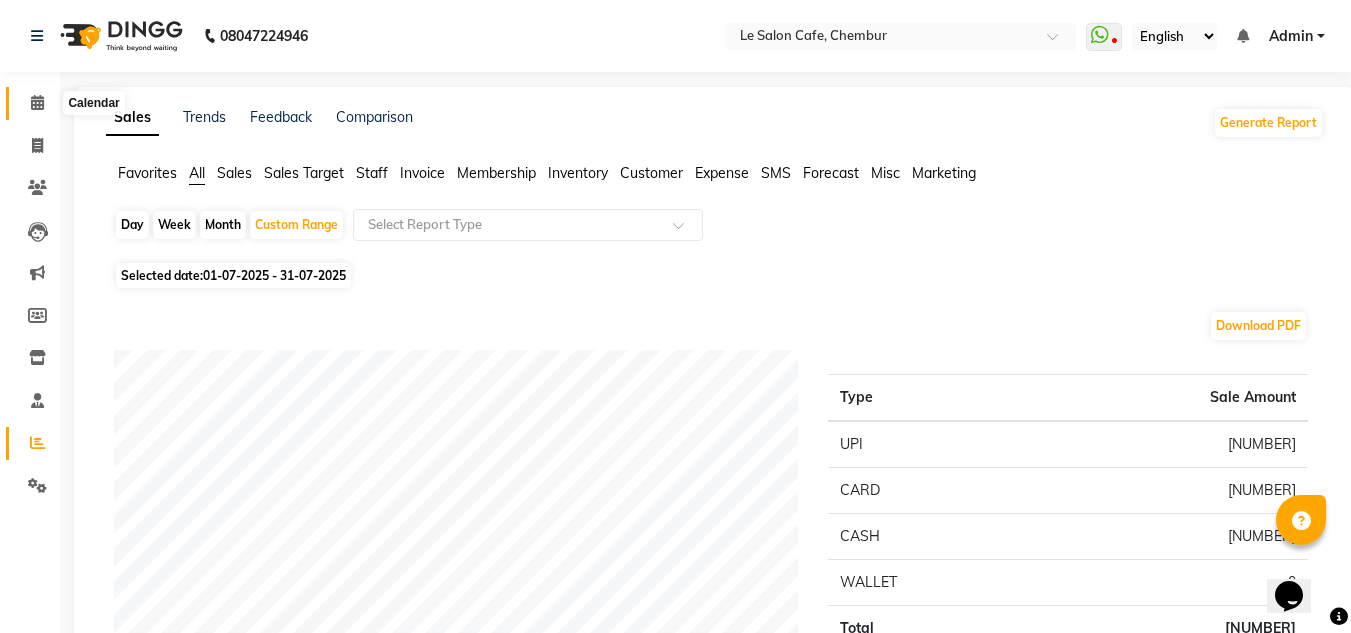 click 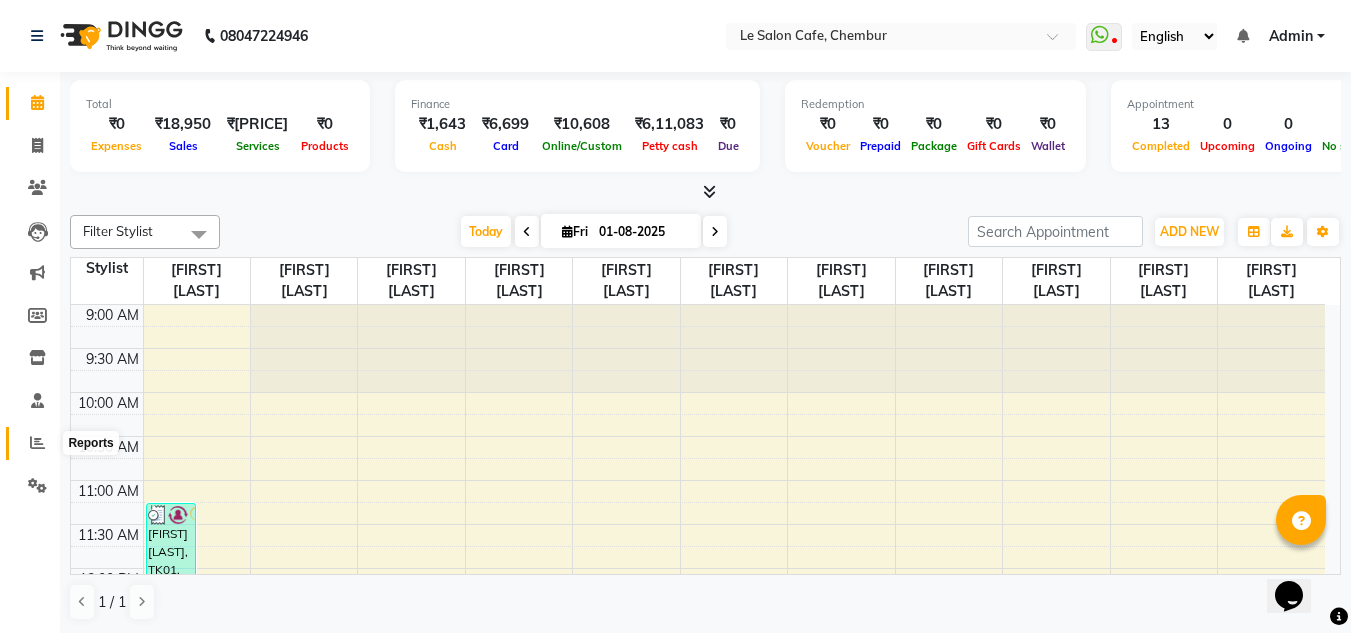 click 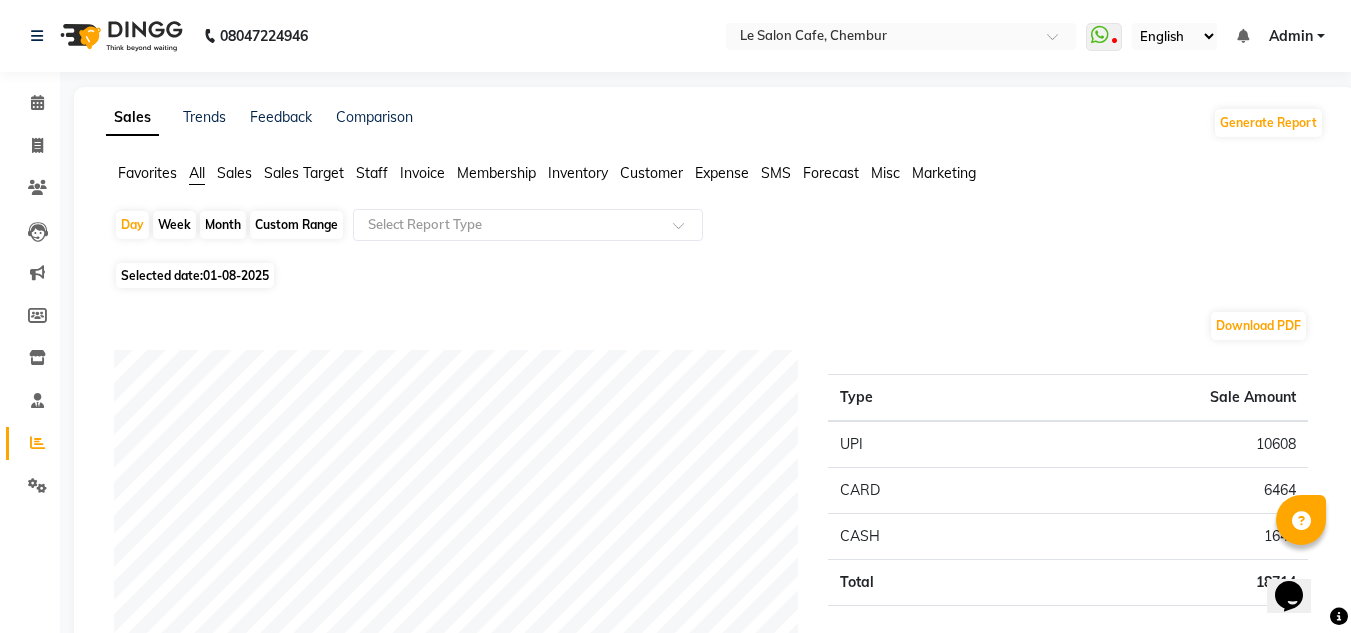 click on "Month" 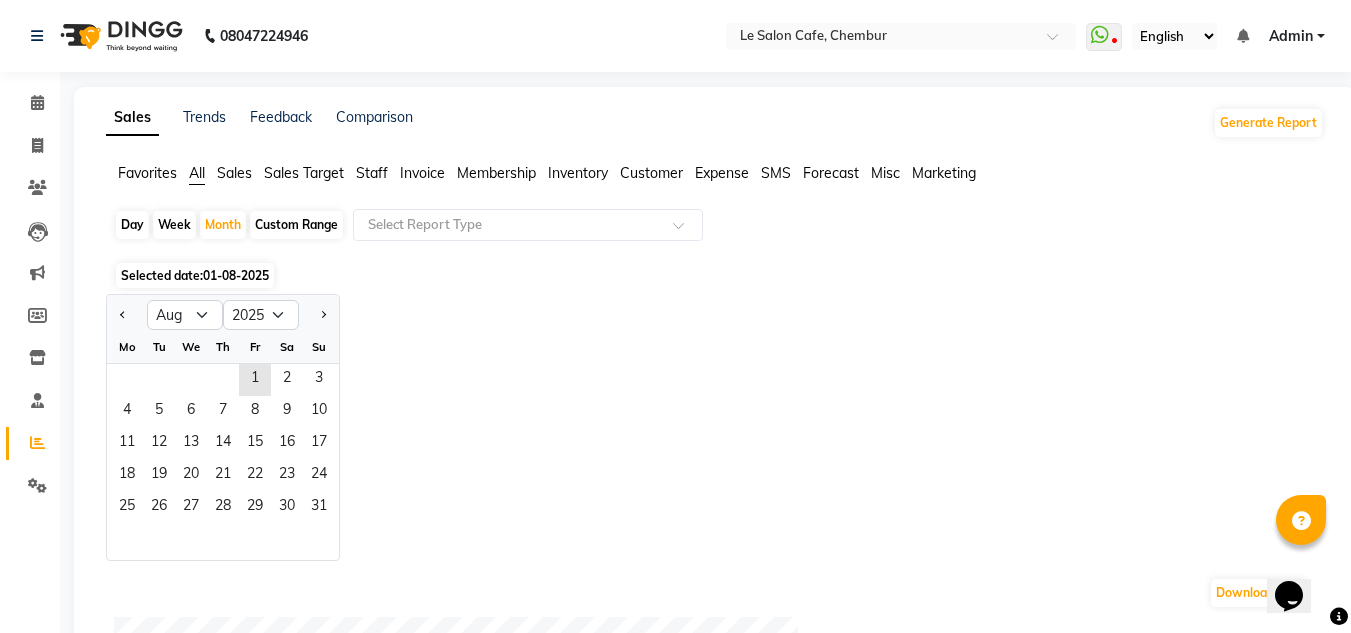 click on "Custom Range" 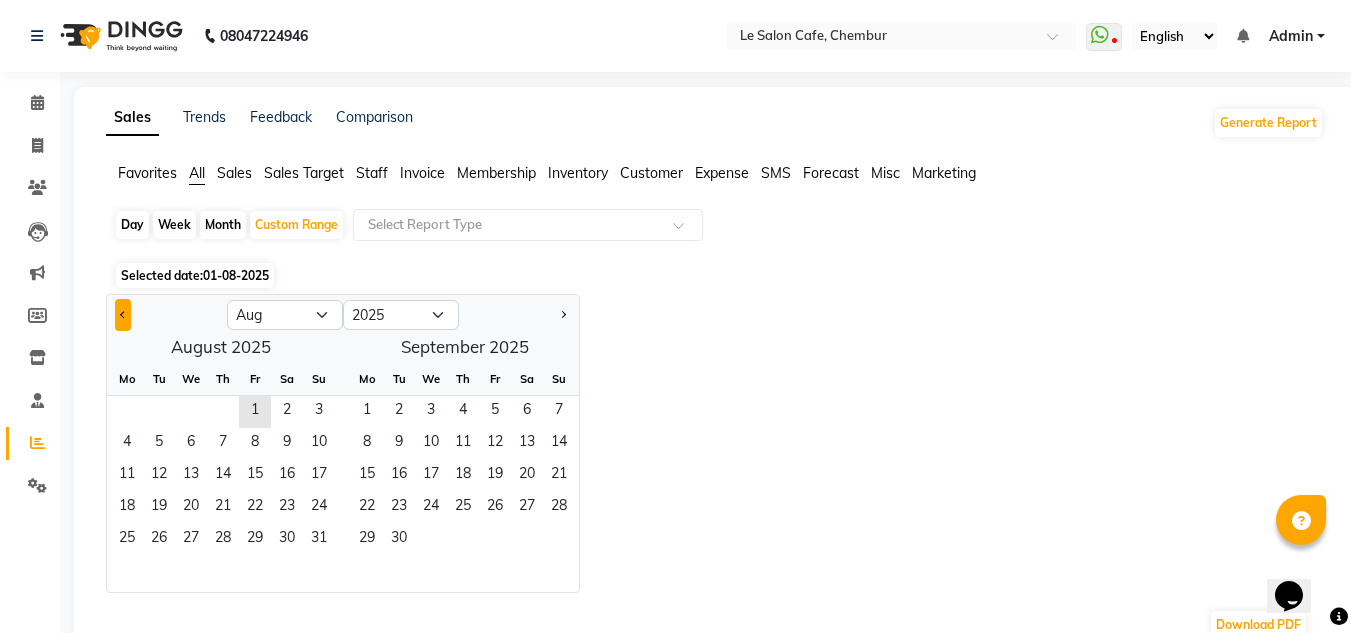click 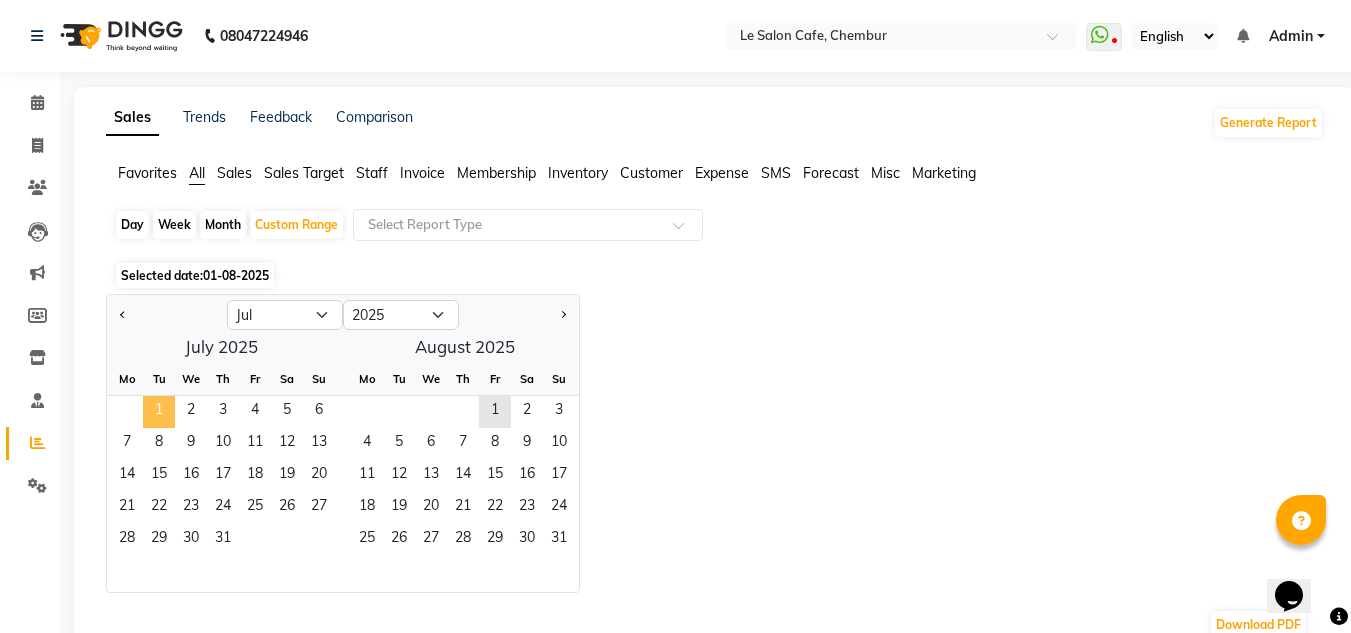 click on "1" 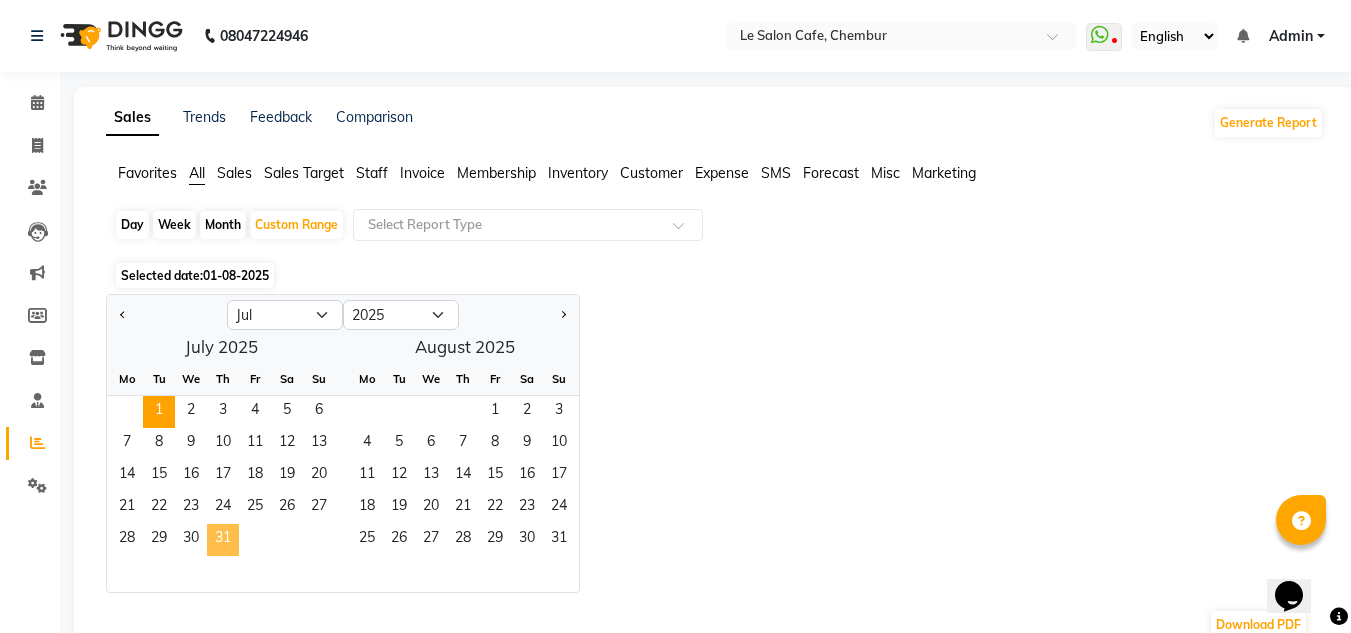 click on "31" 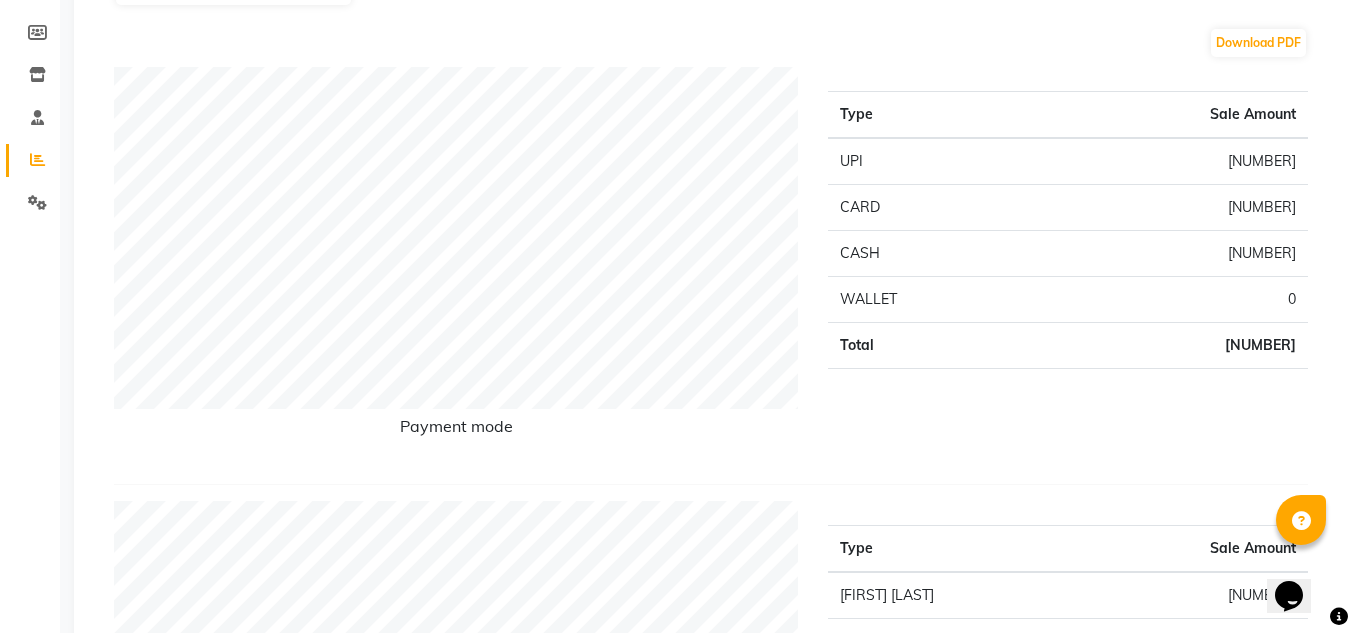 scroll, scrollTop: 0, scrollLeft: 0, axis: both 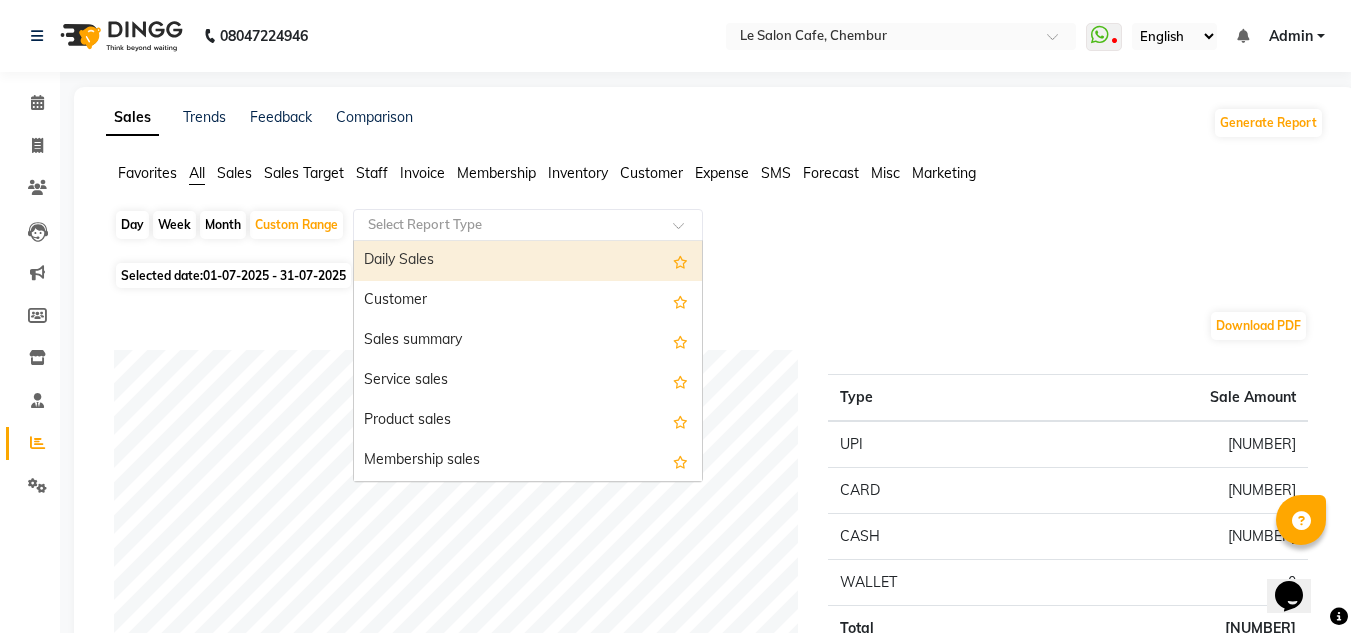 click 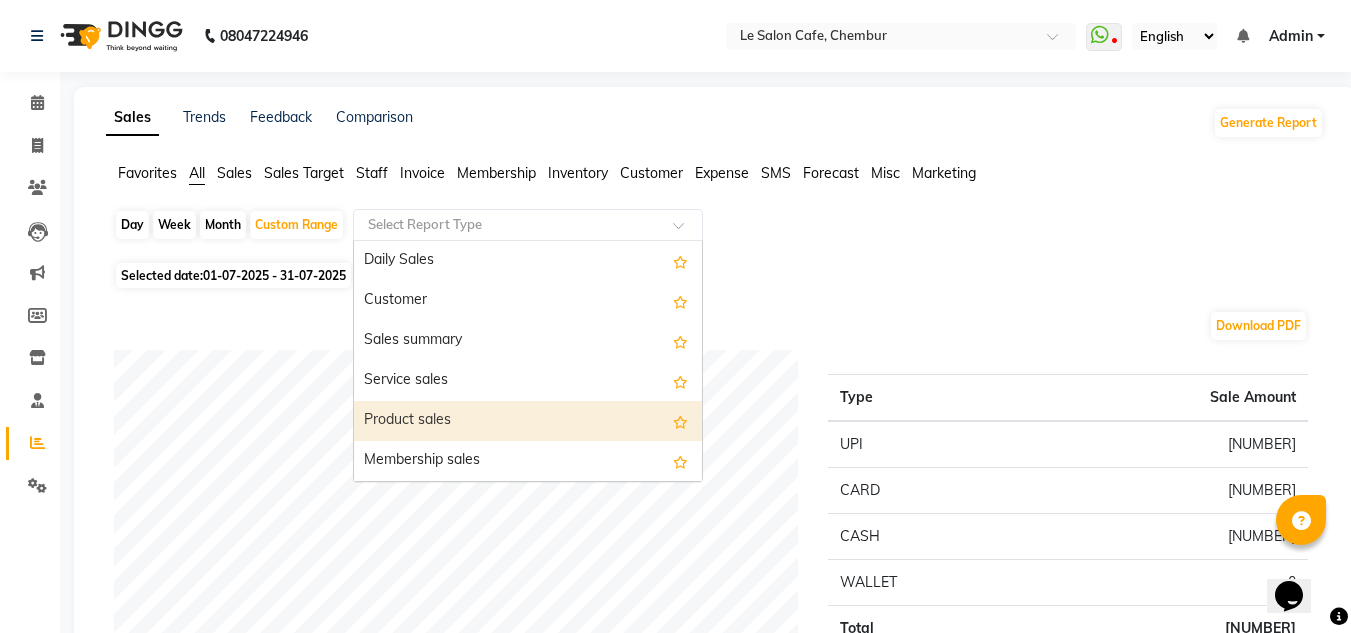 click on "Product sales" at bounding box center [528, 421] 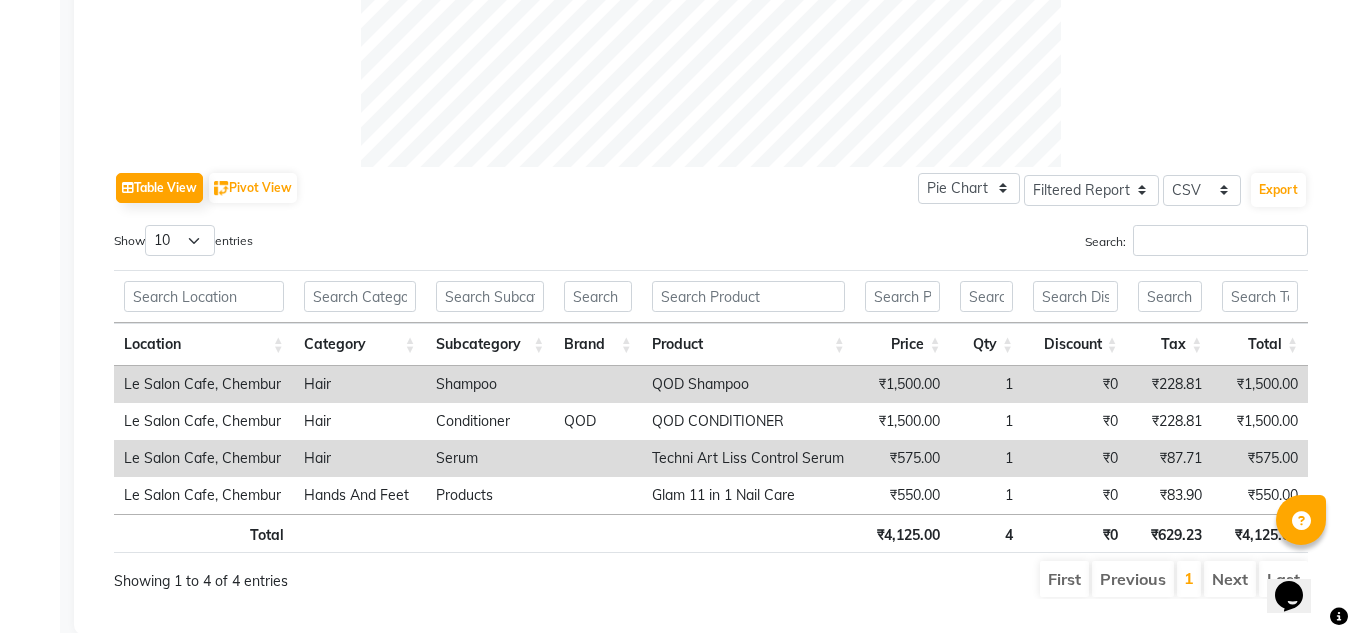 scroll, scrollTop: 914, scrollLeft: 0, axis: vertical 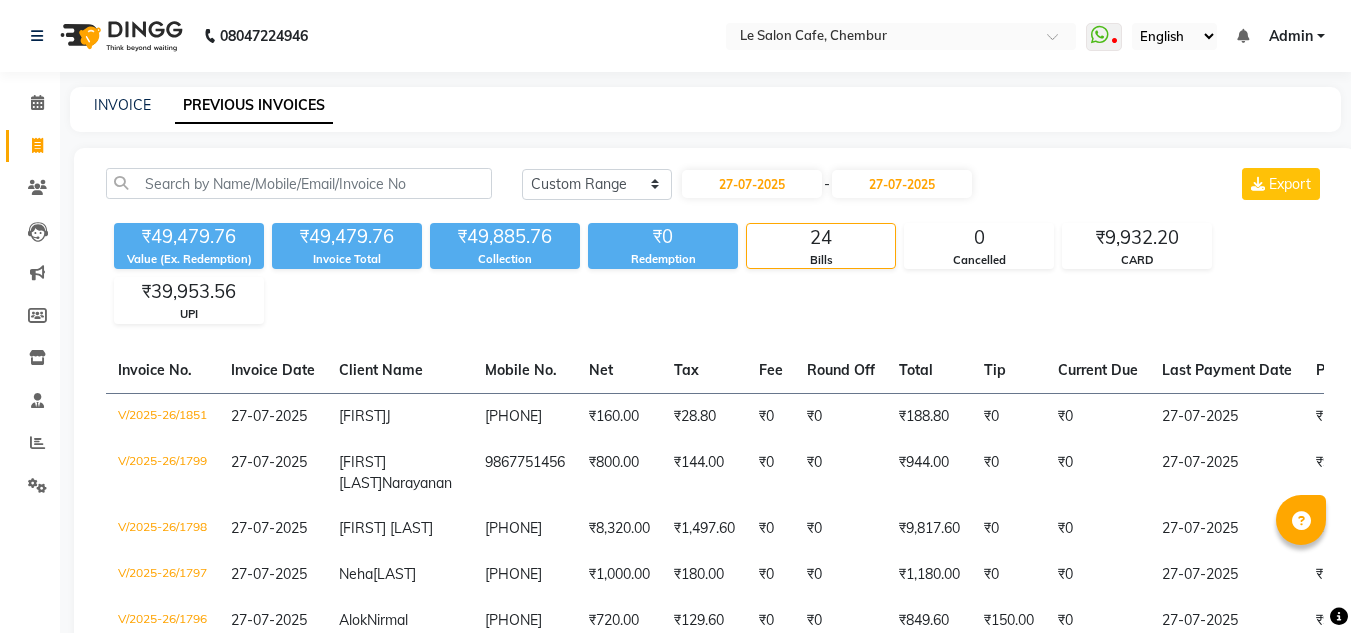 select on "range" 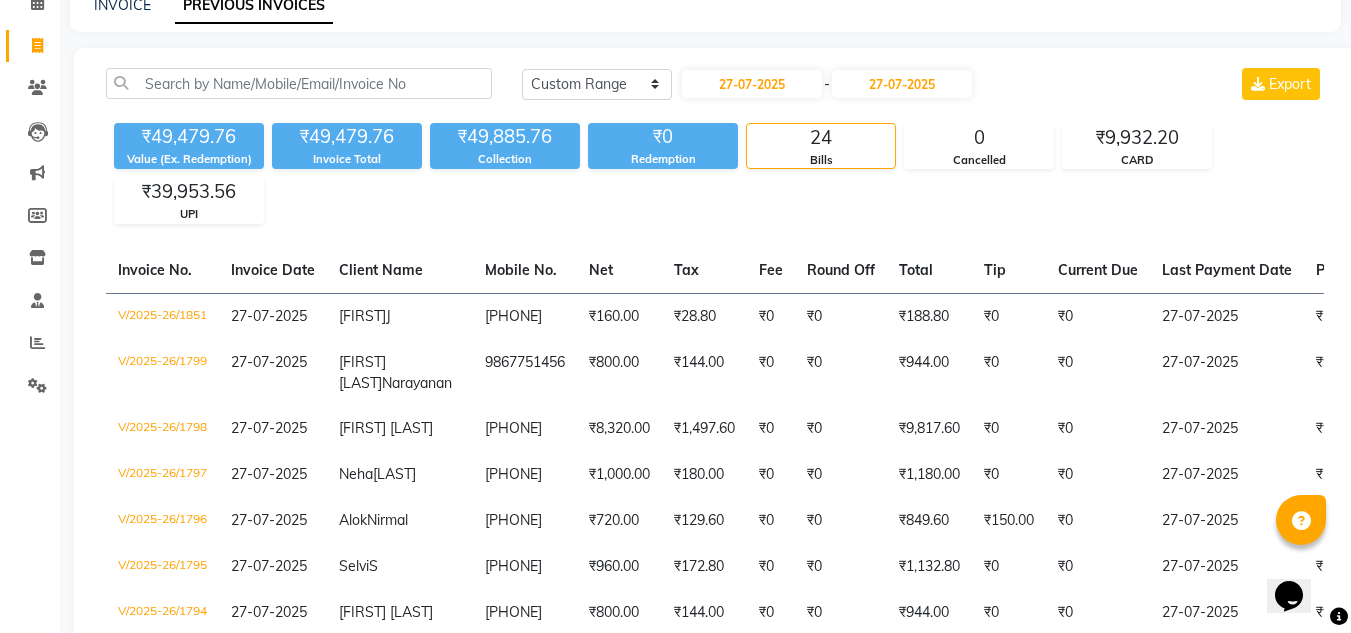 scroll, scrollTop: 0, scrollLeft: 0, axis: both 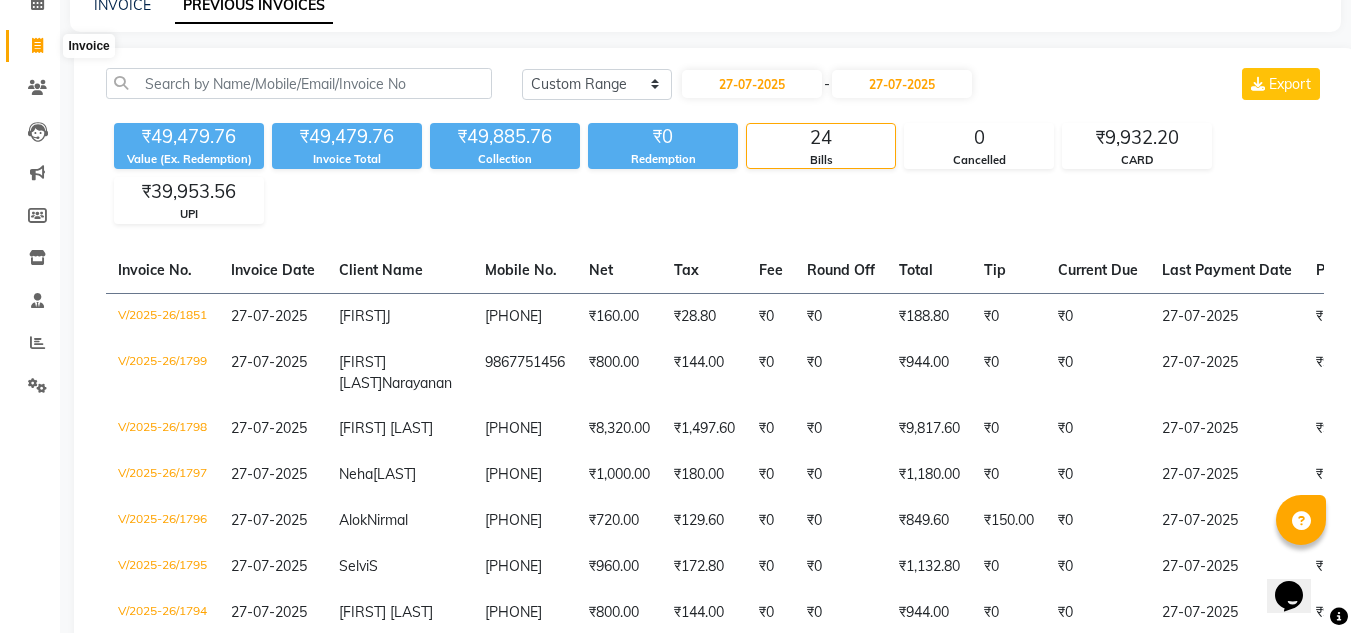 click 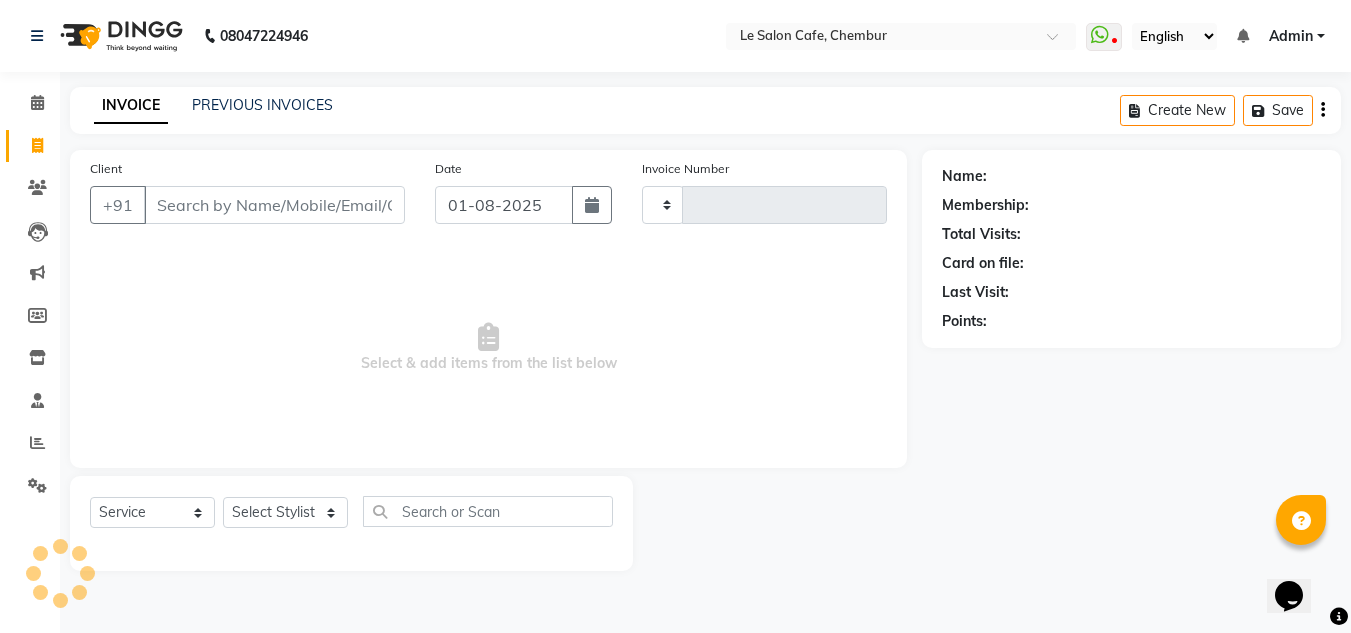 scroll, scrollTop: 0, scrollLeft: 0, axis: both 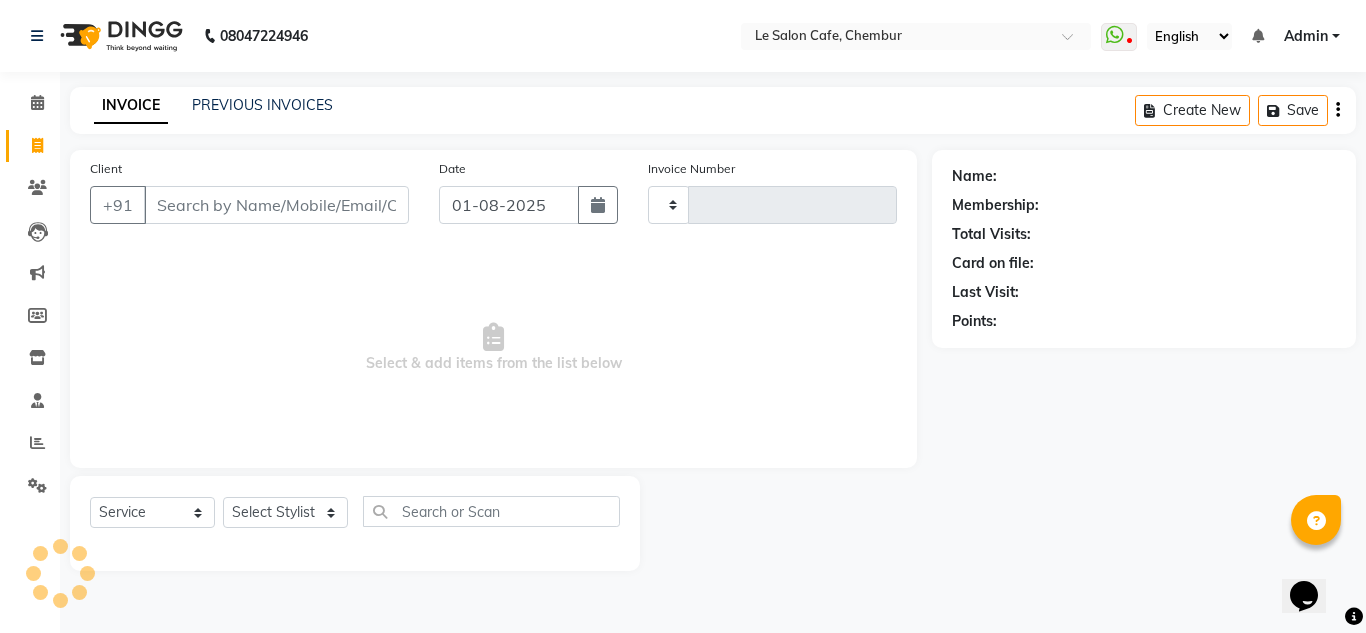 type on "1853" 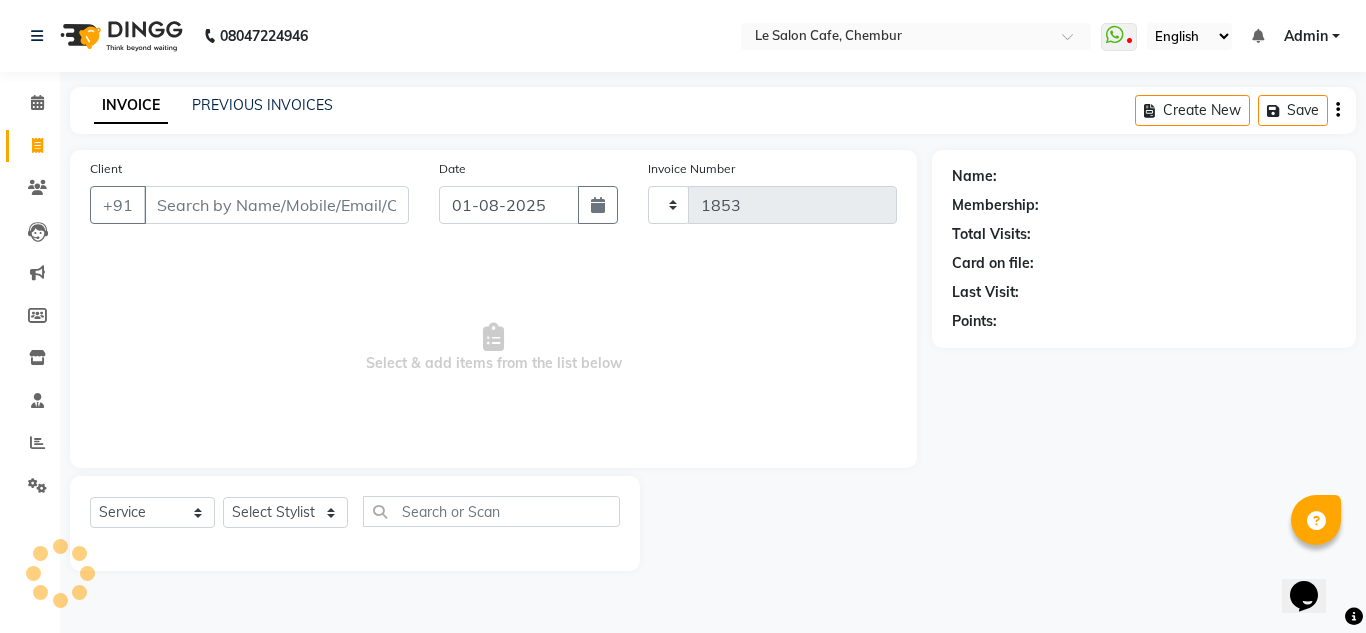 select on "594" 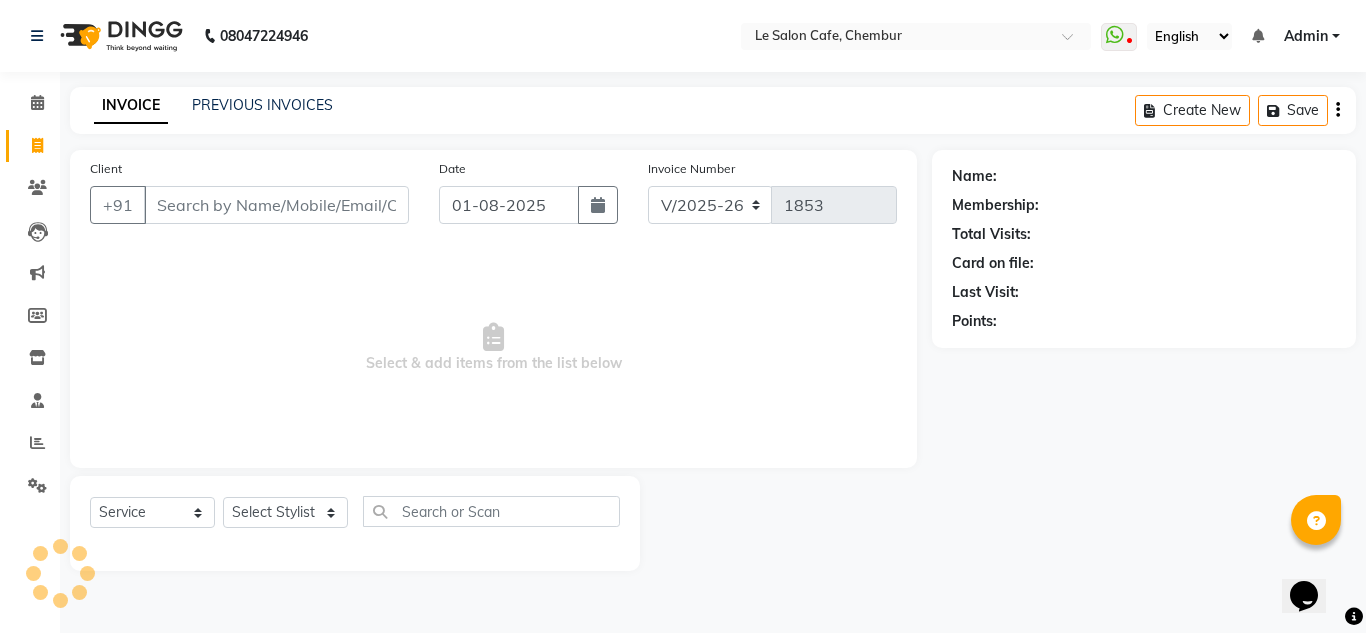 click on "Client" at bounding box center [276, 205] 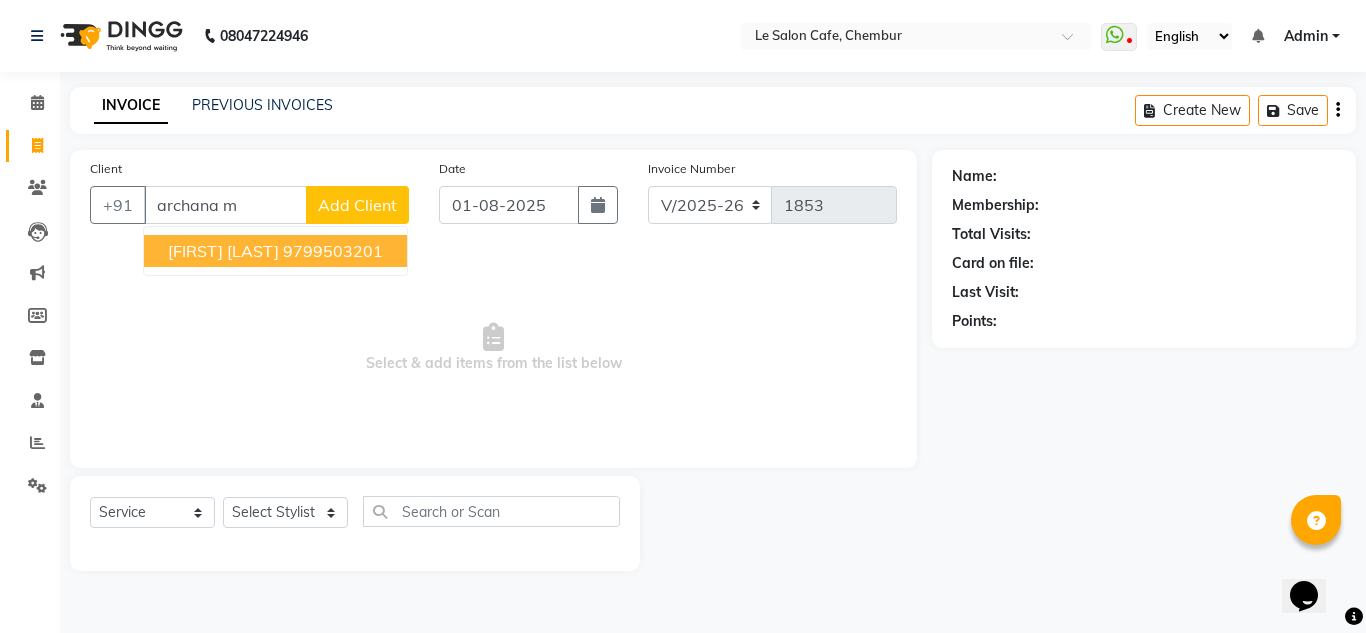 click on "9799503201" at bounding box center (333, 251) 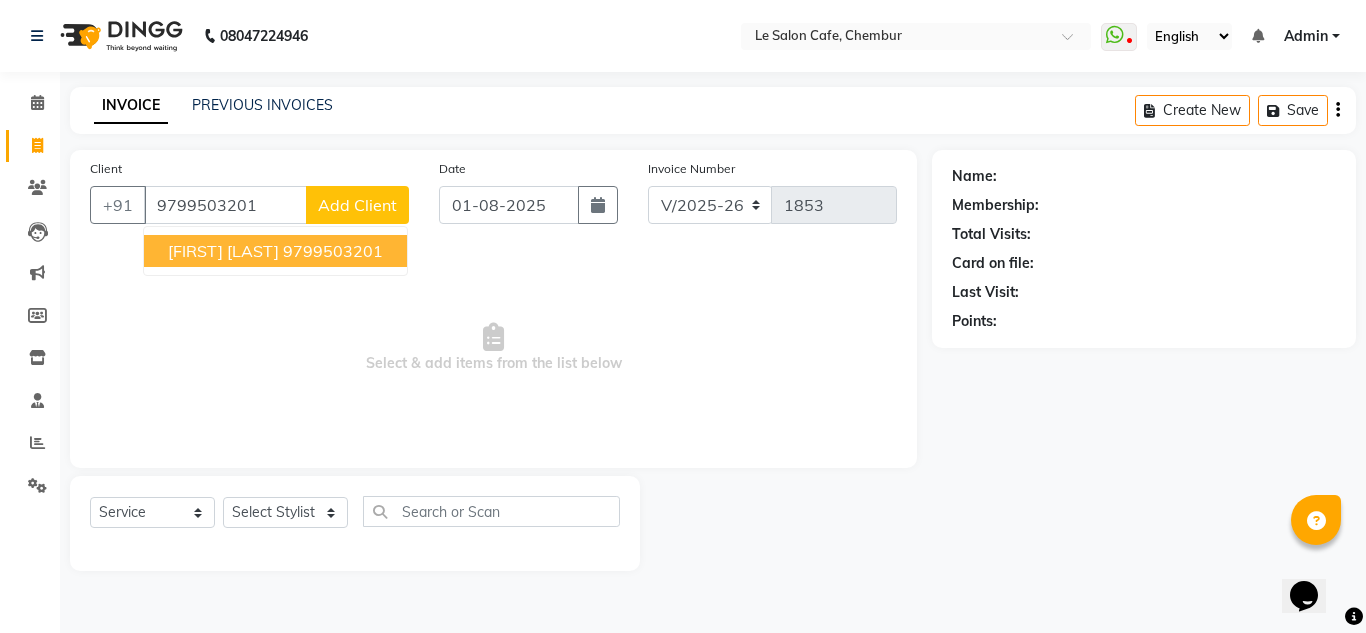 type on "9799503201" 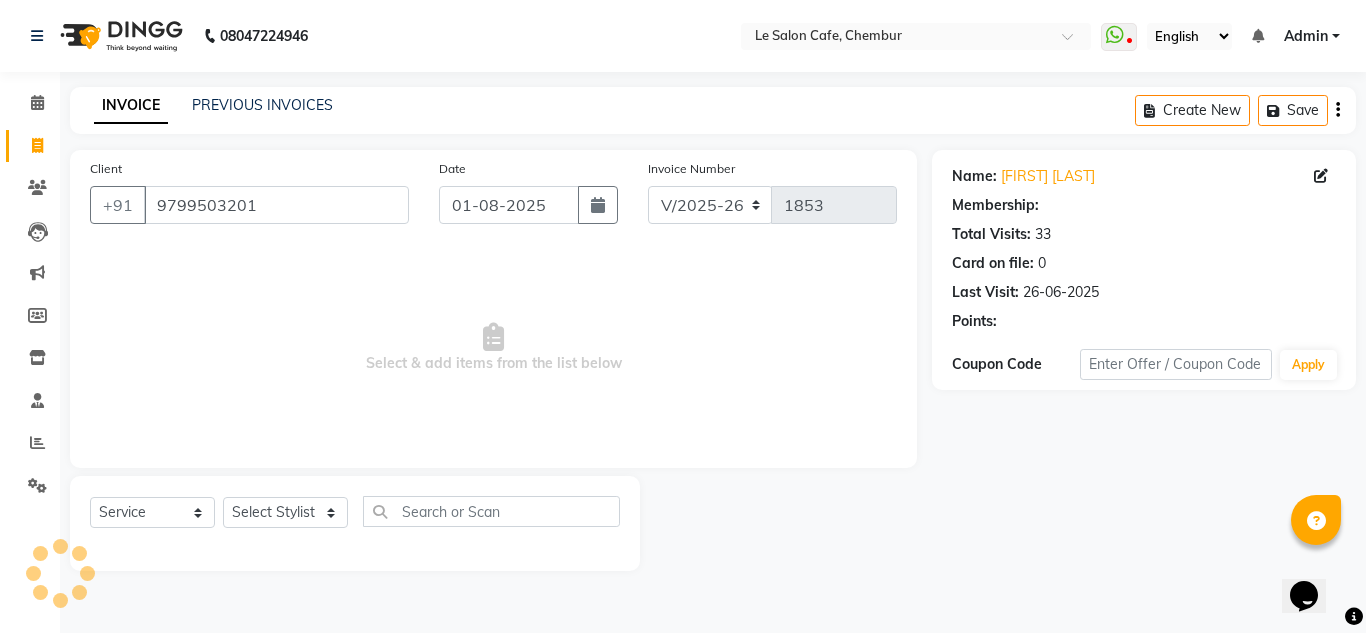 select on "1: Object" 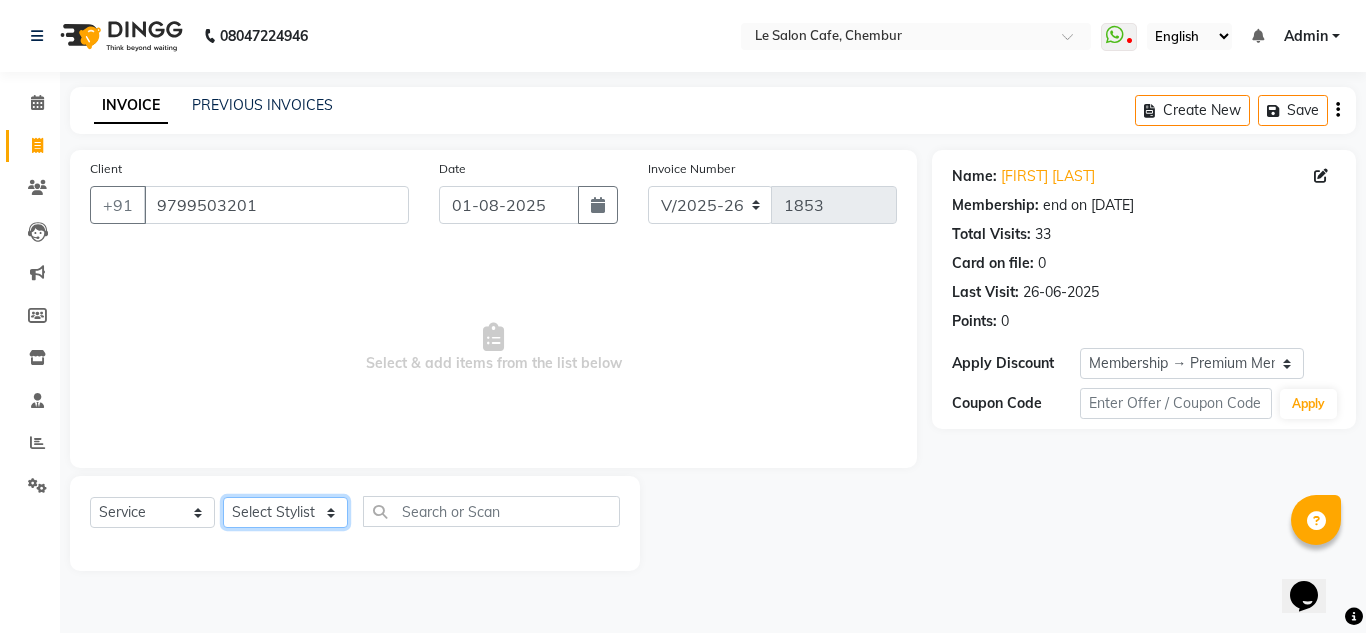 click on "Select Stylist Amandeep Kaur Kalsi Aniket Kadam  Faim Alvi  Front Desk  Muskan Khan  Pooja Kolge Reena Shaukat Ali  Salman Ansari  Shailendra Chauhan  Shekhar Sangle Soniyaa Varma Suchita Mistry" 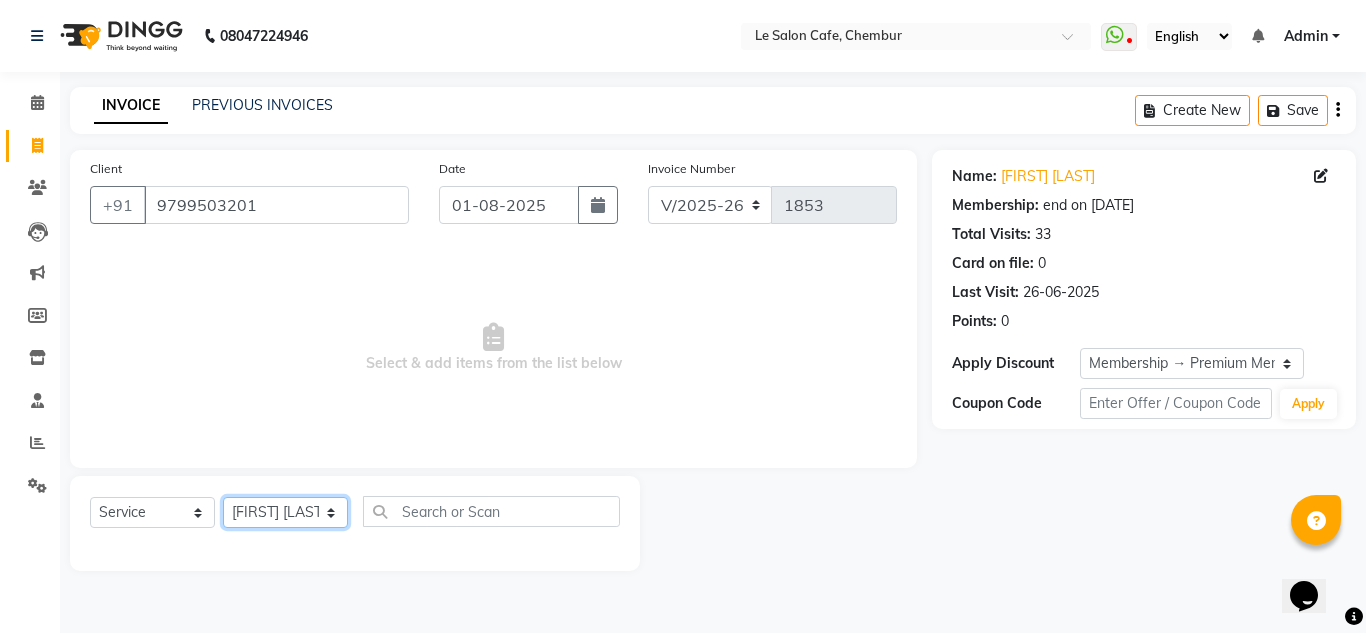 click on "Select Stylist Amandeep Kaur Kalsi Aniket Kadam  Faim Alvi  Front Desk  Muskan Khan  Pooja Kolge Reena Shaukat Ali  Salman Ansari  Shailendra Chauhan  Shekhar Sangle Soniyaa Varma Suchita Mistry" 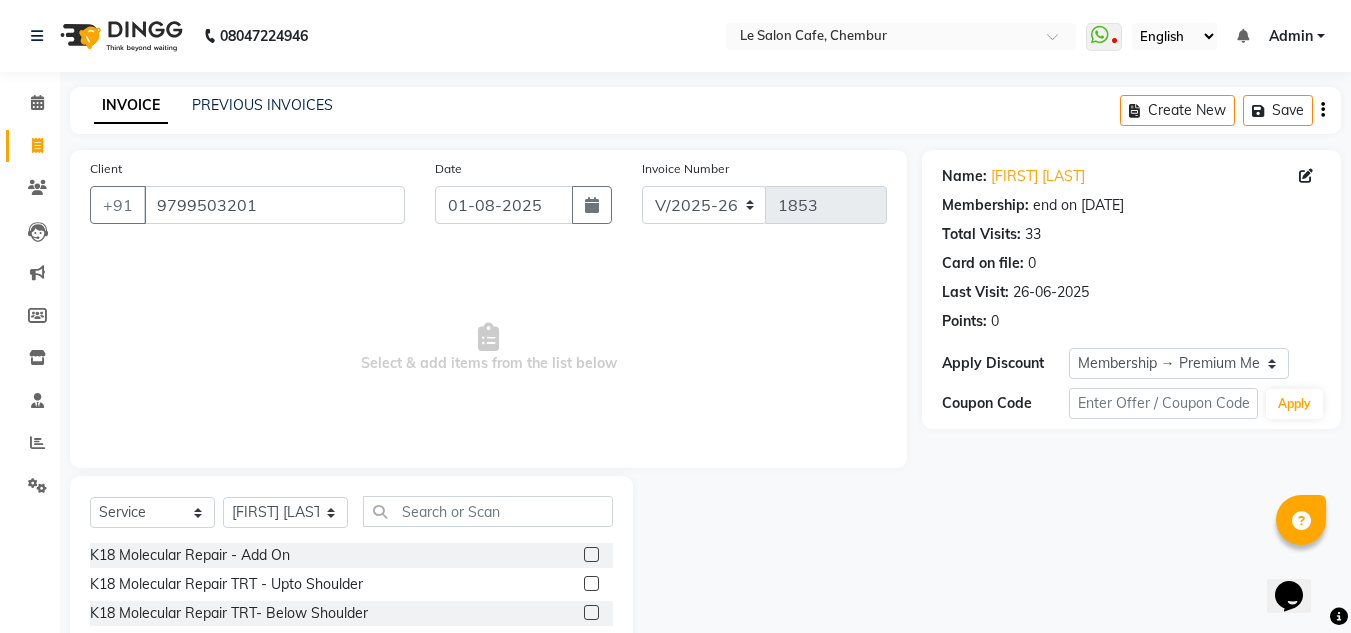 click on "Select  Service  Product  Membership  Package Voucher Prepaid Gift Card  Select Stylist Amandeep Kaur Kalsi Aniket Kadam  Faim Alvi  Front Desk  Muskan Khan  Pooja Kolge Reena Shaukat Ali  Salman Ansari  Shailendra Chauhan  Shekhar Sangle Soniyaa Varma Suchita Mistry K18 Molecular Repair - Add On  K18 Molecular Repair TRT - Upto Shoulder  K18 Molecular Repair TRT- Below Shoulder  K18 Molecular Repair TRT- Upto Waist  Cafune Treatment Spa  Matcha and Dates Treatment Spa   Fringe Cut   Deep Conditioning   K-Wash   K-Deep Conditioning  K-Experience Spa TRT  Blow Dry (Without Wash) - Upto Shoulder (Straight) (Women)  Blow Dry (Without Wash) - Below Shoulder (Straight) (Women)  Blow Dry (Without Wash) - Upto Waist (Straight) (Women)  Blow Dry (Without Wash) - Upto Shoulder (Curls) (Women)  Blow Dry (Without Wash) - Below Shoulder (Curls) (Women)  Blow Dry (Without Wash) - Upto Waist (Curls) (Women)  Shampoo & Conditioning With Paddle Brush Dry - Men  Shampoo & Conditioning With Paddle Brush Dry - Women  Mojito" 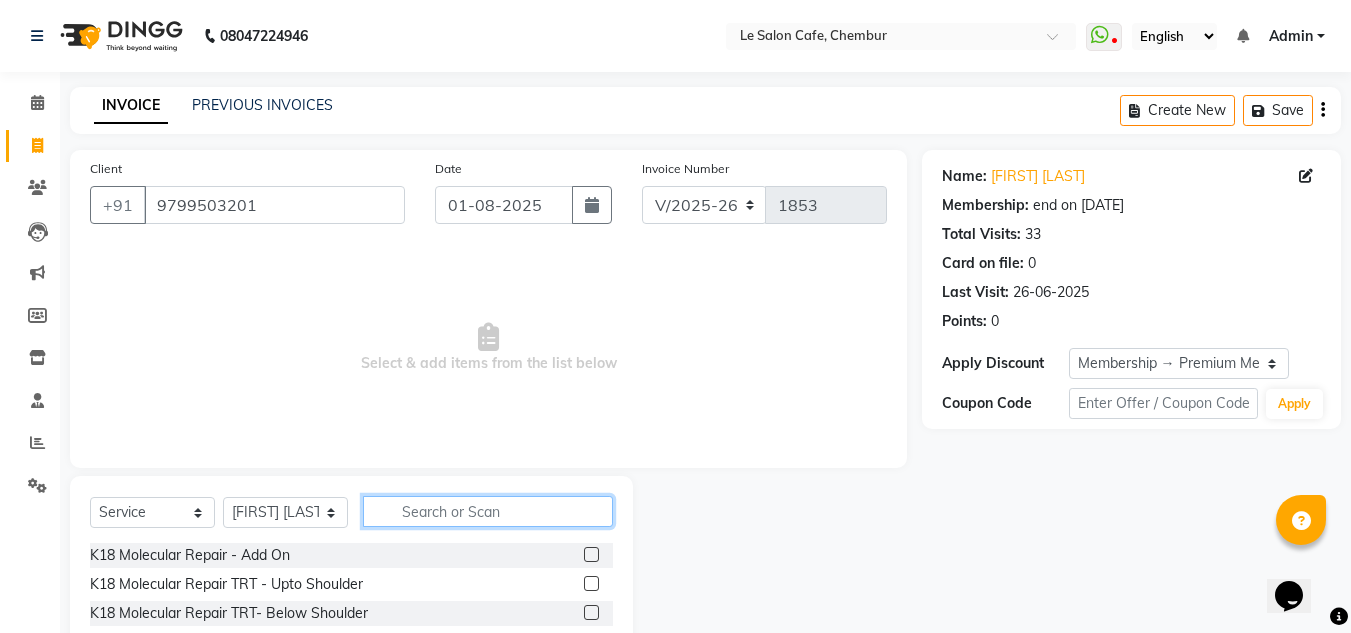 click 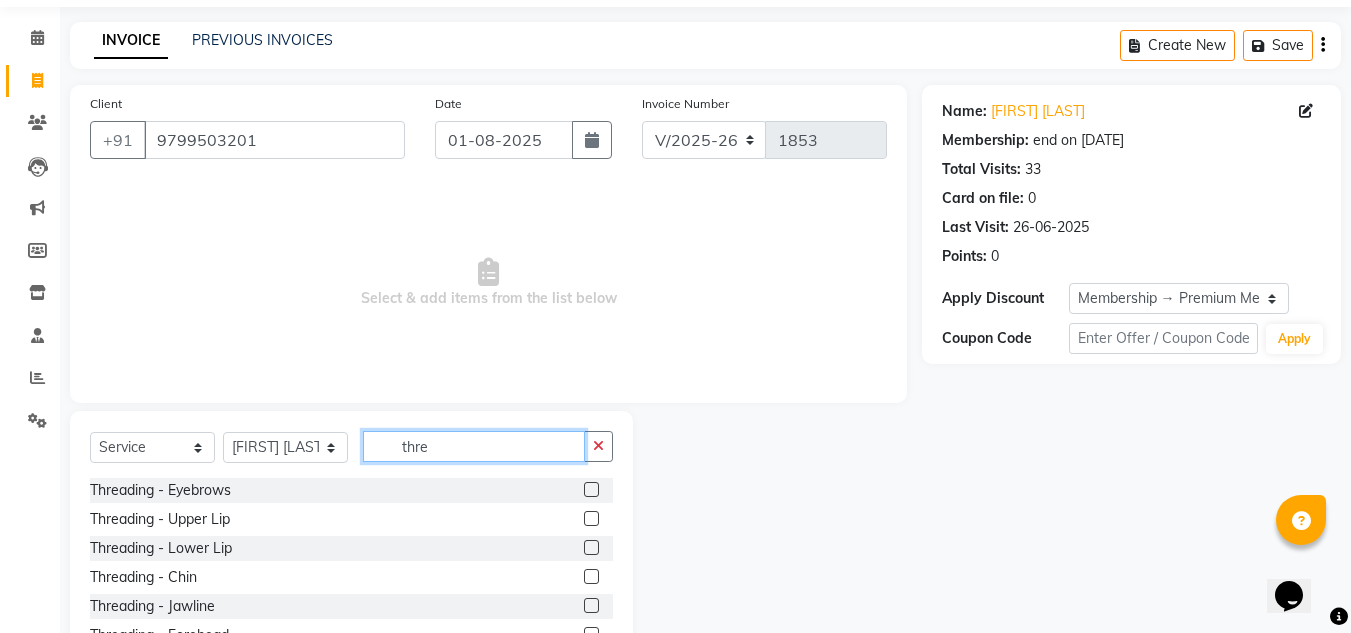 scroll, scrollTop: 100, scrollLeft: 0, axis: vertical 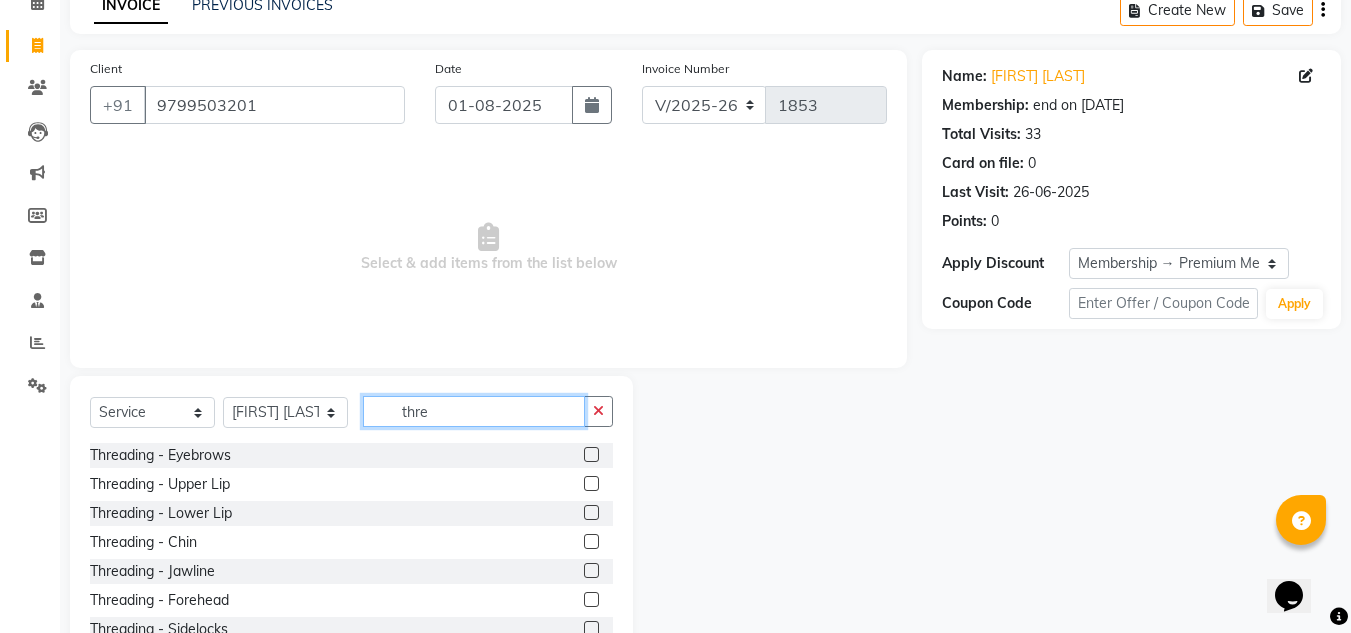 type on "thre" 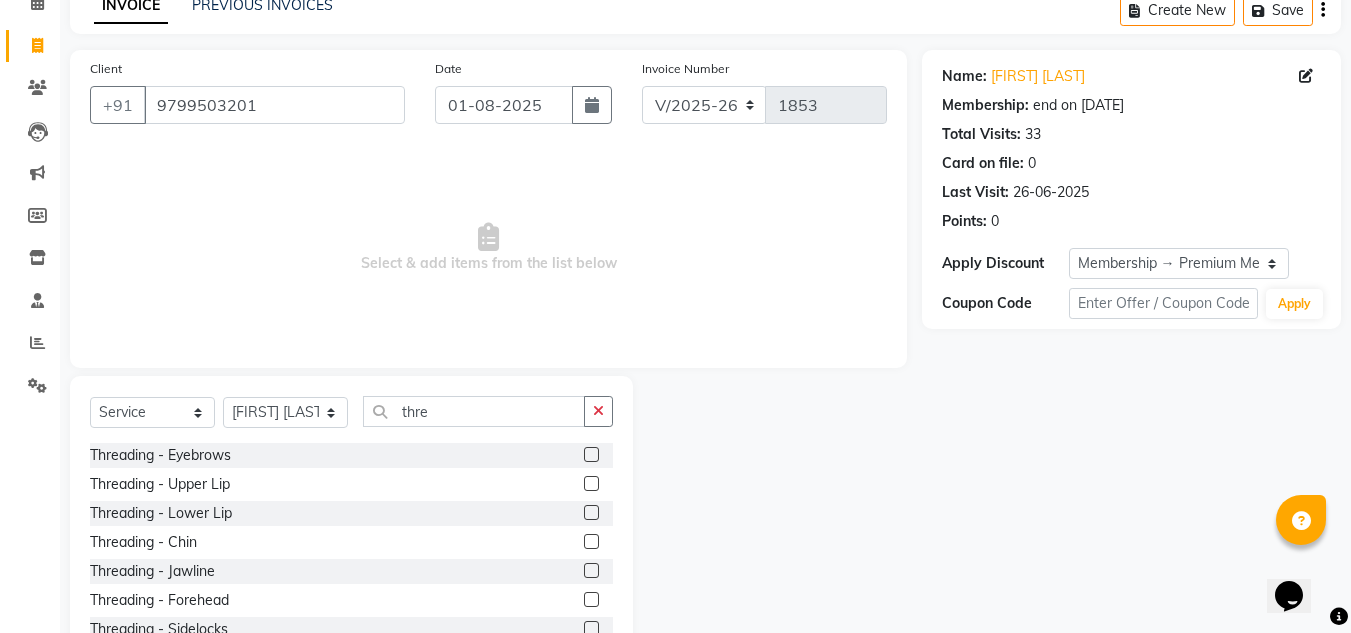 click 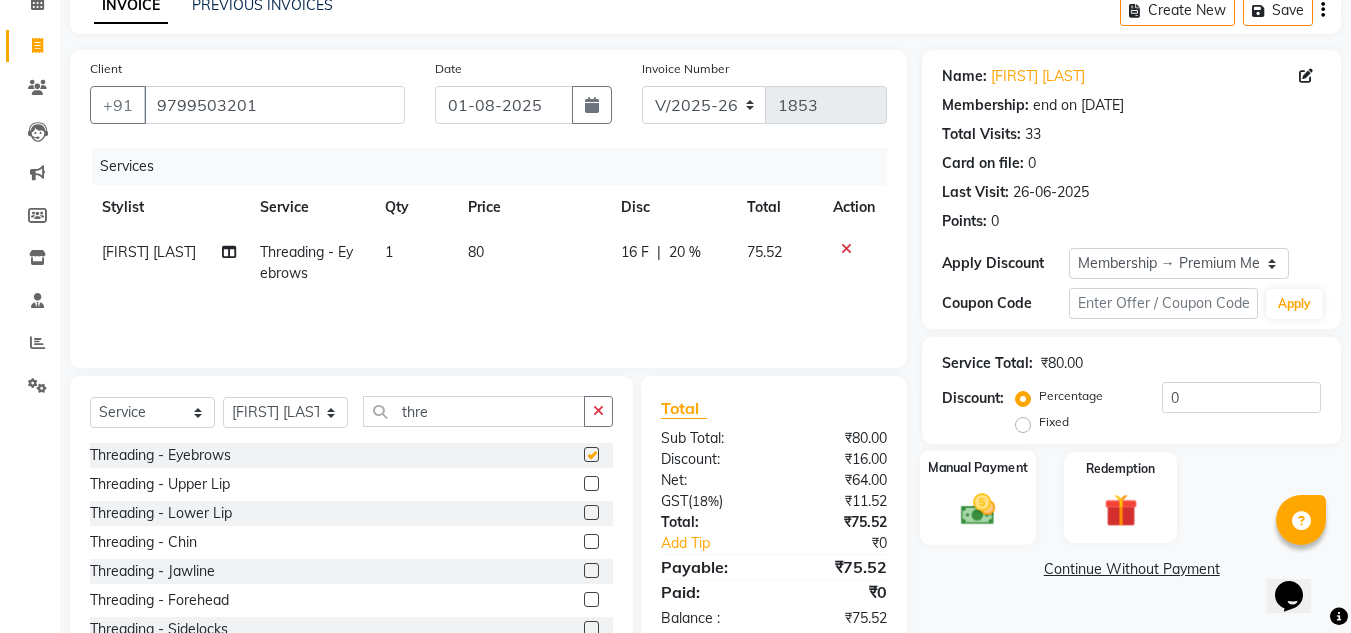 checkbox on "false" 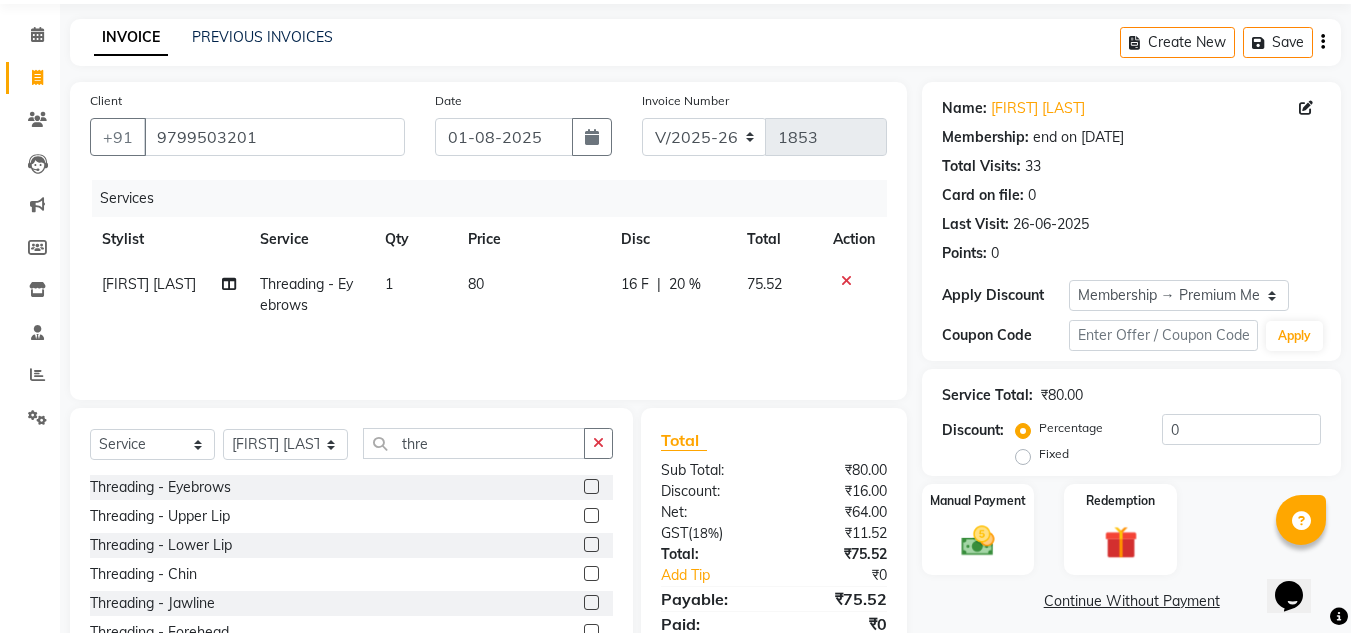 scroll, scrollTop: 168, scrollLeft: 0, axis: vertical 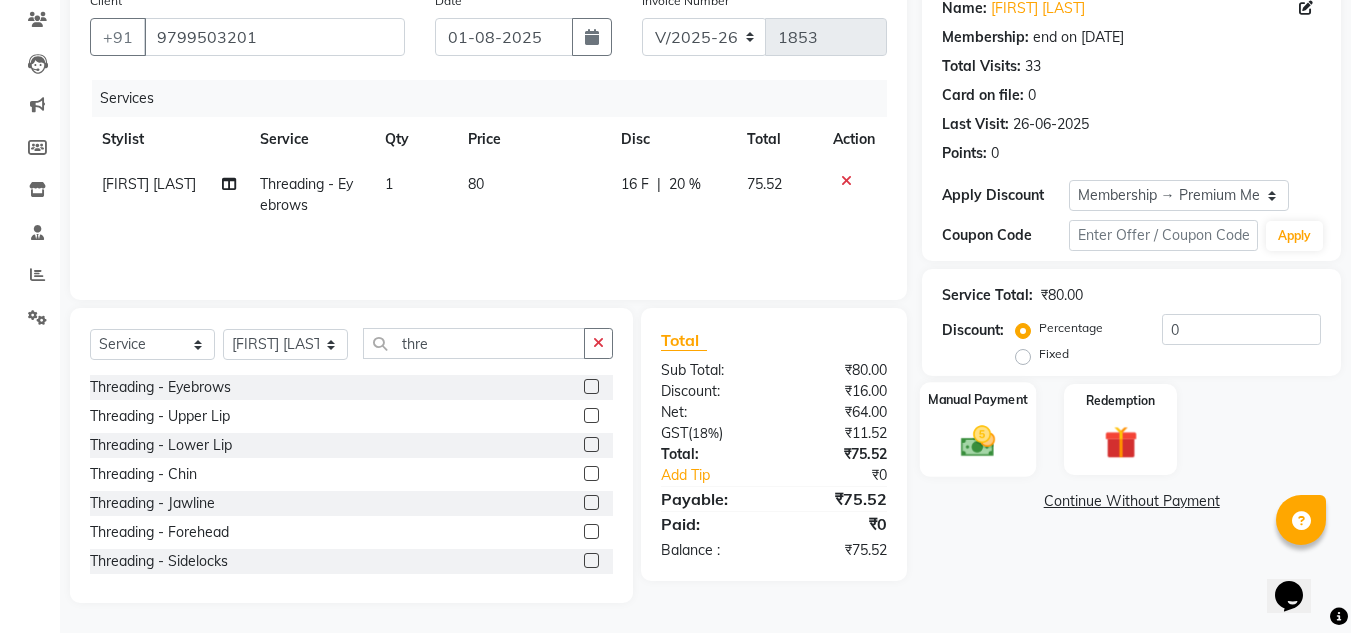click 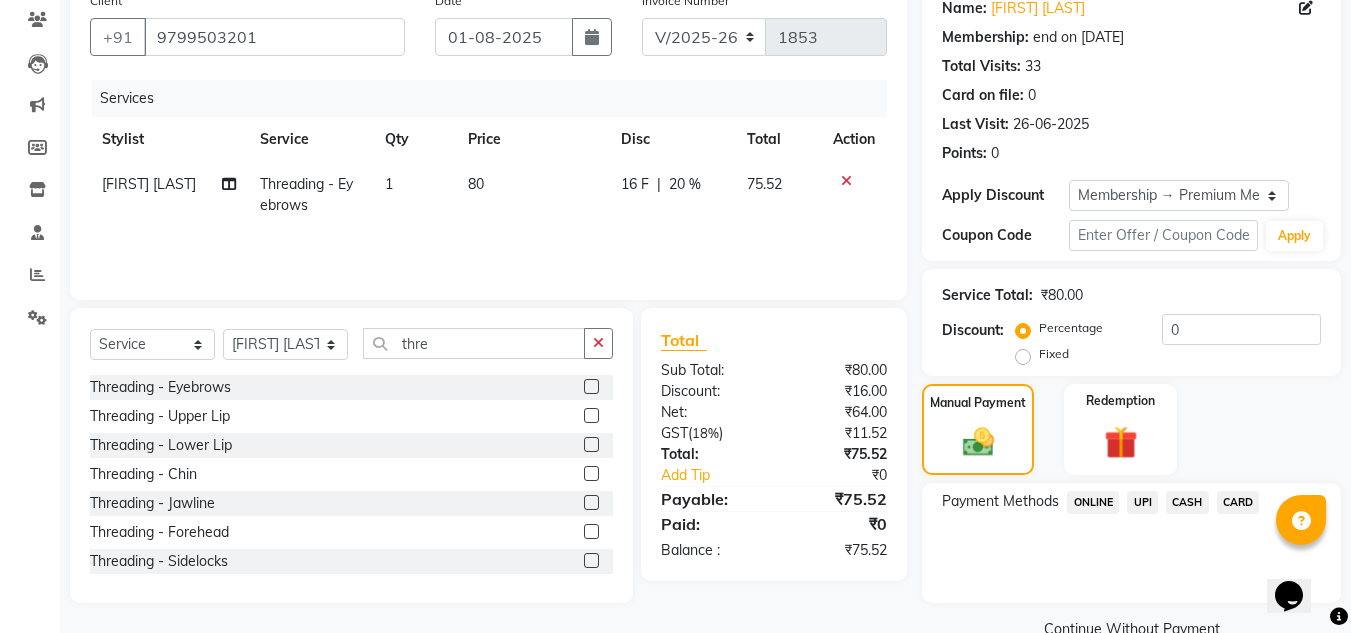 click on "UPI" 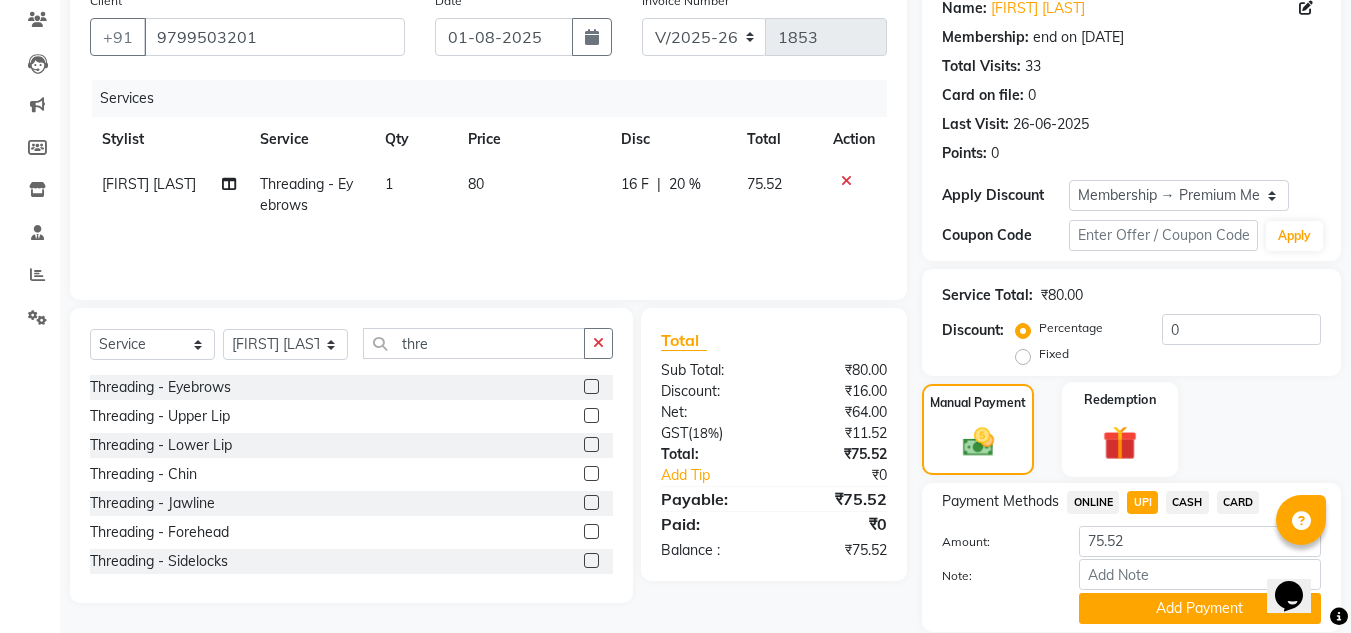 scroll, scrollTop: 238, scrollLeft: 0, axis: vertical 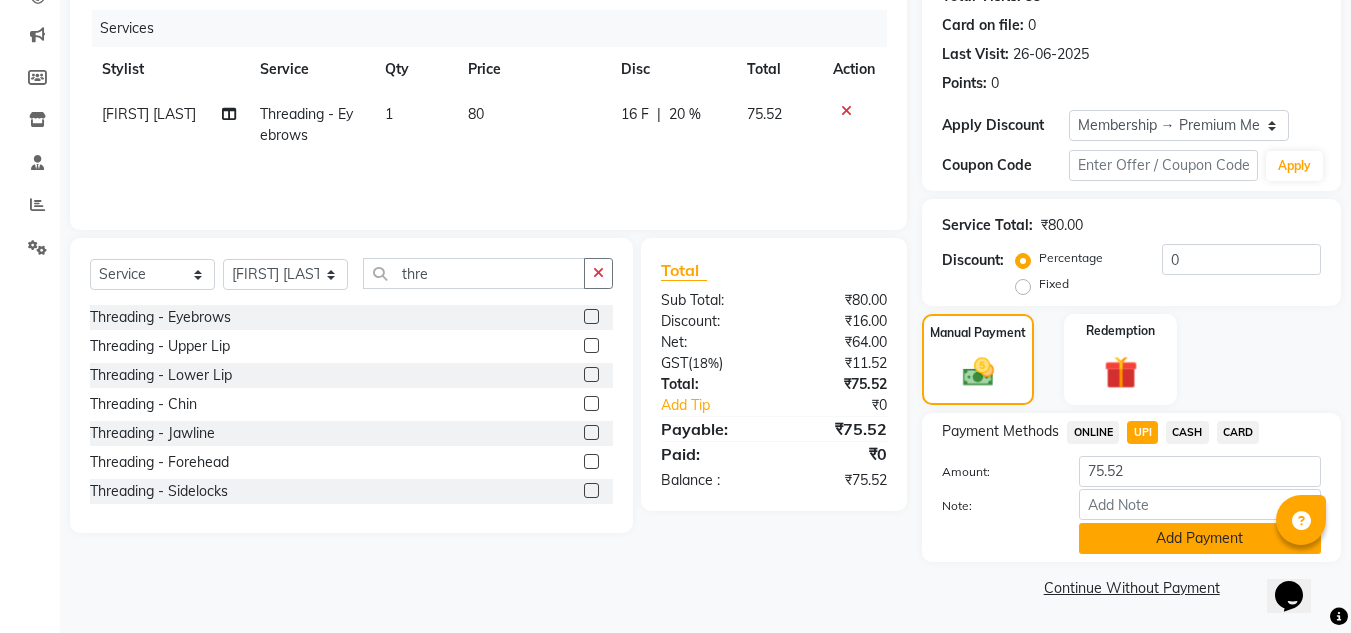 click on "Add Payment" 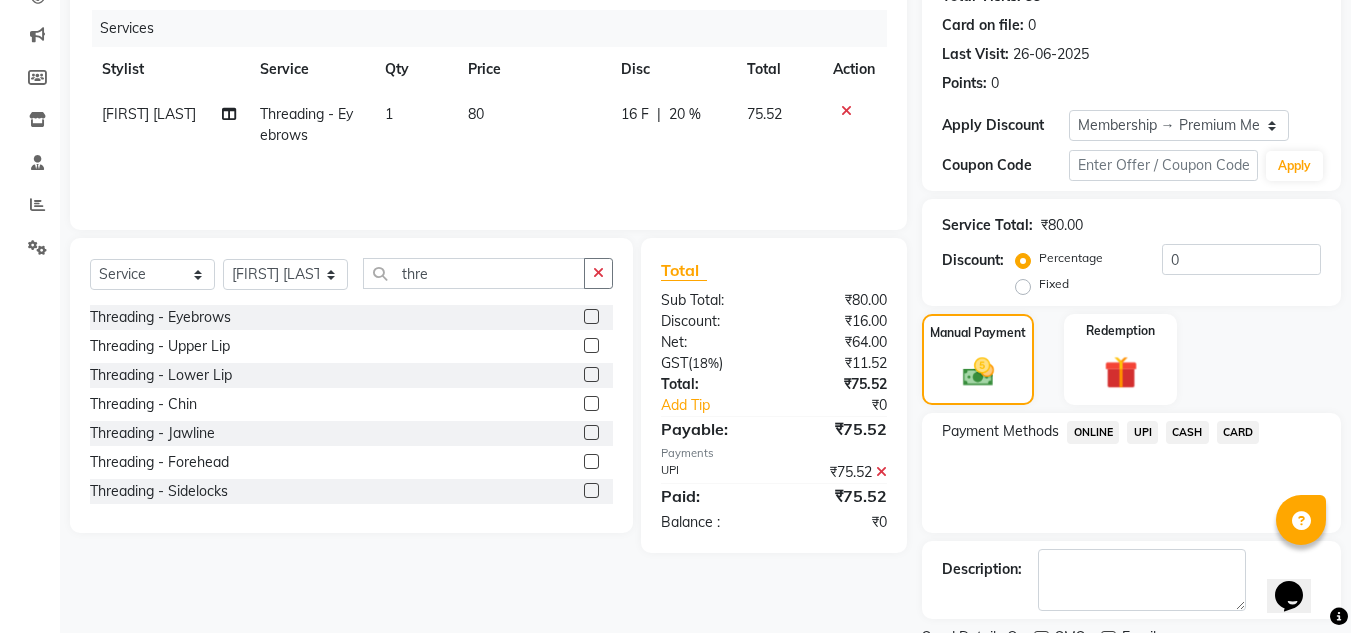 scroll, scrollTop: 322, scrollLeft: 0, axis: vertical 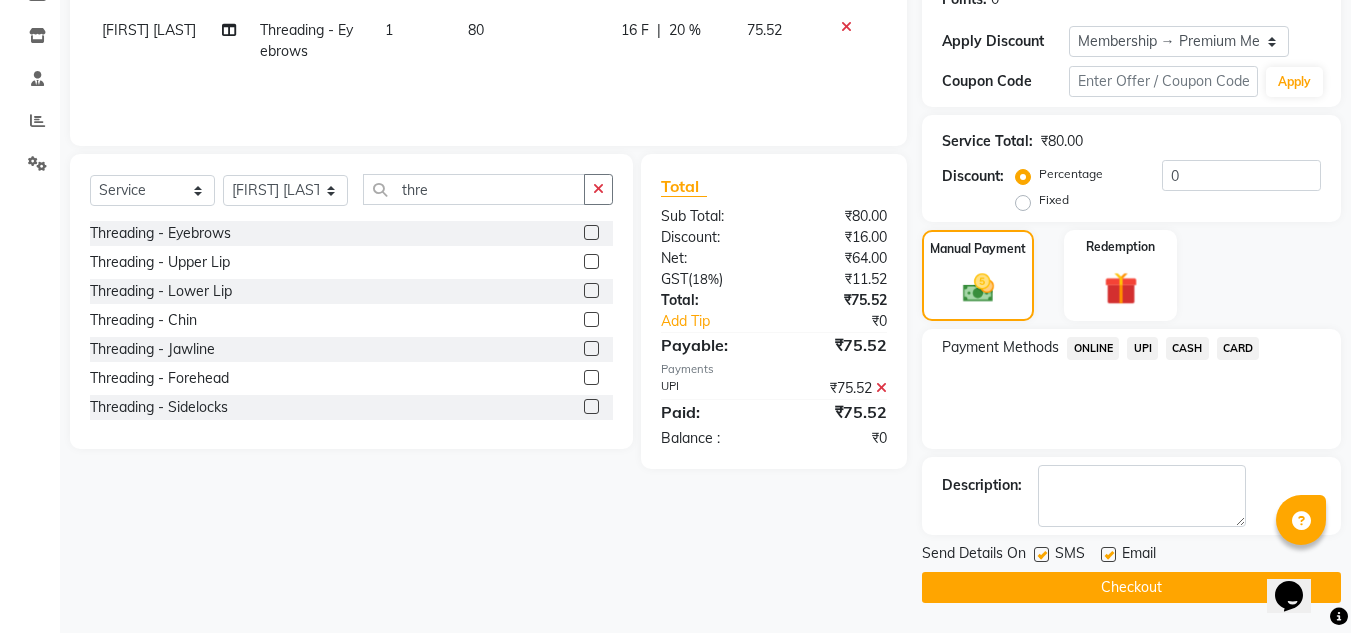 drag, startPoint x: 1114, startPoint y: 554, endPoint x: 1107, endPoint y: 568, distance: 15.652476 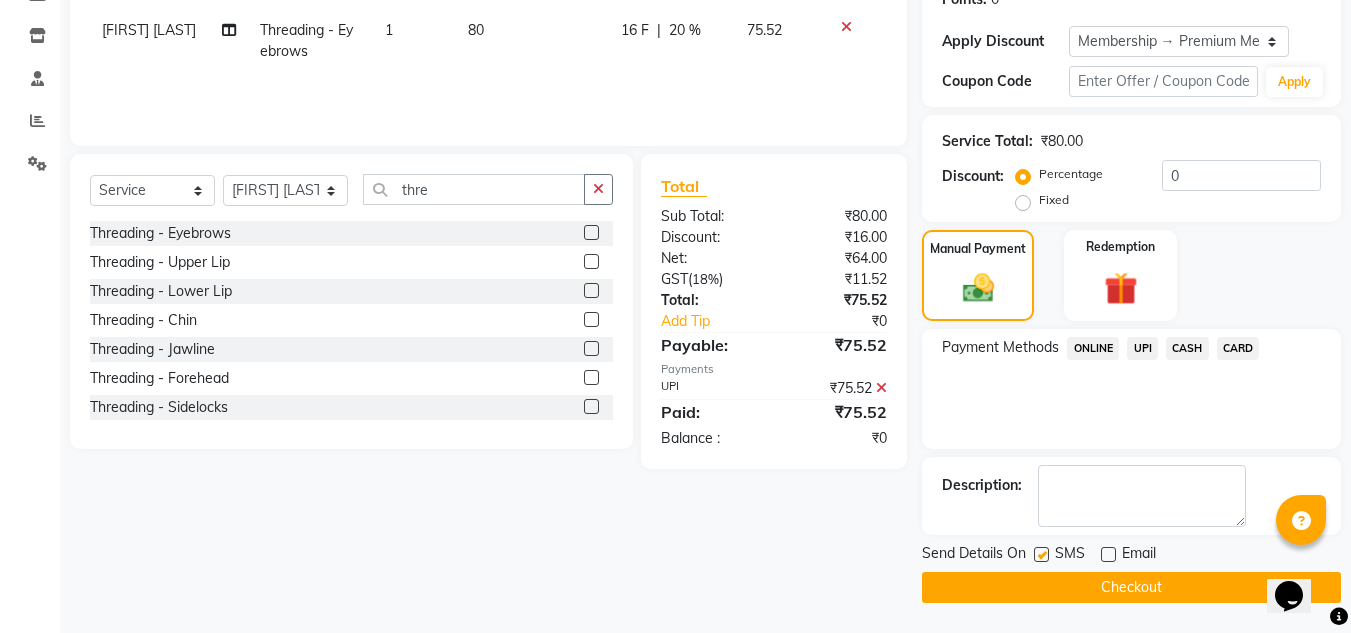 click on "Checkout" 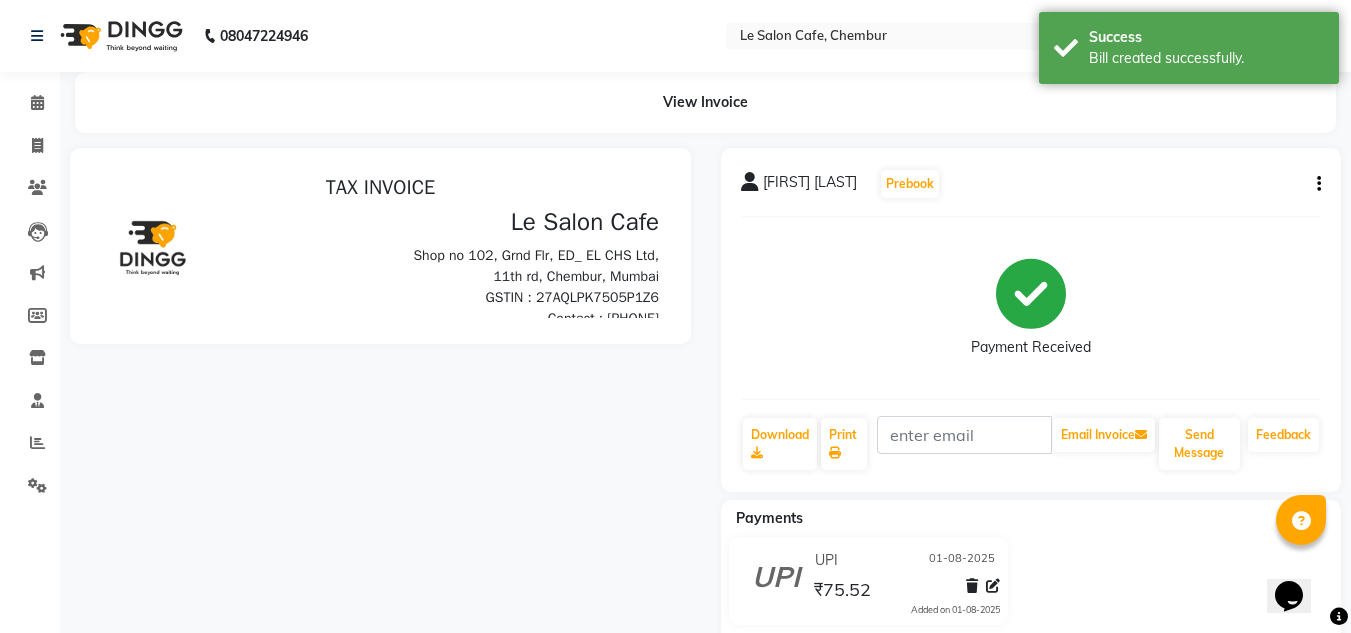 scroll, scrollTop: 0, scrollLeft: 0, axis: both 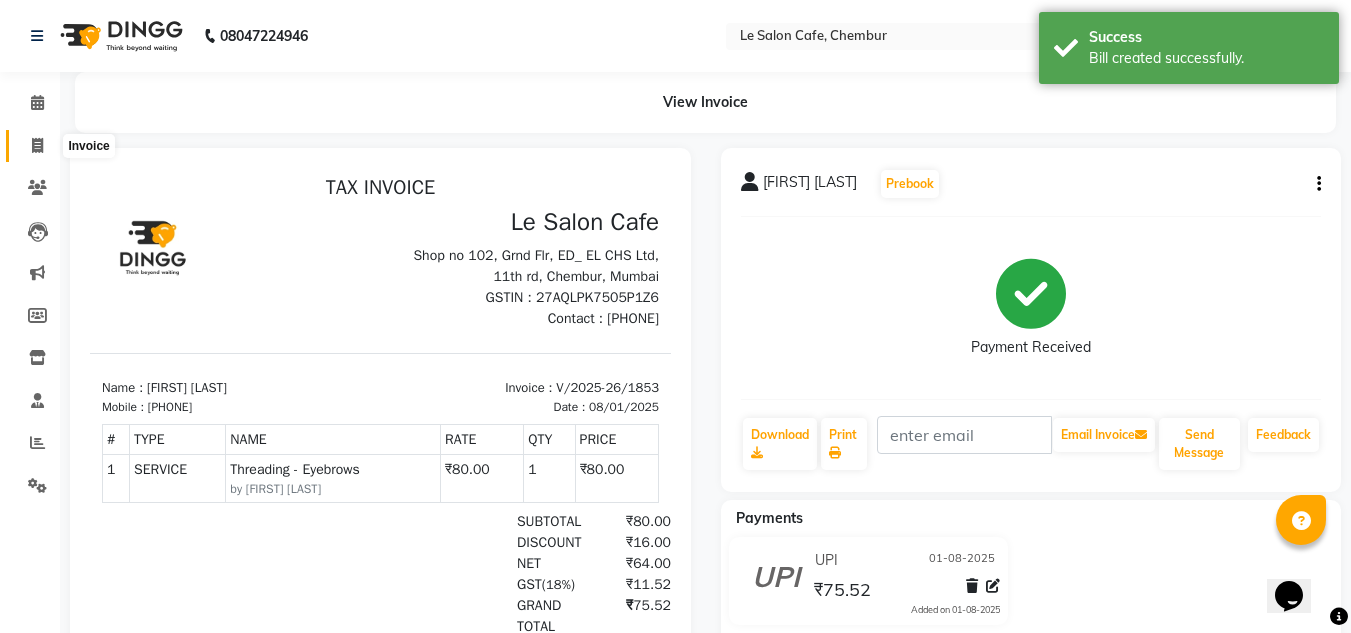 click 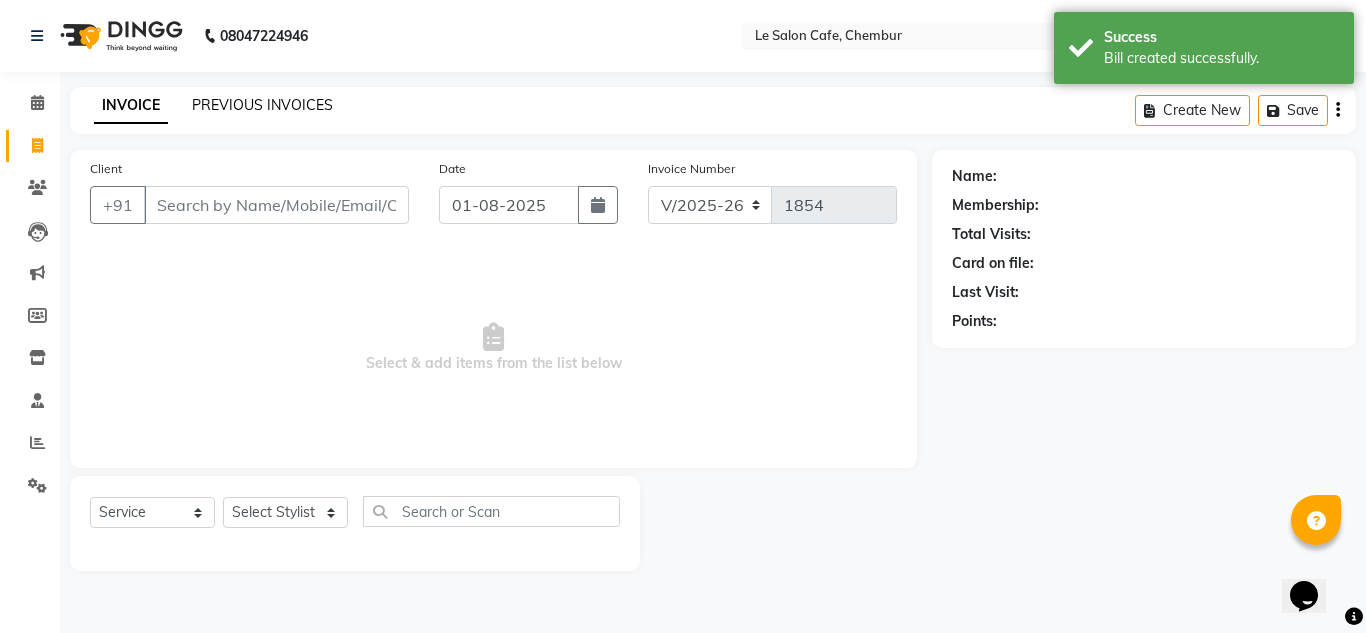 click on "PREVIOUS INVOICES" 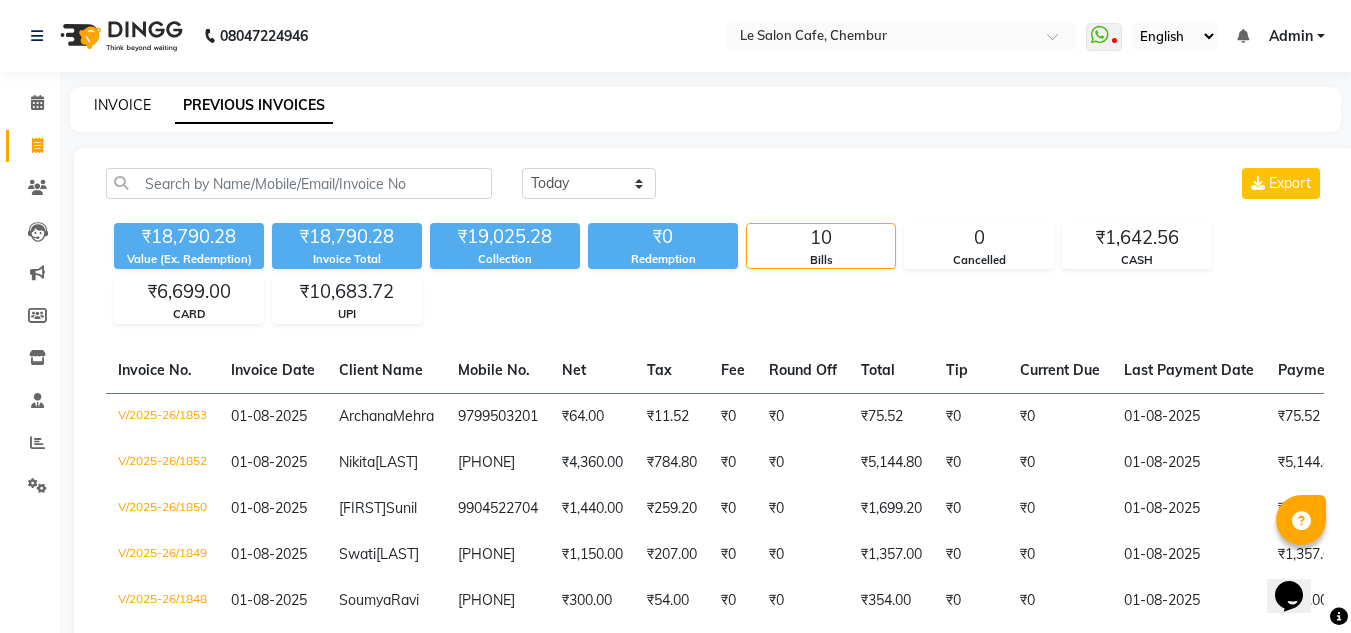 click on "INVOICE" 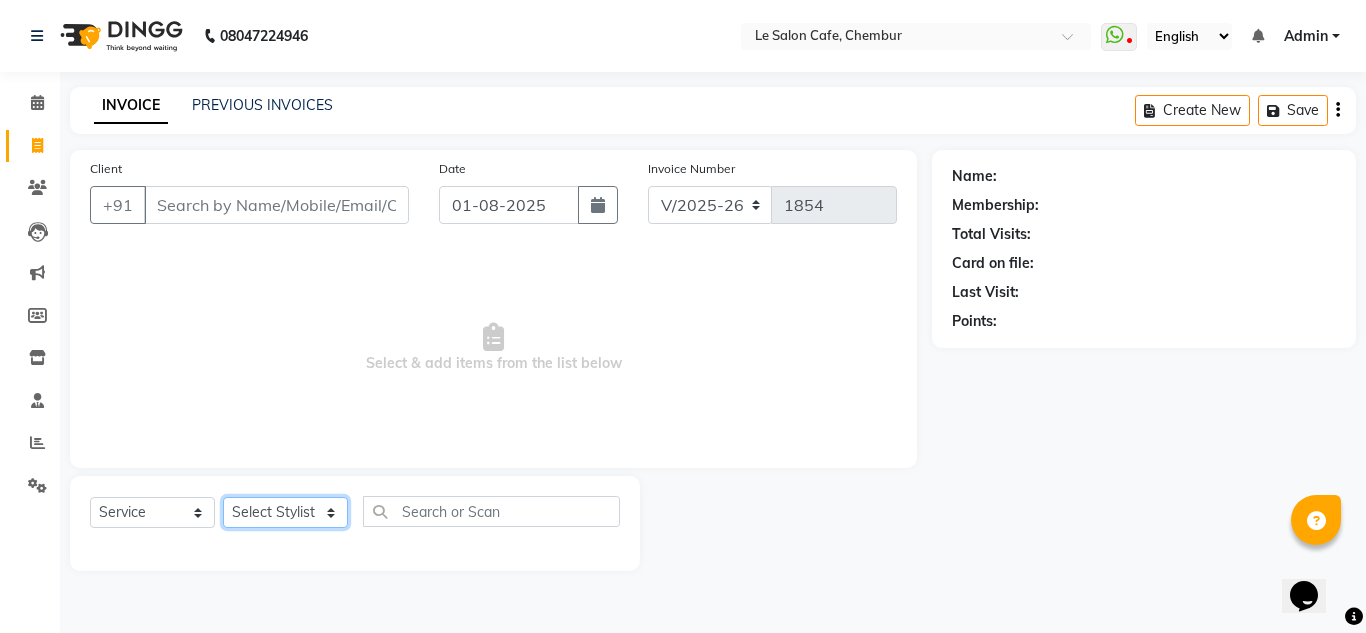 click on "Select Stylist" 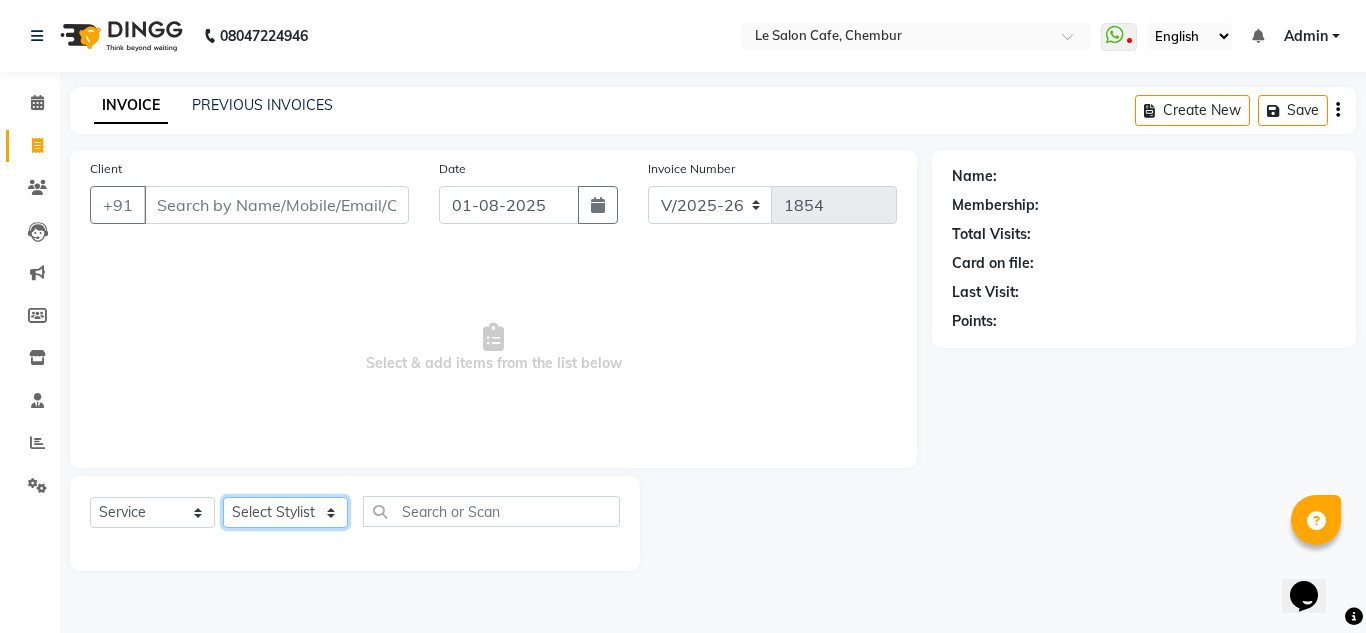 select on "8340" 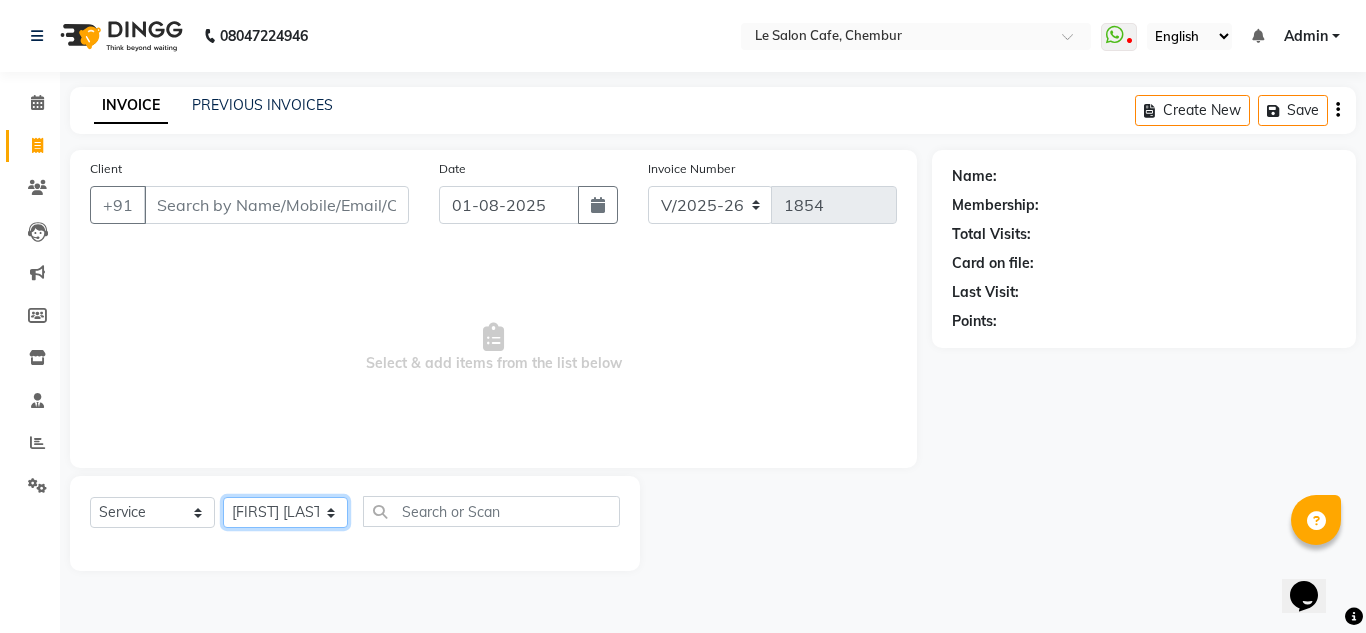 click on "Select Stylist Amandeep Kaur Kalsi Aniket Kadam  Faim Alvi  Front Desk  Muskan Khan  Pooja Kolge Reena Shaukat Ali  Salman Ansari  Shailendra Chauhan  Shekhar Sangle Soniyaa Varma Suchita Mistry" 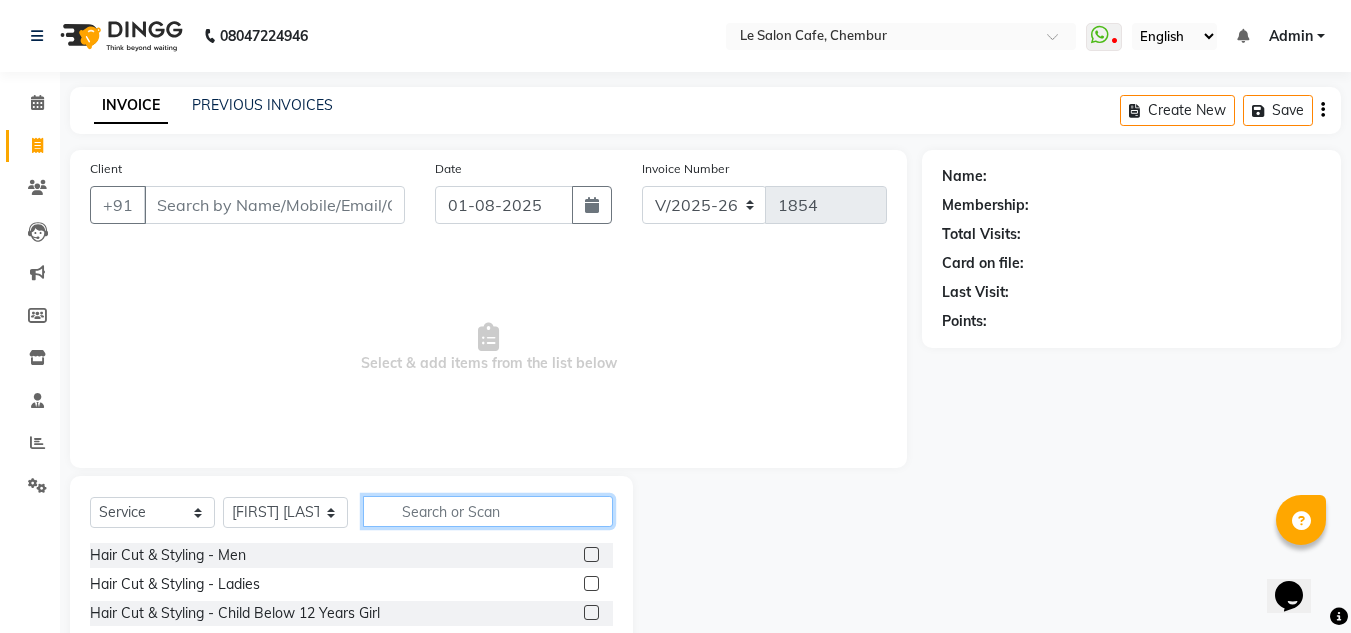 click 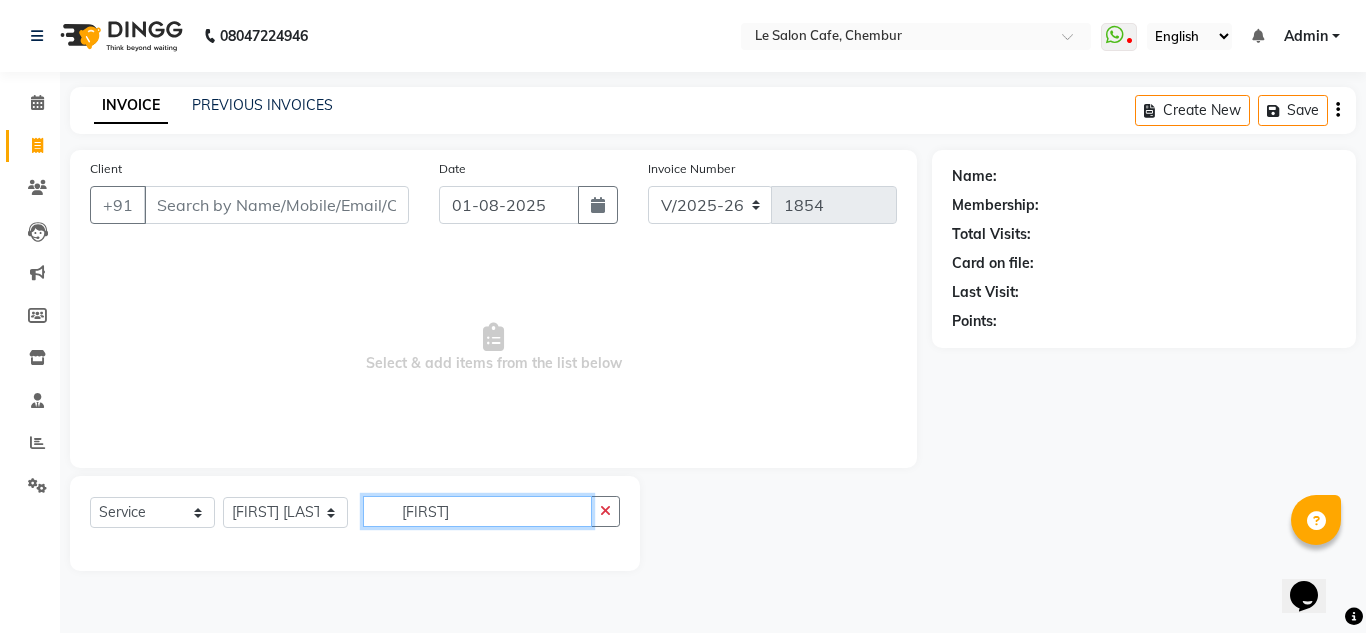 click on "Tochup" 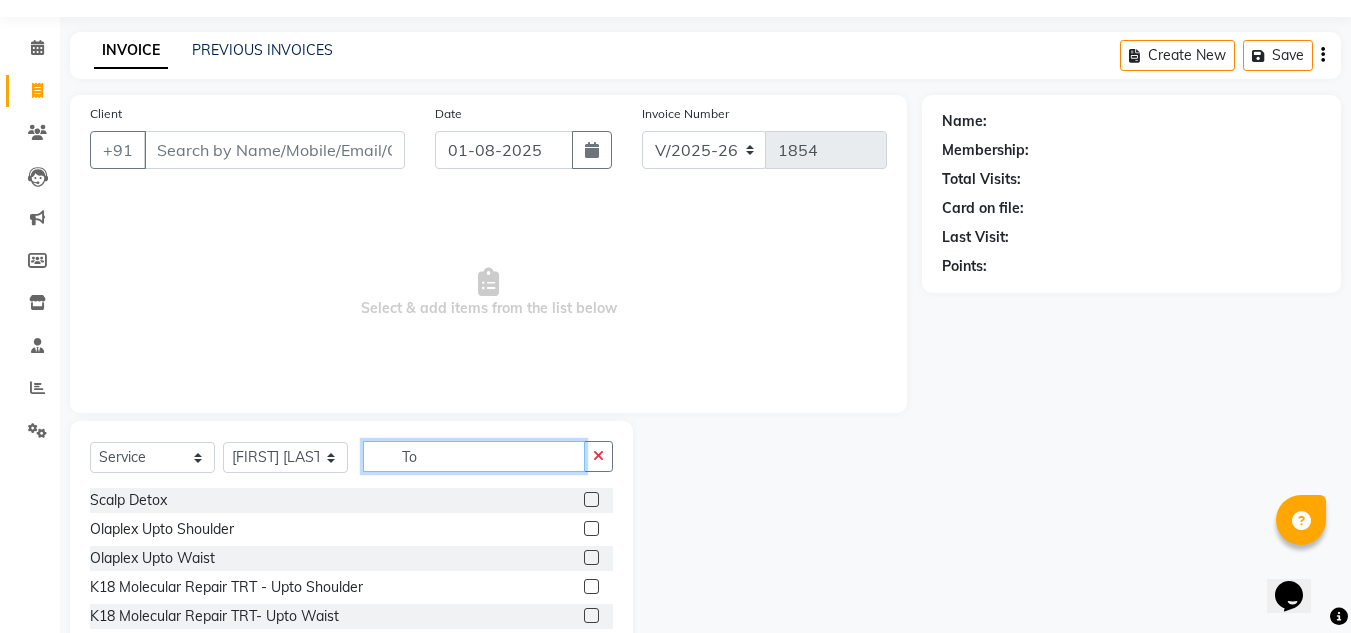 scroll, scrollTop: 168, scrollLeft: 0, axis: vertical 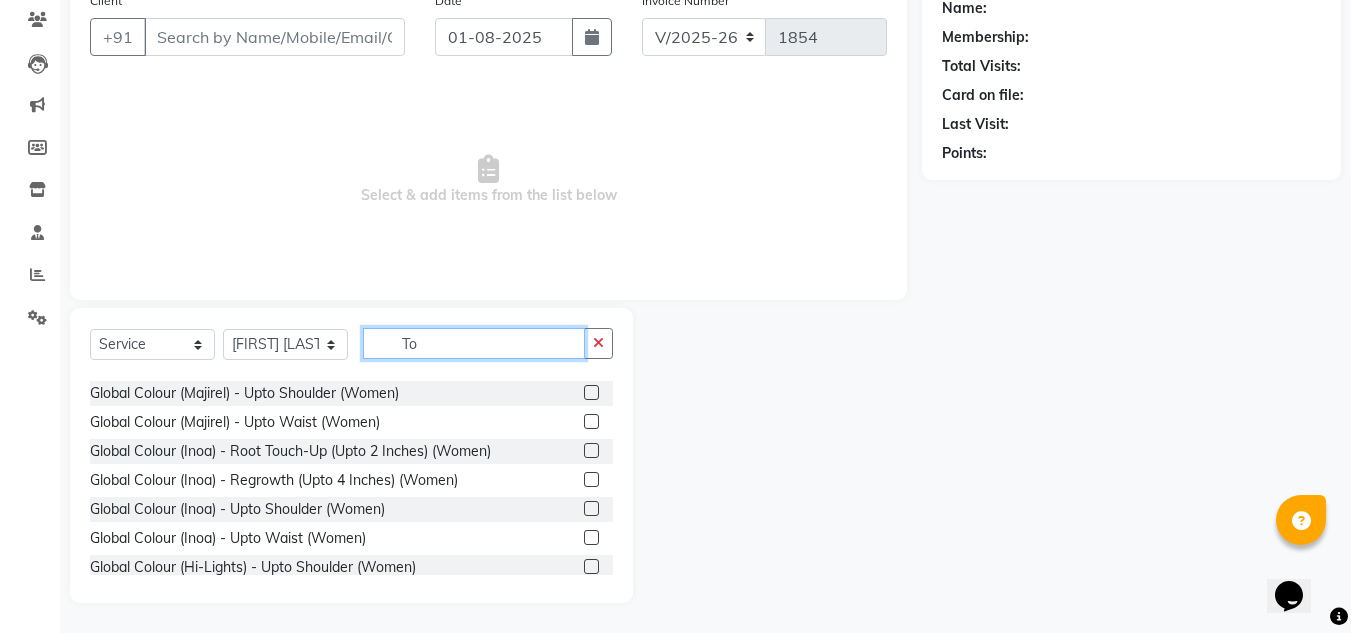 type on "To" 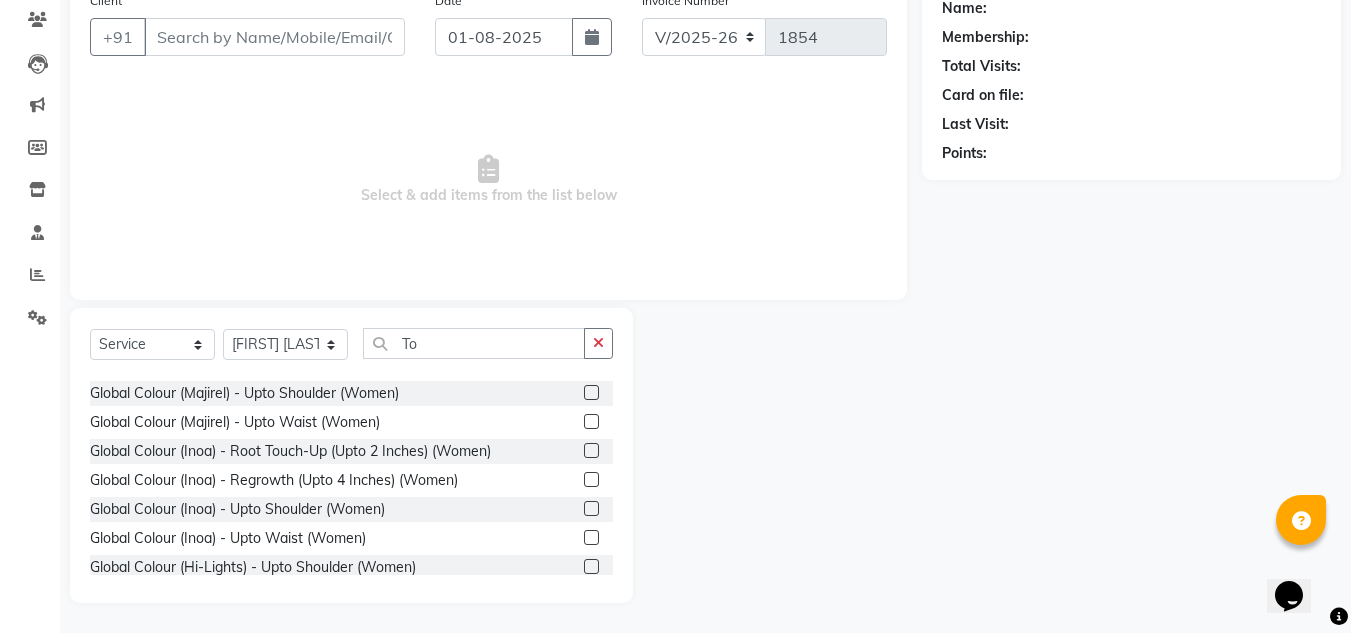 click 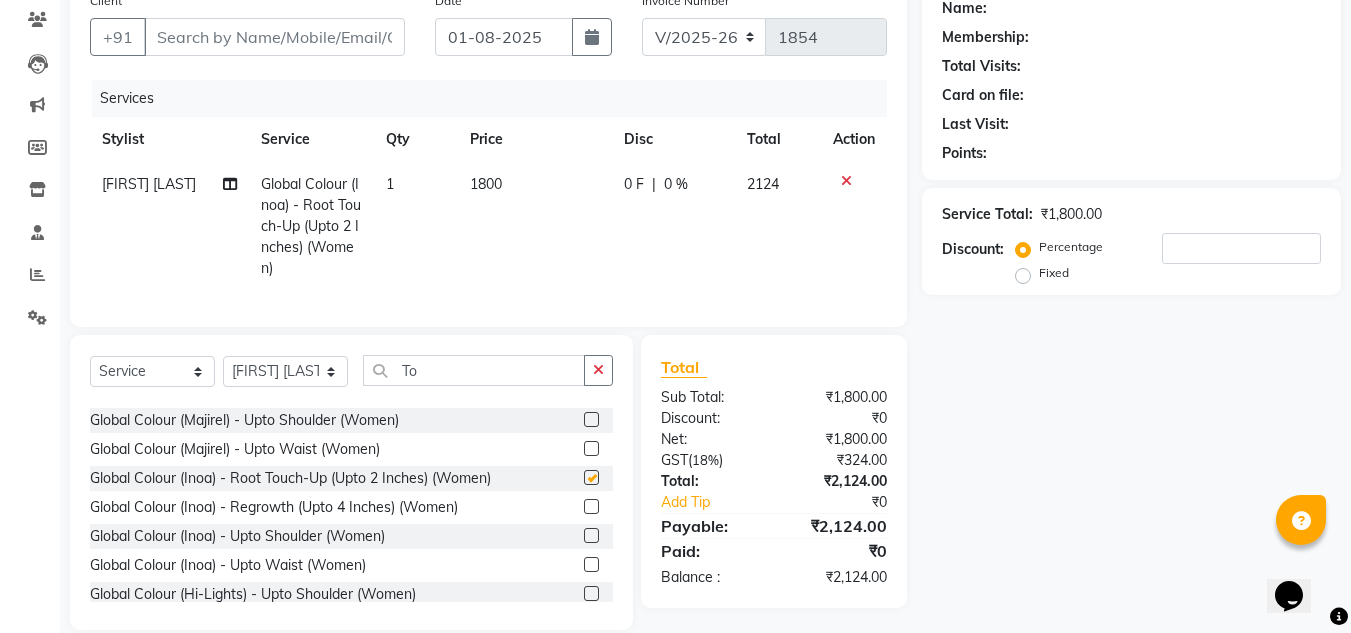 checkbox on "false" 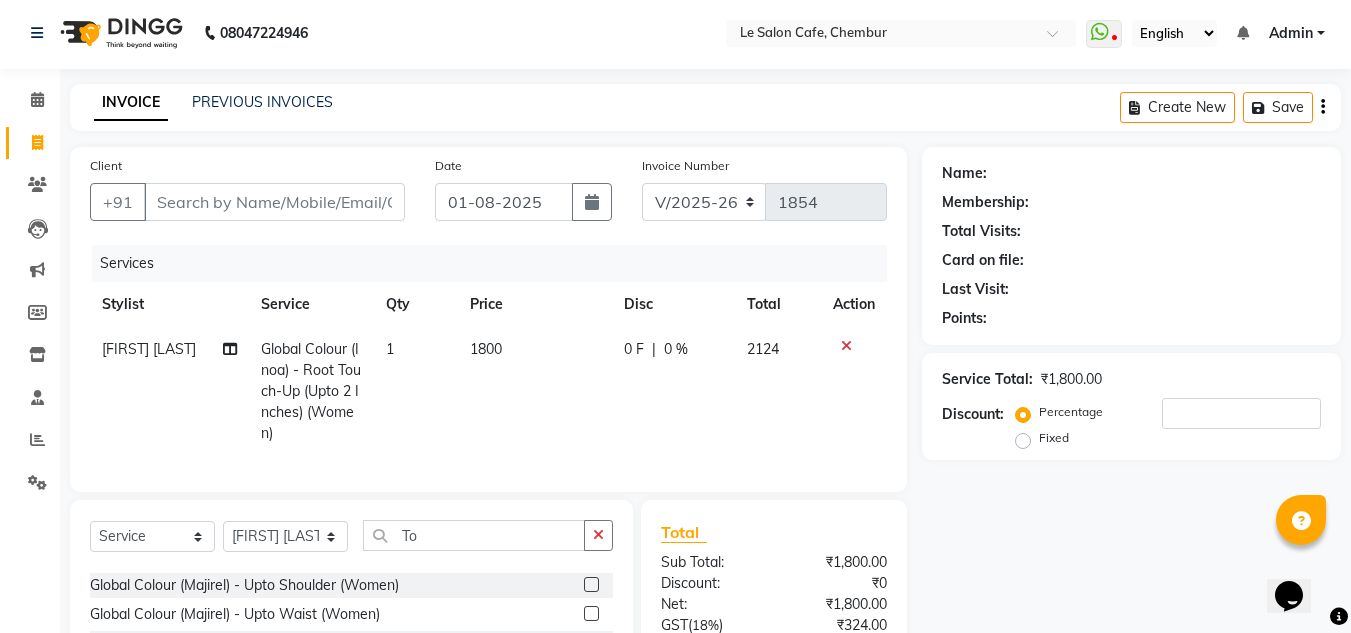 scroll, scrollTop: 0, scrollLeft: 0, axis: both 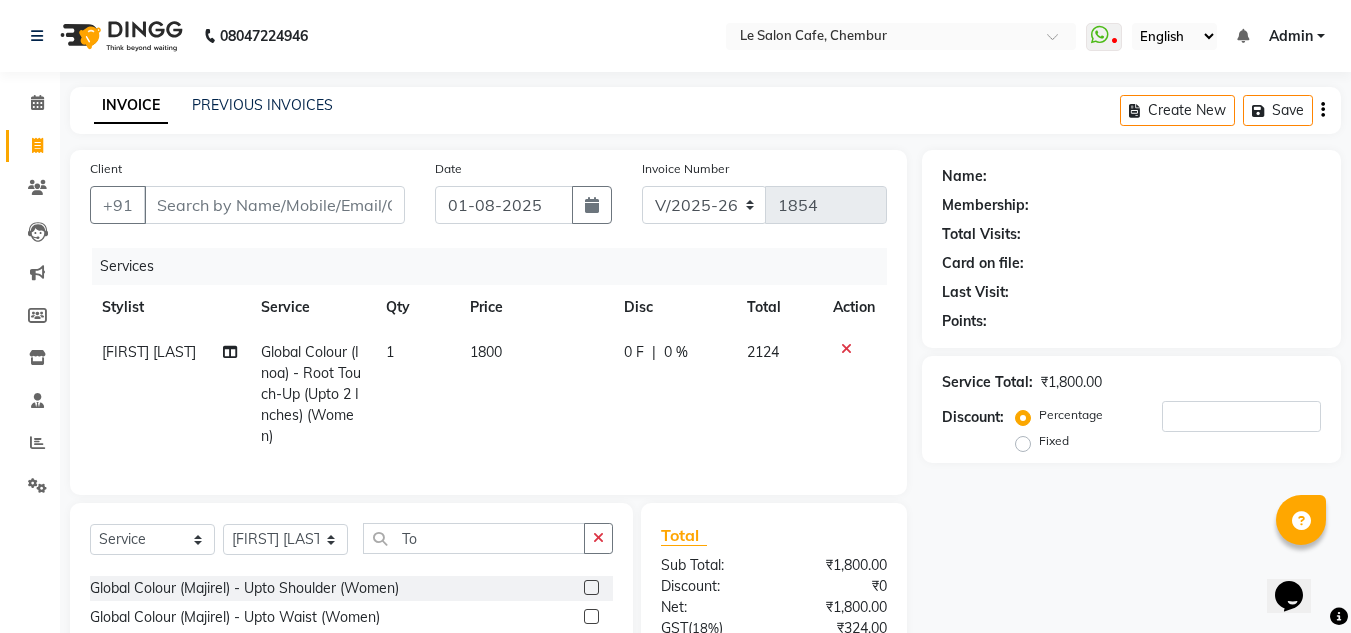 click 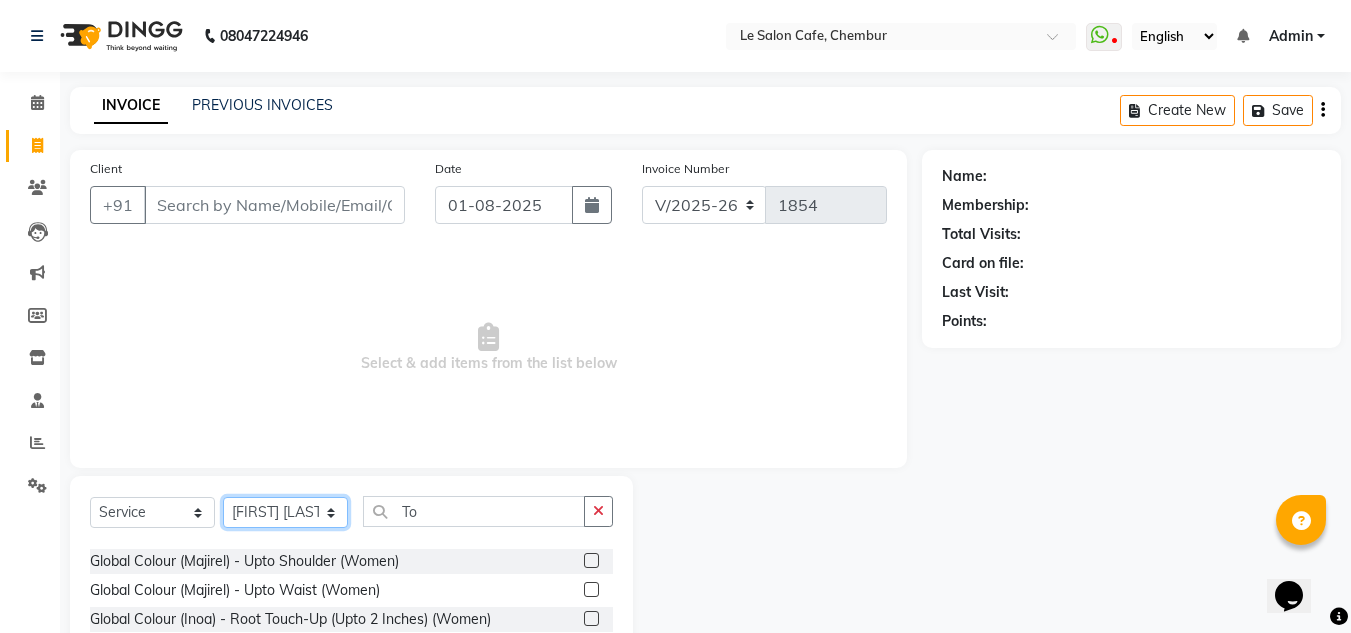 click on "Select Stylist Amandeep Kaur Kalsi Aniket Kadam  Faim Alvi  Front Desk  Muskan Khan  Pooja Kolge Reena Shaukat Ali  Salman Ansari  Shailendra Chauhan  Shekhar Sangle Soniyaa Varma Suchita Mistry" 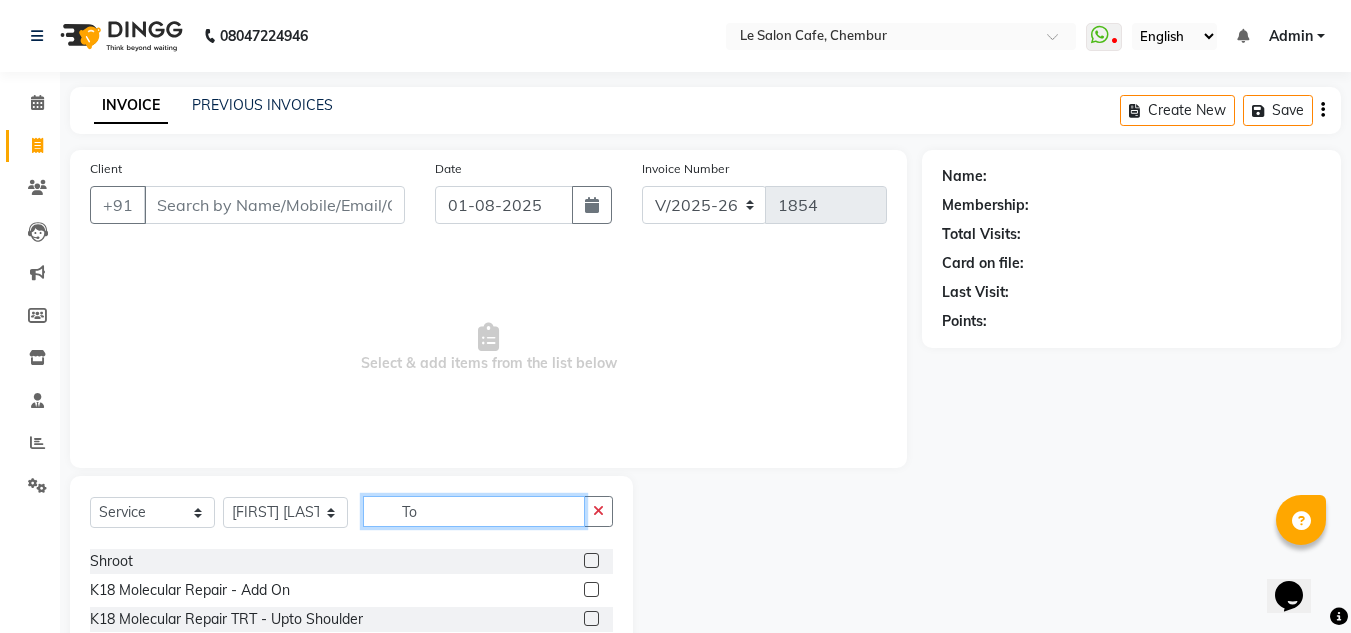 drag, startPoint x: 434, startPoint y: 512, endPoint x: 323, endPoint y: 508, distance: 111.07205 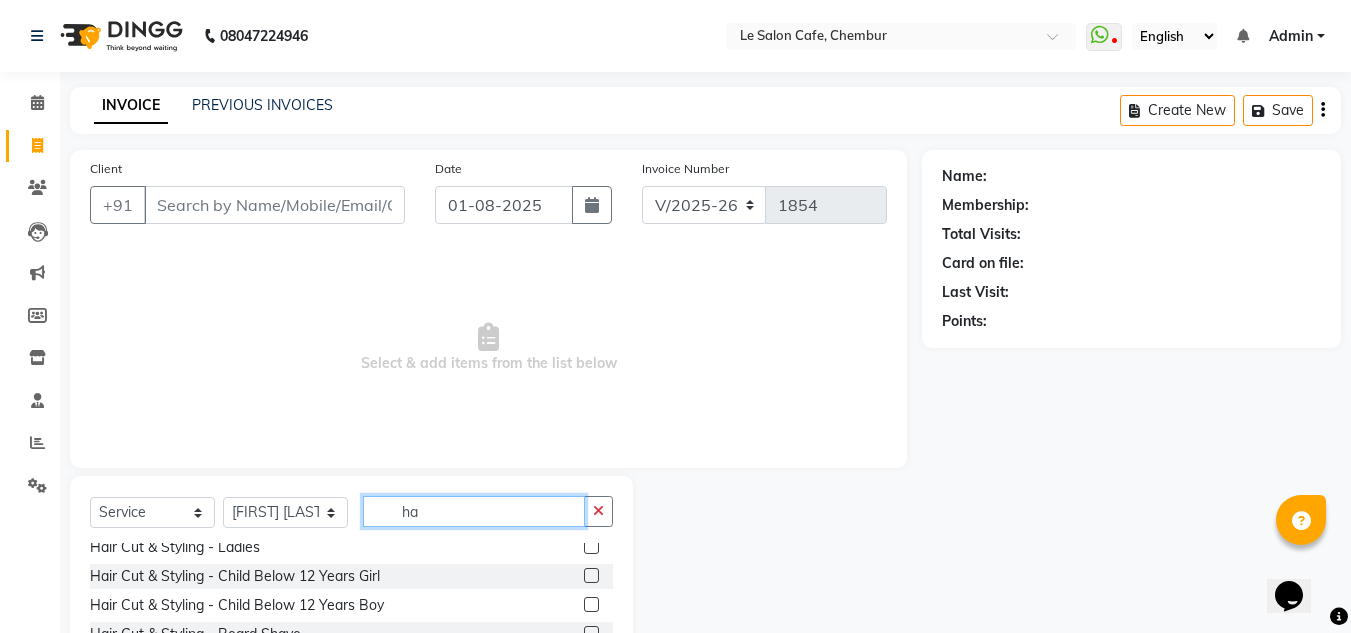 scroll, scrollTop: 0, scrollLeft: 0, axis: both 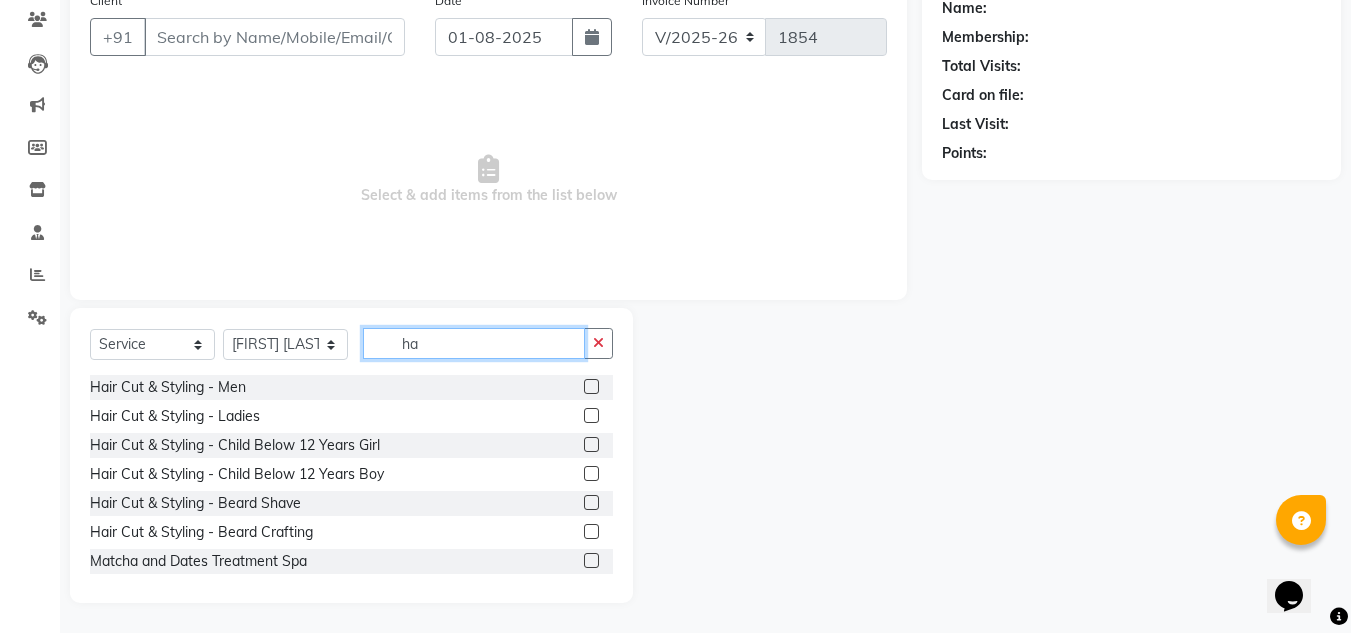 type on "ha" 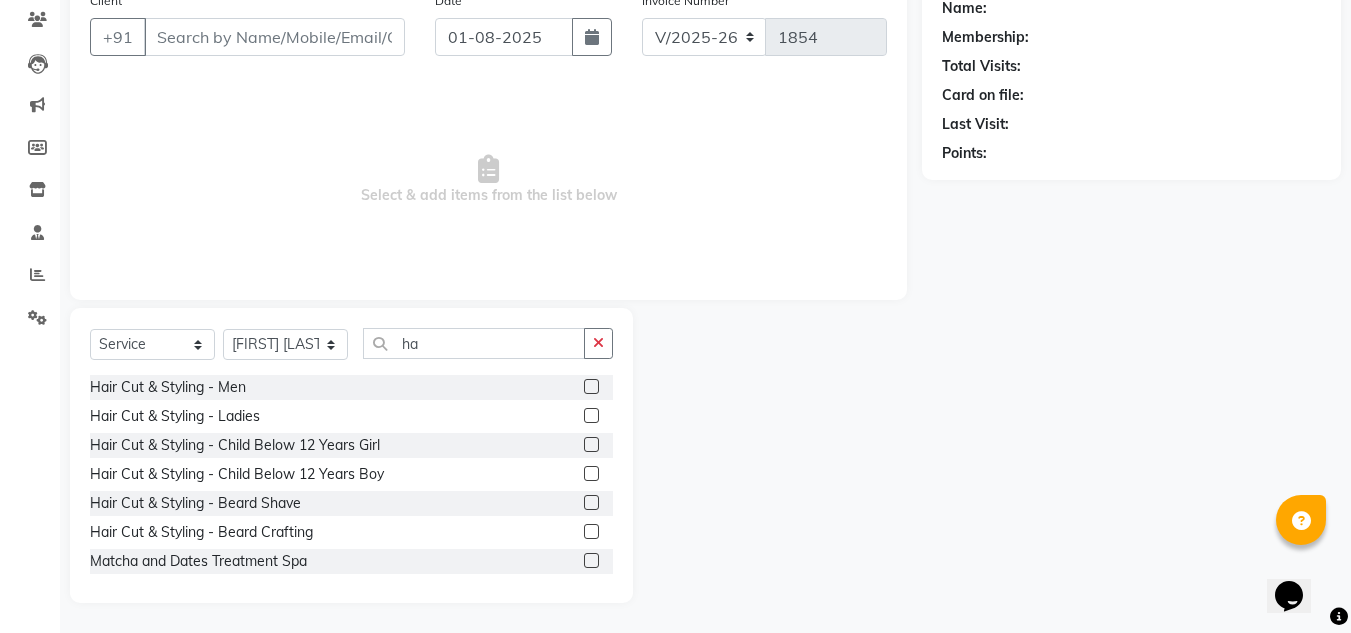 click 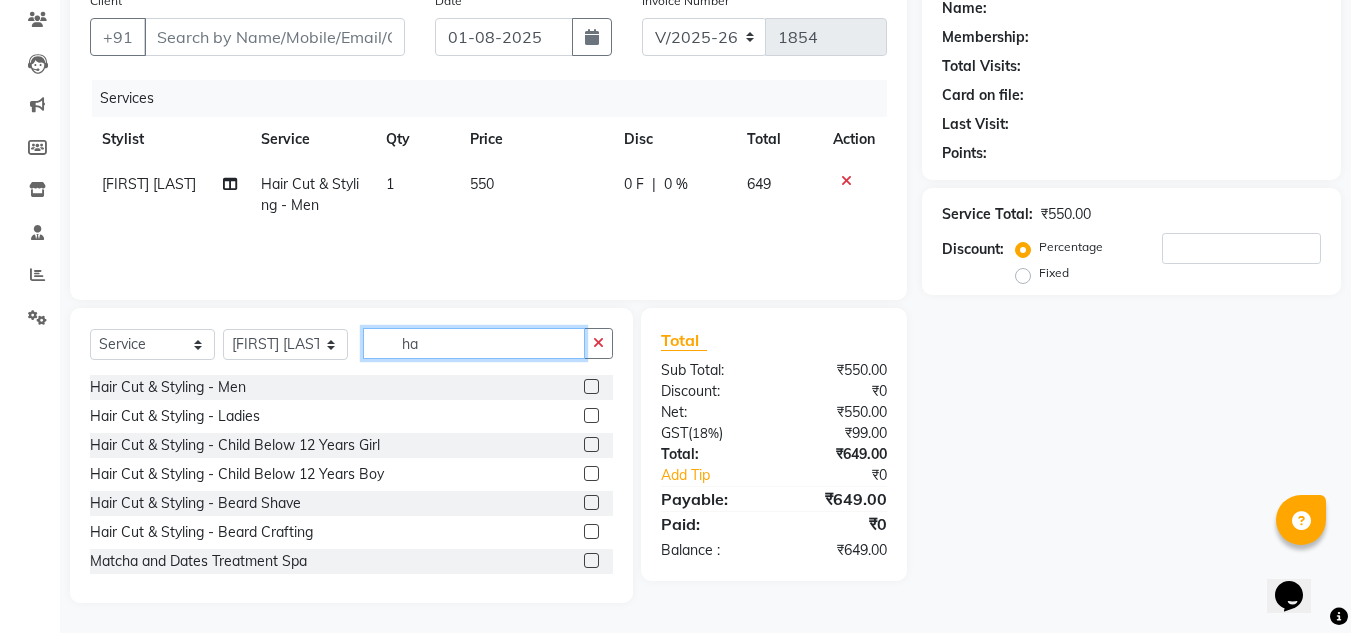 checkbox on "false" 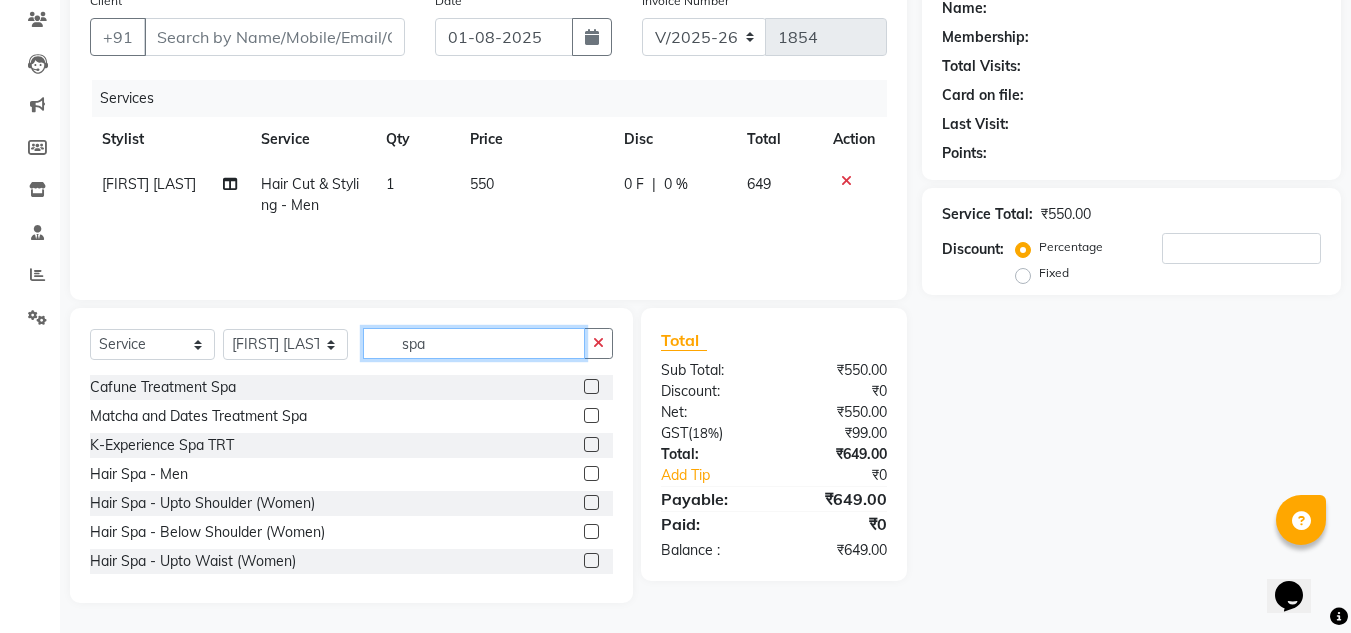 type on "spa" 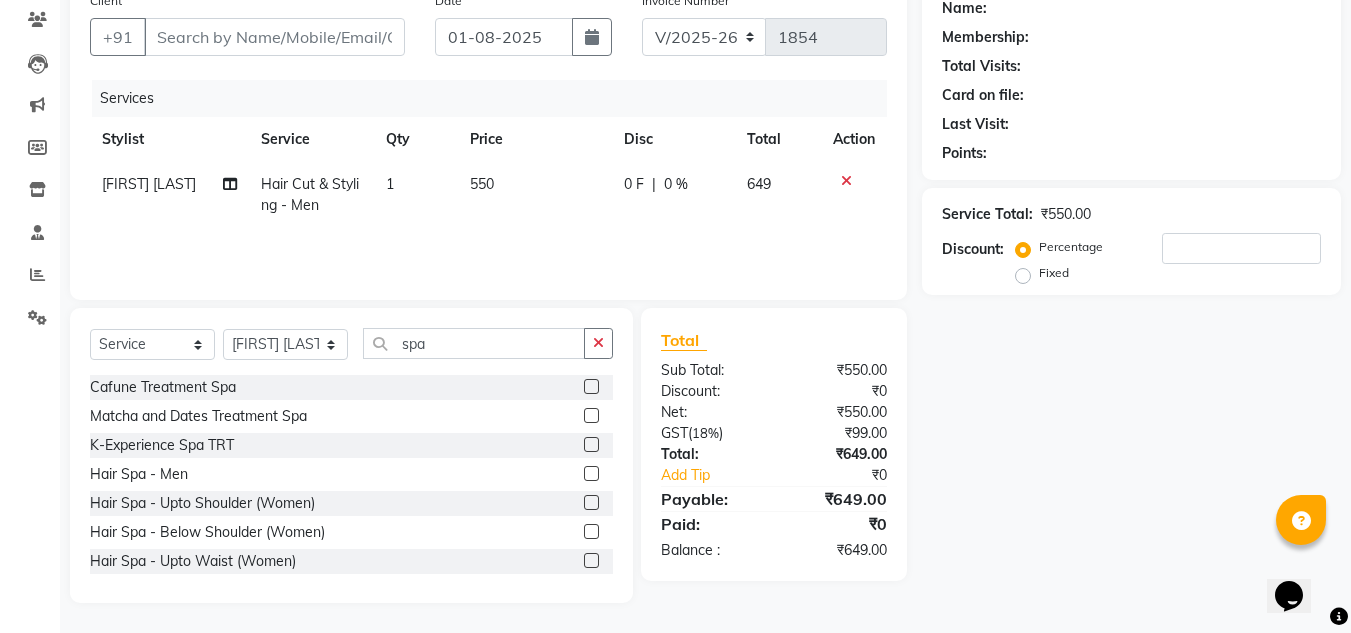 click 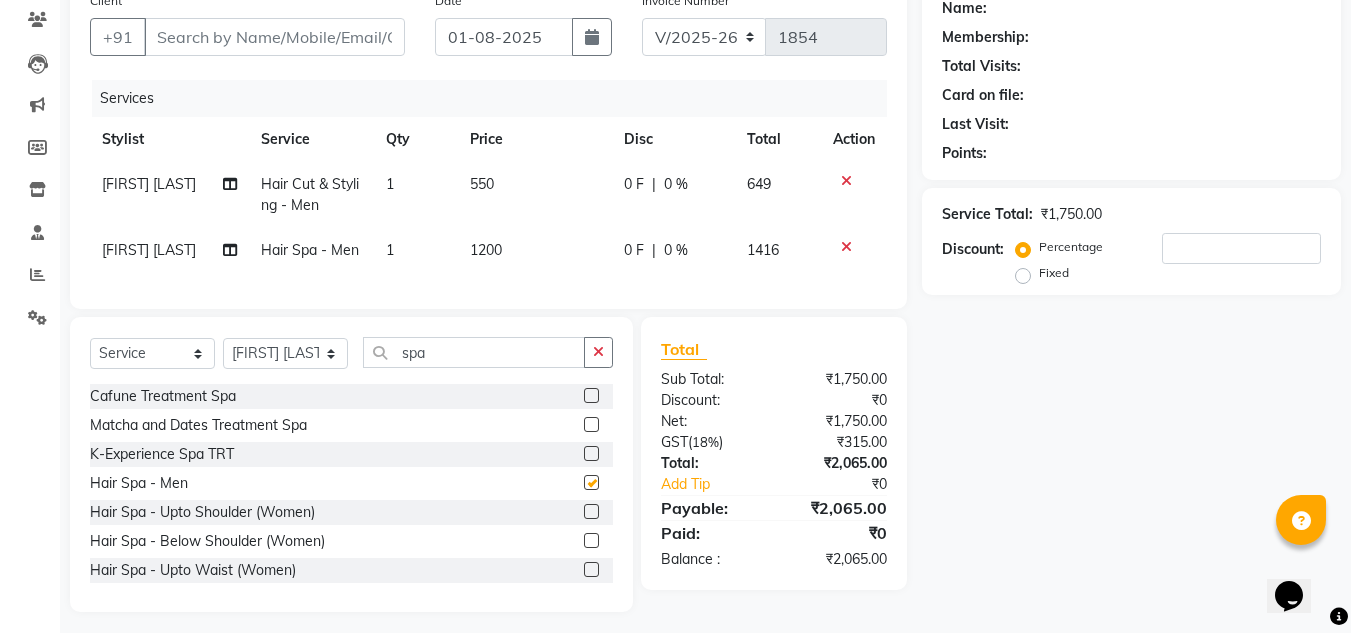 checkbox on "false" 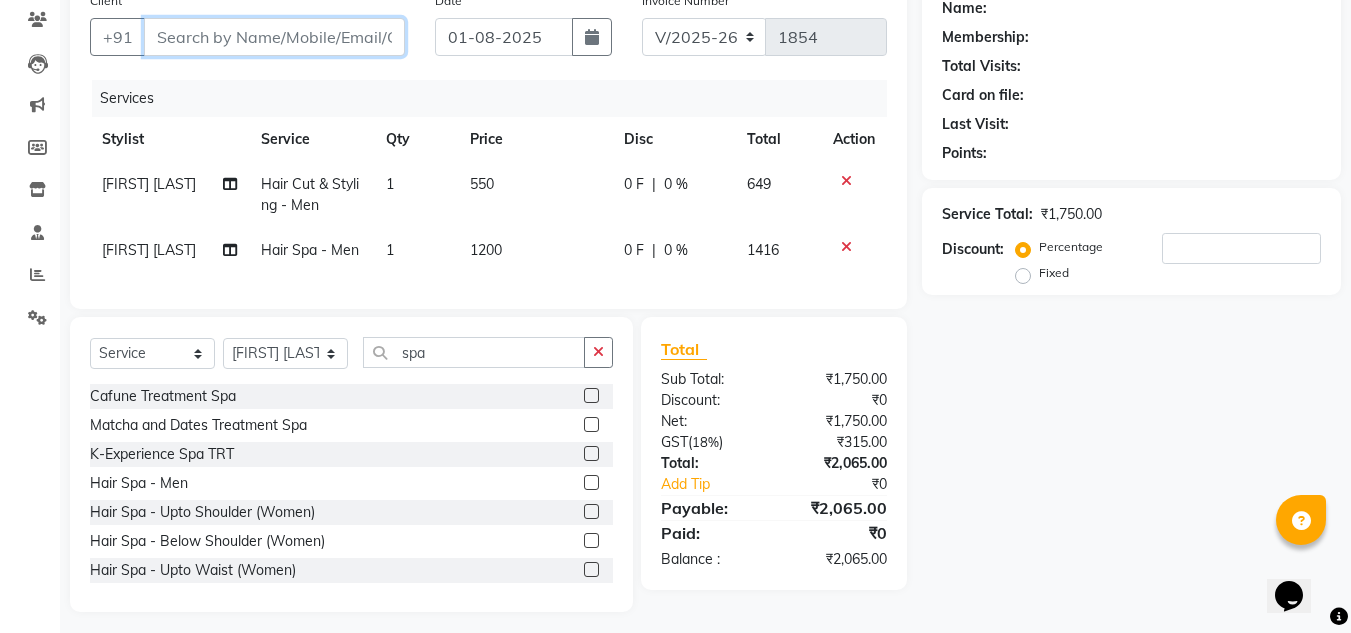 click on "Client" at bounding box center (274, 37) 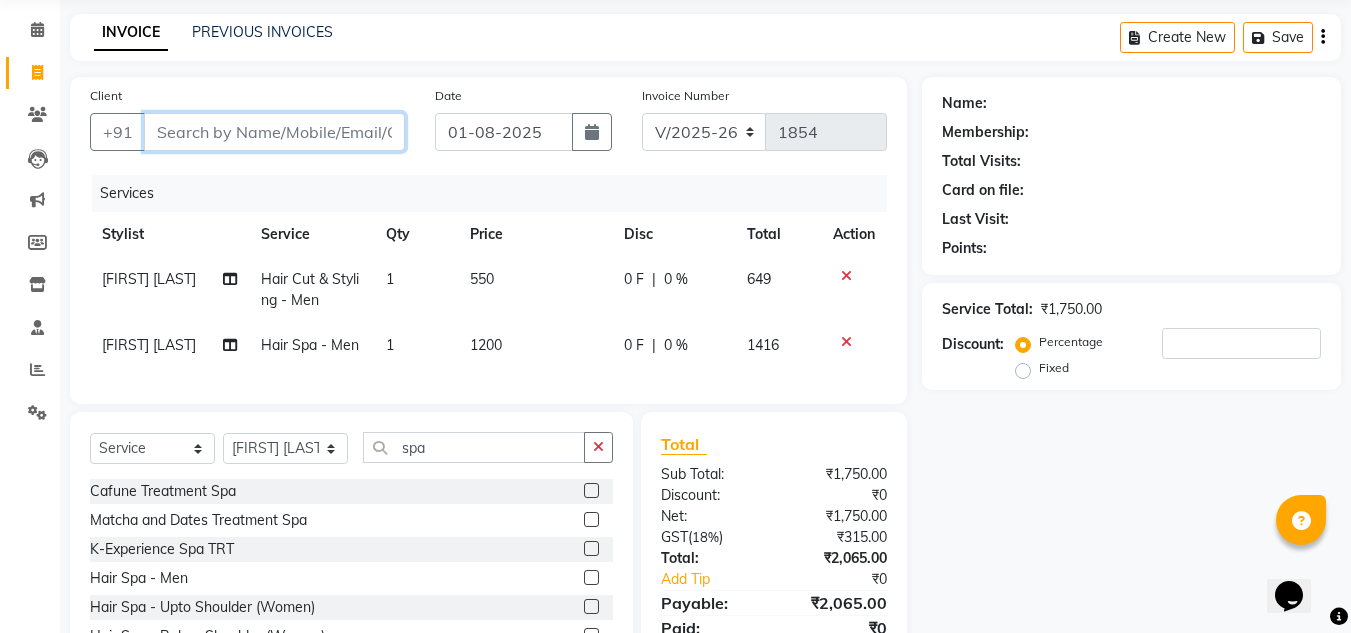 scroll, scrollTop: 68, scrollLeft: 0, axis: vertical 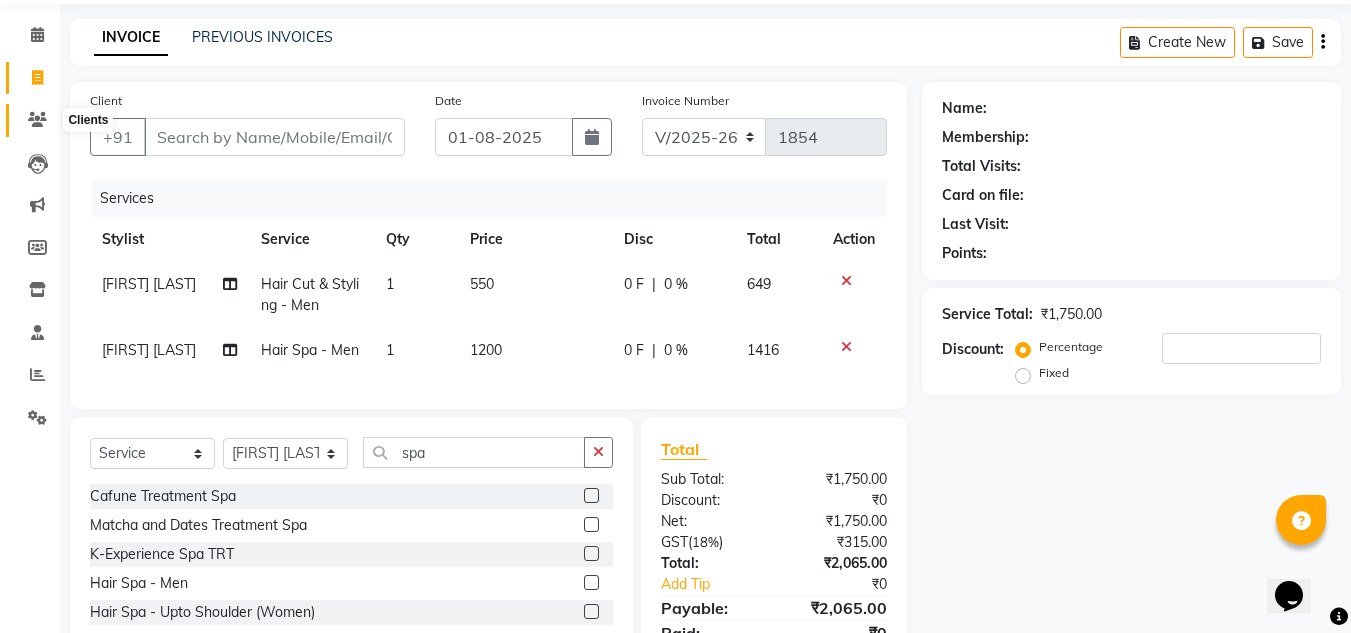 click 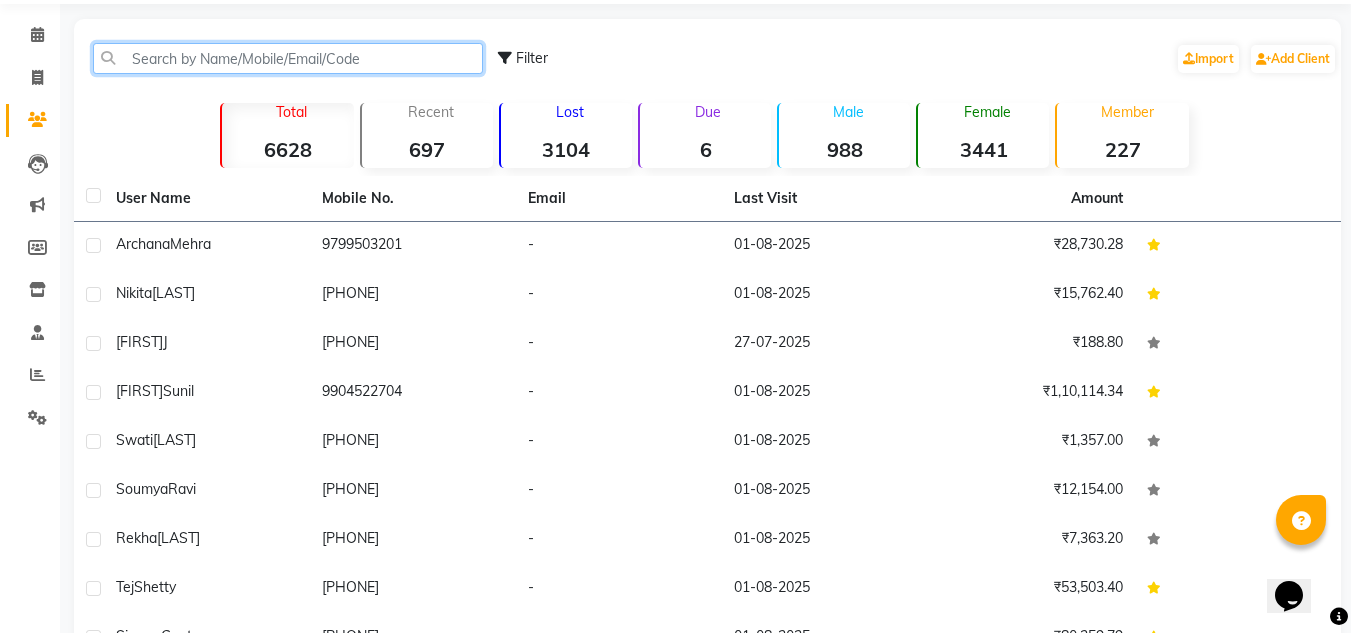 click 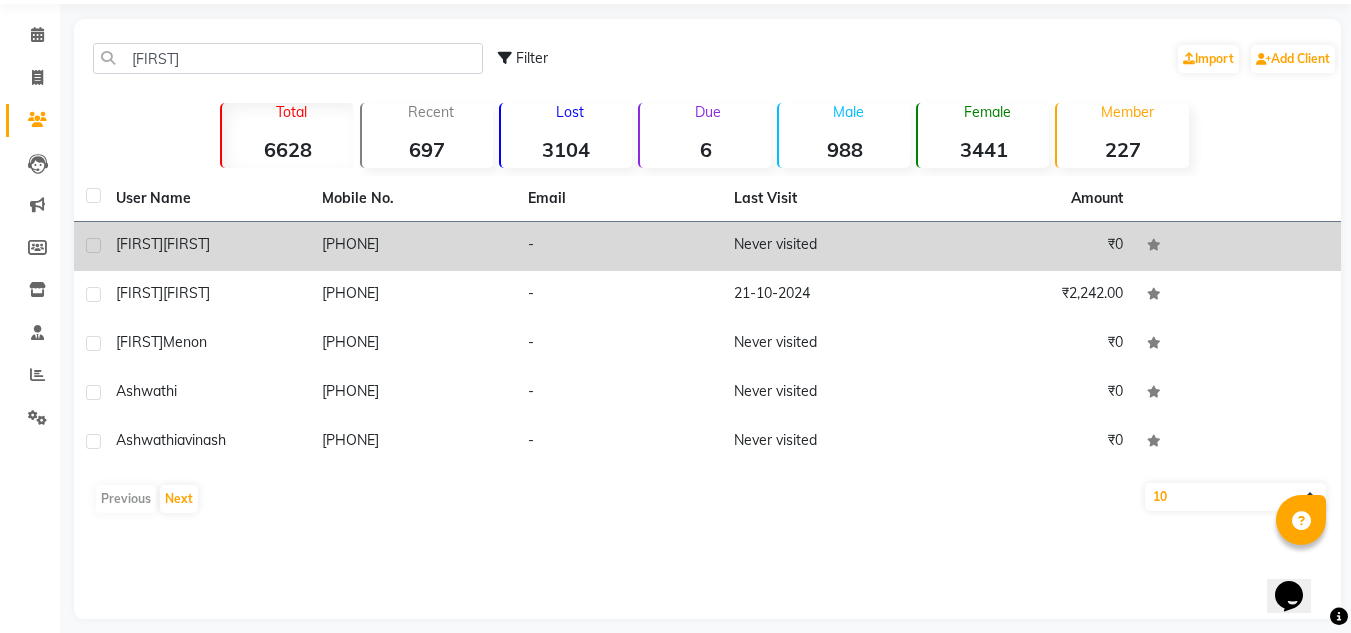 click on "9769638983" 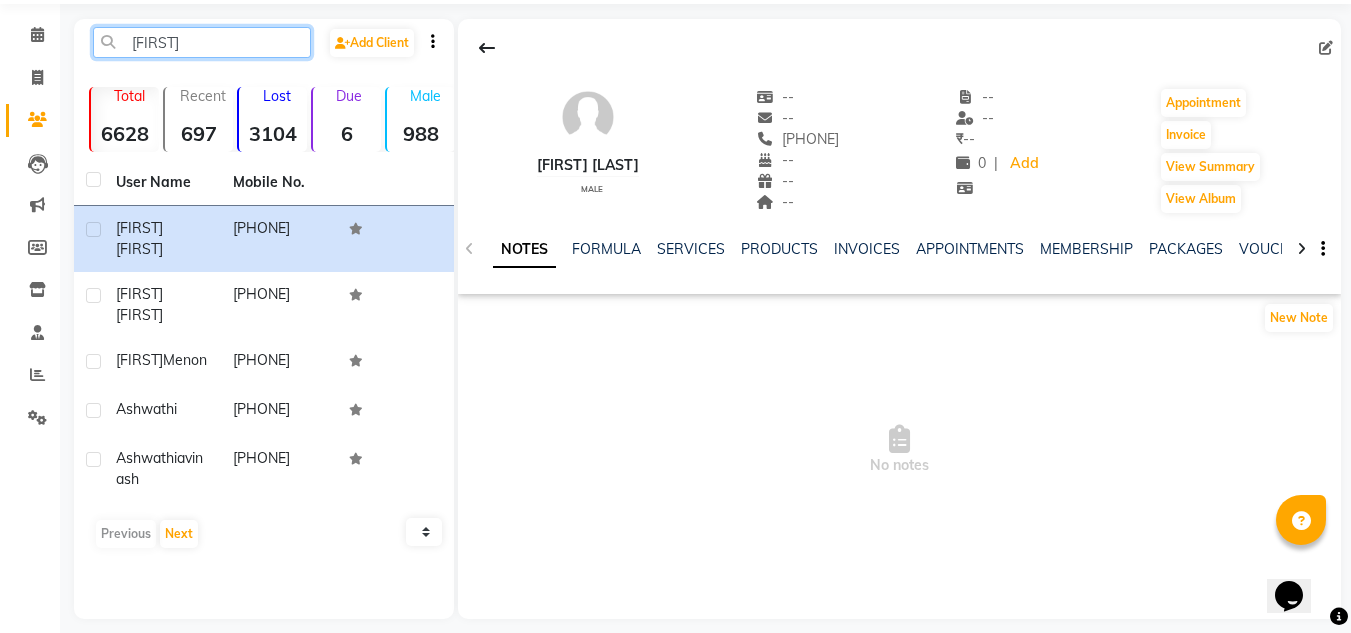 drag, startPoint x: 218, startPoint y: 39, endPoint x: 81, endPoint y: 34, distance: 137.09122 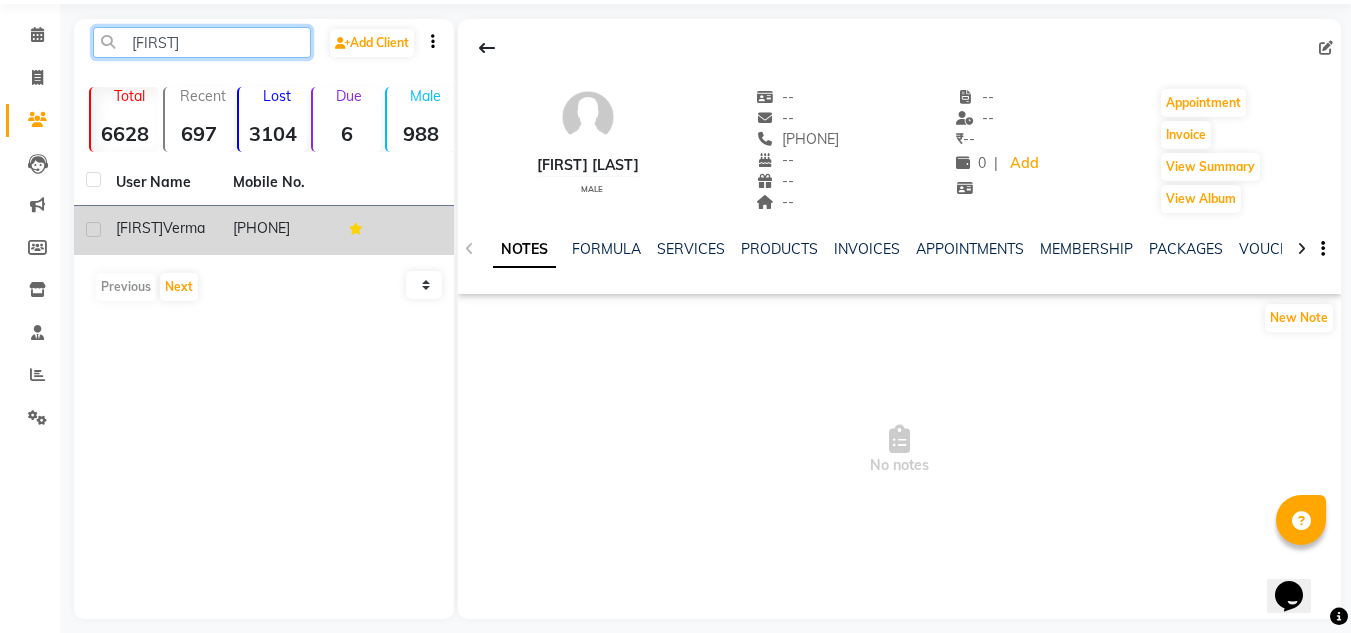 type on "vikalp" 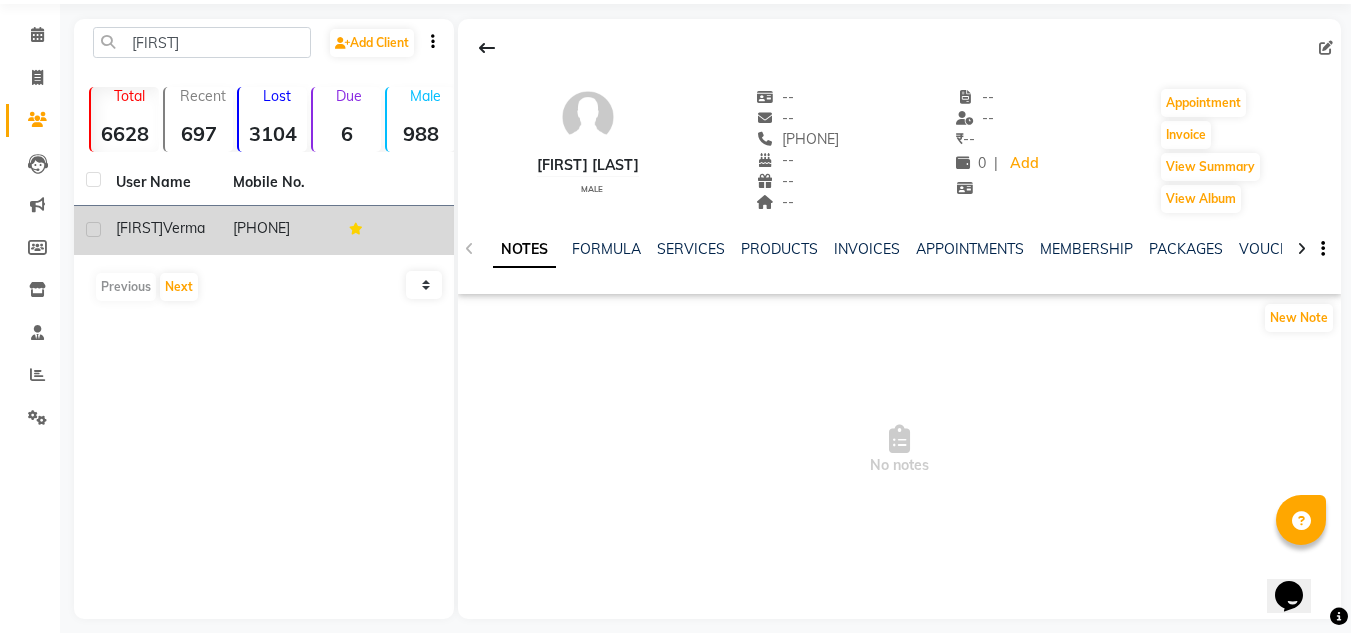 click on "9619979297" 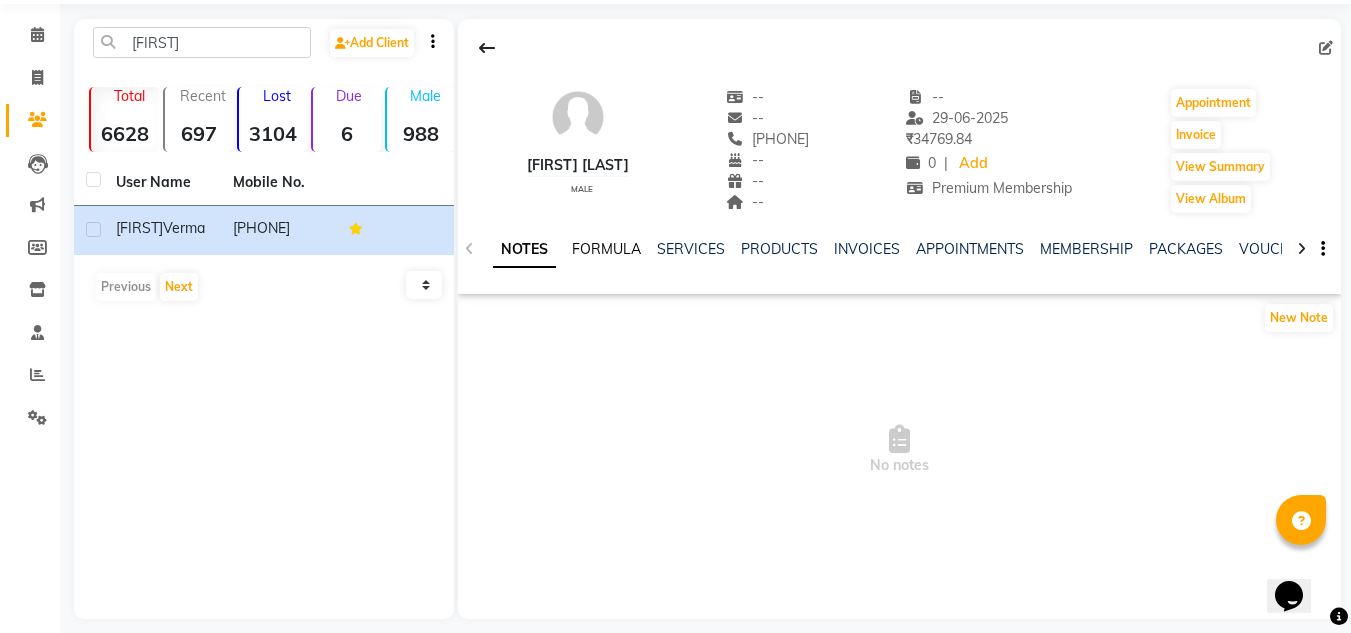 click on "FORMULA" 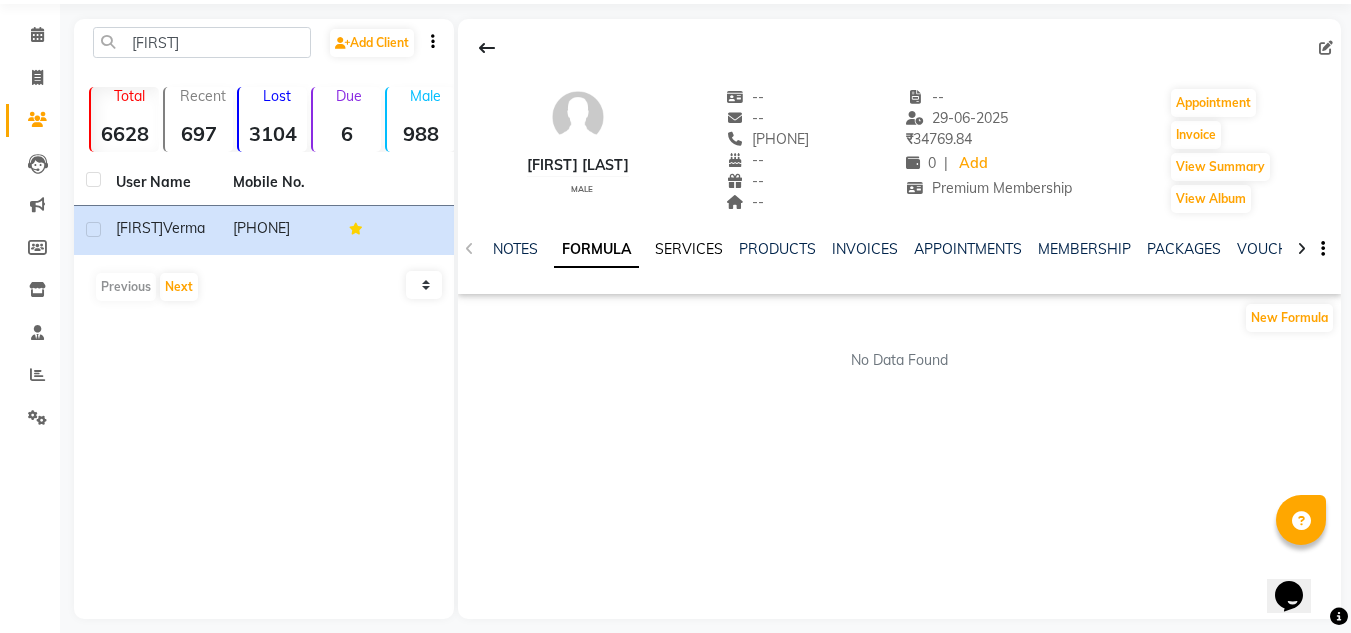 click on "SERVICES" 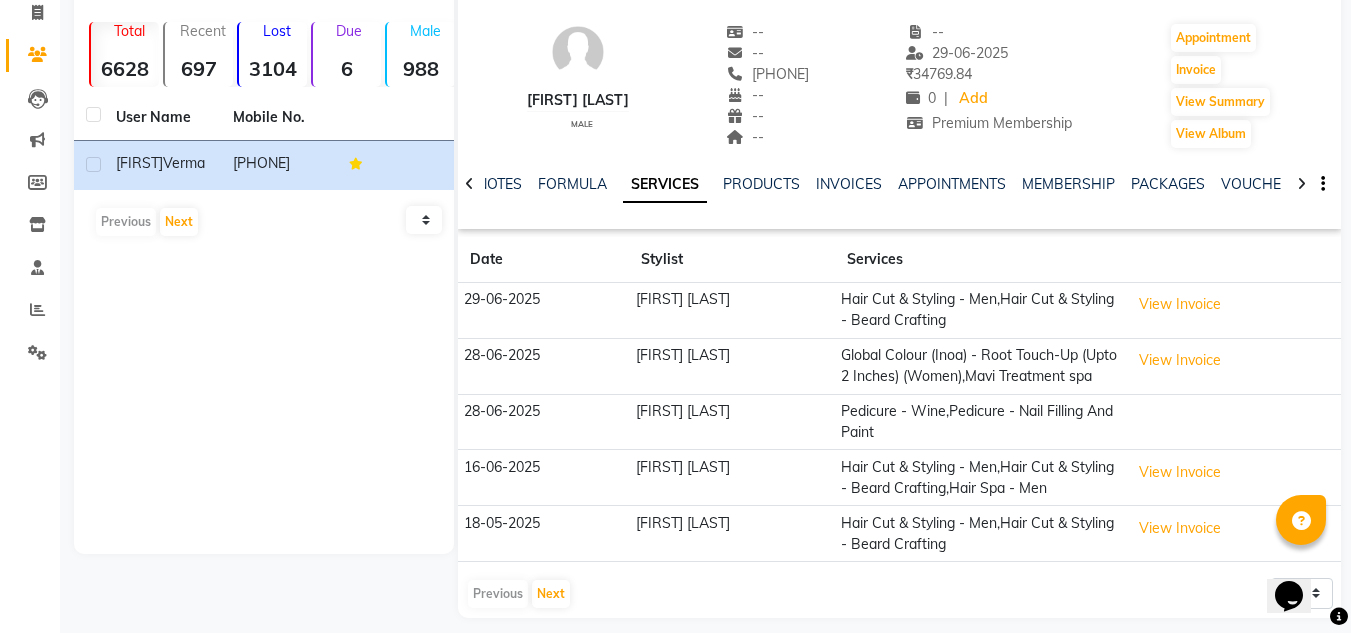 scroll, scrollTop: 168, scrollLeft: 0, axis: vertical 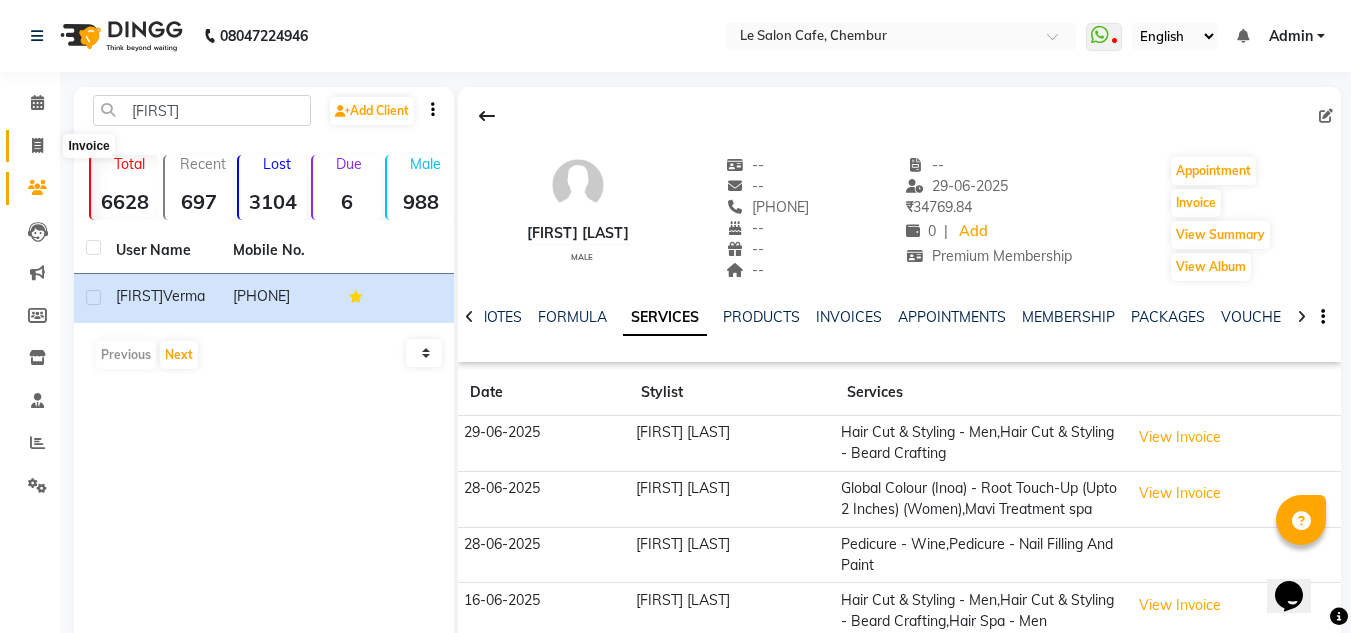 click 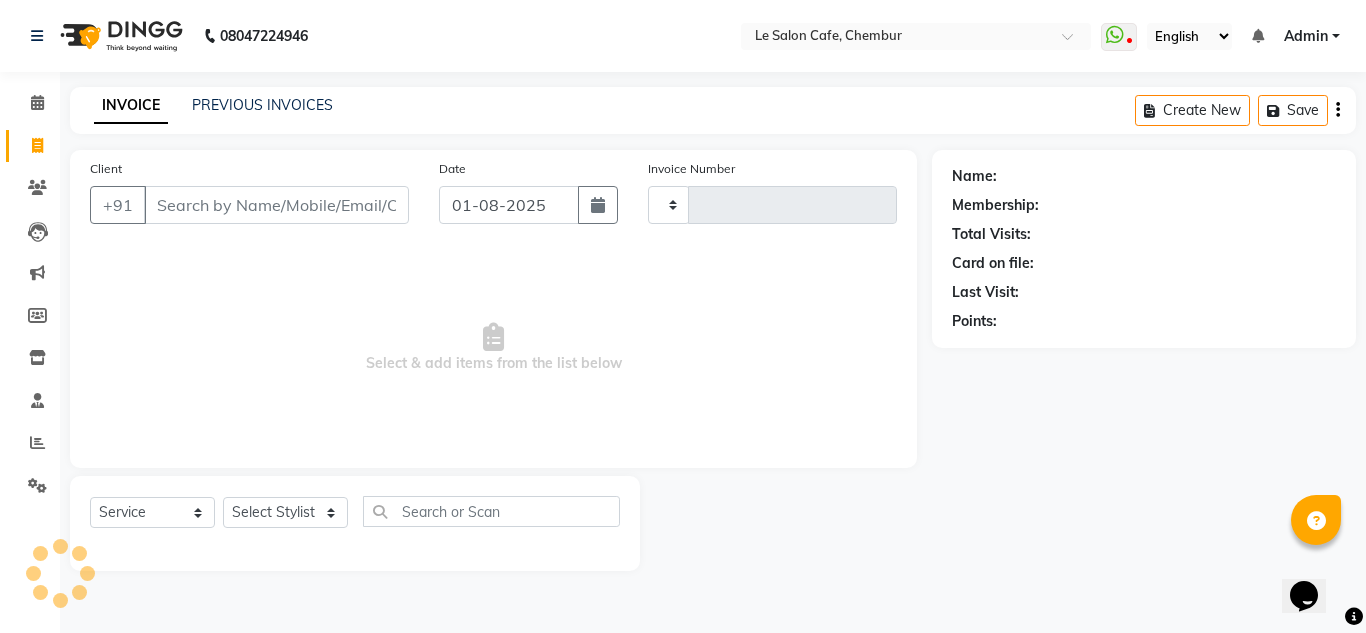type on "1856" 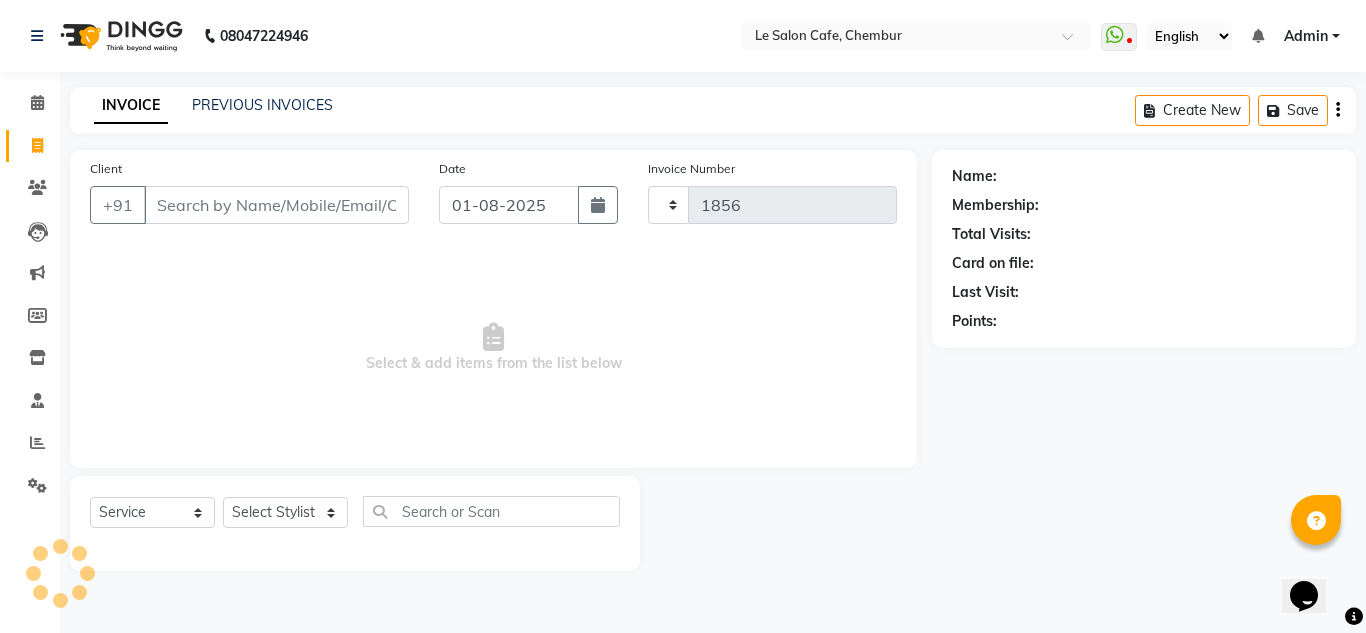 select on "594" 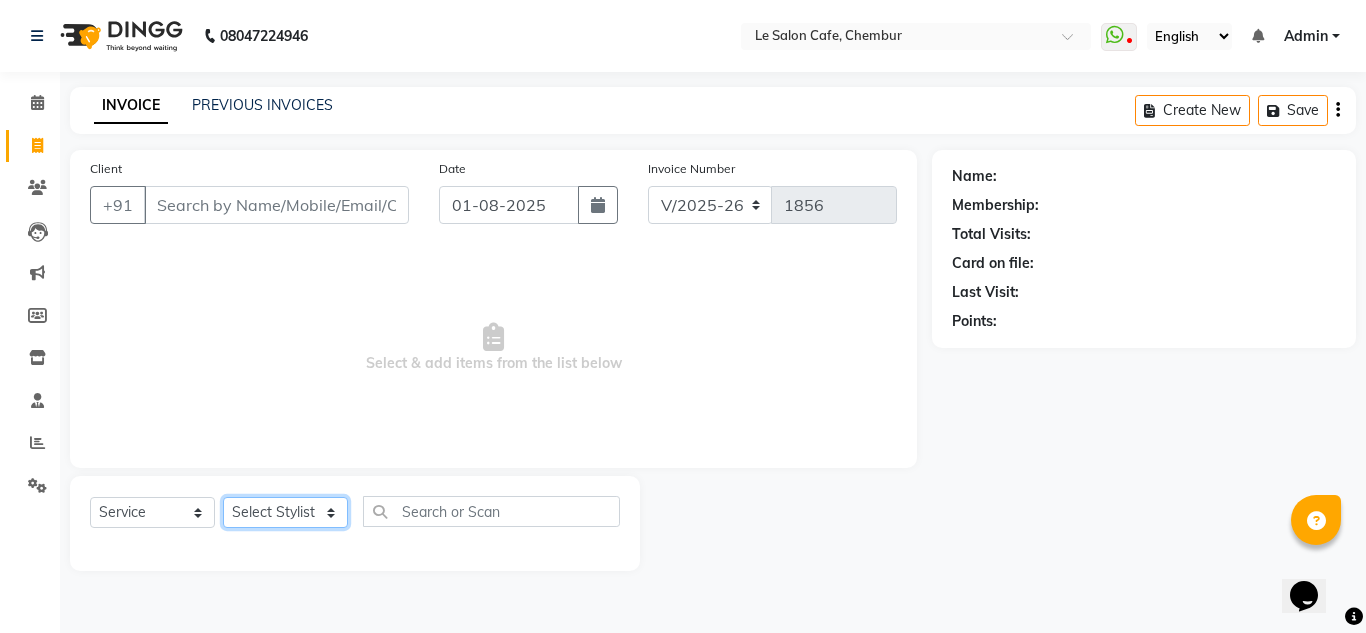 drag, startPoint x: 301, startPoint y: 519, endPoint x: 293, endPoint y: 508, distance: 13.601471 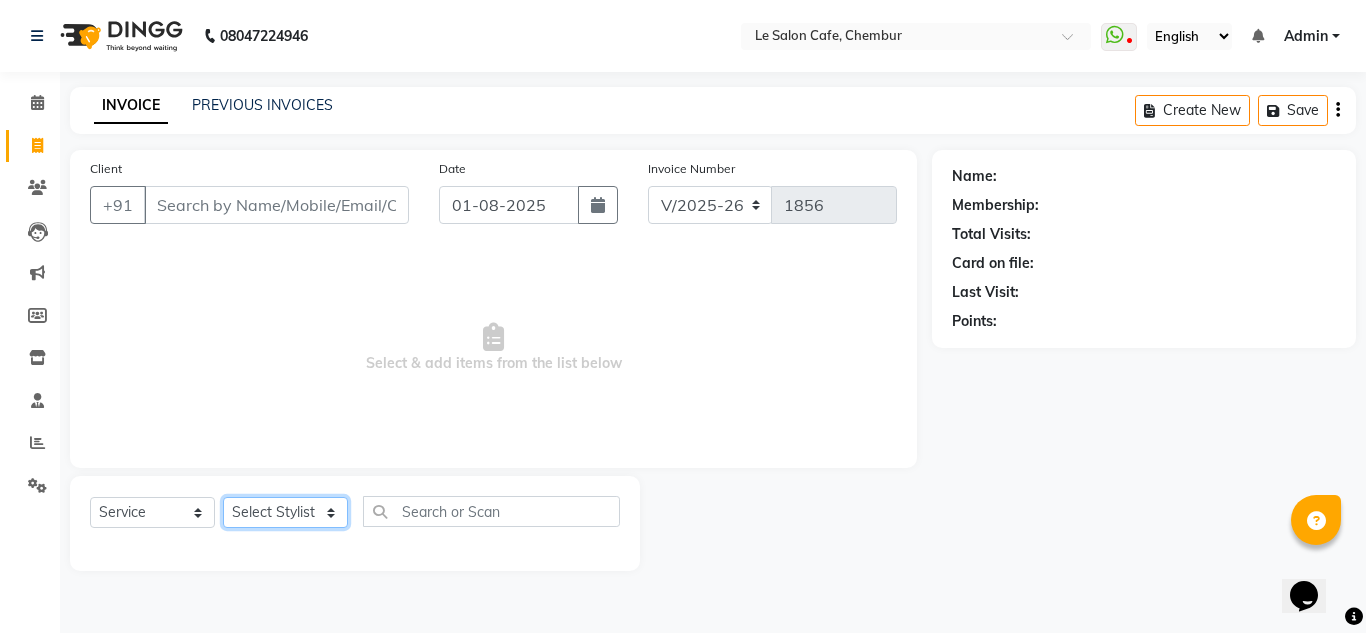 select on "67615" 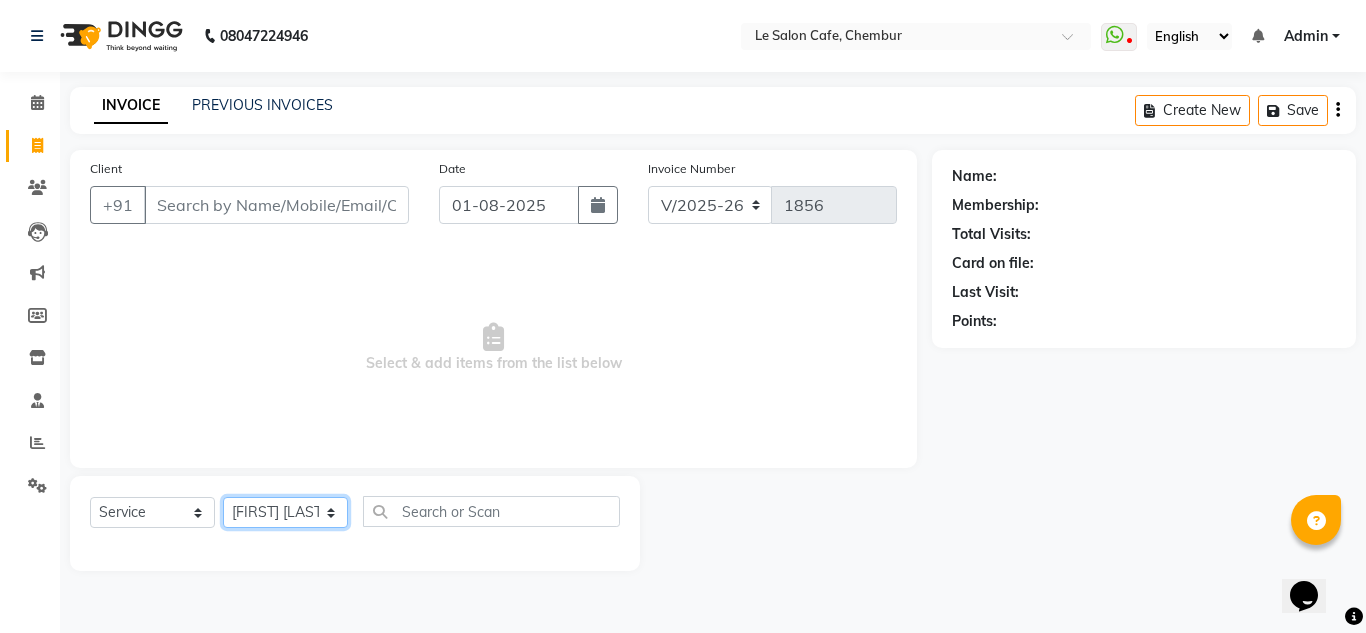 click on "Select Stylist Amandeep Kaur Kalsi Aniket Kadam  Faim Alvi  Front Desk  Muskan Khan  Pooja Kolge Reena Shaukat Ali  Salman Ansari  Shailendra Chauhan  Shekhar Sangle Soniyaa Varma Suchita Mistry" 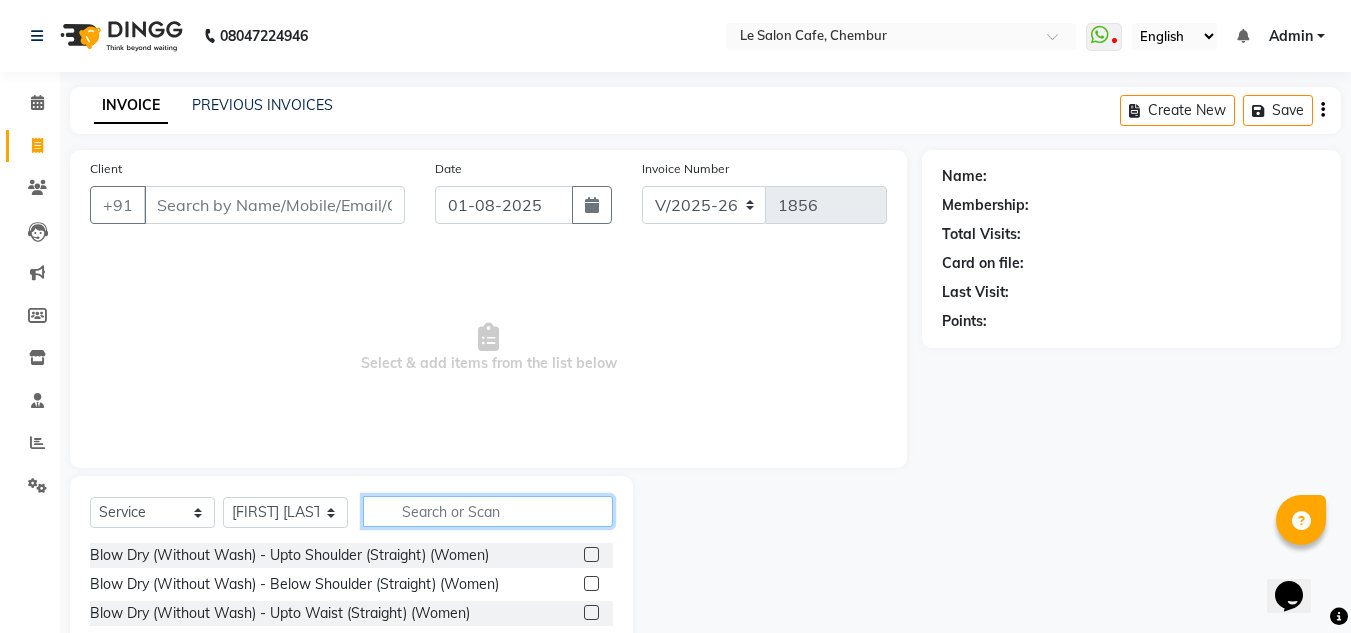 click 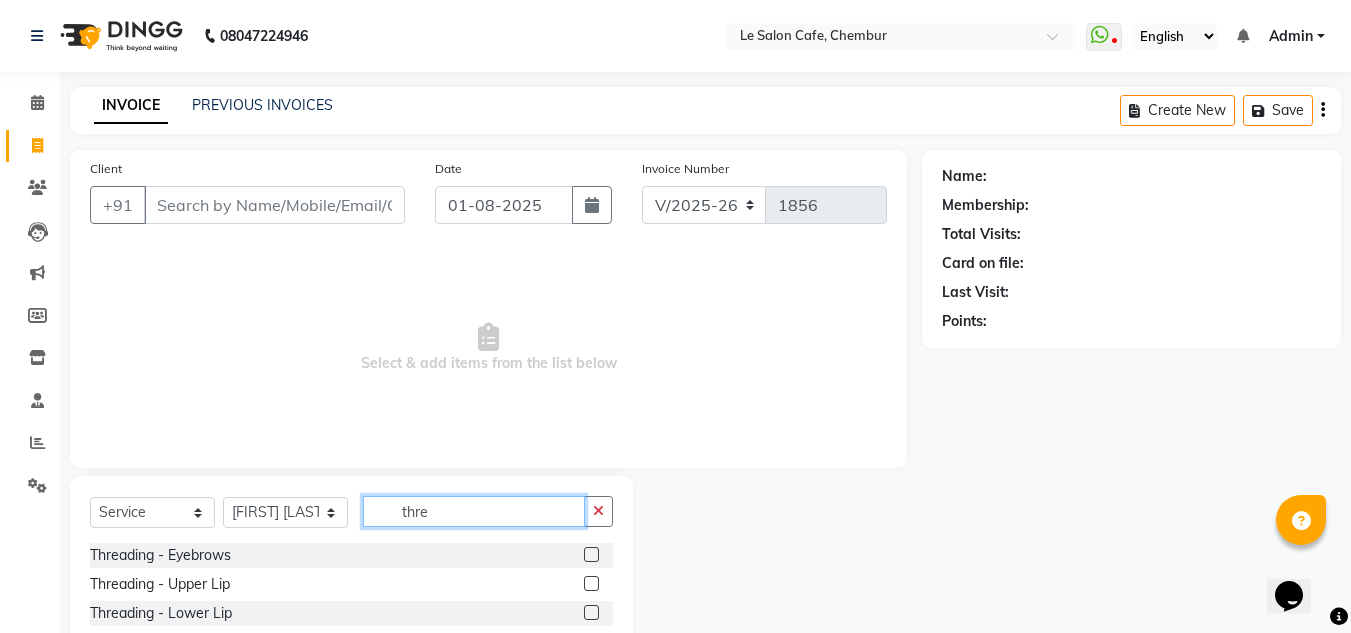 type on "thre" 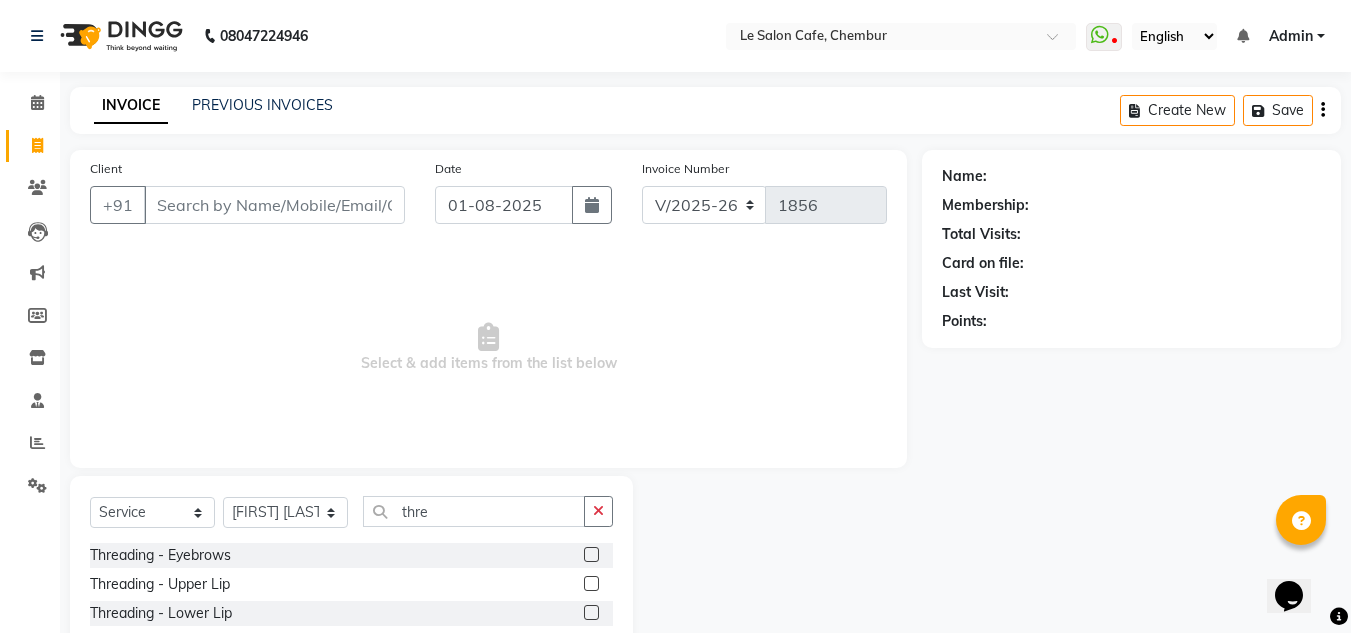 click 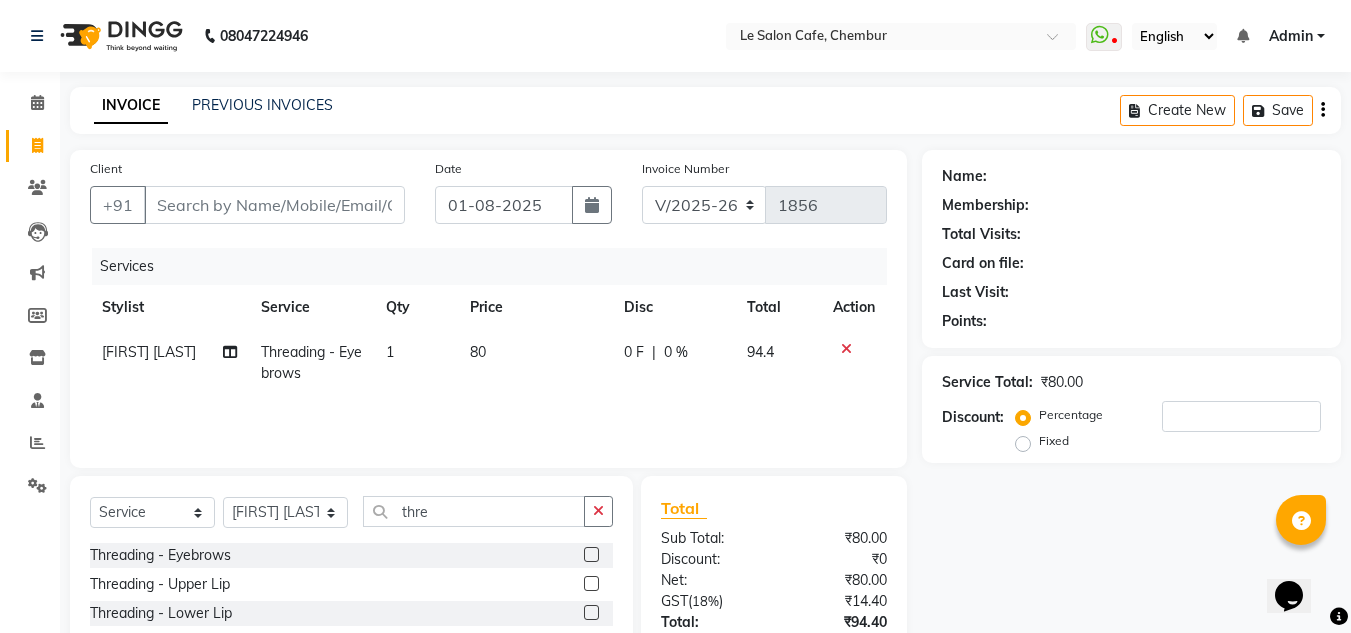 checkbox on "false" 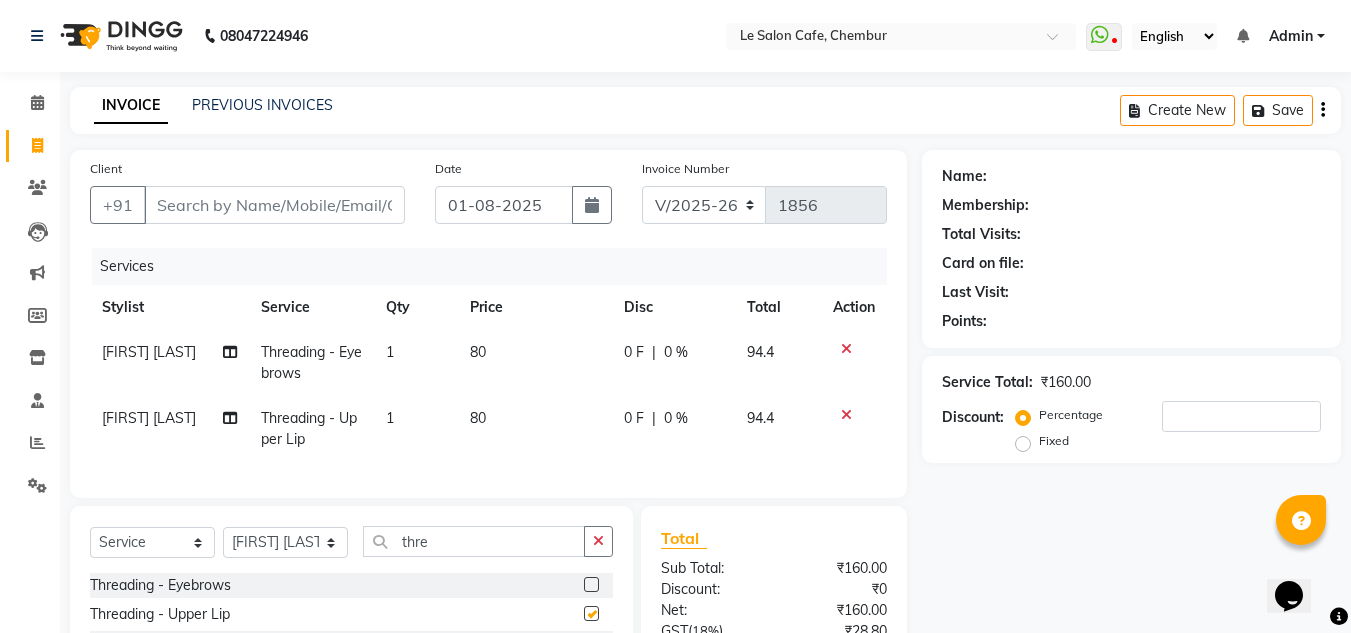 scroll, scrollTop: 100, scrollLeft: 0, axis: vertical 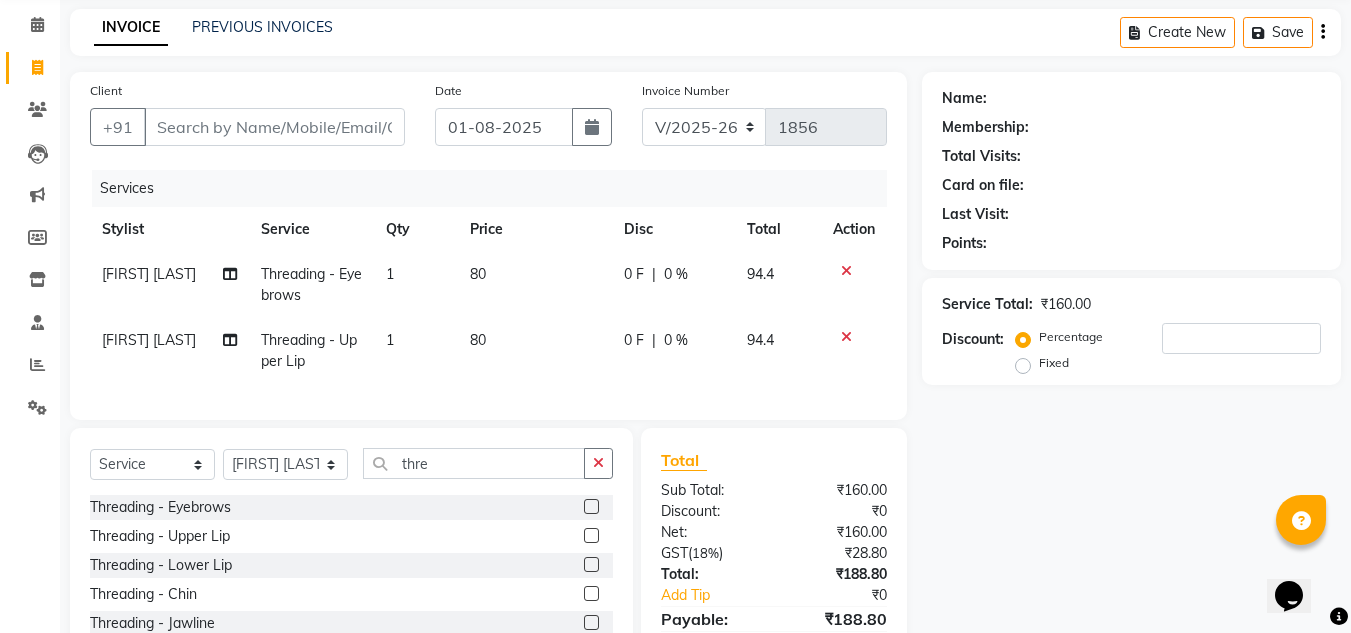 checkbox on "false" 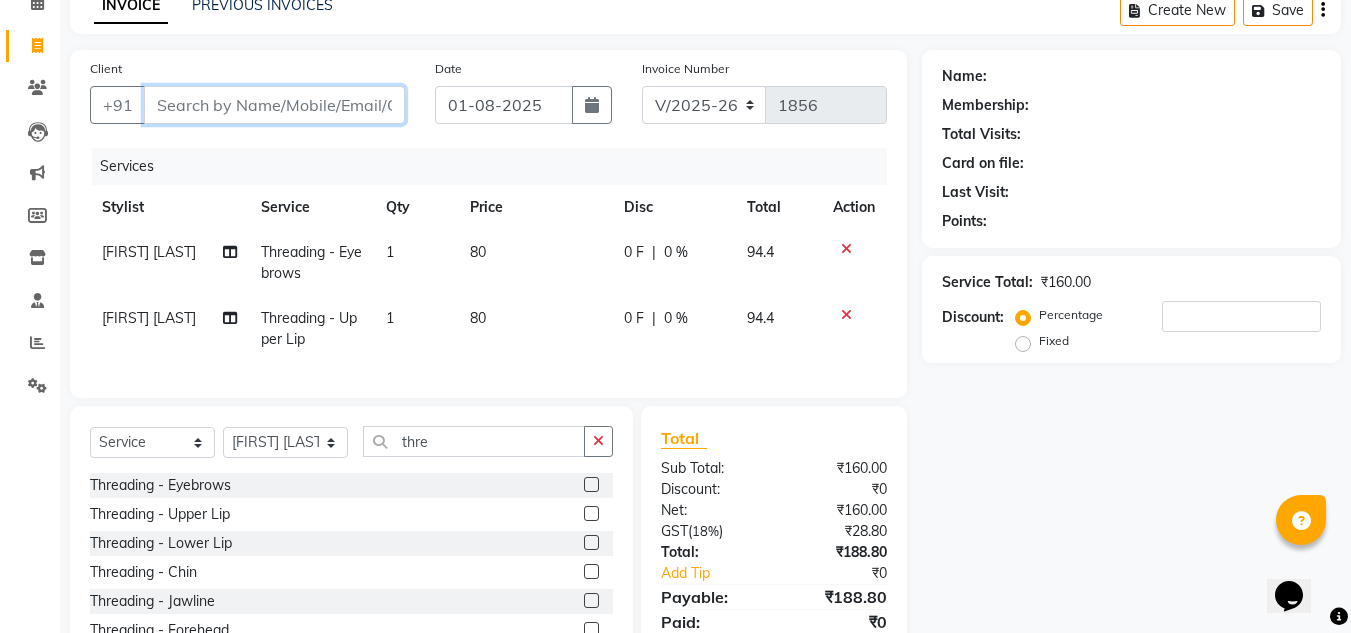 click on "Client" at bounding box center (274, 105) 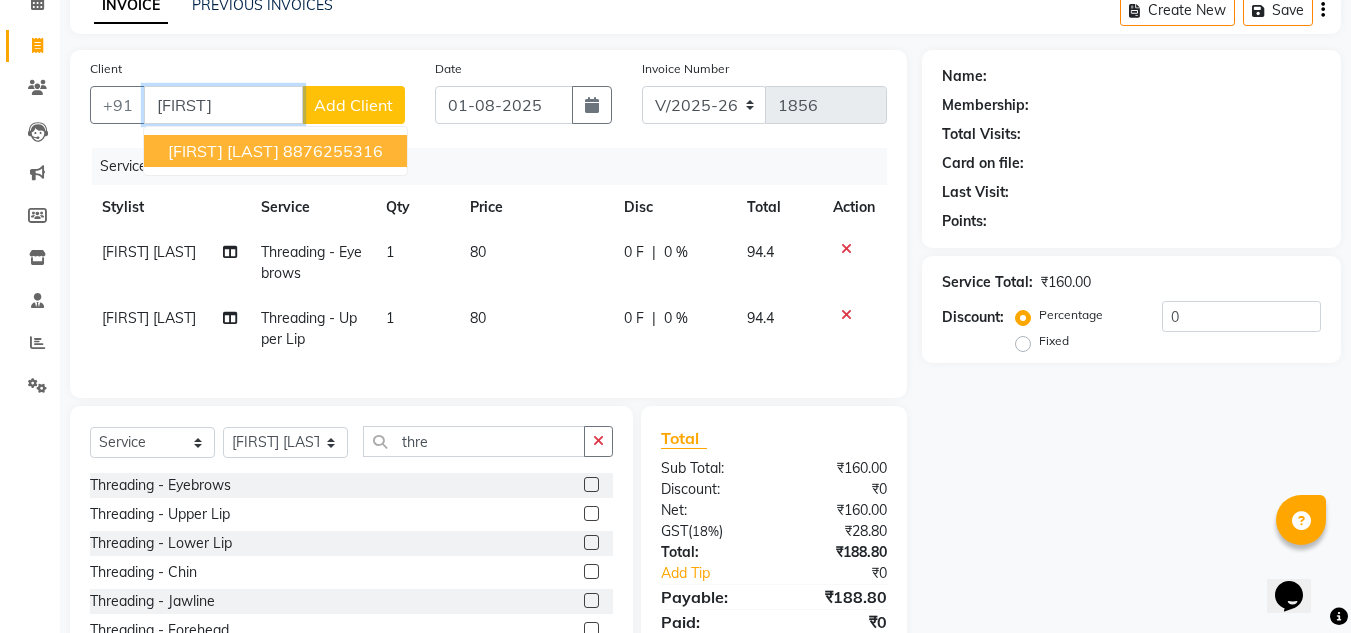 click on "Jayeeta Bezbora" at bounding box center (223, 151) 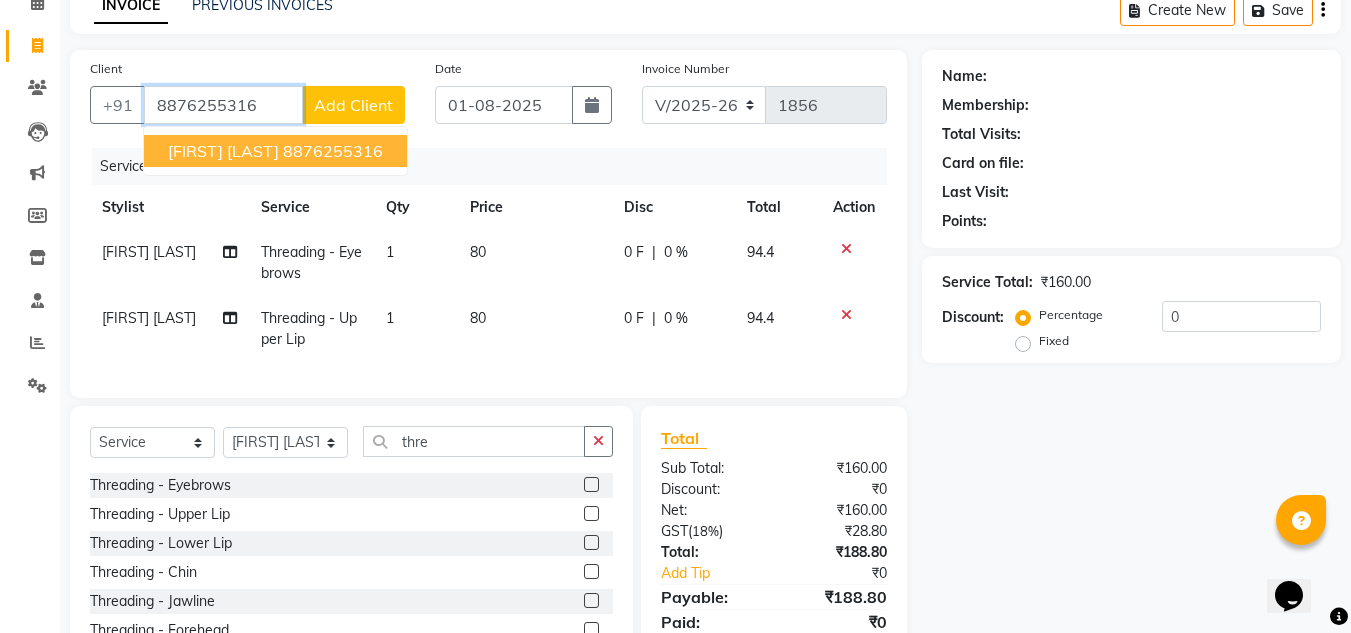 type on "8876255316" 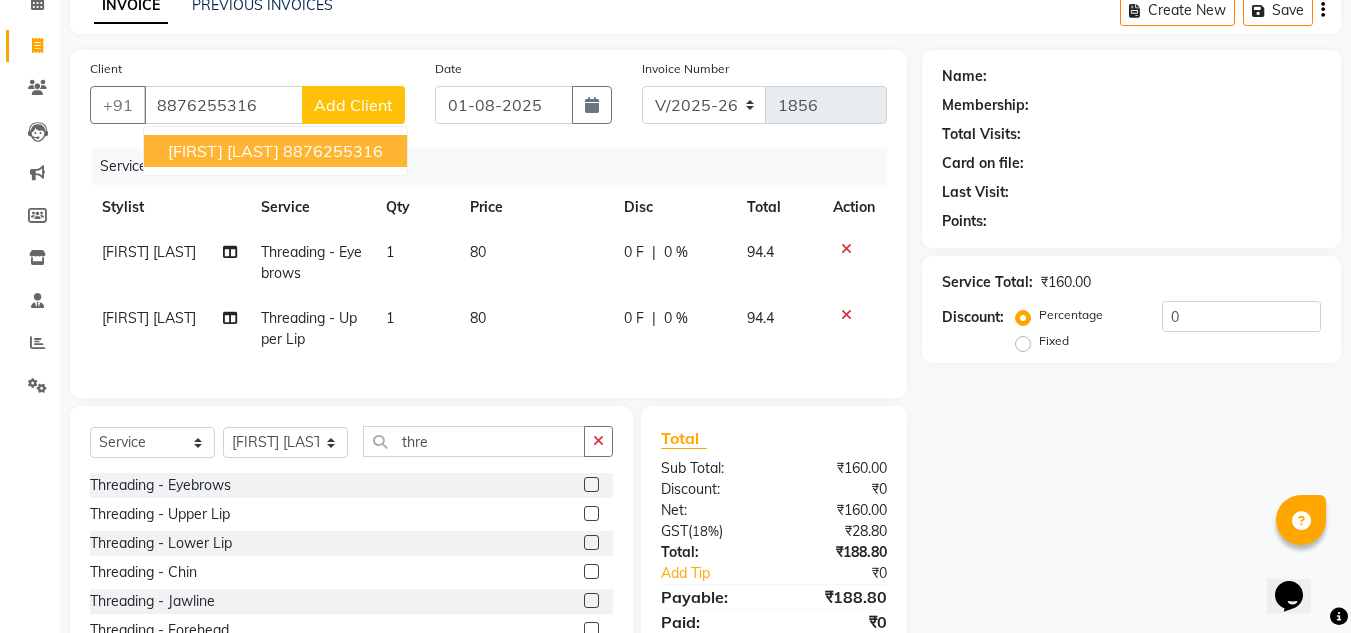 select on "1: Object" 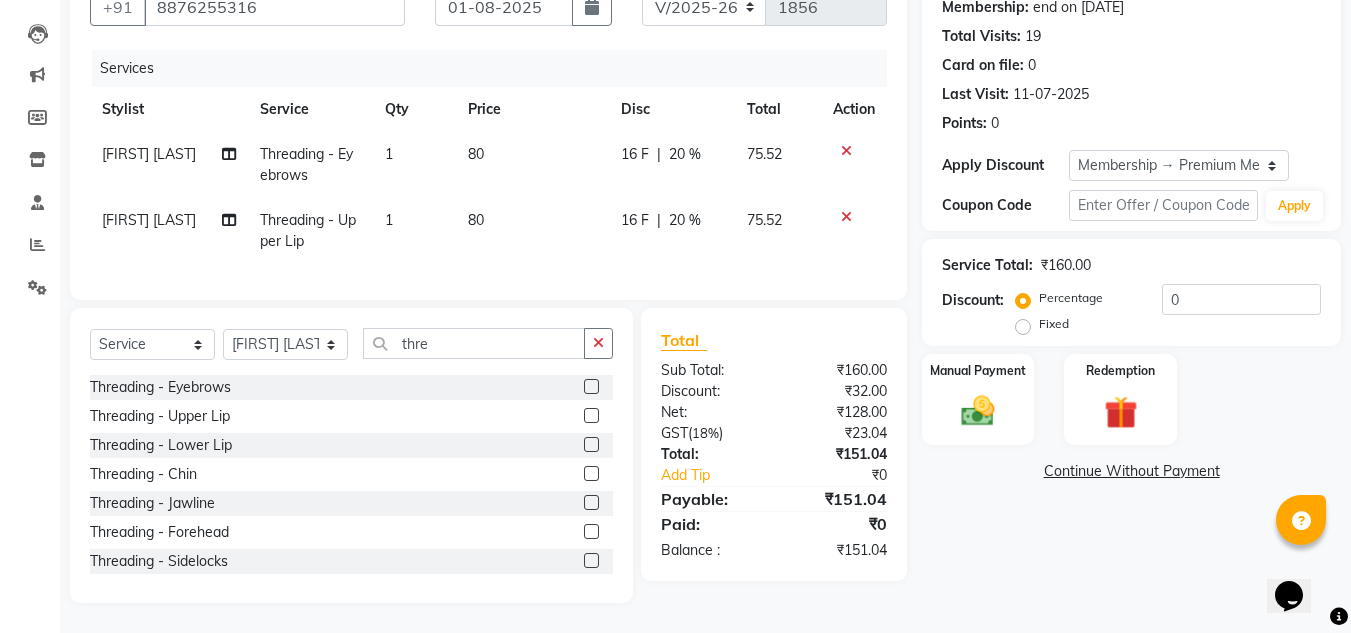 scroll, scrollTop: 213, scrollLeft: 0, axis: vertical 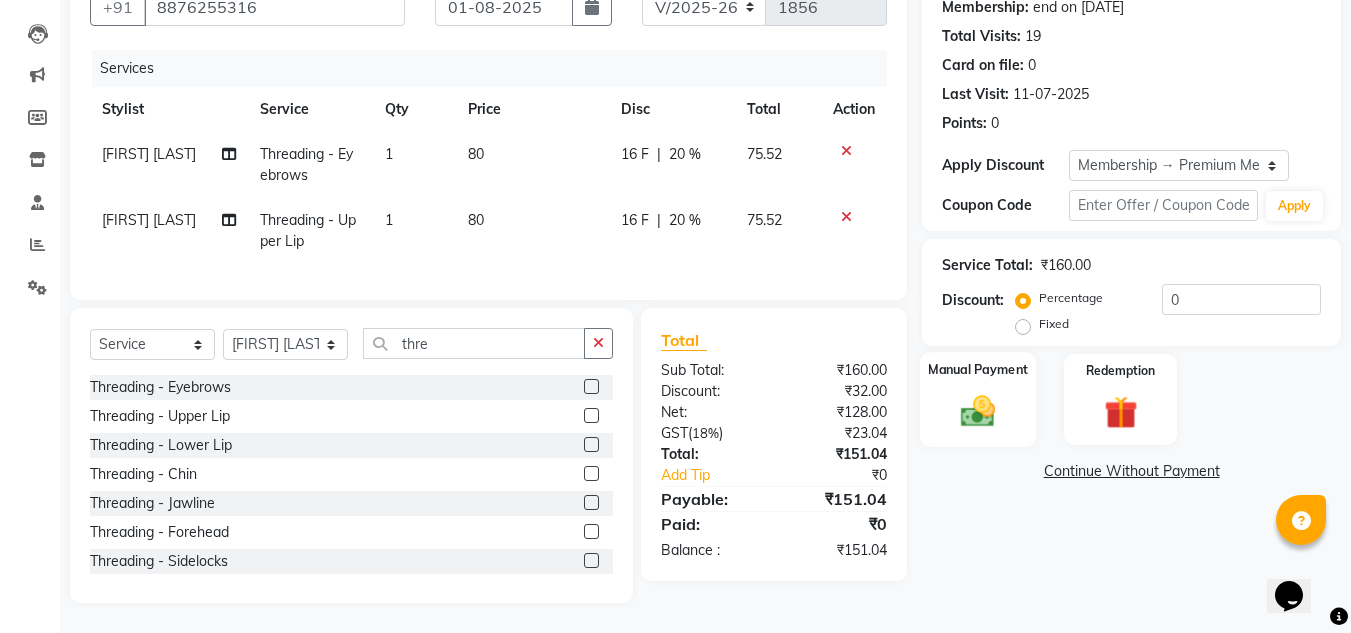 click 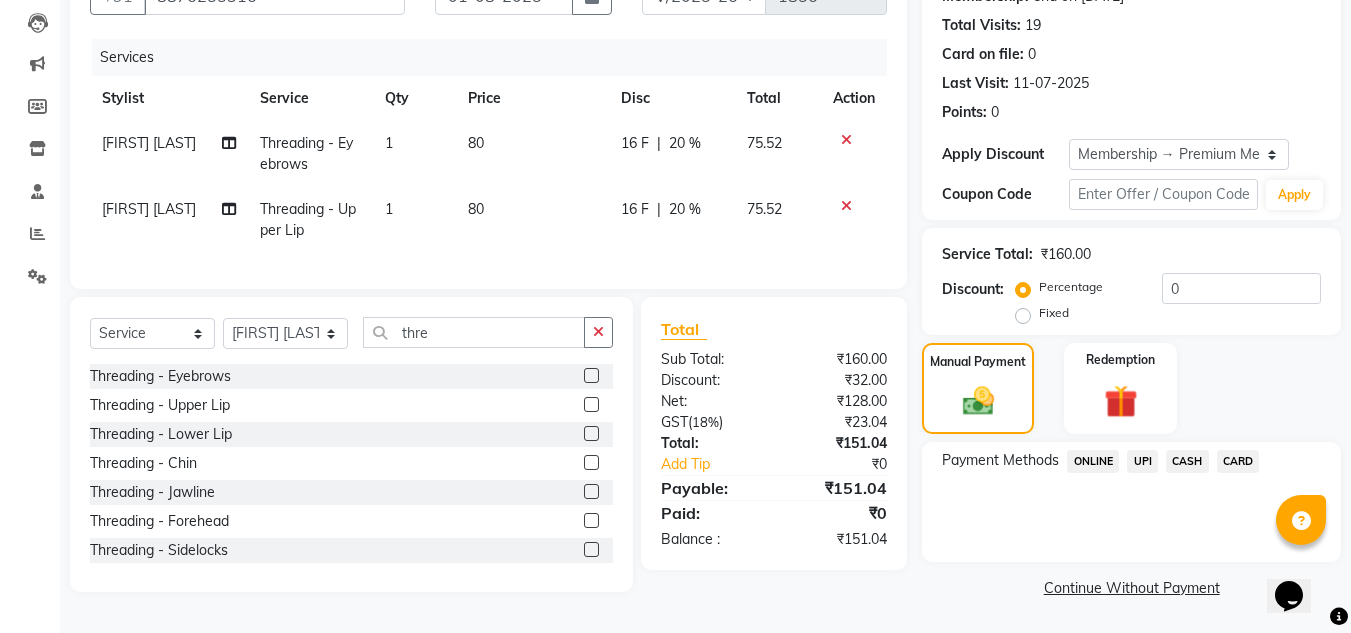click on "UPI" 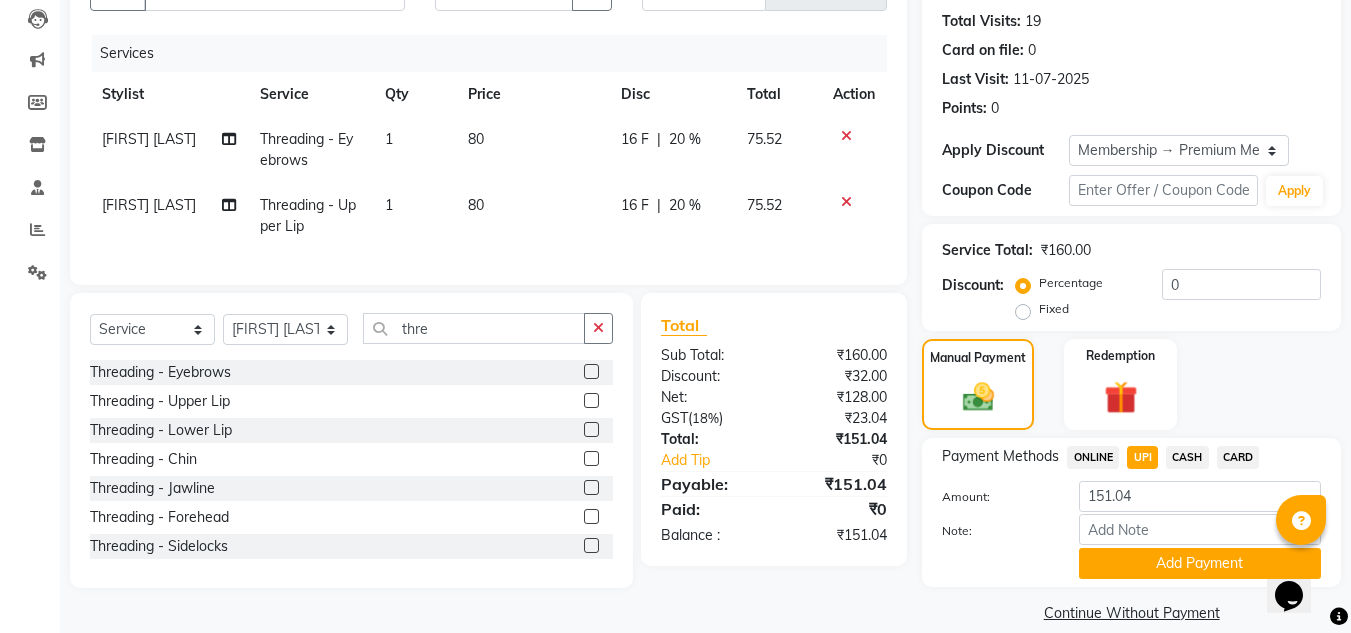 scroll, scrollTop: 238, scrollLeft: 0, axis: vertical 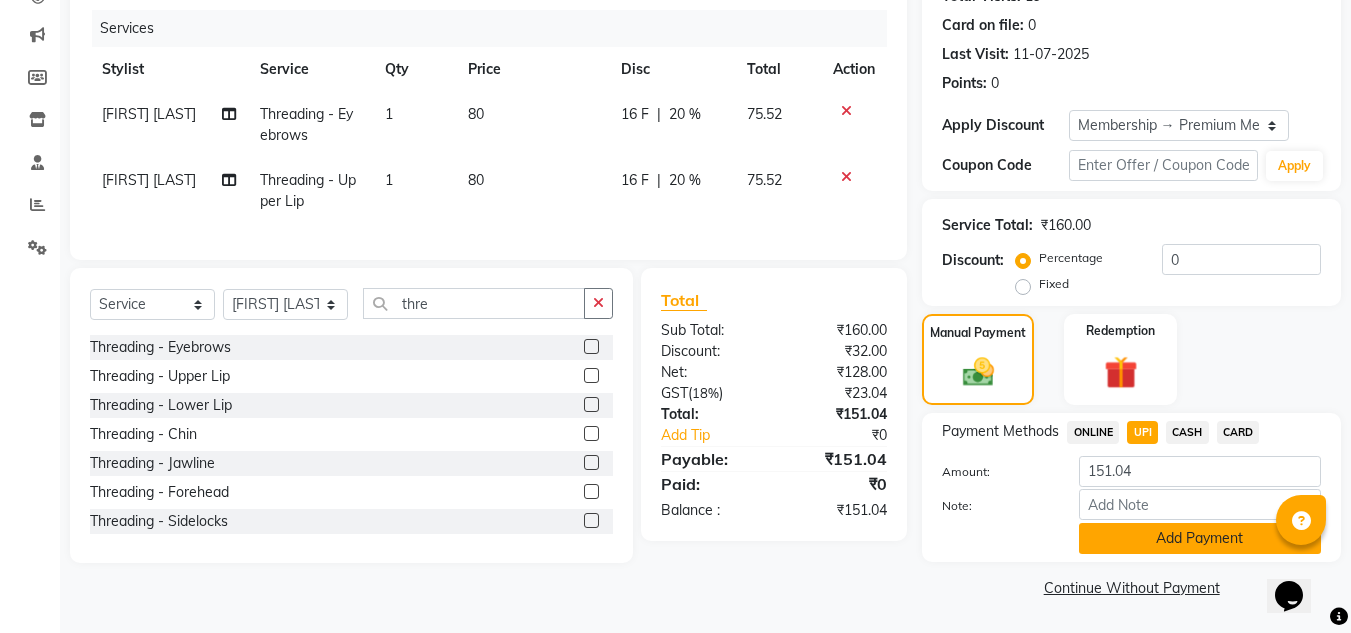 click on "Add Payment" 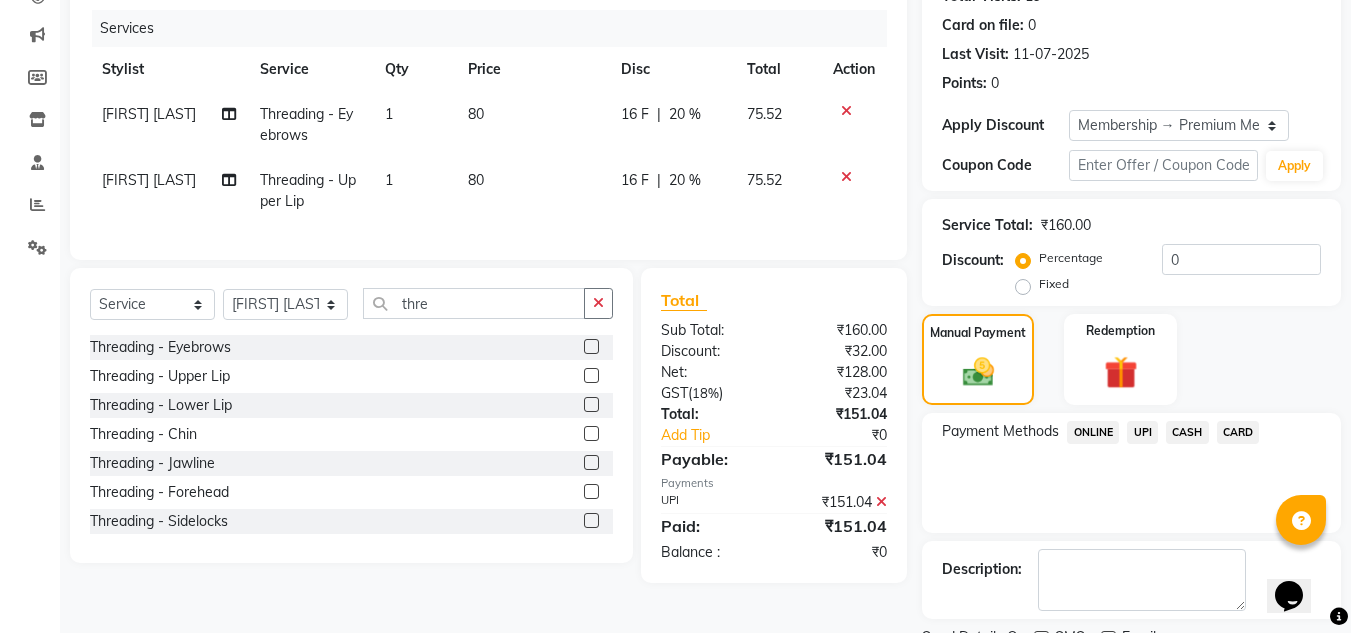 scroll, scrollTop: 322, scrollLeft: 0, axis: vertical 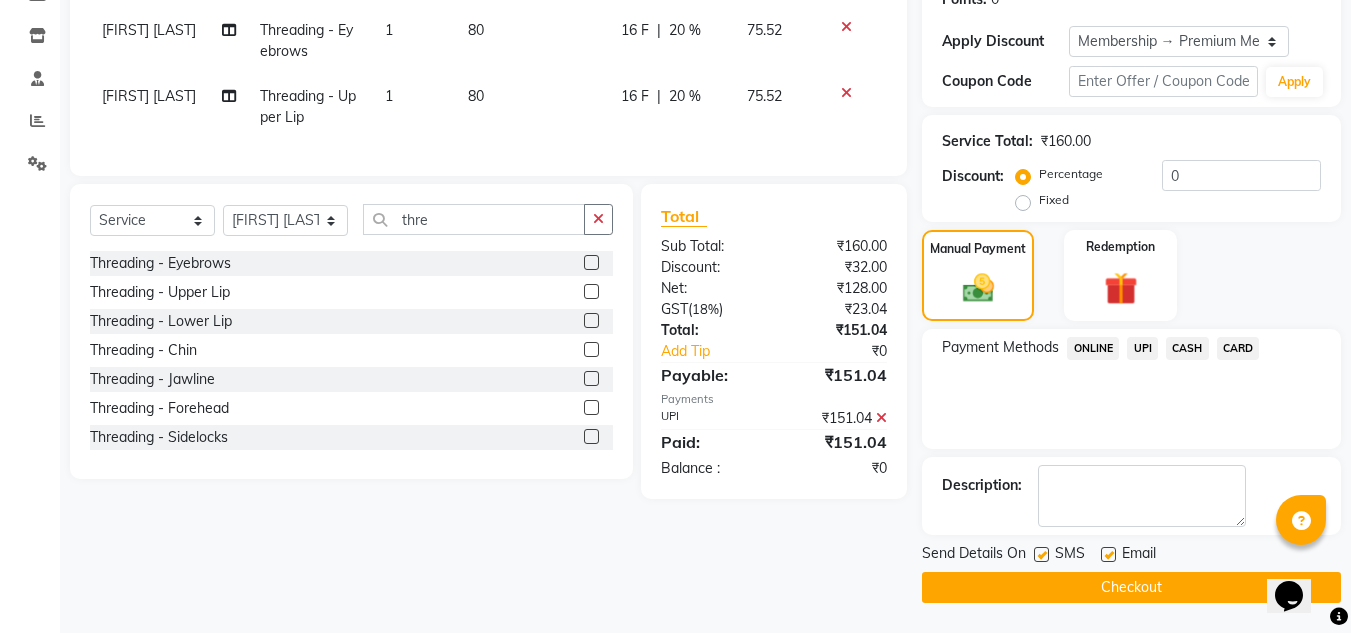 click 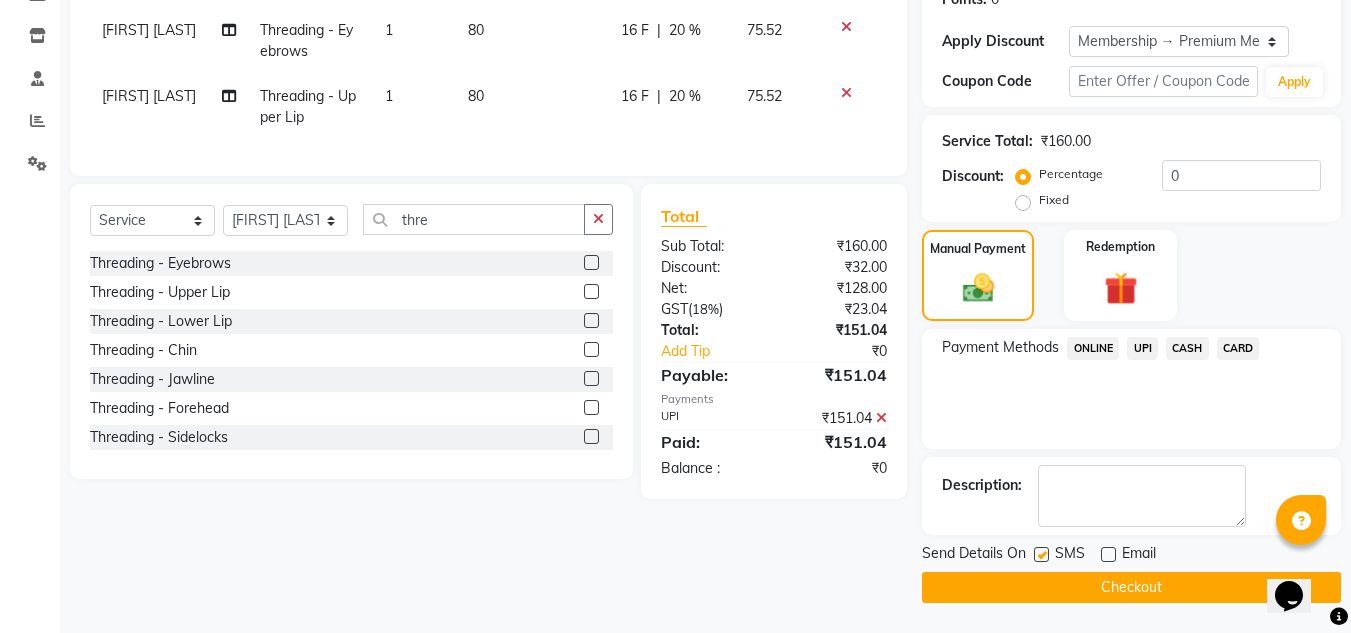 click on "Checkout" 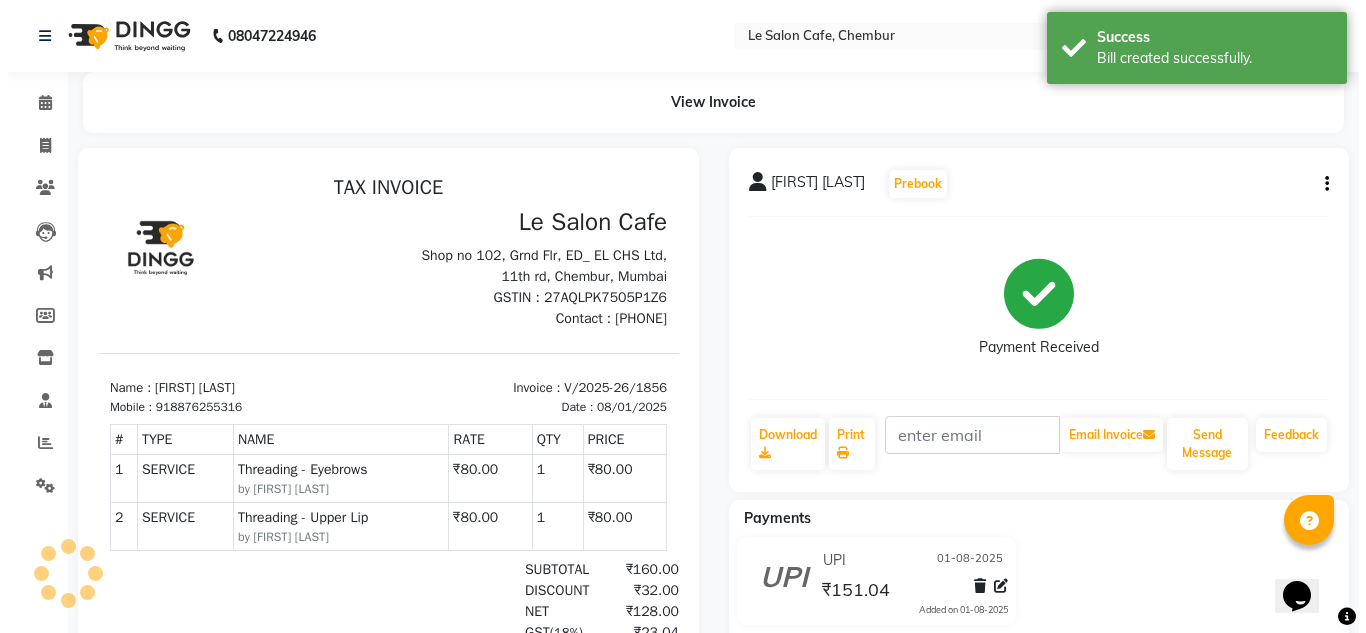 scroll, scrollTop: 0, scrollLeft: 0, axis: both 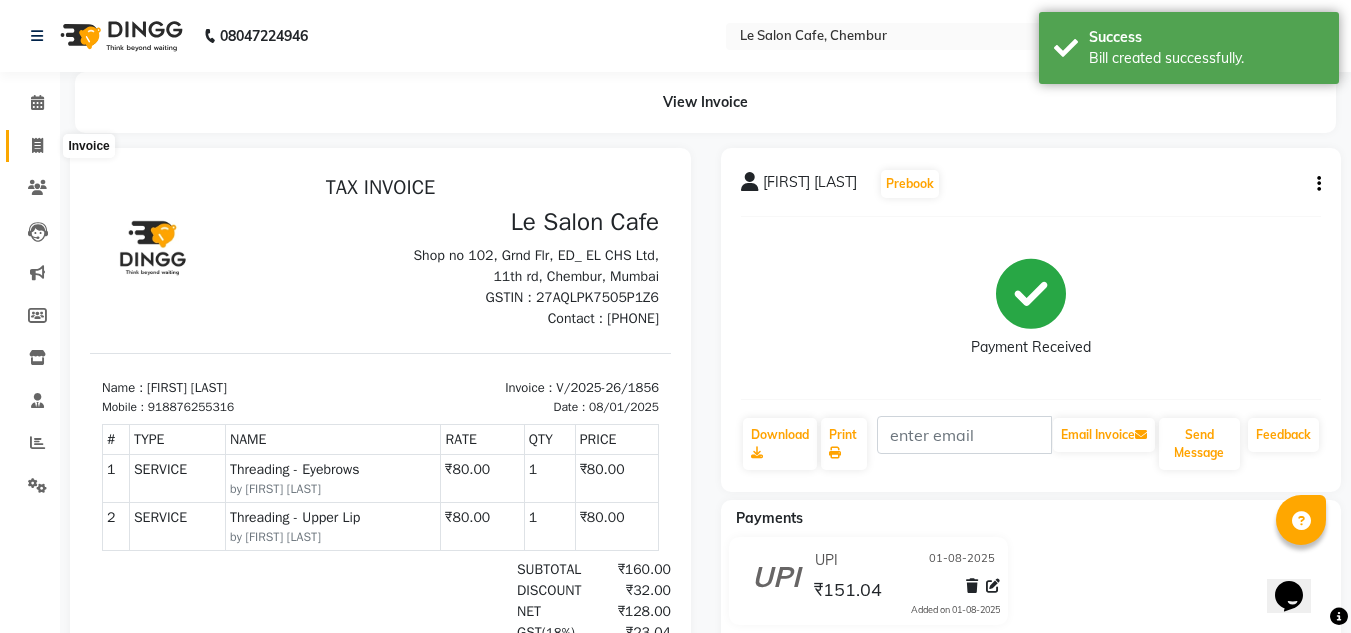 click 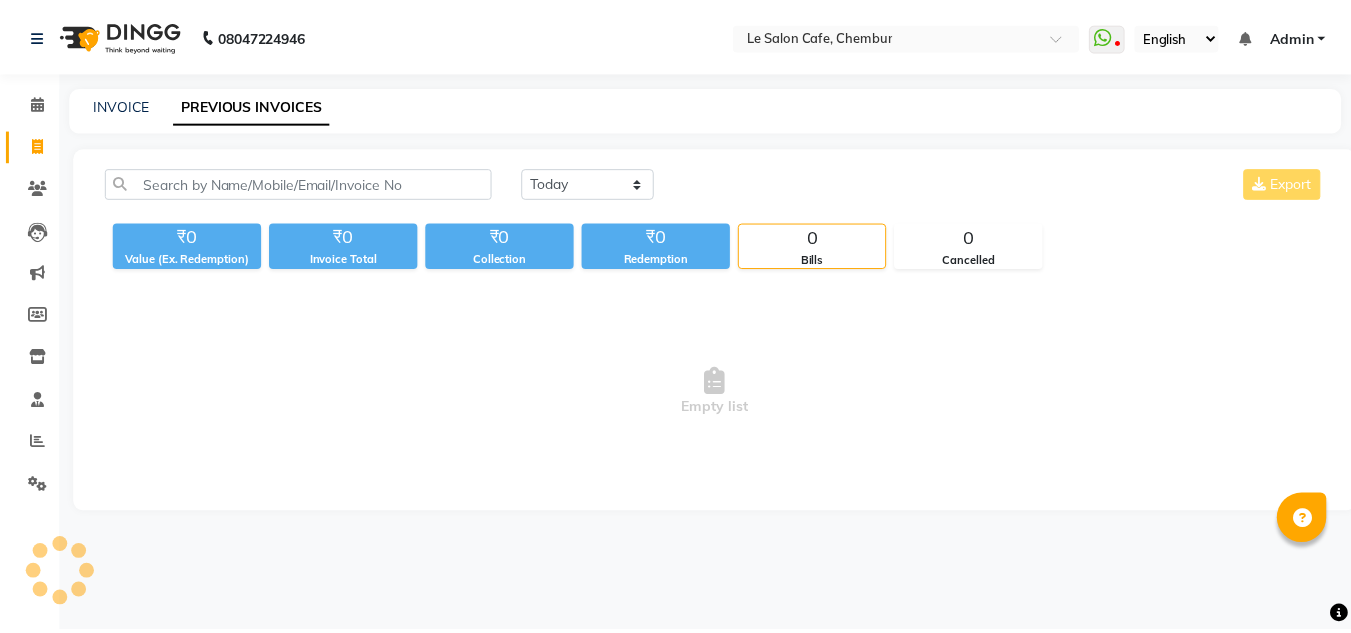 scroll, scrollTop: 0, scrollLeft: 0, axis: both 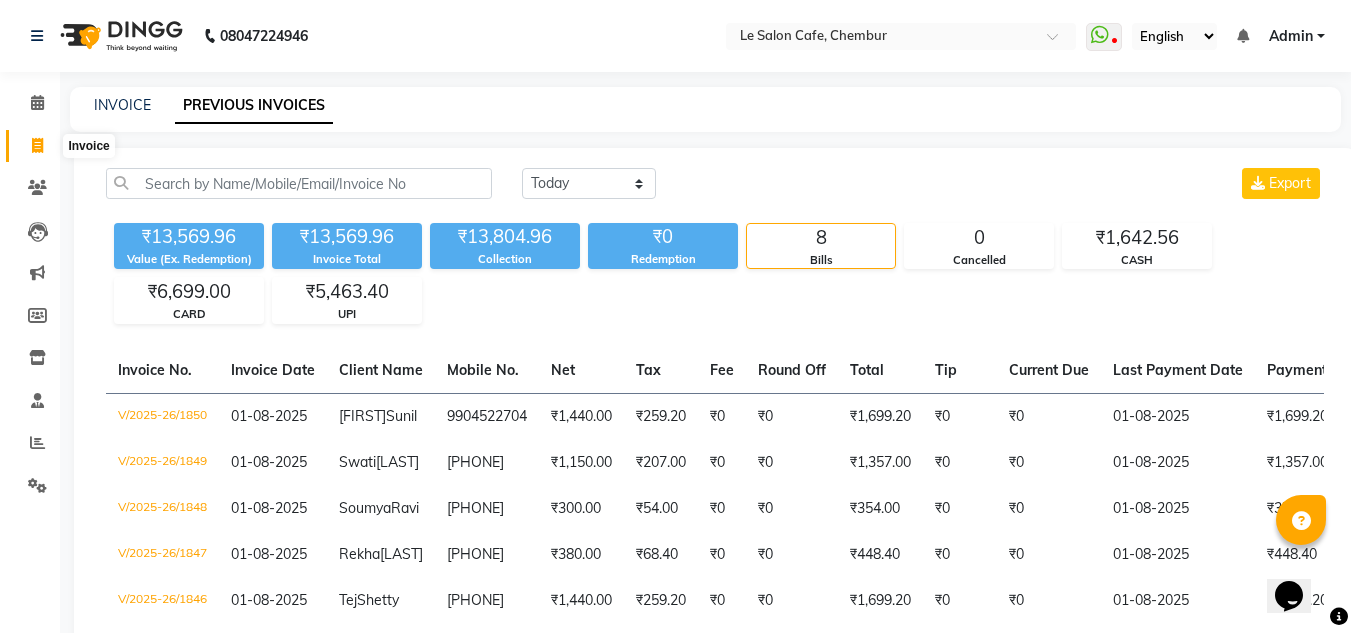 click 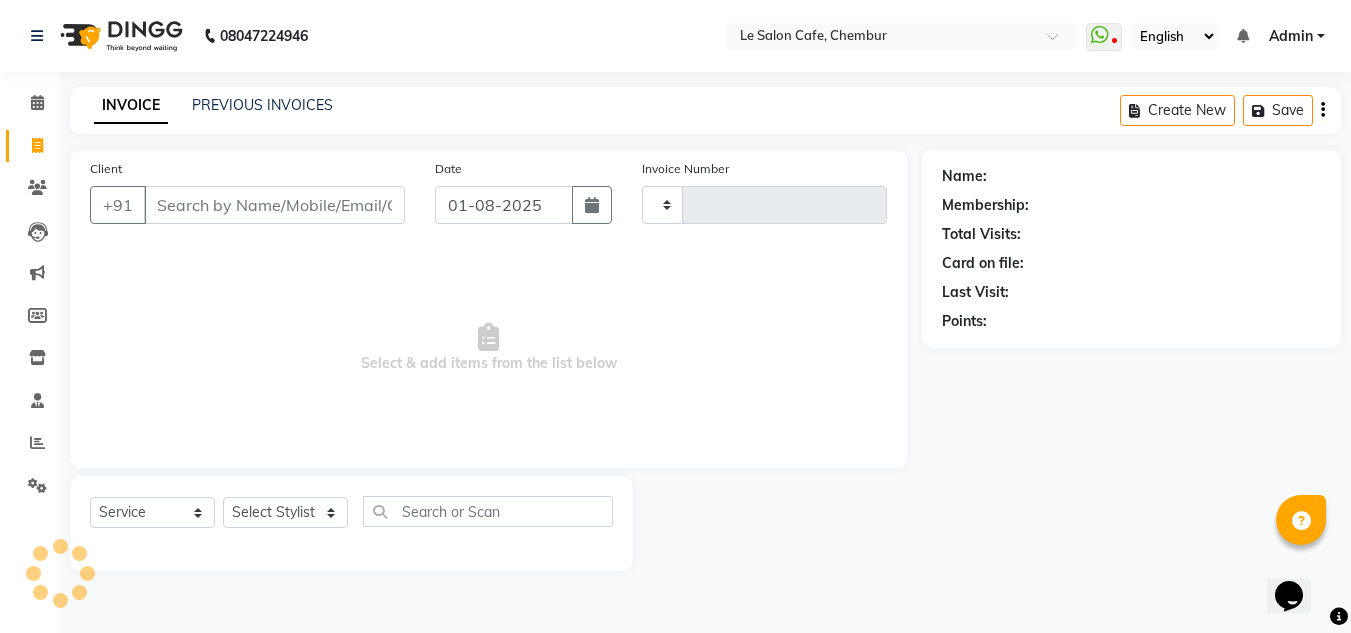 type on "1852" 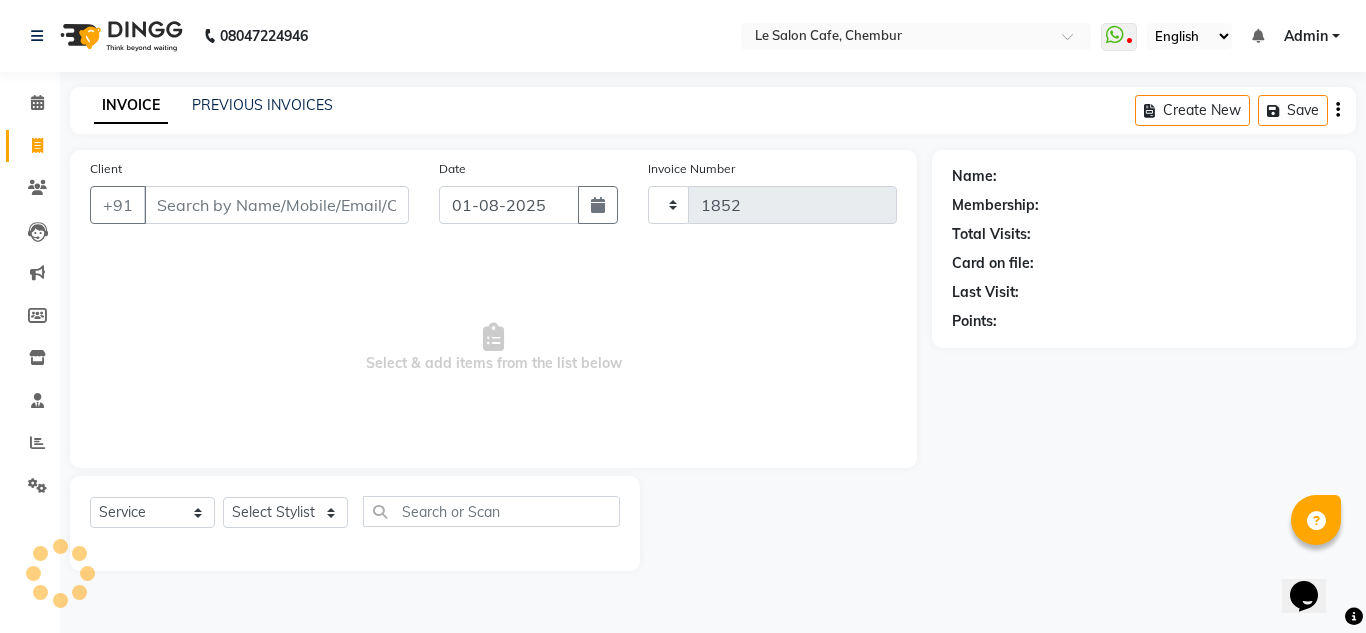 select on "594" 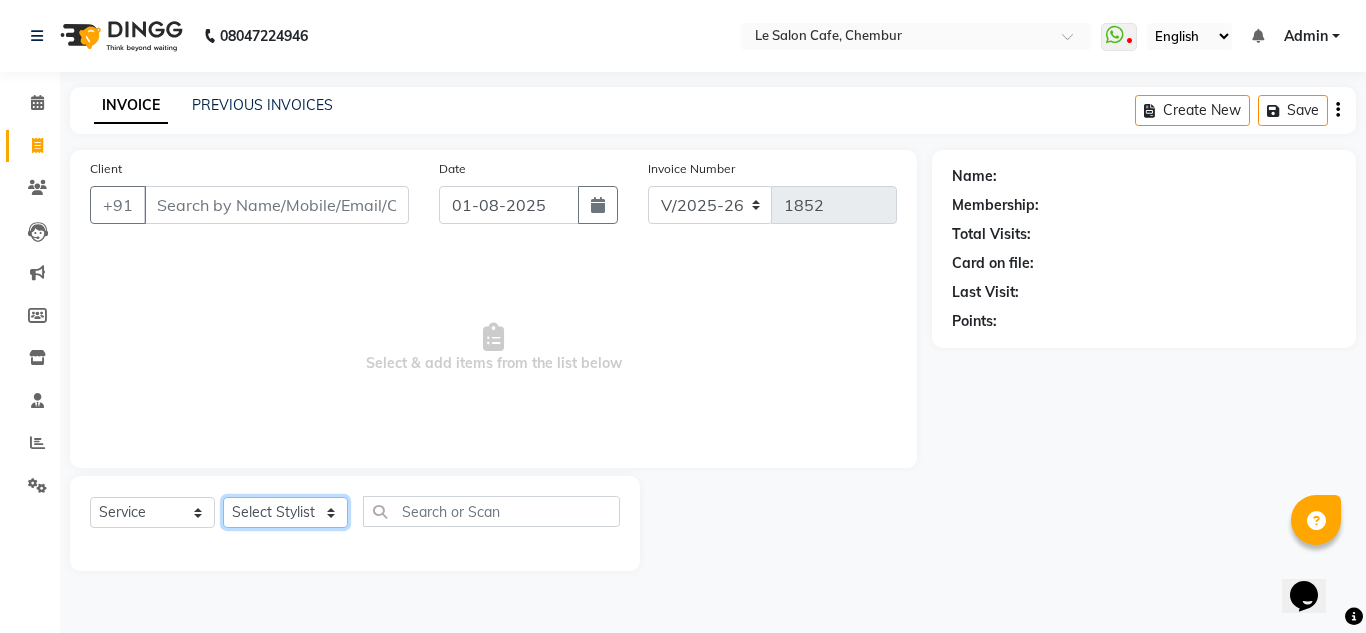 click on "Select Stylist Amandeep Kaur Kalsi Aniket Kadam  Faim Alvi  Front Desk  Muskan Khan  Pooja Kolge Reena Shaukat Ali  Salman Ansari  Shailendra Chauhan  Shekhar Sangle Soniyaa Varma Suchita Mistry" 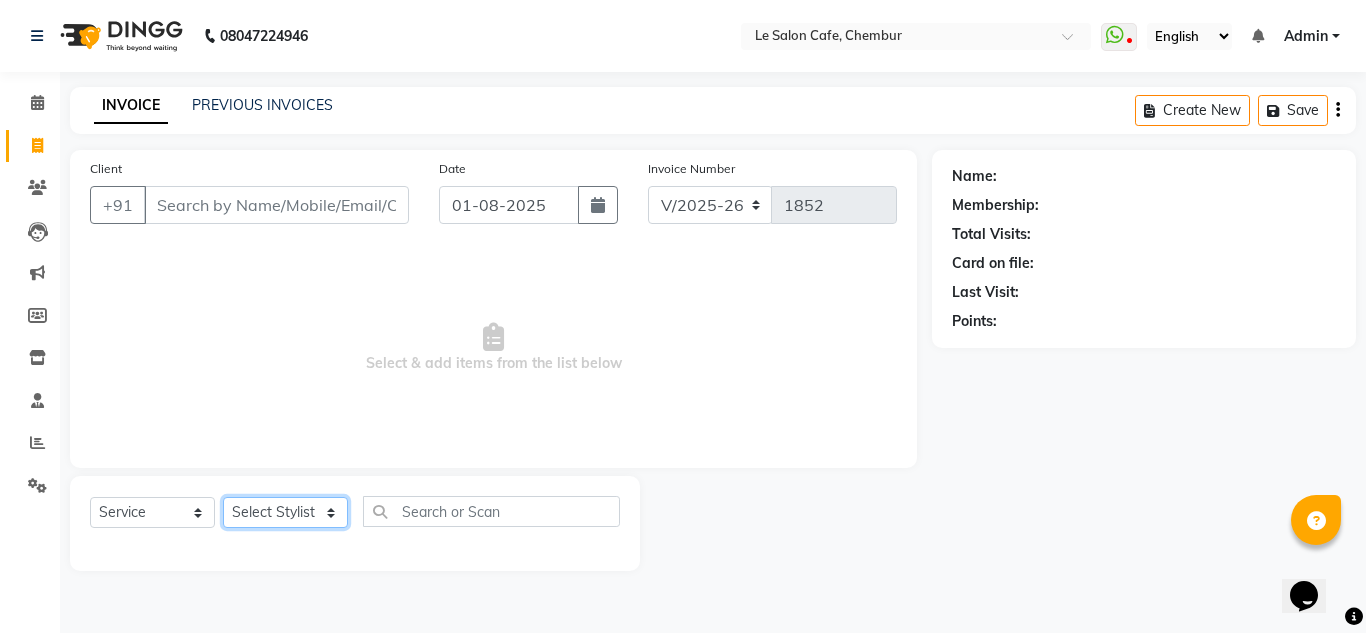 select on "63472" 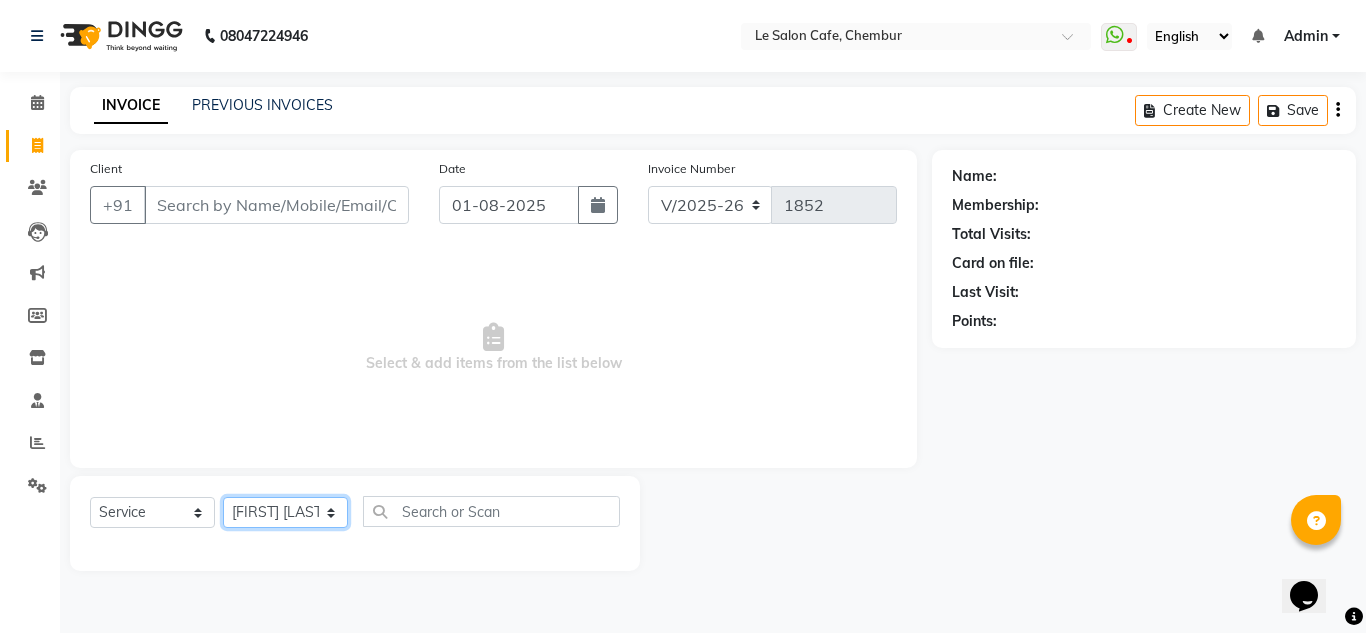 click on "Select Stylist Amandeep Kaur Kalsi Aniket Kadam  Faim Alvi  Front Desk  Muskan Khan  Pooja Kolge Reena Shaukat Ali  Salman Ansari  Shailendra Chauhan  Shekhar Sangle Soniyaa Varma Suchita Mistry" 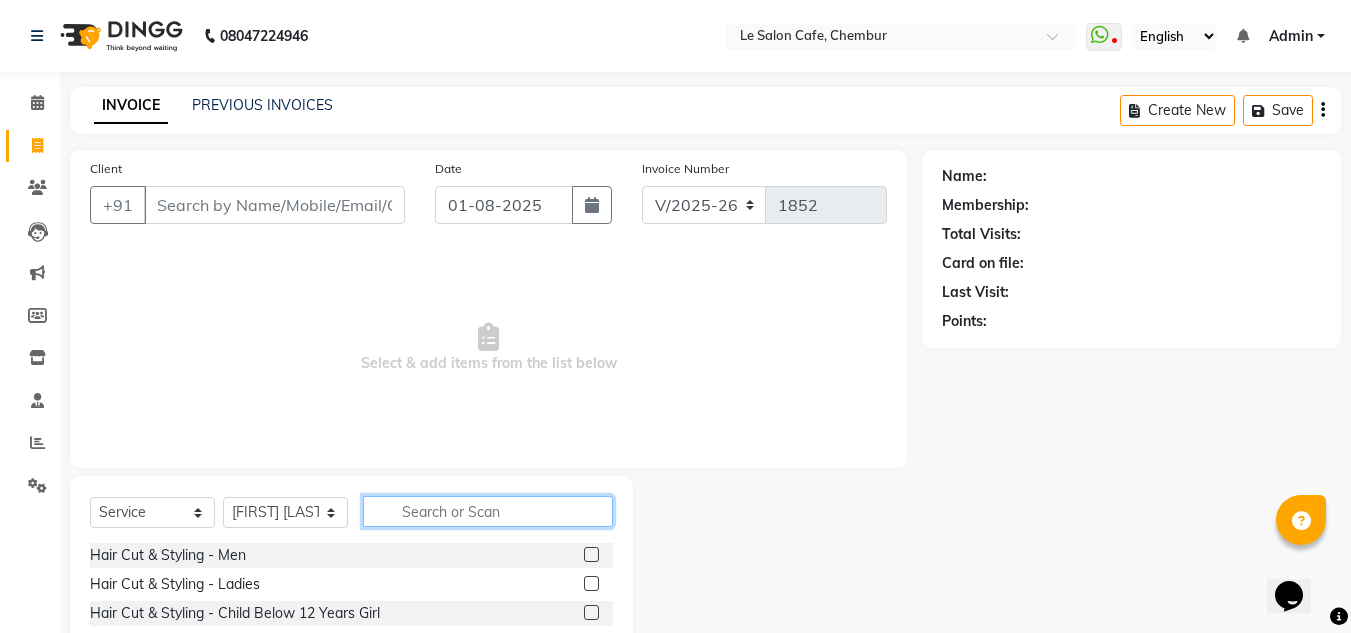 click 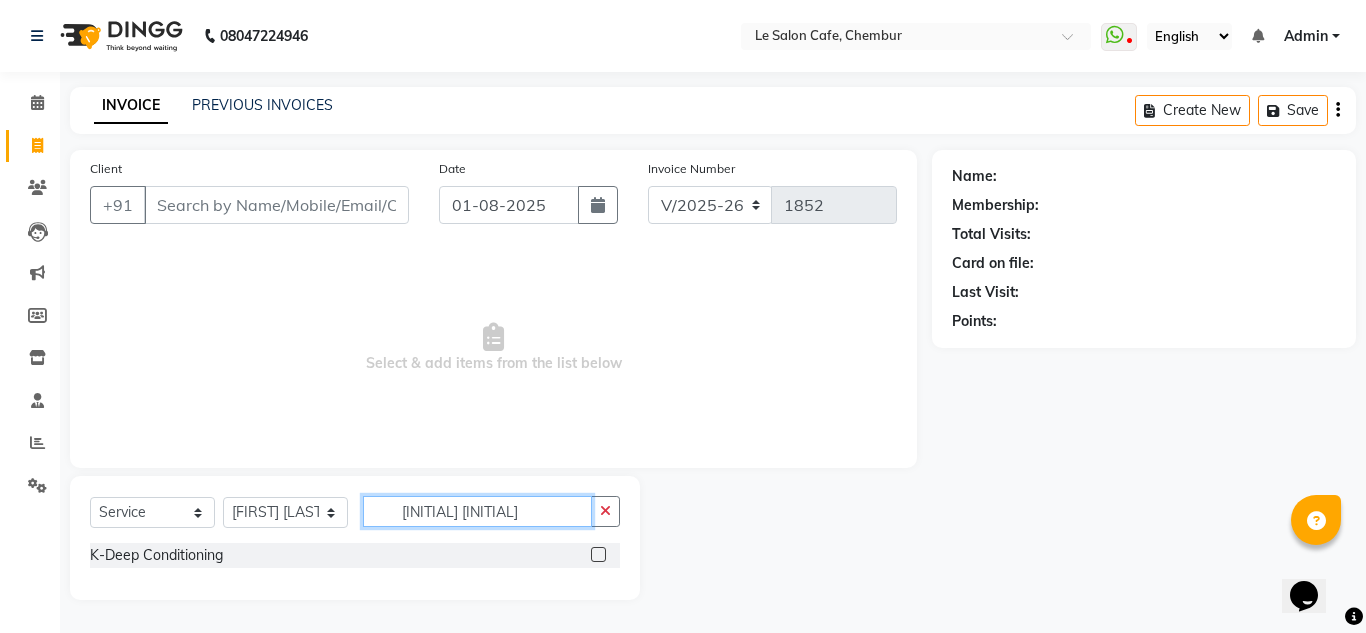 type on "[INITIAL] [INITIAL]" 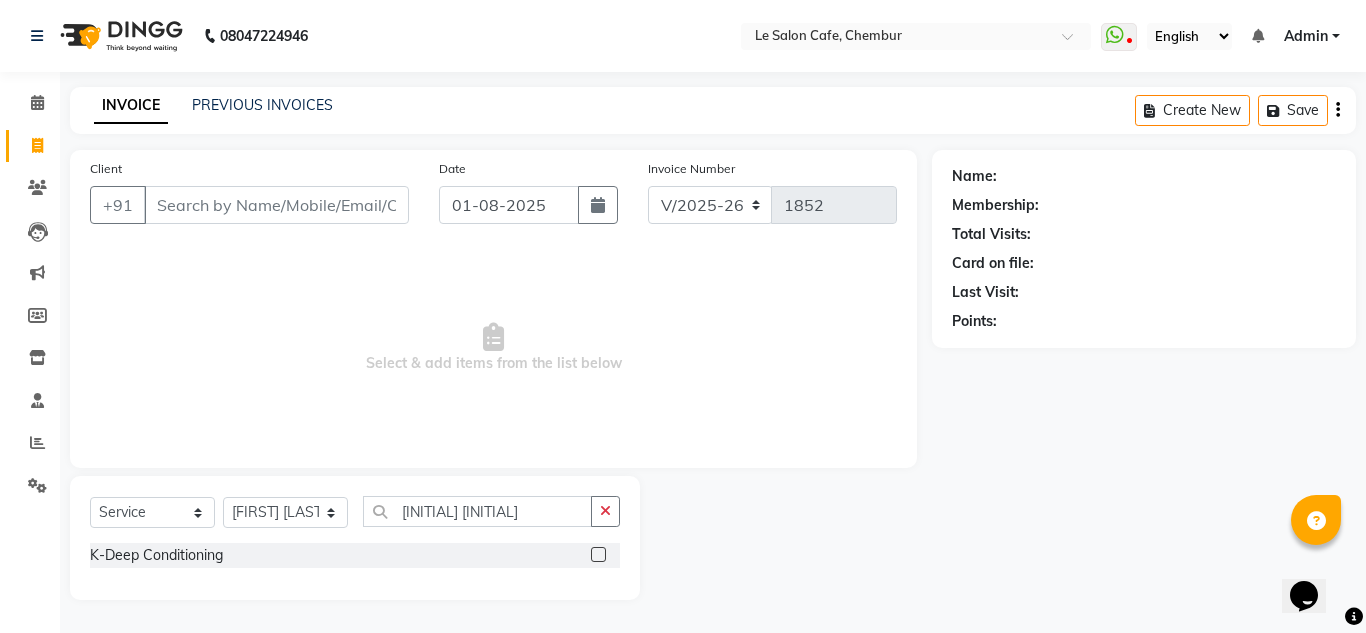 click 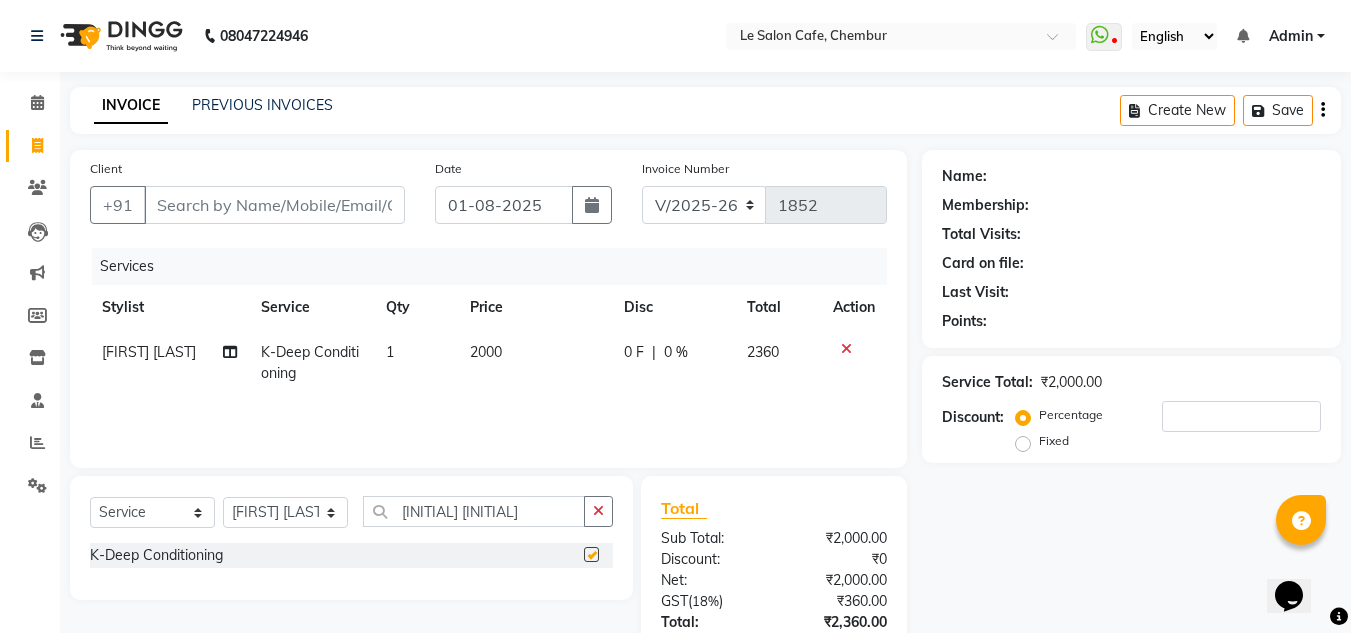 checkbox on "false" 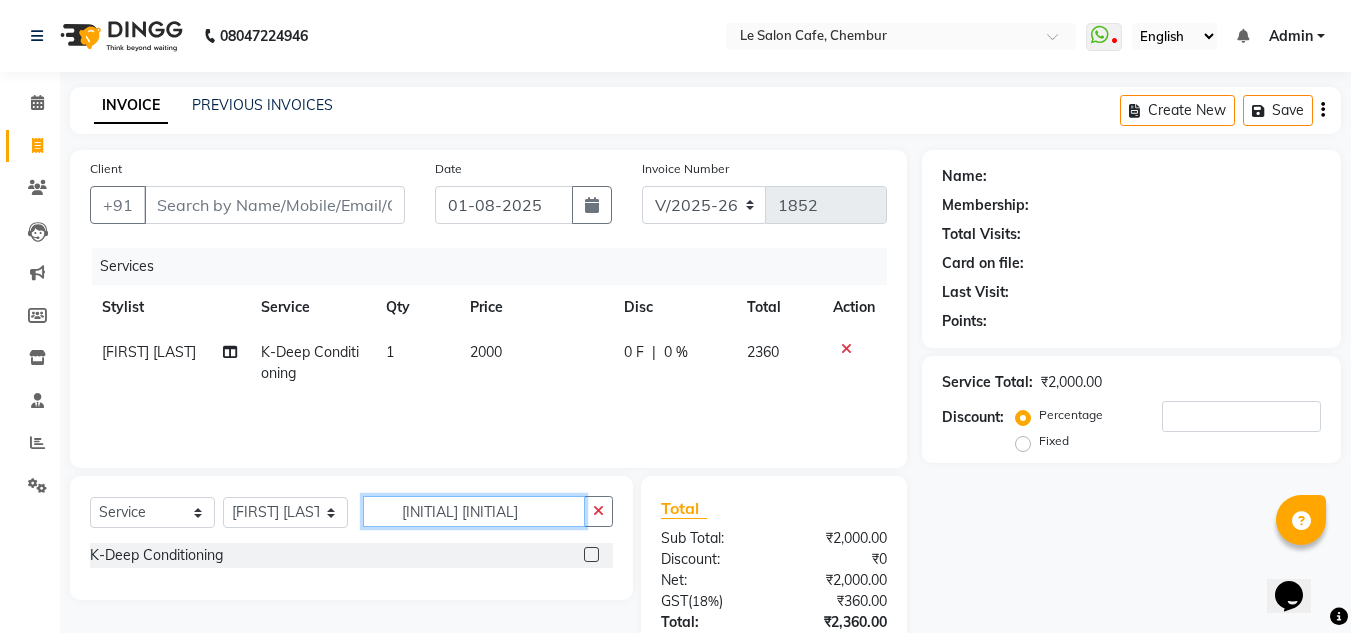 click on "K Dee" 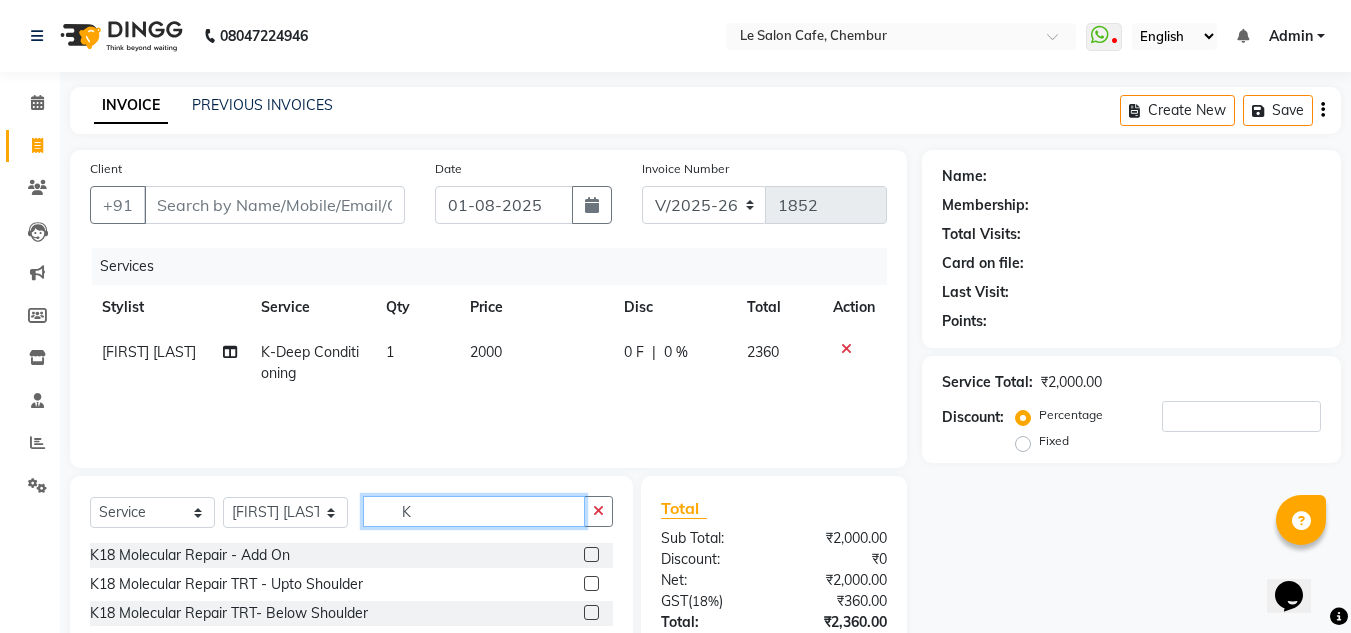 type on "K" 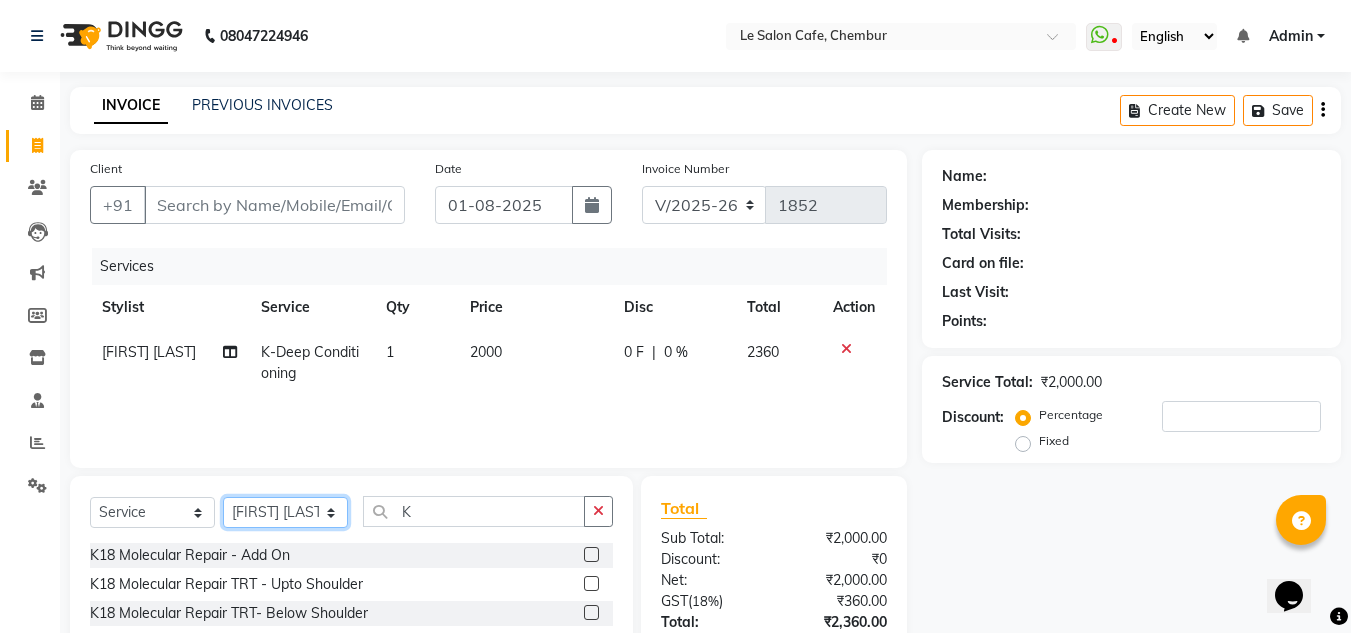 click on "Select Stylist Amandeep Kaur Kalsi Aniket Kadam  Faim Alvi  Front Desk  Muskan Khan  Pooja Kolge Reena Shaukat Ali  Salman Ansari  Shailendra Chauhan  Shekhar Sangle Soniyaa Varma Suchita Mistry" 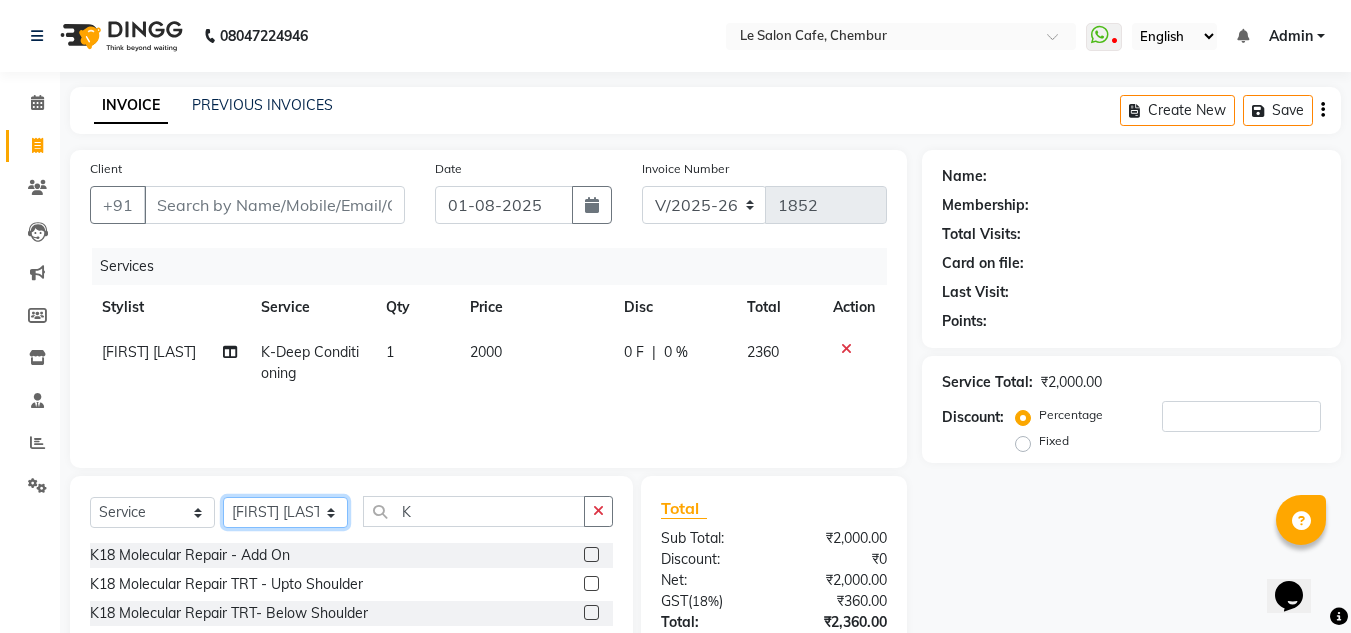 select on "85590" 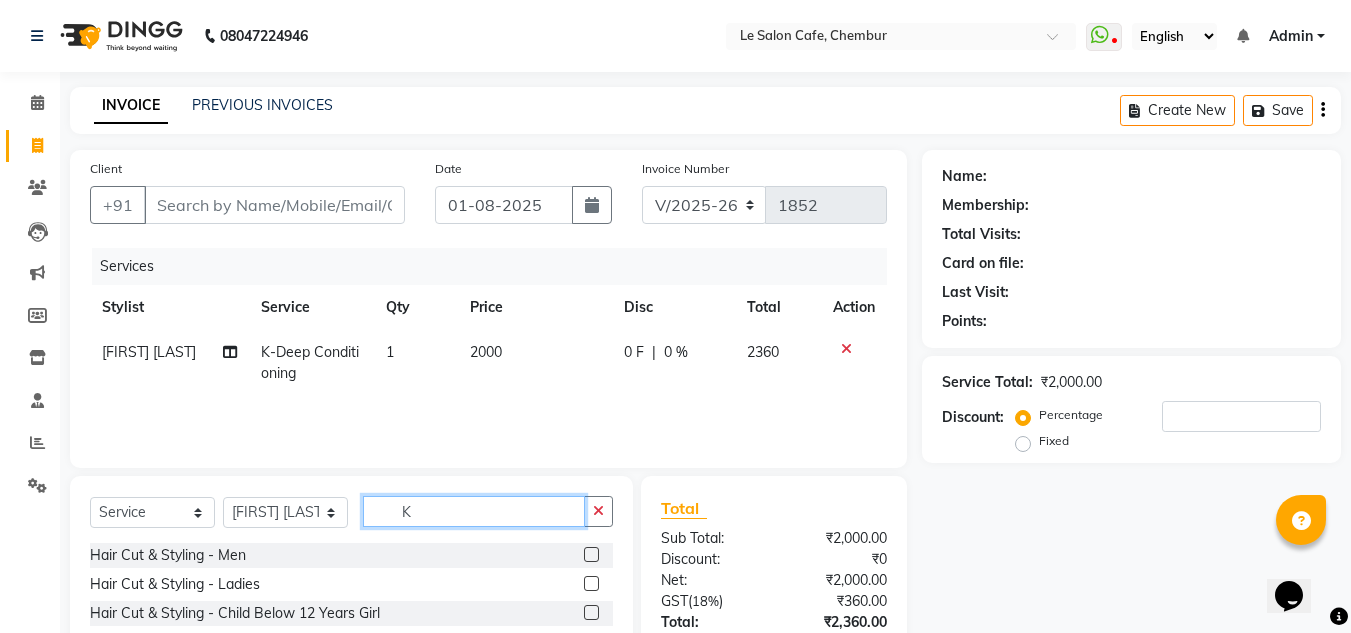 click on "K" 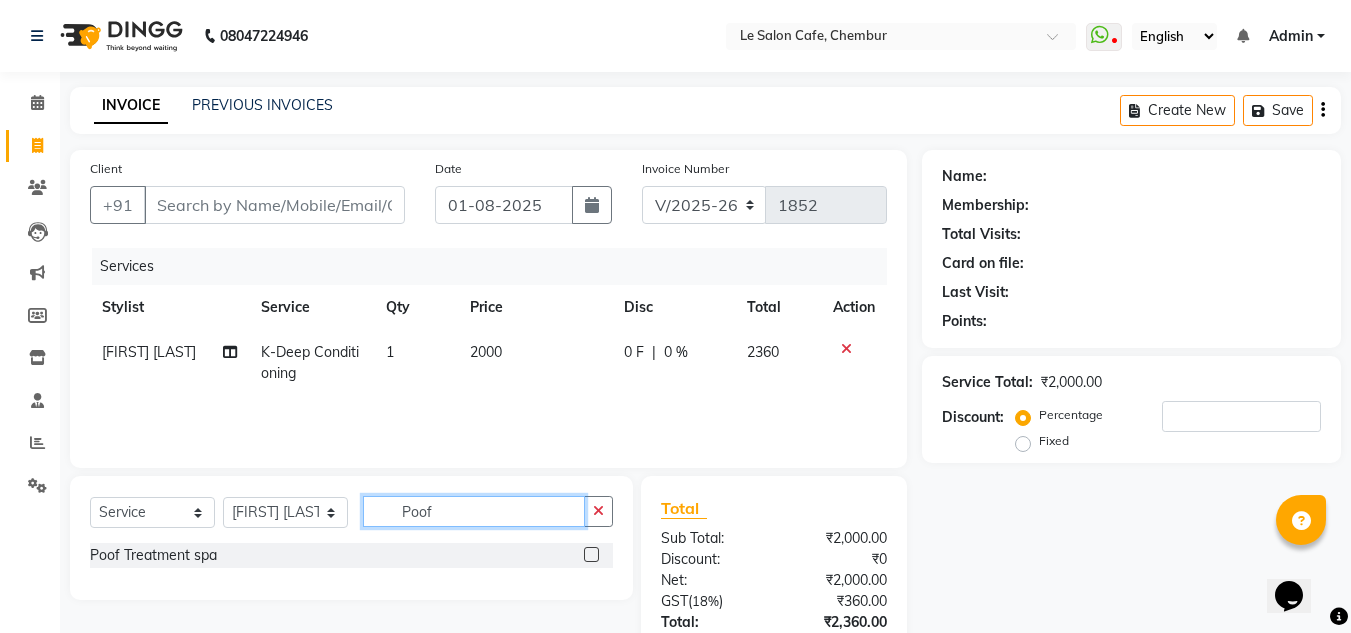 type on "Poof" 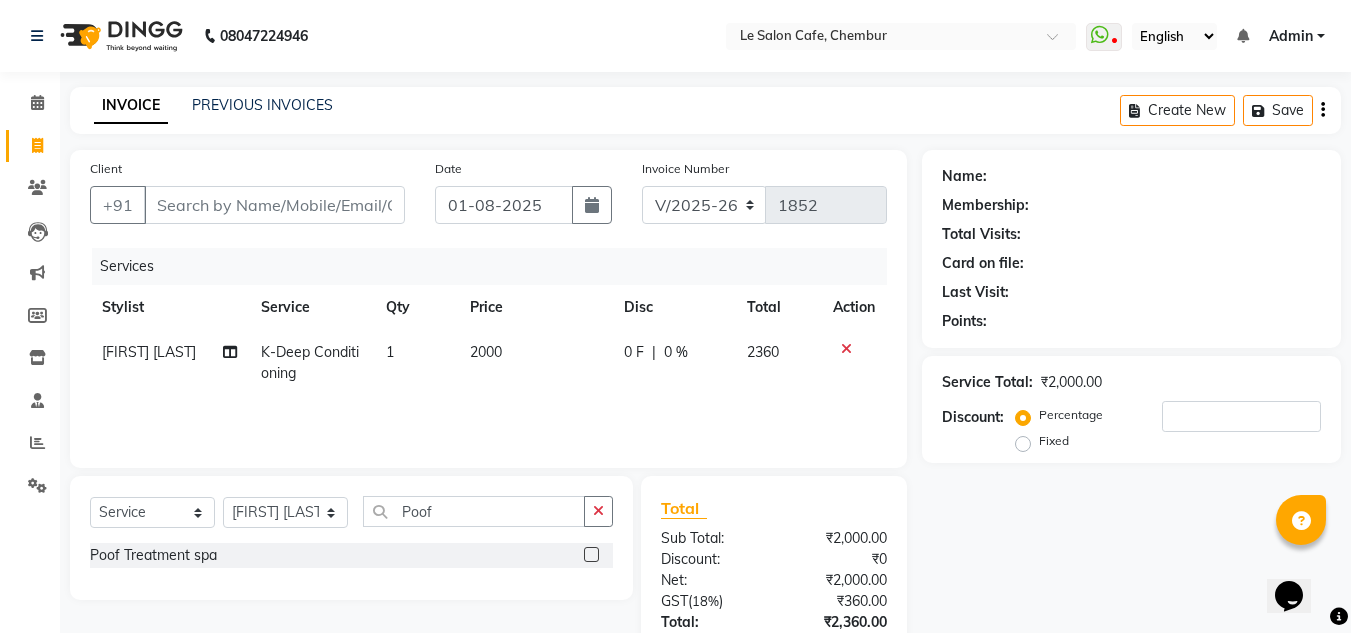 click 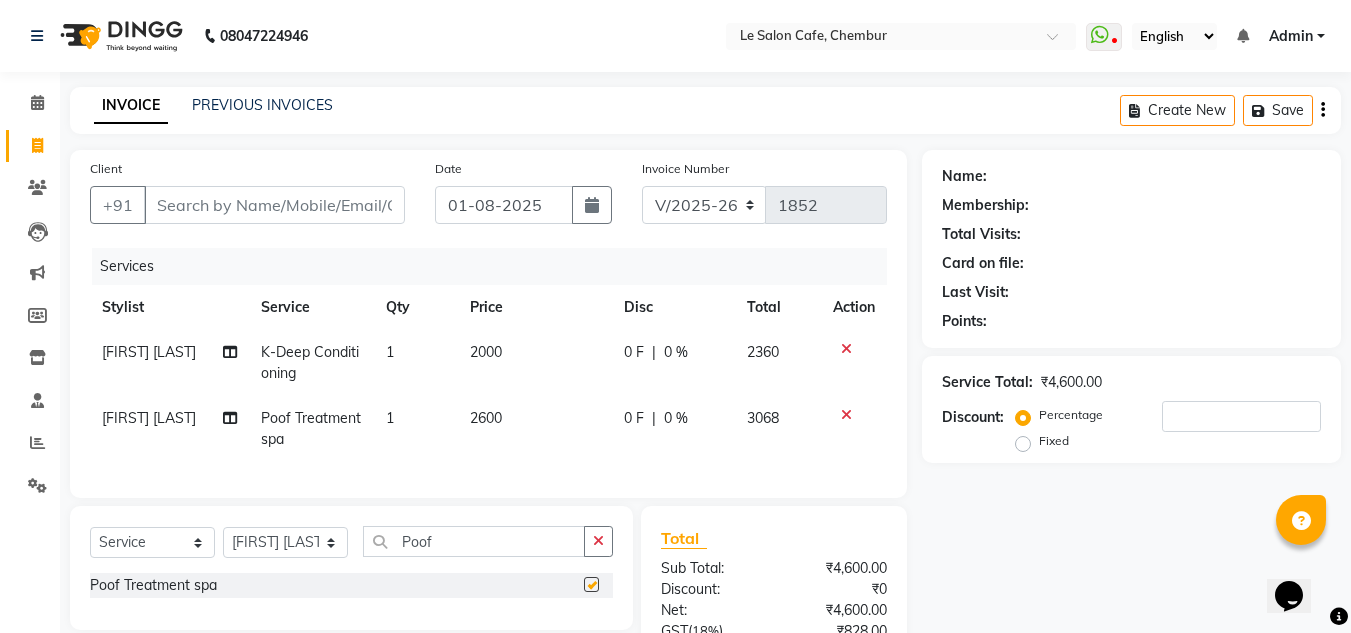 checkbox on "false" 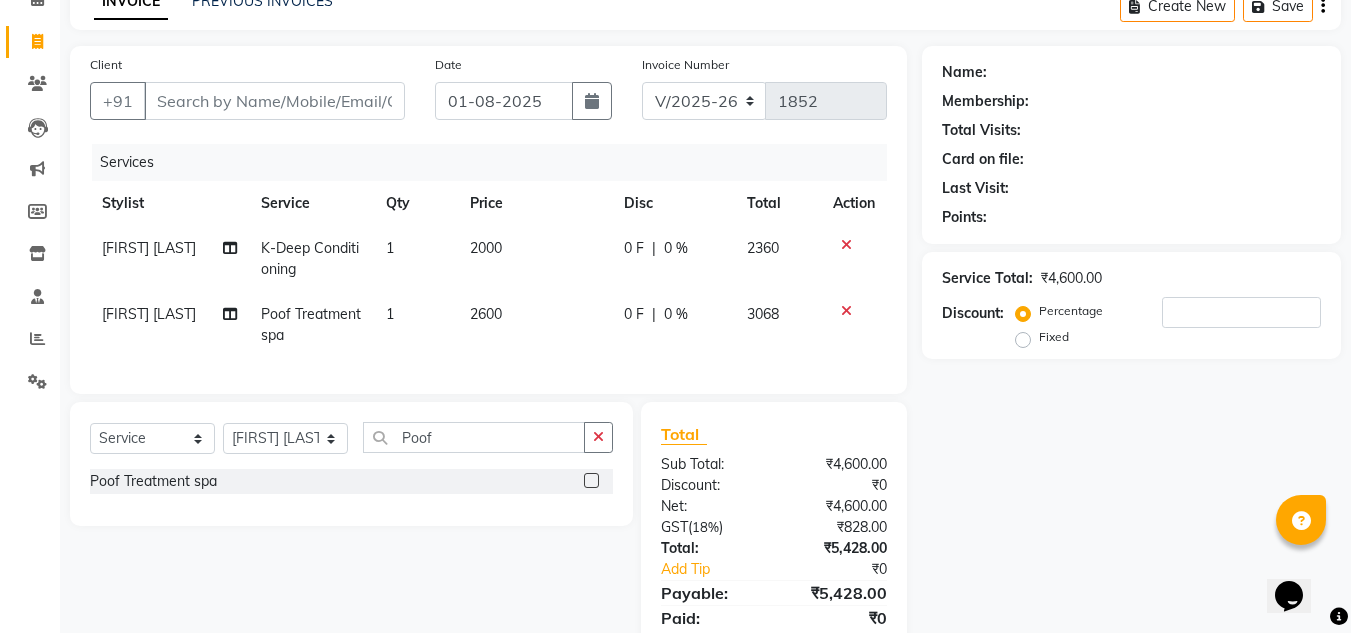 scroll, scrollTop: 191, scrollLeft: 0, axis: vertical 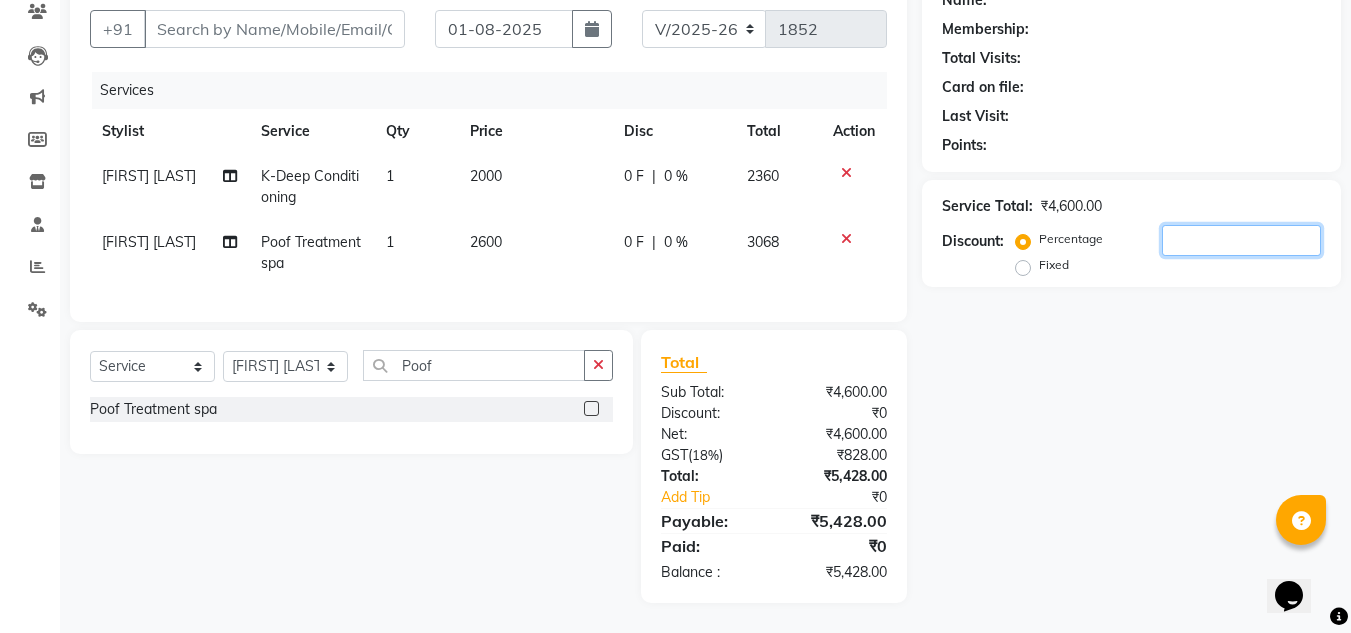 click 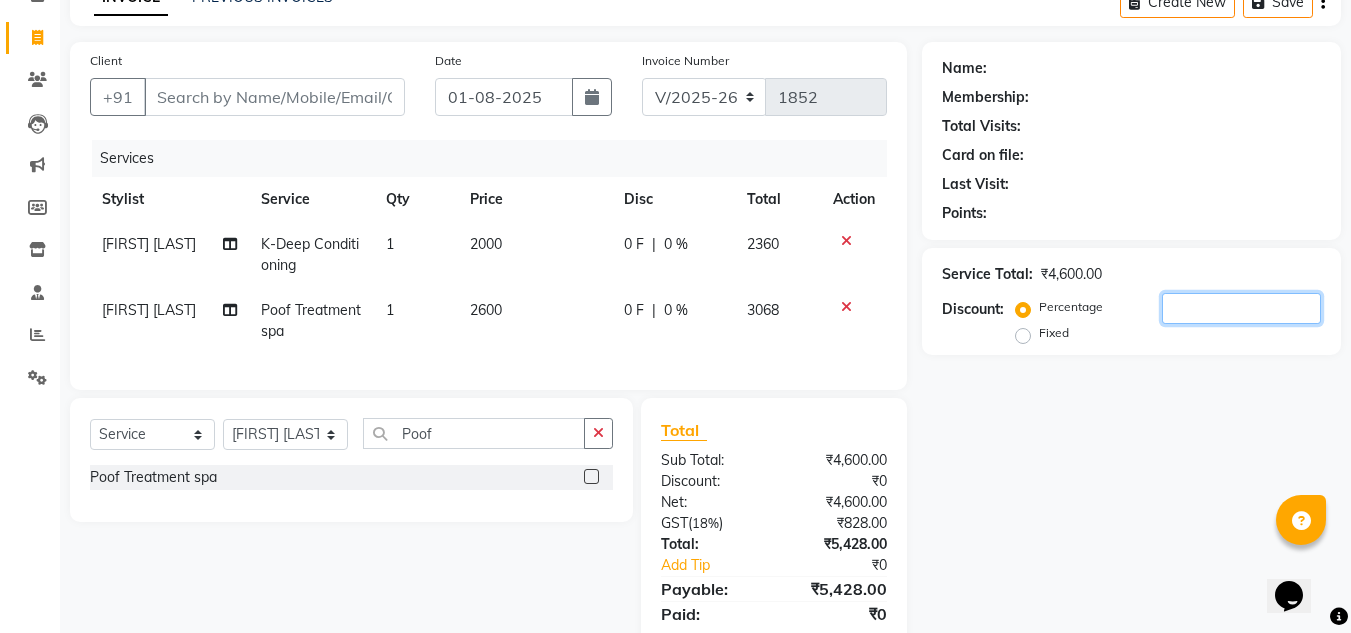 scroll, scrollTop: 0, scrollLeft: 0, axis: both 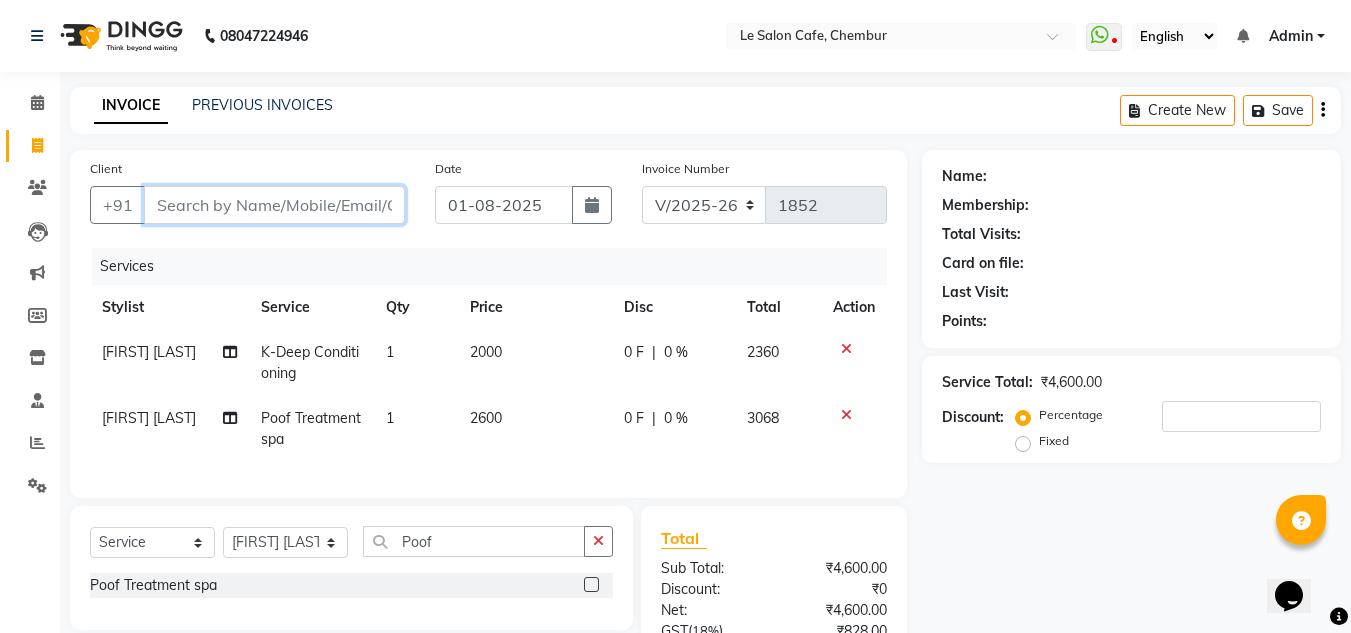 click on "Client" at bounding box center (274, 205) 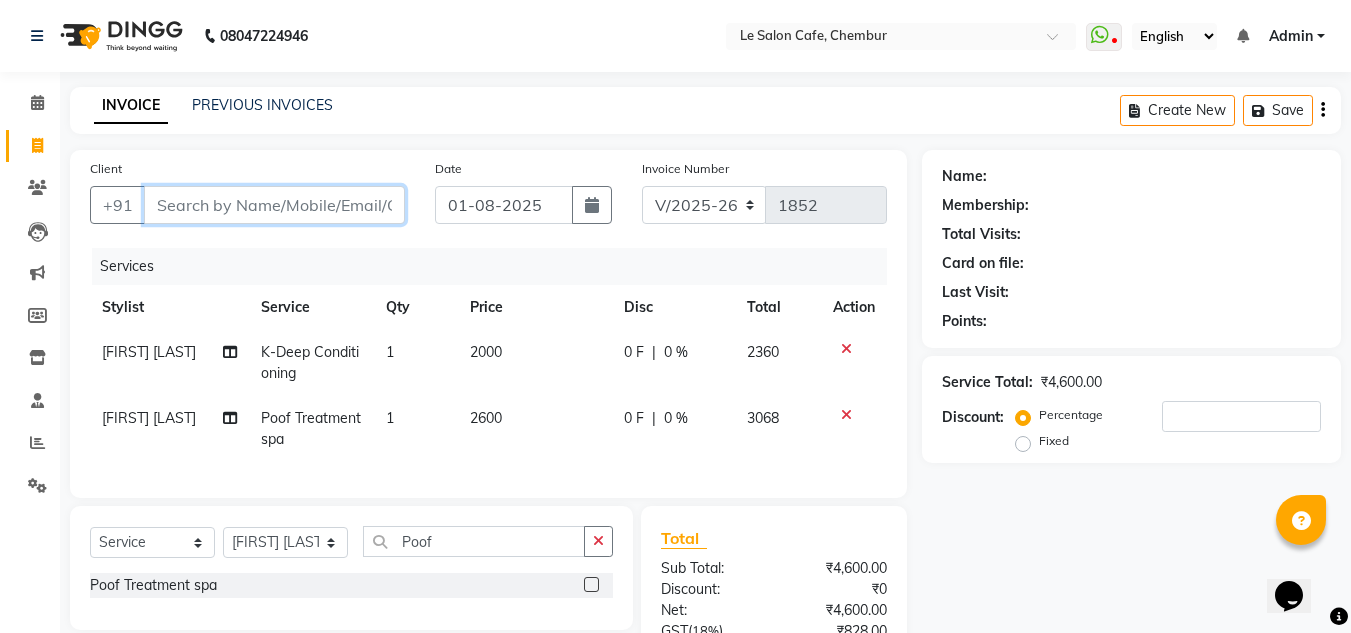 type on "7" 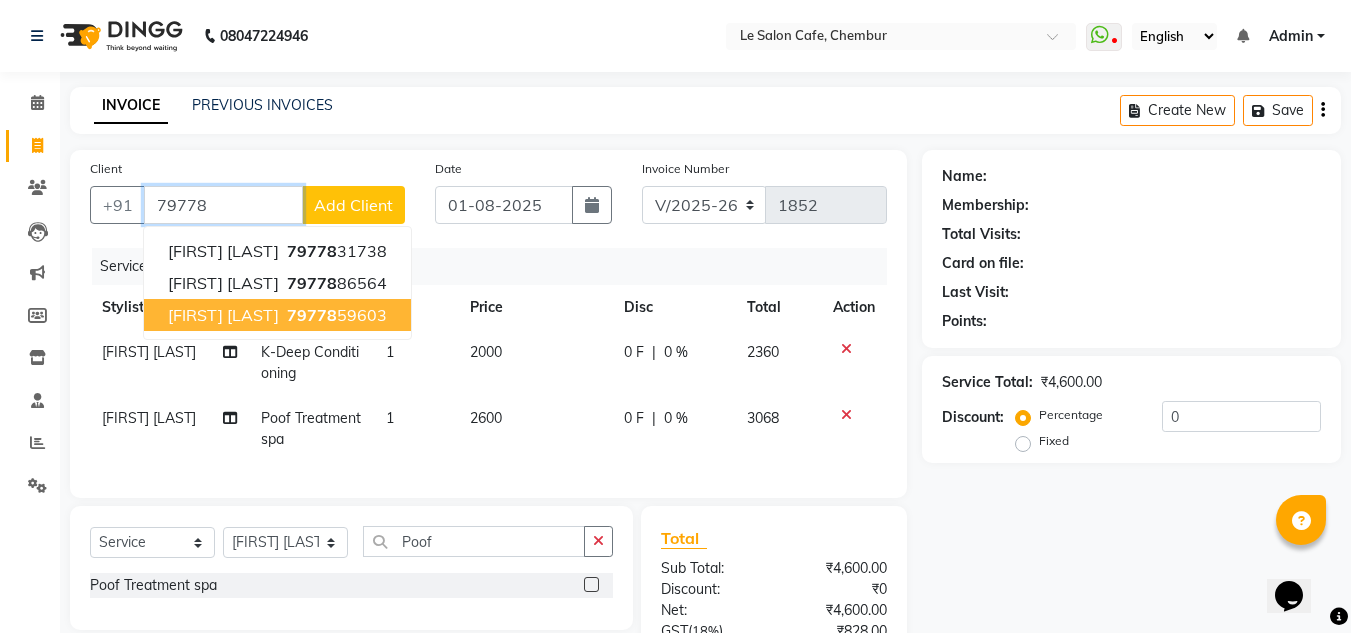 click on "Nikita Vijan" at bounding box center [223, 315] 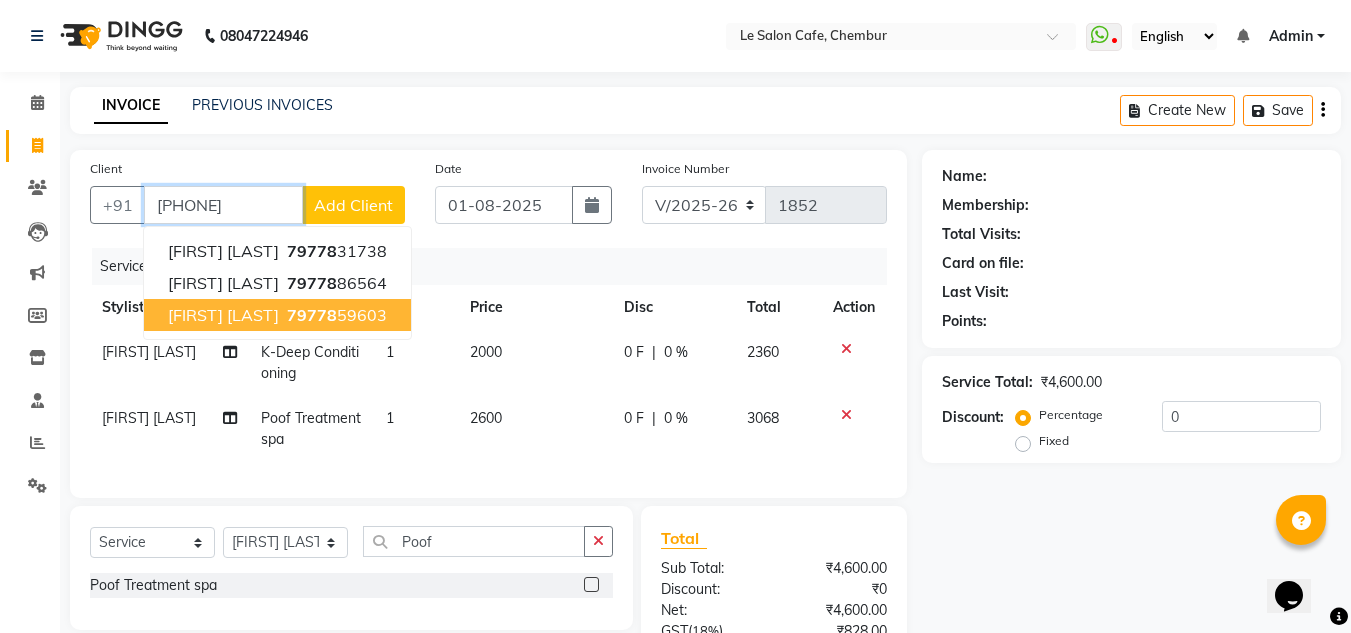 type on "7977859603" 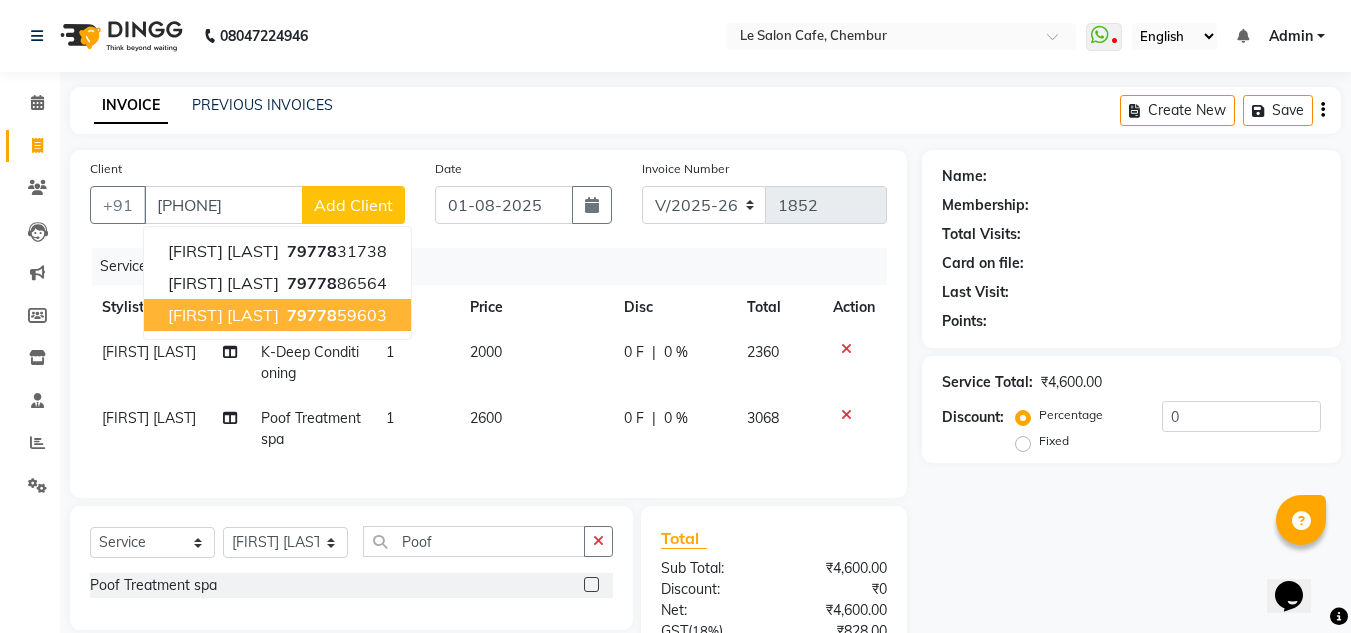 select on "1: Object" 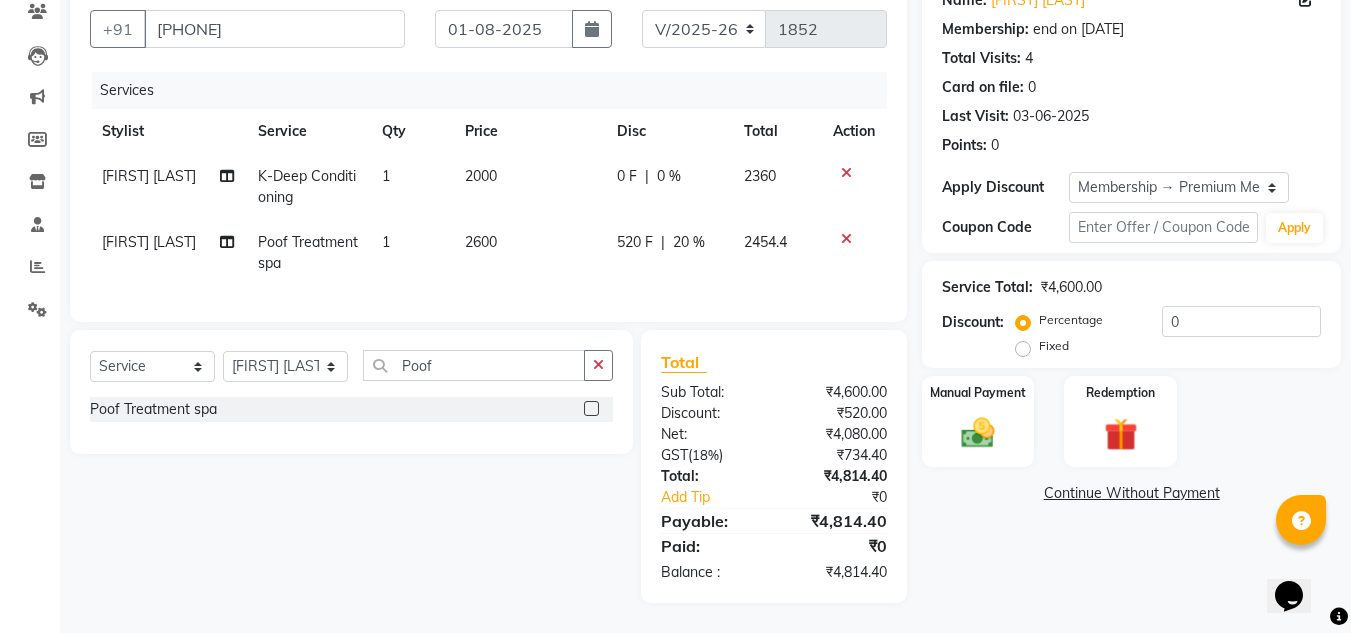 scroll, scrollTop: 191, scrollLeft: 0, axis: vertical 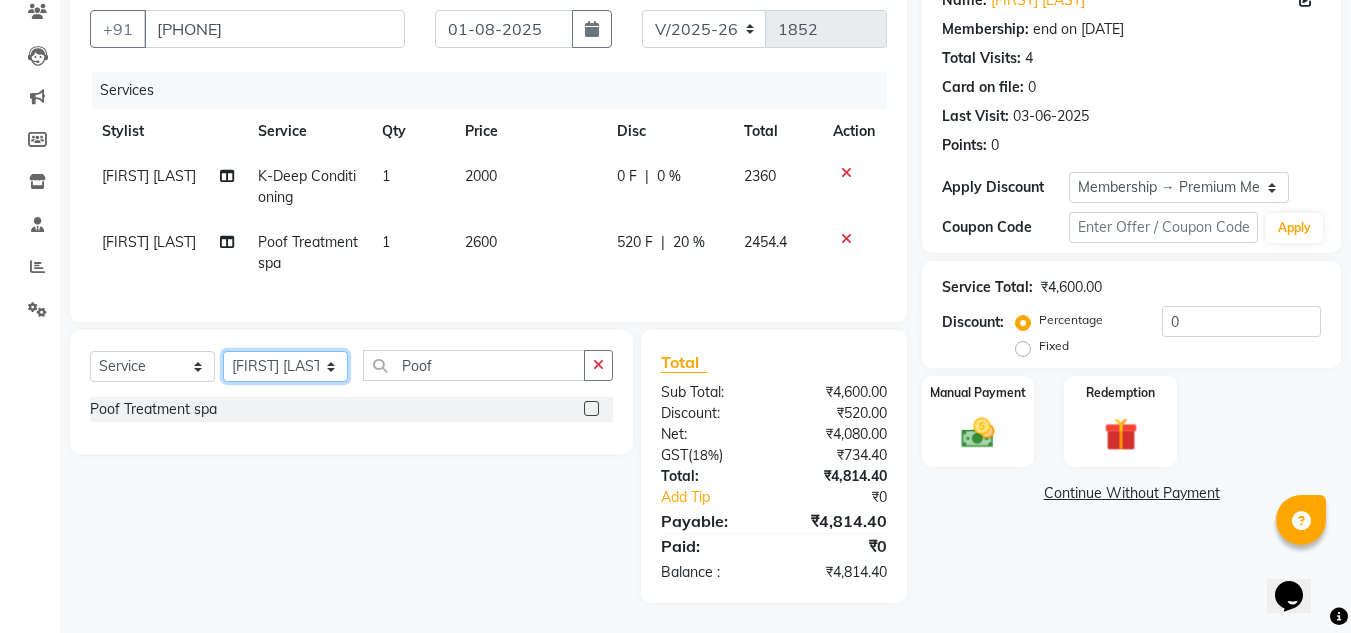 click on "Select Stylist Amandeep Kaur Kalsi Aniket Kadam  Faim Alvi  Front Desk  Muskan Khan  Pooja Kolge Reena Shaukat Ali  Salman Ansari  Shailendra Chauhan  Shekhar Sangle Soniyaa Varma Suchita Mistry" 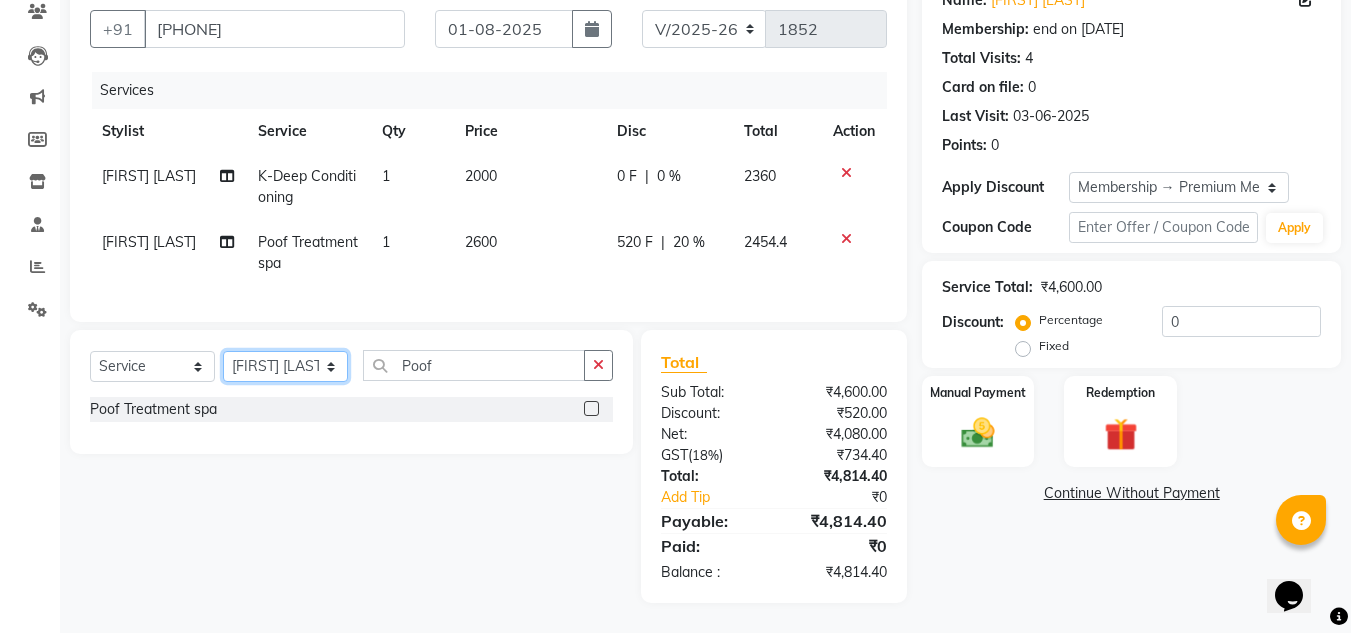 select on "86050" 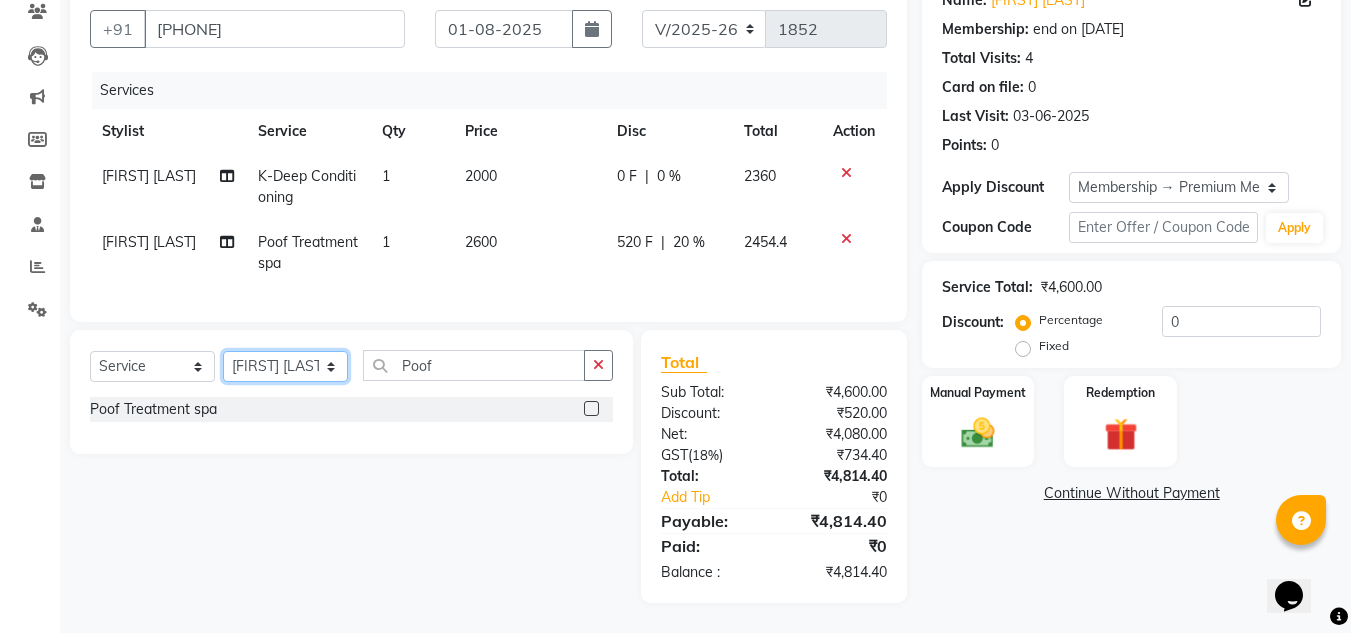 click on "Select Stylist Amandeep Kaur Kalsi Aniket Kadam  Faim Alvi  Front Desk  Muskan Khan  Pooja Kolge Reena Shaukat Ali  Salman Ansari  Shailendra Chauhan  Shekhar Sangle Soniyaa Varma Suchita Mistry" 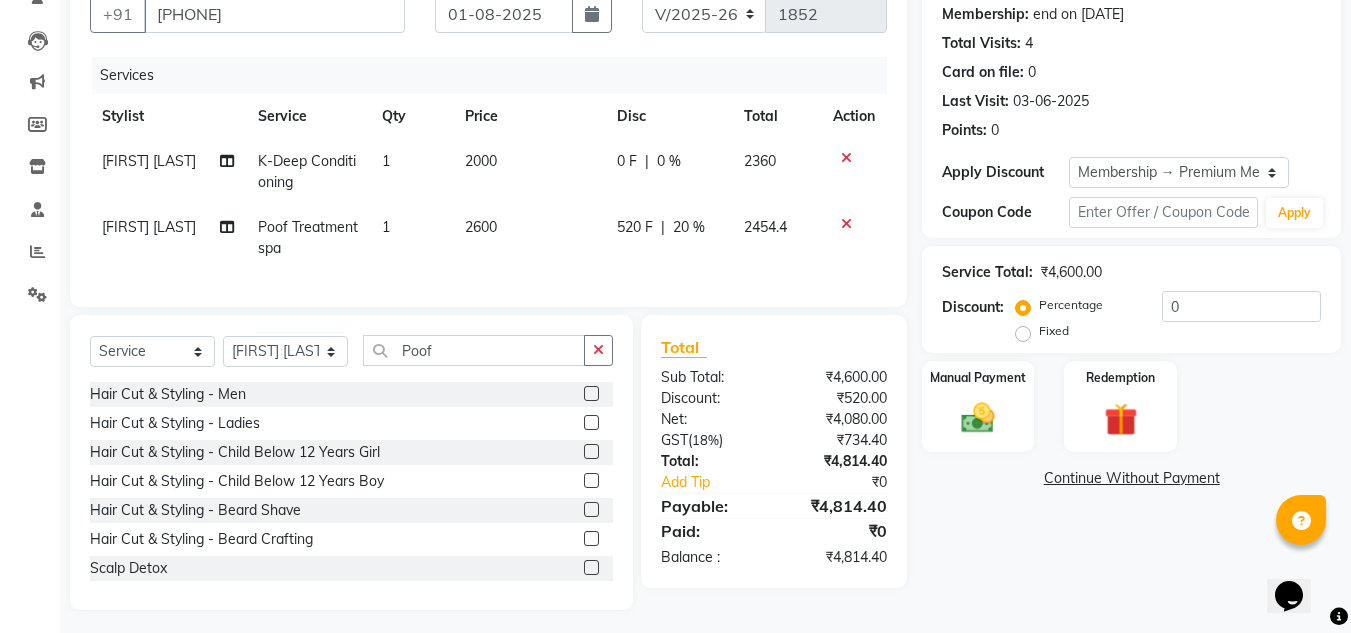 click 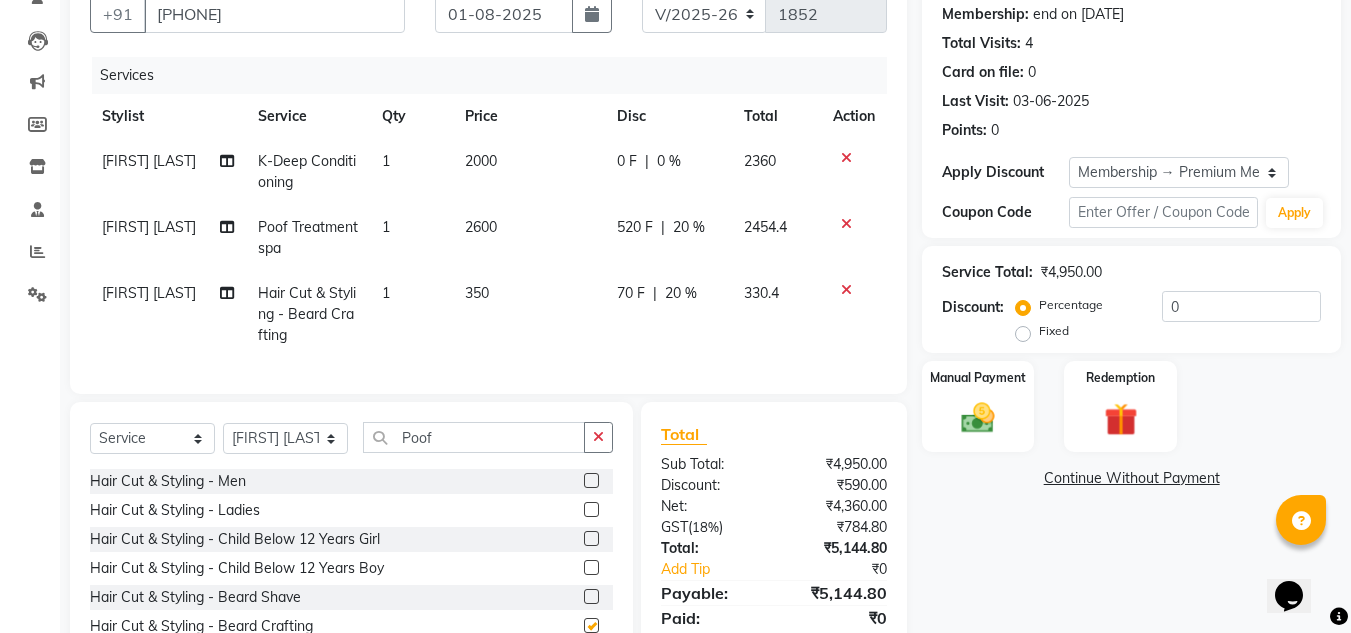 checkbox on "false" 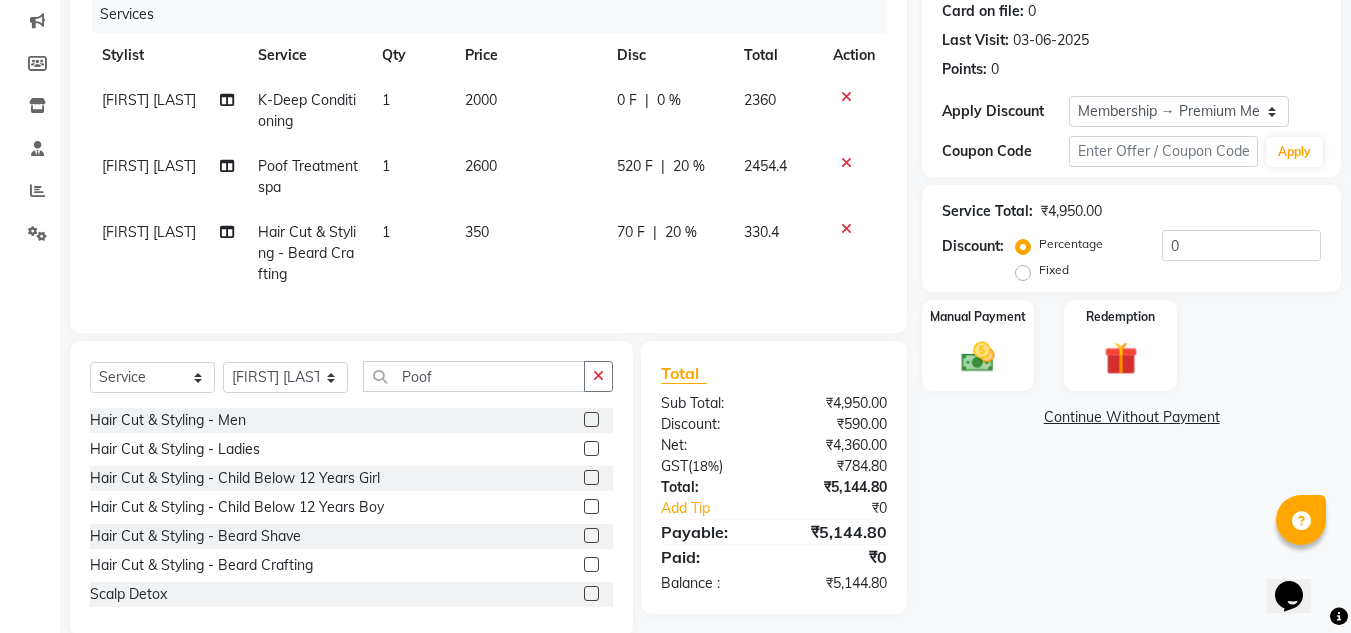 scroll, scrollTop: 300, scrollLeft: 0, axis: vertical 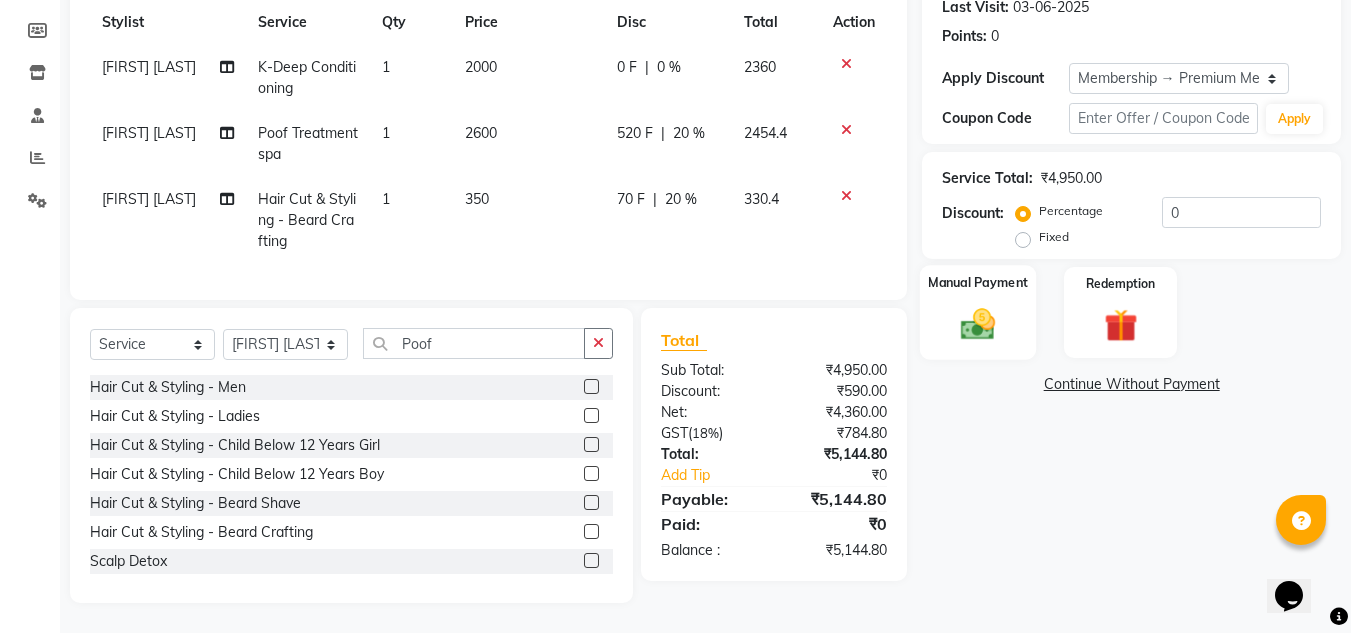 click 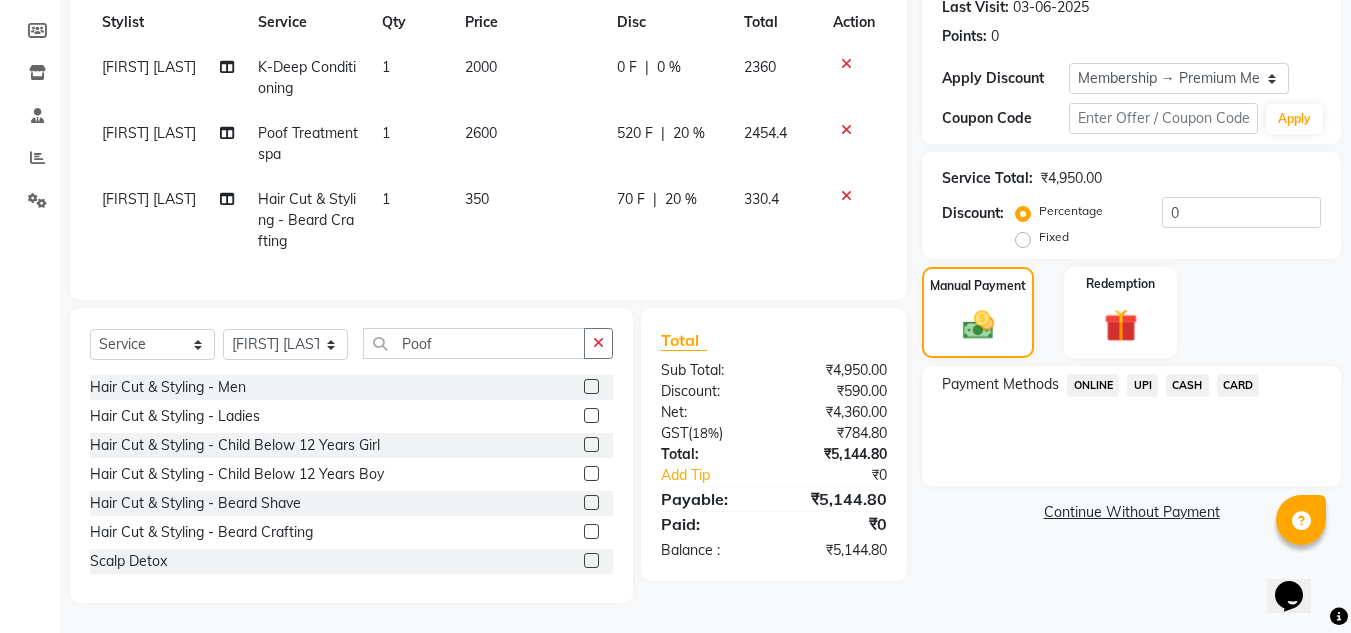 click on "UPI" 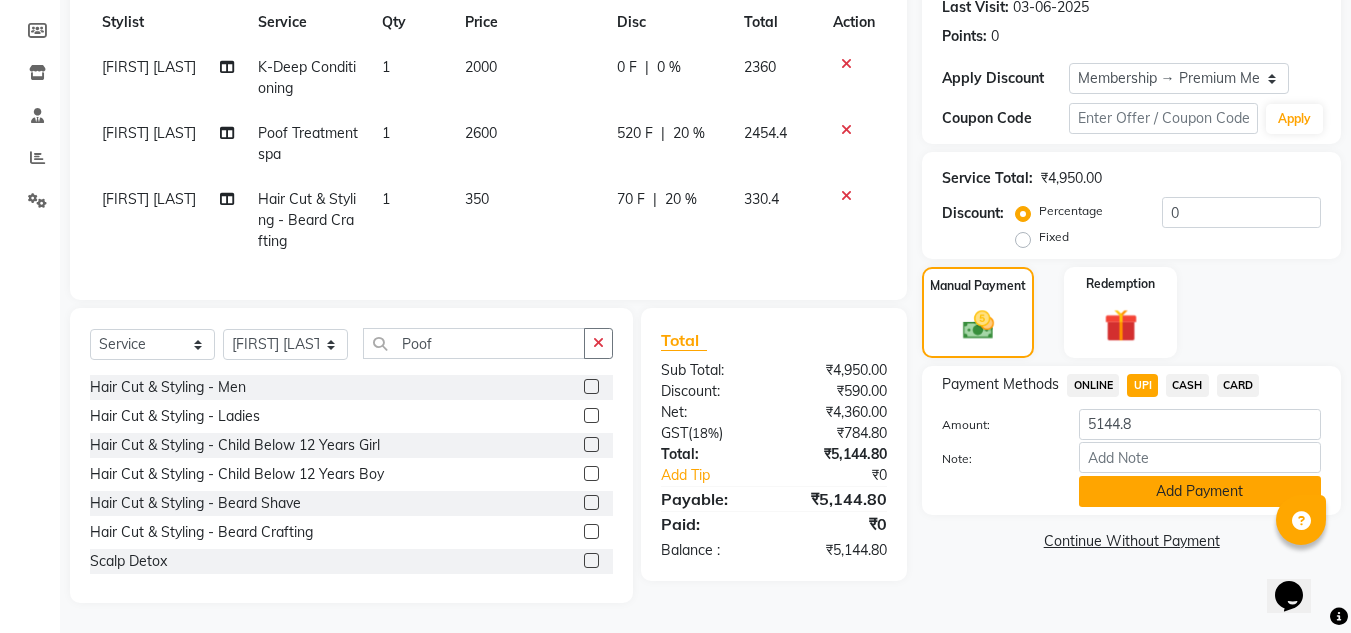 click on "Add Payment" 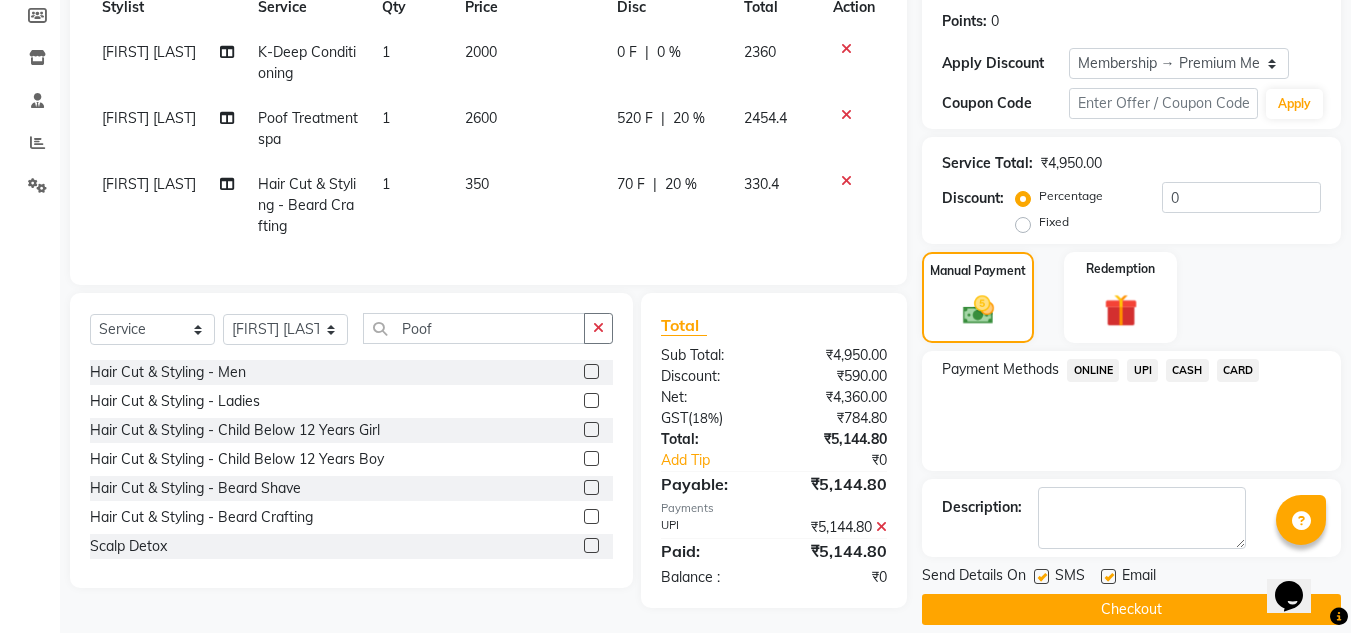 click 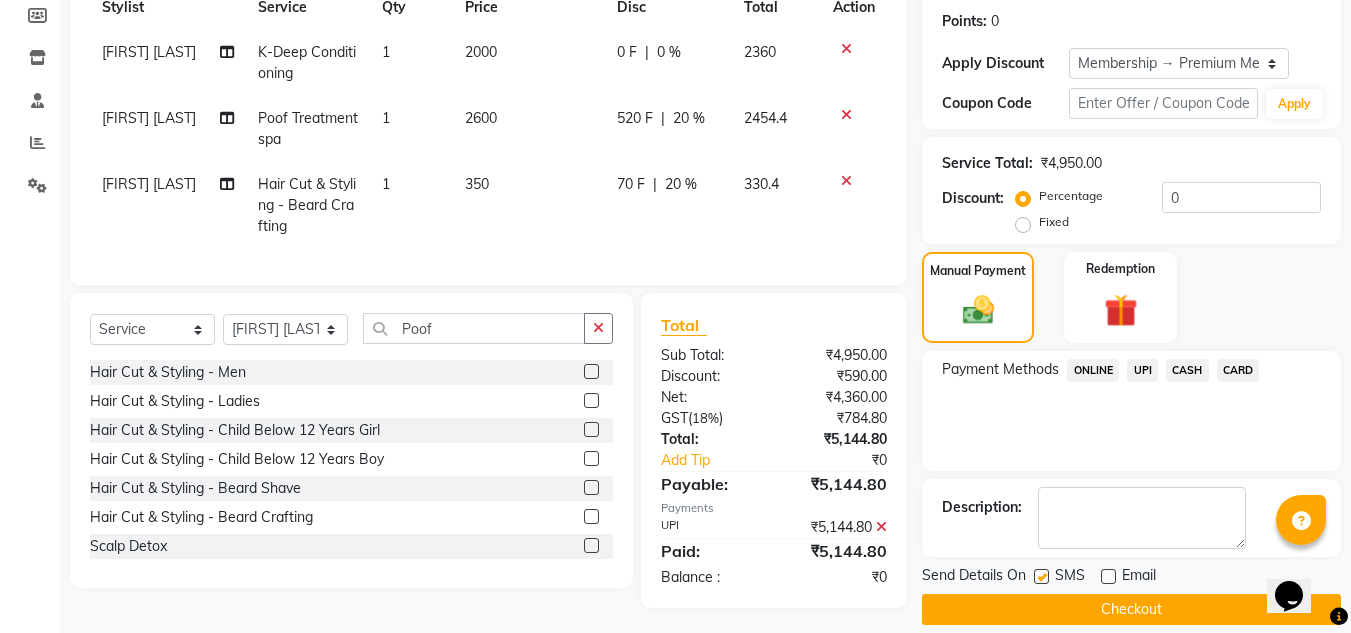 click on "Checkout" 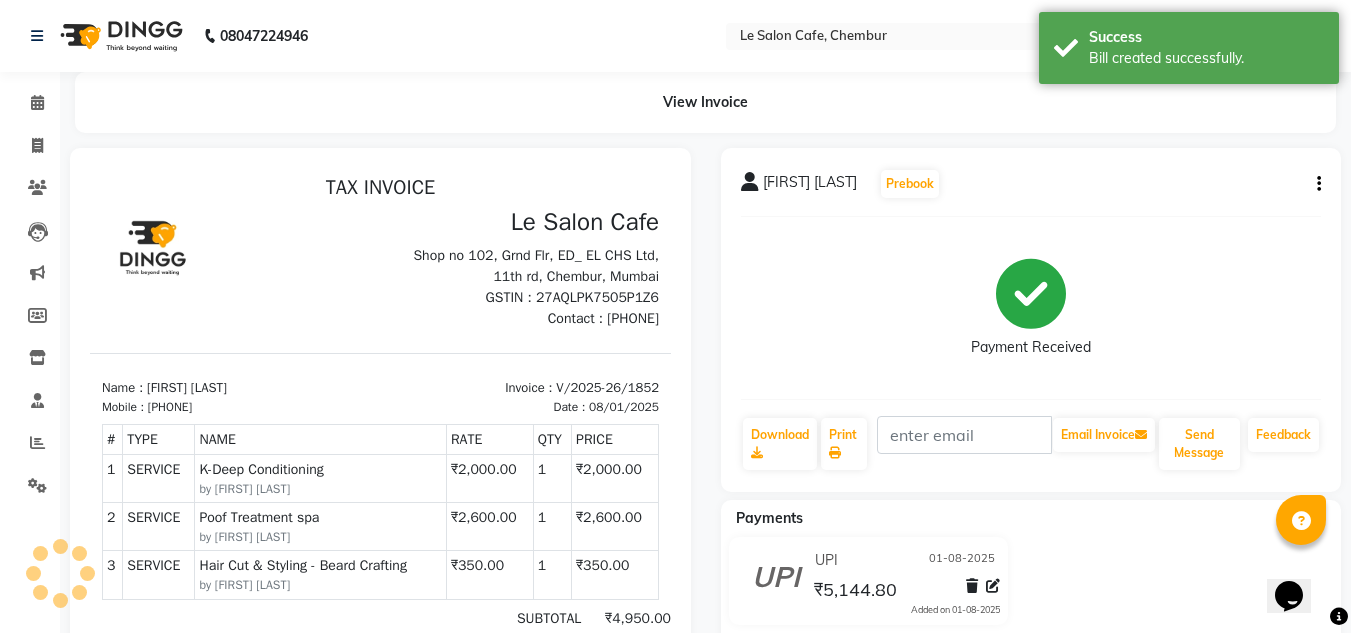 scroll, scrollTop: 0, scrollLeft: 0, axis: both 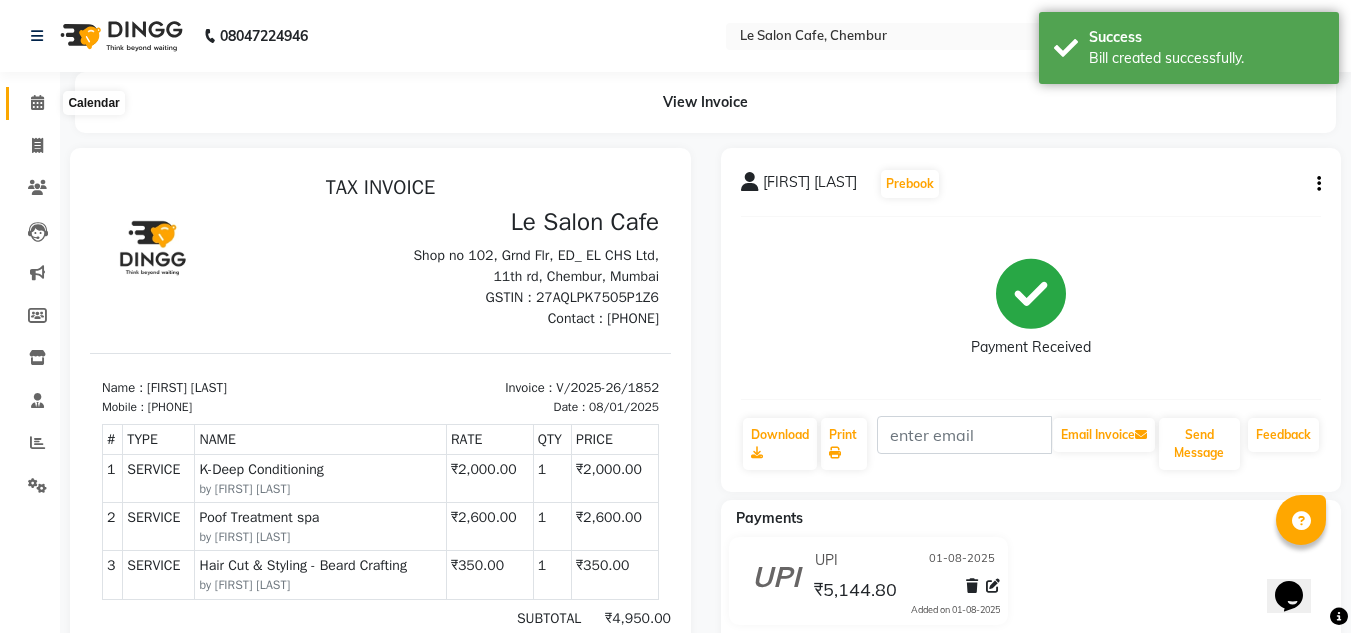click 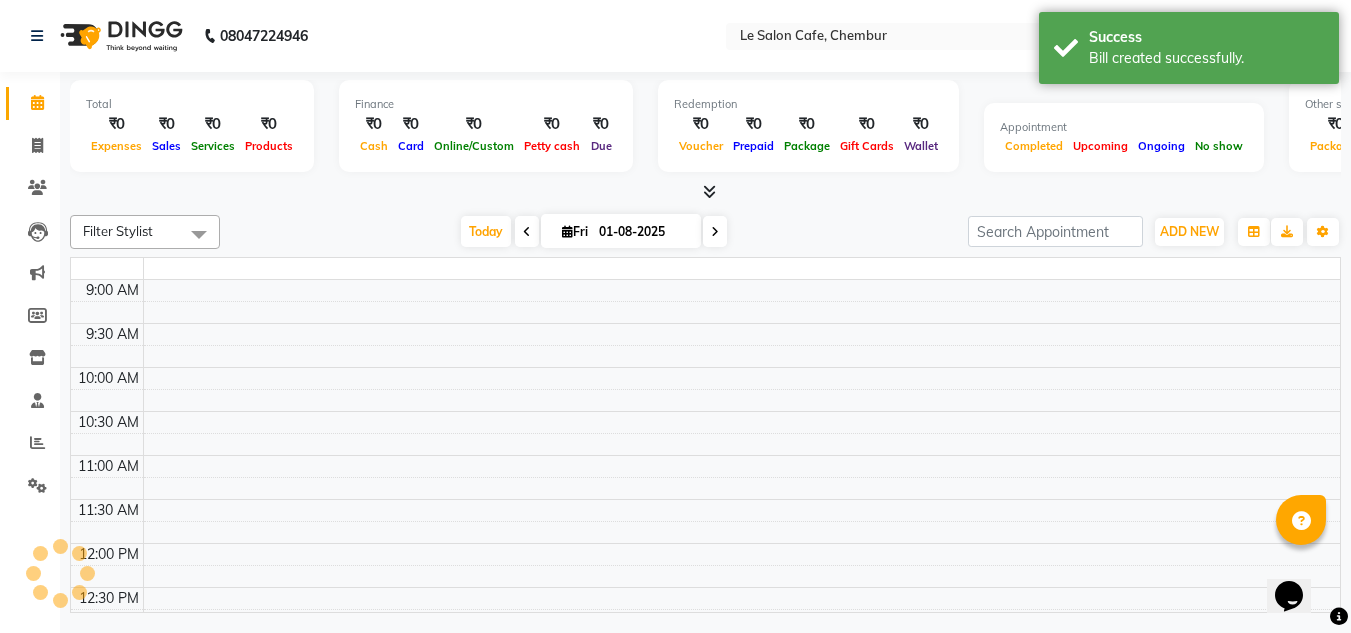 scroll, scrollTop: 617, scrollLeft: 0, axis: vertical 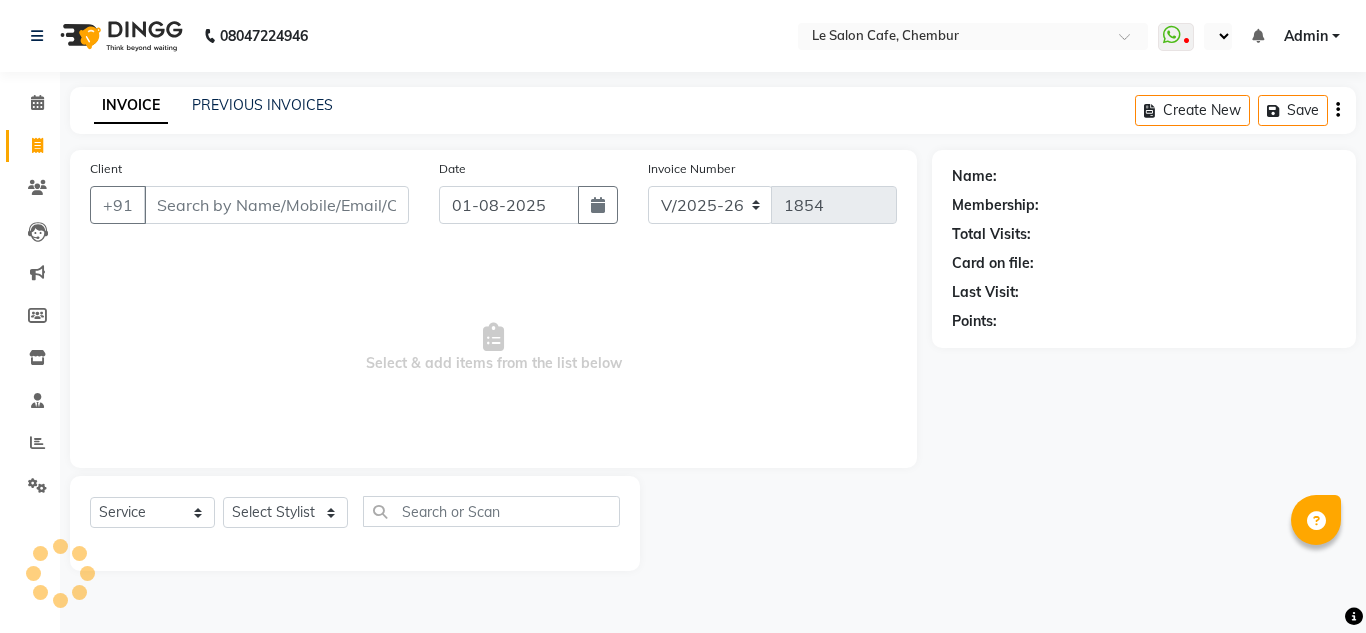 select on "594" 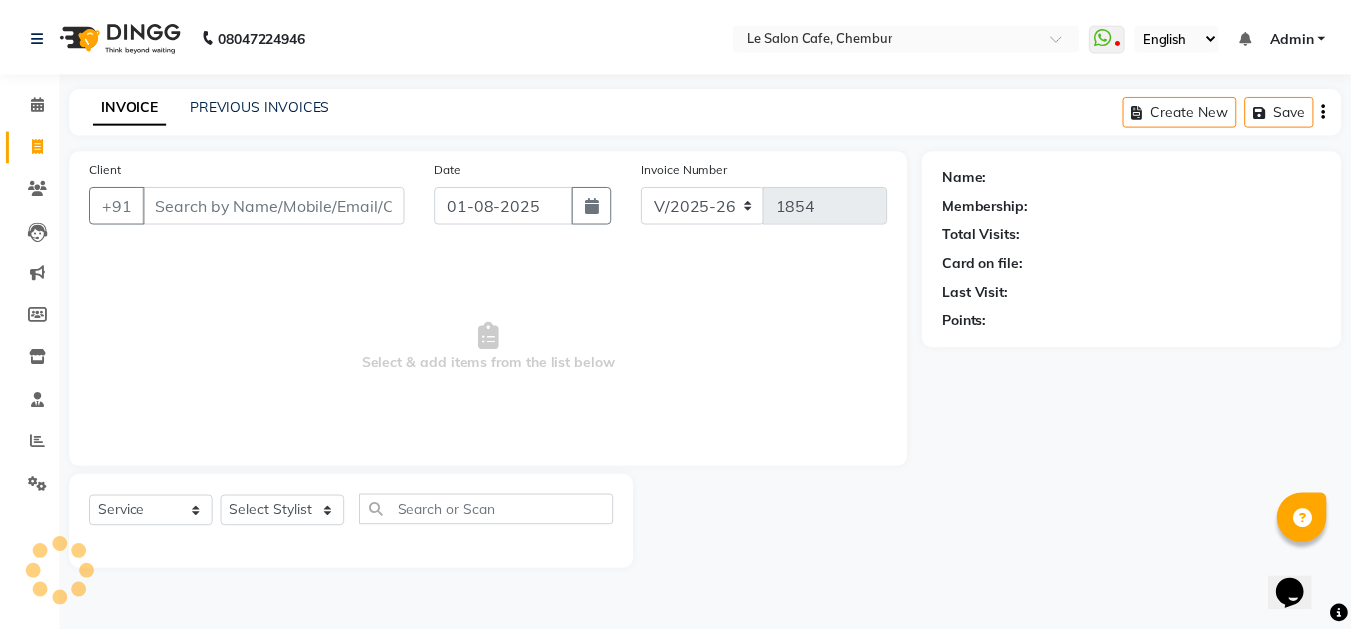 scroll, scrollTop: 0, scrollLeft: 0, axis: both 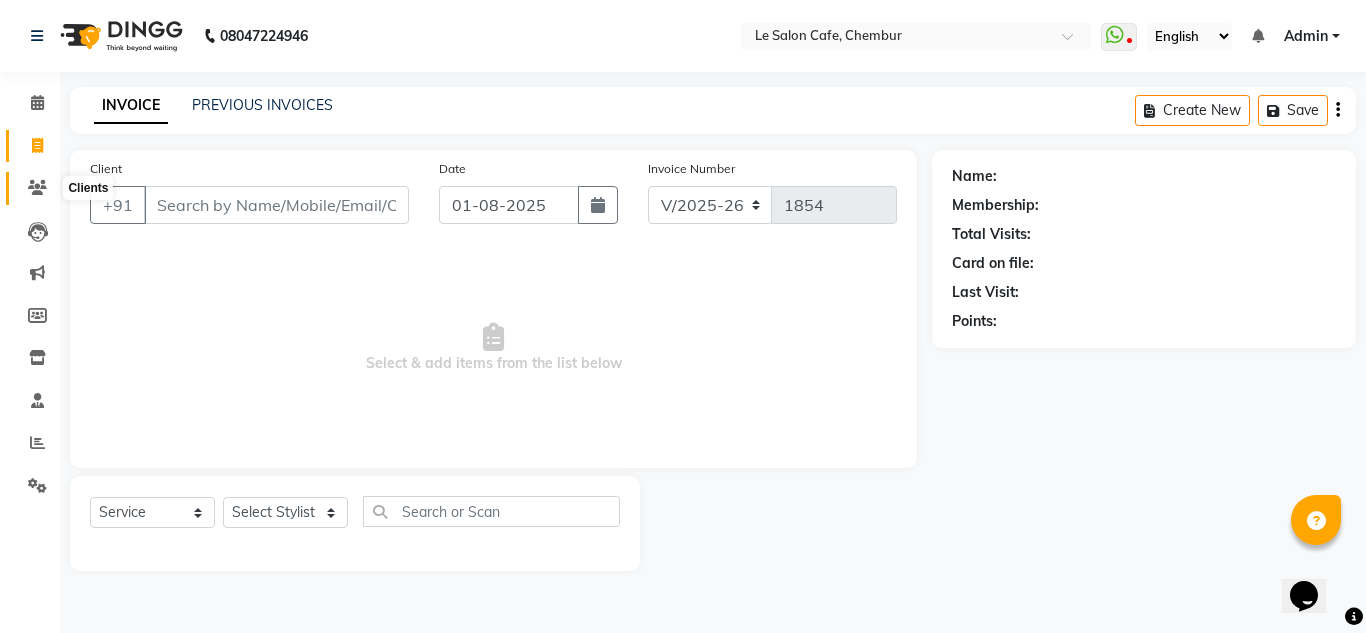 click 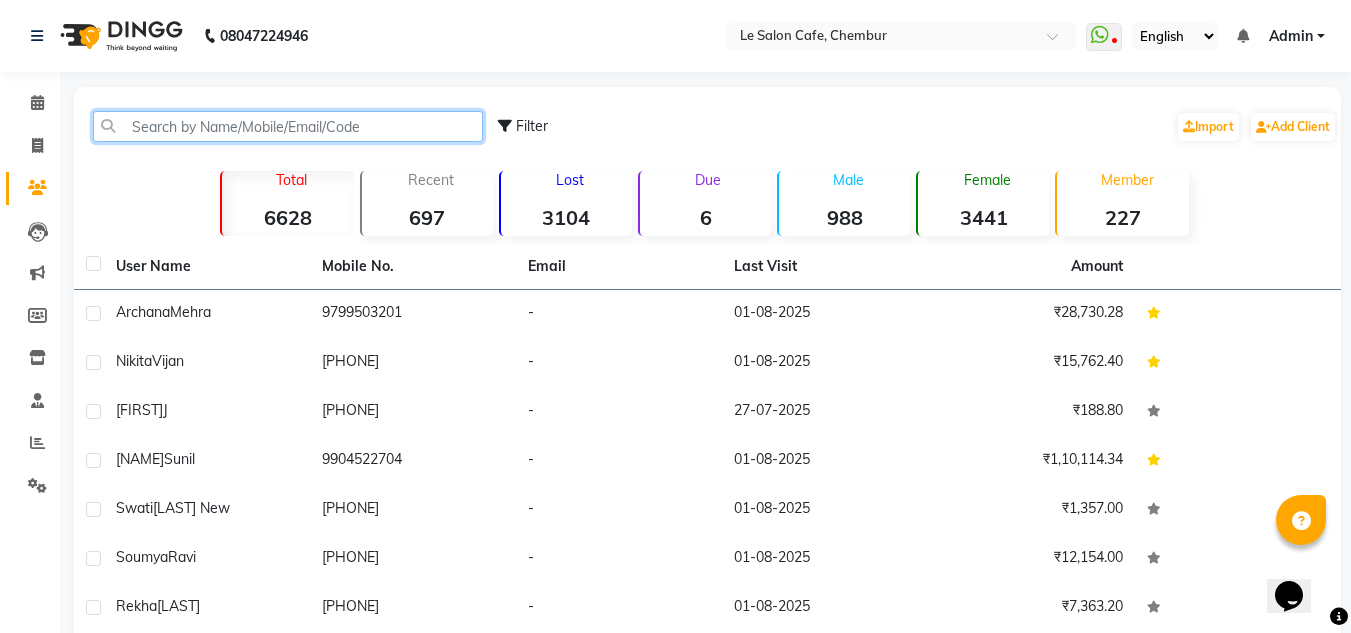 click 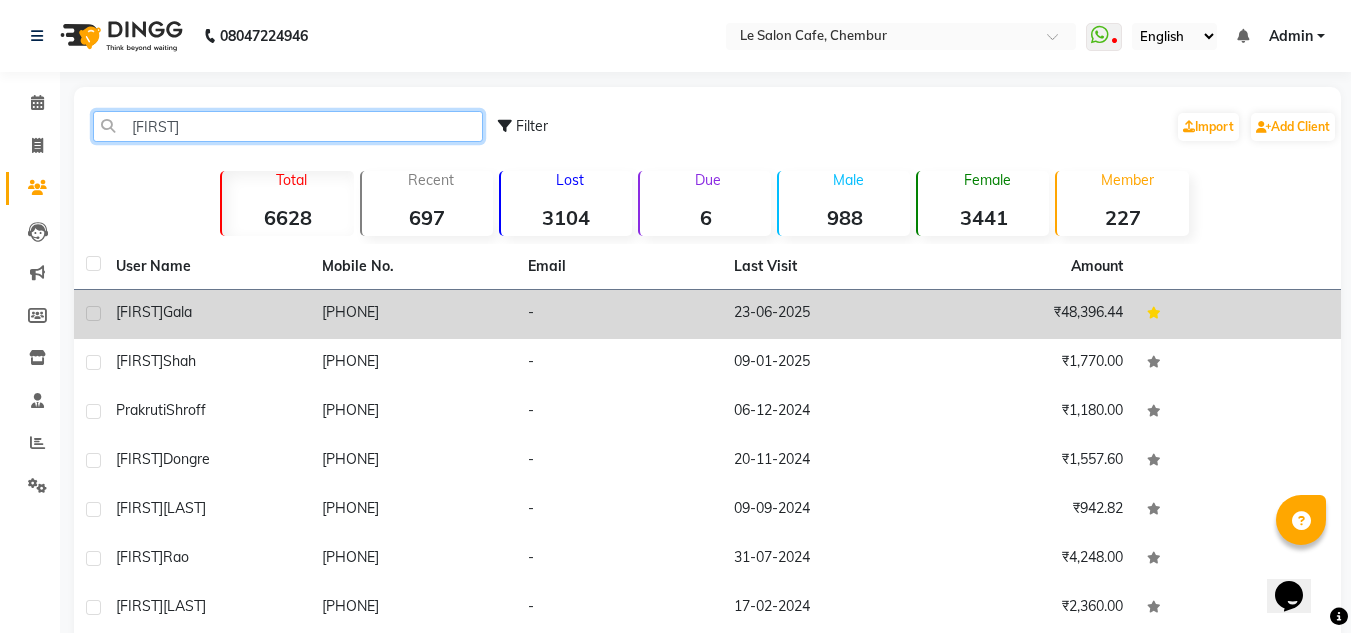 type on "[FIRST]" 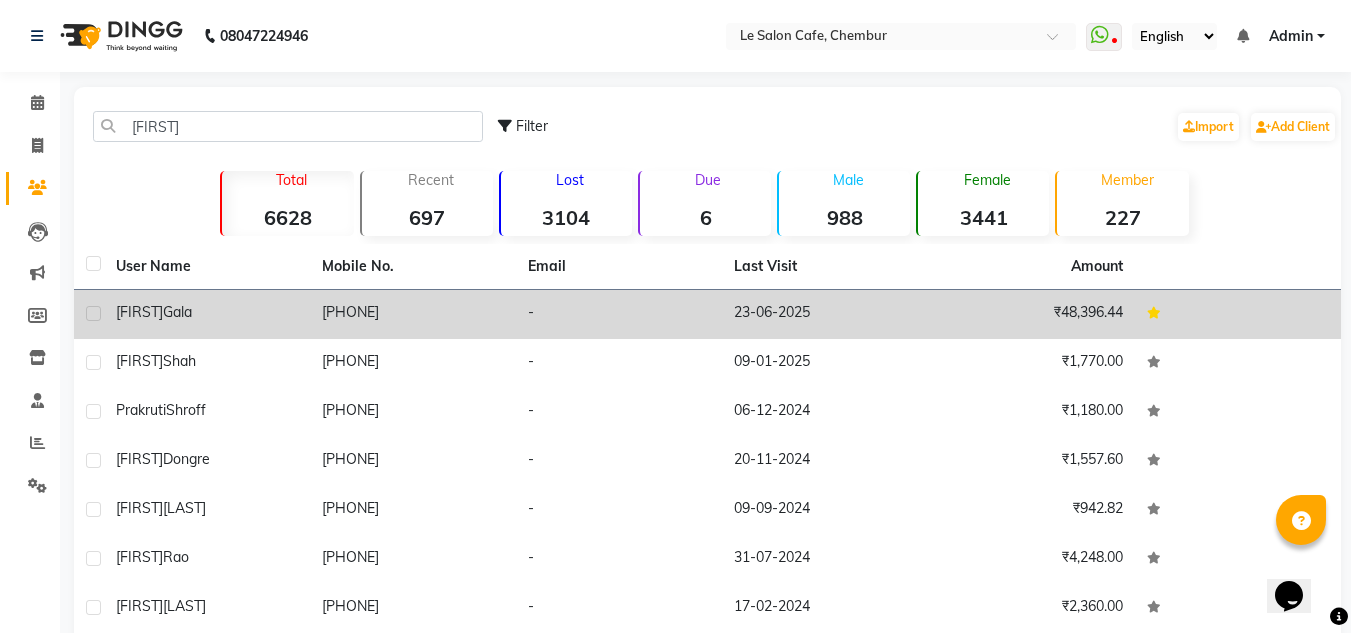 click on "[PHONE]" 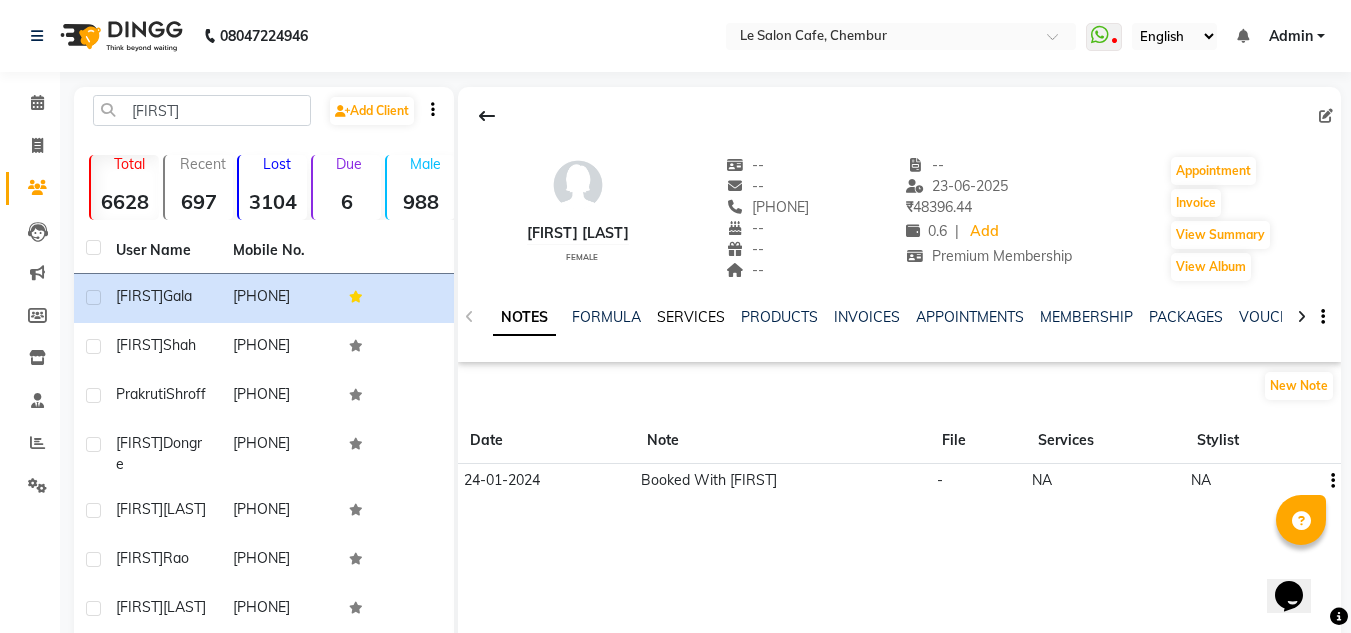 click on "SERVICES" 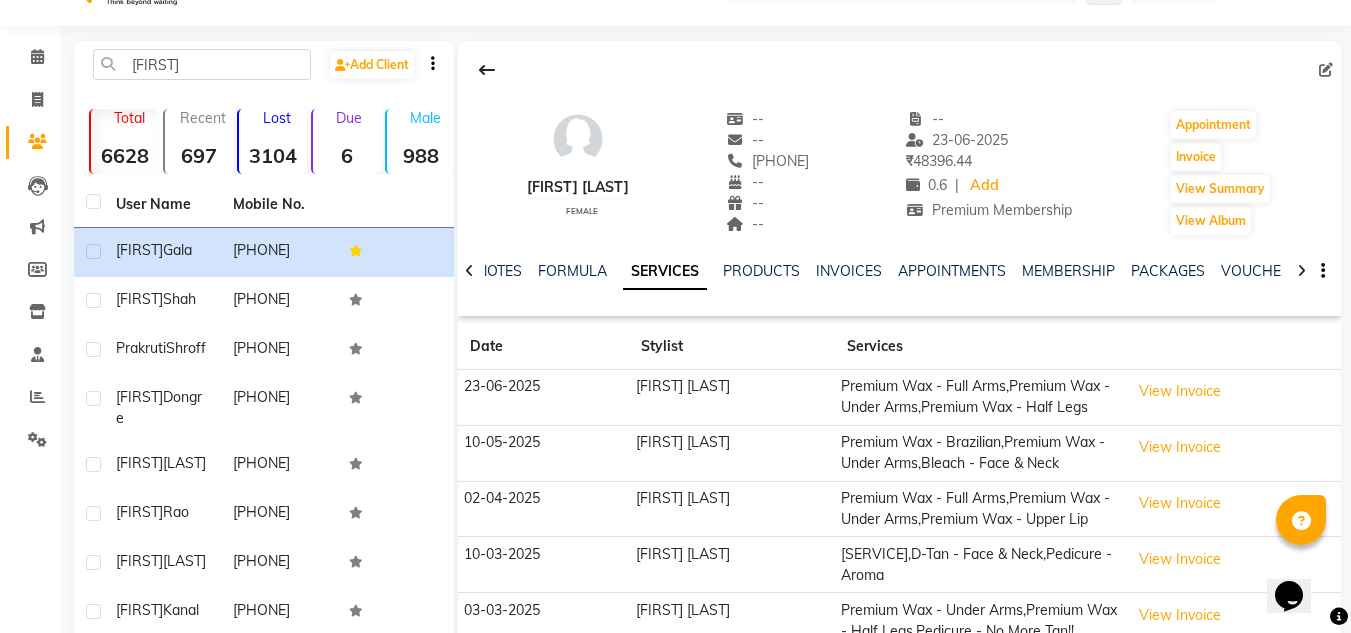 scroll, scrollTop: 0, scrollLeft: 0, axis: both 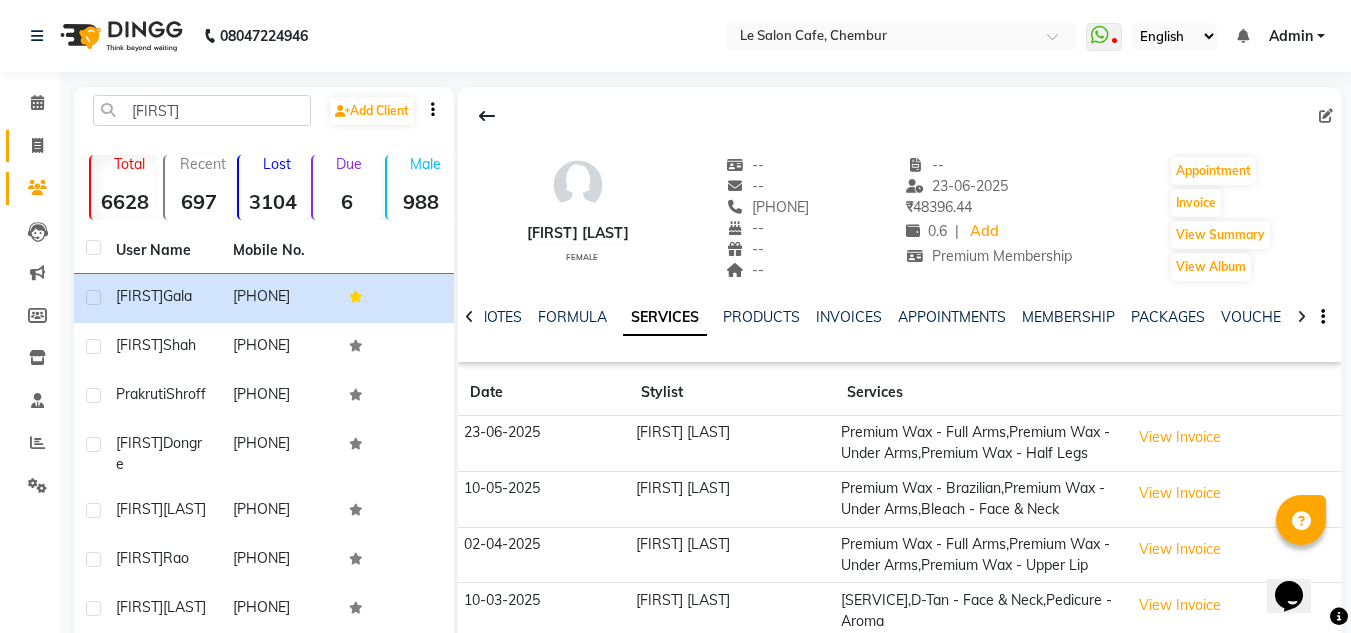click on "Invoice" 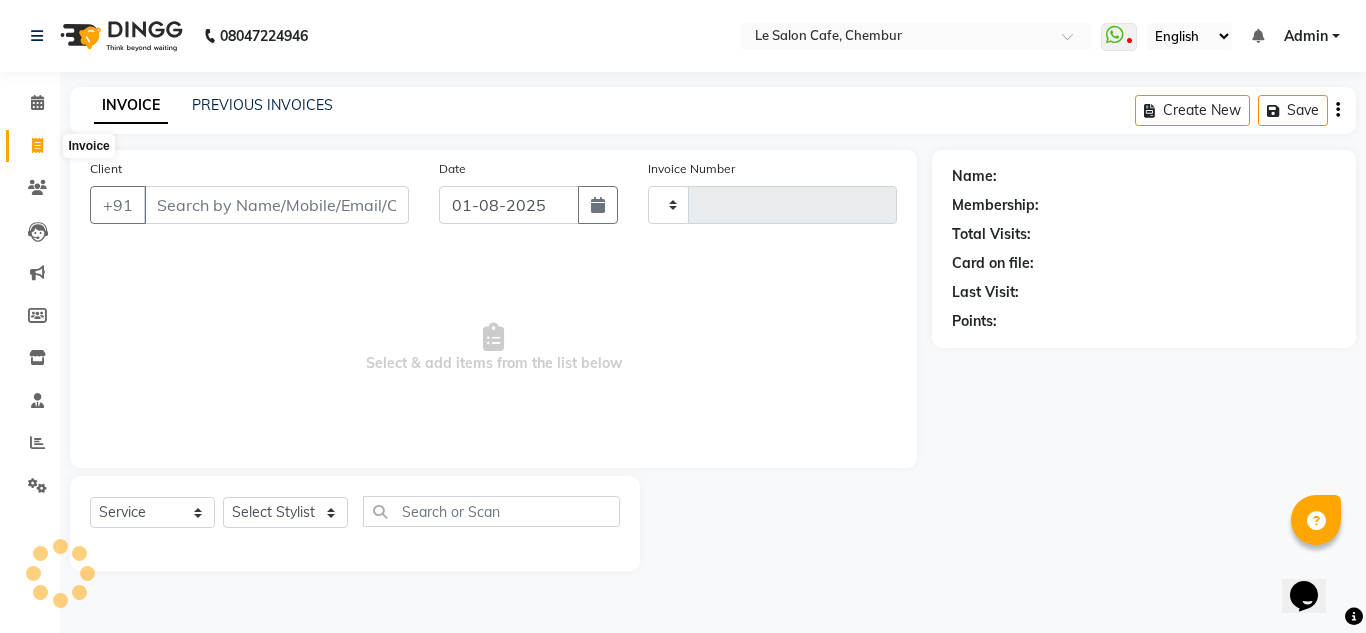 type on "1854" 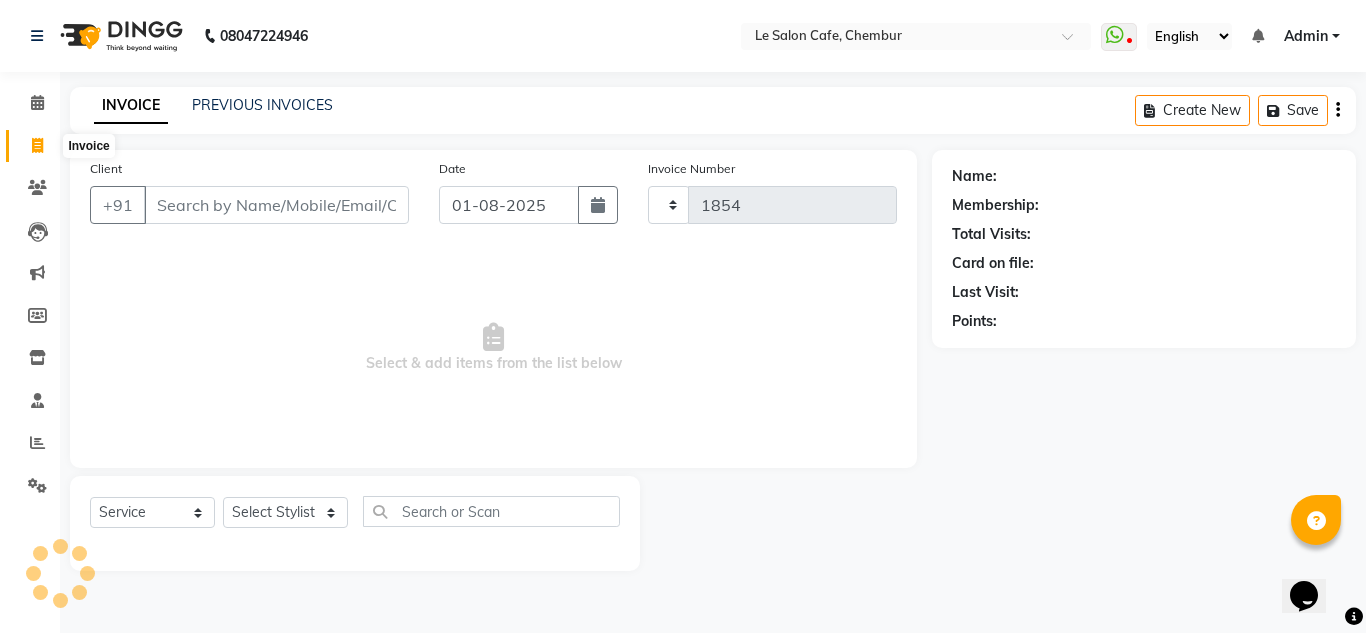 select on "594" 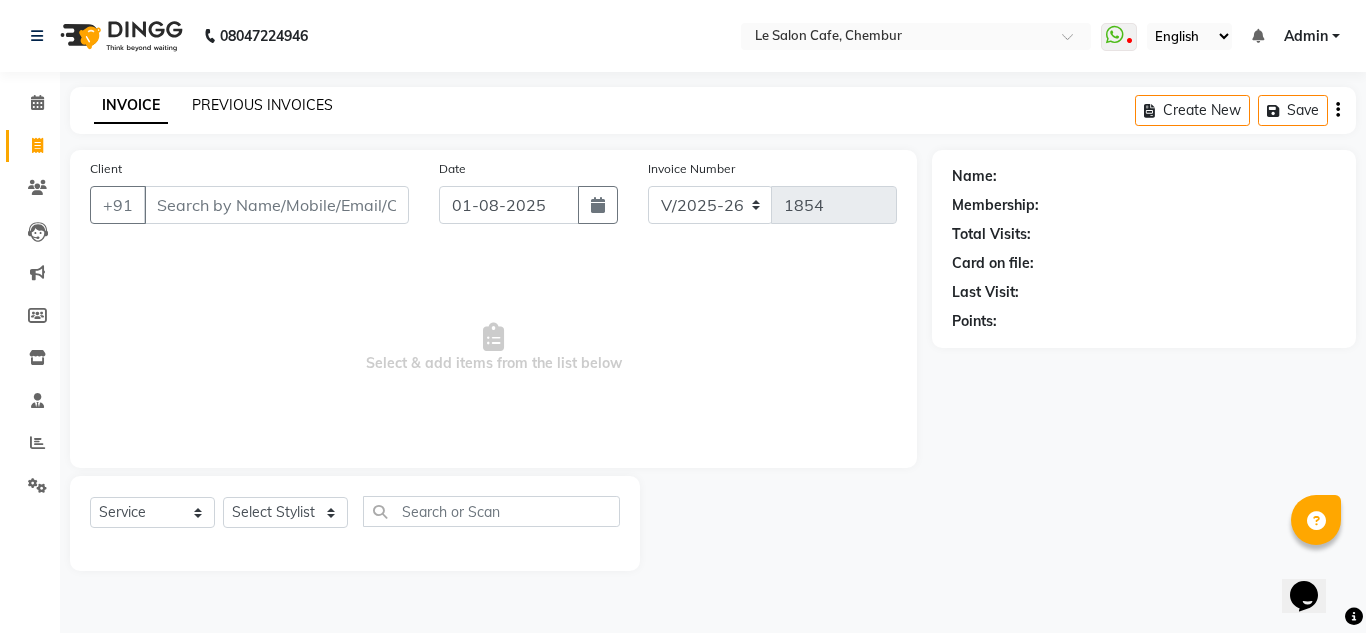 click on "PREVIOUS INVOICES" 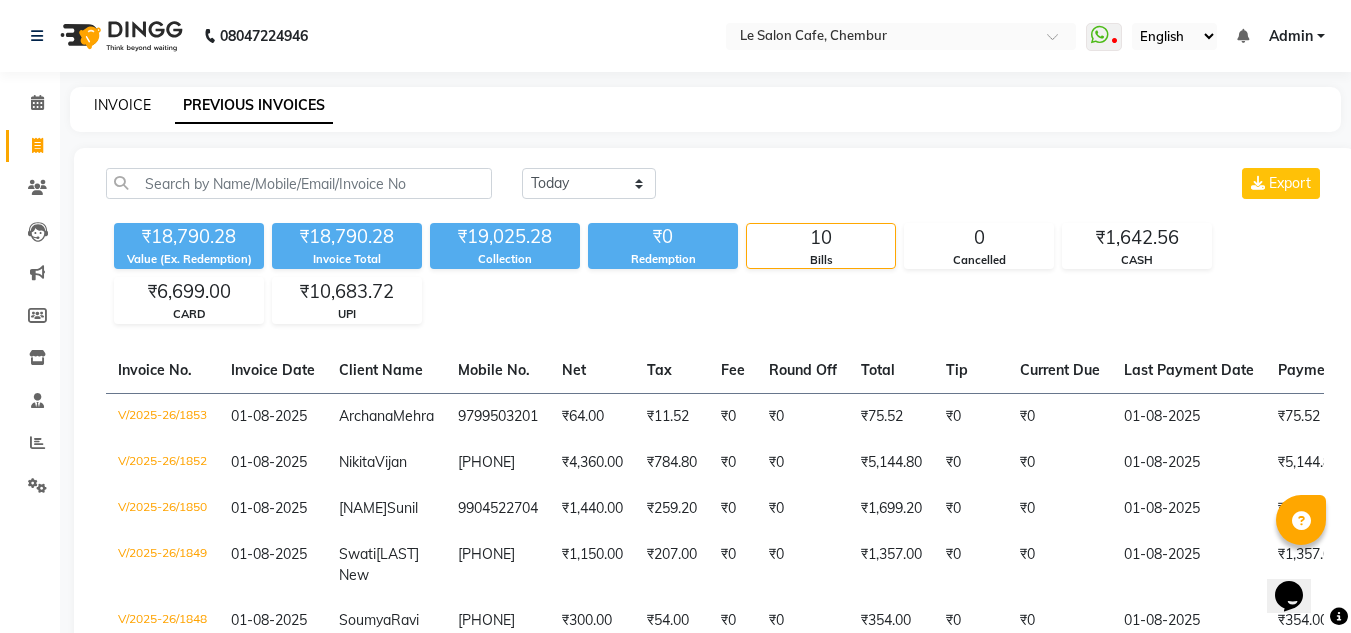click on "INVOICE" 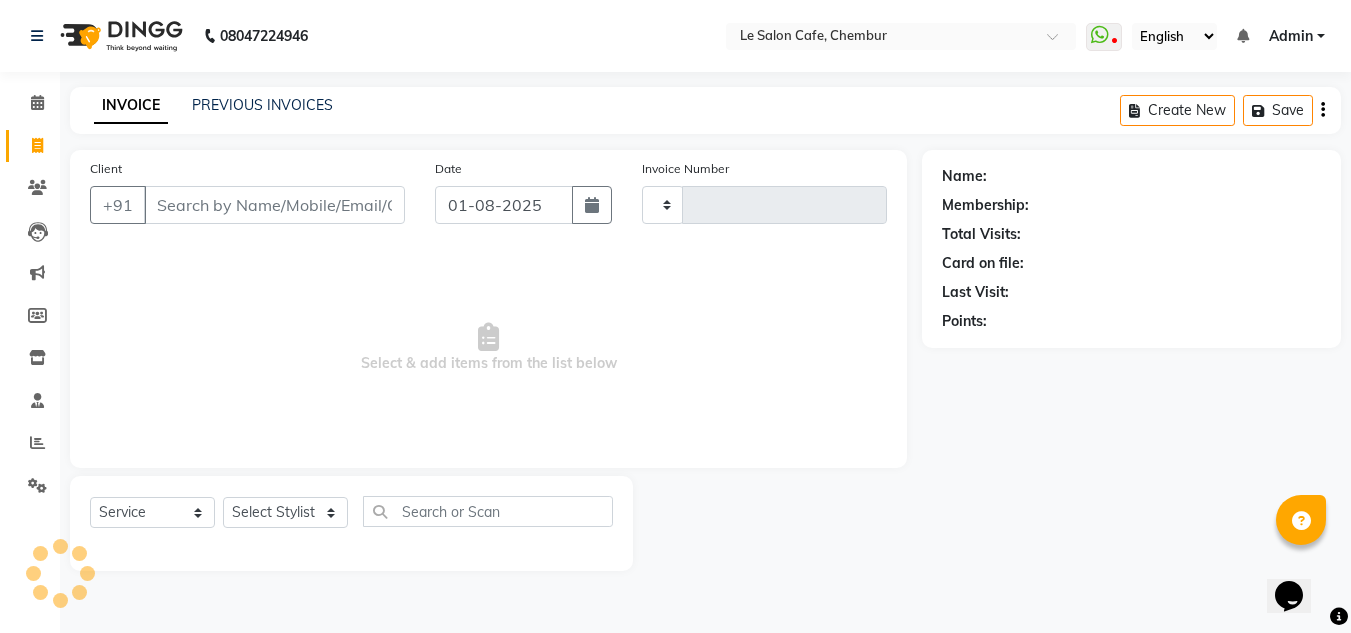 type on "1854" 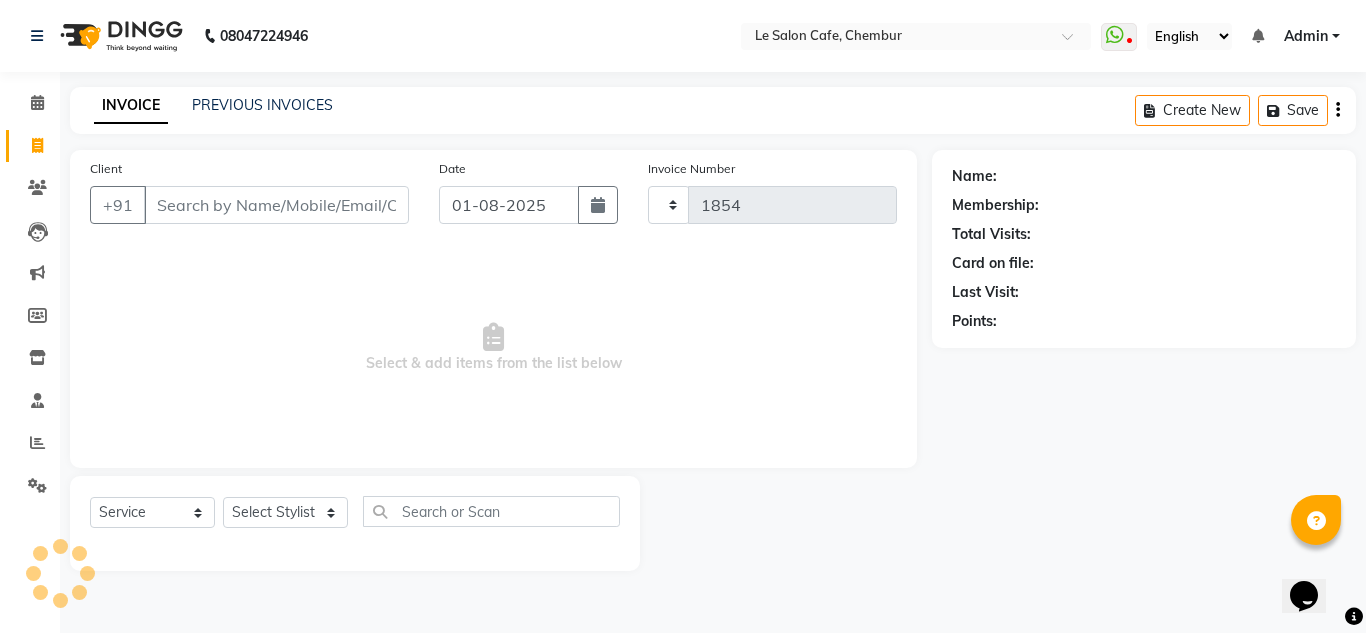 select on "594" 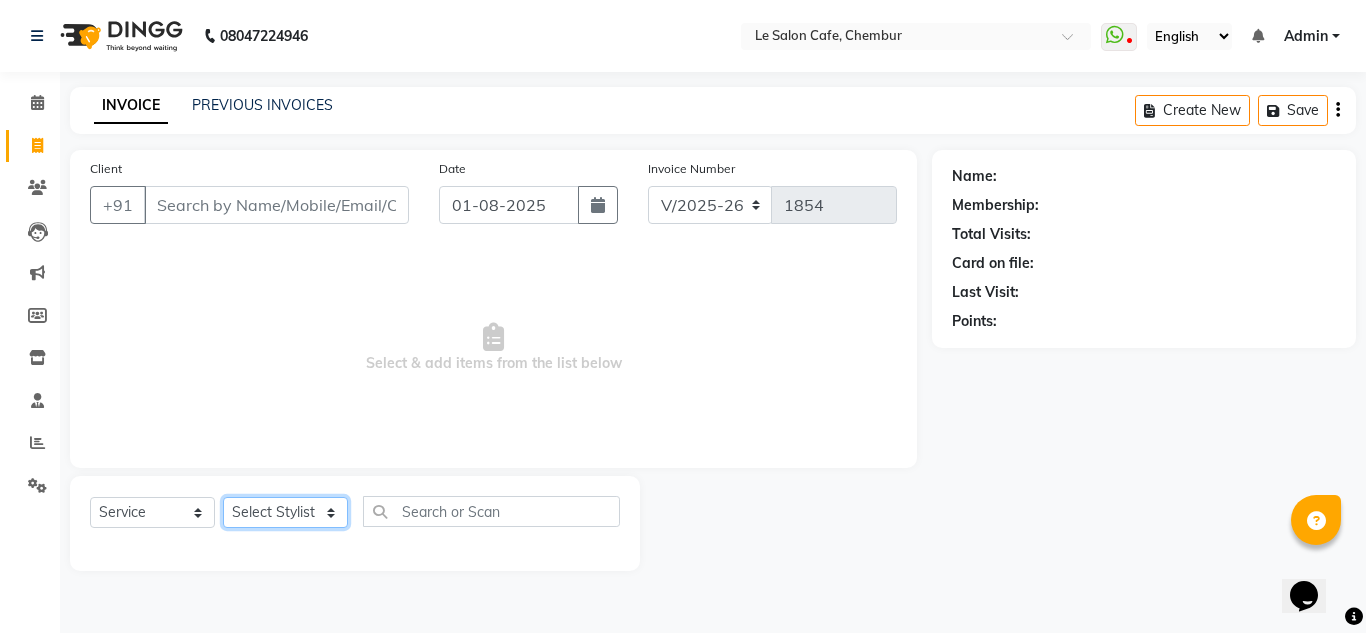 click on "Select Stylist Amandeep Kaur Kalsi Aniket Kadam  Faim Alvi  Front Desk  Muskan Khan  Pooja Kolge Reena Shaukat Ali  Salman Ansari  Shailendra Chauhan  Shekhar Sangle Soniyaa Varma Suchita Mistry" 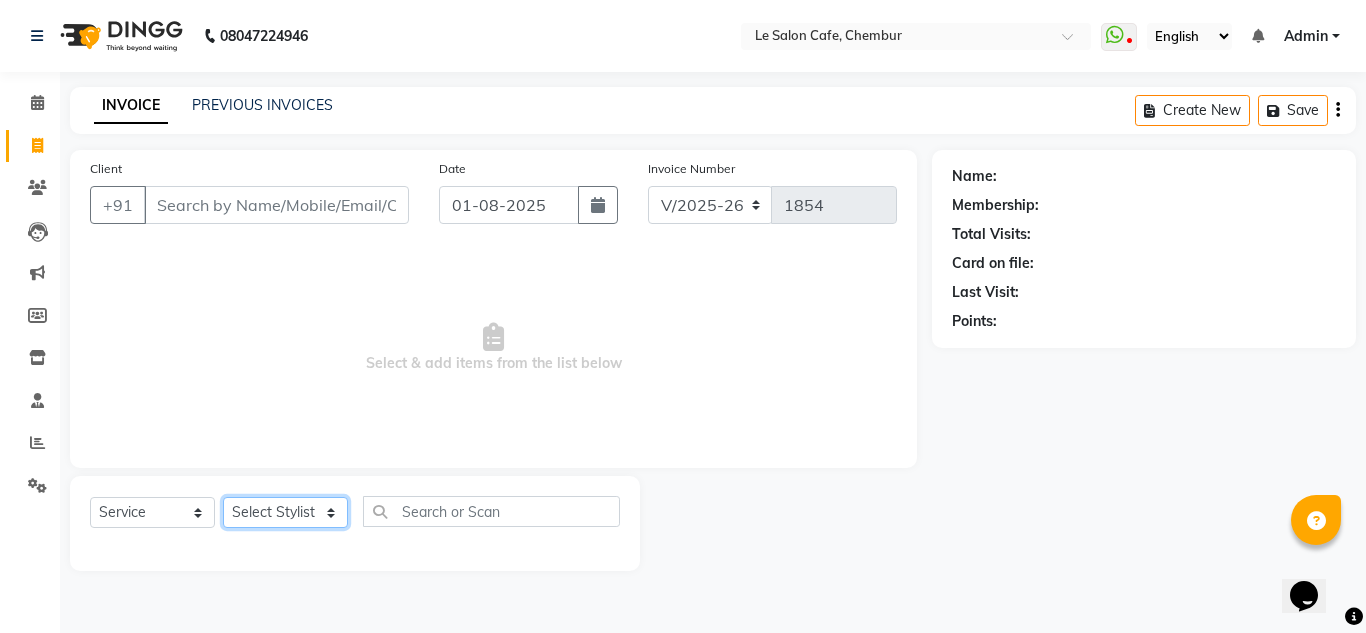select on "13306" 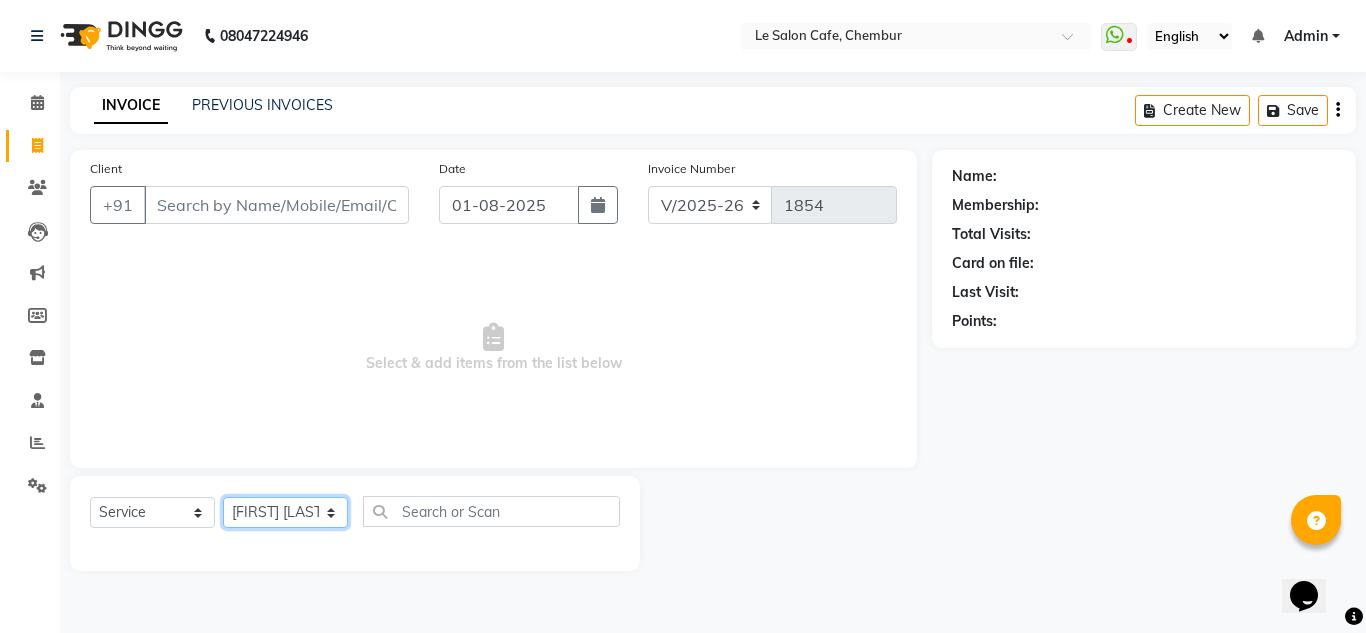 click on "Select Stylist Amandeep Kaur Kalsi Aniket Kadam  Faim Alvi  Front Desk  Muskan Khan  Pooja Kolge Reena Shaukat Ali  Salman Ansari  Shailendra Chauhan  Shekhar Sangle Soniyaa Varma Suchita Mistry" 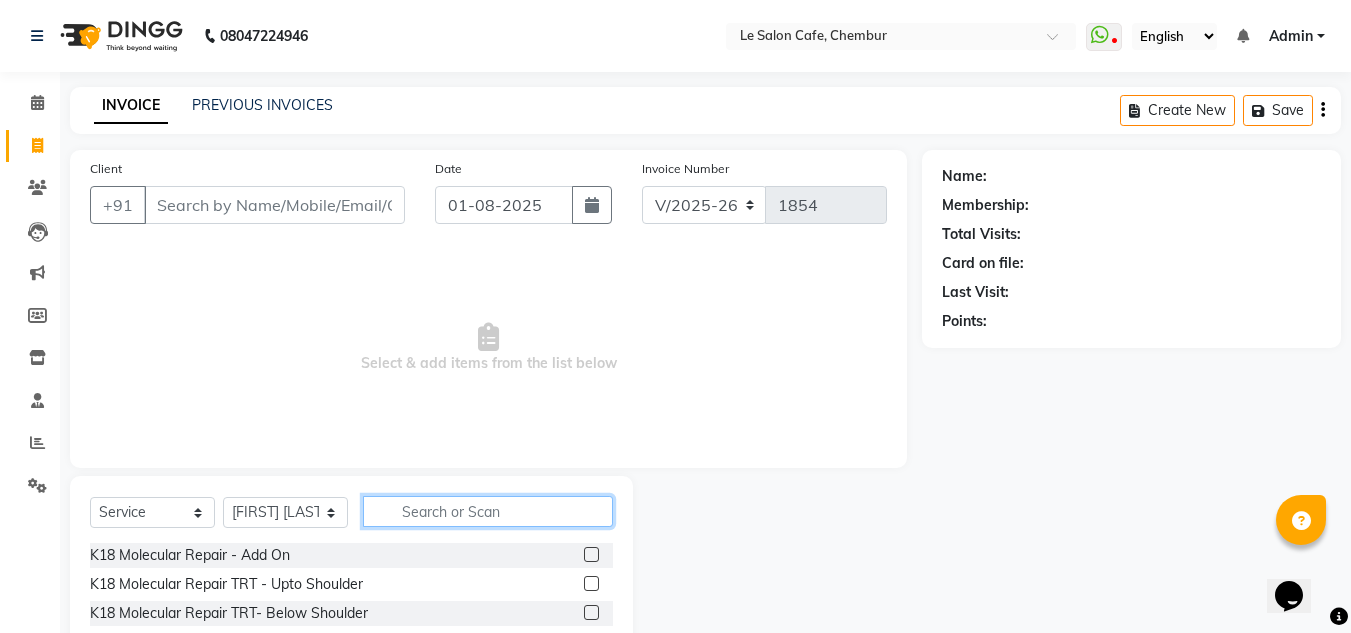 click 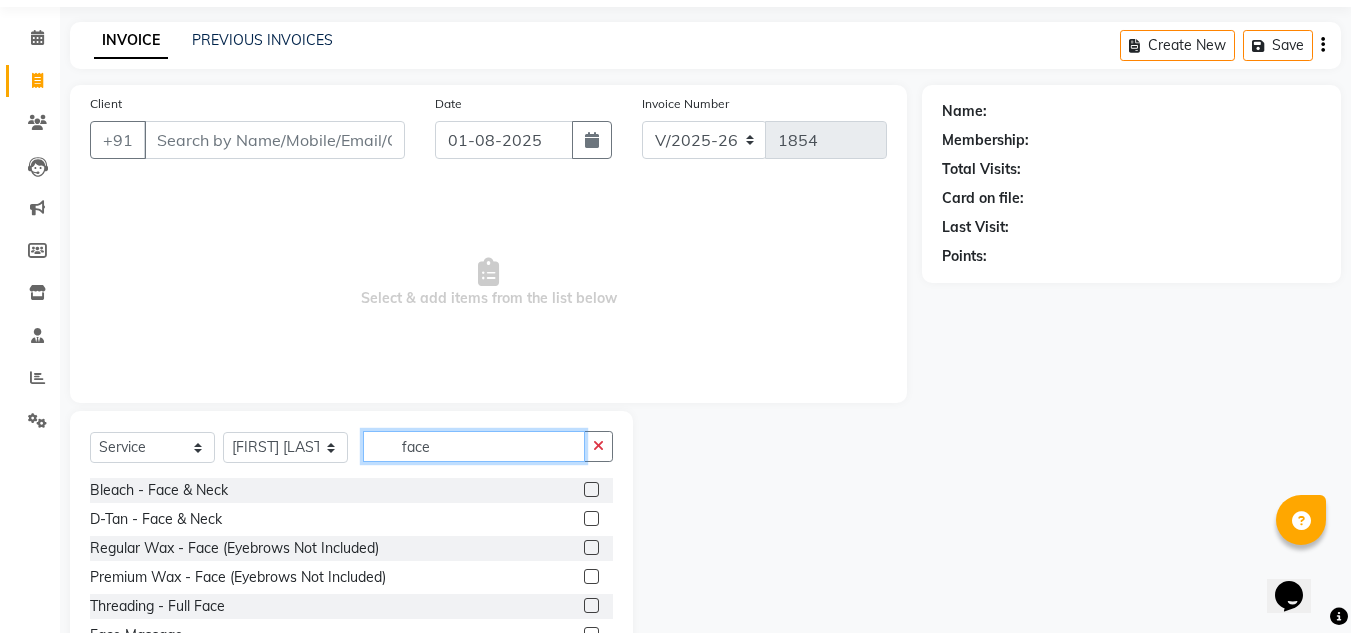 scroll, scrollTop: 100, scrollLeft: 0, axis: vertical 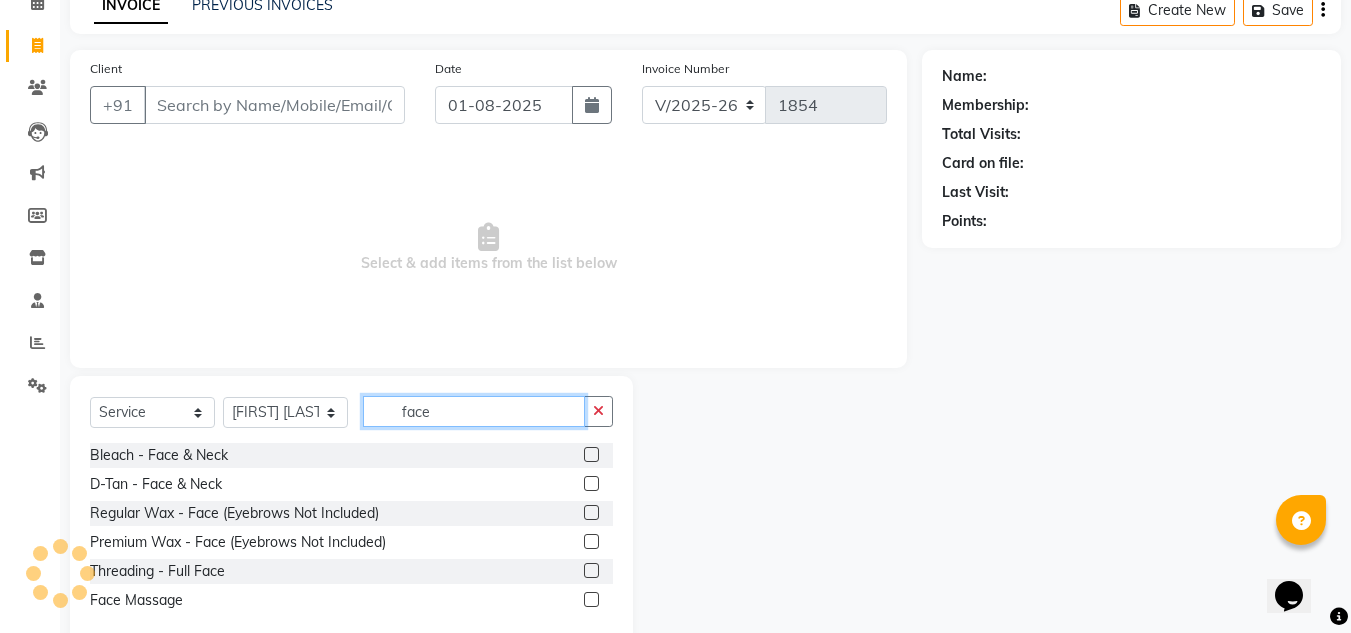 type on "face" 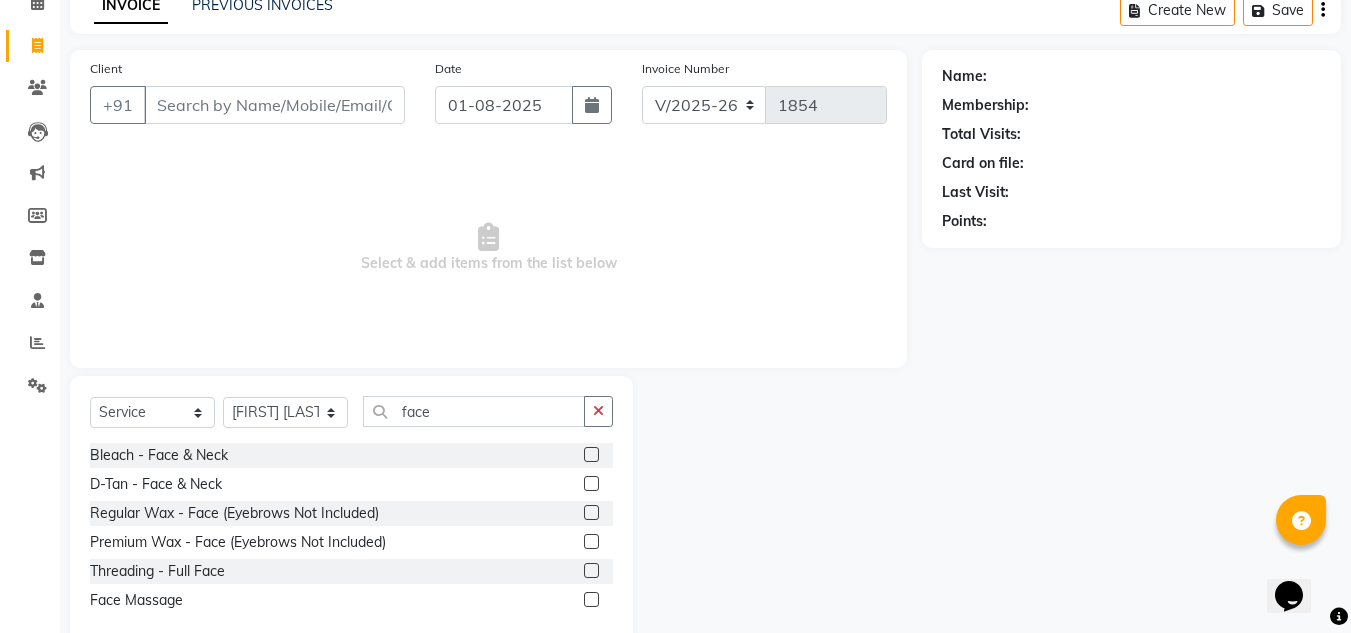 click 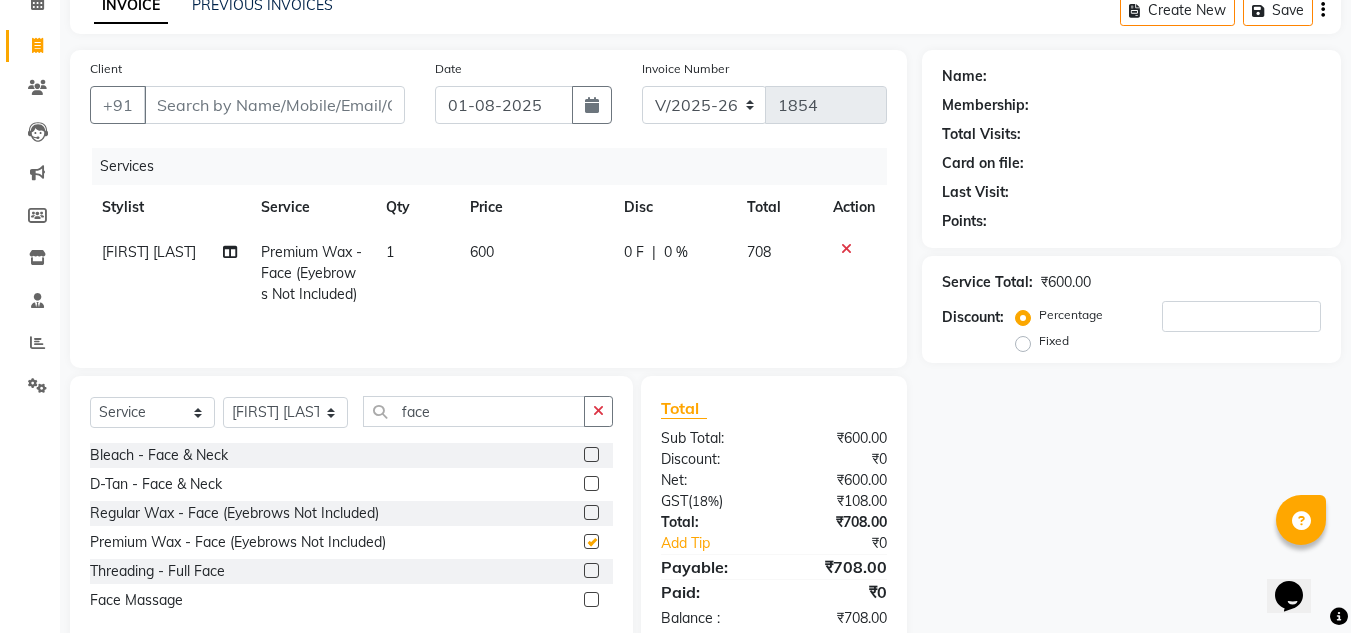 checkbox on "false" 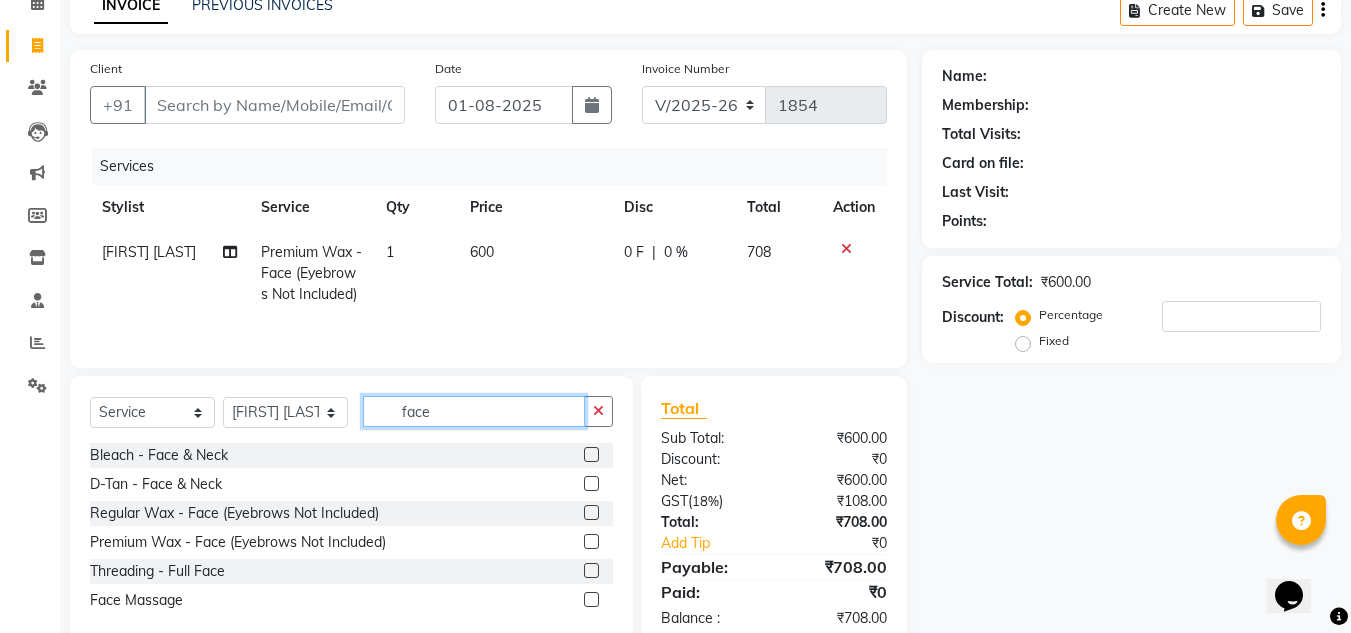 drag, startPoint x: 458, startPoint y: 438, endPoint x: 348, endPoint y: 437, distance: 110.00455 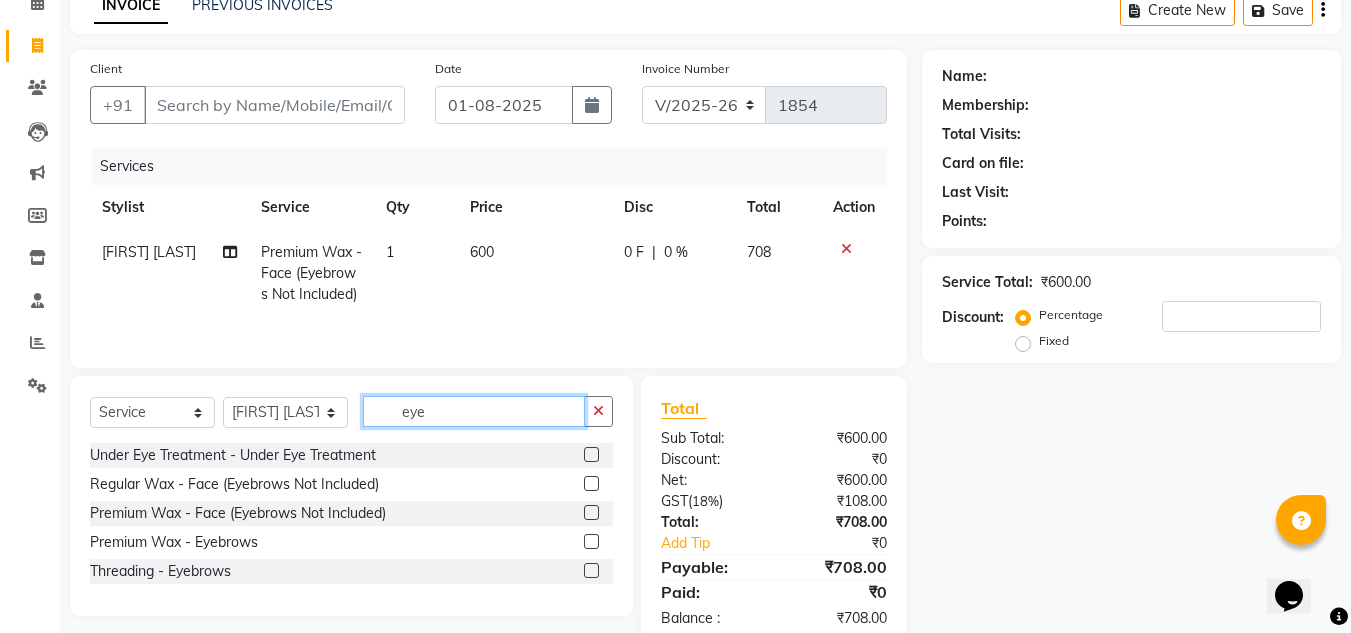 type on "eye" 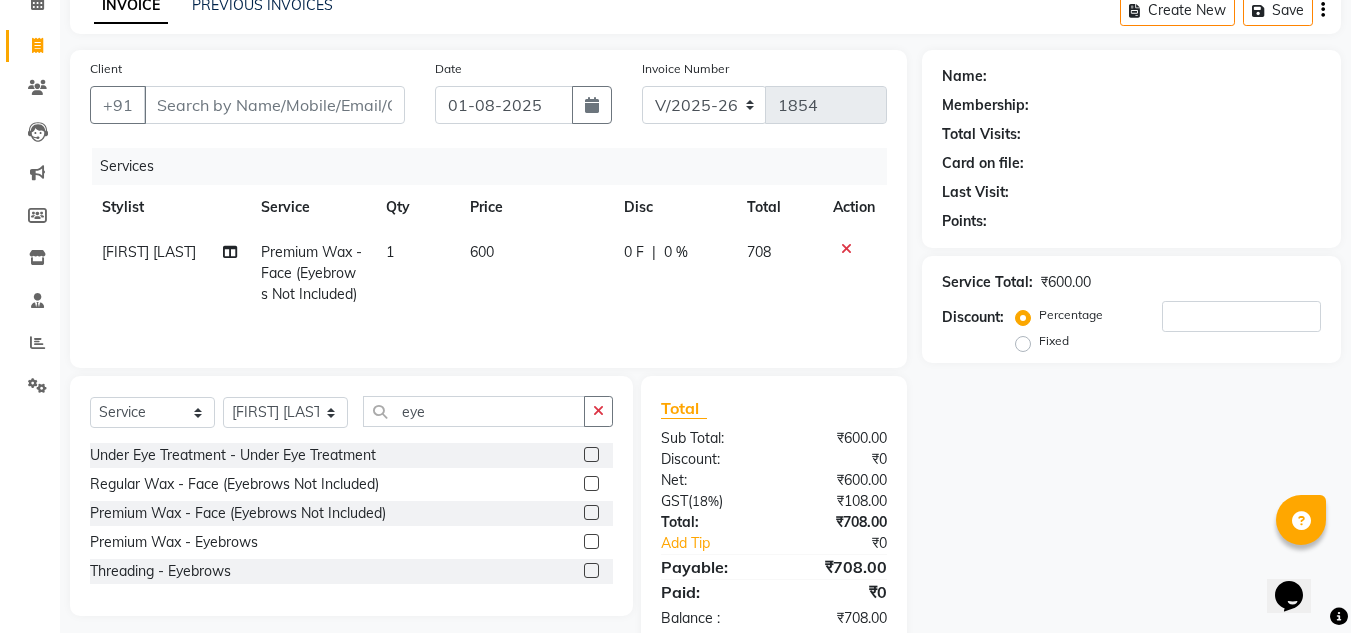 click 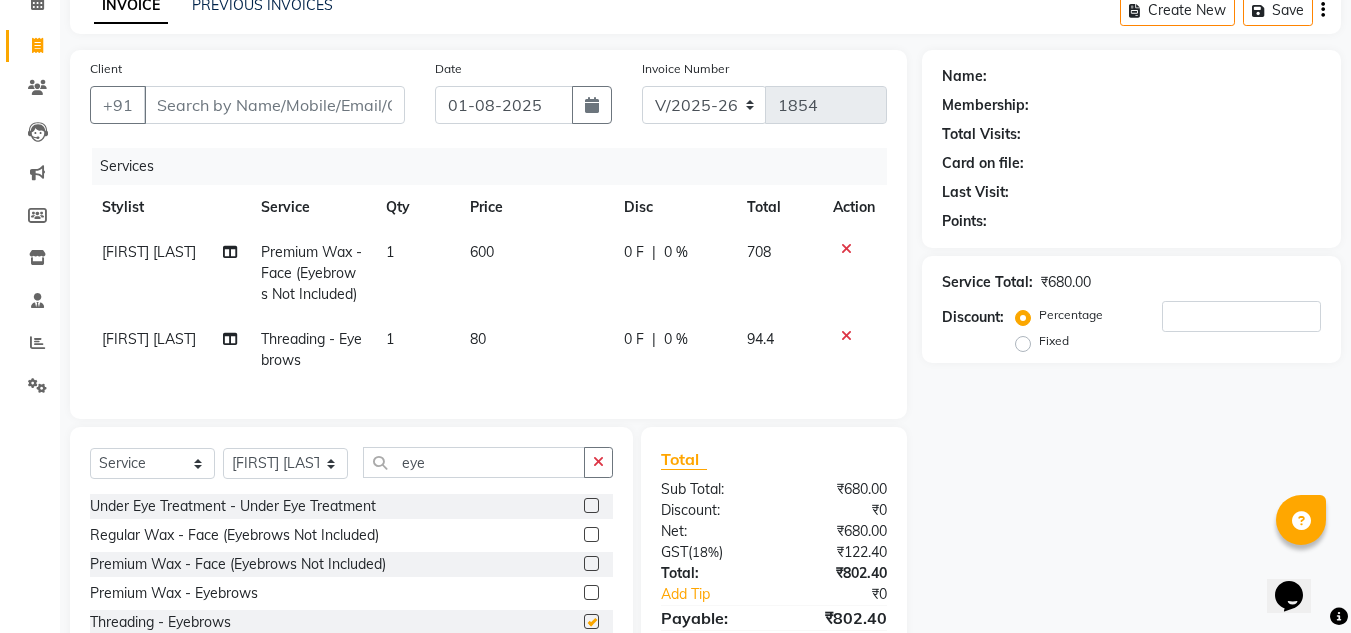 checkbox on "false" 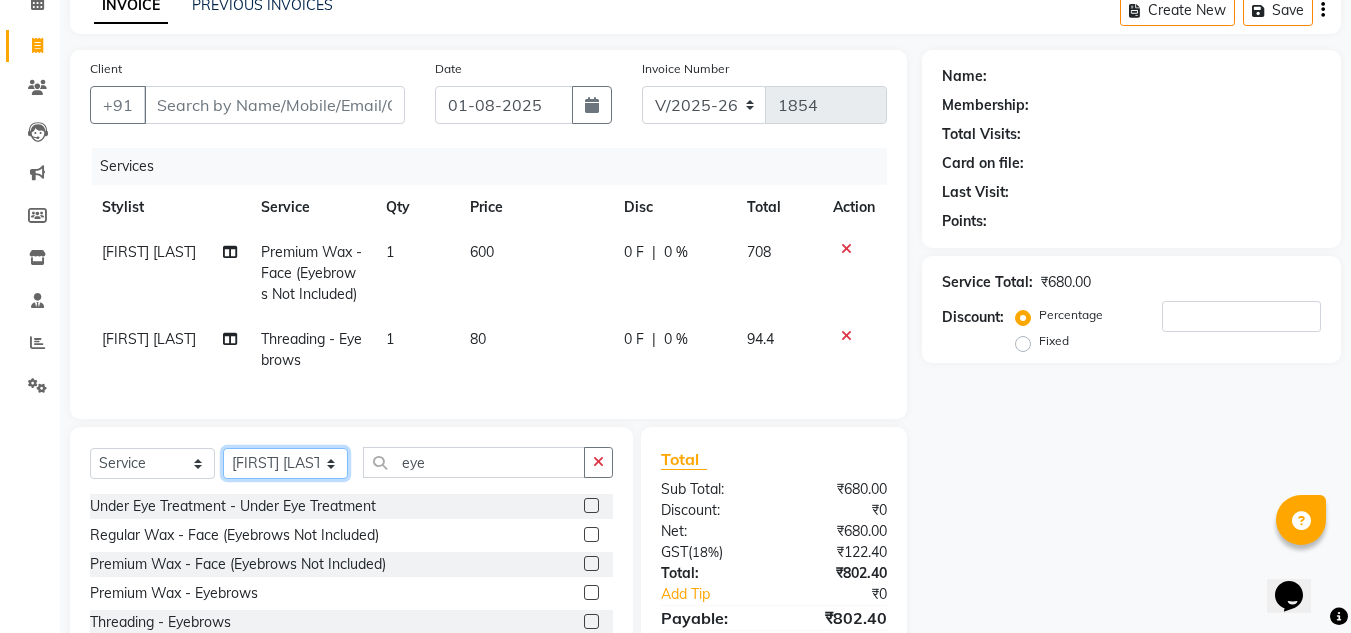 click on "Select Stylist Amandeep Kaur Kalsi Aniket Kadam  Faim Alvi  Front Desk  Muskan Khan  Pooja Kolge Reena Shaukat Ali  Salman Ansari  Shailendra Chauhan  Shekhar Sangle Soniyaa Varma Suchita Mistry" 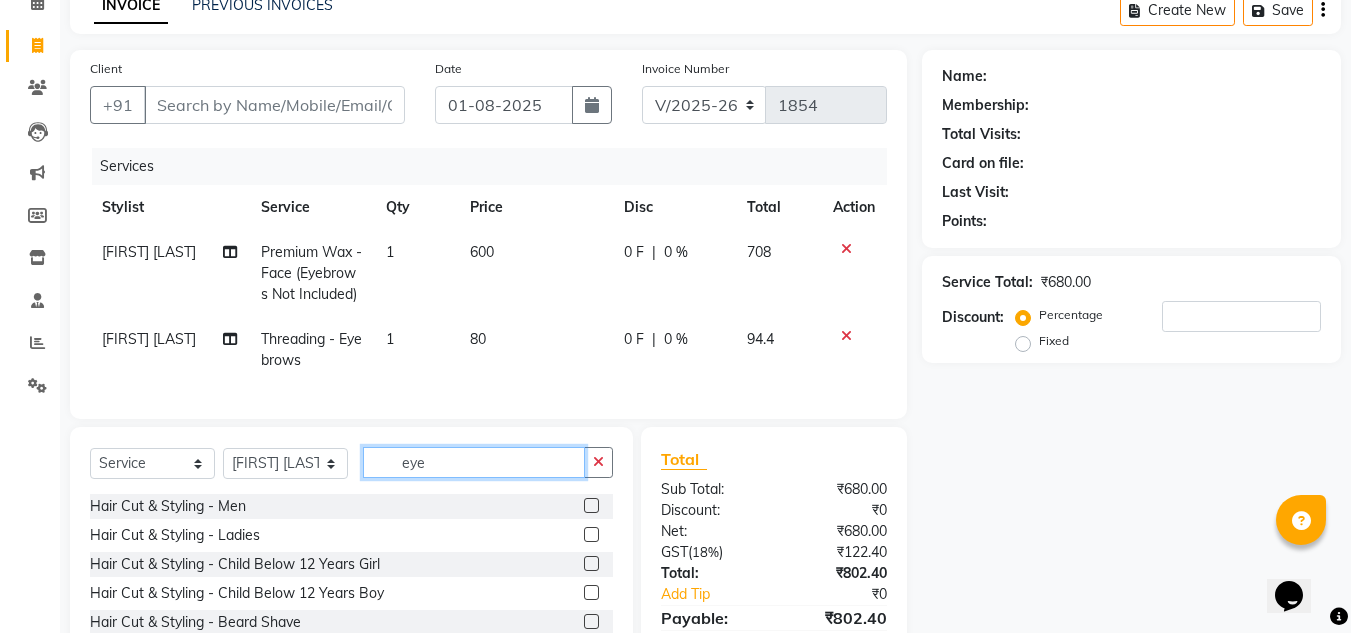 drag, startPoint x: 453, startPoint y: 508, endPoint x: 316, endPoint y: 514, distance: 137.13132 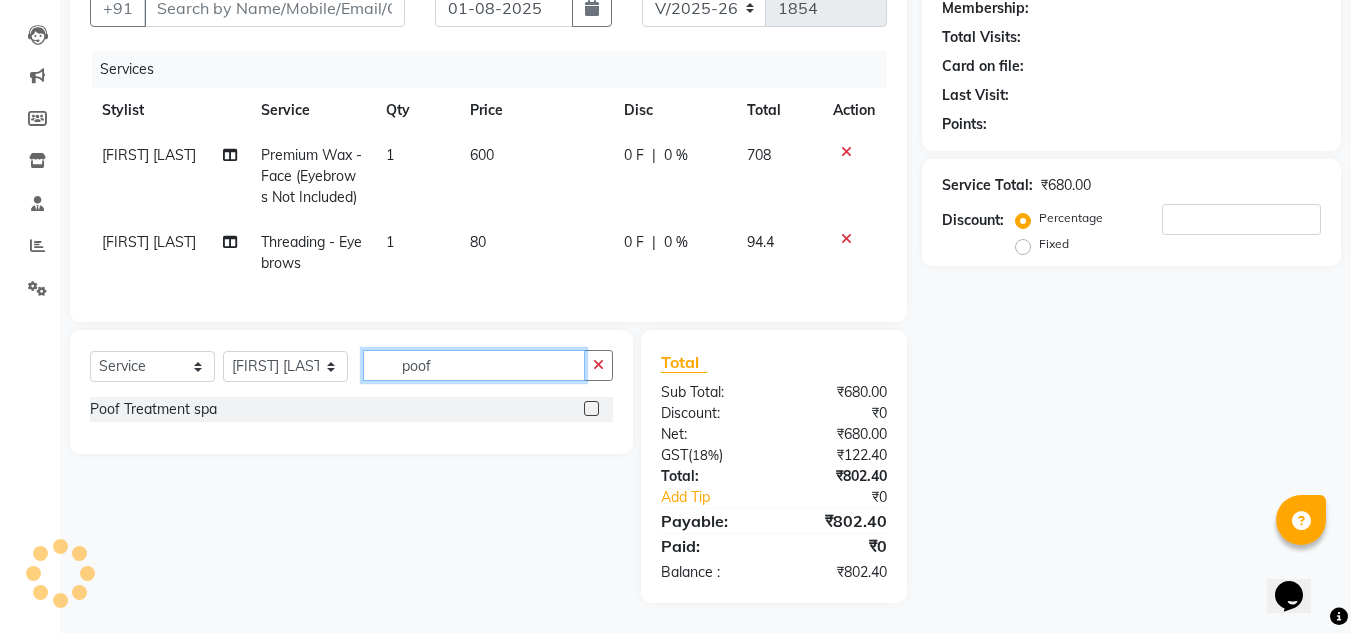scroll, scrollTop: 233, scrollLeft: 0, axis: vertical 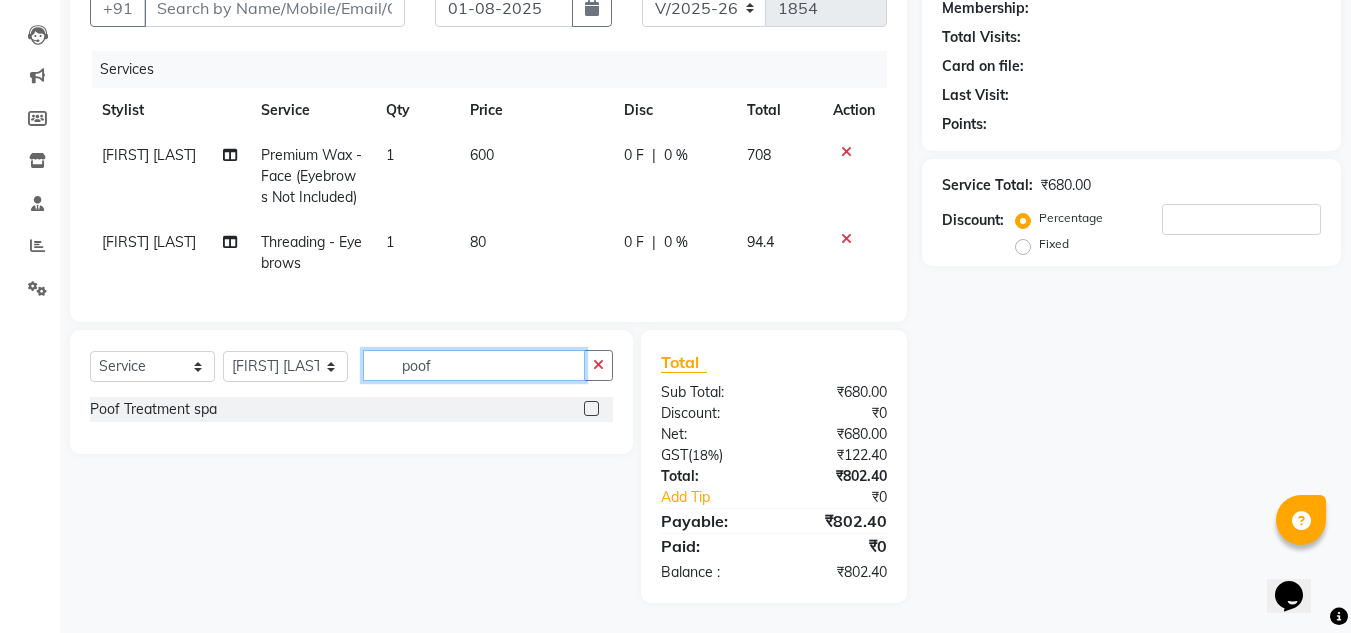 type on "poof" 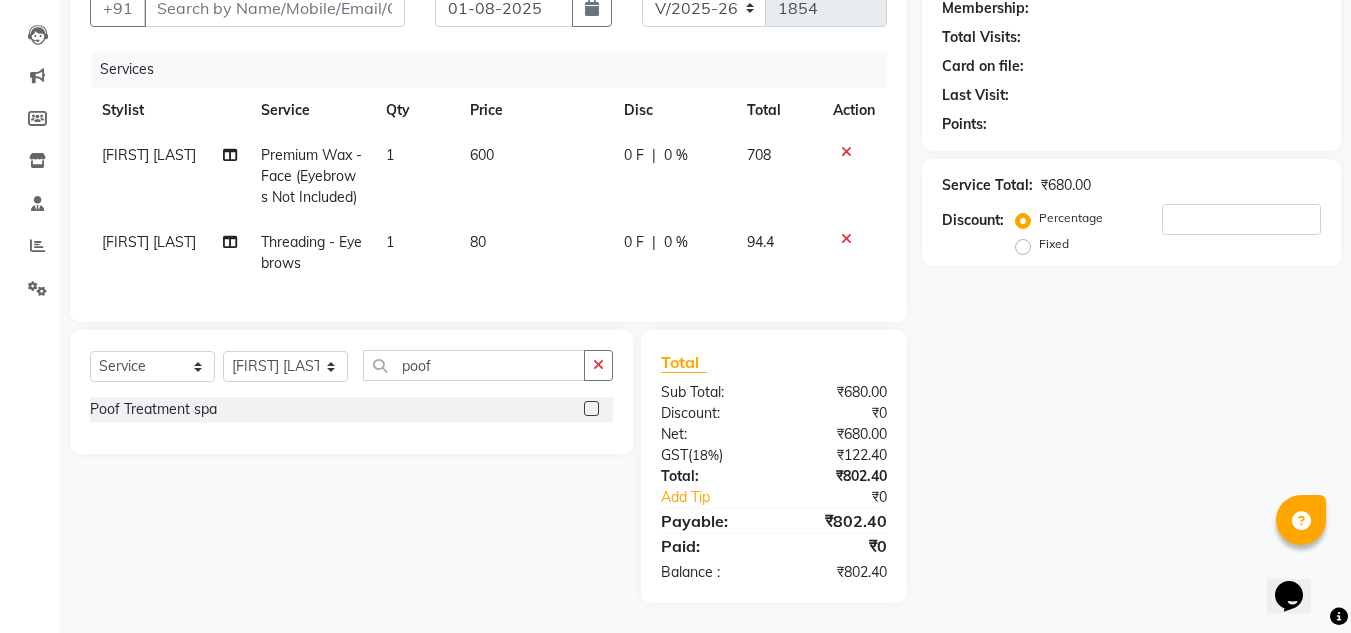 click 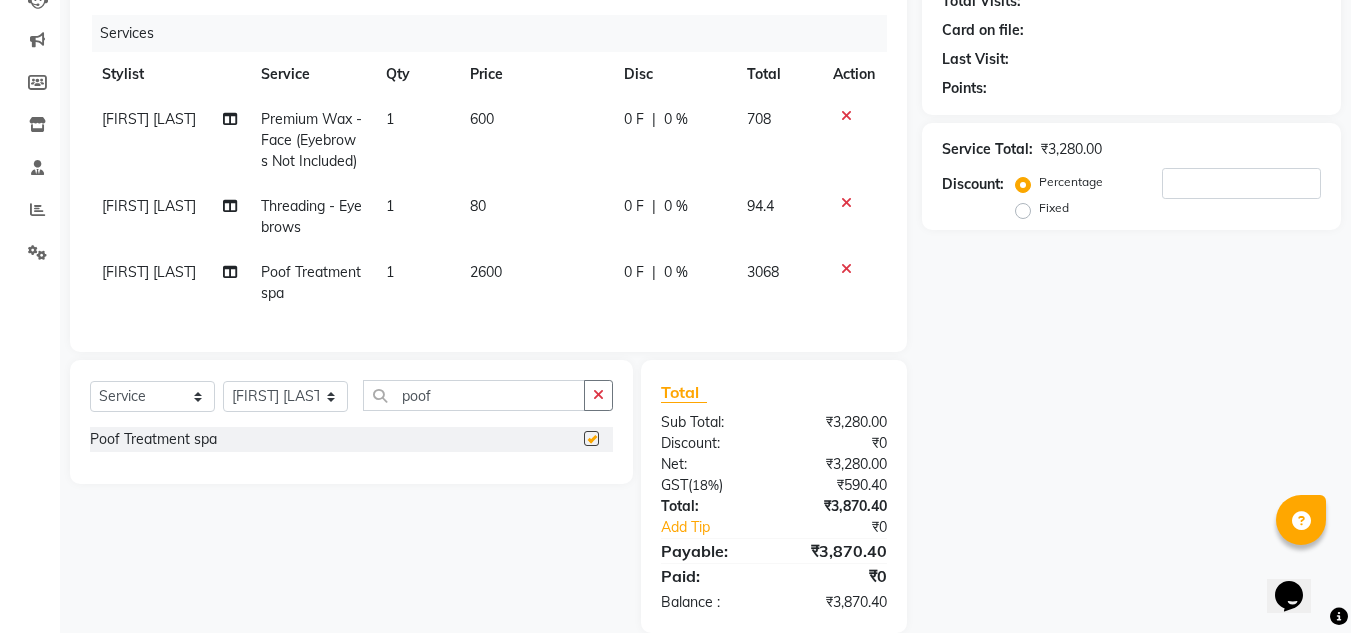 checkbox on "false" 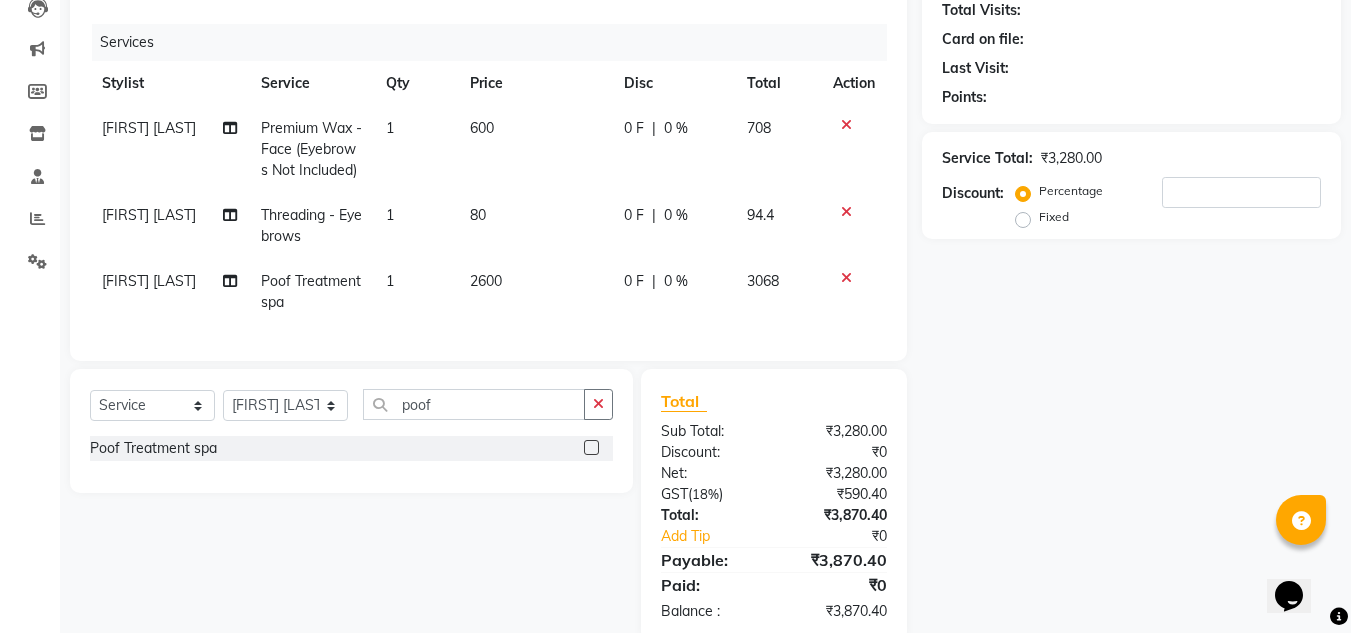 scroll, scrollTop: 299, scrollLeft: 0, axis: vertical 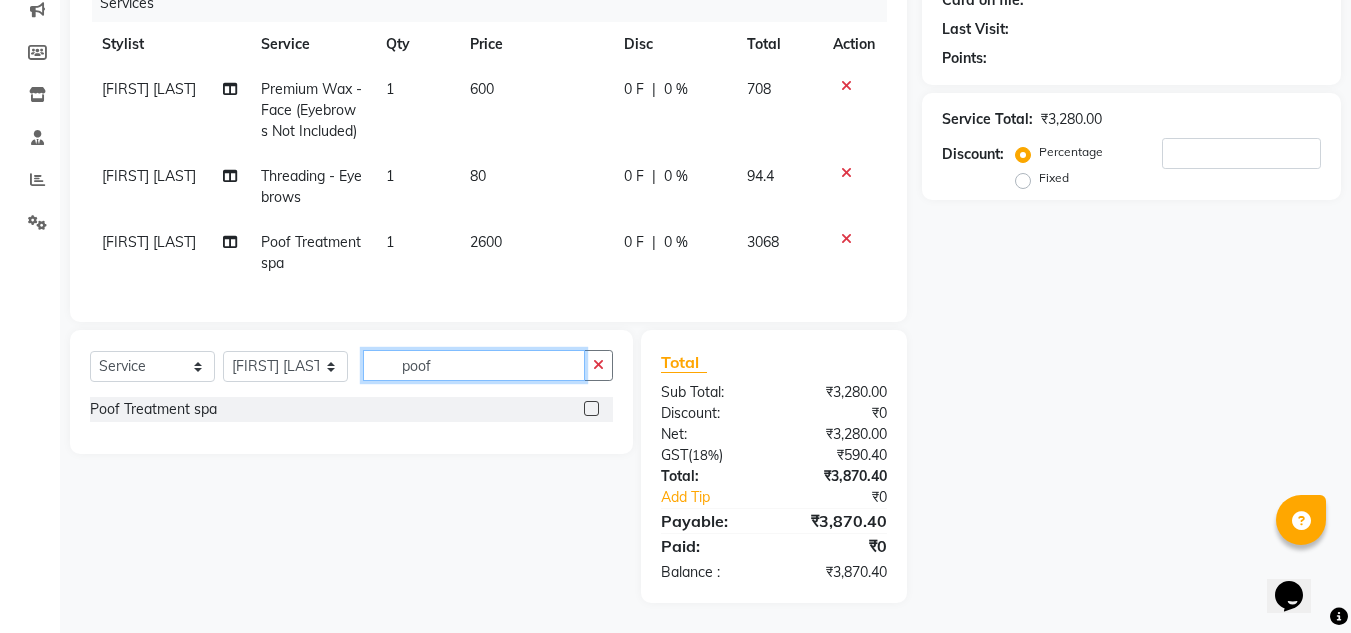 drag, startPoint x: 469, startPoint y: 370, endPoint x: 312, endPoint y: 388, distance: 158.02847 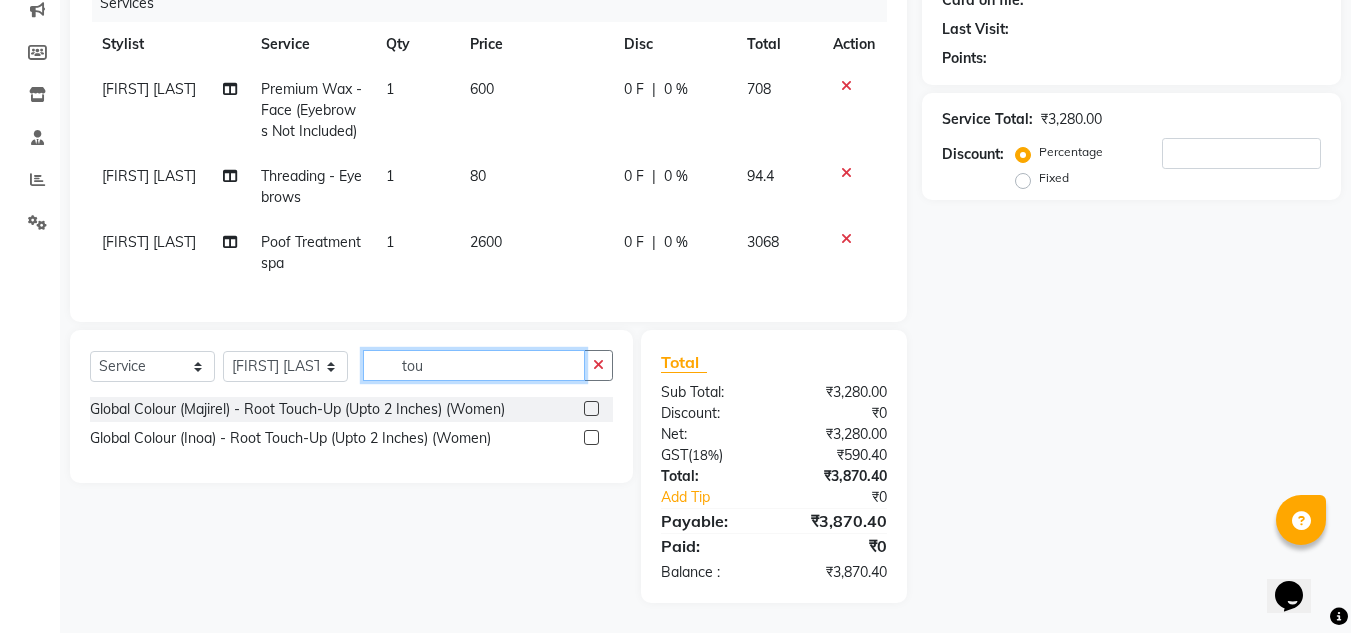 type on "tou" 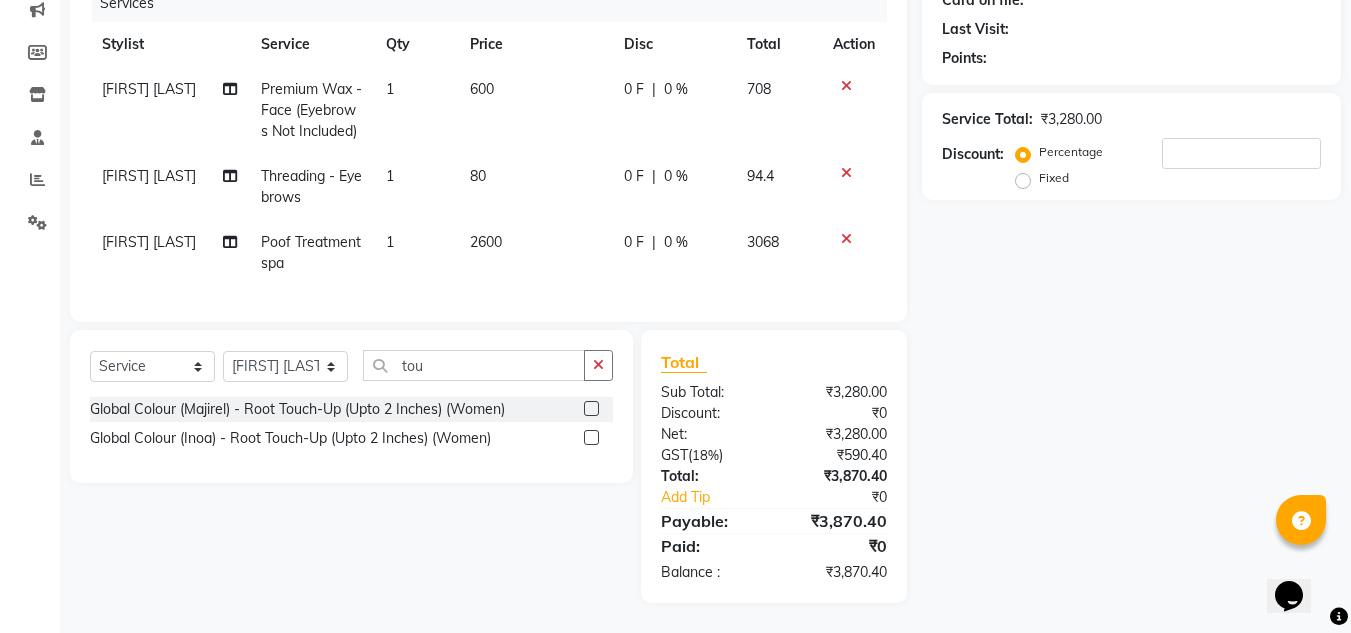 click 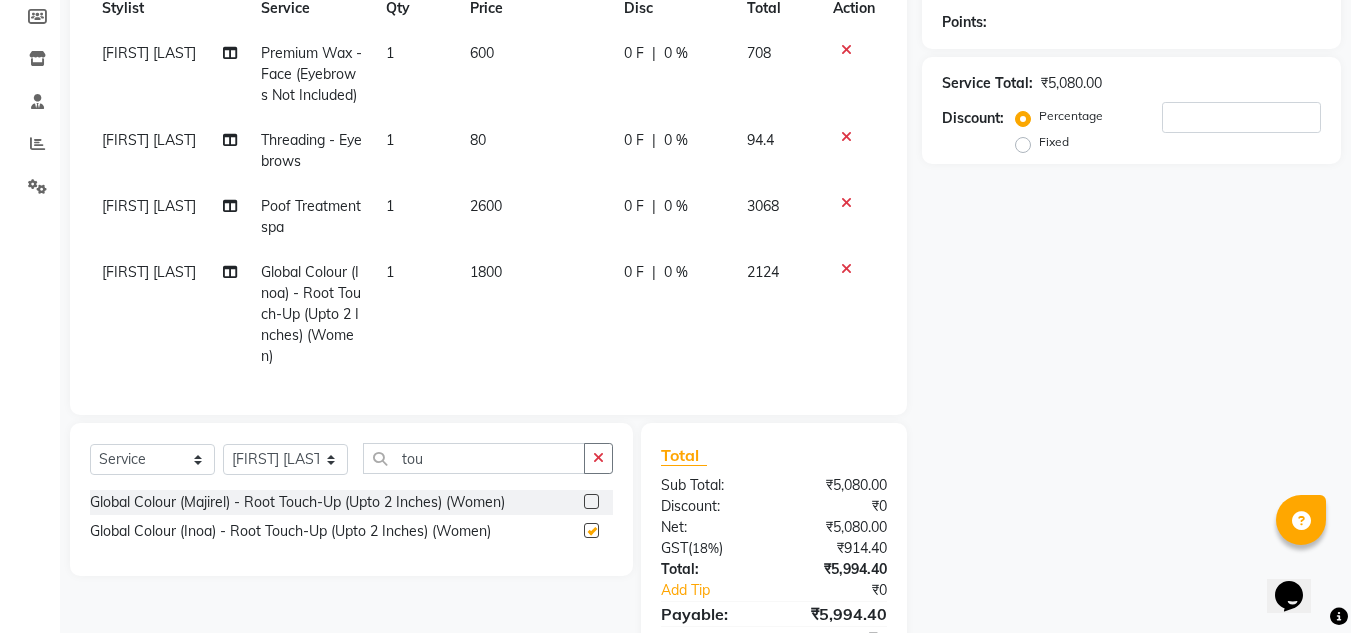 checkbox on "false" 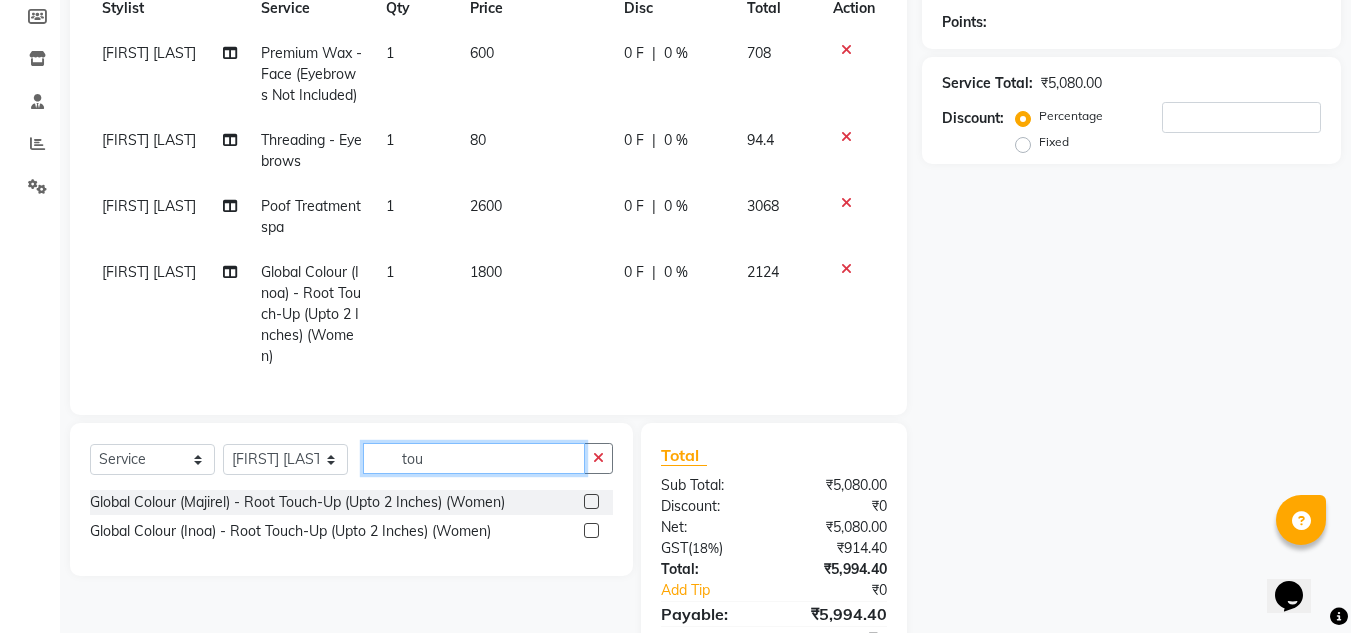 drag, startPoint x: 458, startPoint y: 500, endPoint x: 364, endPoint y: 503, distance: 94.04786 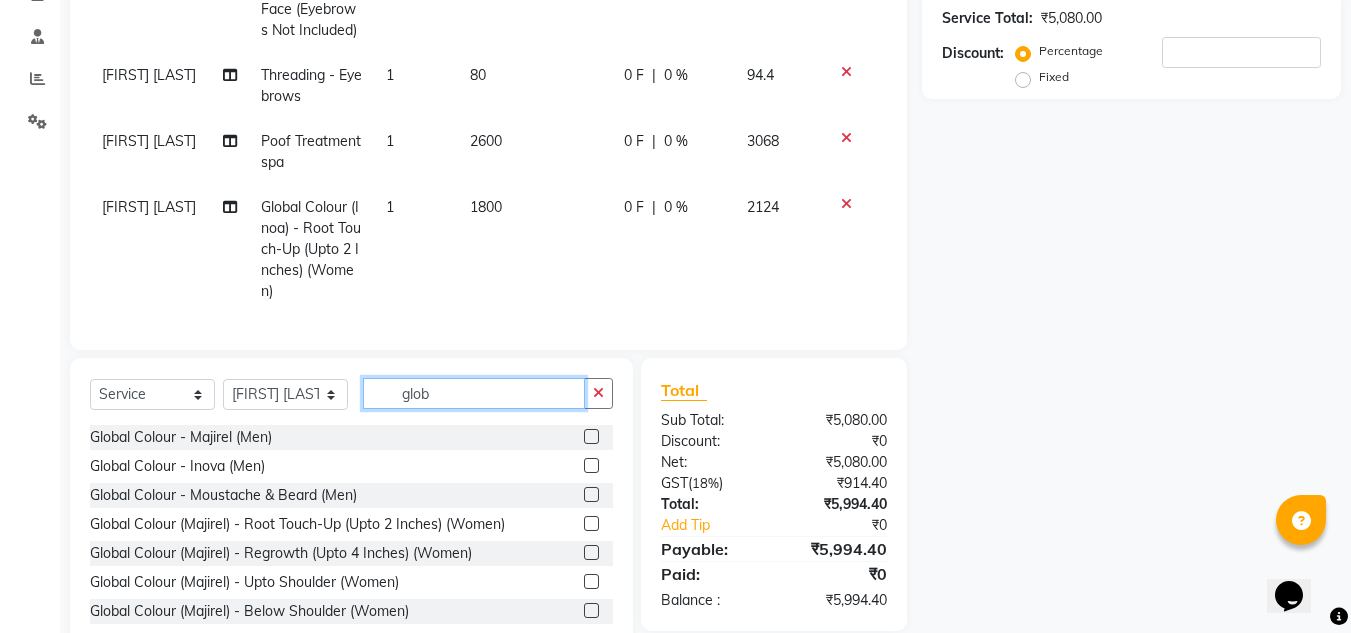 scroll, scrollTop: 399, scrollLeft: 0, axis: vertical 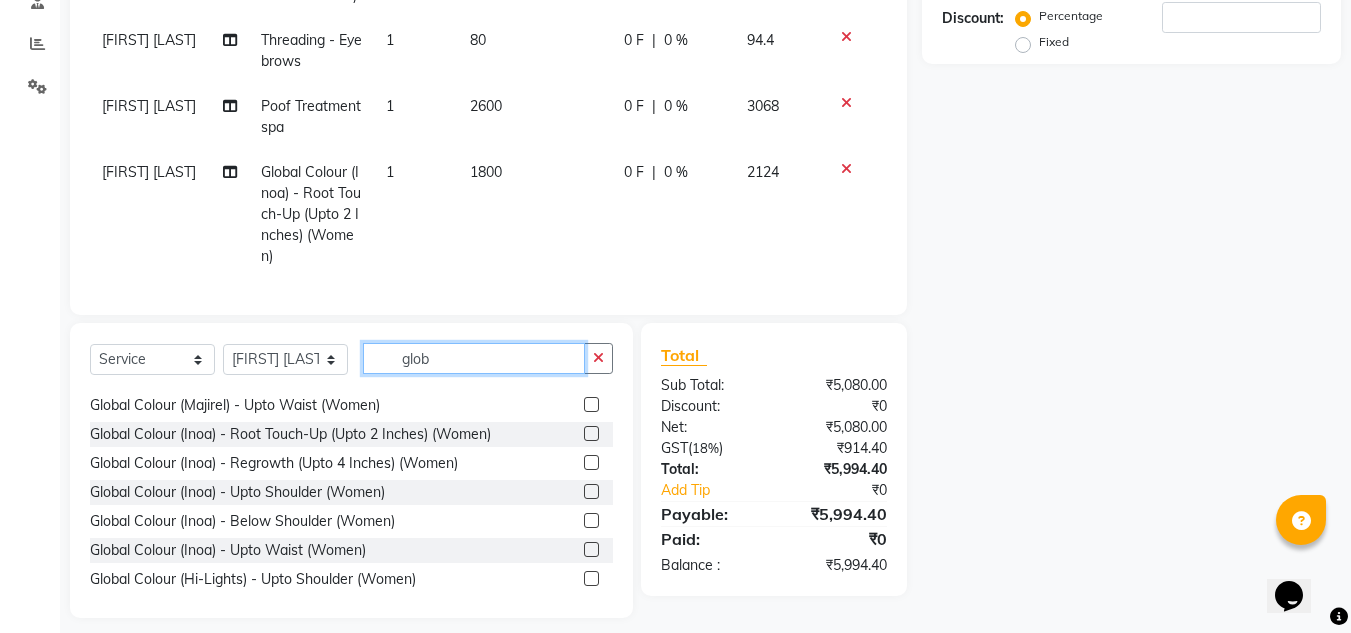 type on "glob" 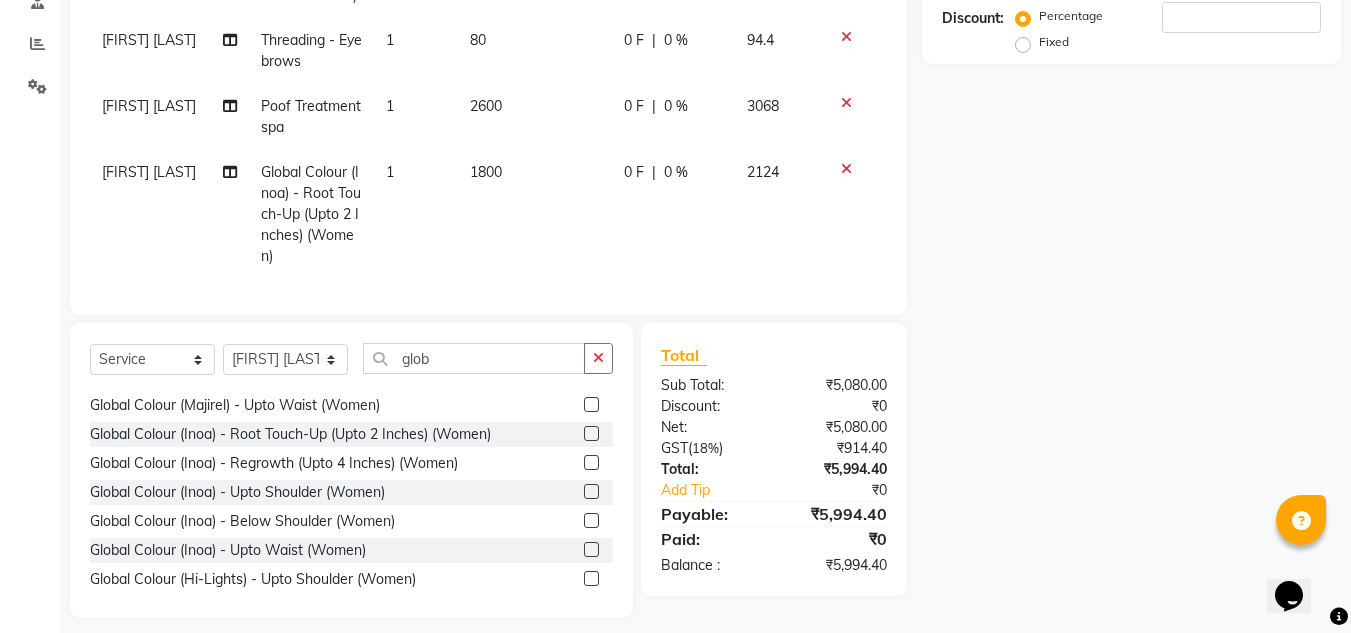 click 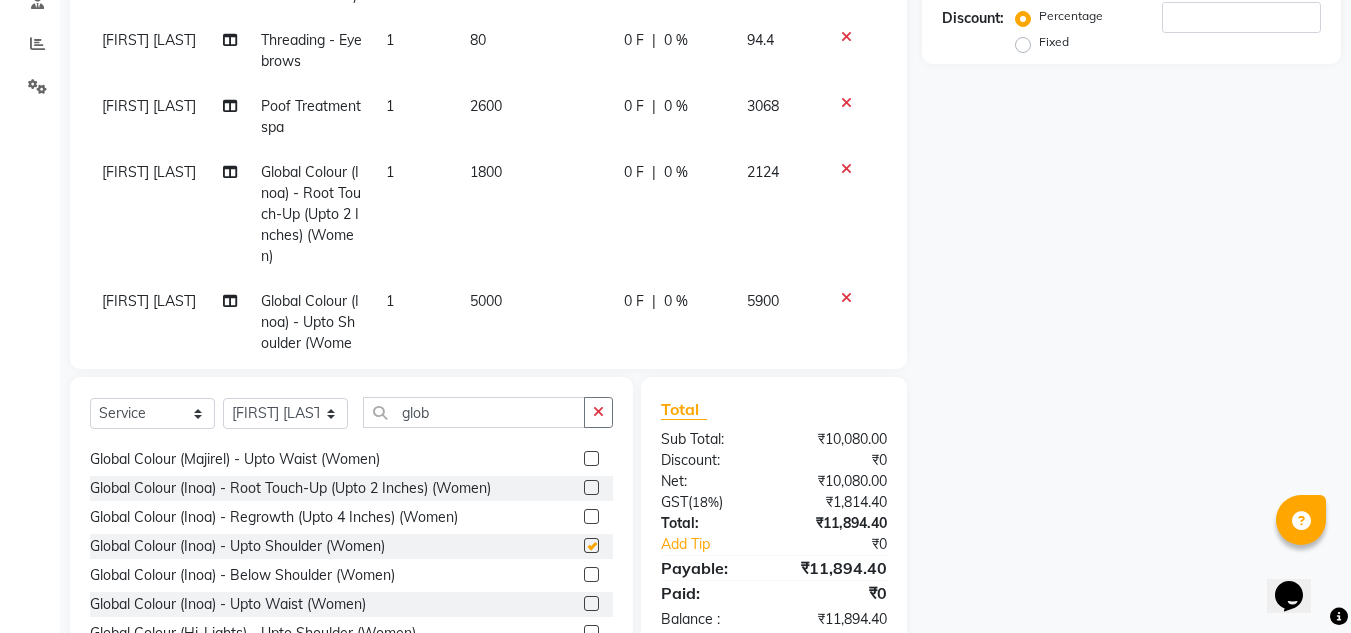 checkbox on "false" 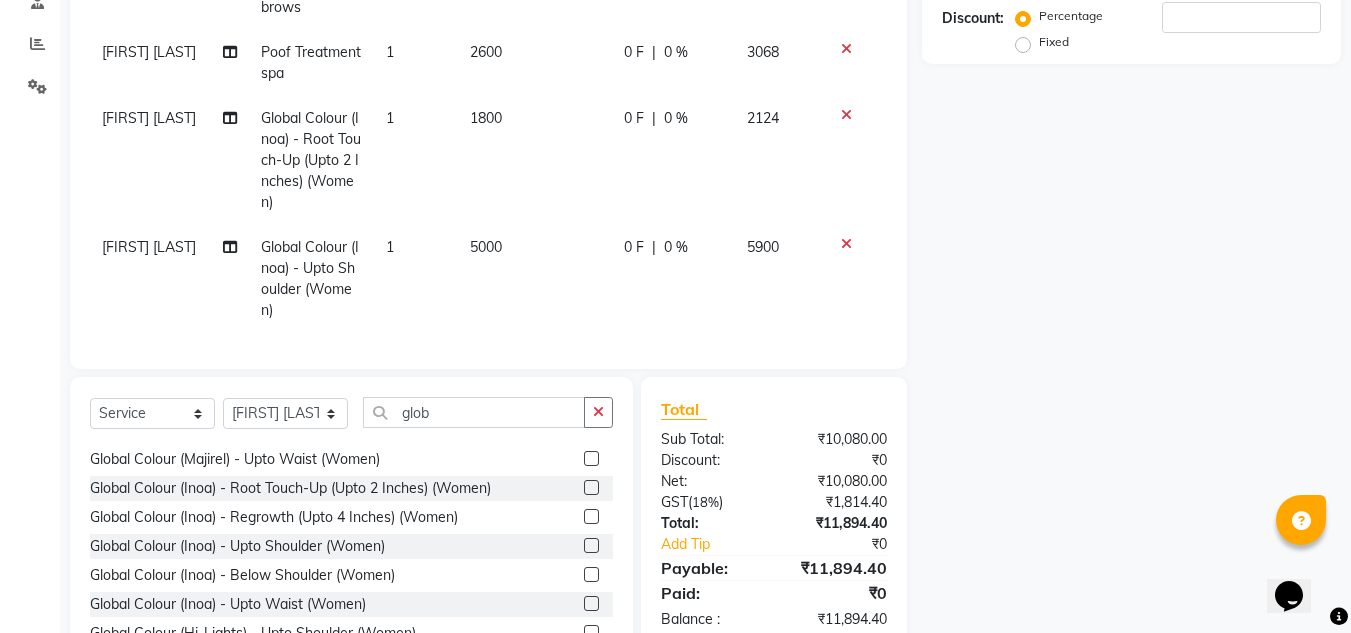 scroll, scrollTop: 90, scrollLeft: 0, axis: vertical 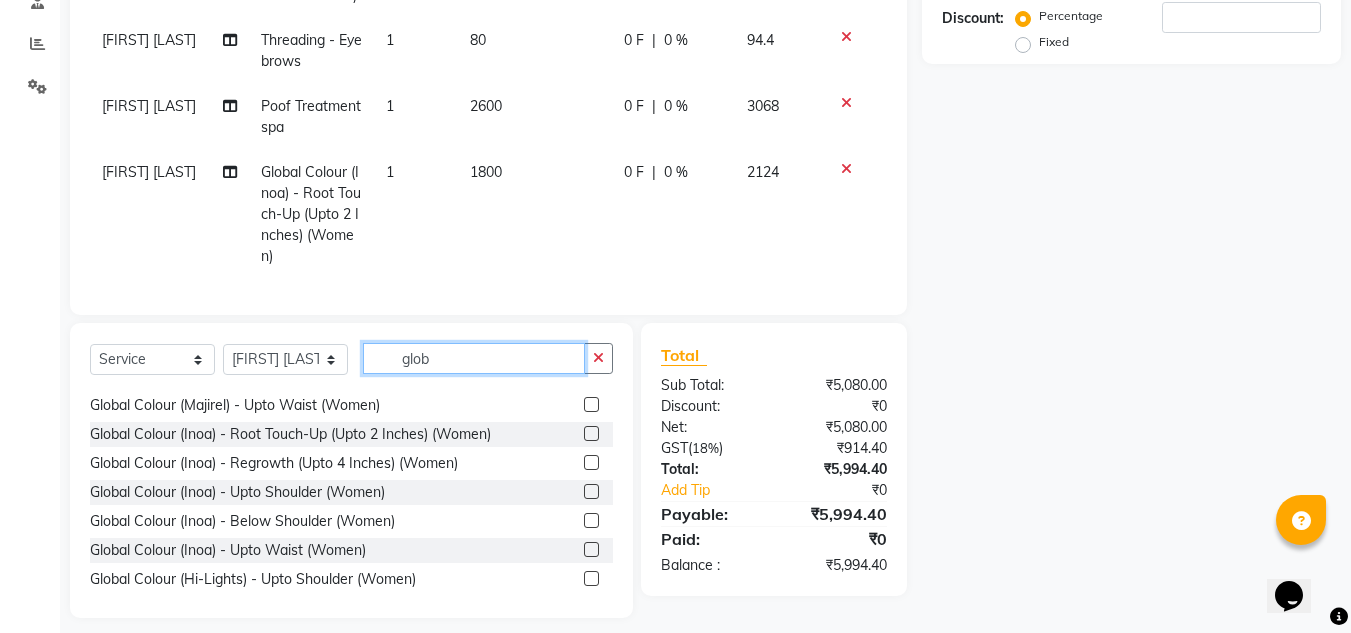 drag, startPoint x: 450, startPoint y: 379, endPoint x: 248, endPoint y: 397, distance: 202.8004 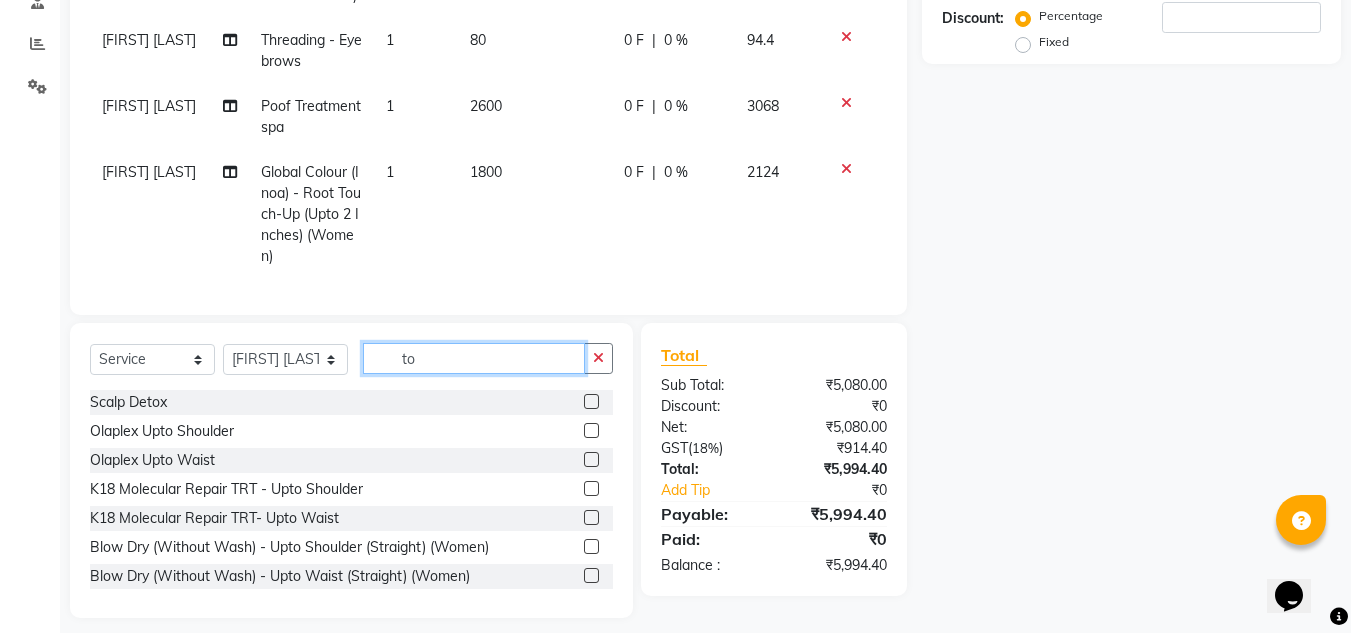 scroll, scrollTop: 100, scrollLeft: 0, axis: vertical 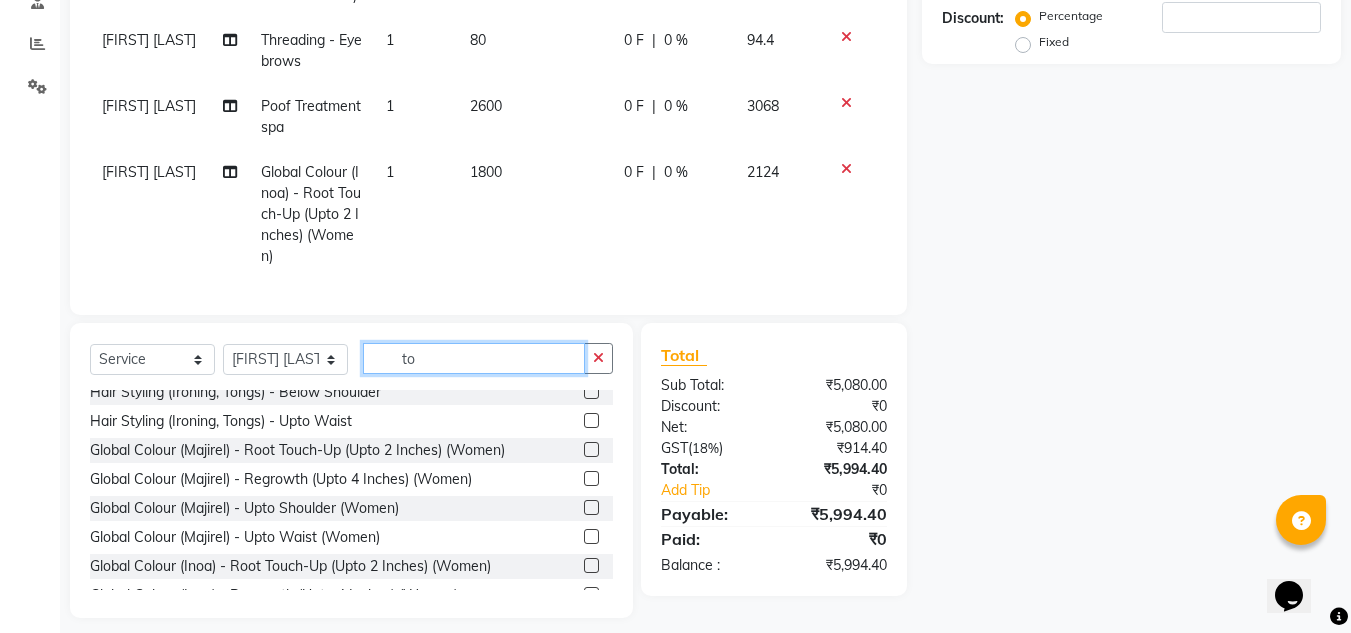 type on "t" 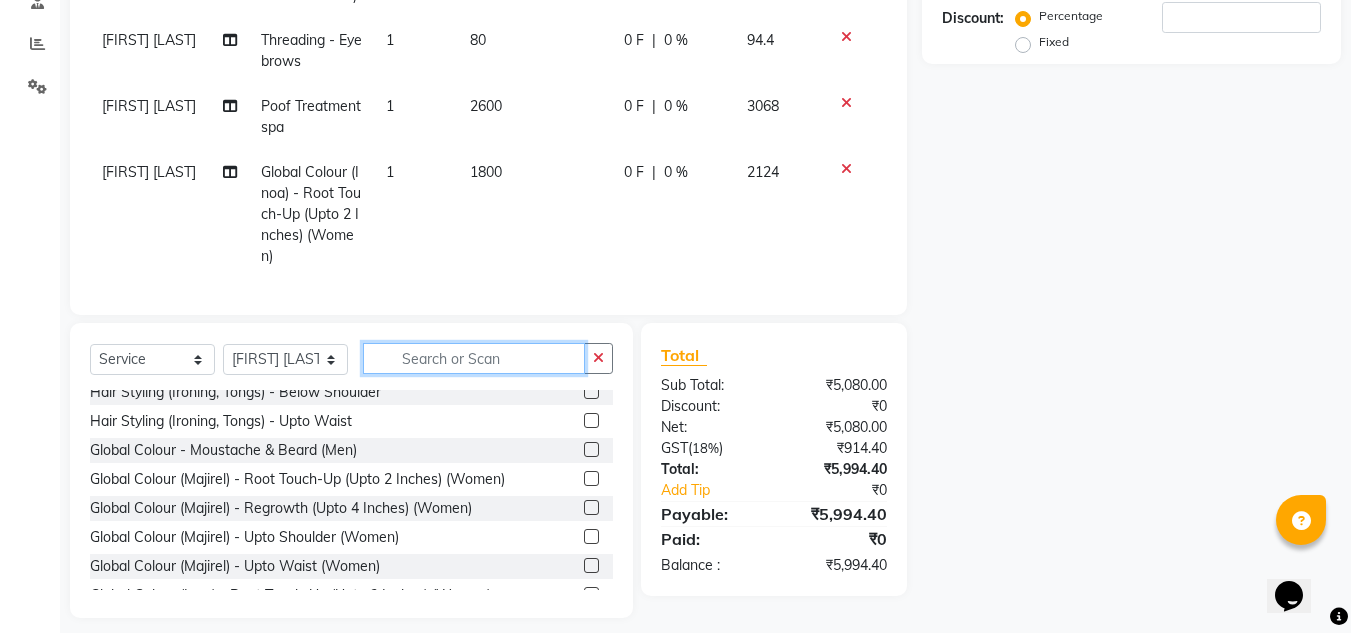scroll, scrollTop: 1141, scrollLeft: 0, axis: vertical 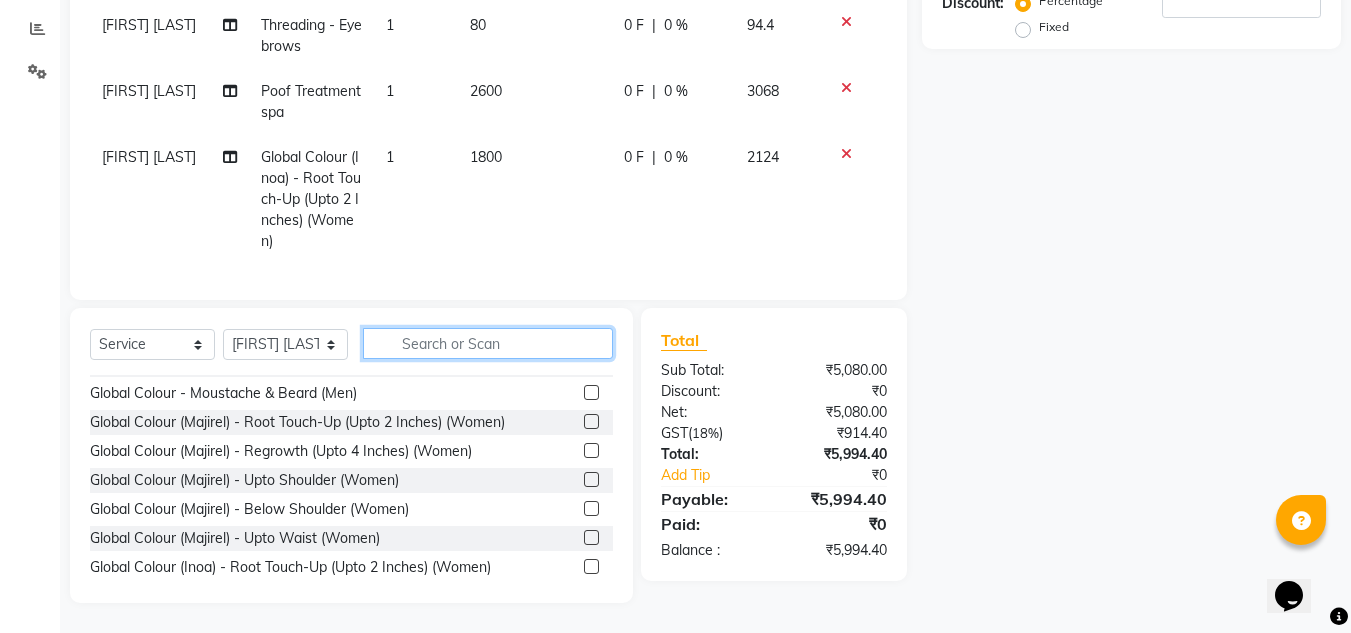 type 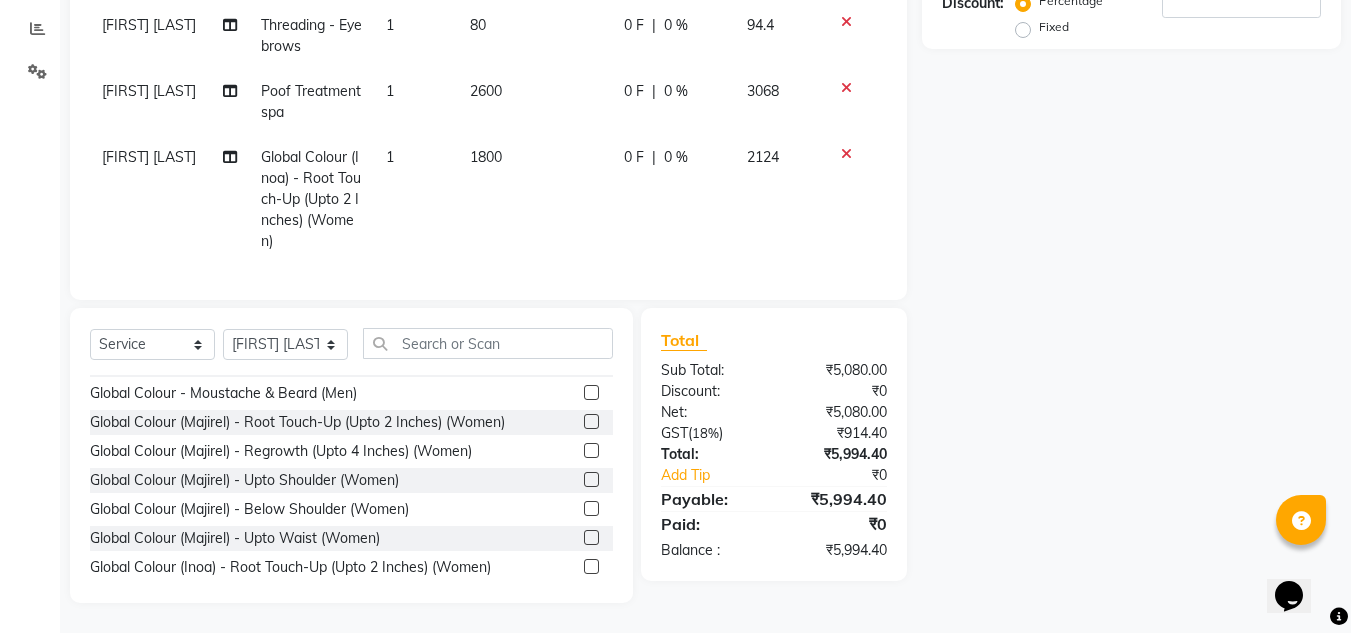 click 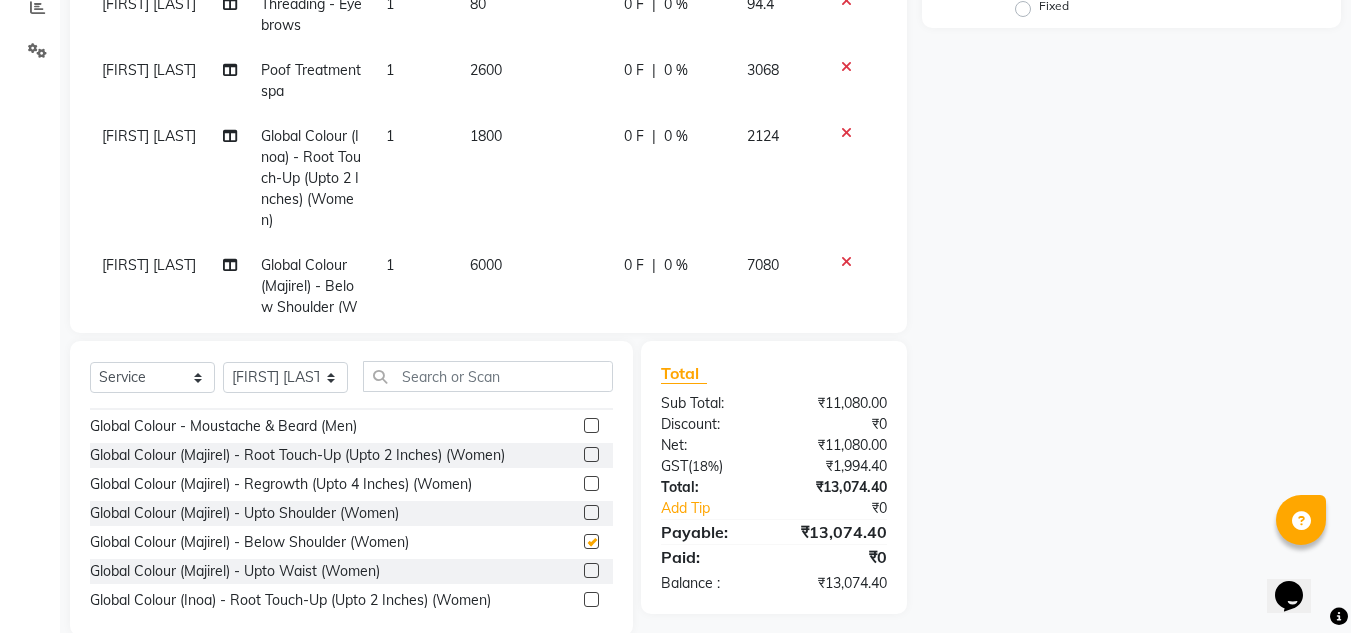 checkbox on "false" 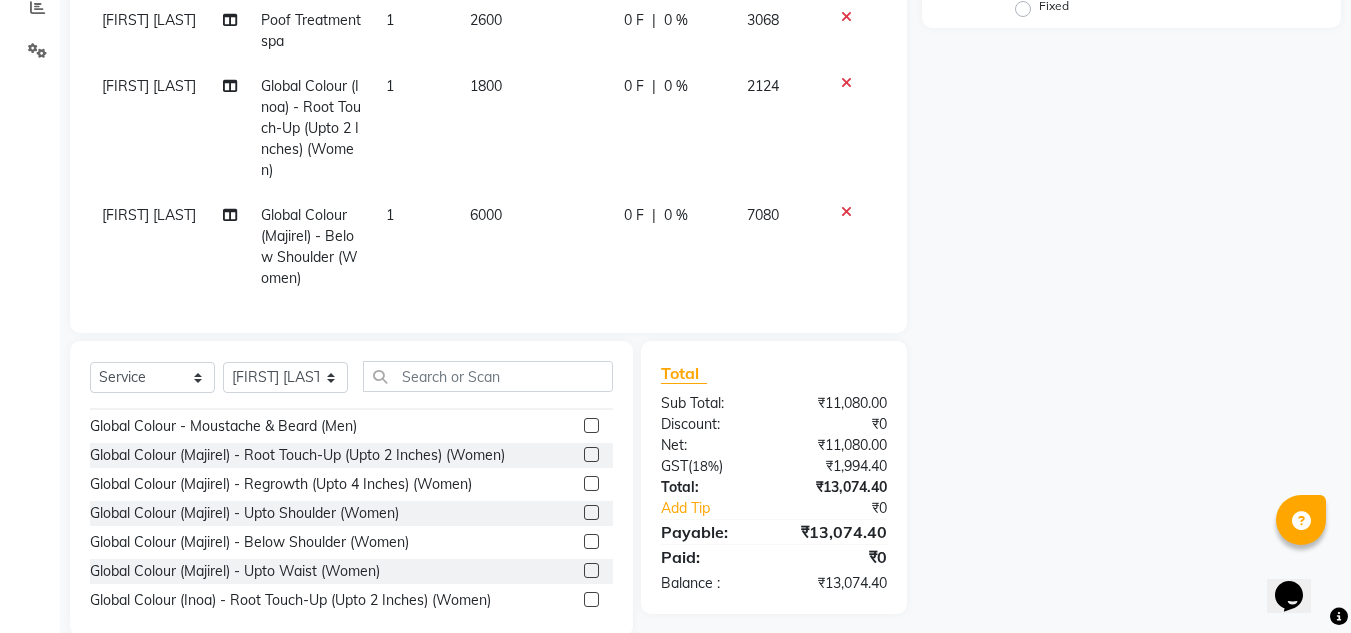 scroll, scrollTop: 90, scrollLeft: 0, axis: vertical 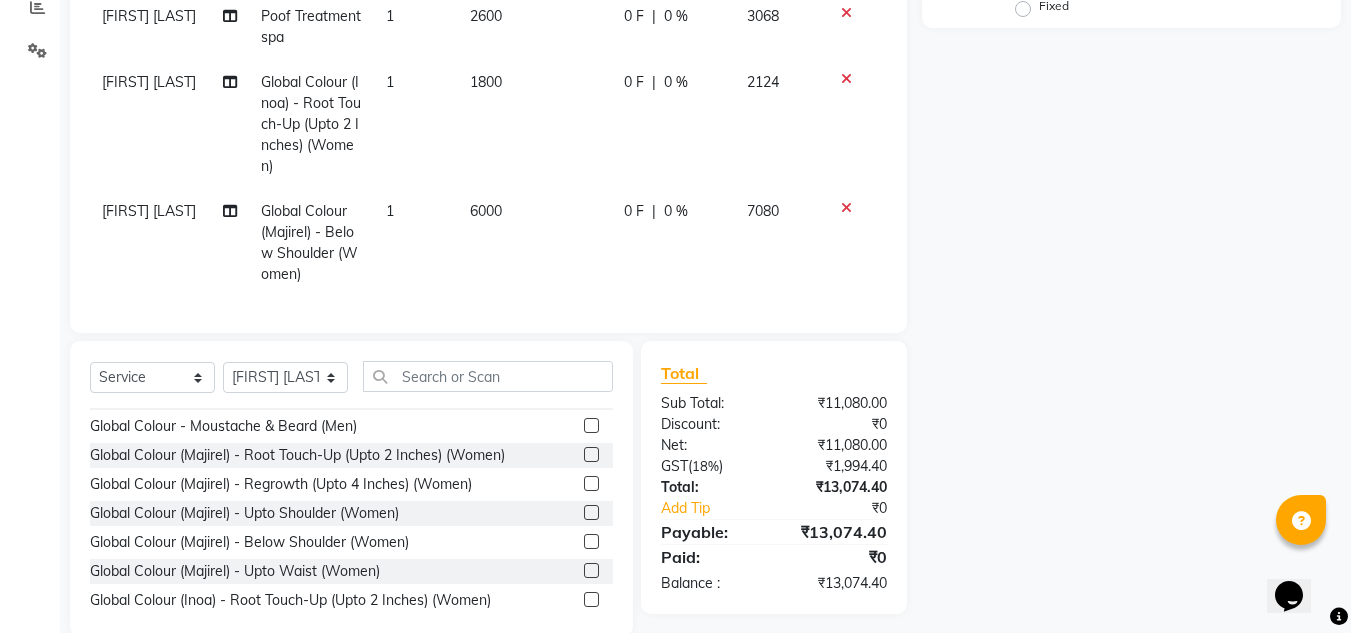 click on "6000" 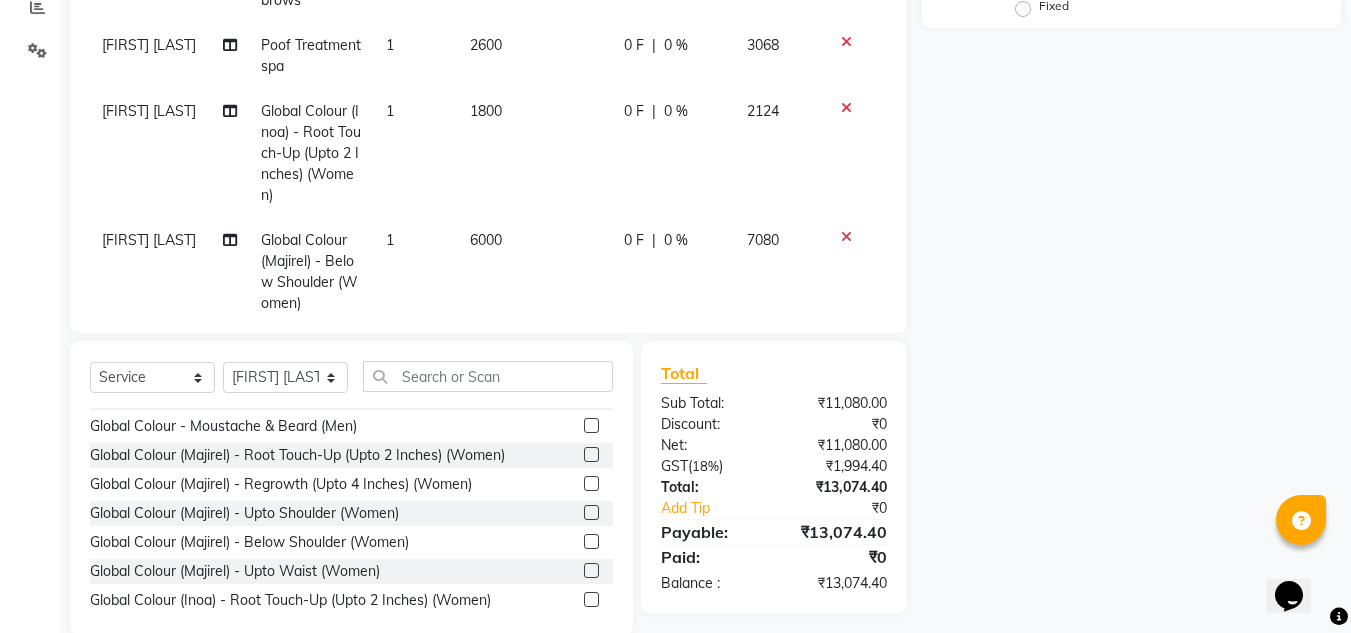 select on "86051" 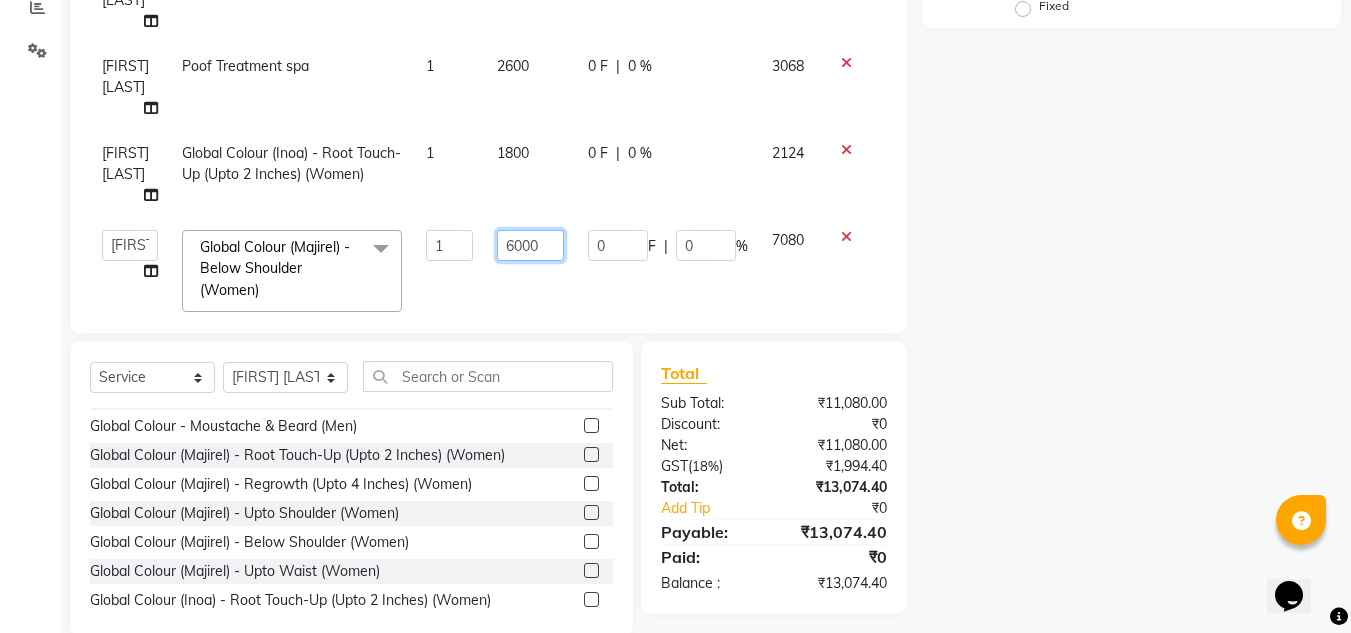drag, startPoint x: 507, startPoint y: 199, endPoint x: 491, endPoint y: 199, distance: 16 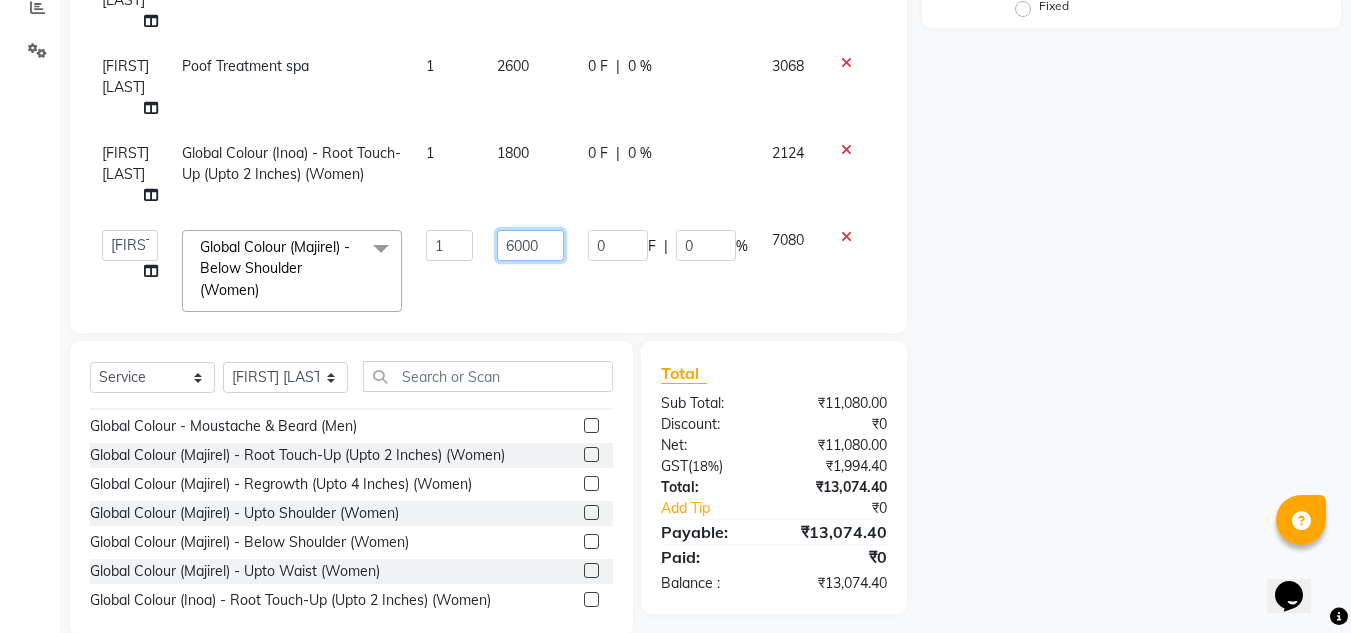 type on "4000" 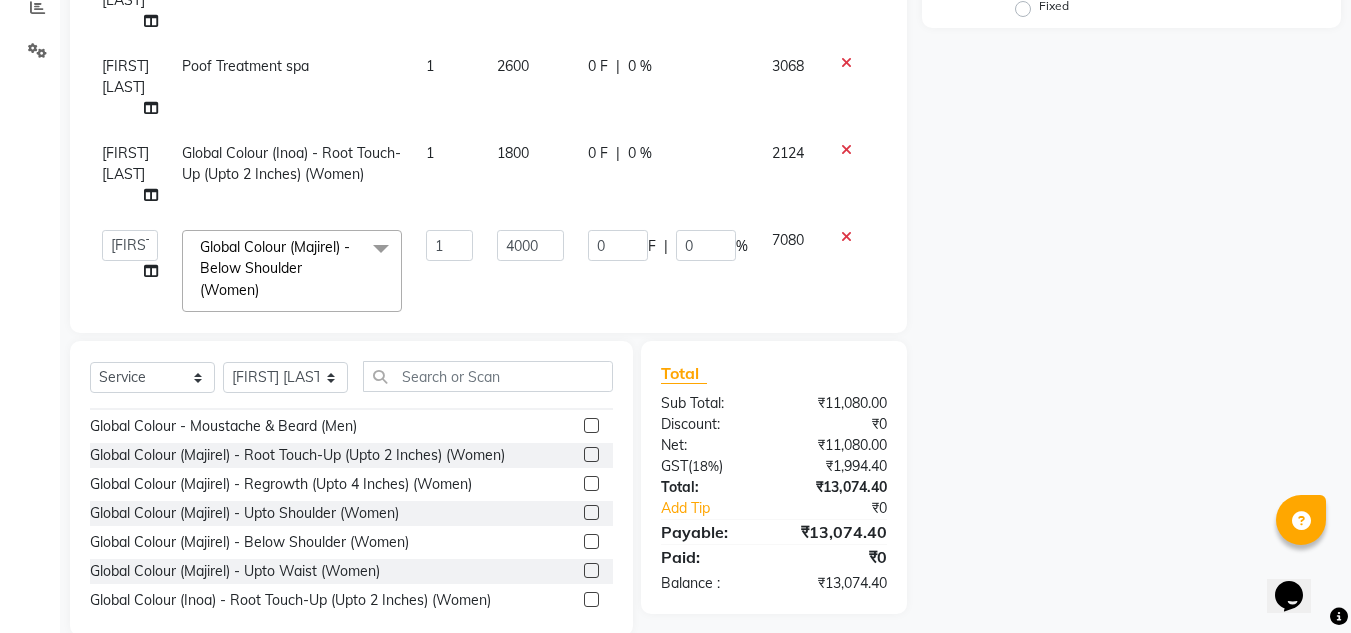 click on "Name: Membership: Total Visits: Card on file: Last Visit:  Points:  Service Total:  ₹11,080.00  Discount:  Percentage   Fixed" 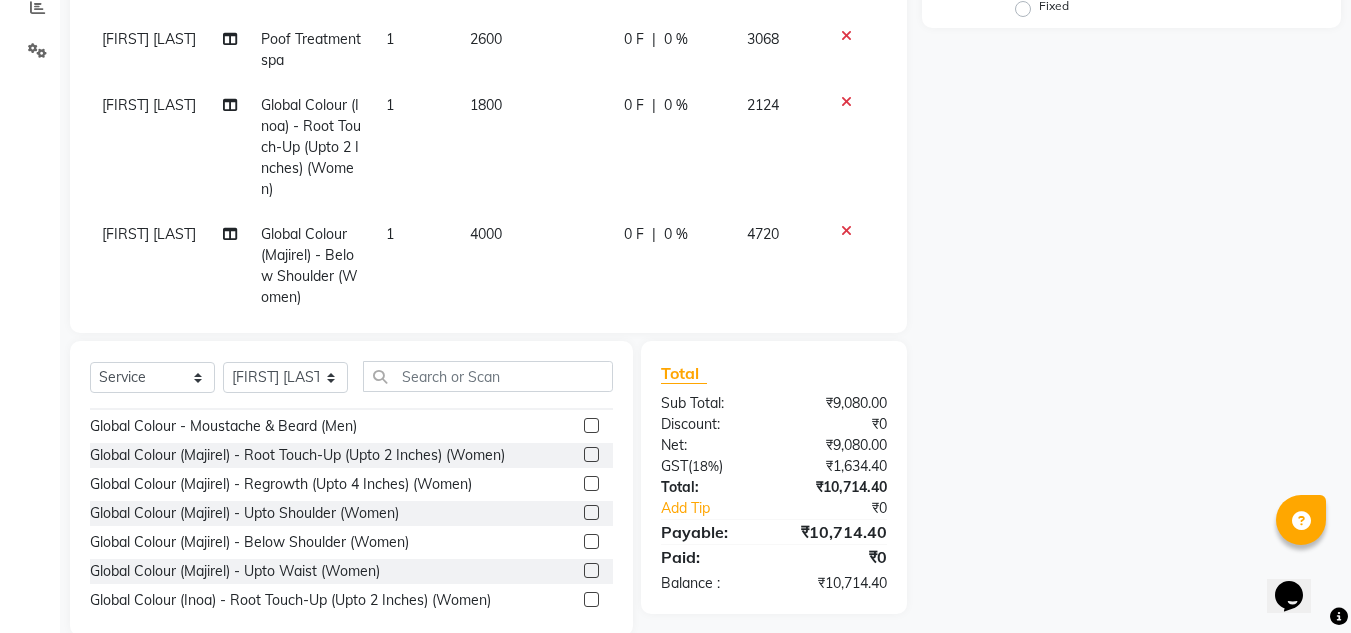 scroll, scrollTop: 0, scrollLeft: 0, axis: both 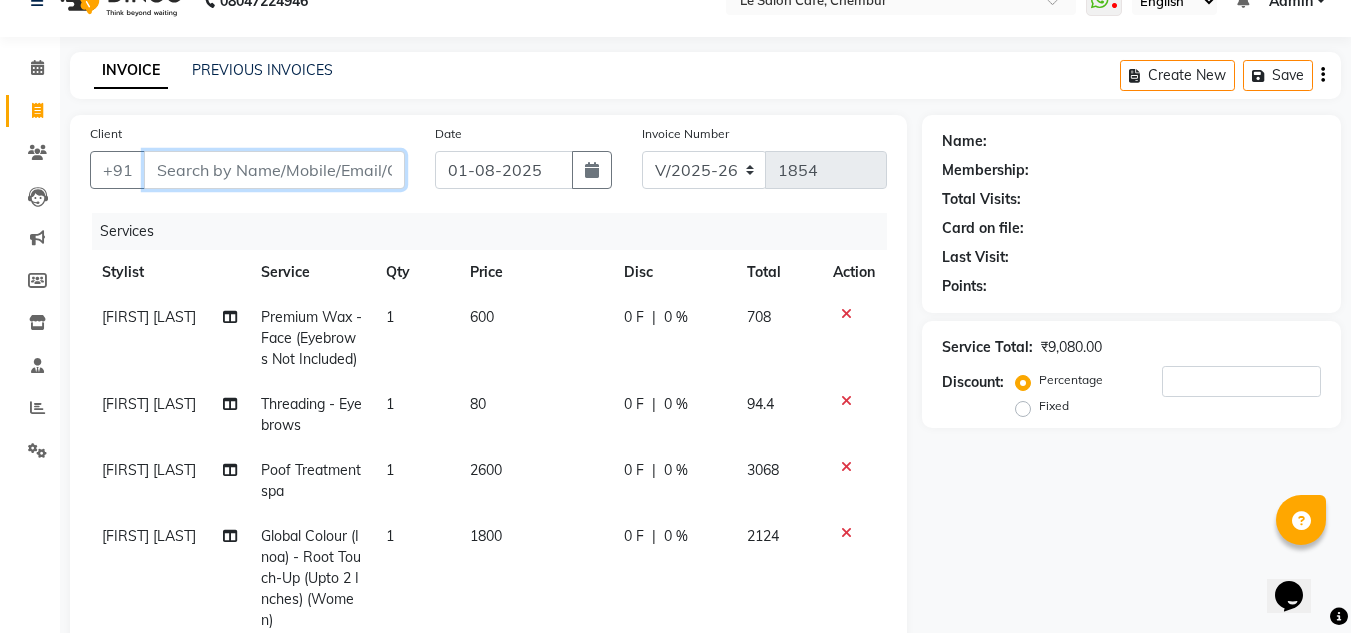 click on "Client" at bounding box center [274, 170] 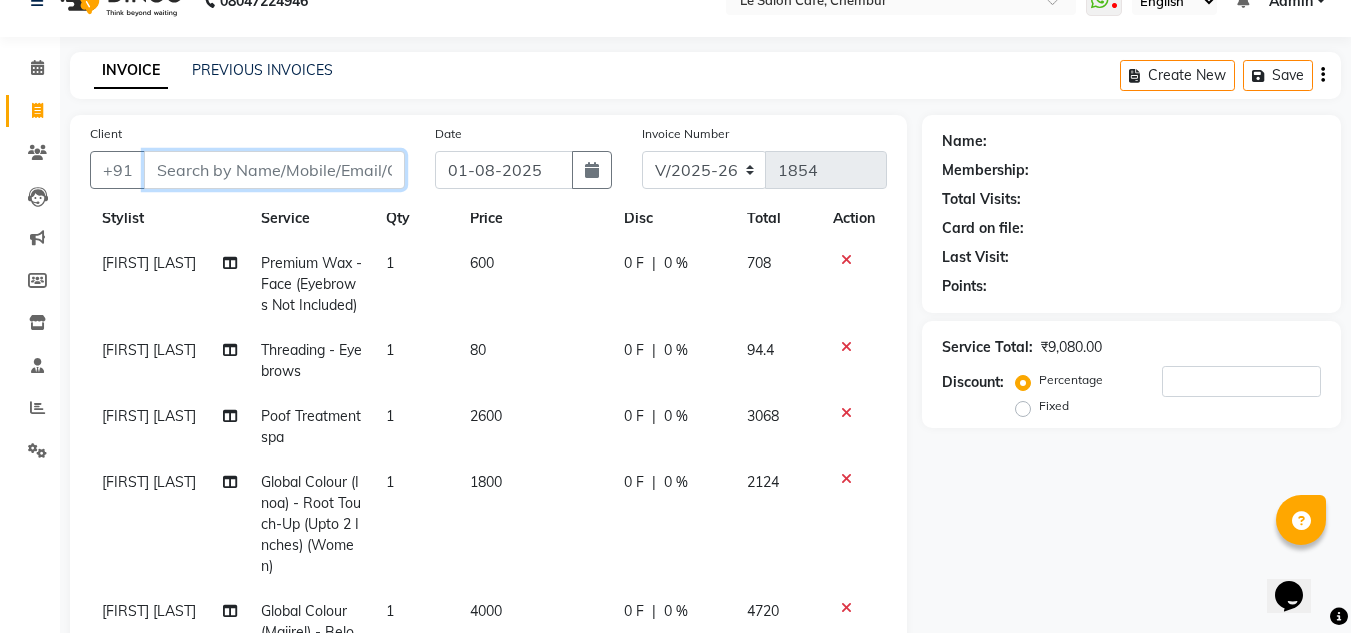 scroll, scrollTop: 90, scrollLeft: 0, axis: vertical 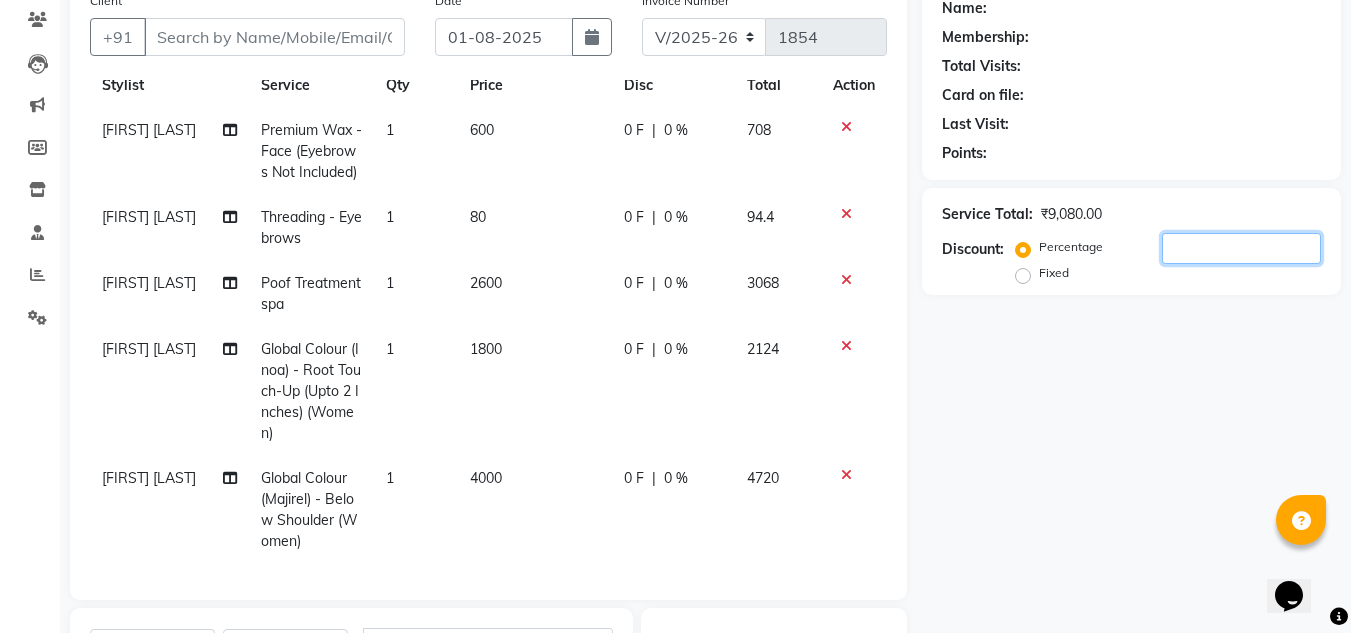 click 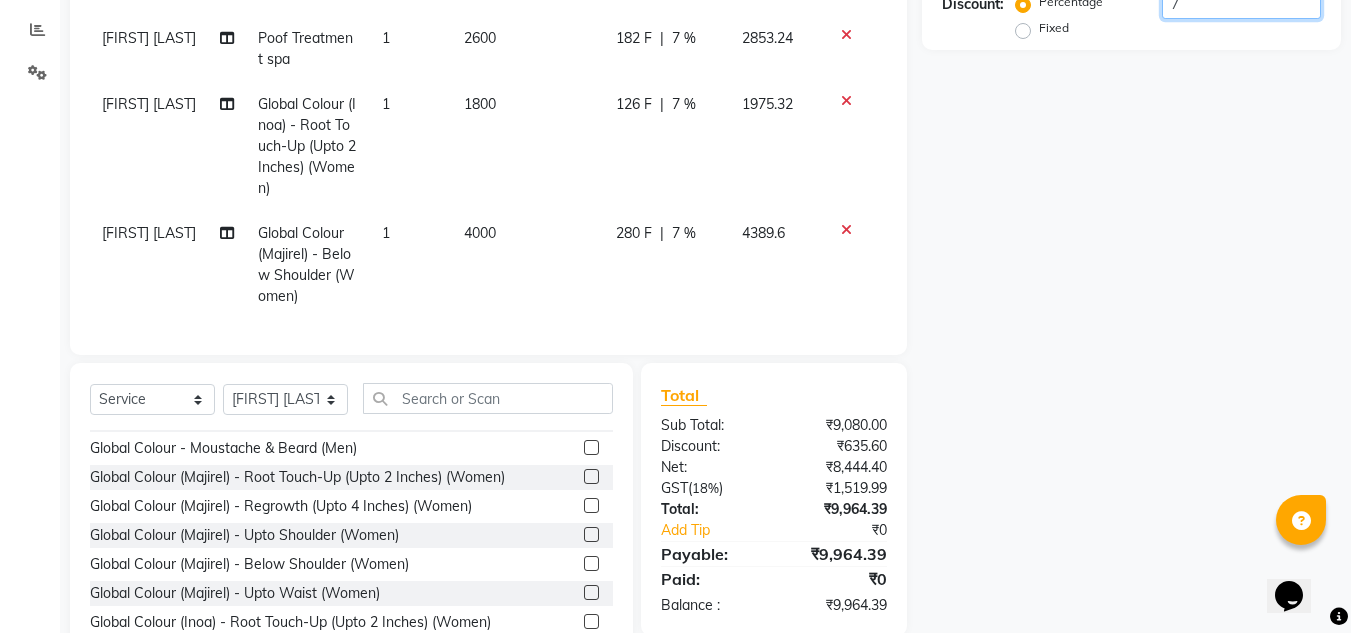scroll, scrollTop: 368, scrollLeft: 0, axis: vertical 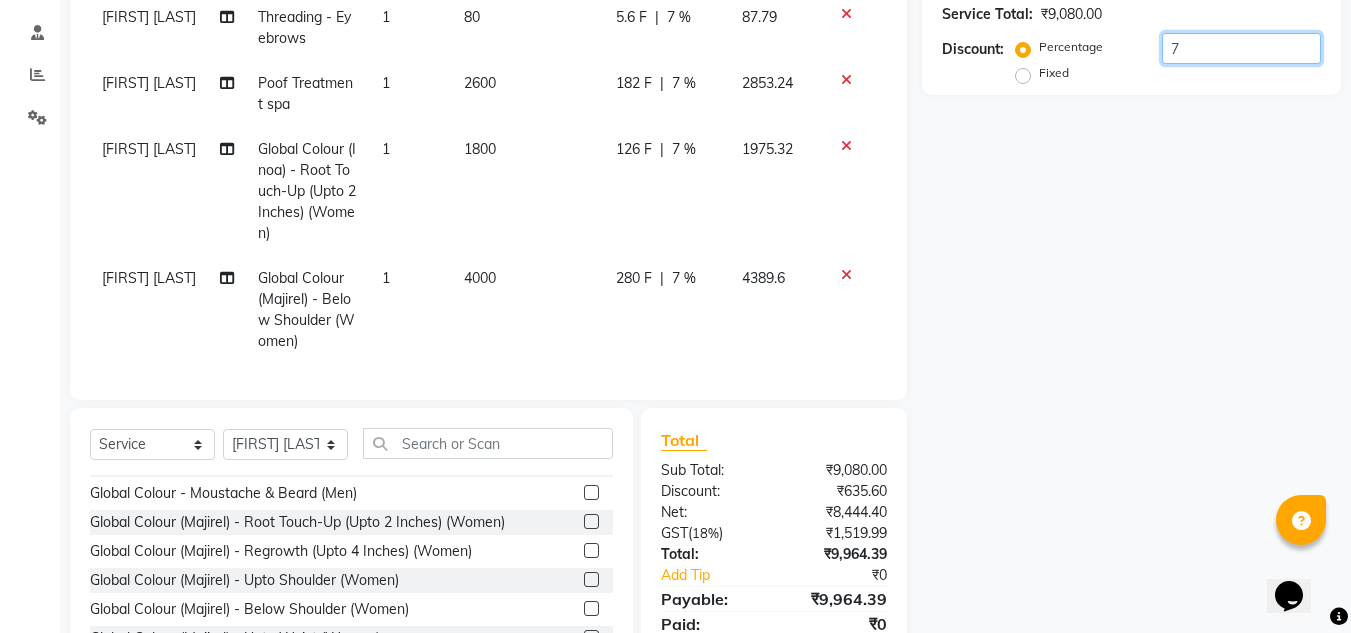 click on "Percentage   Fixed  7" 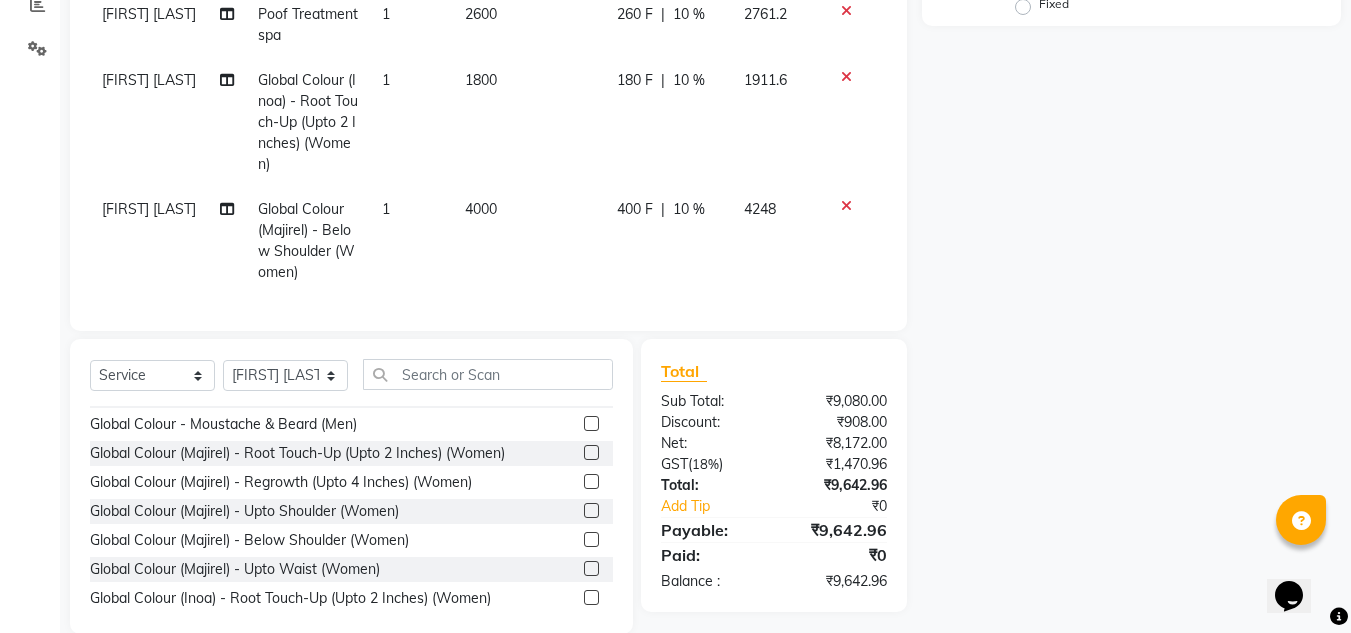 scroll, scrollTop: 468, scrollLeft: 0, axis: vertical 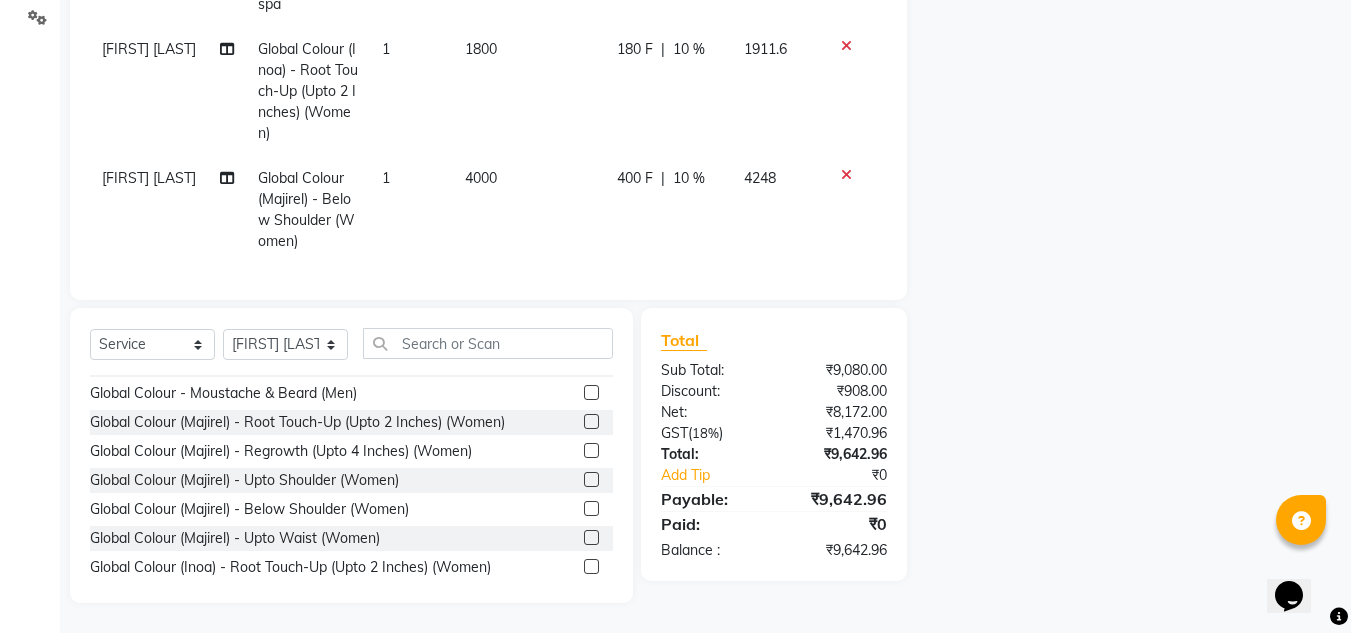 type on "10" 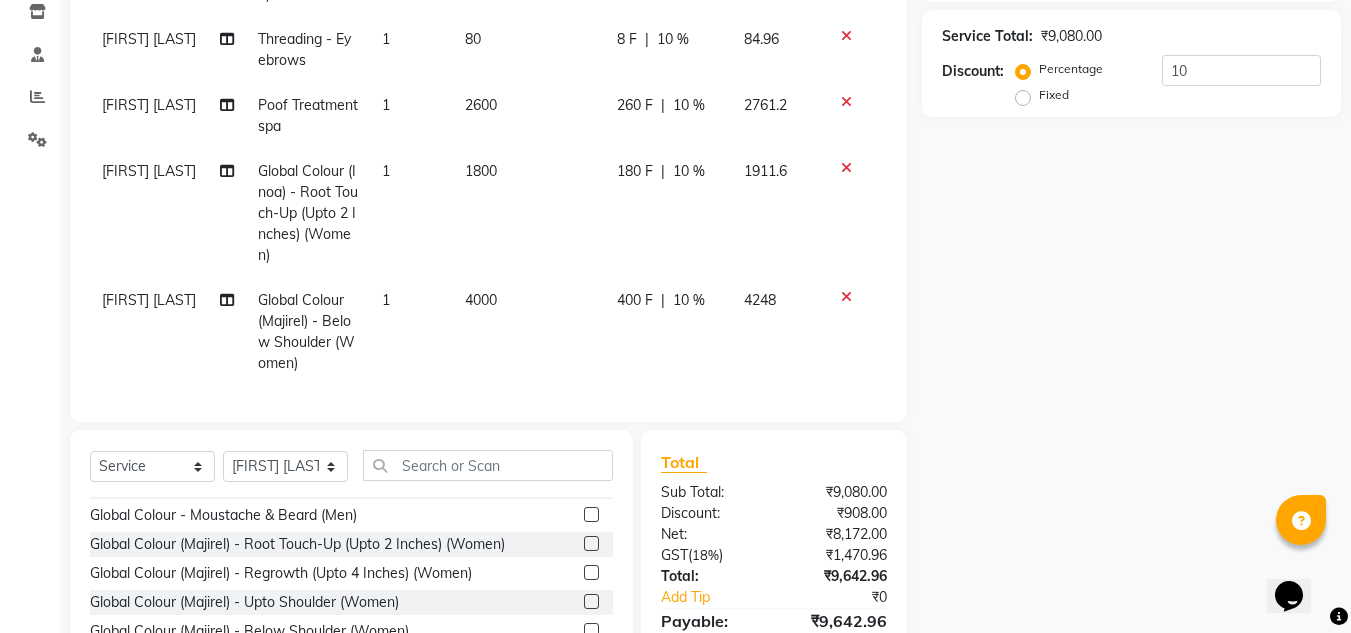 scroll, scrollTop: 68, scrollLeft: 0, axis: vertical 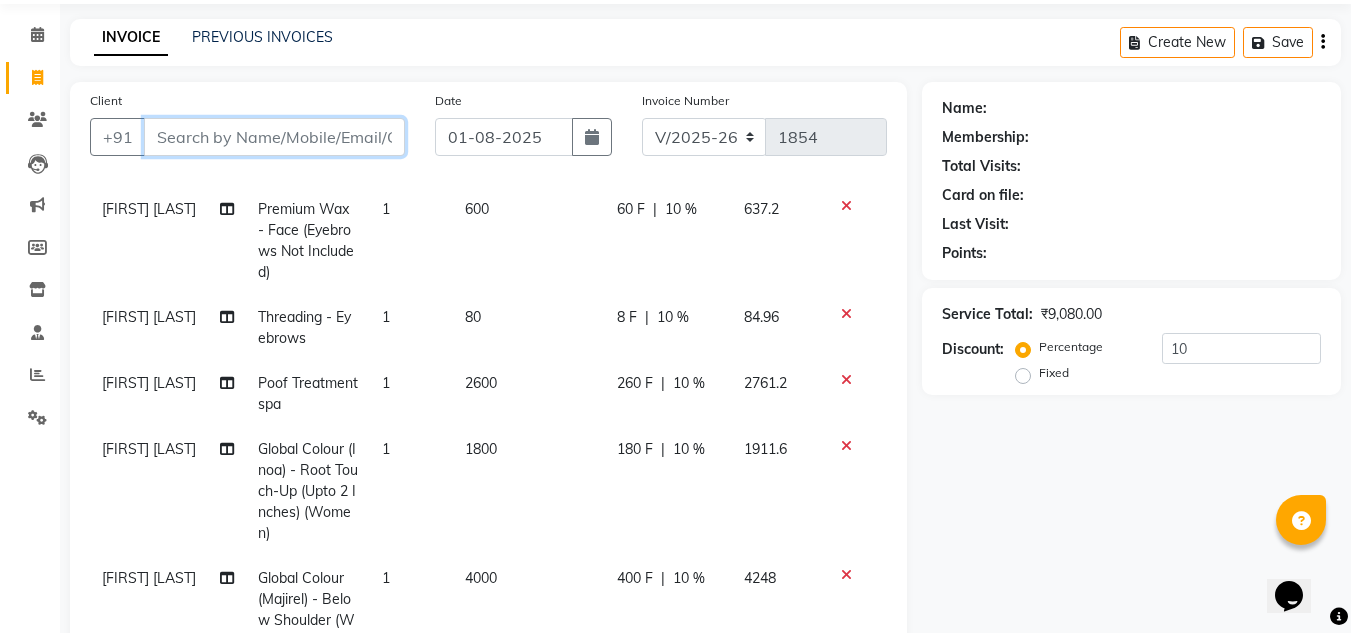 click on "Client" at bounding box center (274, 137) 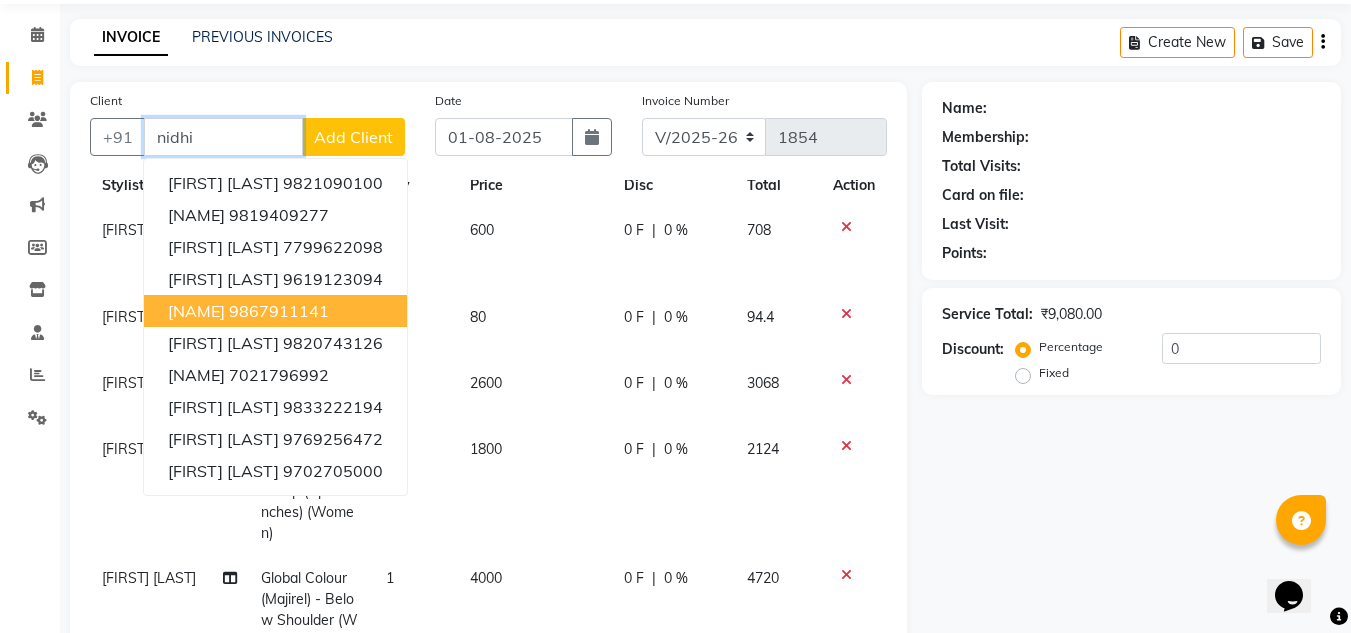 click on "nidhi katyal" at bounding box center [196, 311] 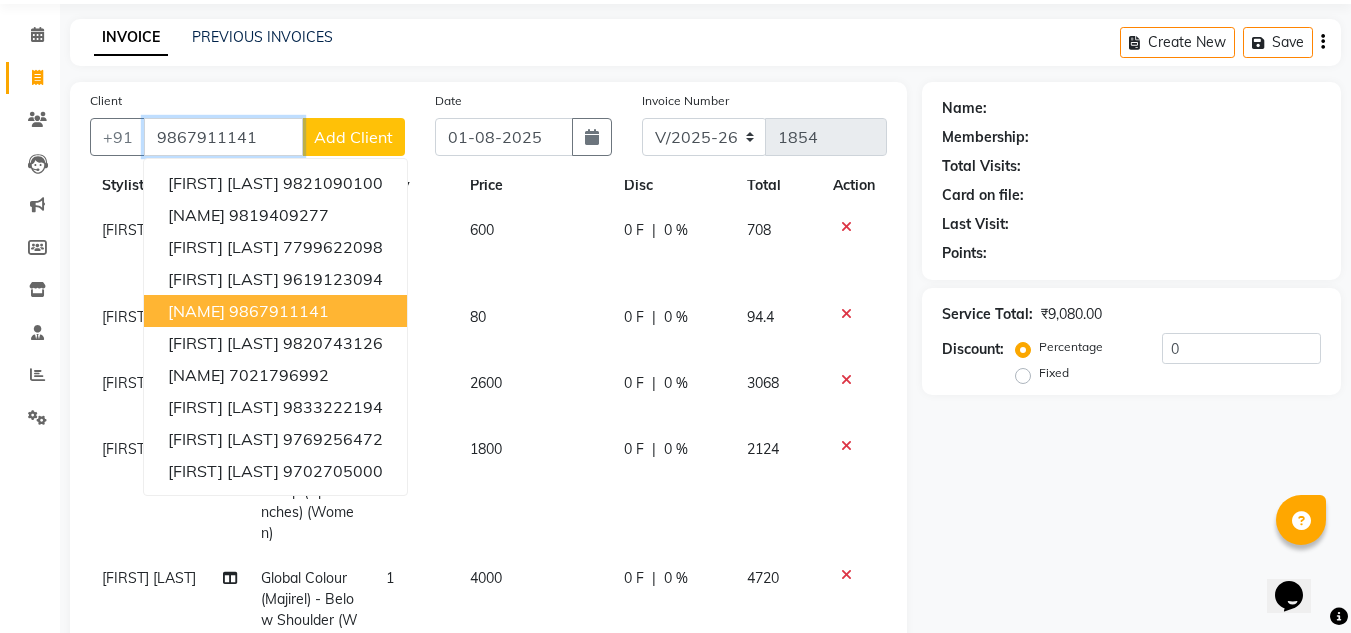 type on "9867911141" 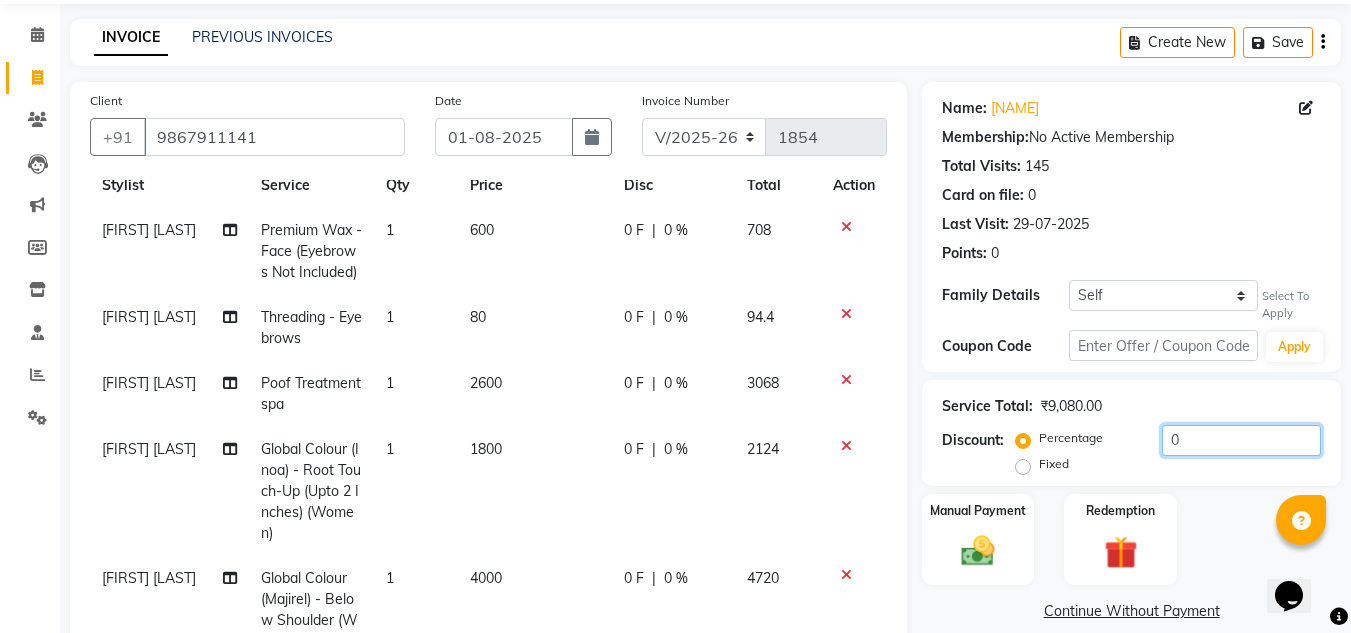 drag, startPoint x: 1187, startPoint y: 440, endPoint x: 983, endPoint y: 464, distance: 205.4069 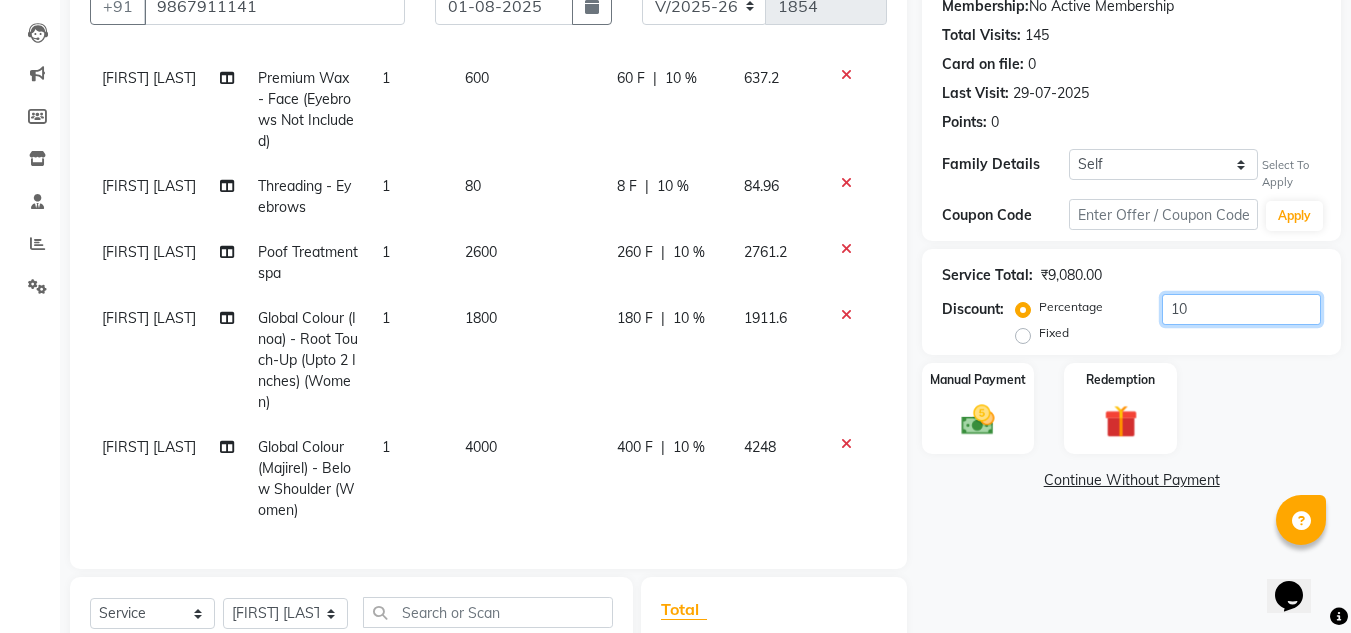 scroll, scrollTop: 468, scrollLeft: 0, axis: vertical 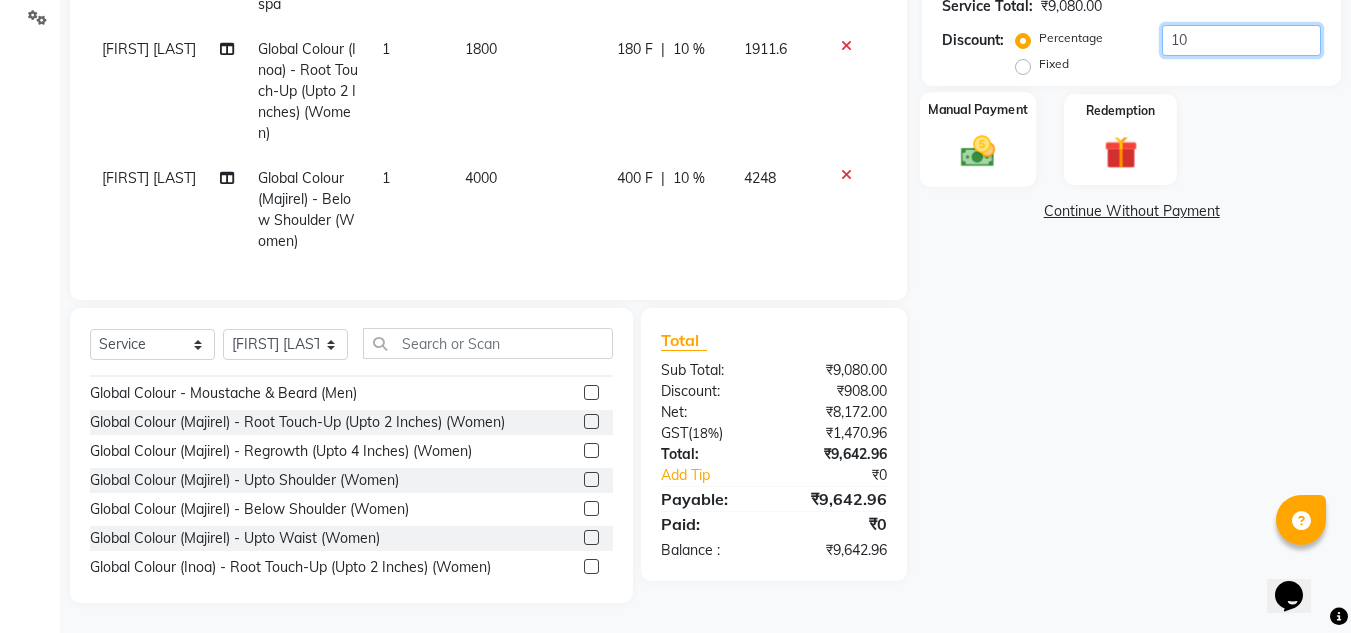 type on "10" 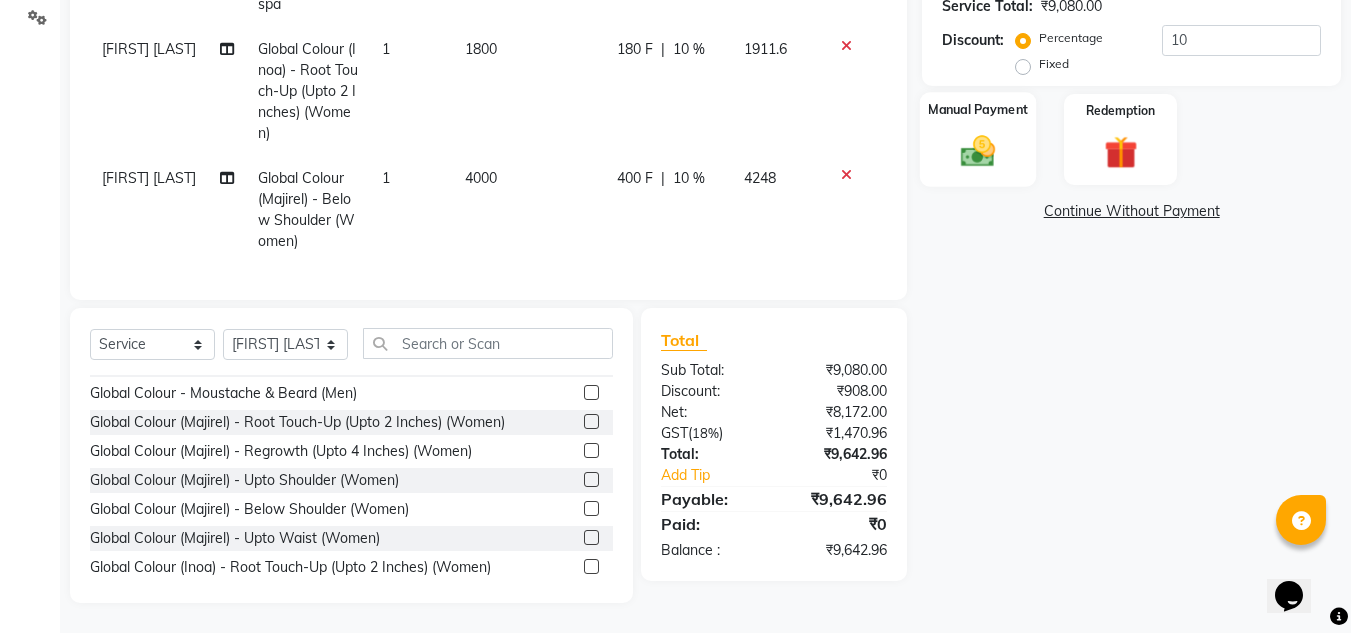 click 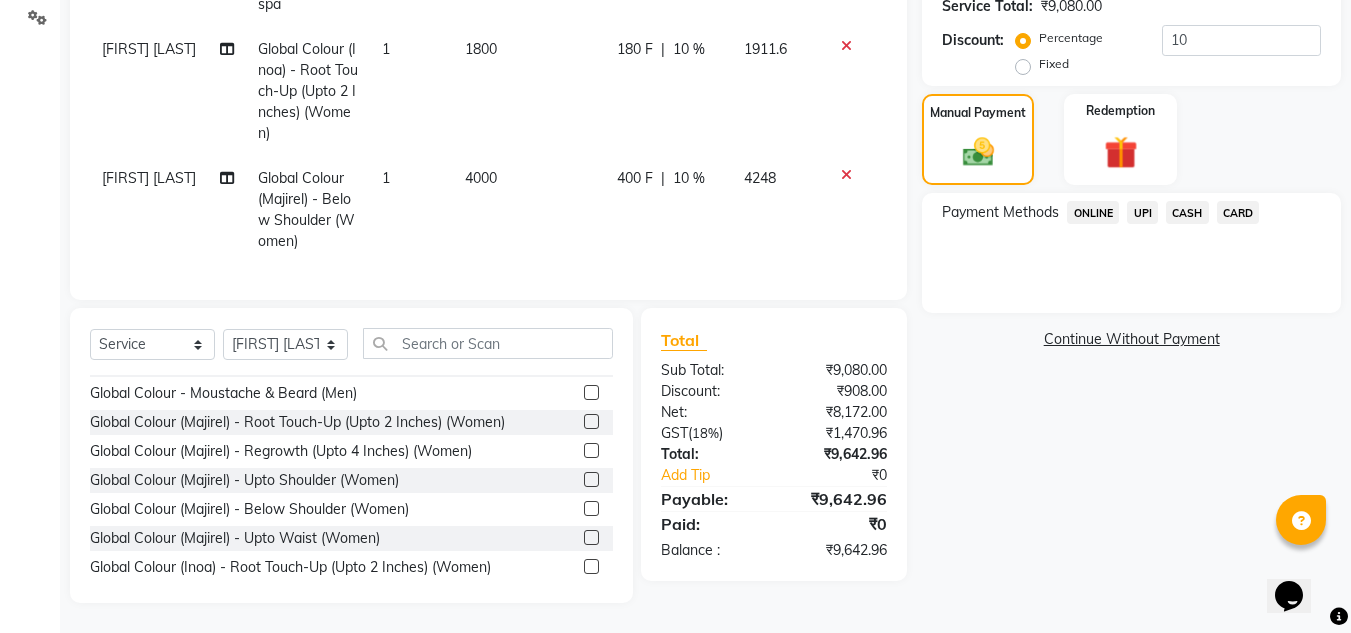 click on "CARD" 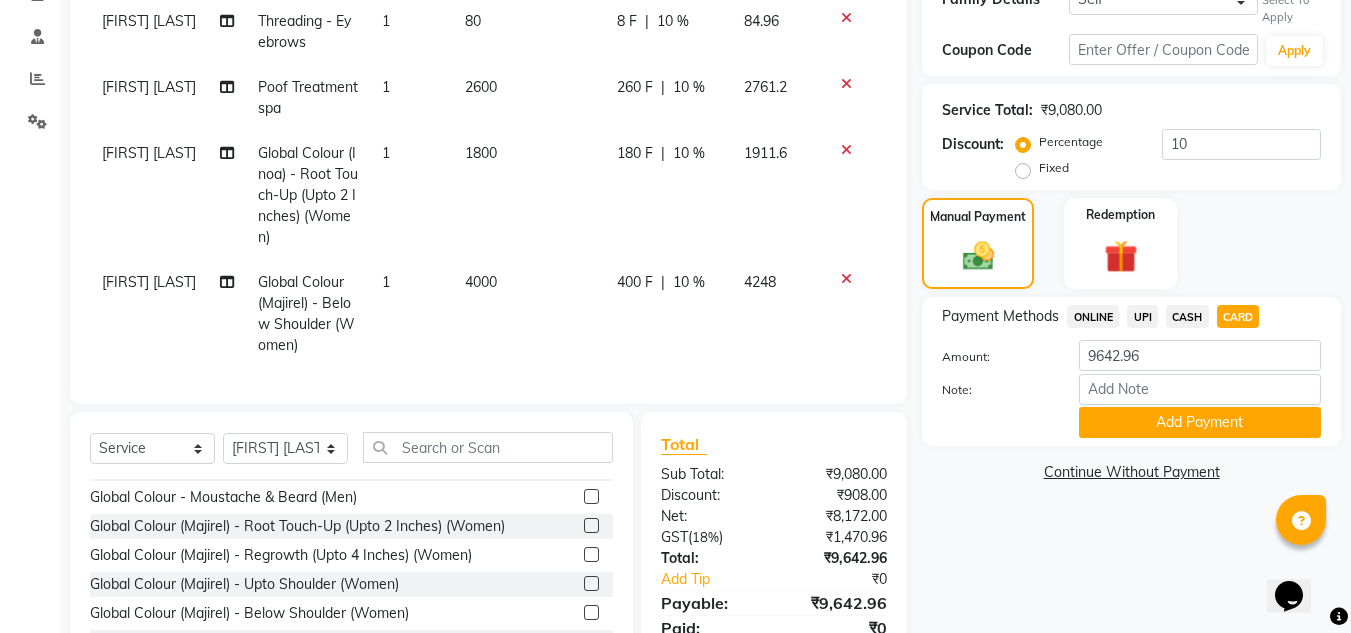 scroll, scrollTop: 468, scrollLeft: 0, axis: vertical 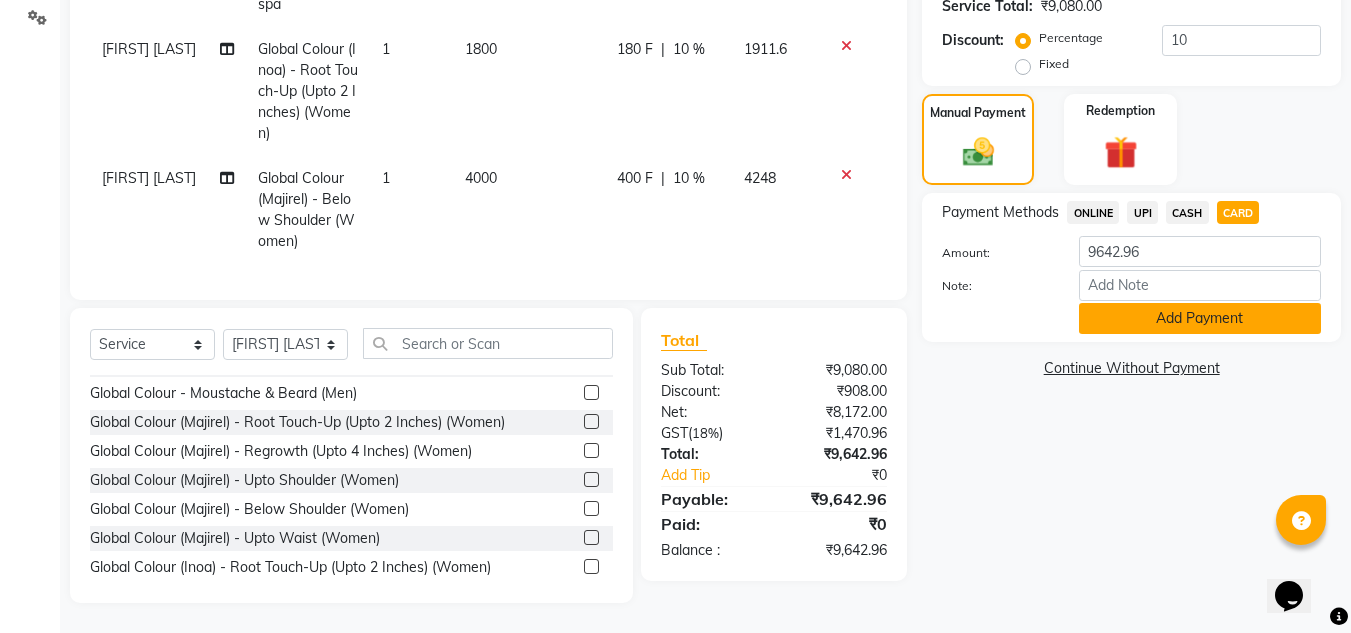 click on "Add Payment" 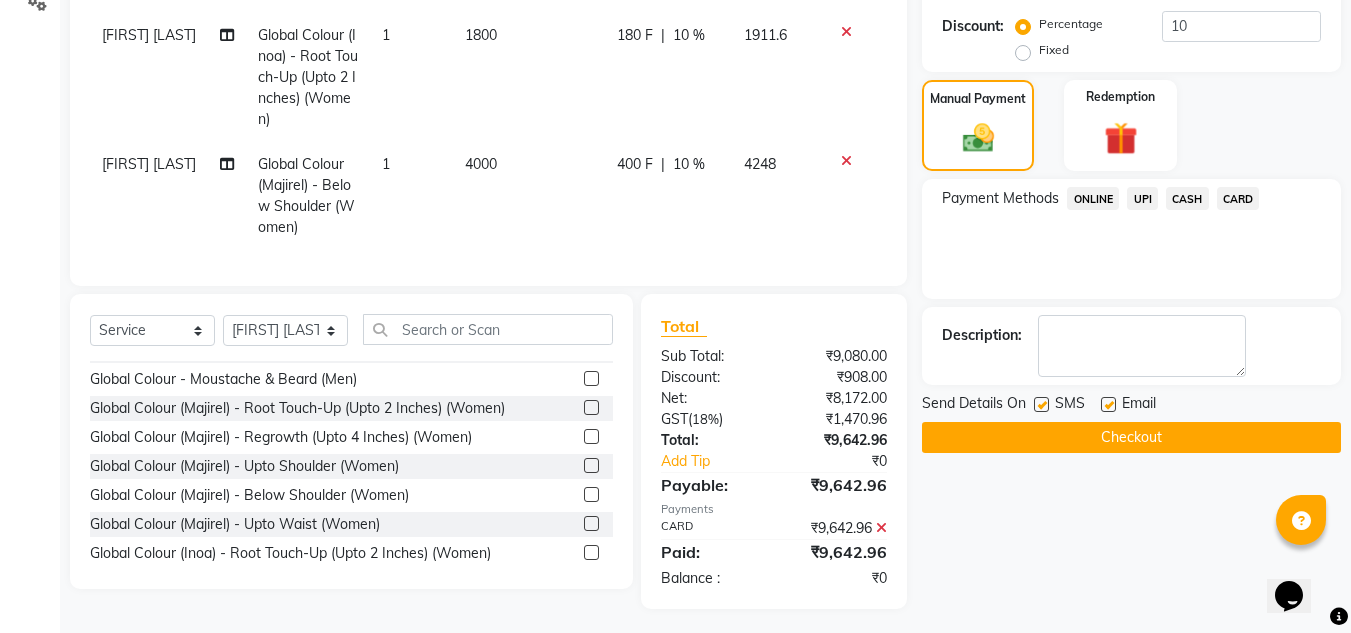 scroll, scrollTop: 488, scrollLeft: 0, axis: vertical 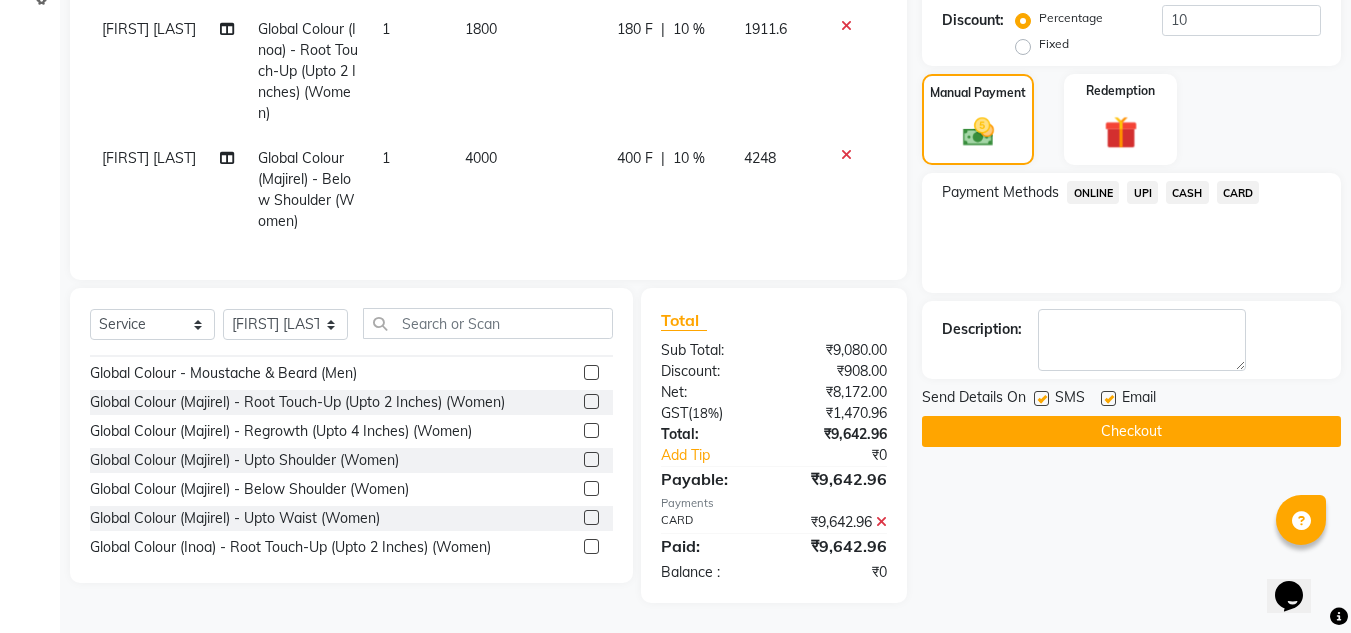 click 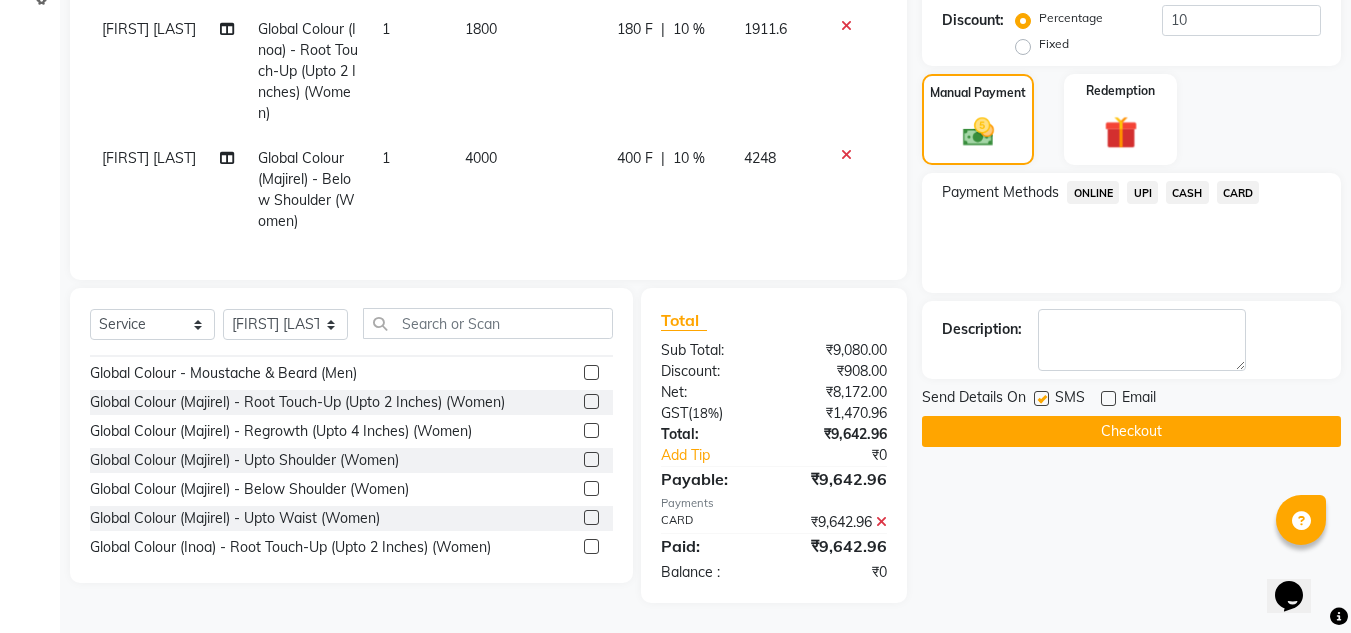 click 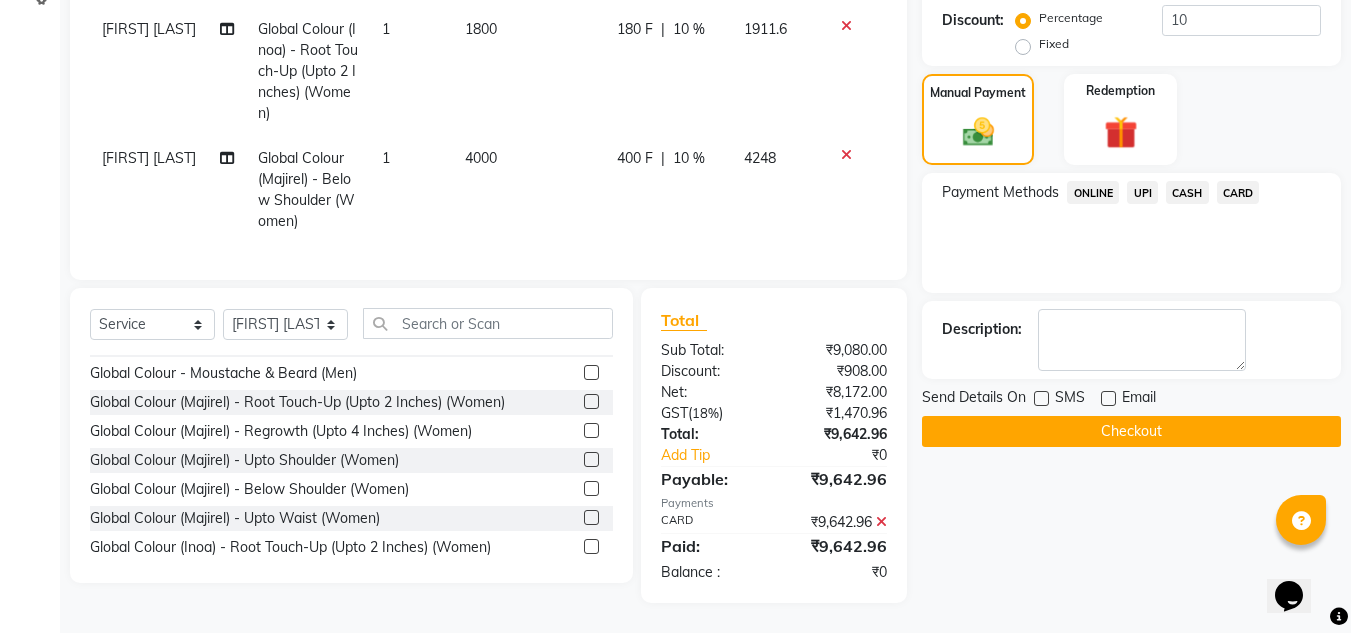 click on "Checkout" 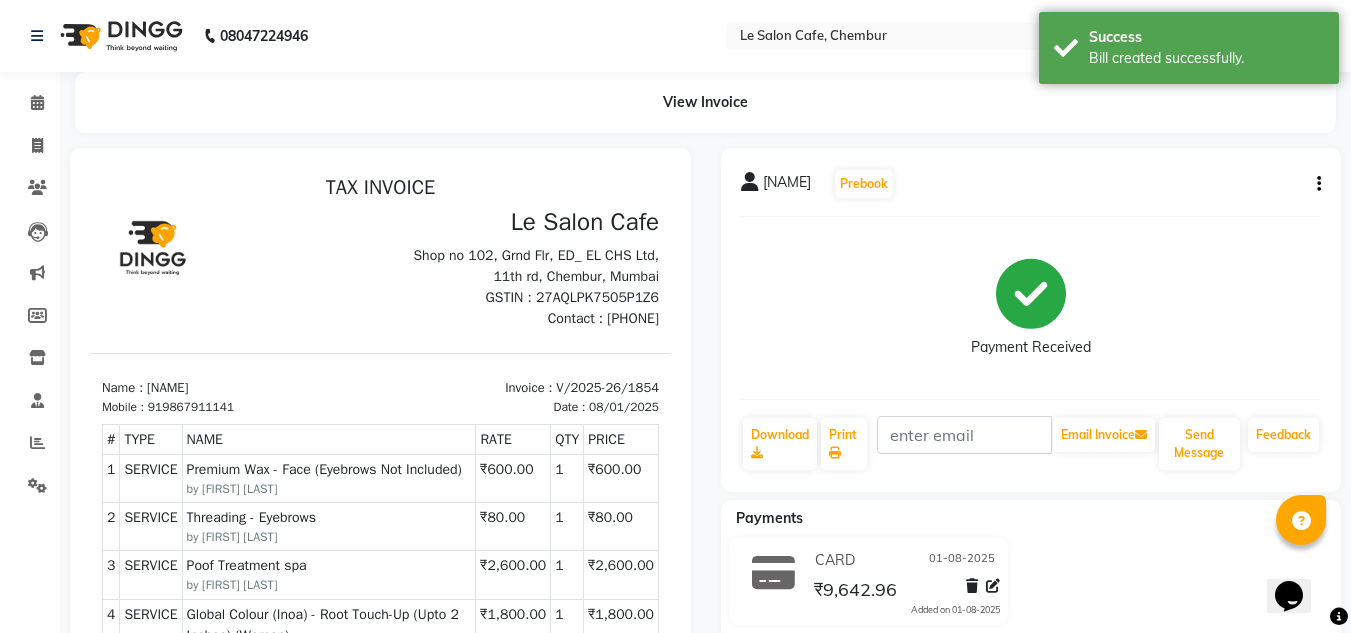 scroll, scrollTop: 0, scrollLeft: 0, axis: both 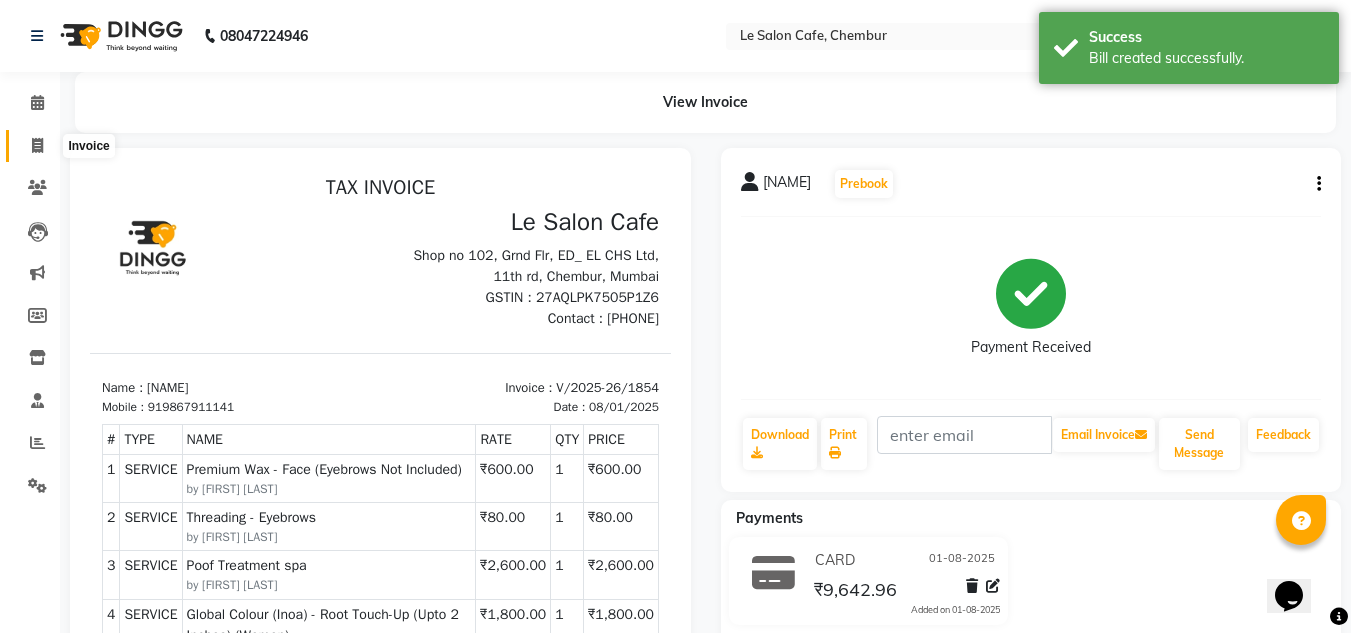 click 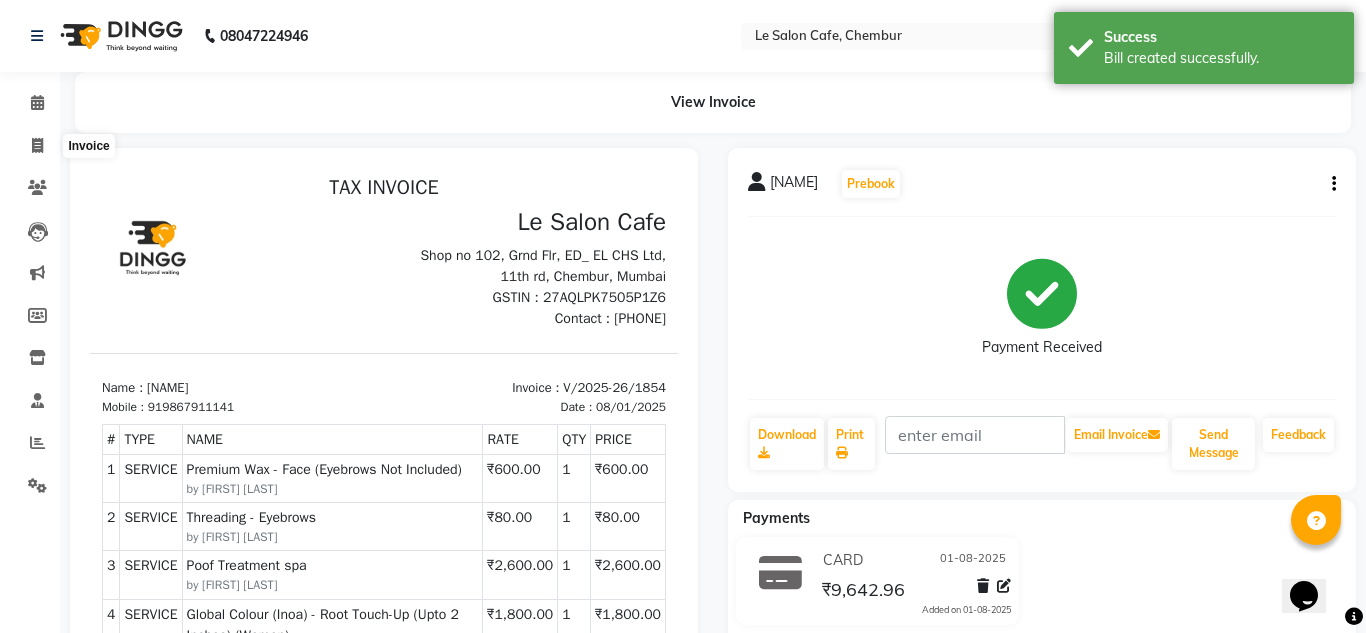 select on "594" 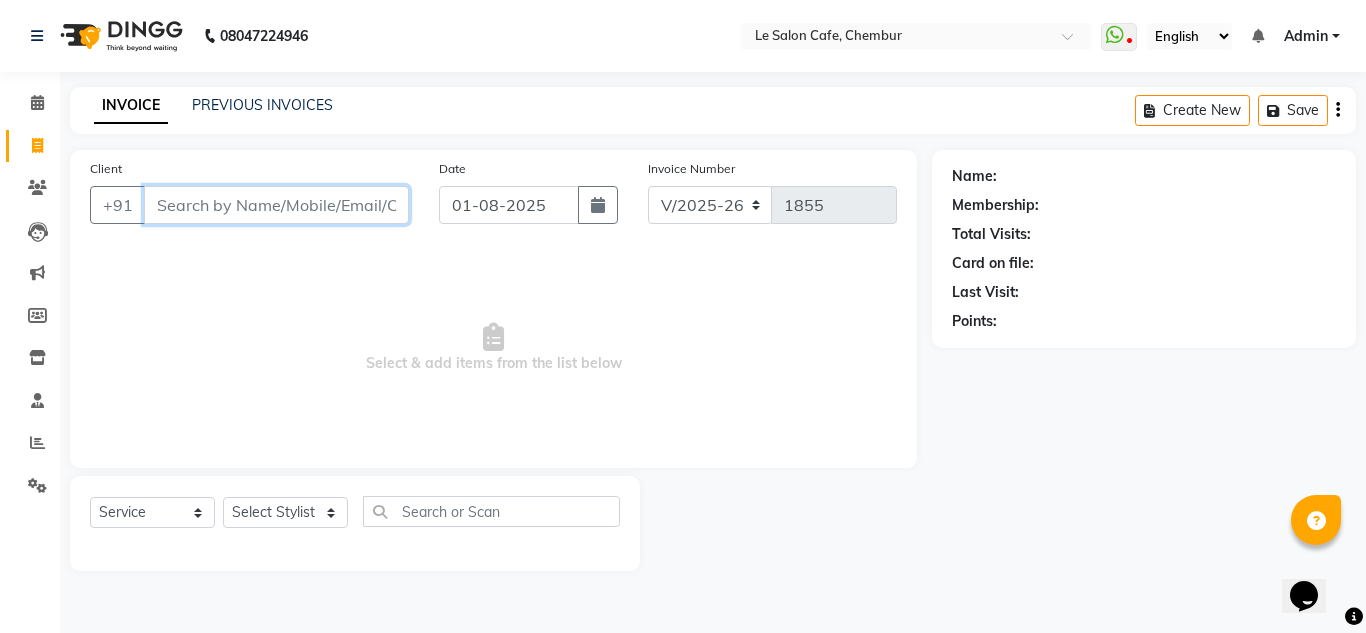 paste on "Harshita L" 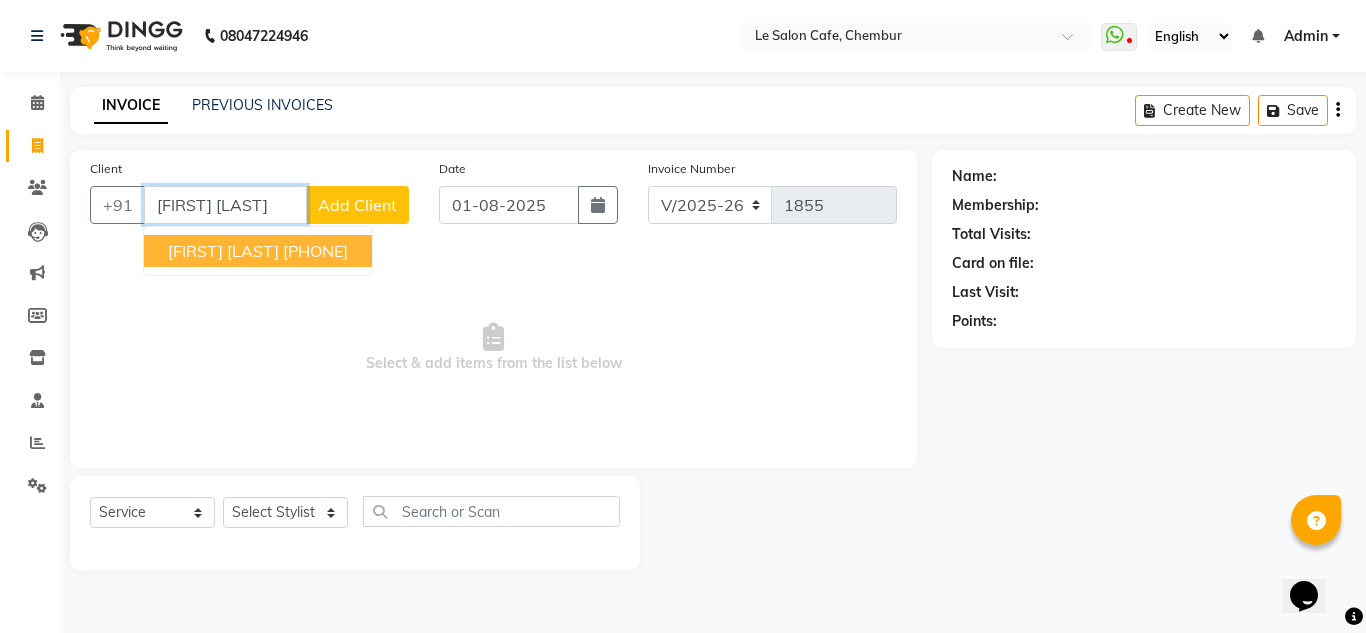click on "[PHONE]" at bounding box center [315, 251] 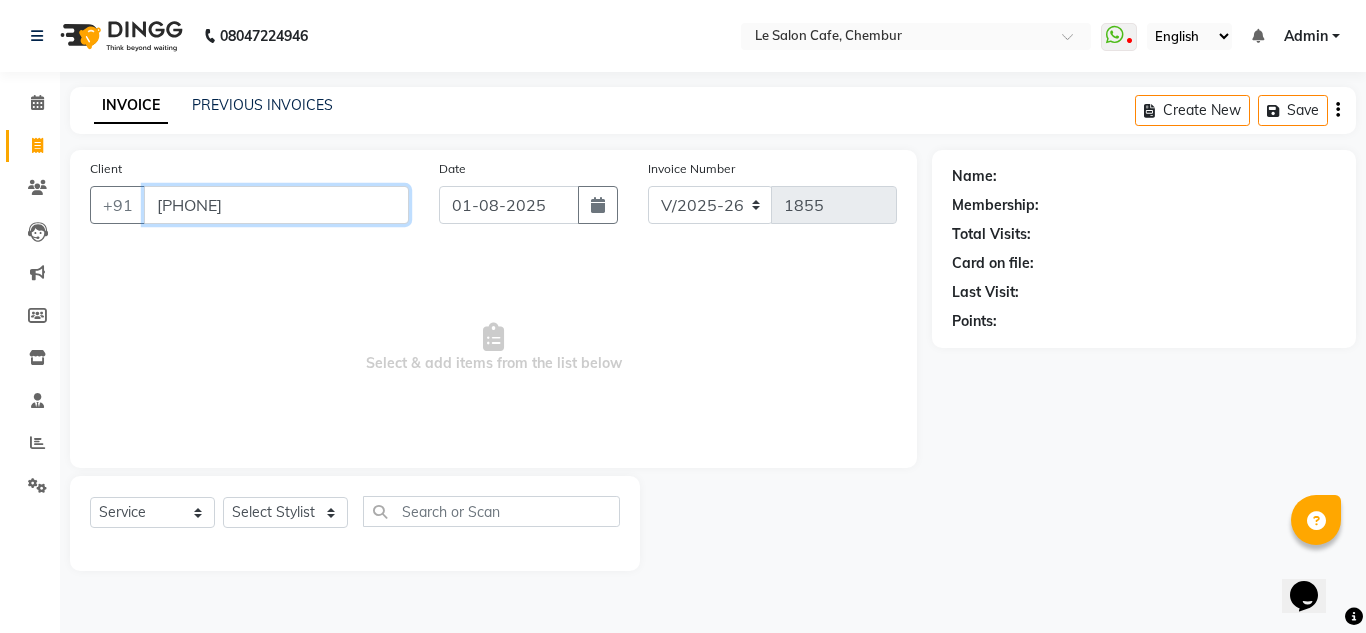 type on "[PHONE]" 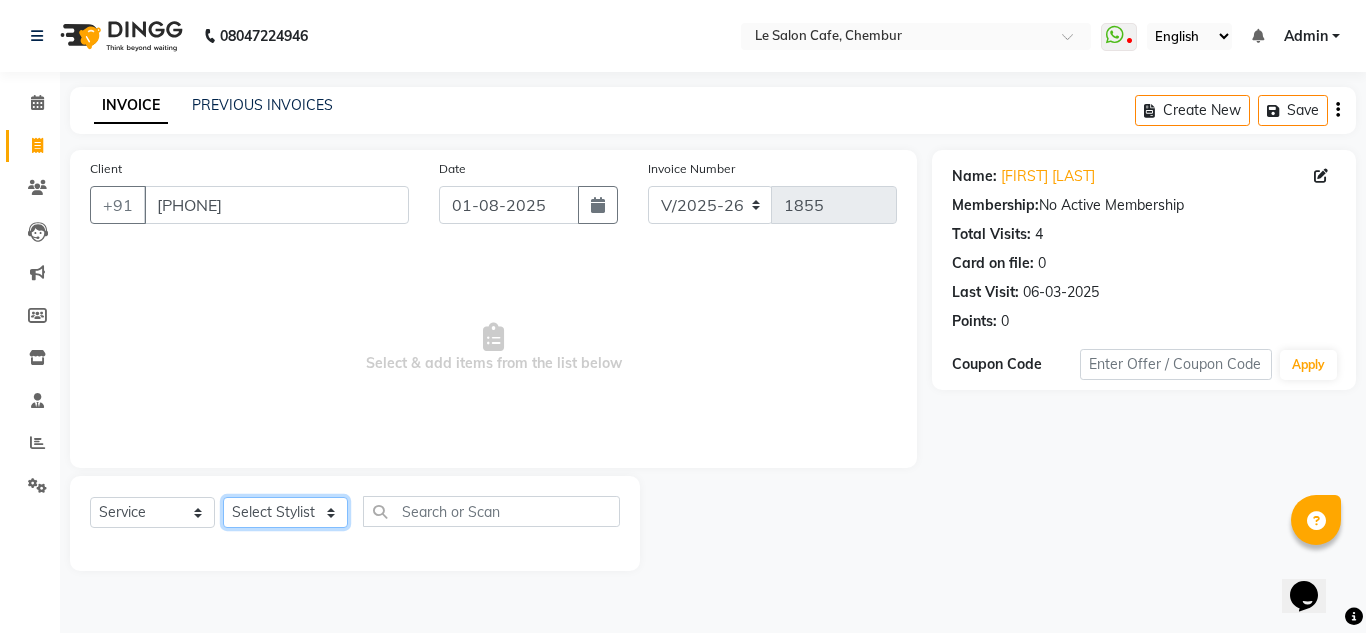 click on "Select Stylist Amandeep Kaur Kalsi Aniket Kadam  Faim Alvi  Front Desk  Muskan Khan  Pooja Kolge Reena Shaukat Ali  Salman Ansari  Shailendra Chauhan  Shekhar Sangle Soniyaa Varma Suchita Mistry" 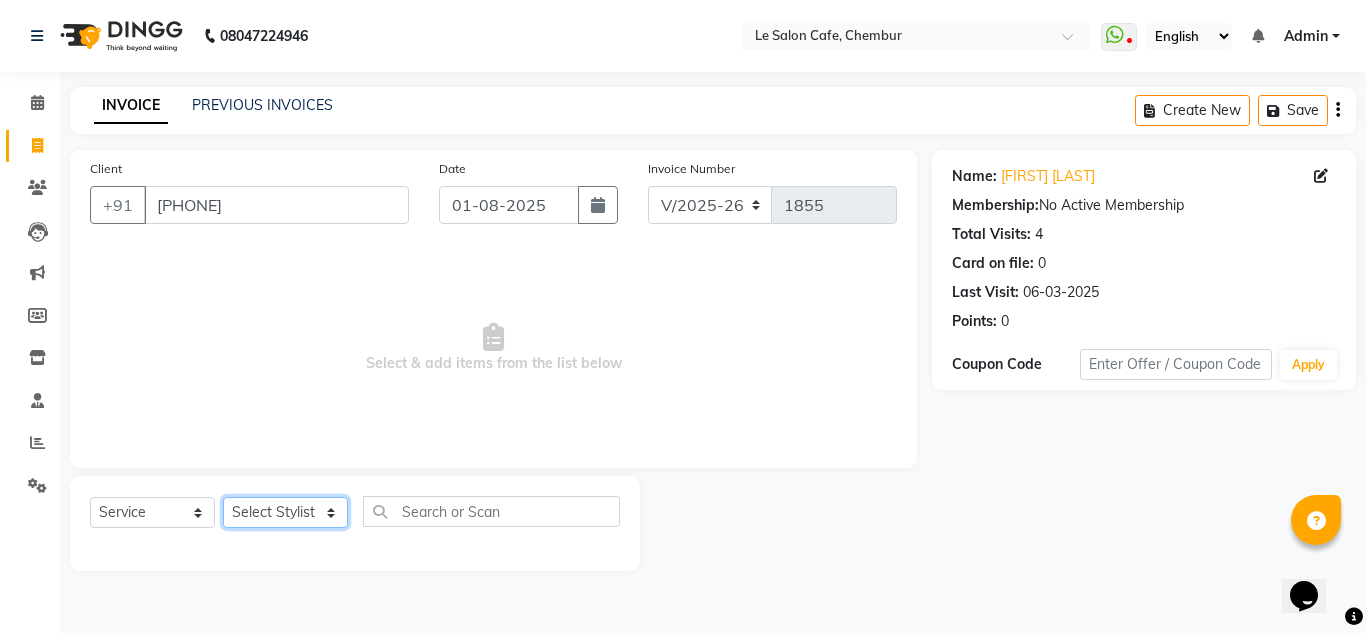 select on "70684" 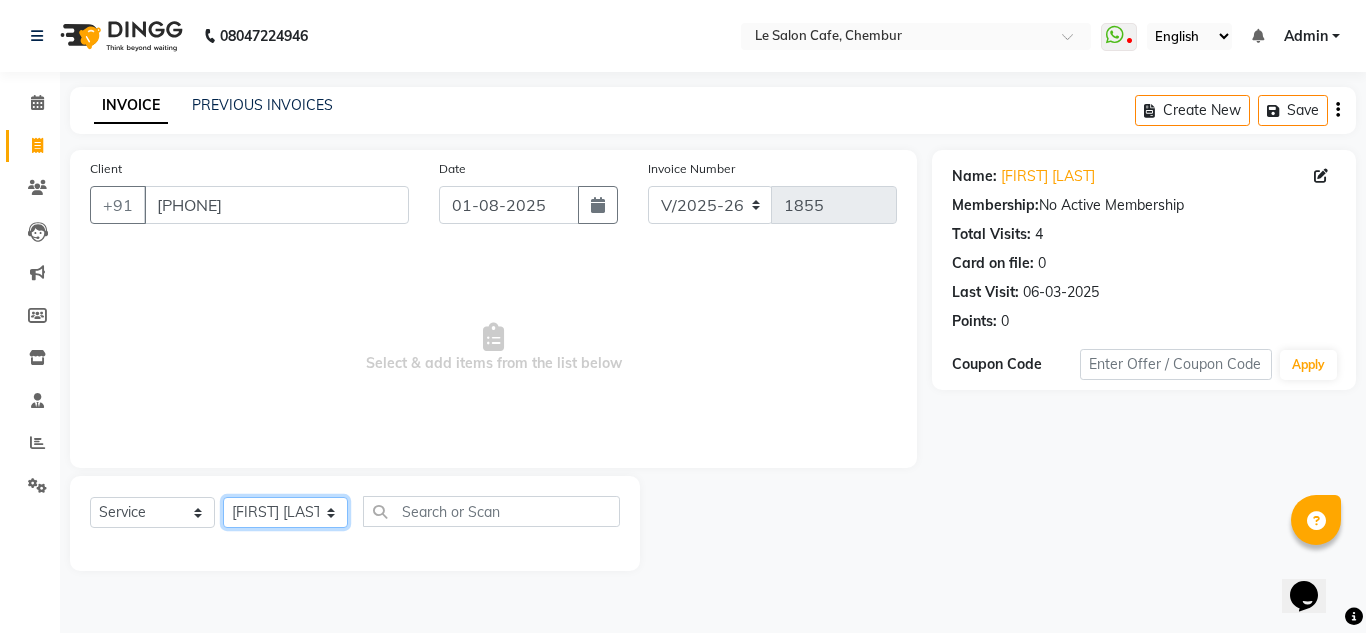 click on "Select Stylist Amandeep Kaur Kalsi Aniket Kadam  Faim Alvi  Front Desk  Muskan Khan  Pooja Kolge Reena Shaukat Ali  Salman Ansari  Shailendra Chauhan  Shekhar Sangle Soniyaa Varma Suchita Mistry" 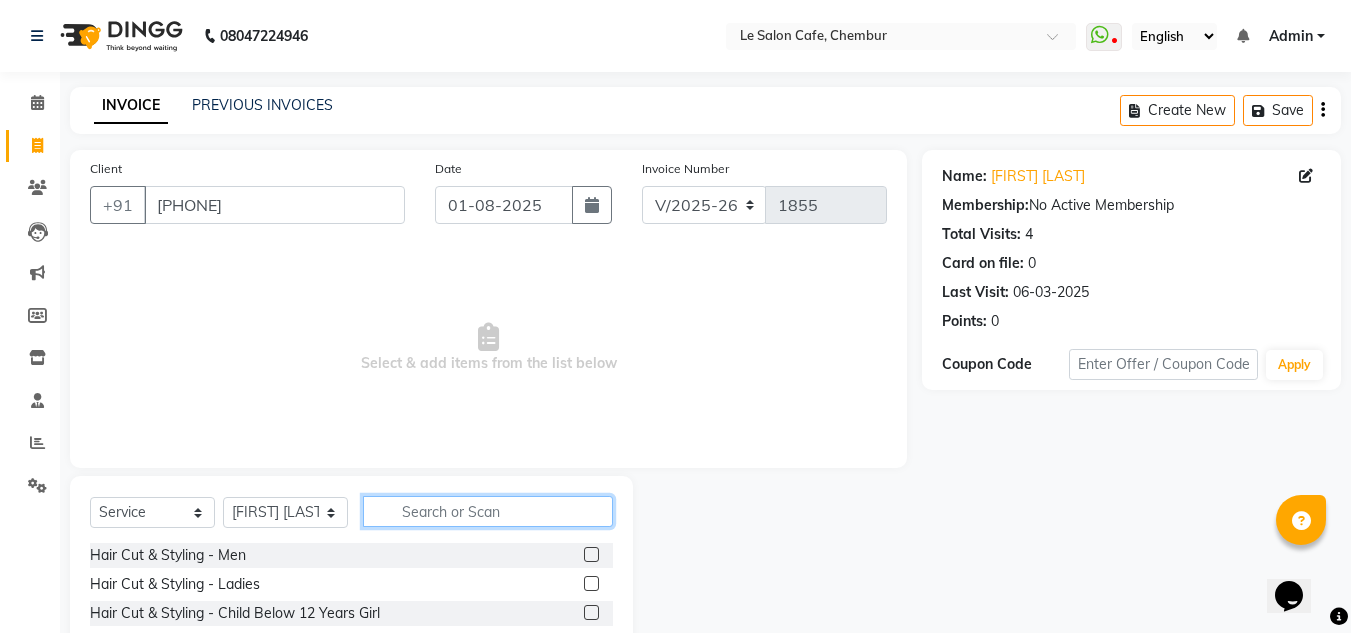 click 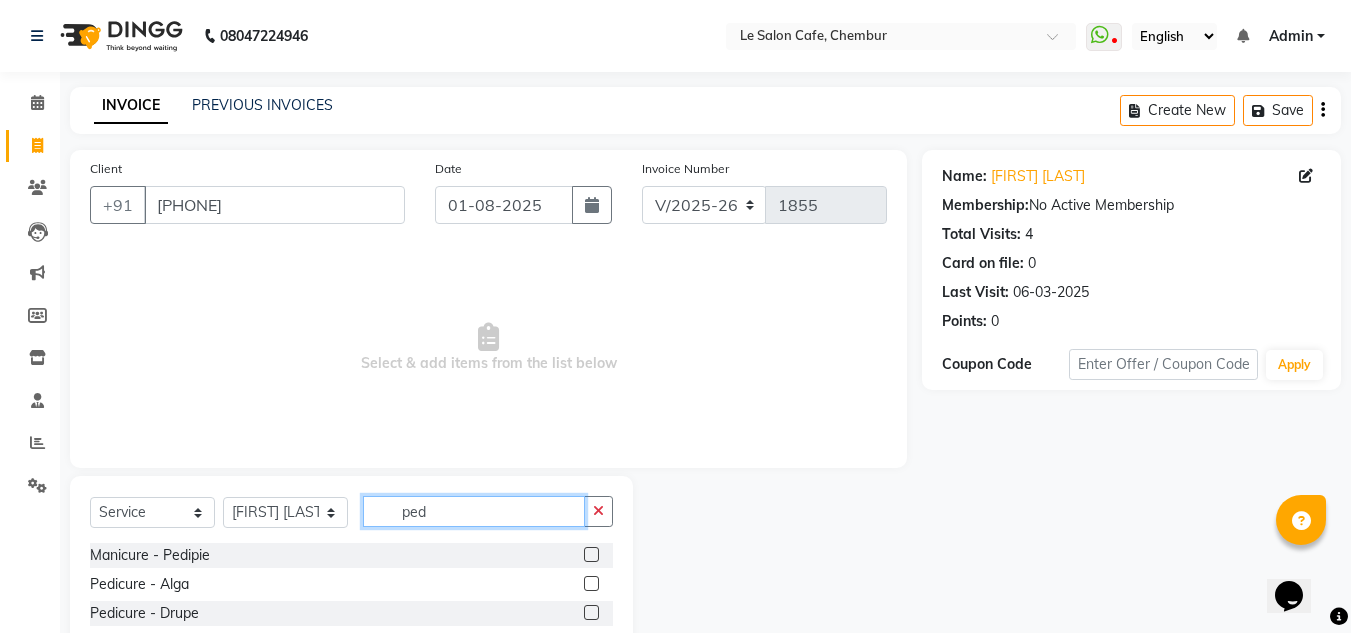 type on "pedi" 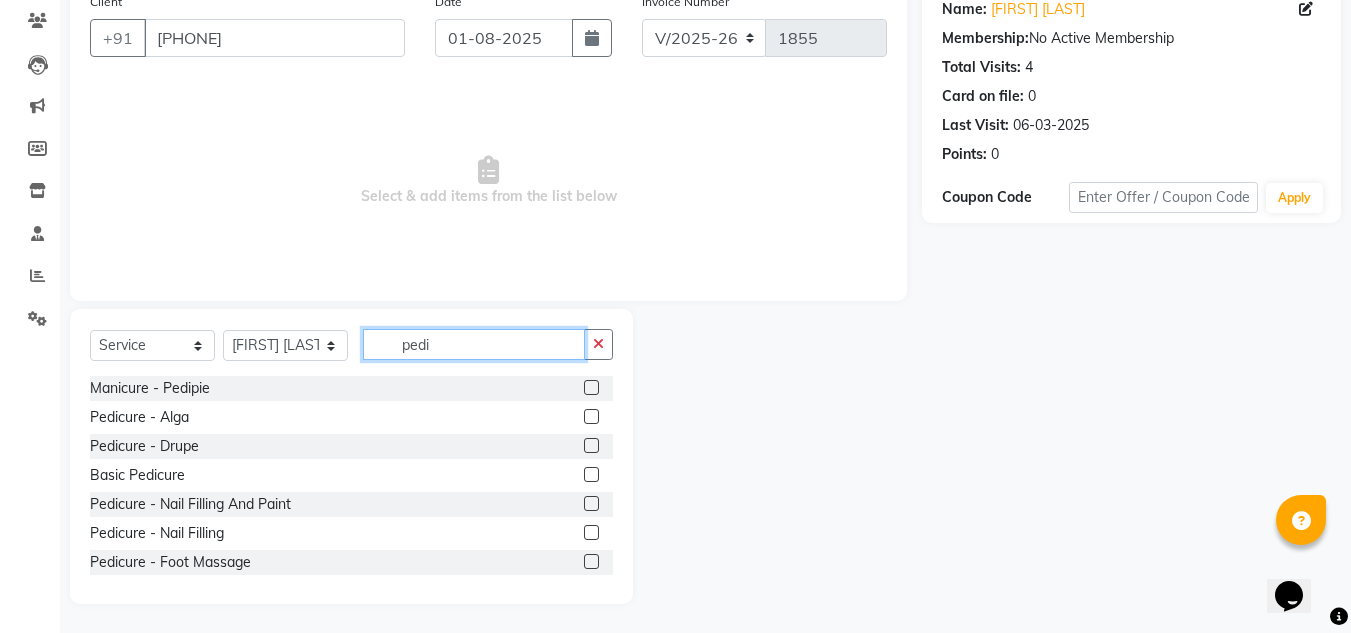 scroll, scrollTop: 168, scrollLeft: 0, axis: vertical 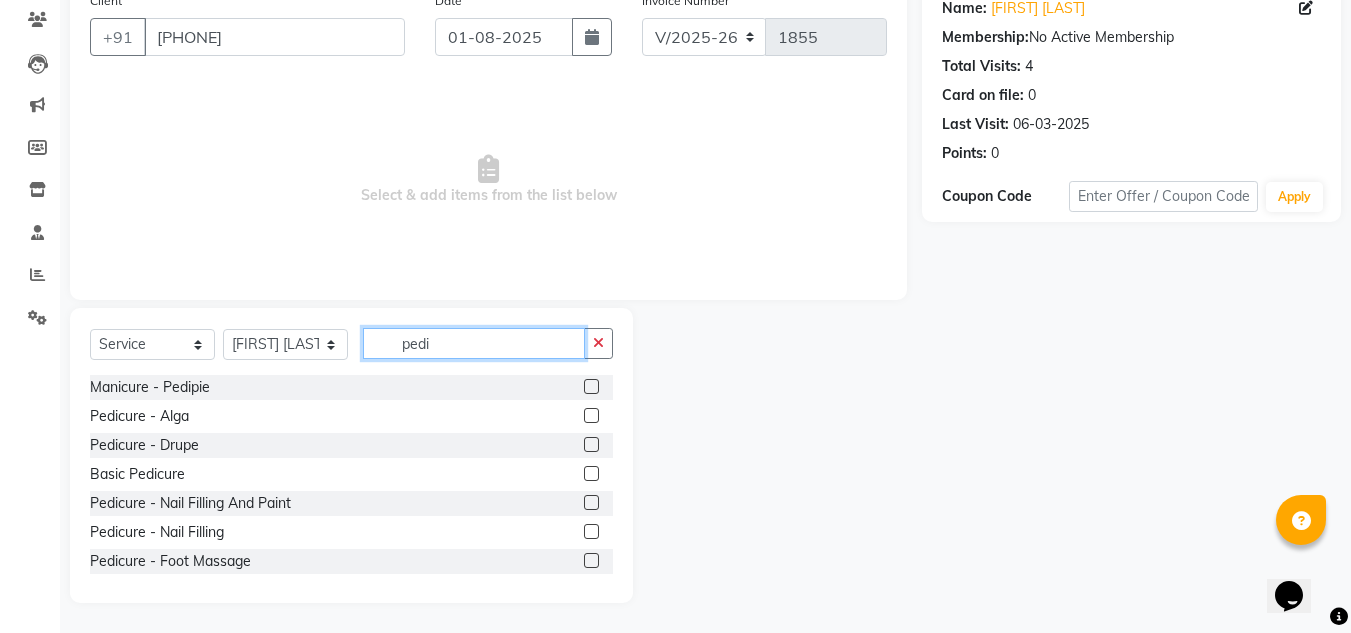 drag, startPoint x: 455, startPoint y: 345, endPoint x: 367, endPoint y: 352, distance: 88.27797 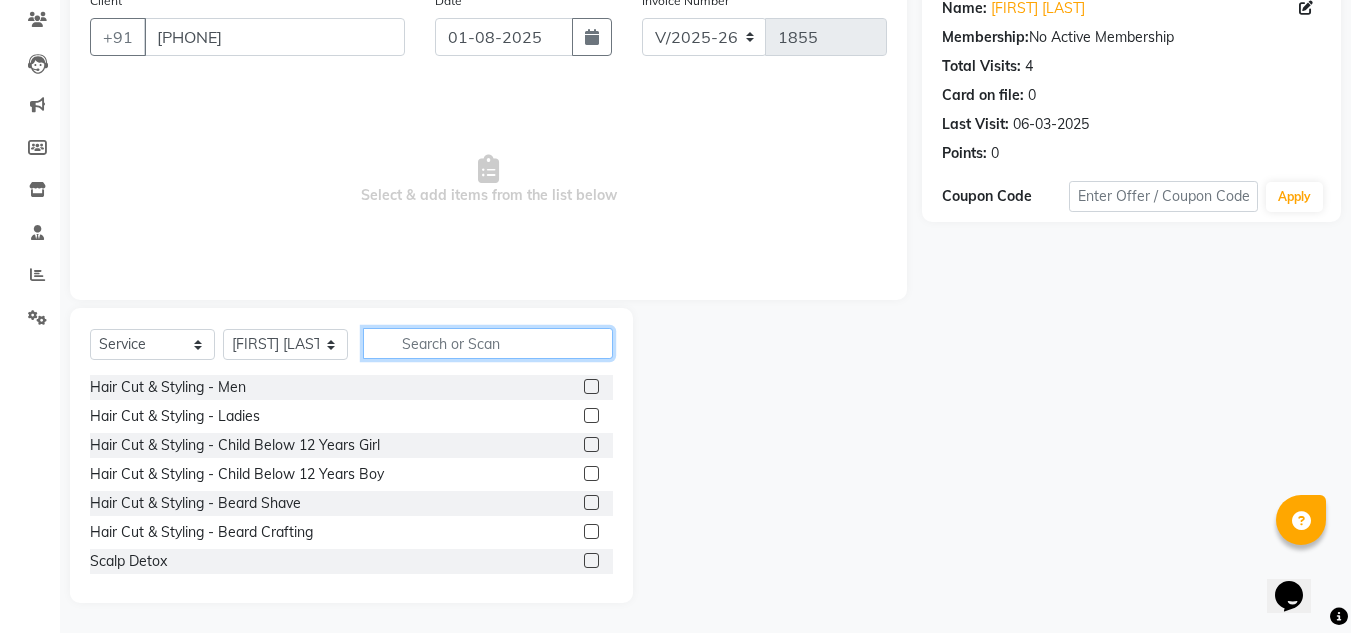 click 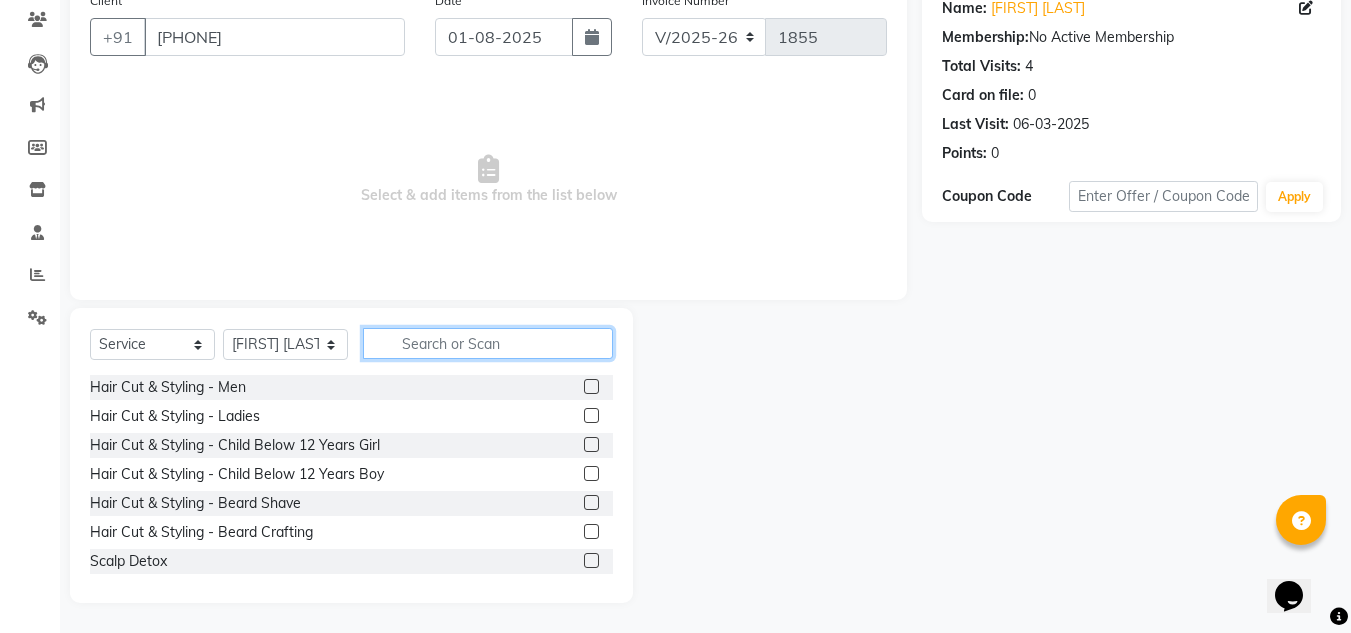 click 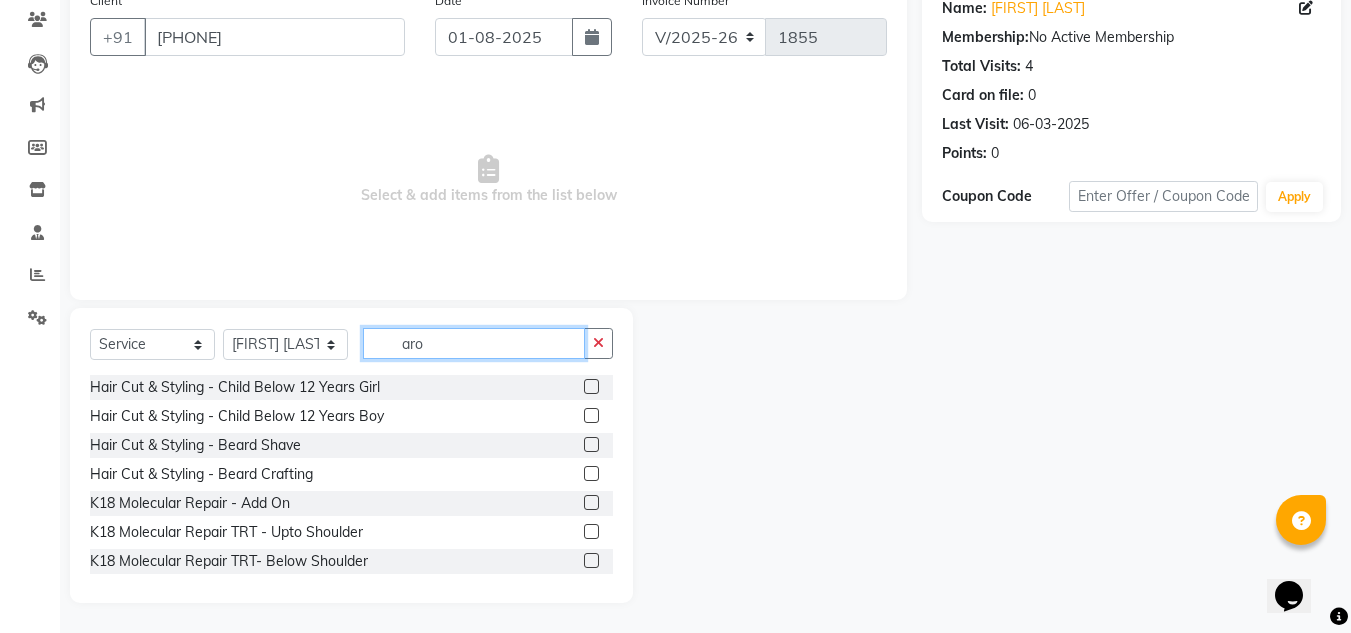 scroll, scrollTop: 26, scrollLeft: 0, axis: vertical 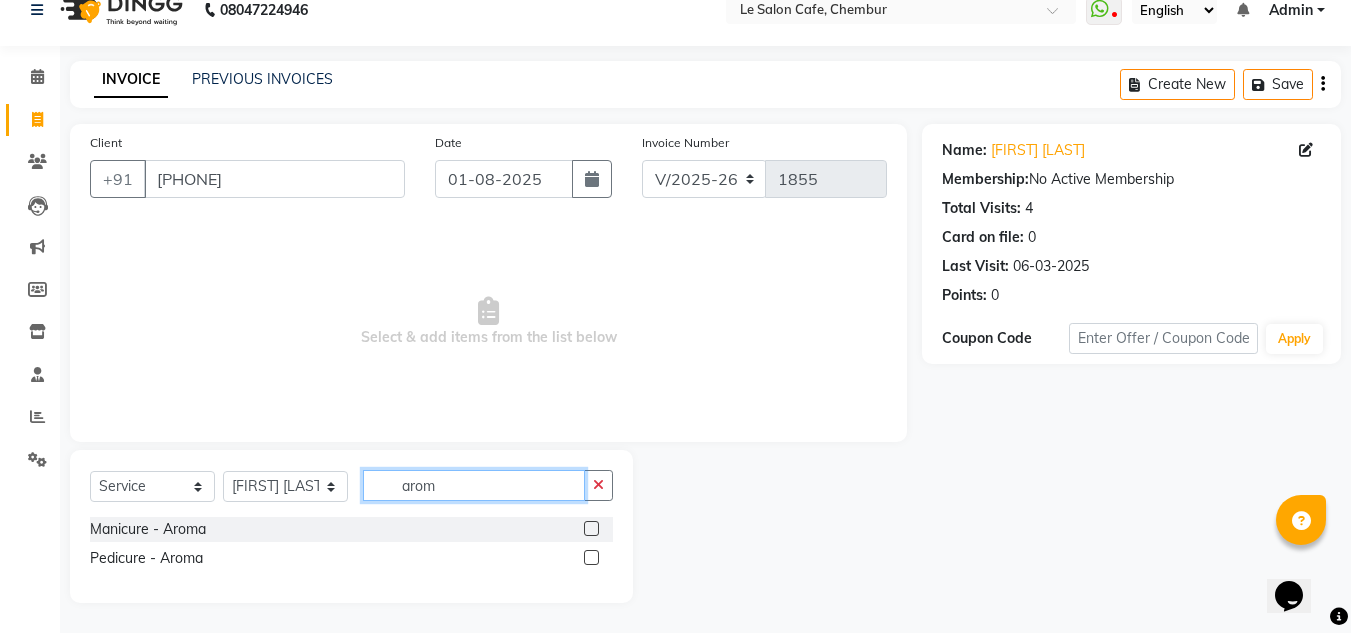 type on "arom" 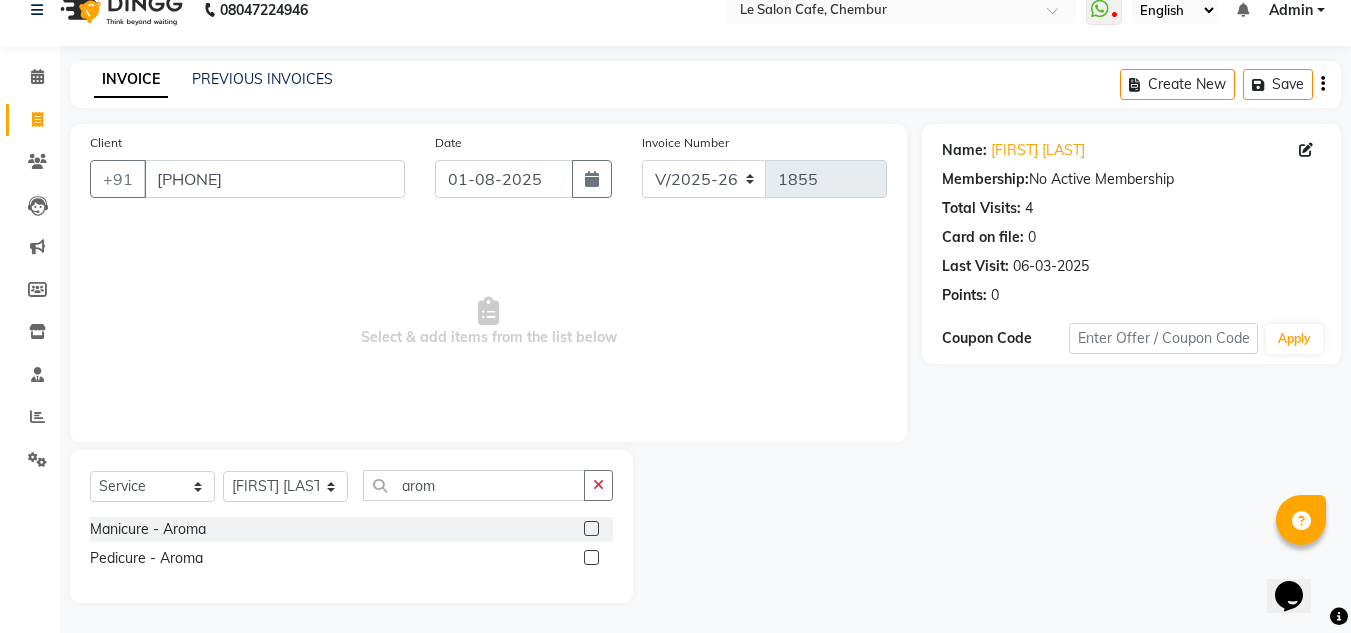 click on "Pedicure - Aroma" 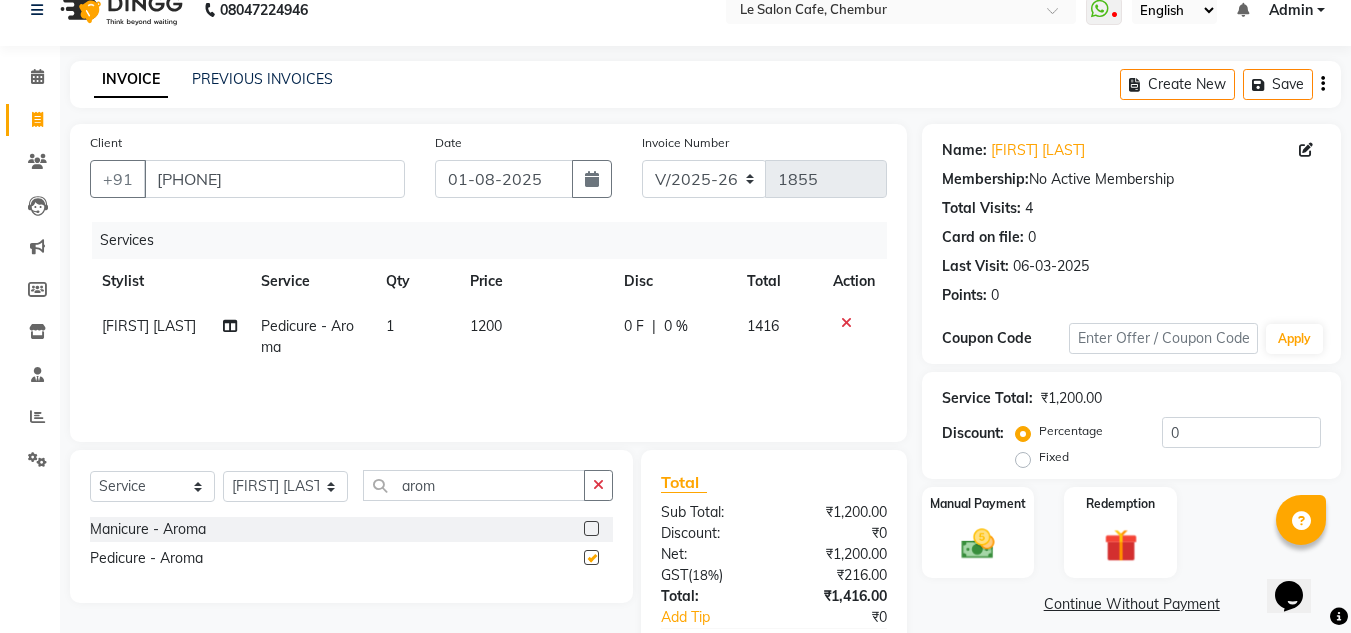 checkbox on "false" 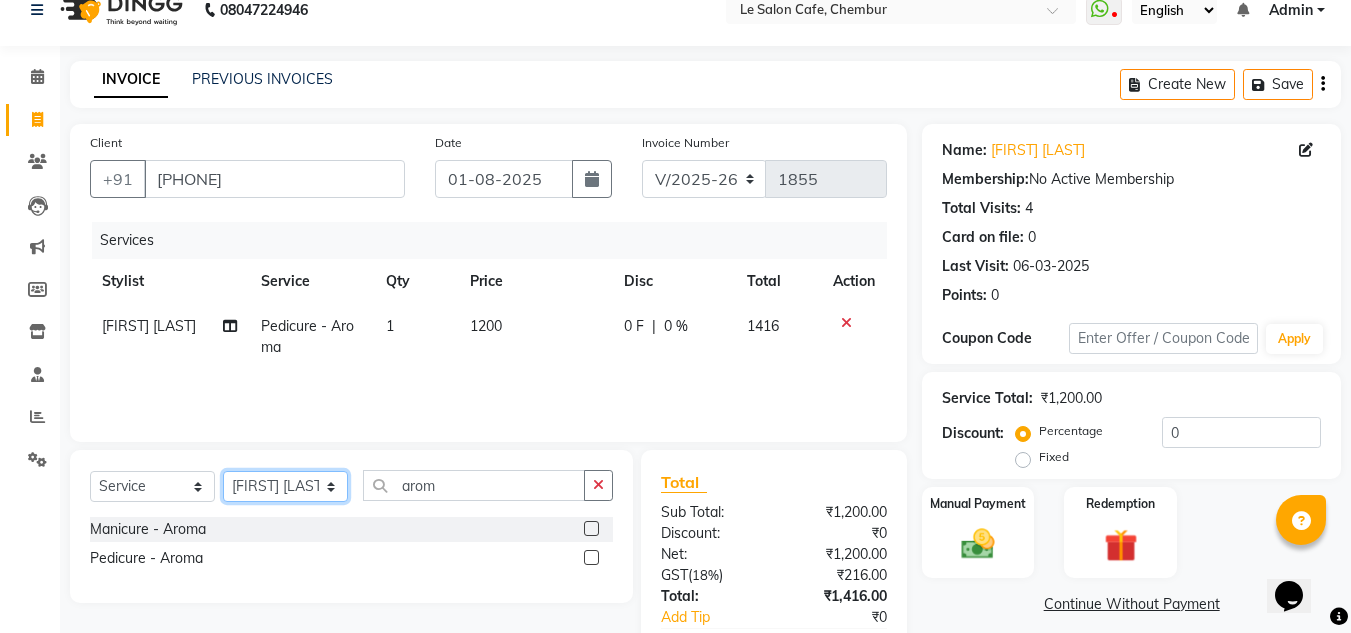 click on "Select Stylist Amandeep Kaur Kalsi Aniket Kadam  Faim Alvi  Front Desk  Muskan Khan  Pooja Kolge Reena Shaukat Ali  Salman Ansari  Shailendra Chauhan  Shekhar Sangle Soniyaa Varma Suchita Mistry" 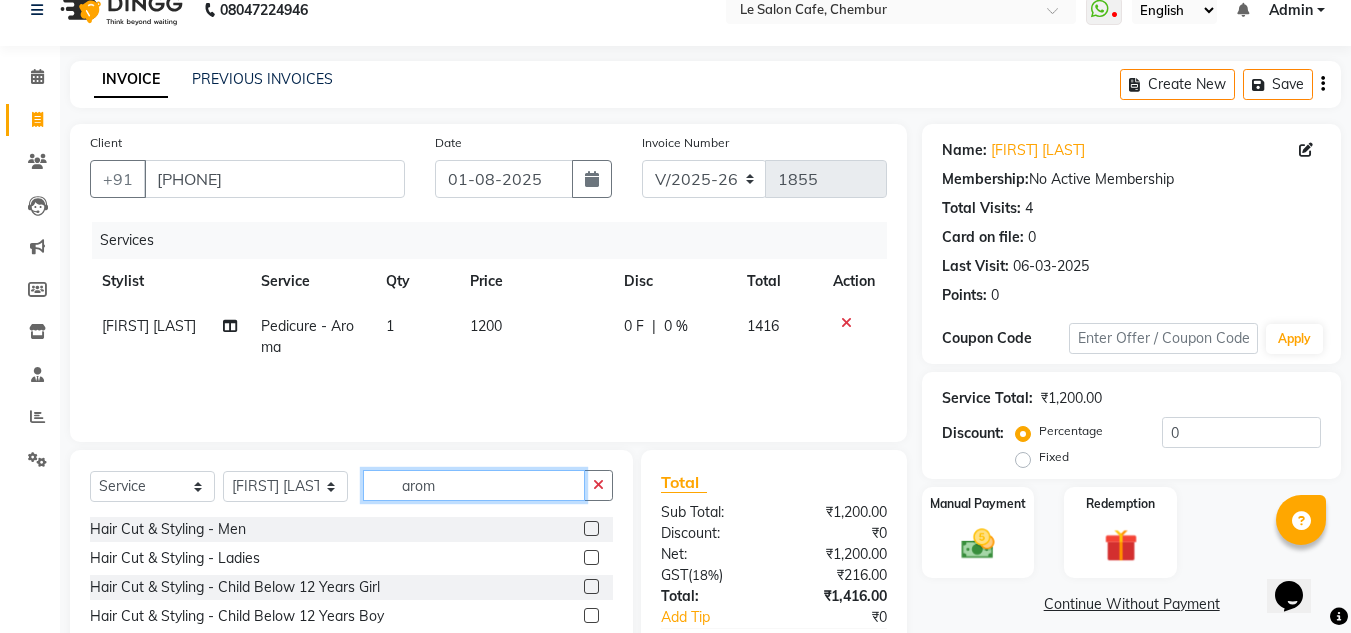 drag, startPoint x: 472, startPoint y: 494, endPoint x: 342, endPoint y: 503, distance: 130.31117 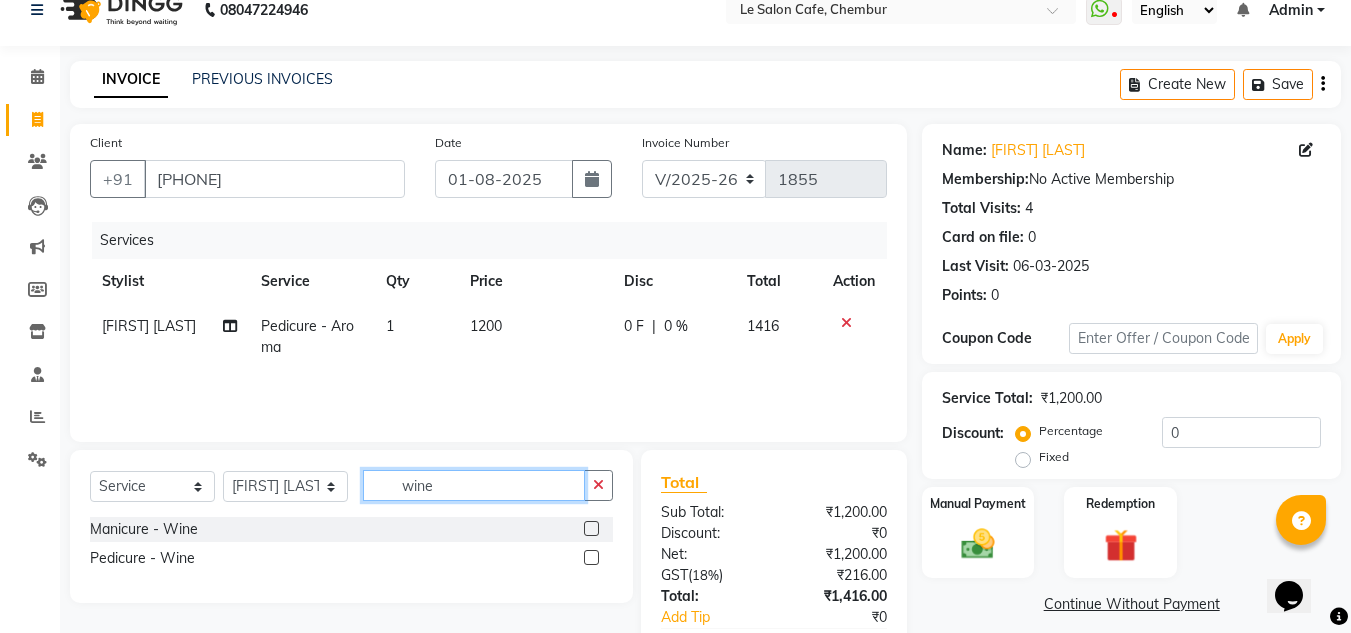 type on "wine" 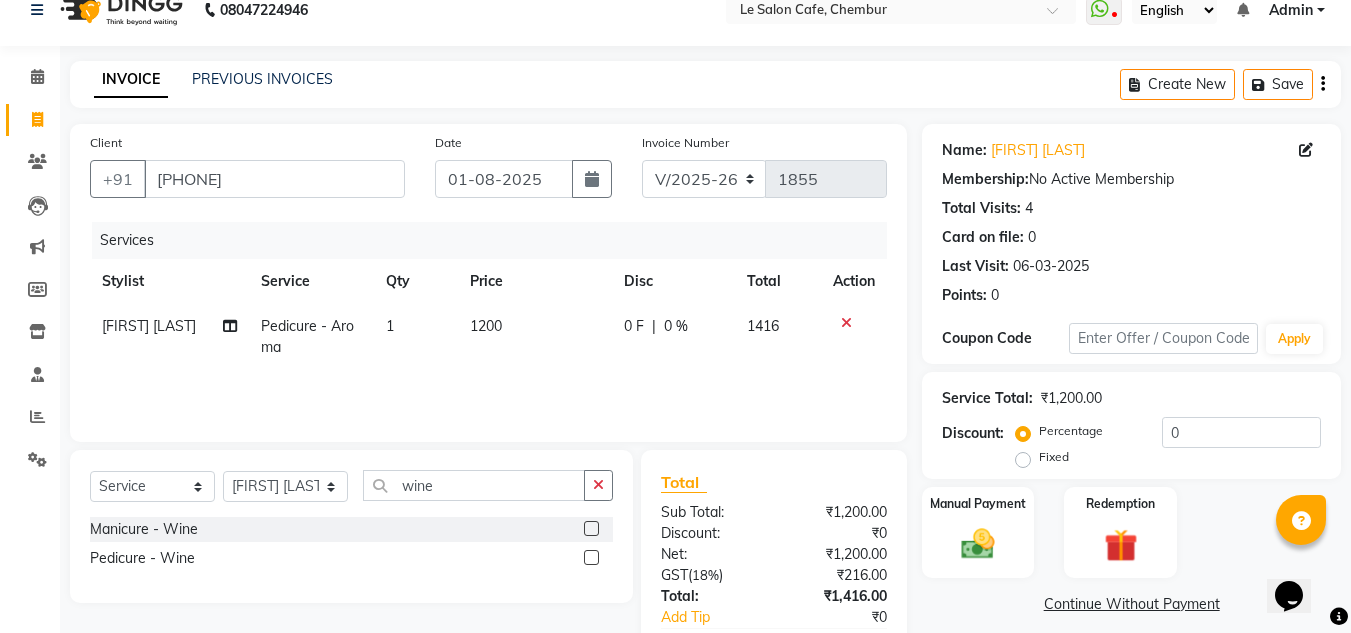 click 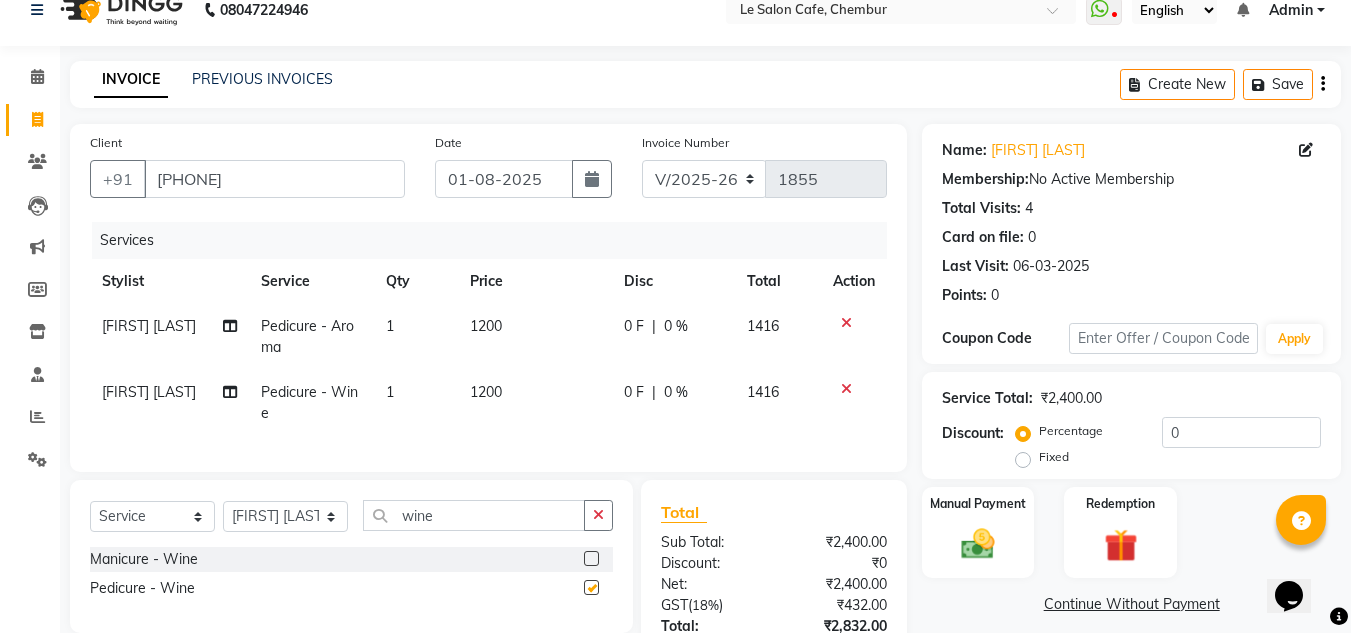 checkbox on "false" 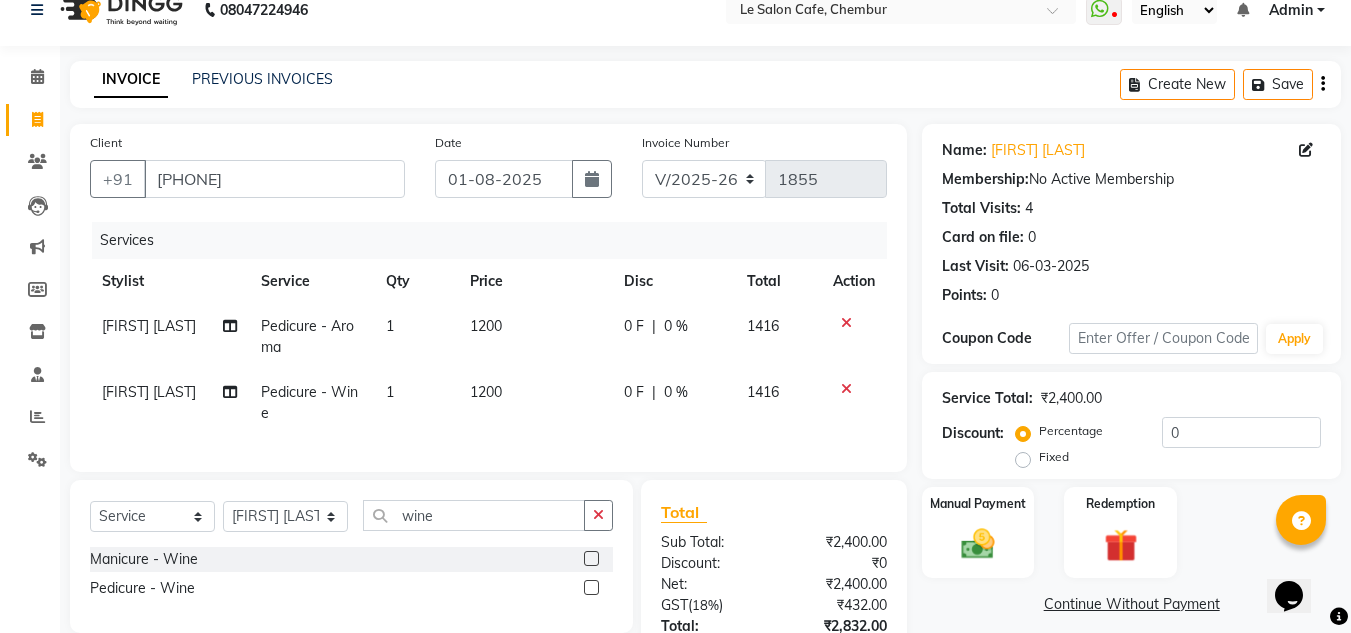 click 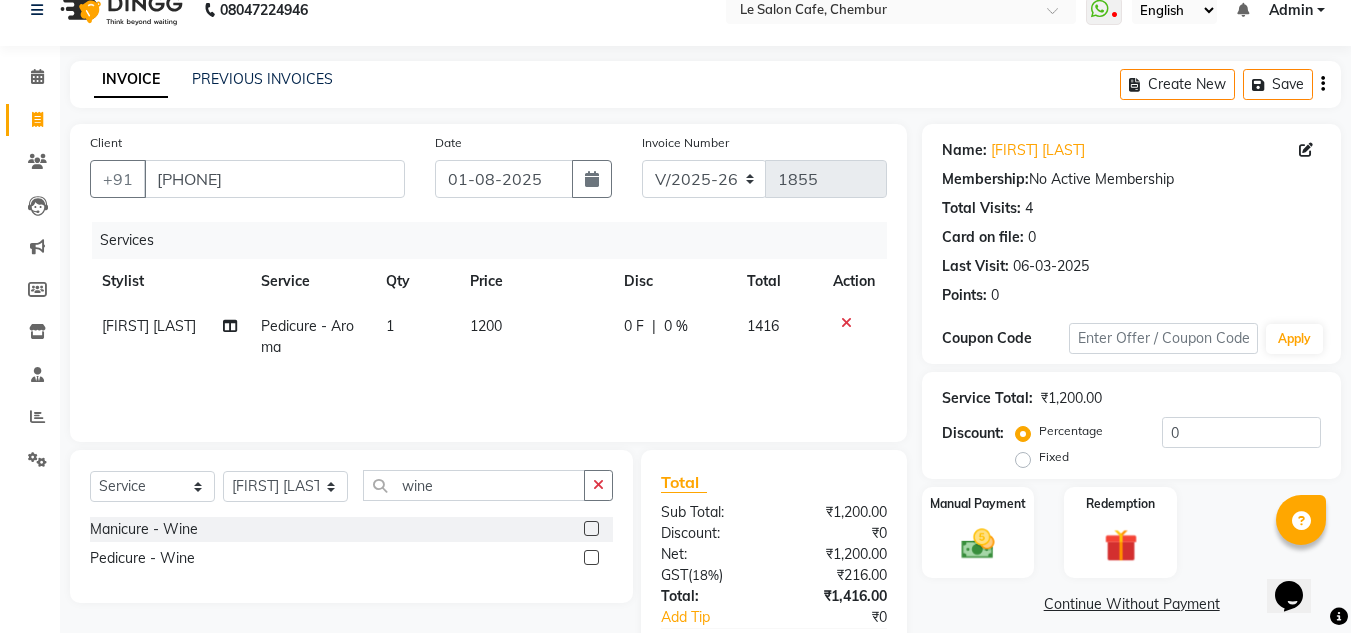 click 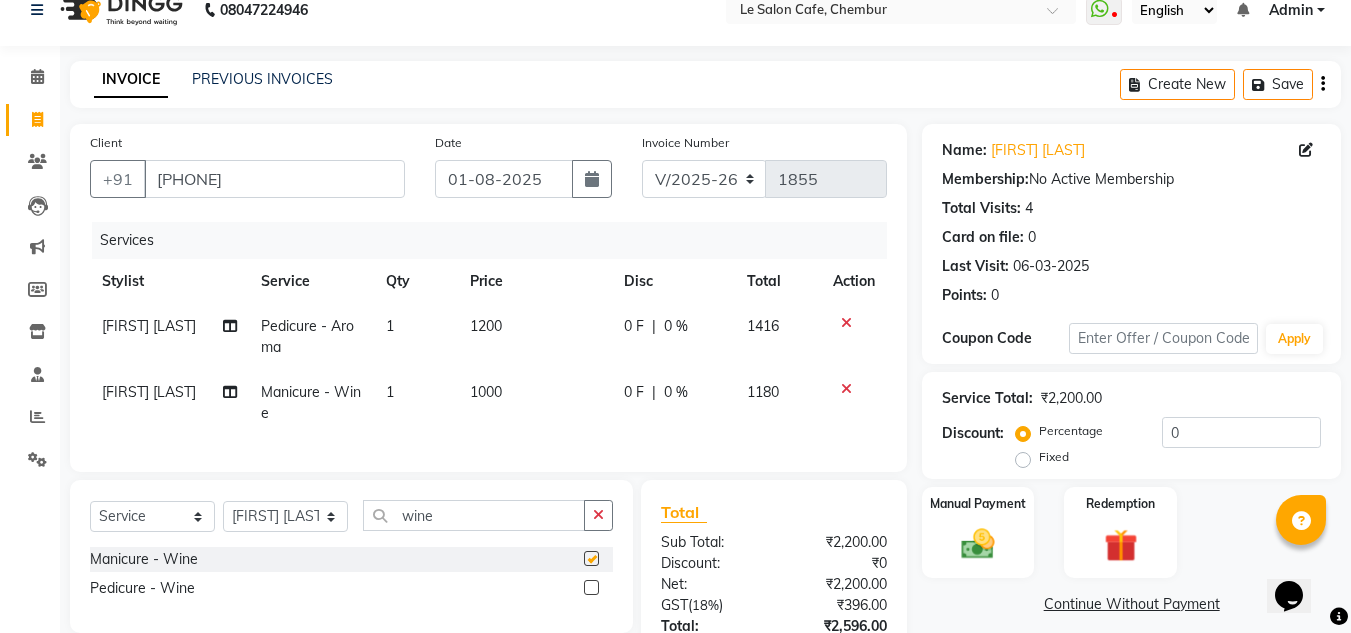 checkbox on "false" 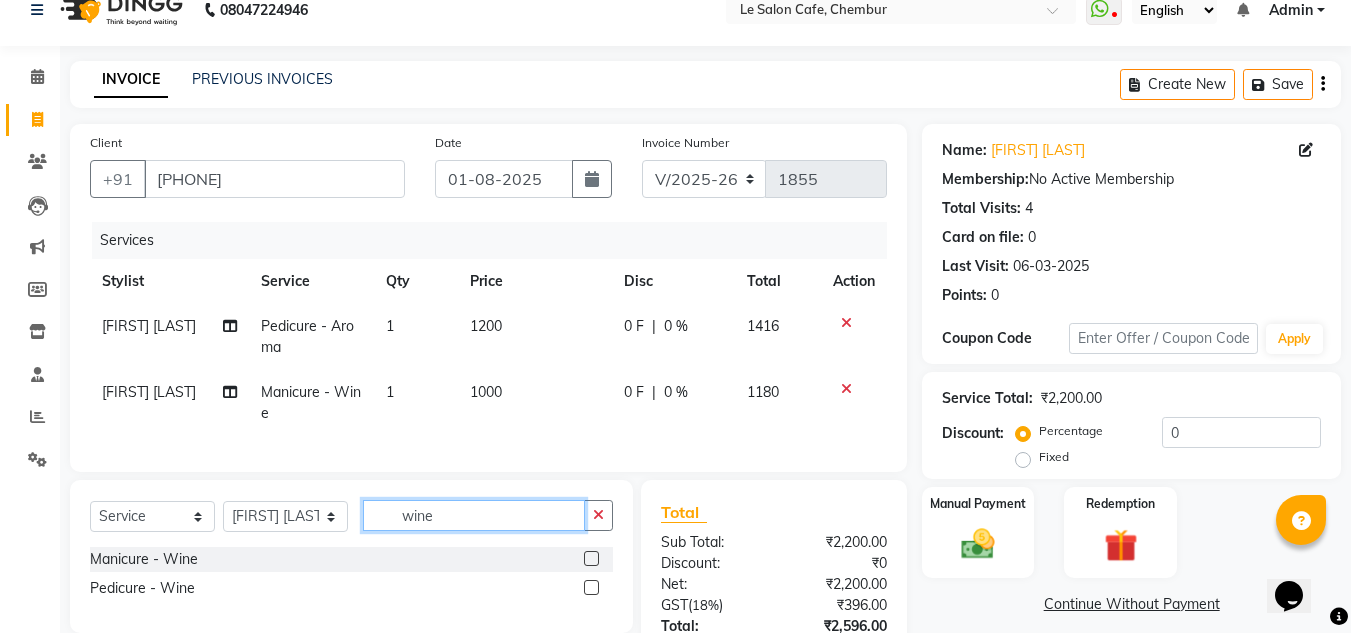 drag, startPoint x: 447, startPoint y: 533, endPoint x: 271, endPoint y: 549, distance: 176.72577 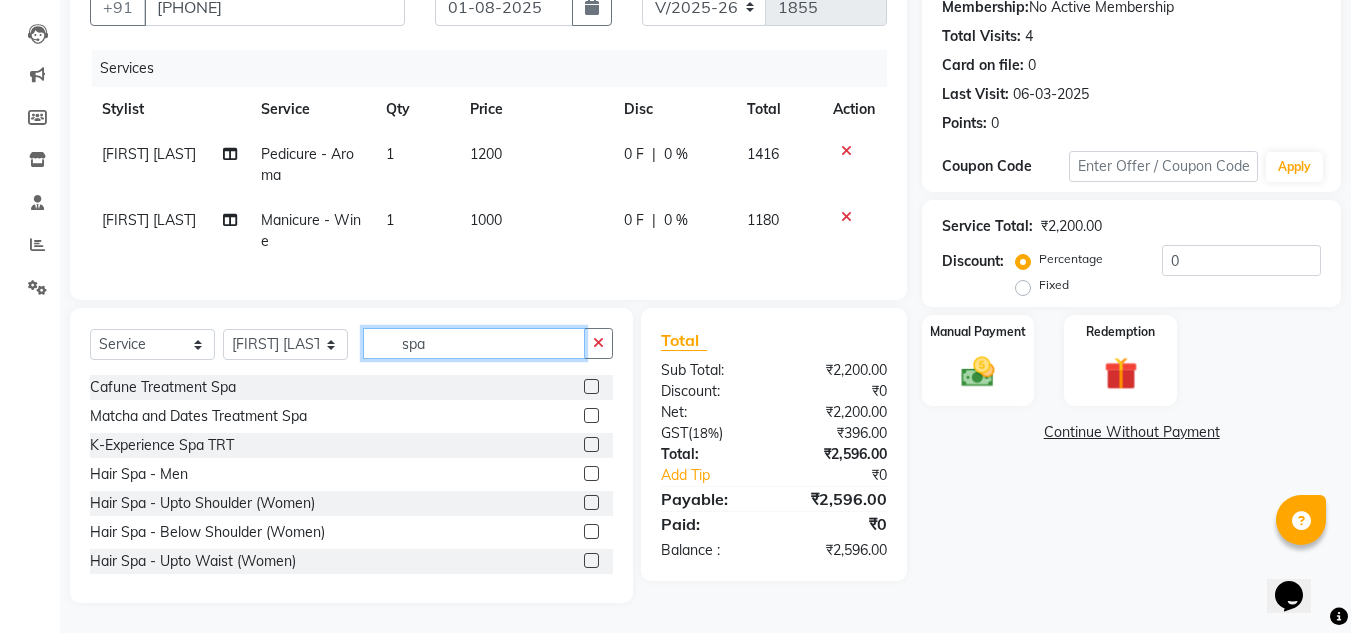 scroll, scrollTop: 213, scrollLeft: 0, axis: vertical 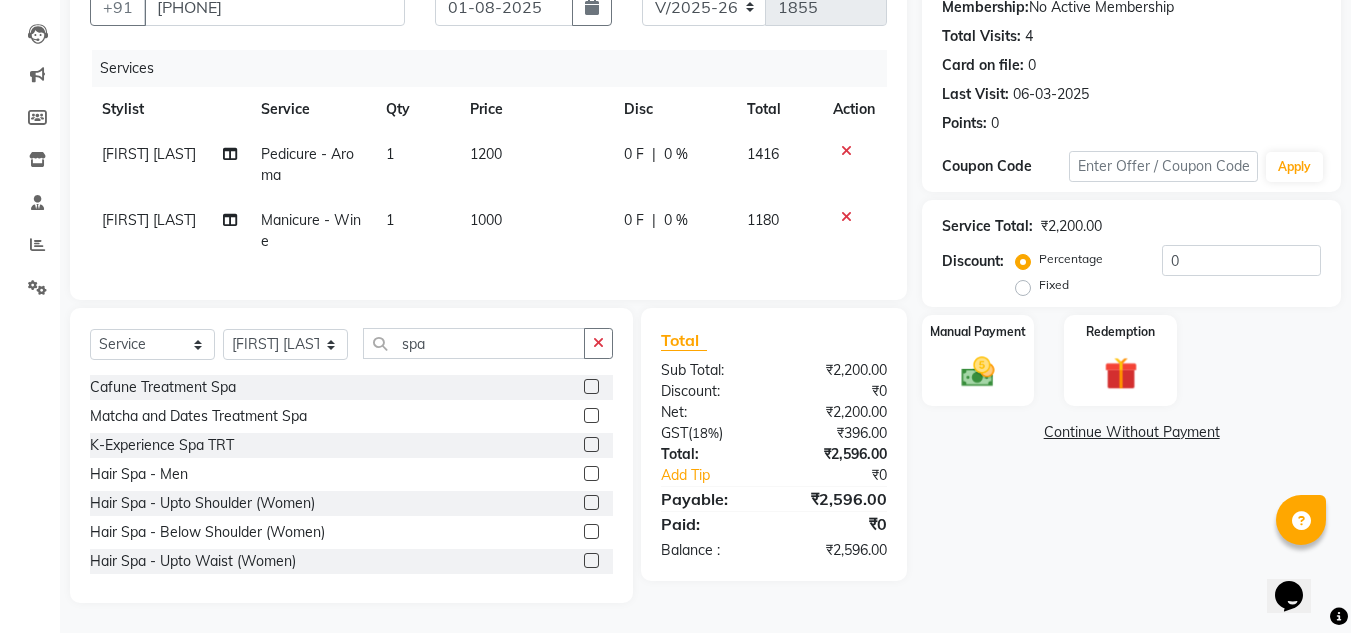 click 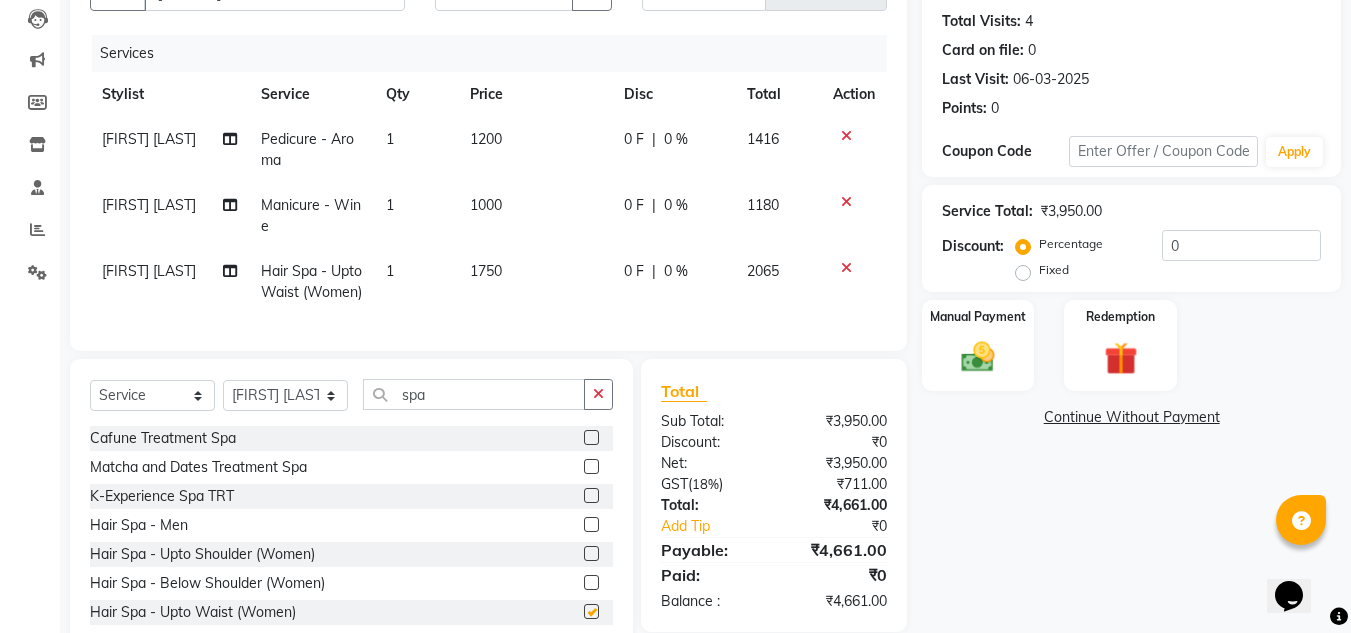 checkbox on "false" 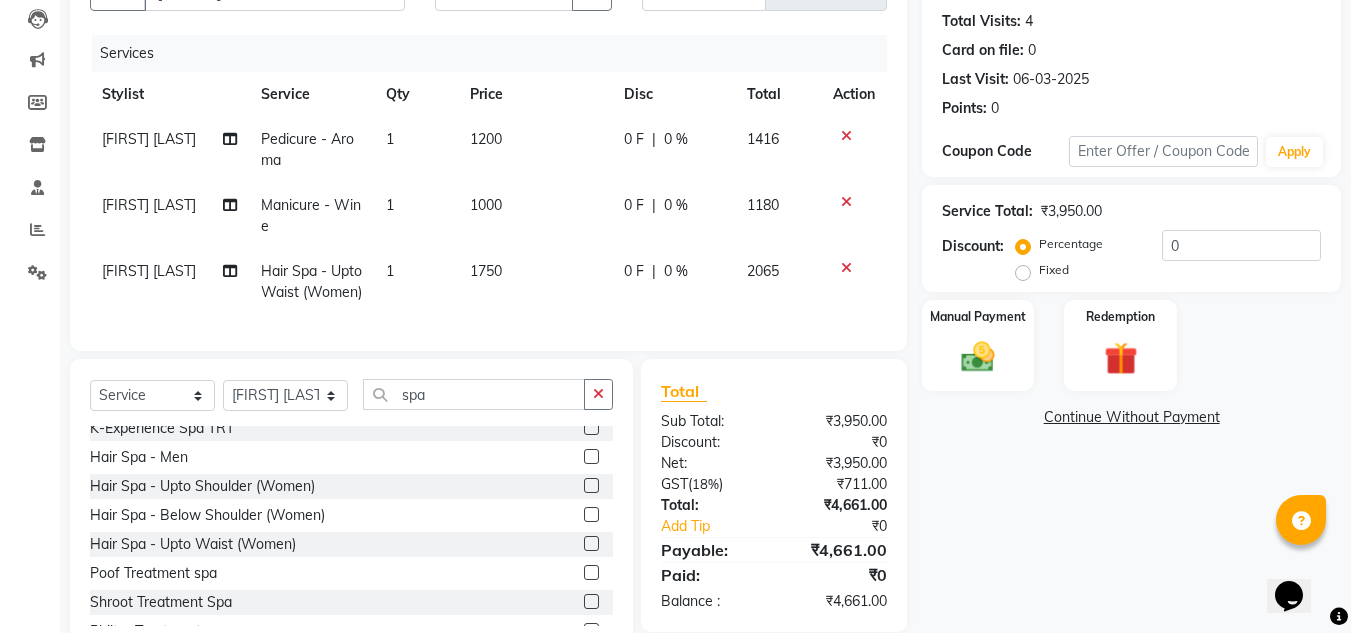 scroll, scrollTop: 148, scrollLeft: 0, axis: vertical 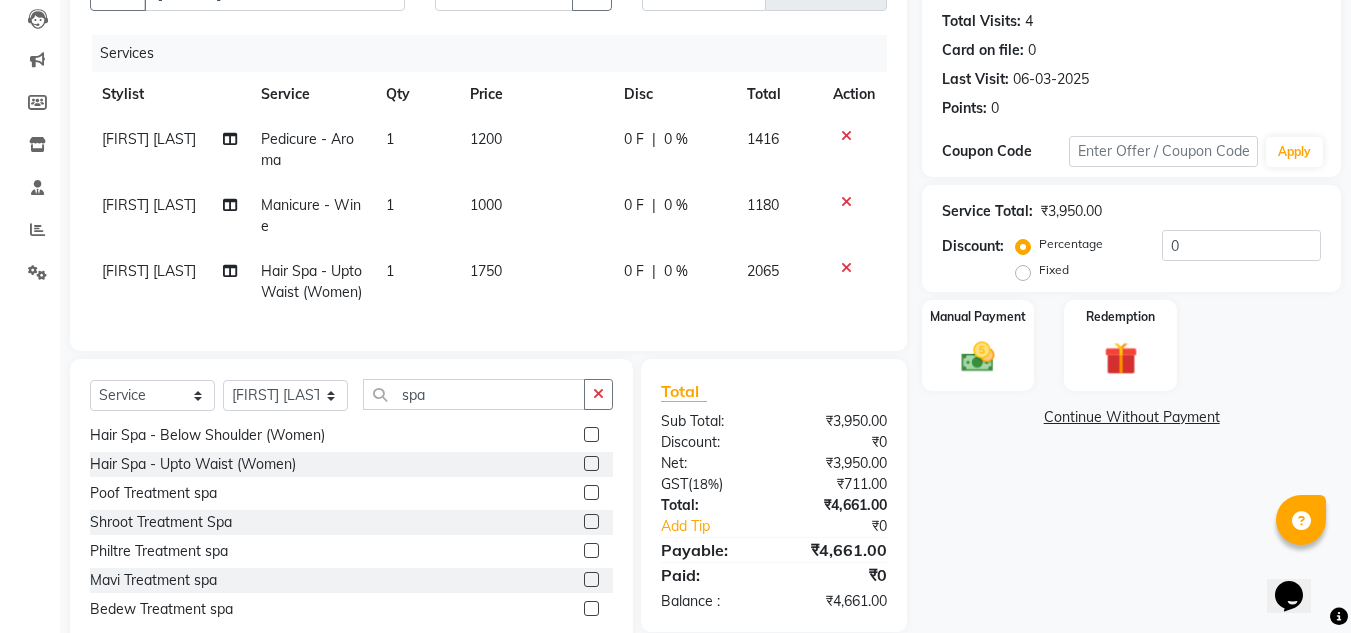 click 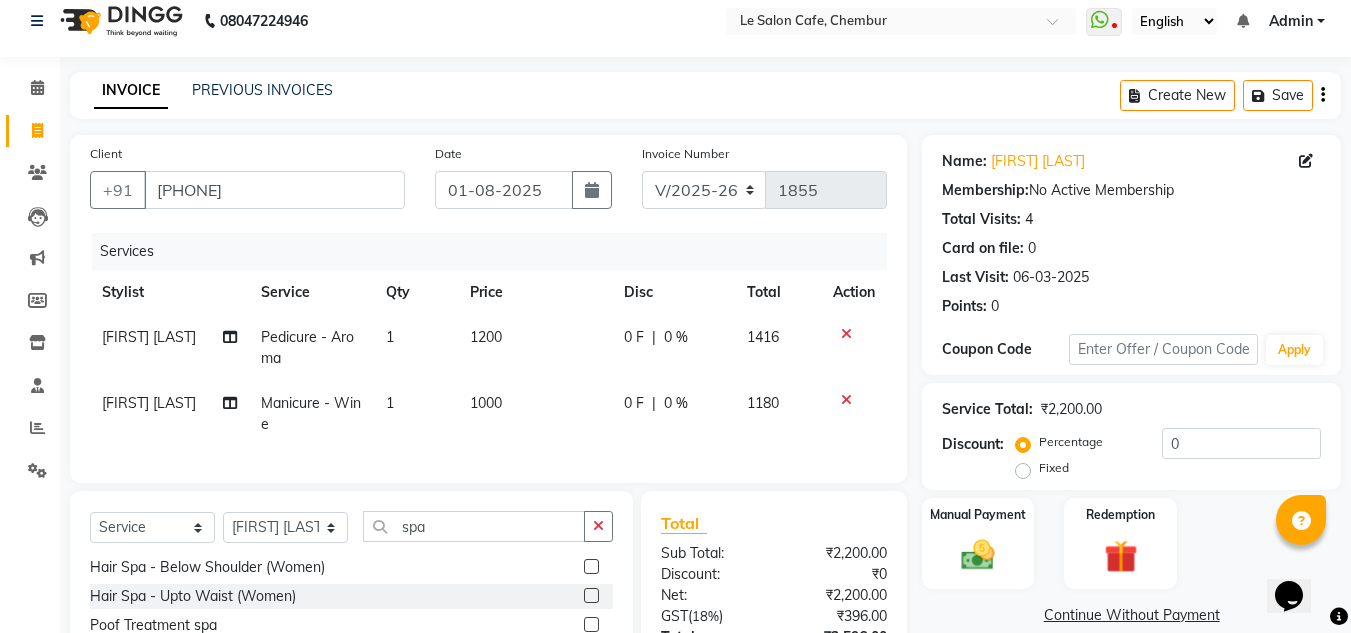 scroll, scrollTop: 0, scrollLeft: 0, axis: both 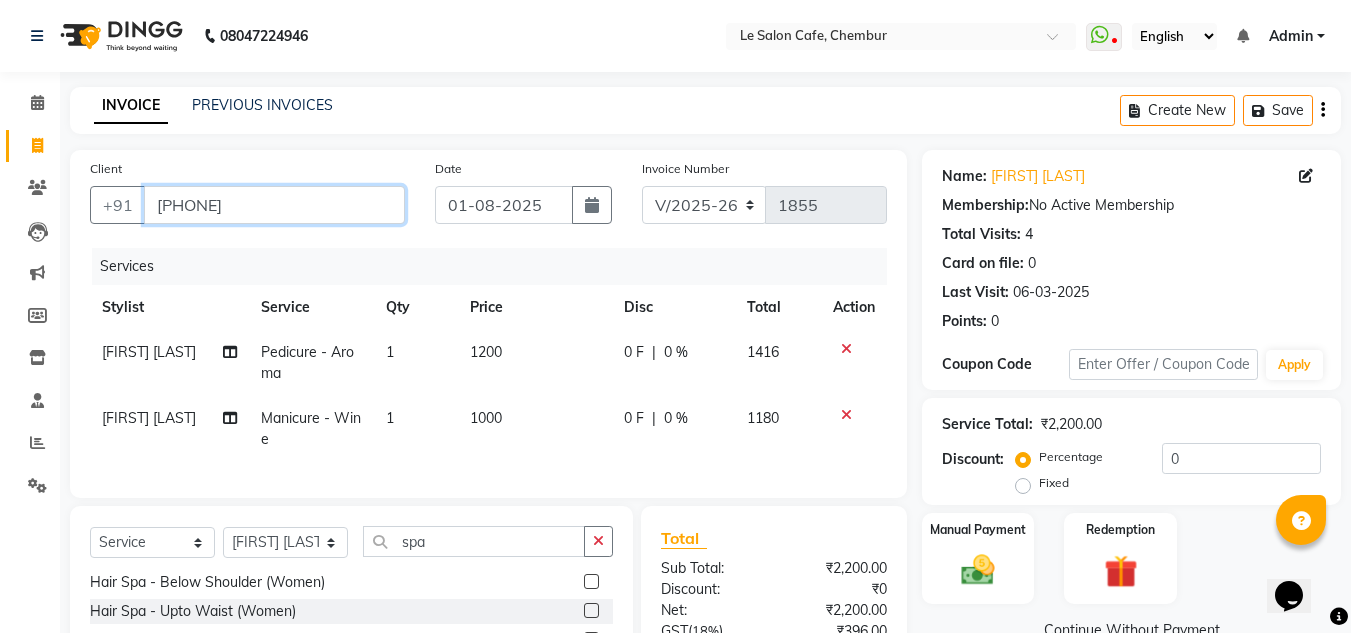 click on "[PHONE]" at bounding box center (274, 205) 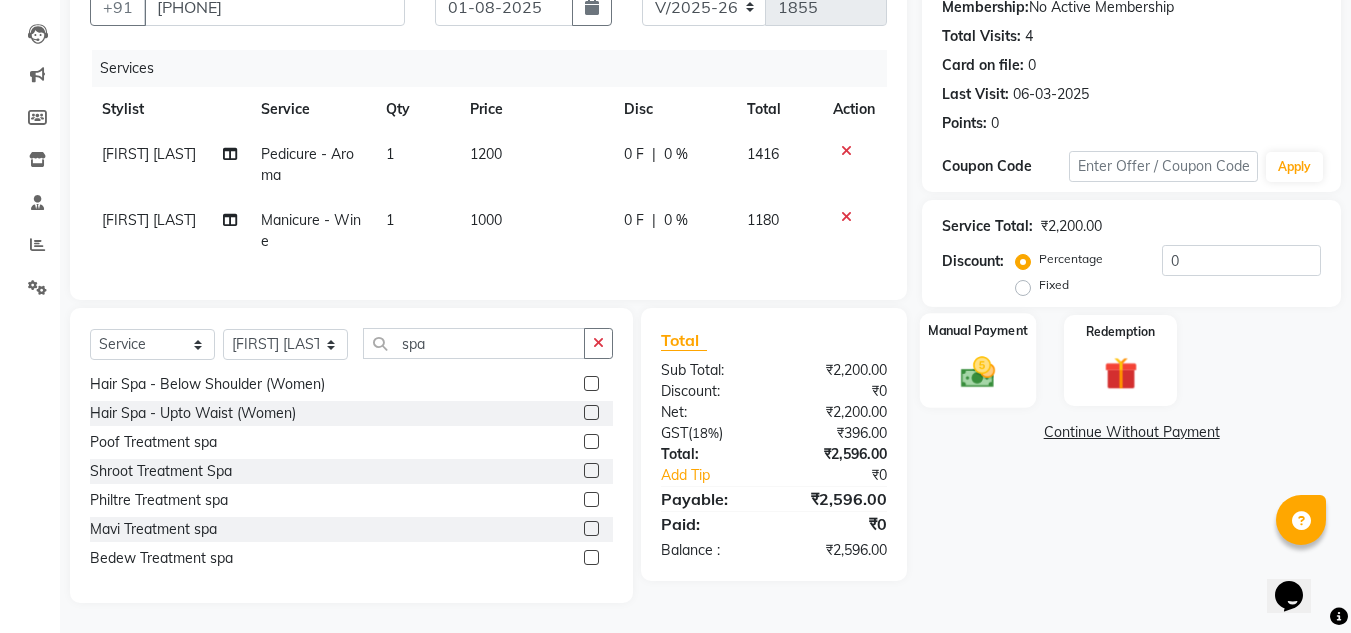 click on "Manual Payment" 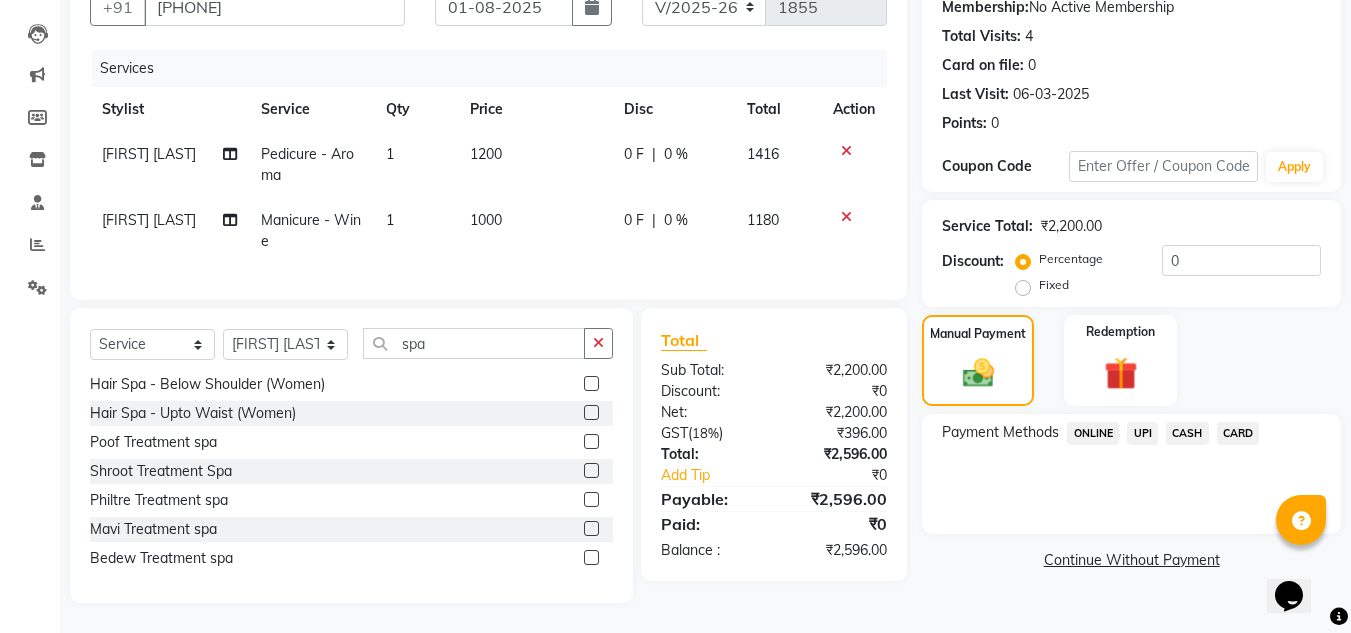 click on "UPI" 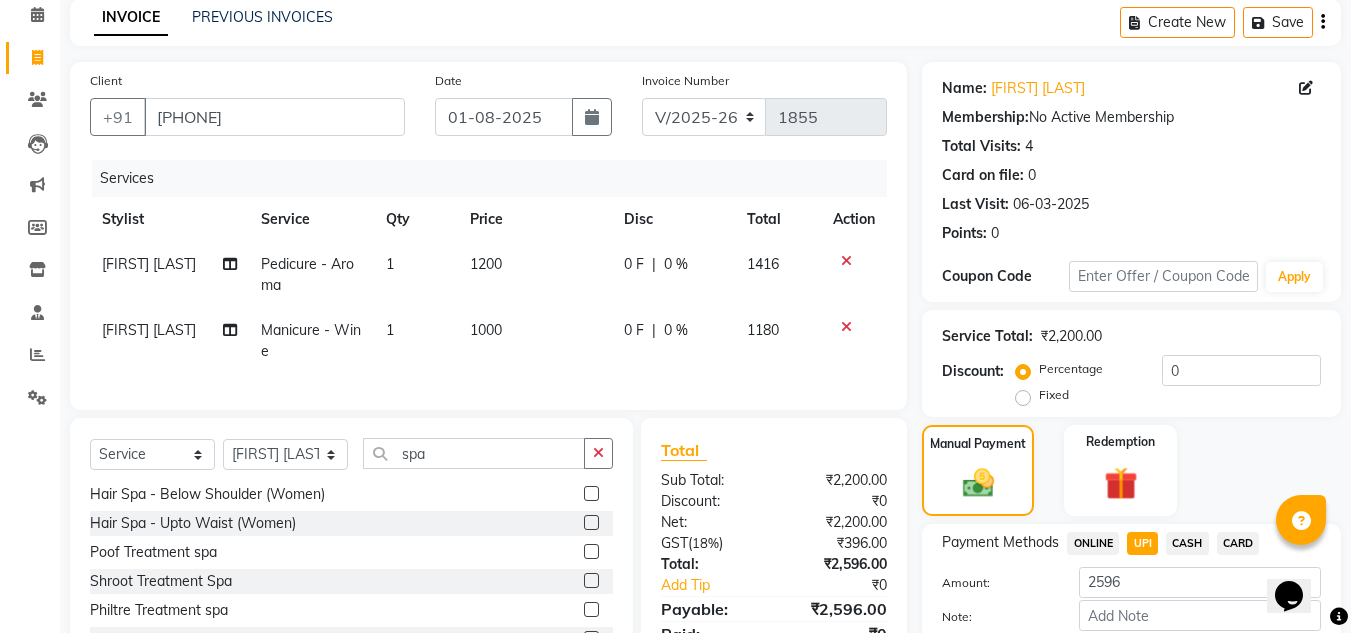 scroll, scrollTop: 213, scrollLeft: 0, axis: vertical 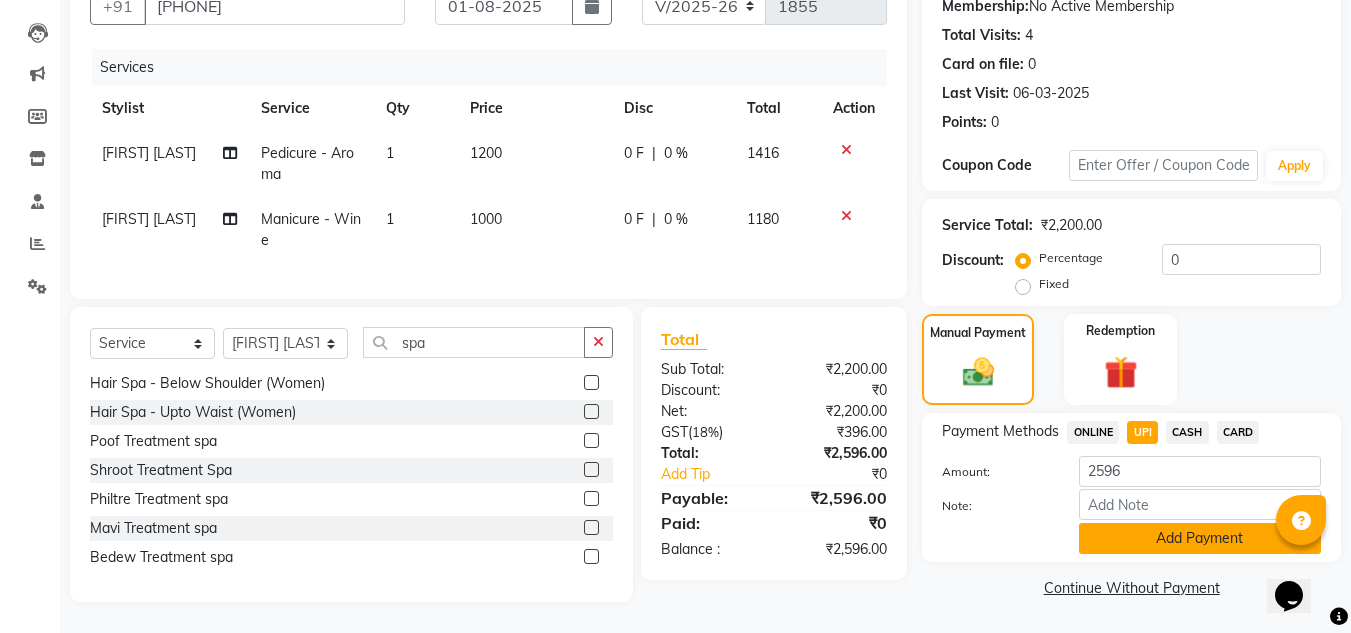 click on "Add Payment" 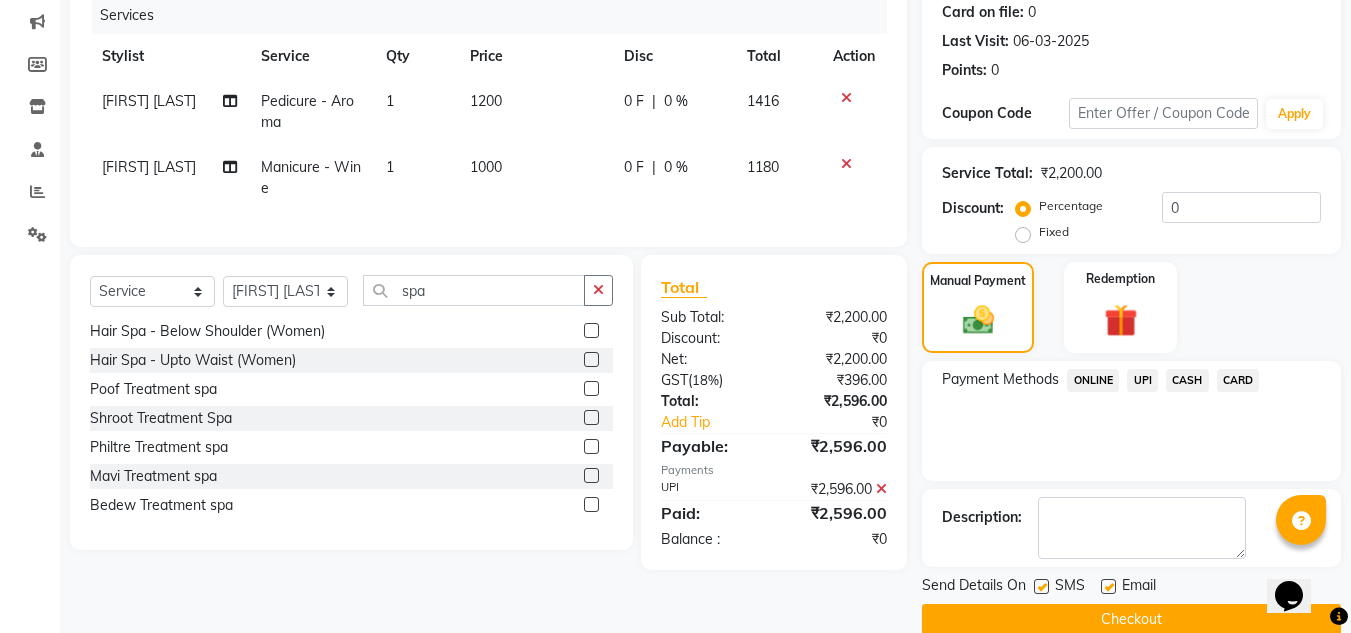 scroll, scrollTop: 283, scrollLeft: 0, axis: vertical 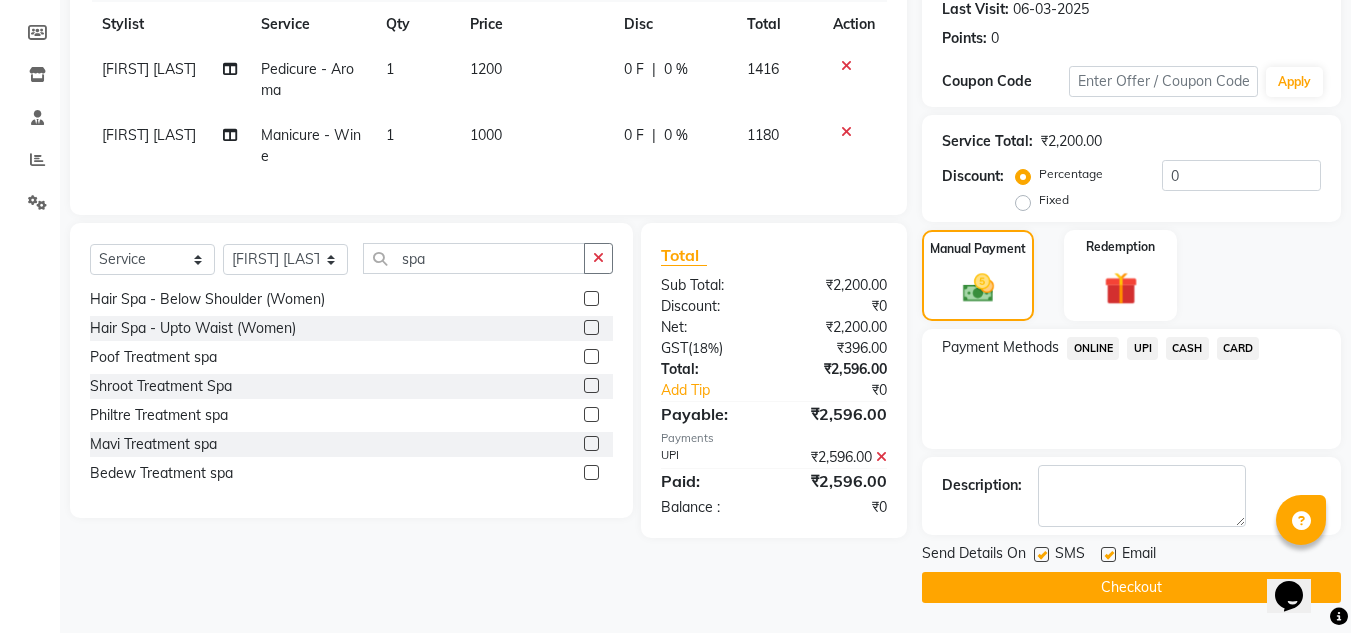 click 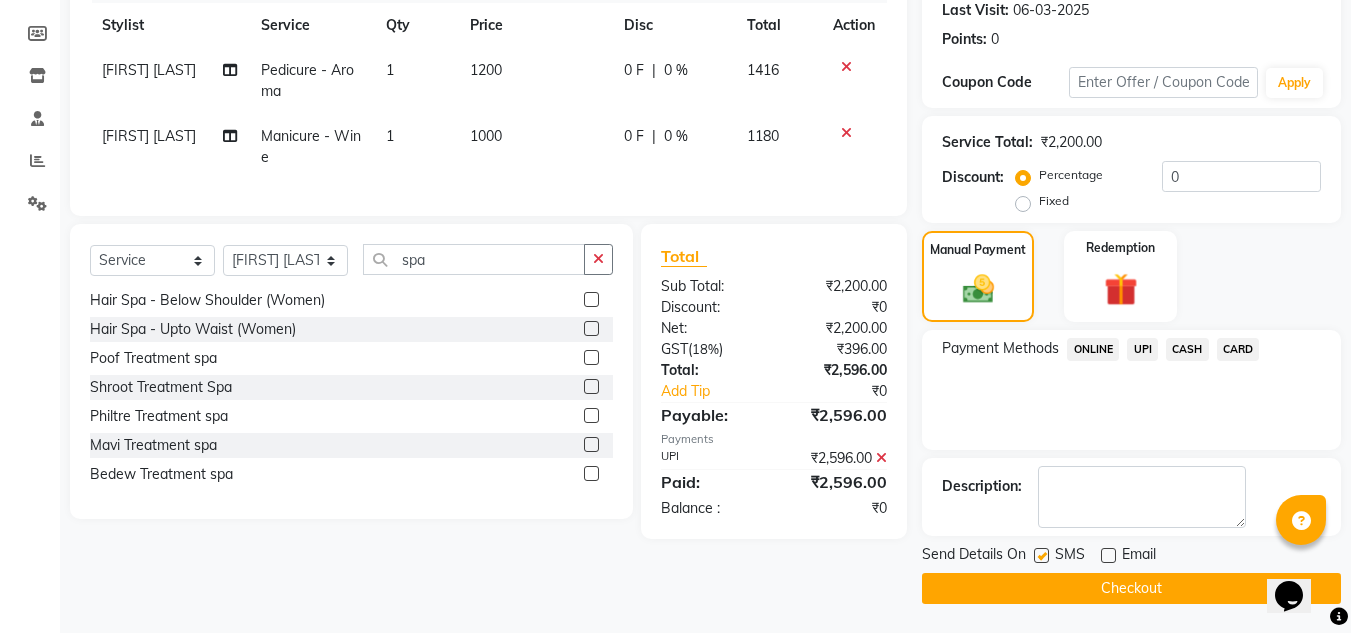 scroll, scrollTop: 283, scrollLeft: 0, axis: vertical 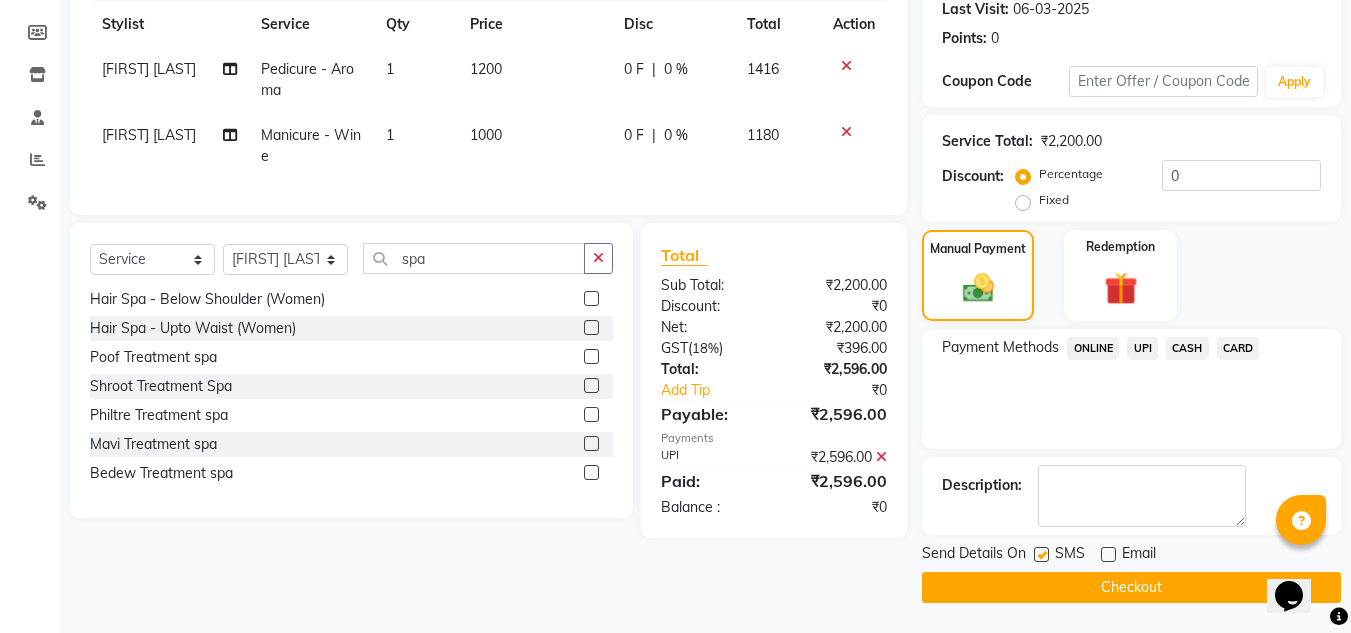 click on "Checkout" 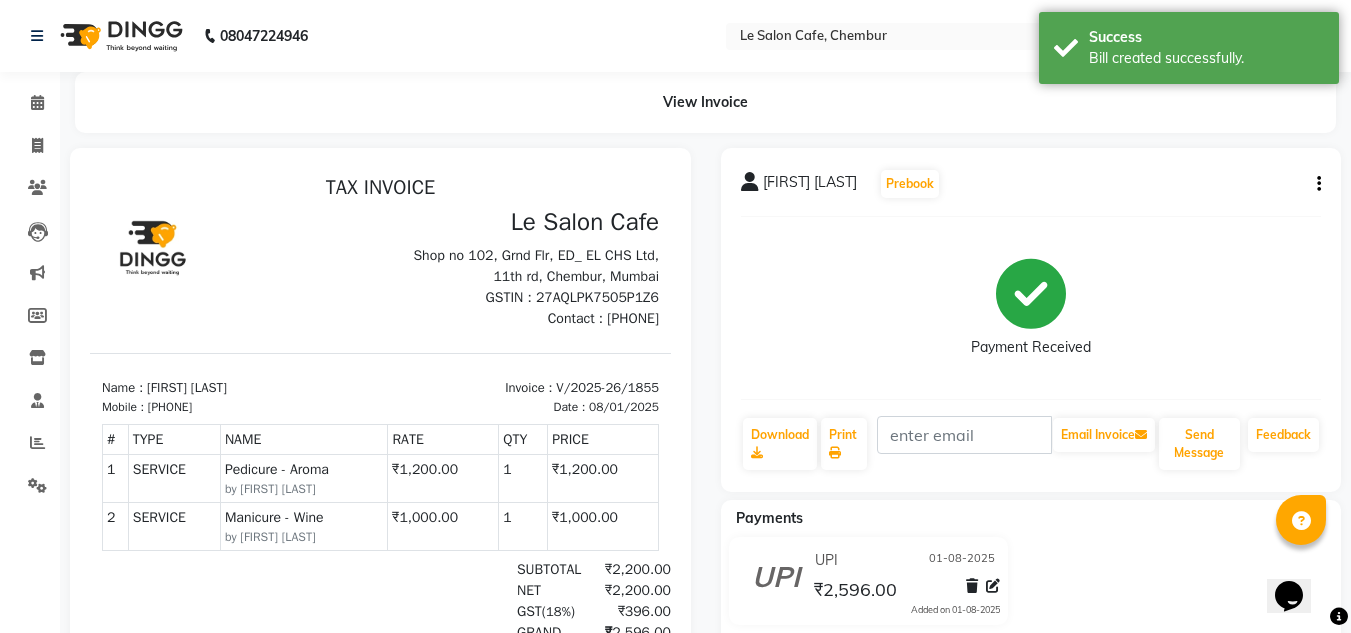 scroll, scrollTop: 0, scrollLeft: 0, axis: both 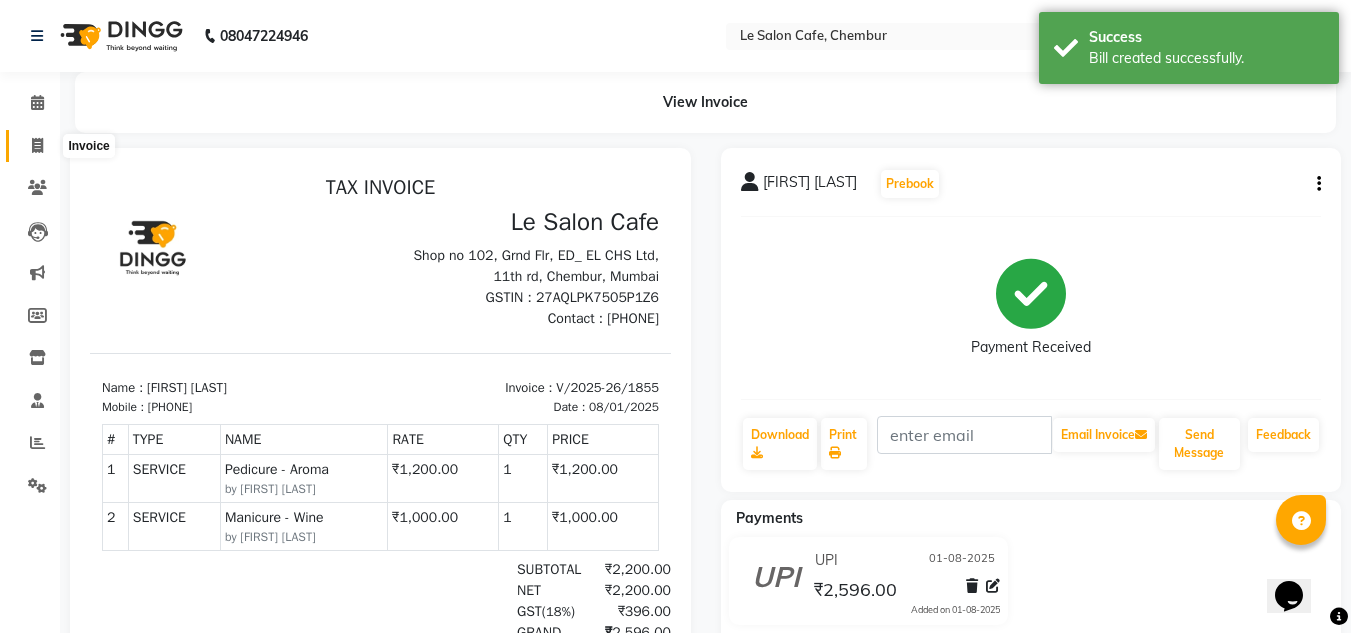 click 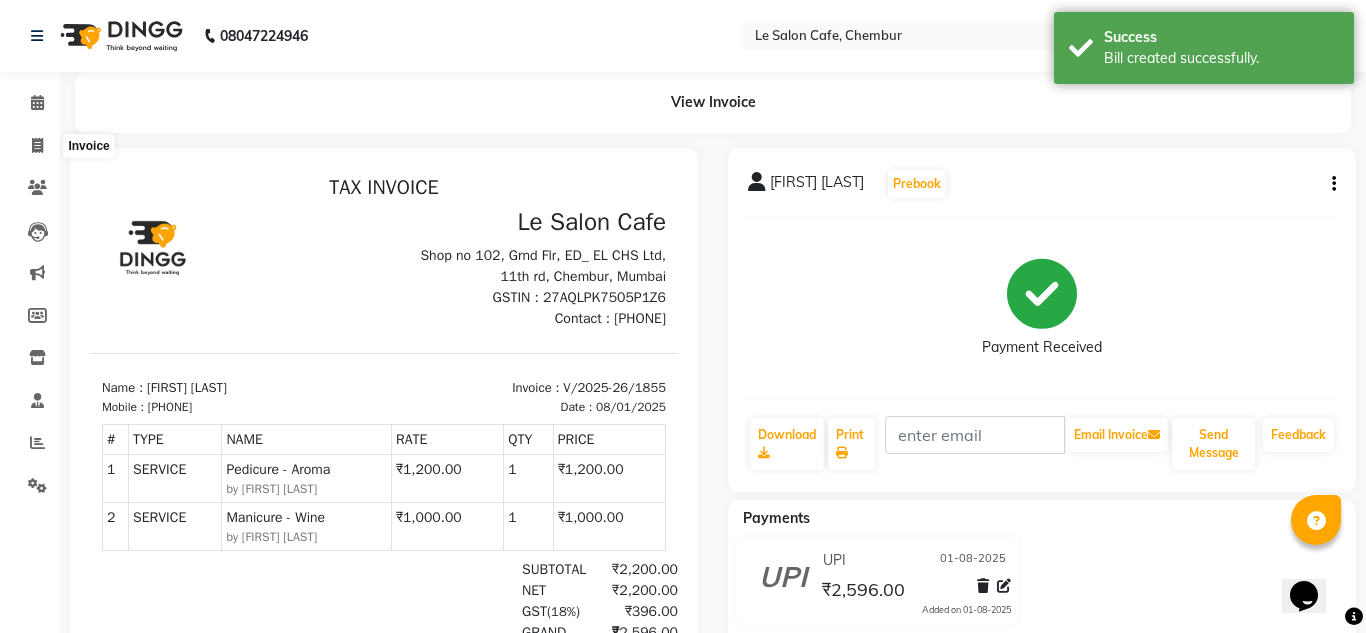 select on "594" 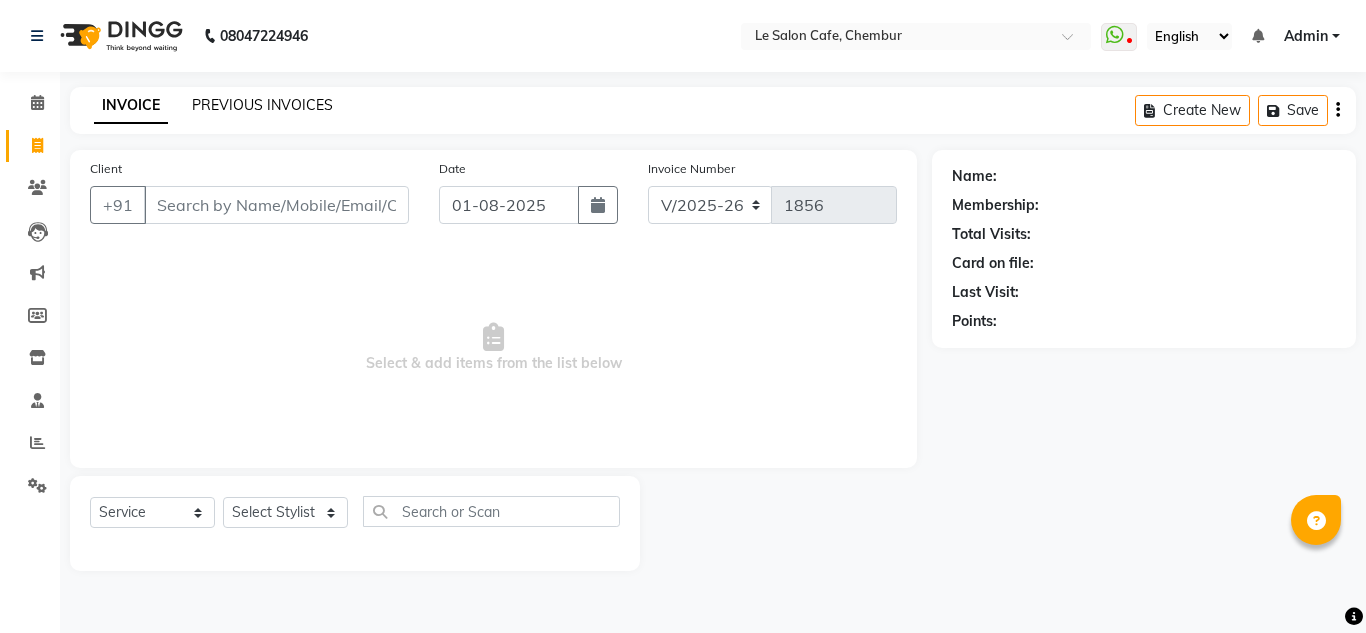 click on "PREVIOUS INVOICES" 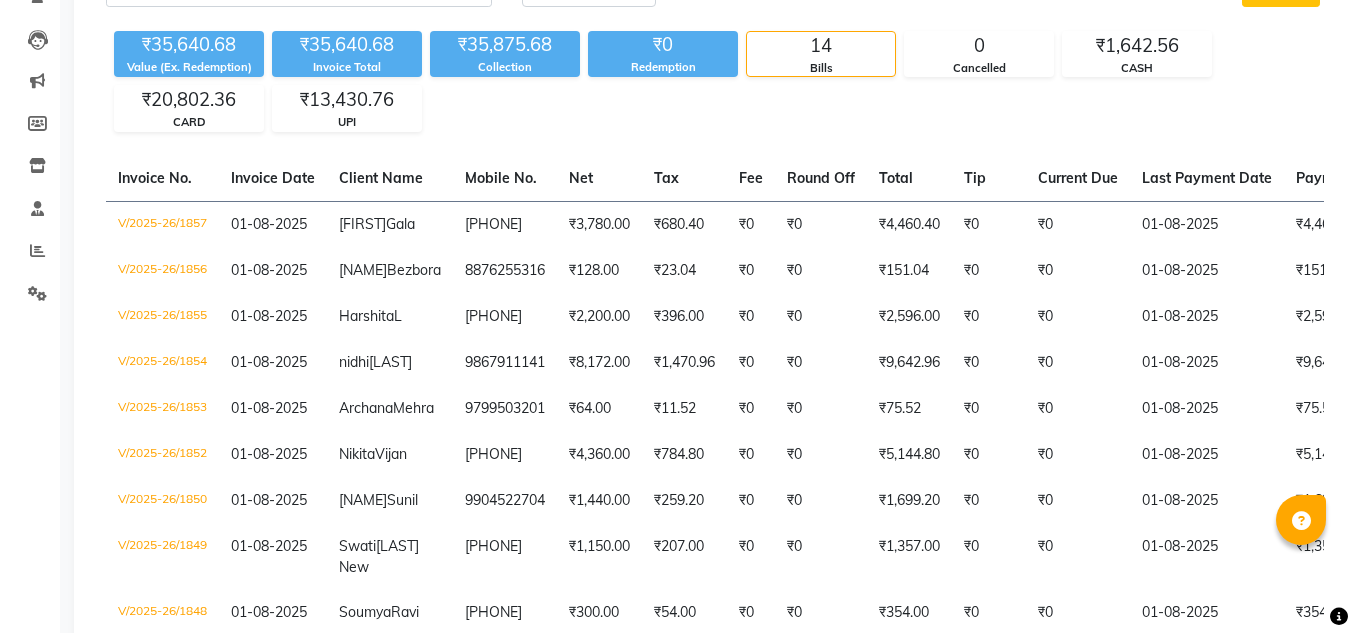 scroll, scrollTop: 170, scrollLeft: 0, axis: vertical 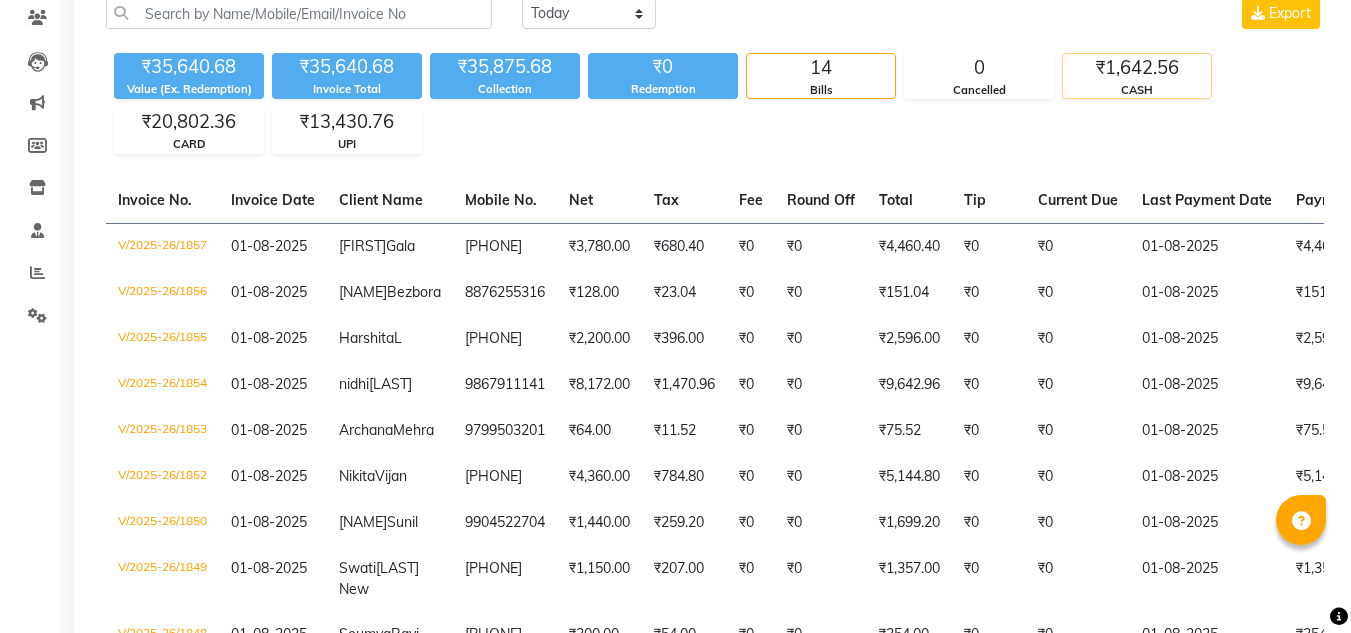 click on "₹1,642.56" 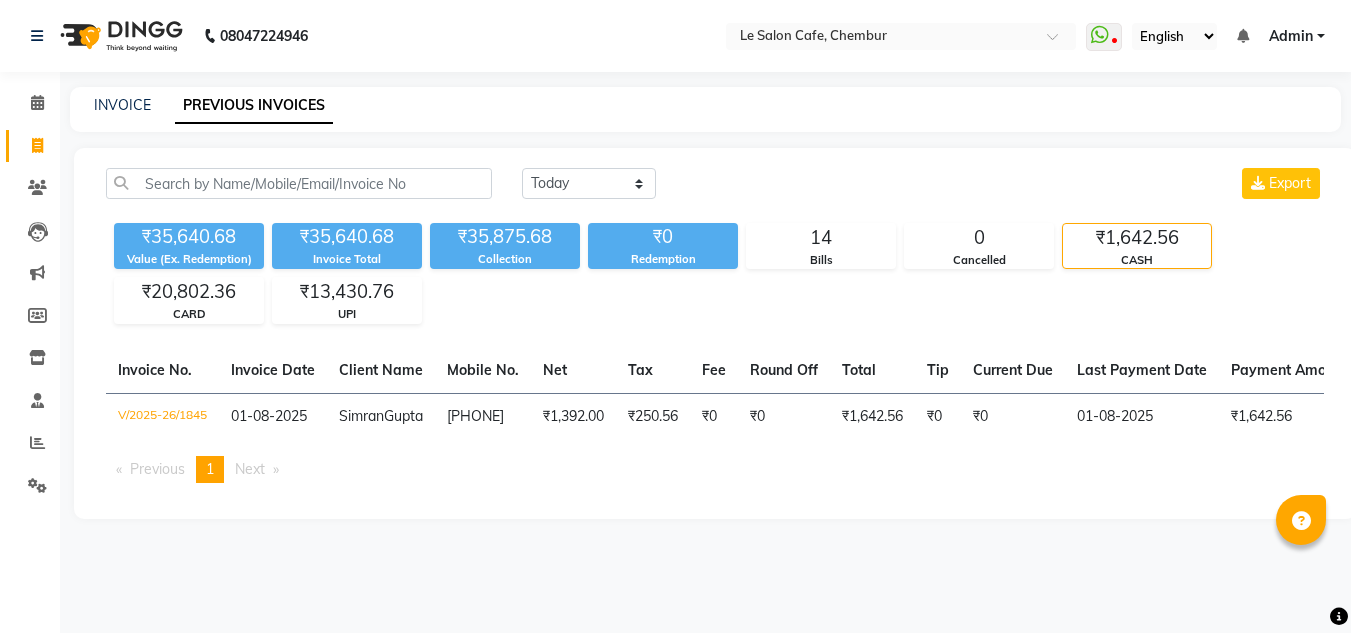 scroll, scrollTop: 0, scrollLeft: 0, axis: both 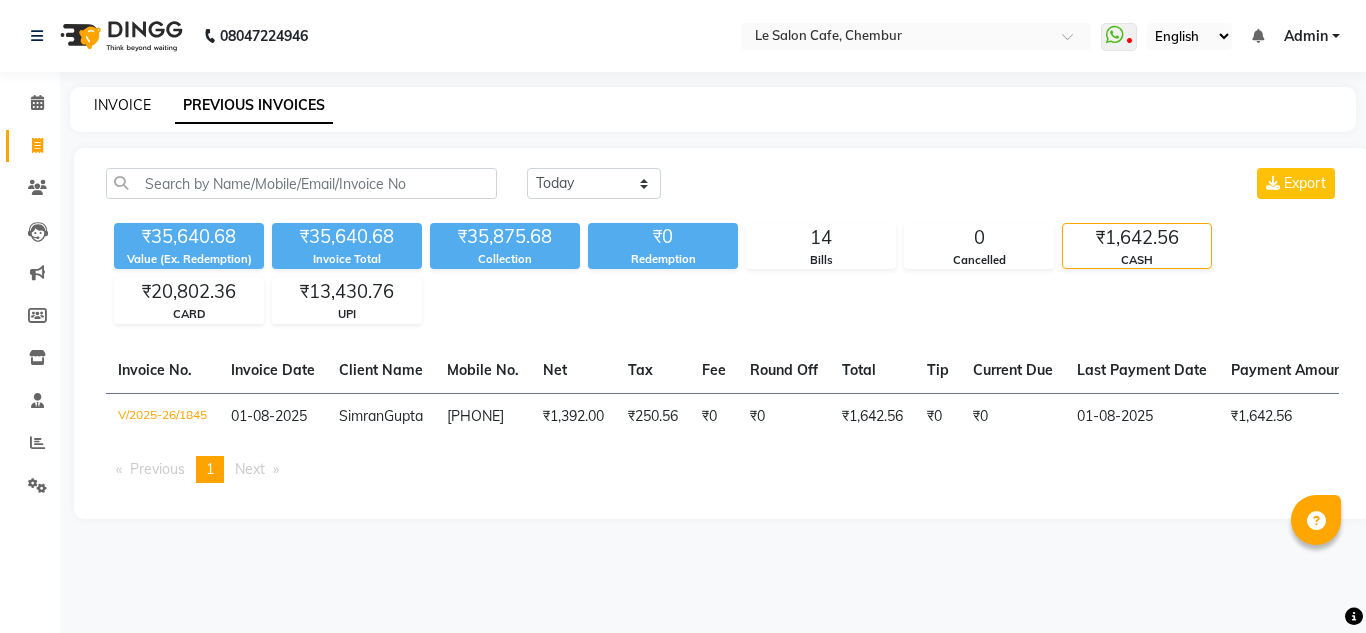 click on "INVOICE" 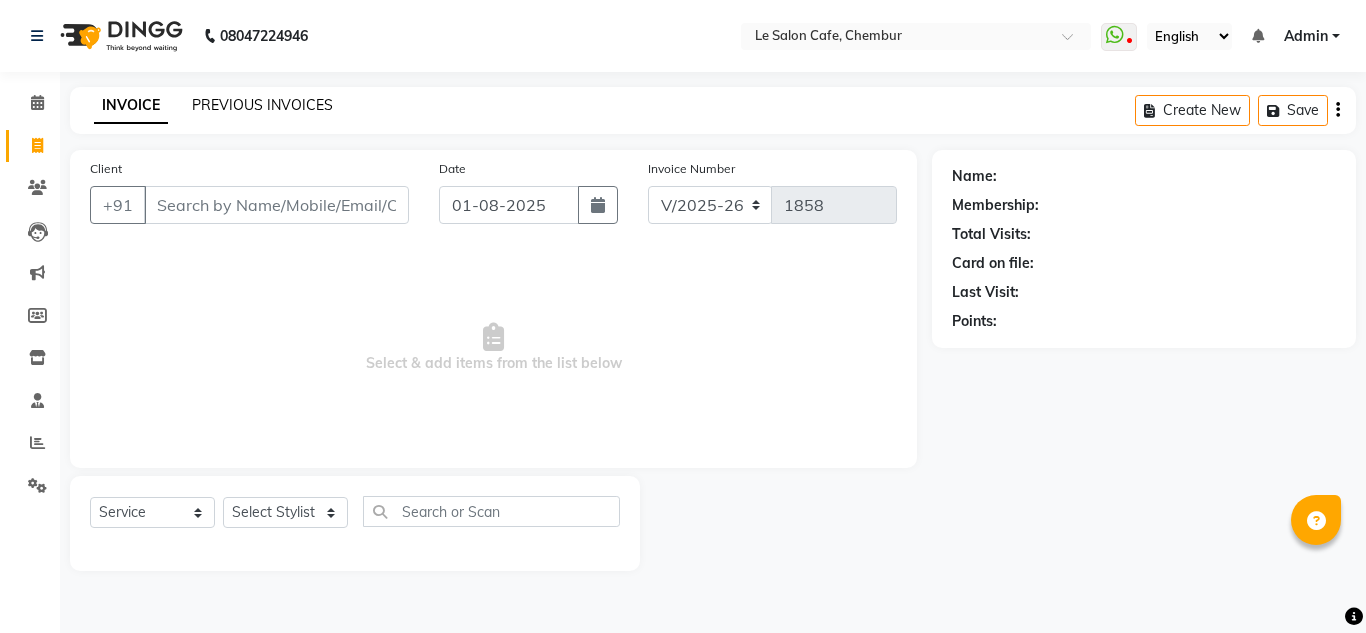 click on "PREVIOUS INVOICES" 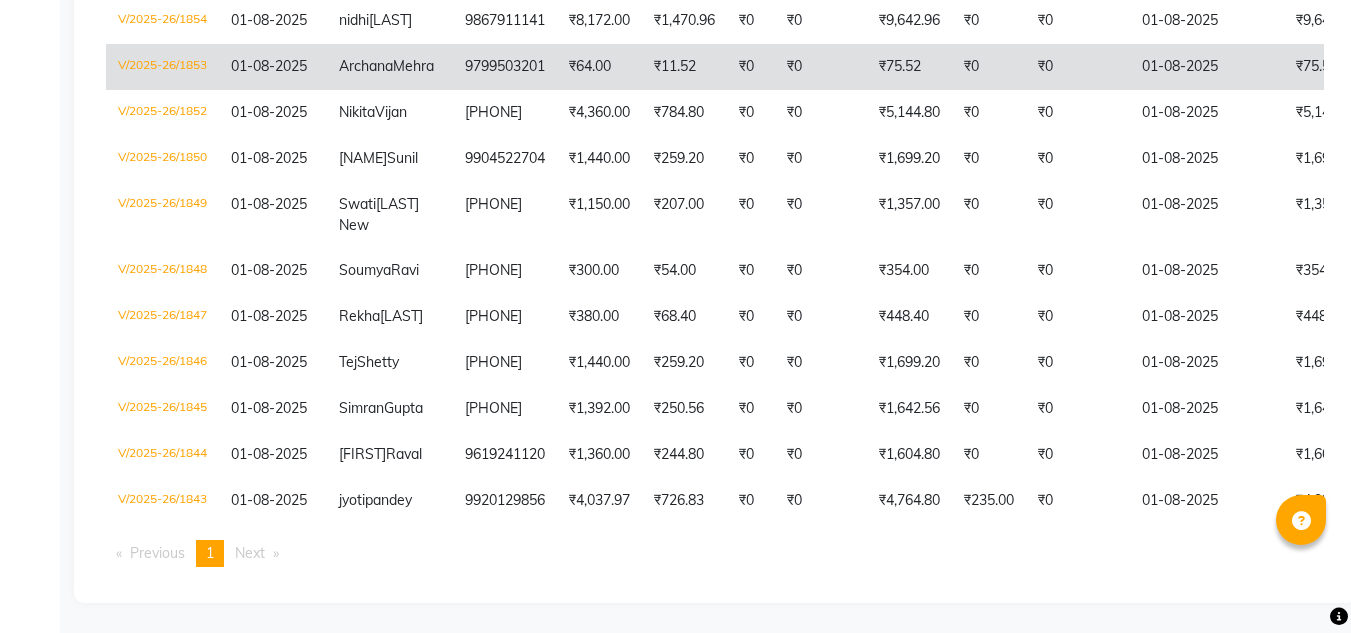 scroll, scrollTop: 670, scrollLeft: 0, axis: vertical 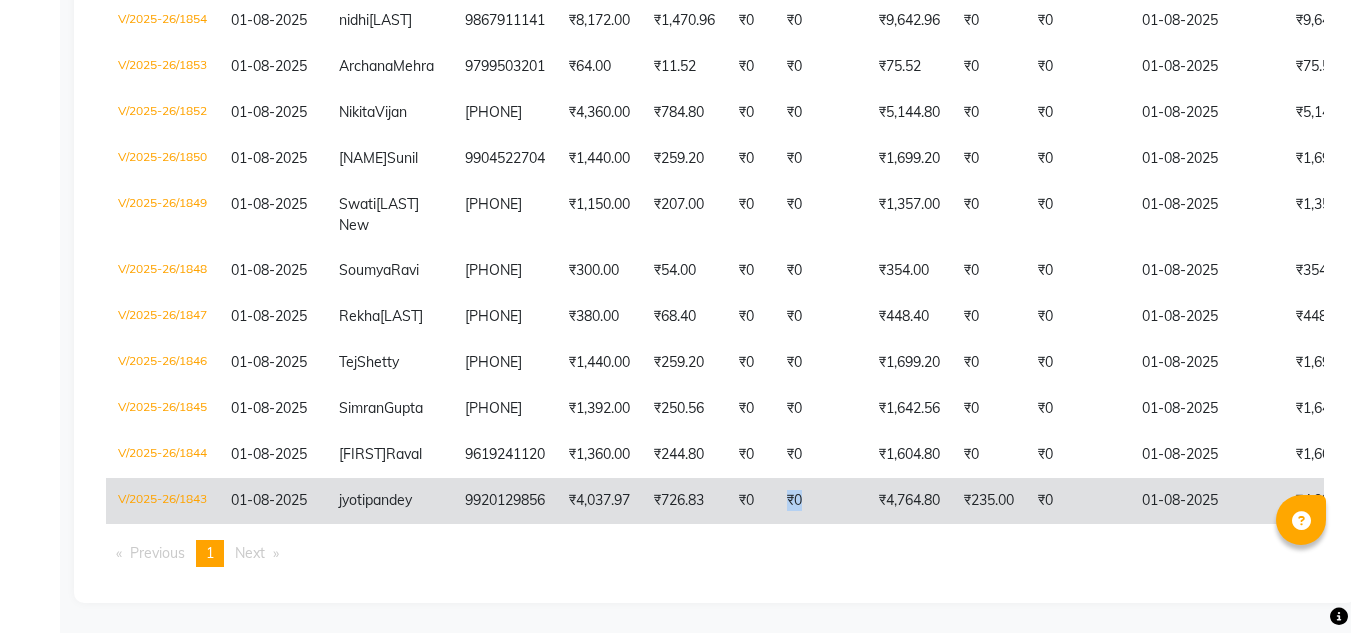 drag, startPoint x: 779, startPoint y: 508, endPoint x: 812, endPoint y: 508, distance: 33 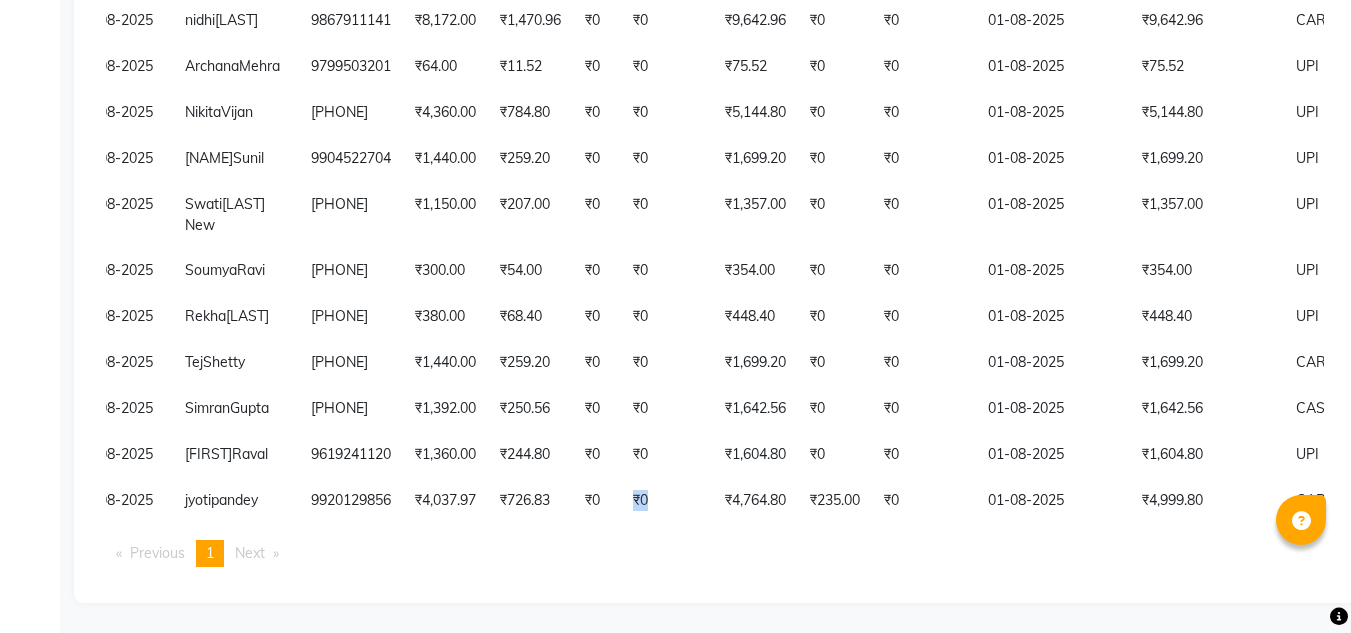 scroll, scrollTop: 0, scrollLeft: 167, axis: horizontal 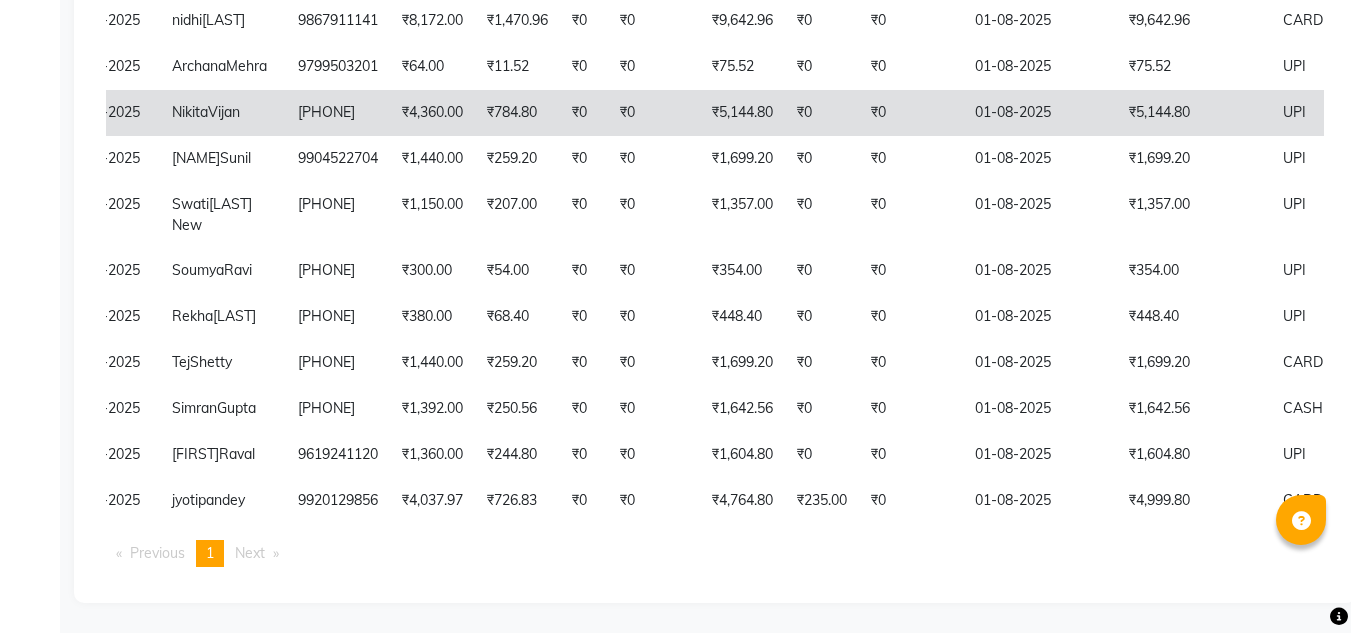 click on "₹0" 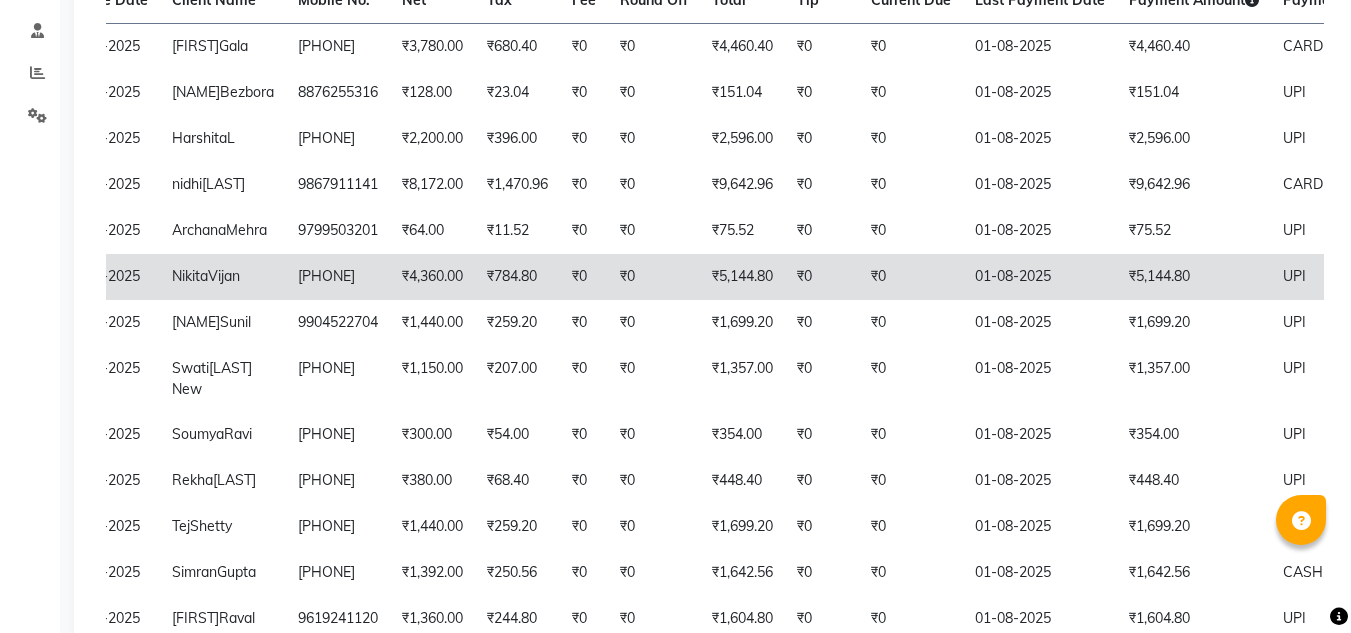 scroll, scrollTop: 0, scrollLeft: 0, axis: both 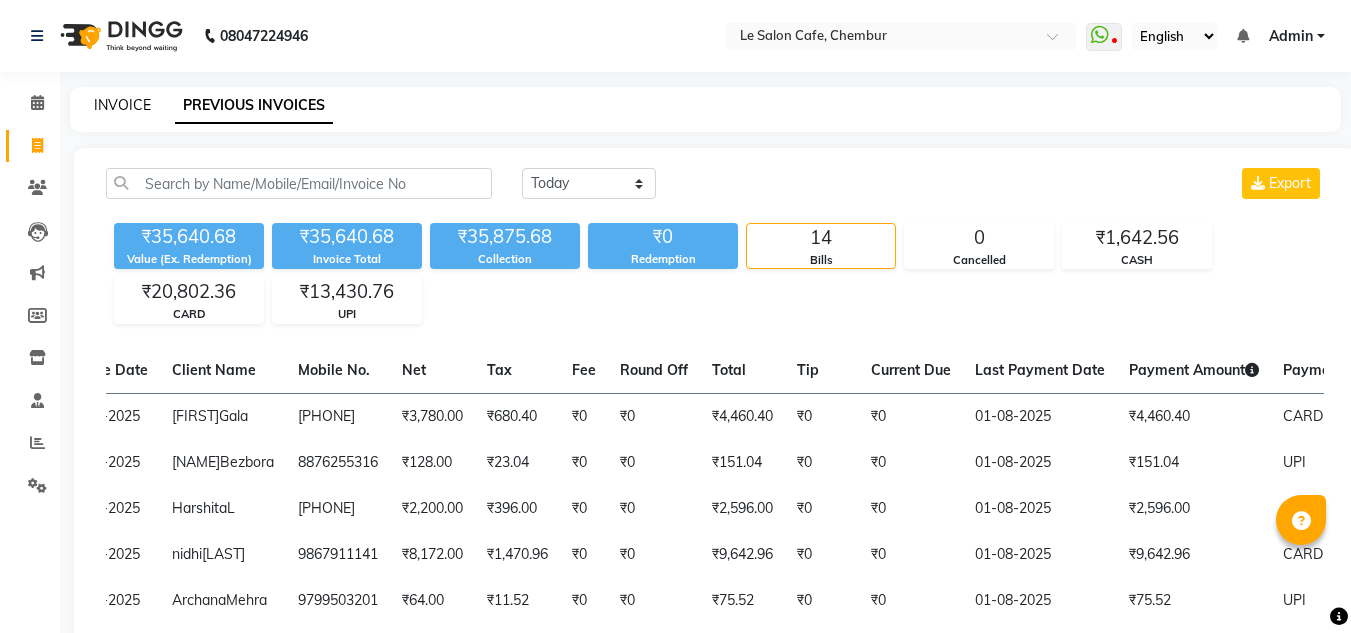 click on "INVOICE" 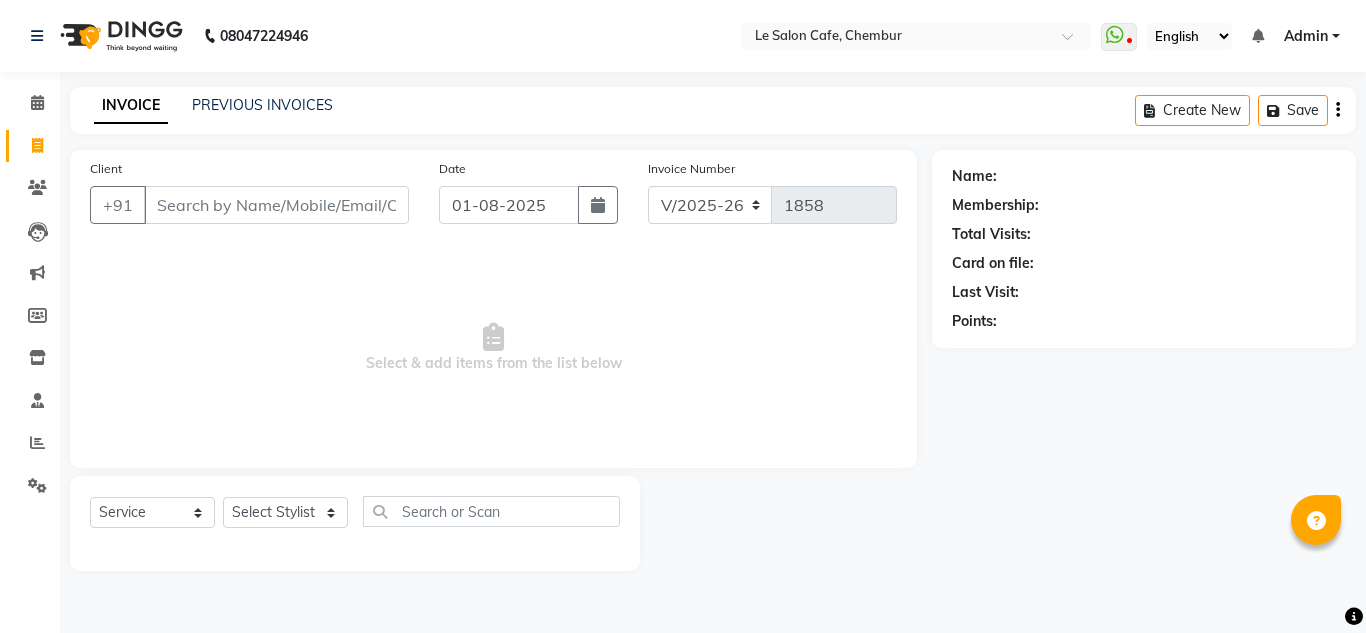 click on "Client" at bounding box center (276, 205) 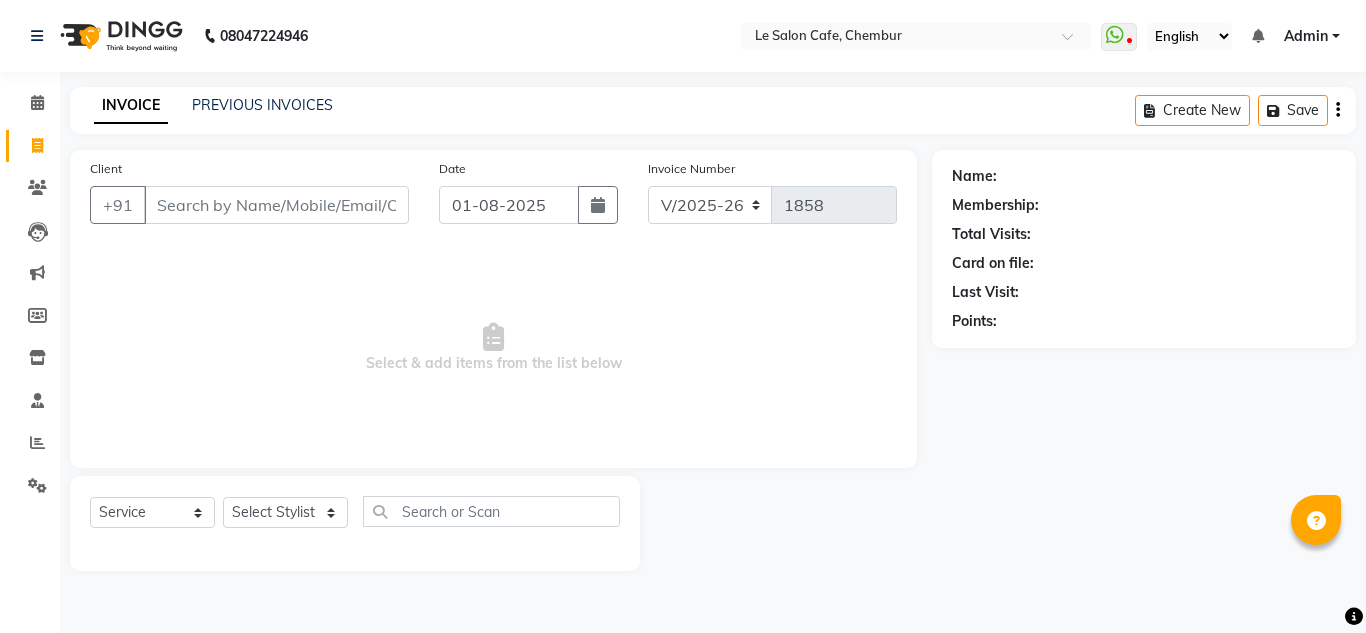 drag, startPoint x: 195, startPoint y: 212, endPoint x: 196, endPoint y: 257, distance: 45.01111 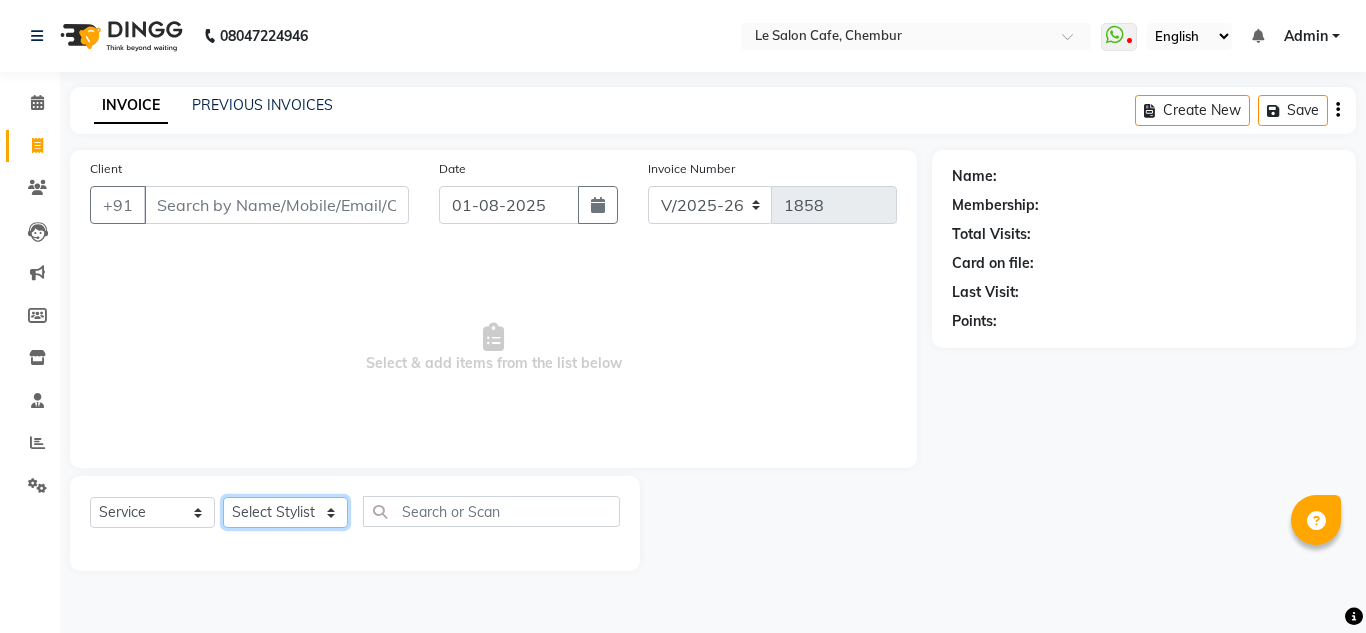 click on "Select Stylist Amandeep Kaur Kalsi Aniket Kadam  Faim Alvi  Front Desk  Muskan Khan  Pooja Kolge Reena Shaukat Ali  Salman Ansari  Shailendra Chauhan  Shekhar Sangle Soniyaa Varma Suchita Mistry" 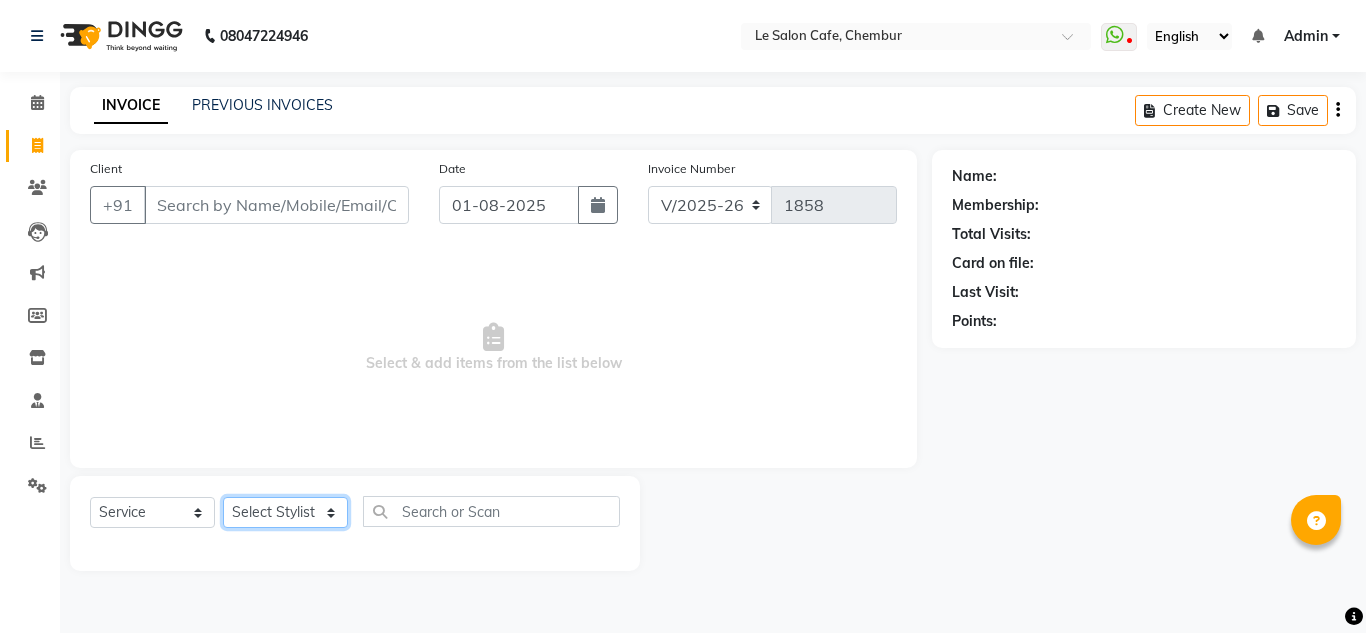 select on "87105" 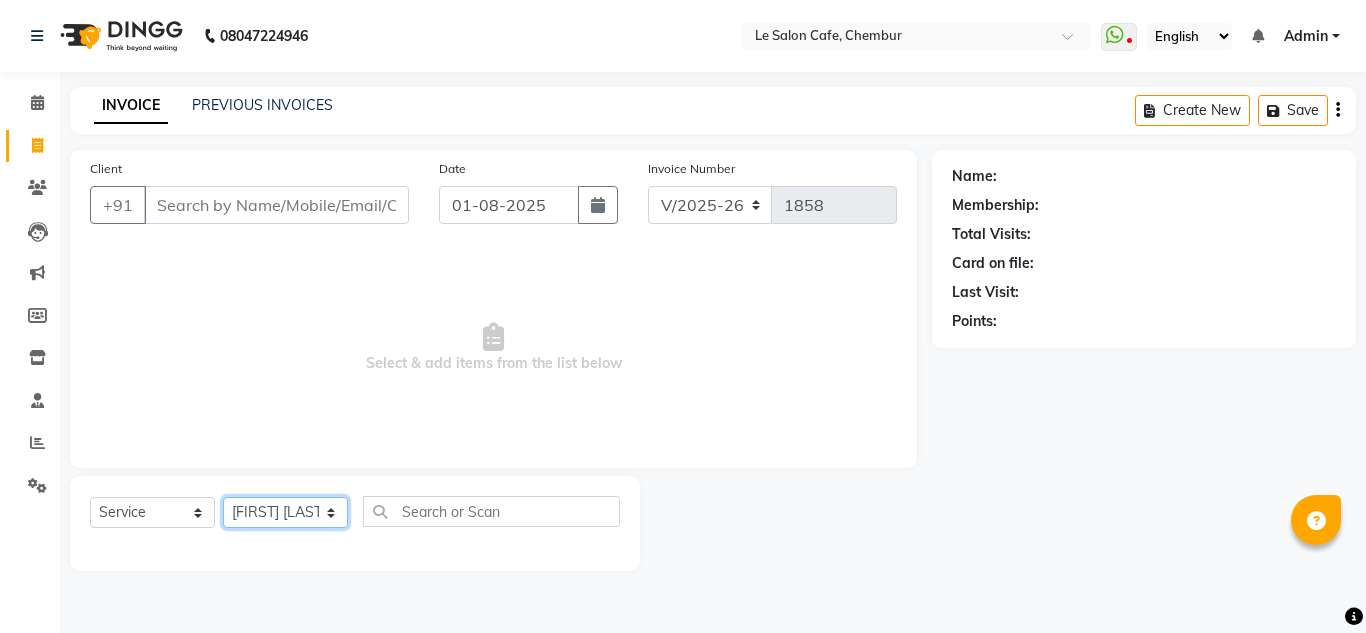 click on "Select Stylist Amandeep Kaur Kalsi Aniket Kadam  Faim Alvi  Front Desk  Muskan Khan  Pooja Kolge Reena Shaukat Ali  Salman Ansari  Shailendra Chauhan  Shekhar Sangle Soniyaa Varma Suchita Mistry" 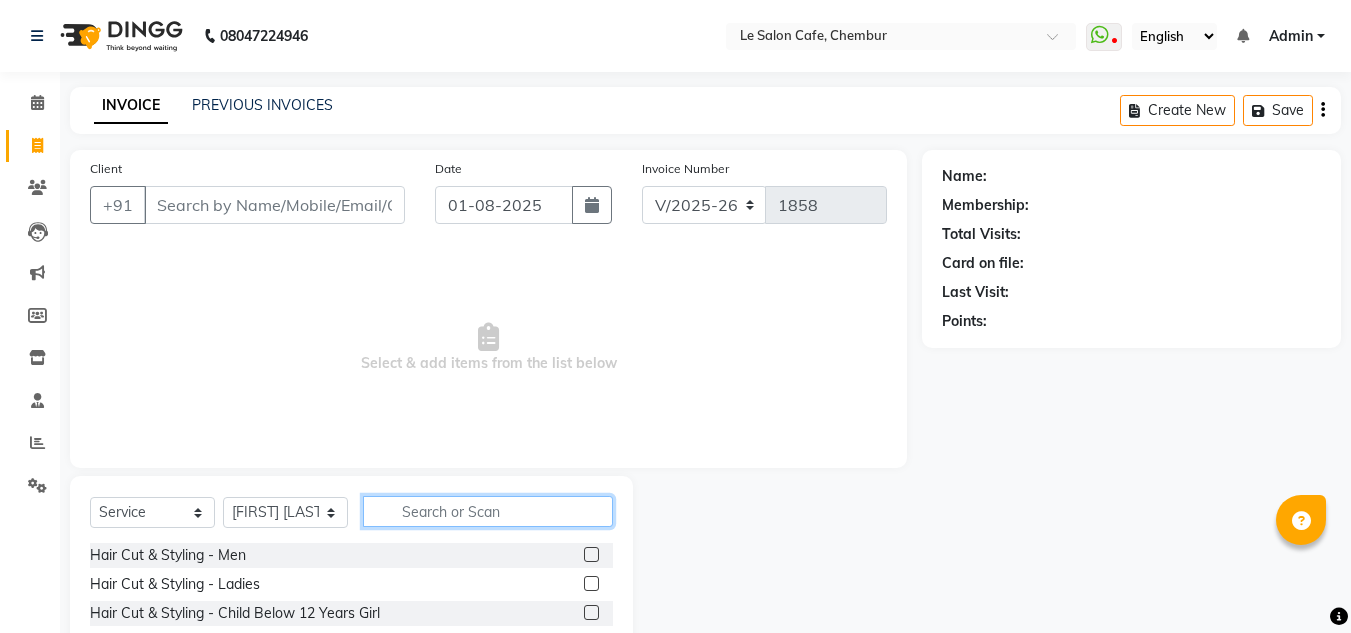 click 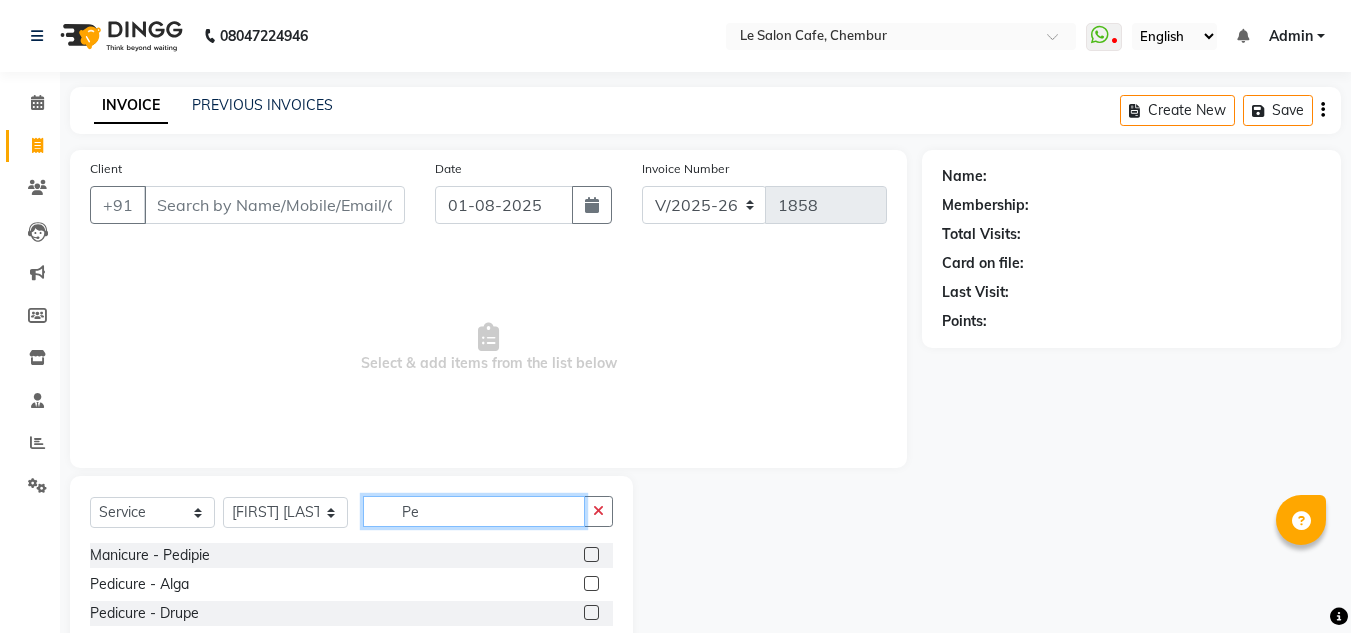 type on "P" 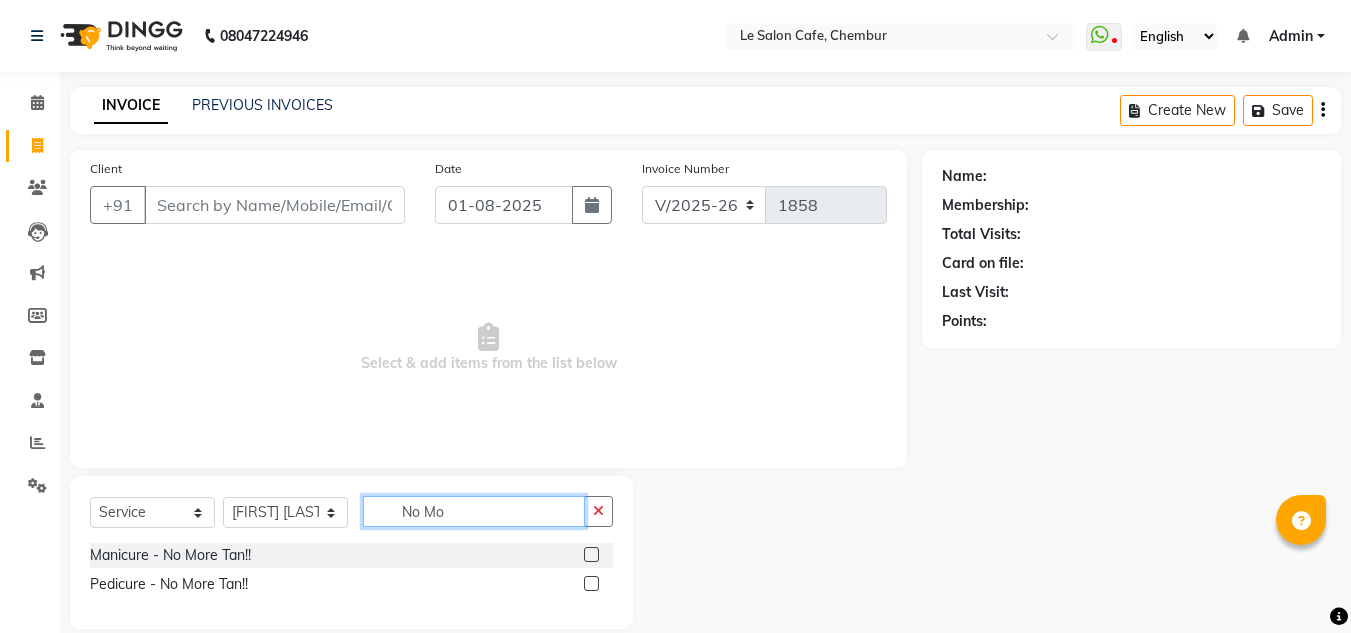type on "No Mo" 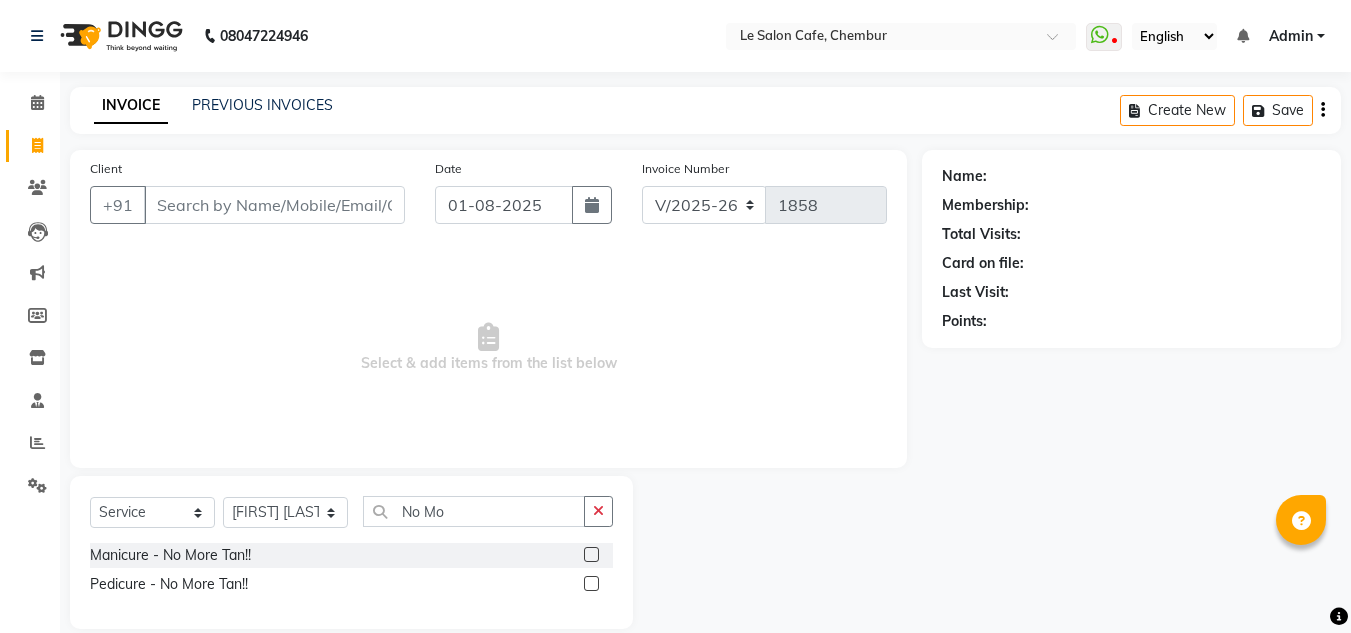 drag, startPoint x: 596, startPoint y: 577, endPoint x: 579, endPoint y: 583, distance: 18.027756 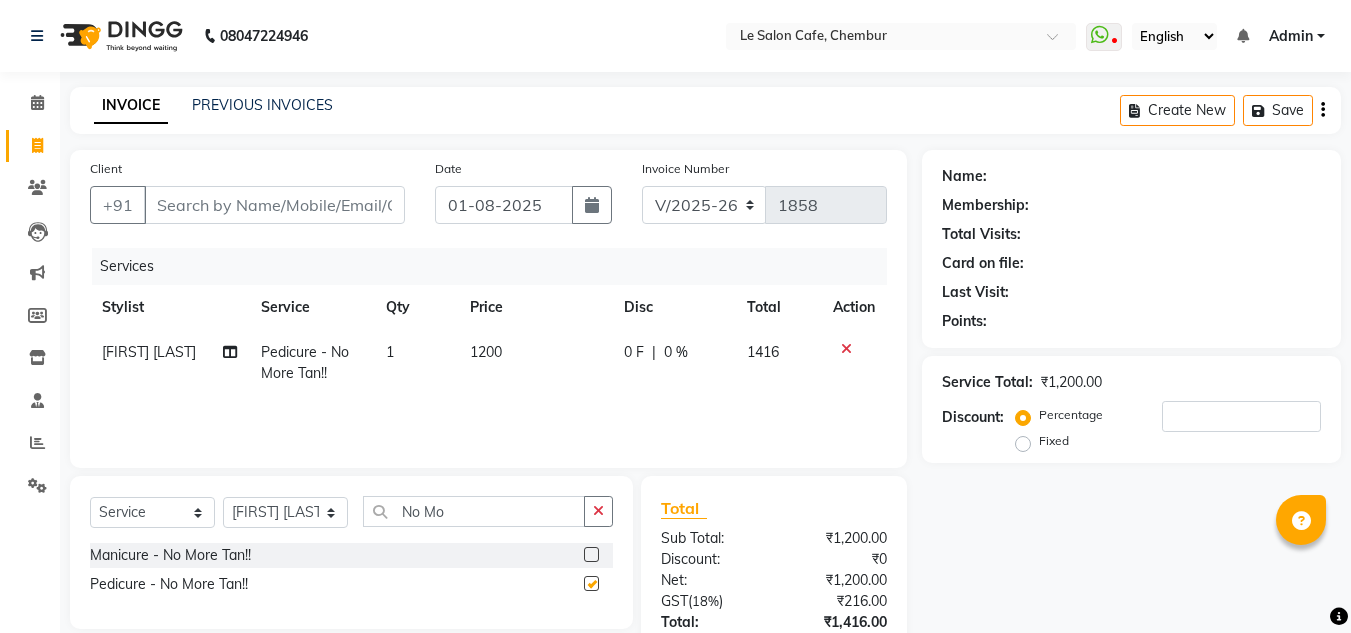 checkbox on "false" 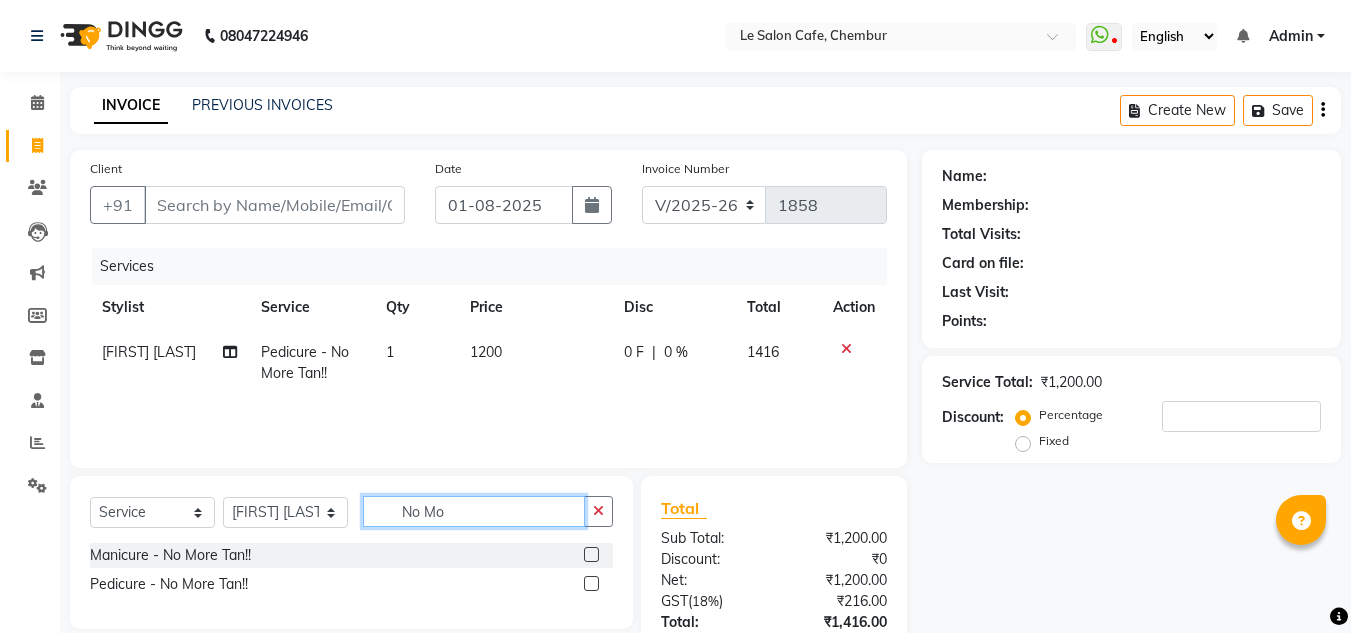 click on "No Mo" 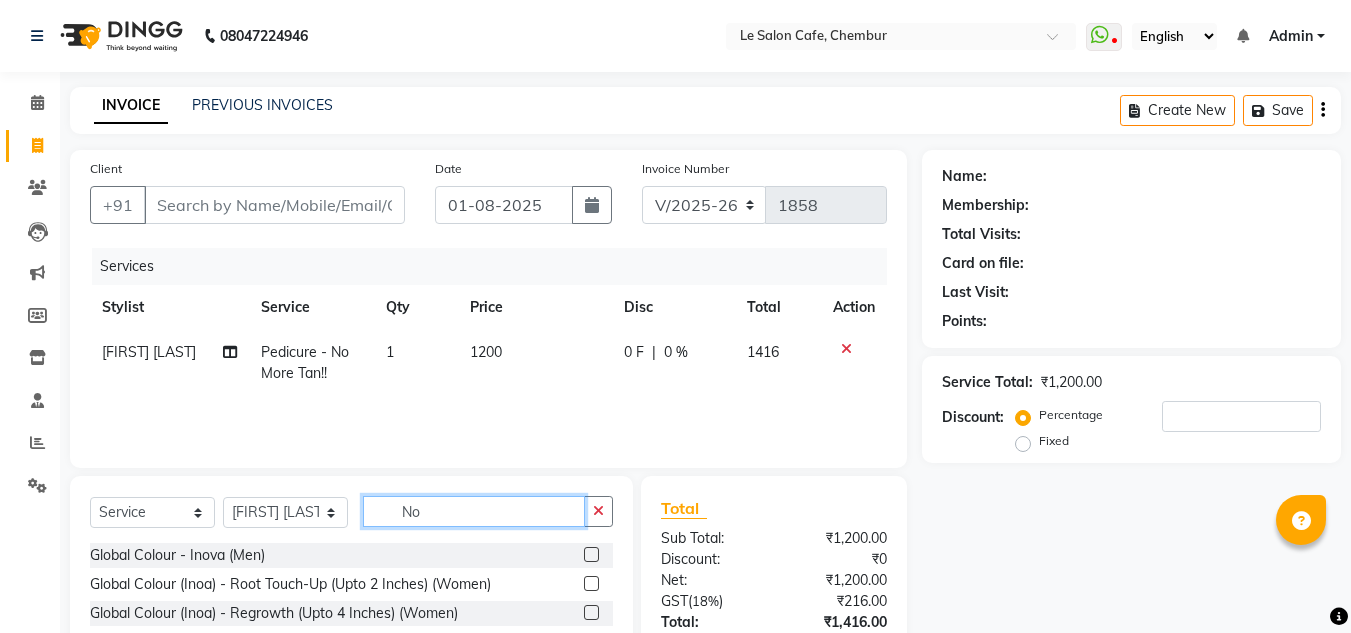 type on "N" 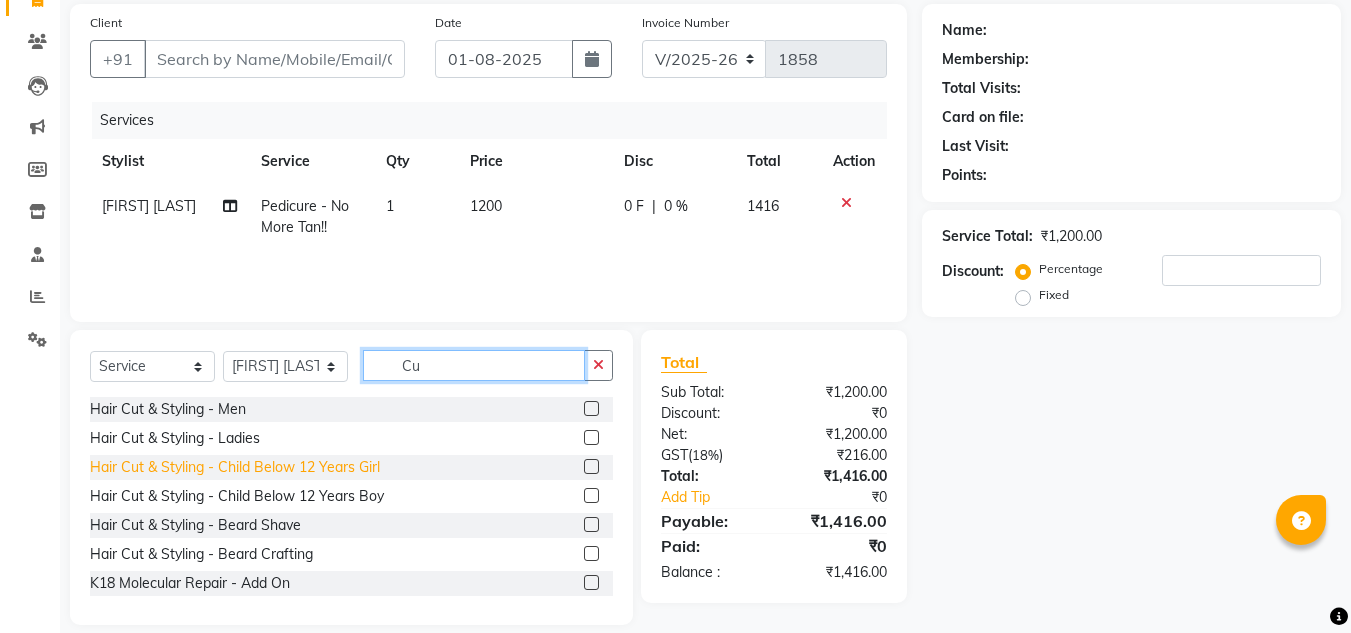 scroll, scrollTop: 168, scrollLeft: 0, axis: vertical 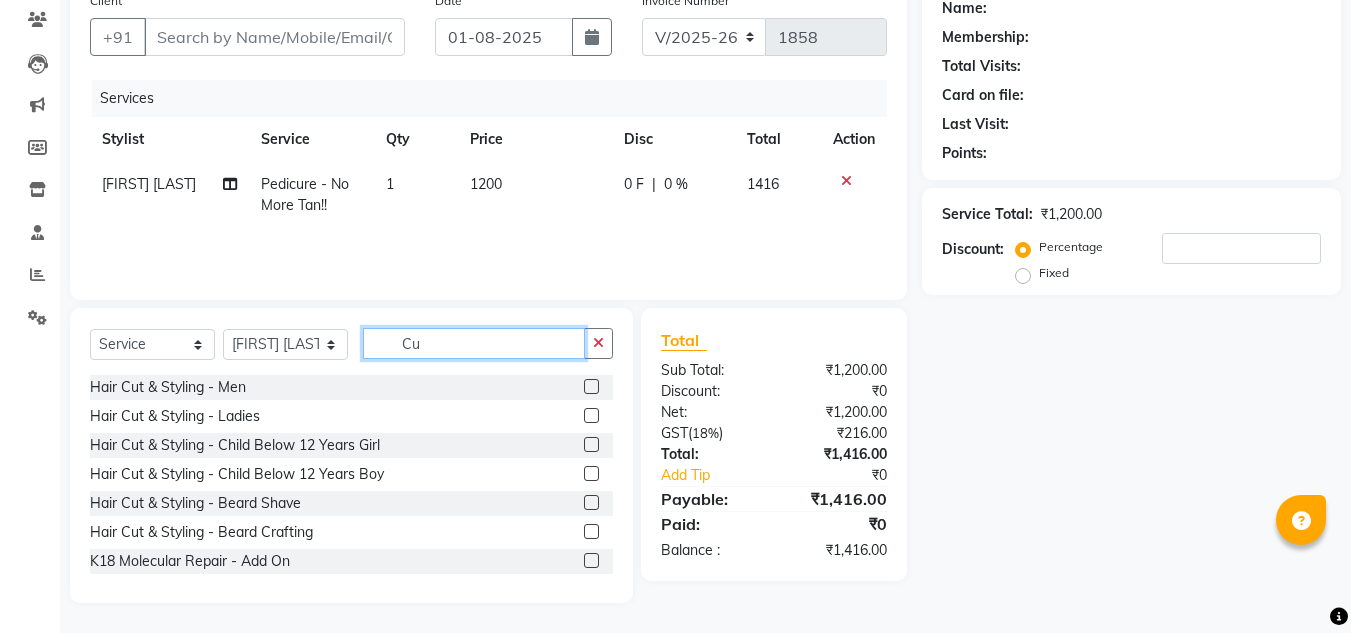 type on "C" 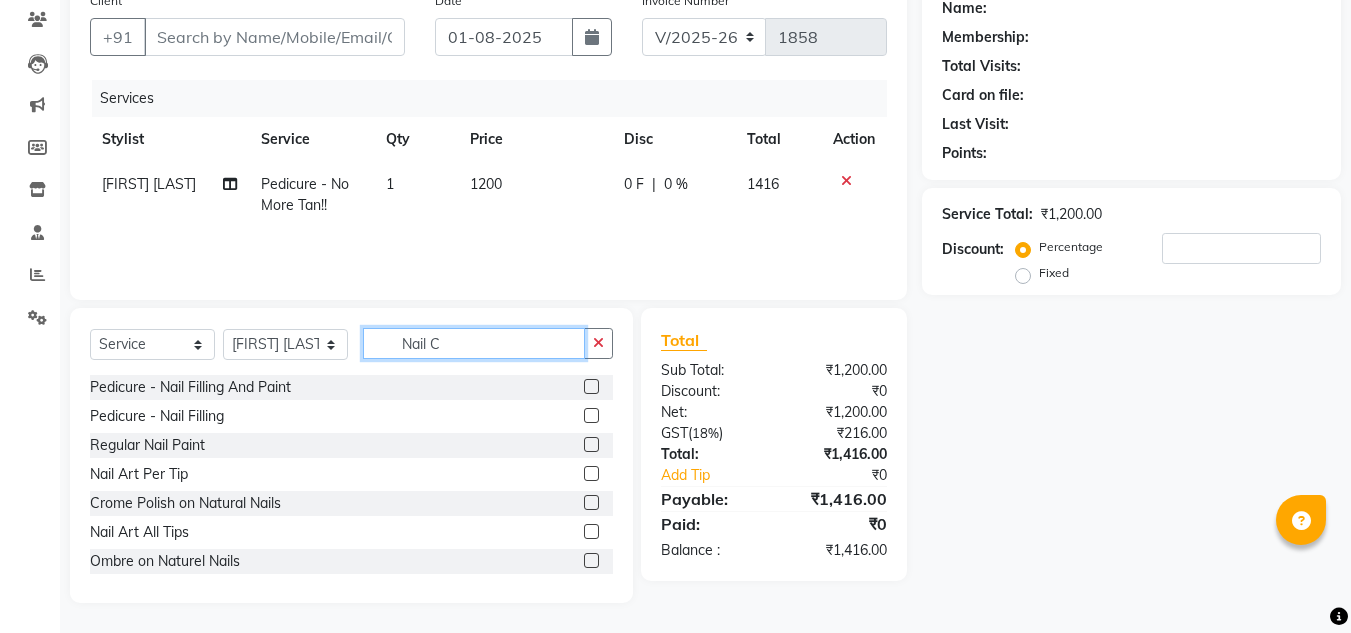 scroll, scrollTop: 146, scrollLeft: 0, axis: vertical 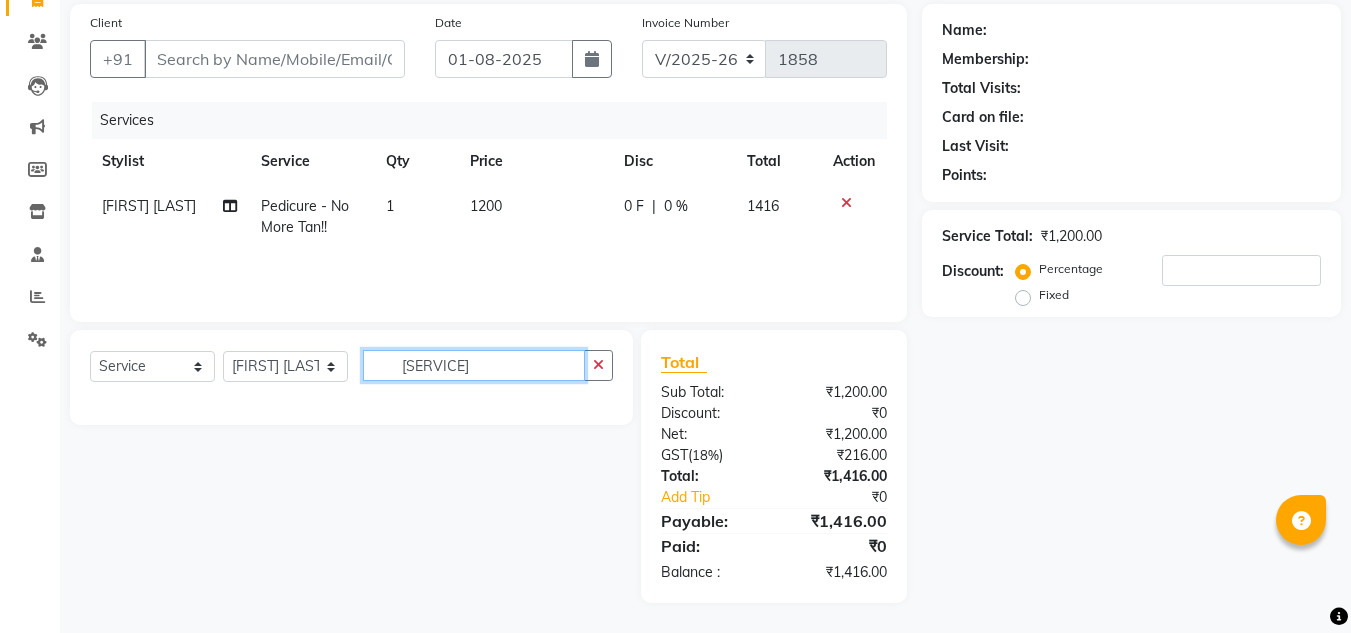 type on "Nail Cu" 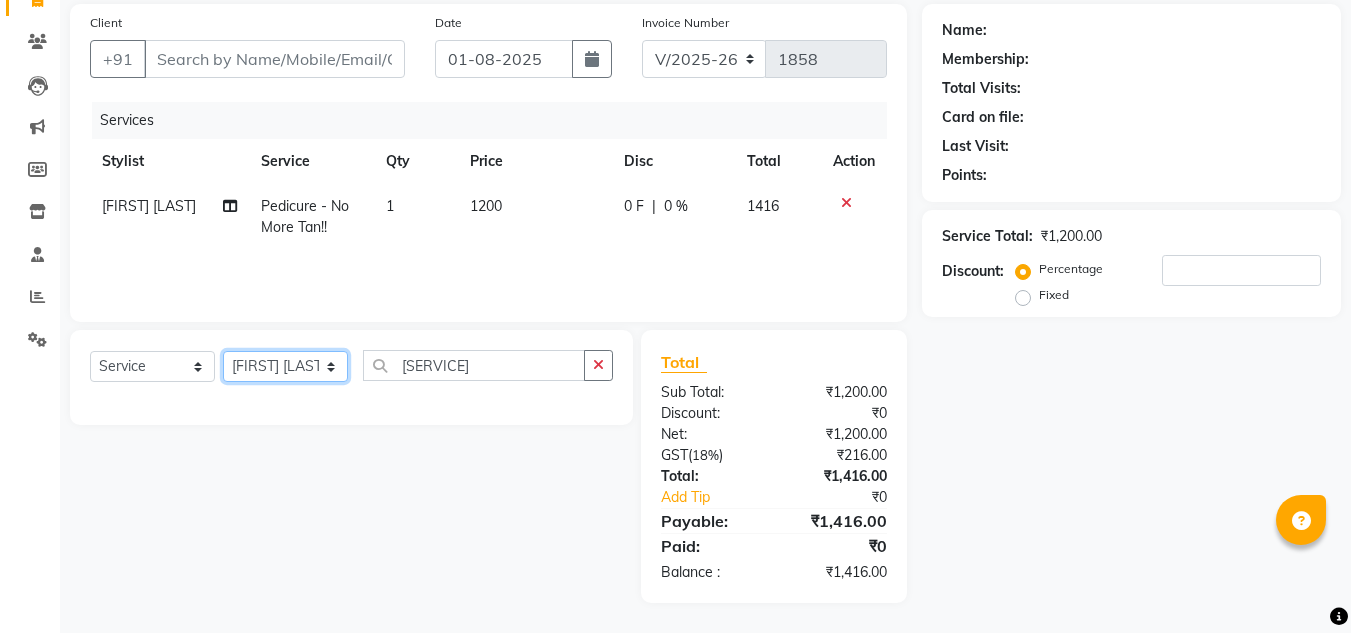 click on "Select Stylist Amandeep Kaur Kalsi Aniket Kadam  Faim Alvi  Front Desk  Muskan Khan  Pooja Kolge Reena Shaukat Ali  Salman Ansari  Shailendra Chauhan  Shekhar Sangle Soniyaa Varma Suchita Mistry" 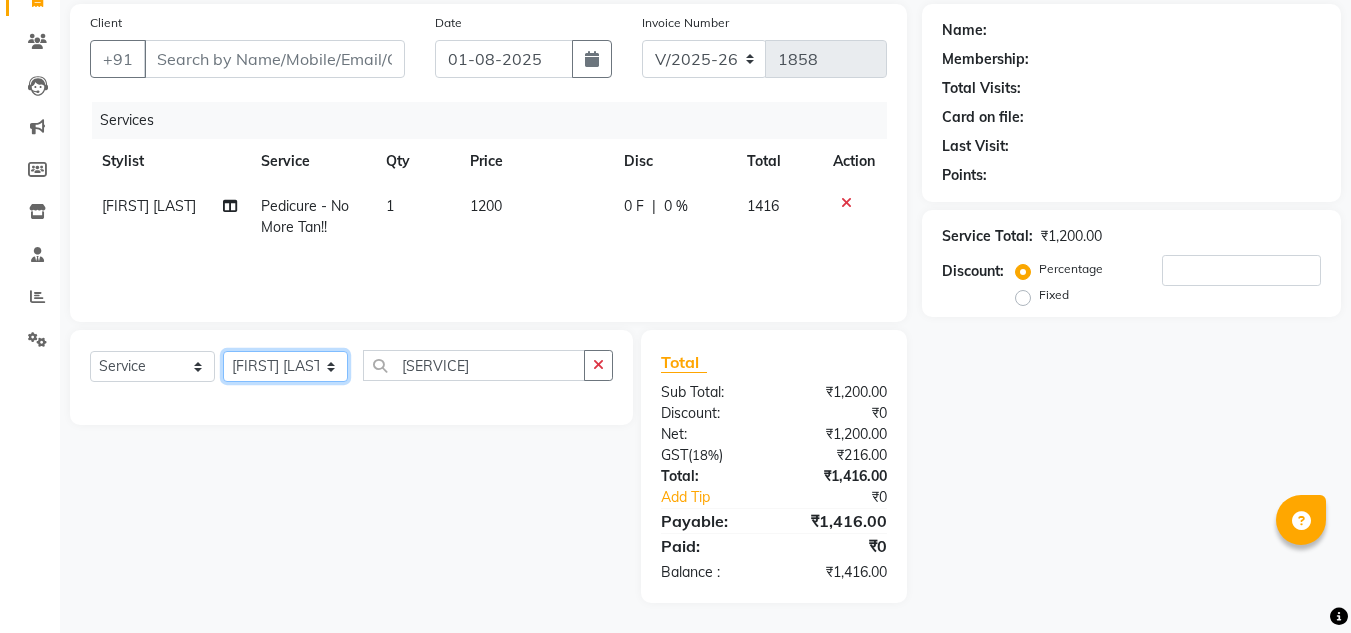 select on "8340" 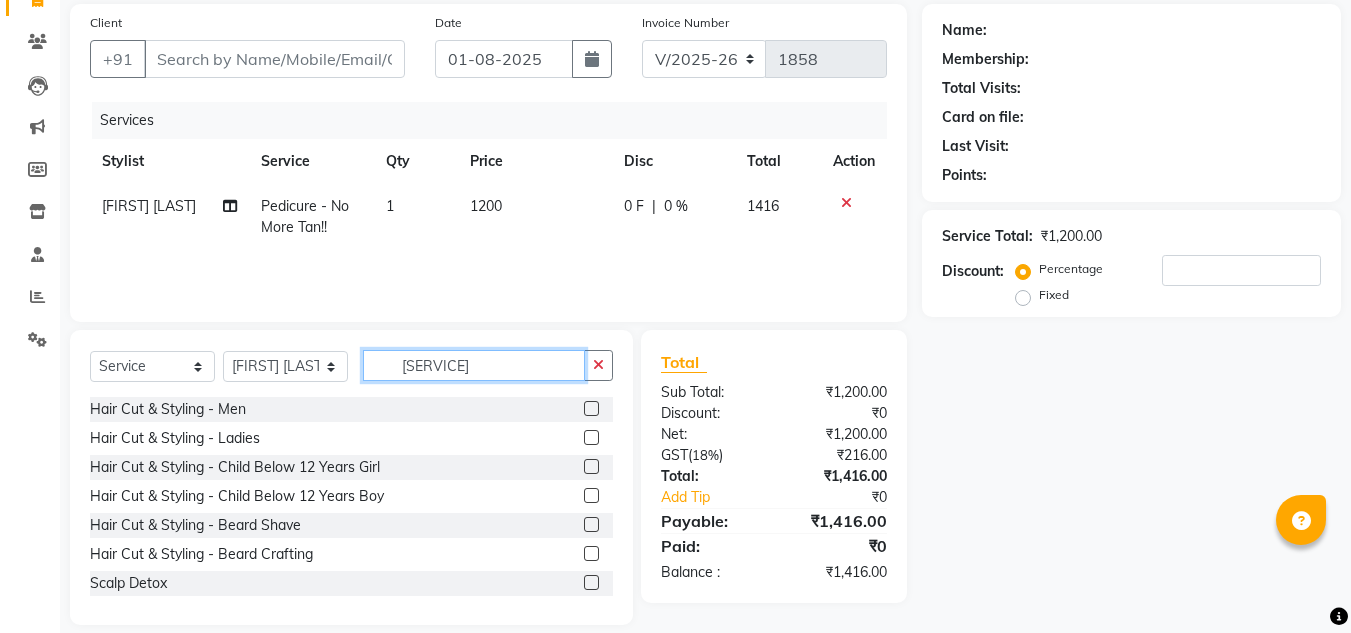 click on "Nail Cu" 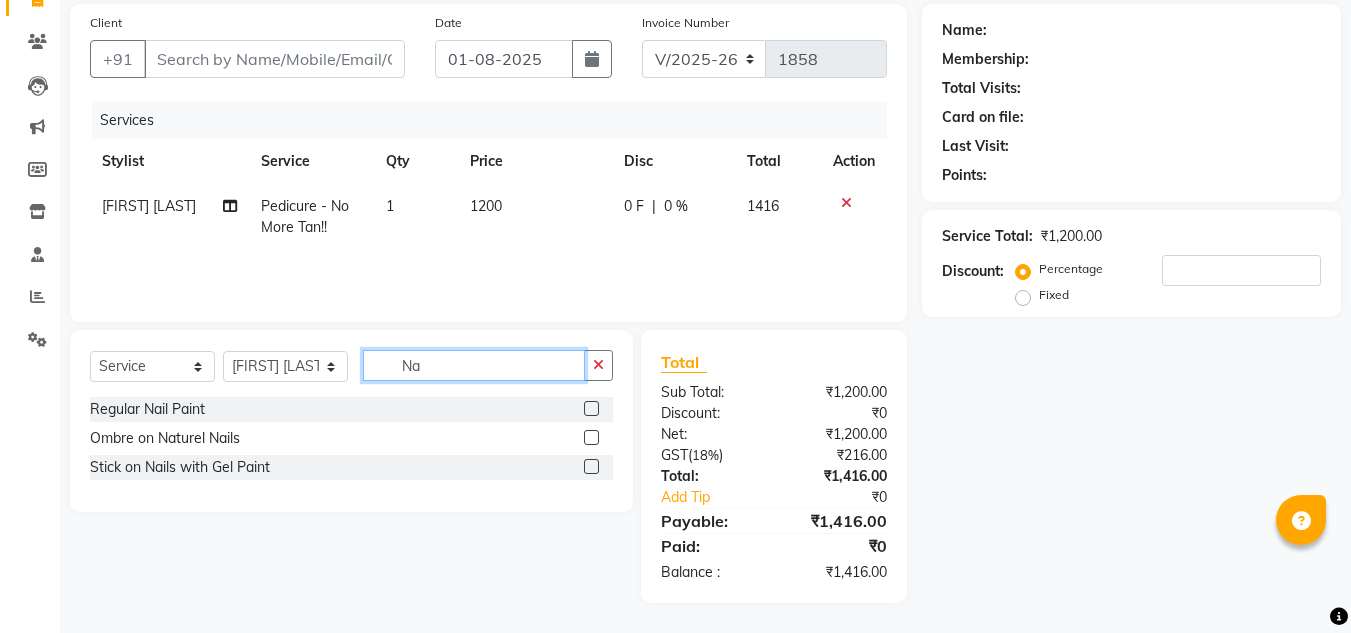 type on "N" 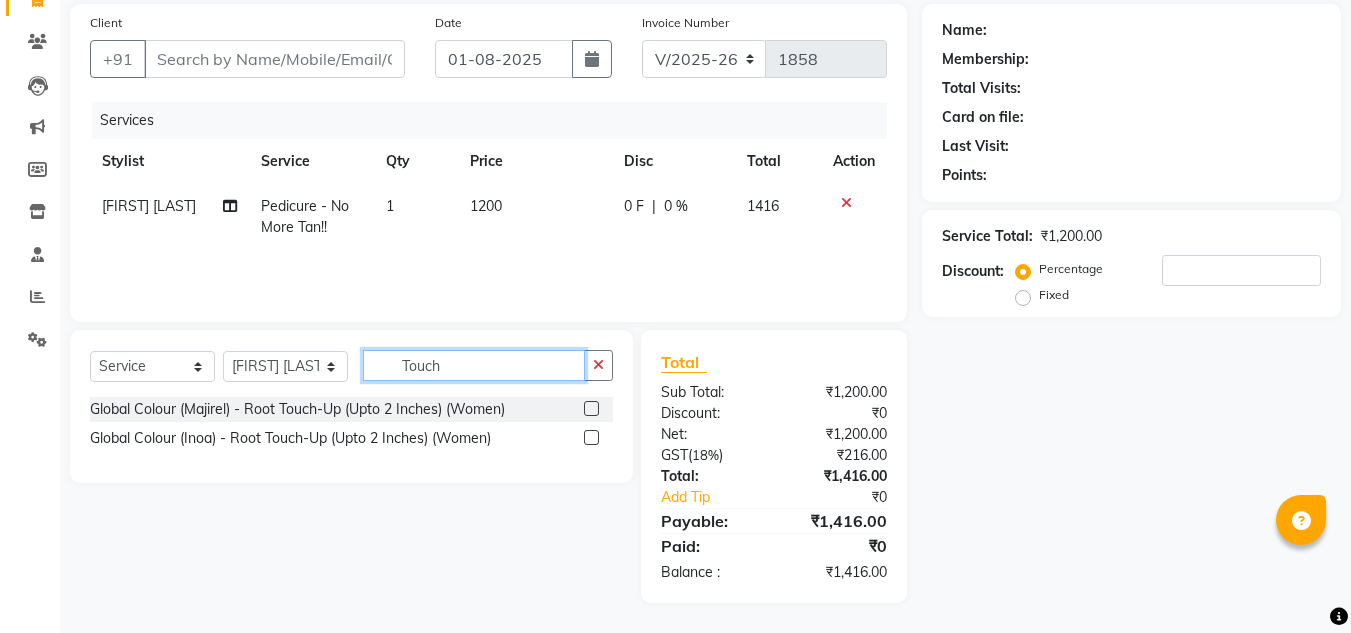 type on "Touch" 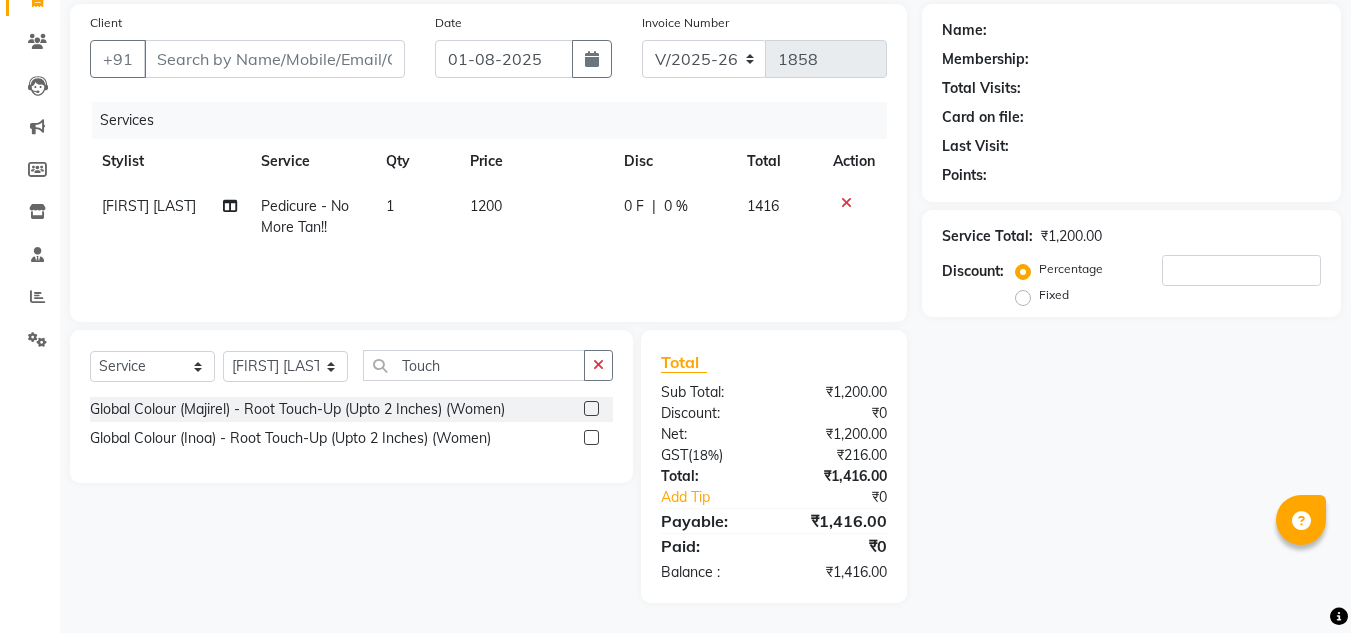 click 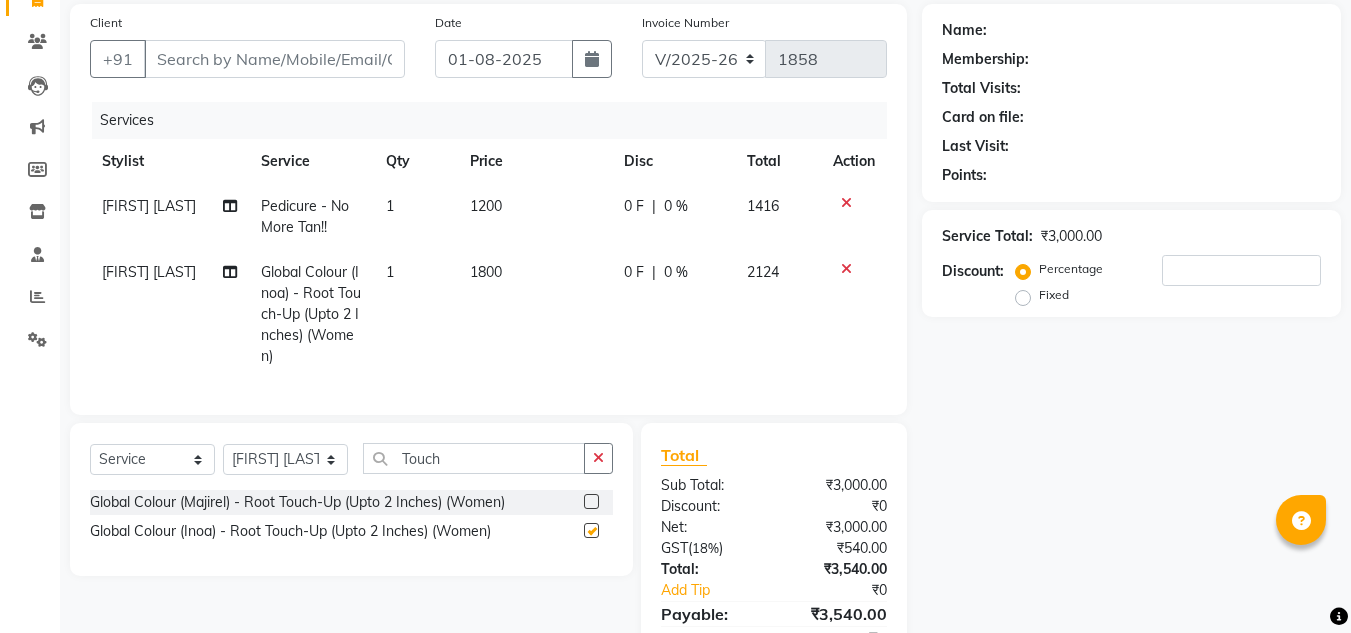 checkbox on "false" 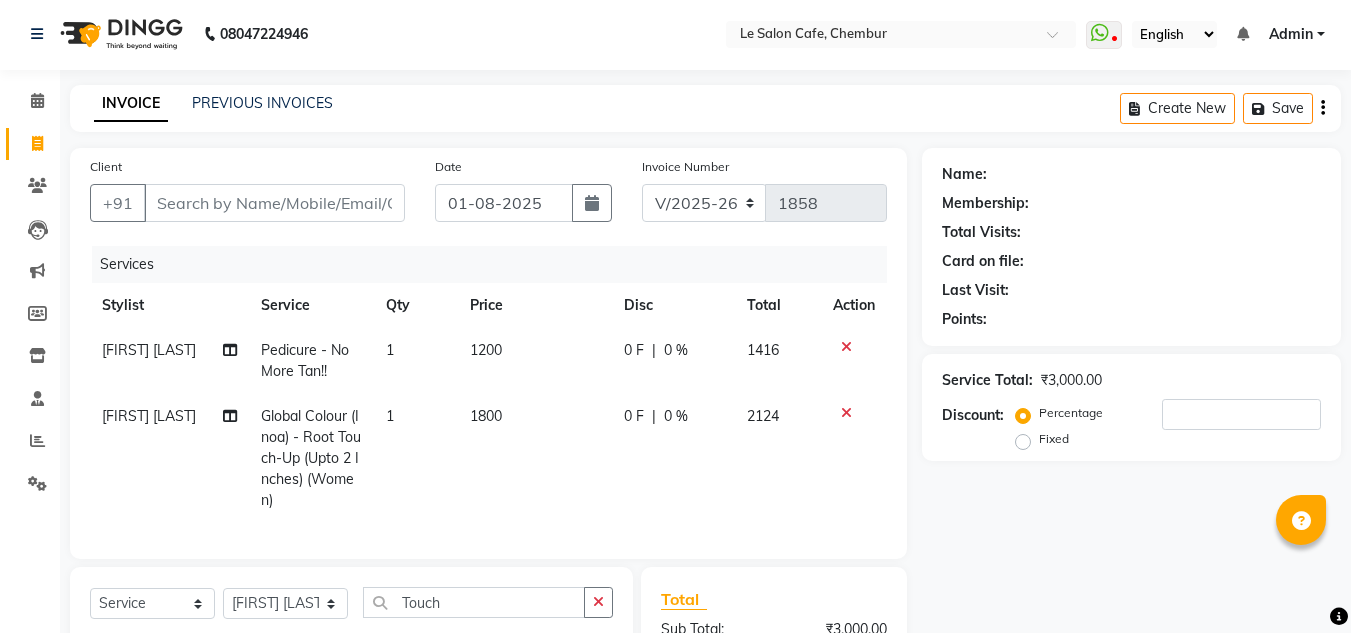 scroll, scrollTop: 0, scrollLeft: 0, axis: both 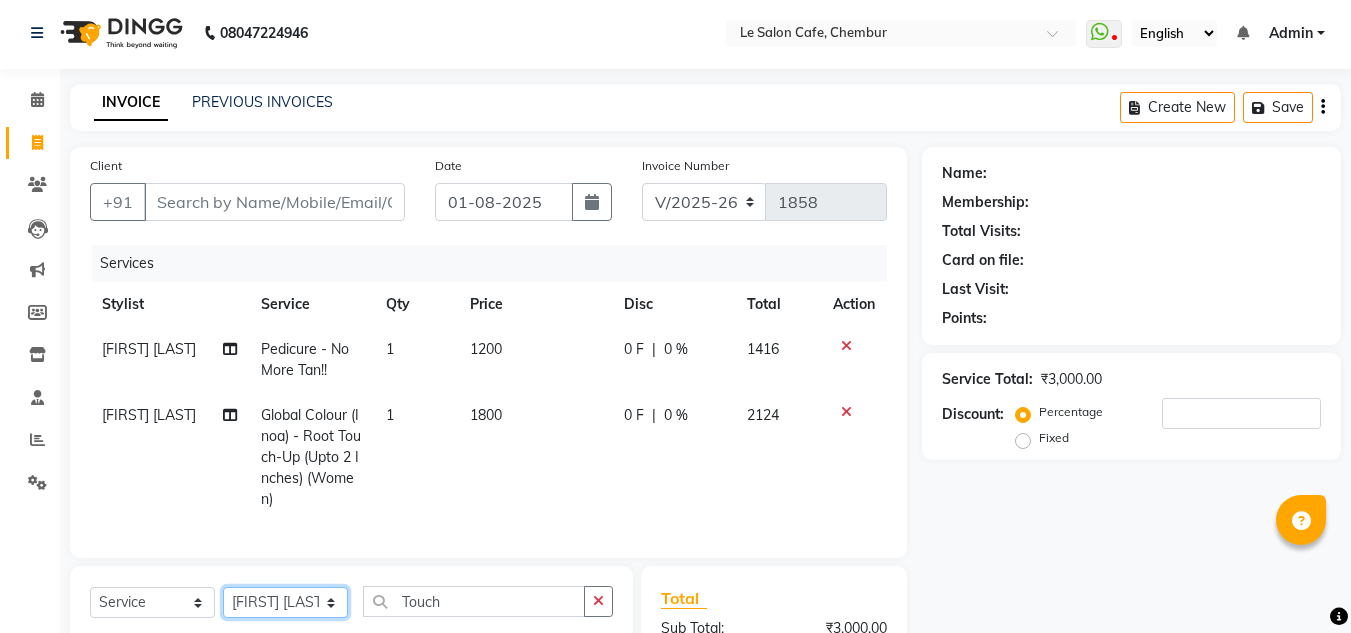 click on "Select Stylist Amandeep Kaur Kalsi Aniket Kadam  Faim Alvi  Front Desk  Muskan Khan  Pooja Kolge Reena Shaukat Ali  Salman Ansari  Shailendra Chauhan  Shekhar Sangle Soniyaa Varma Suchita Mistry" 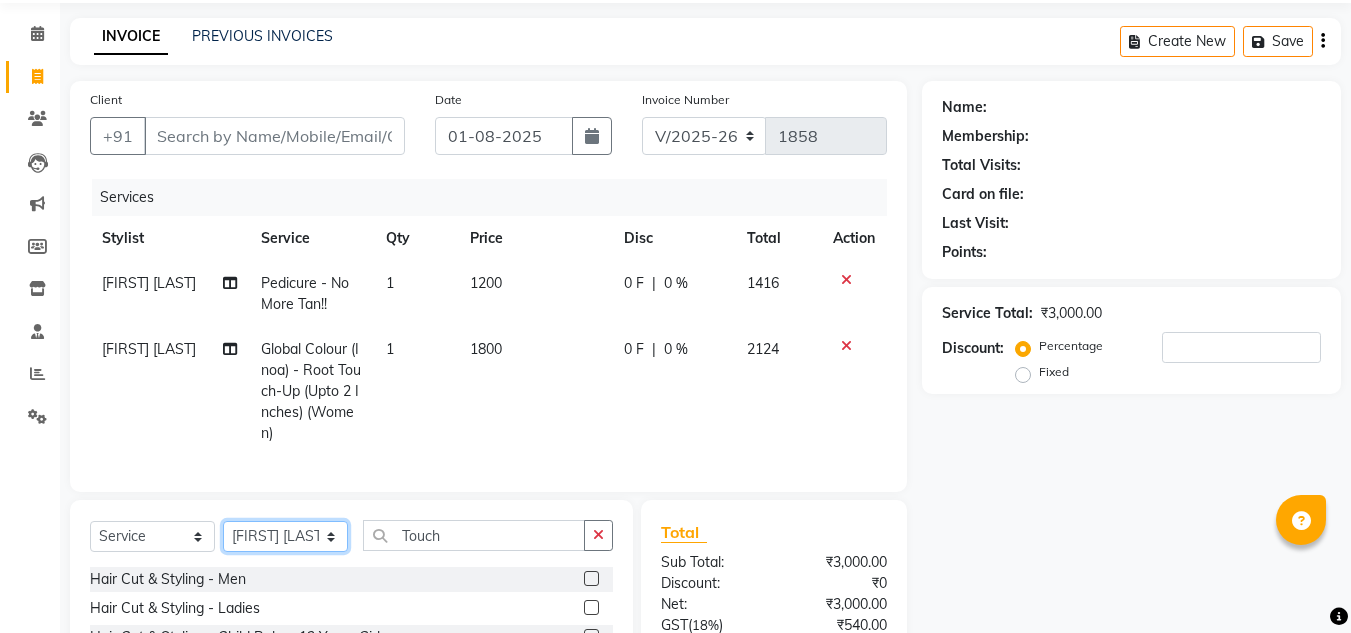 scroll, scrollTop: 103, scrollLeft: 0, axis: vertical 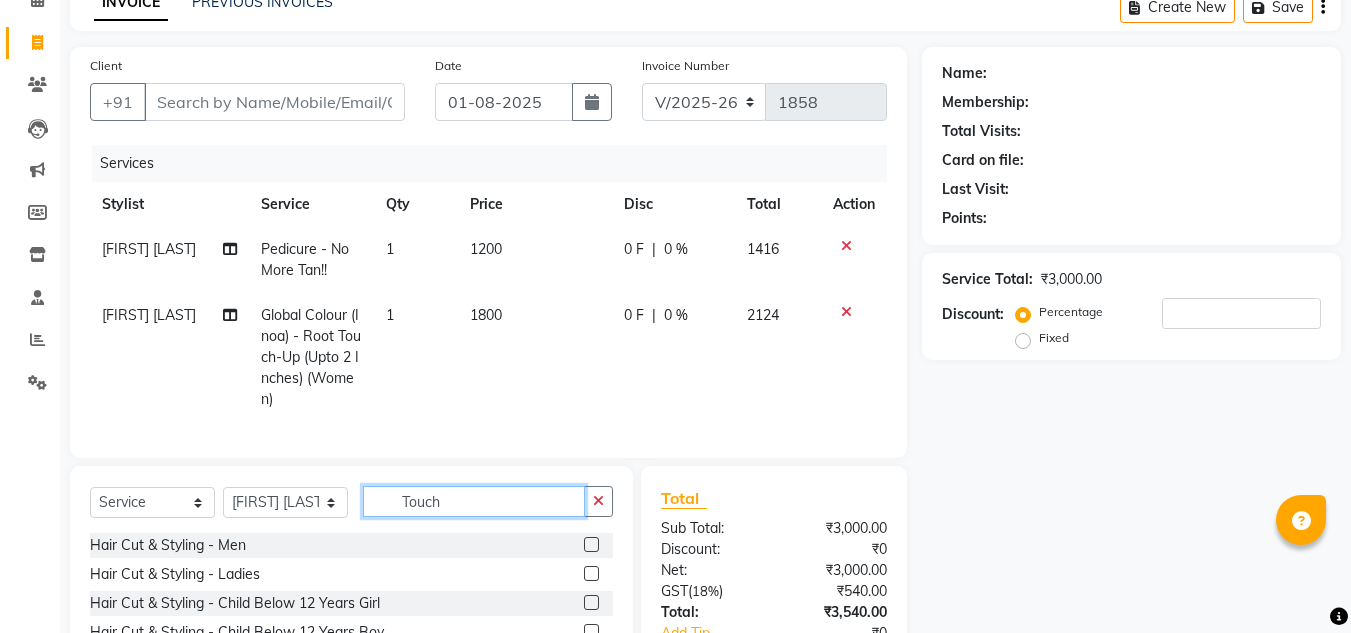 click on "Touch" 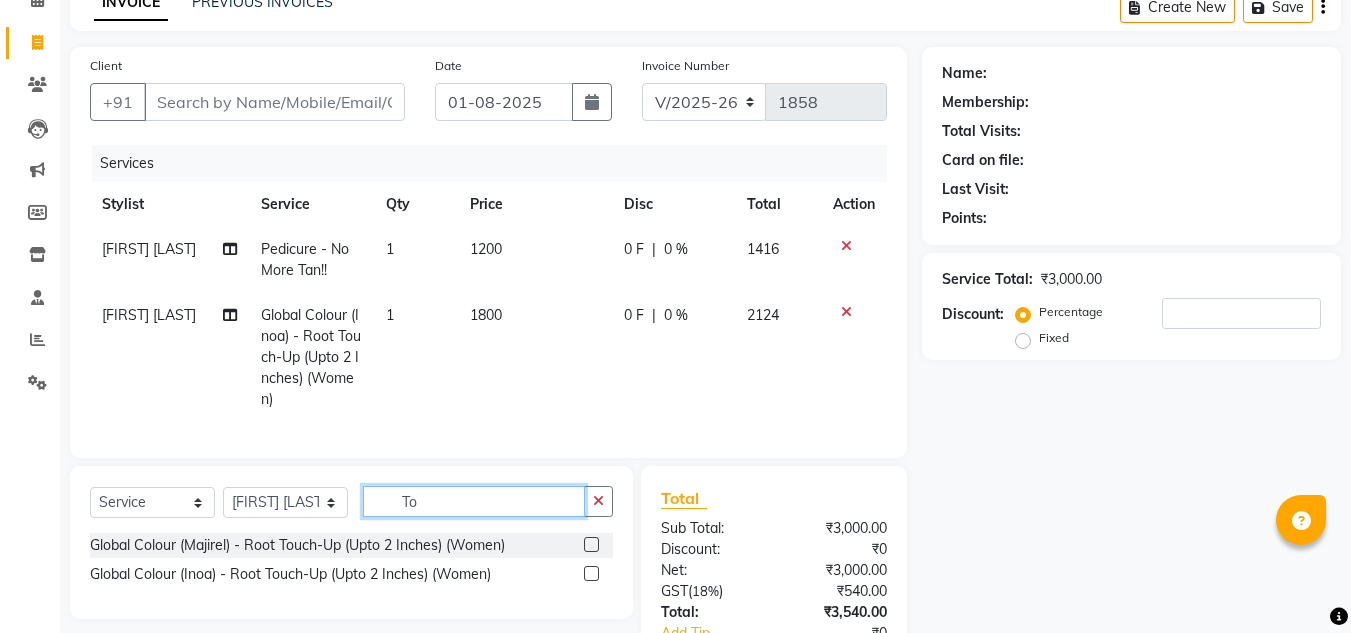 type on "T" 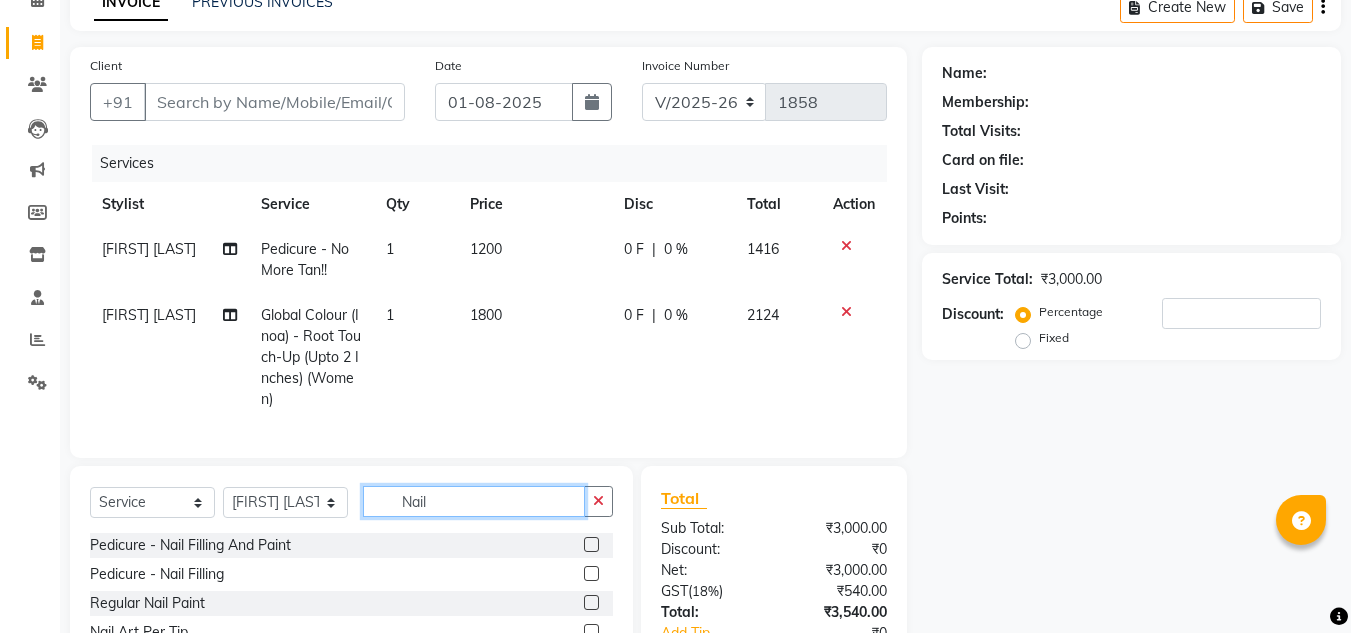 type on "Nail" 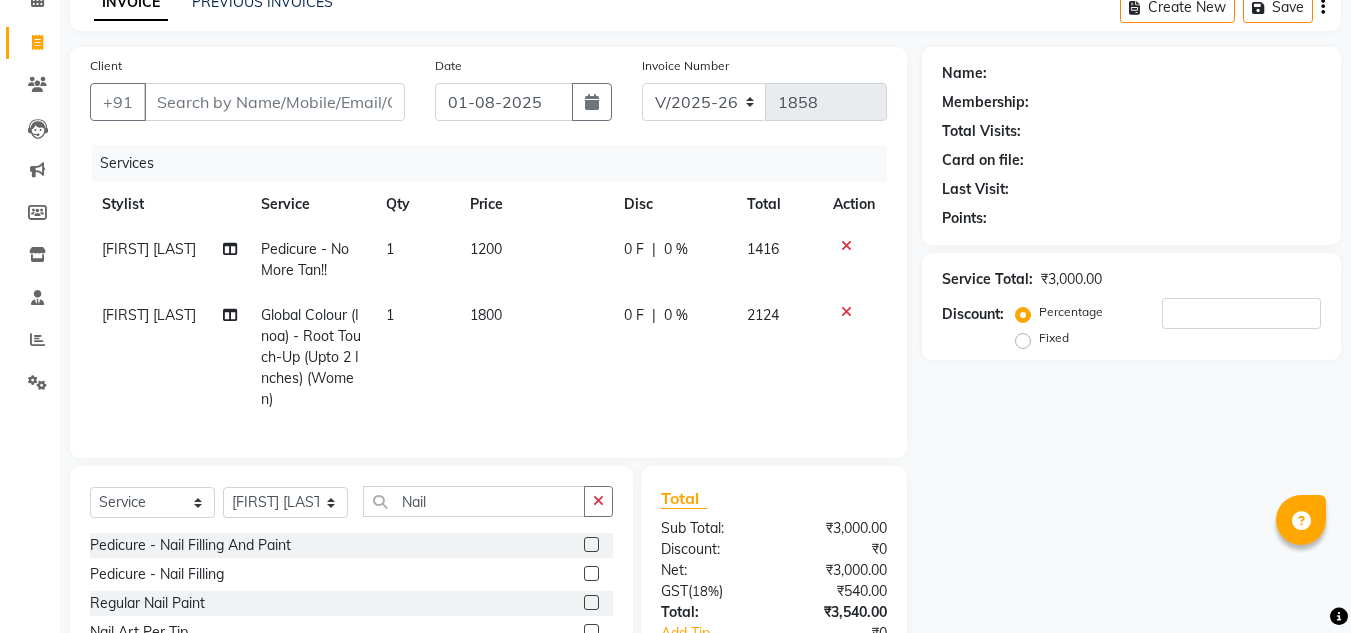 click 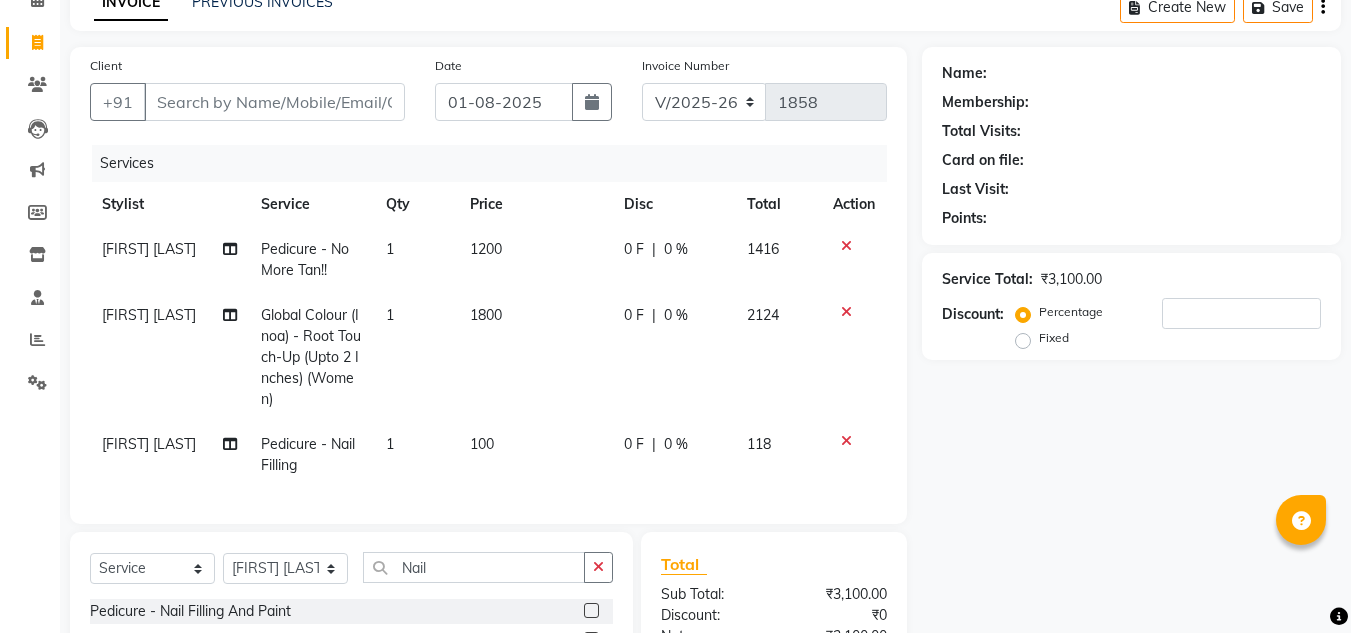 checkbox on "false" 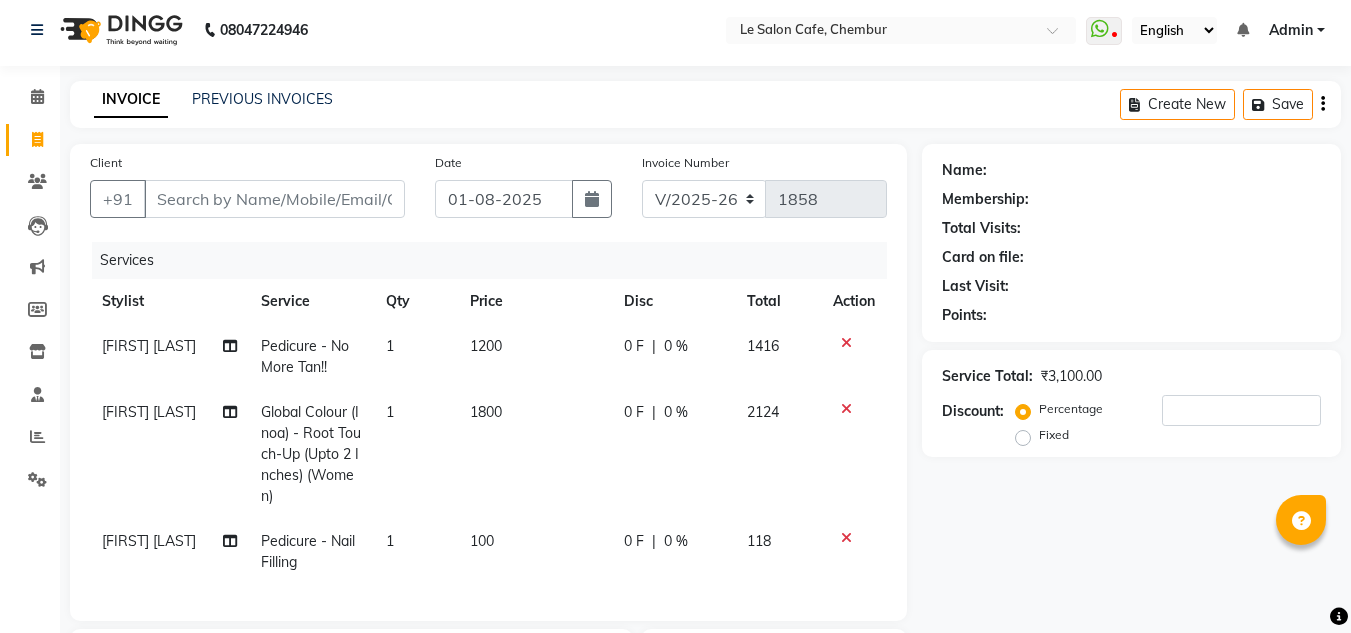 scroll, scrollTop: 0, scrollLeft: 0, axis: both 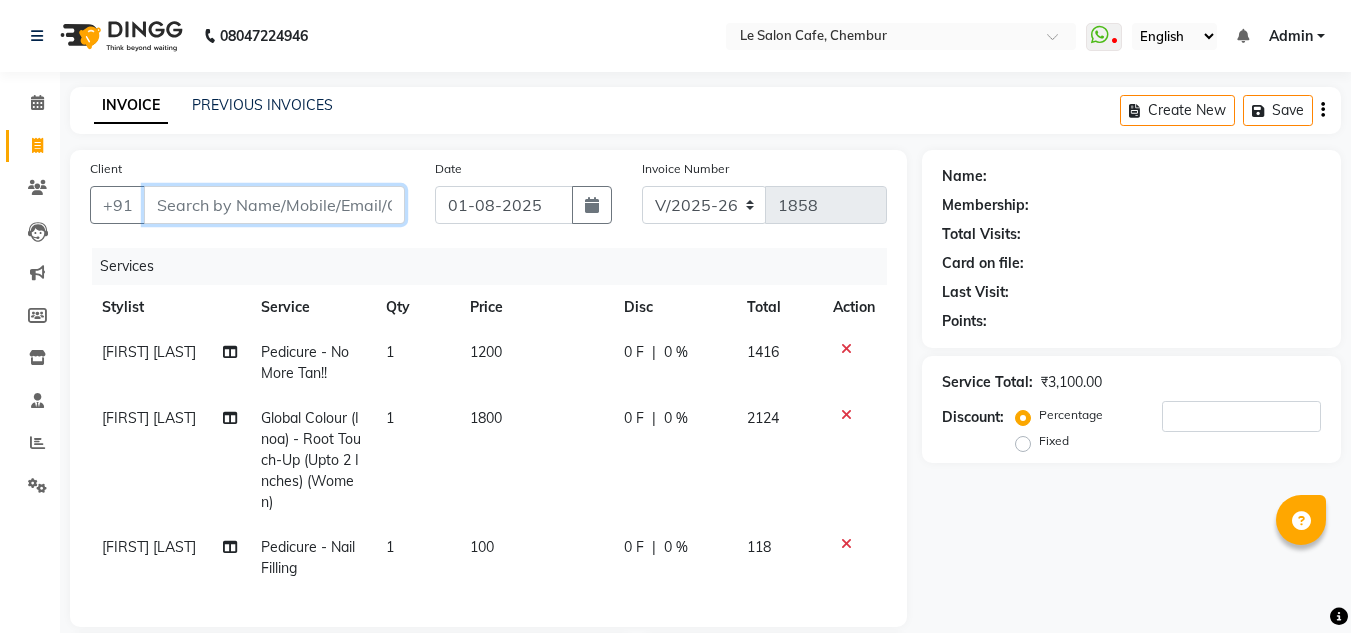 click on "Client" at bounding box center [274, 205] 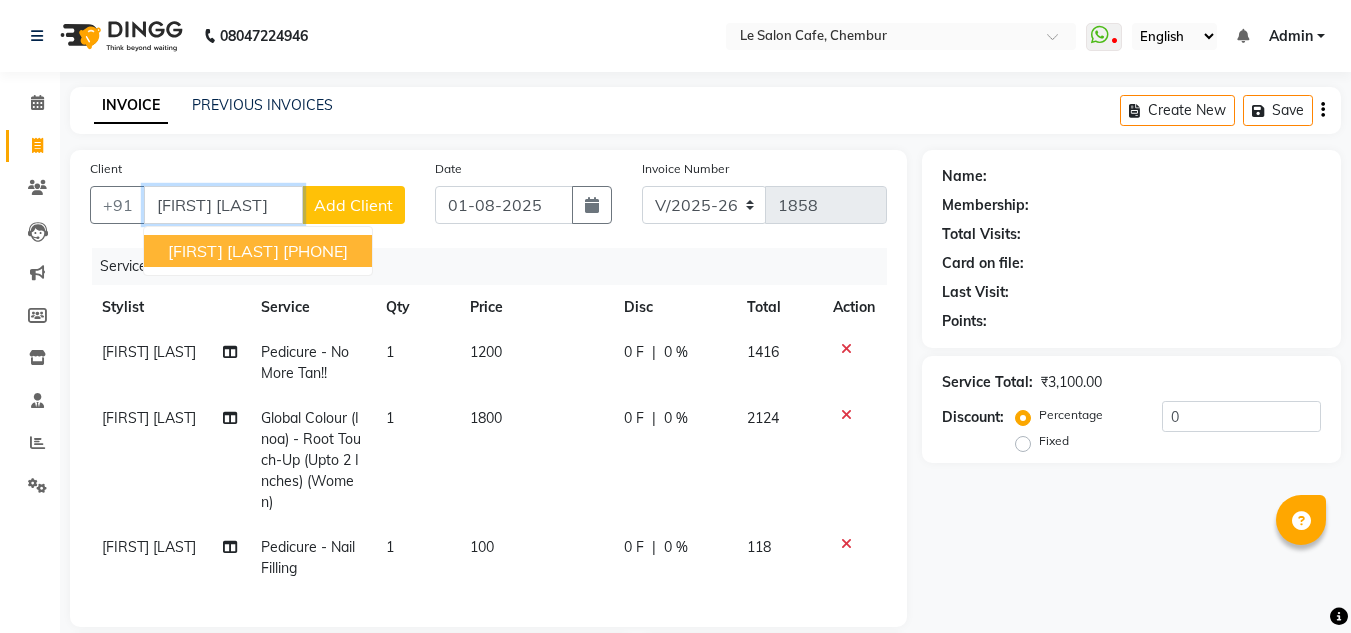 click on "[PHONE]" at bounding box center (315, 251) 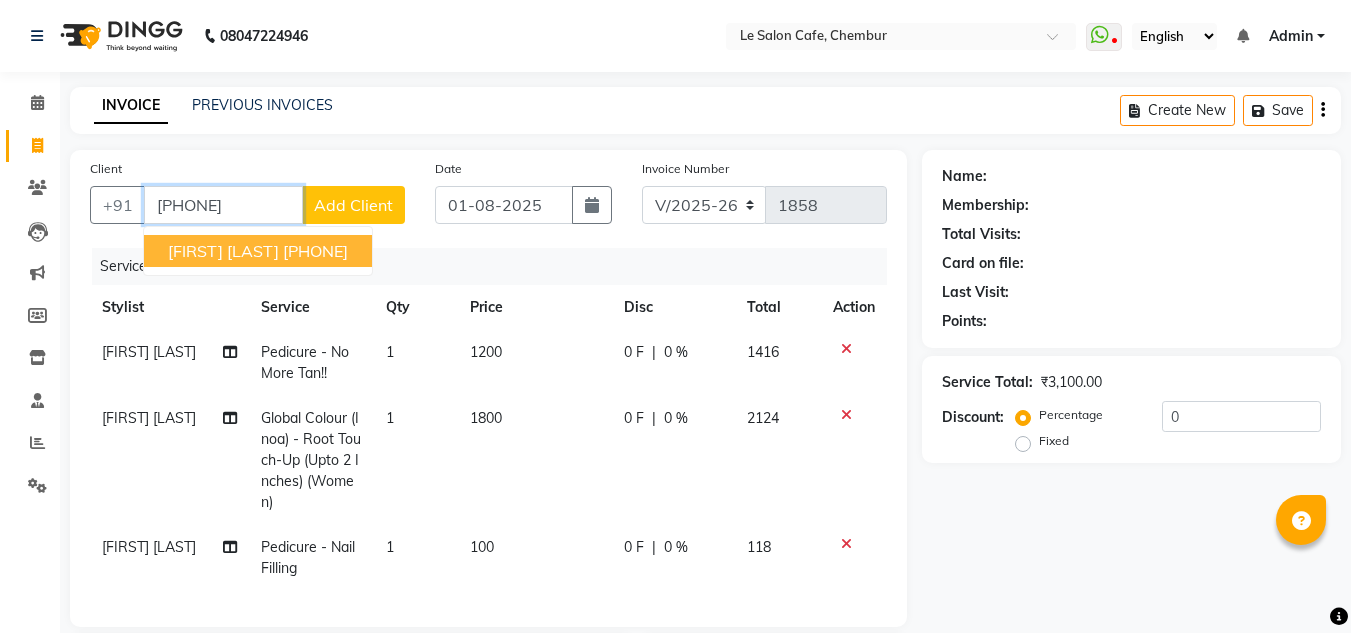 type on "[PHONE]" 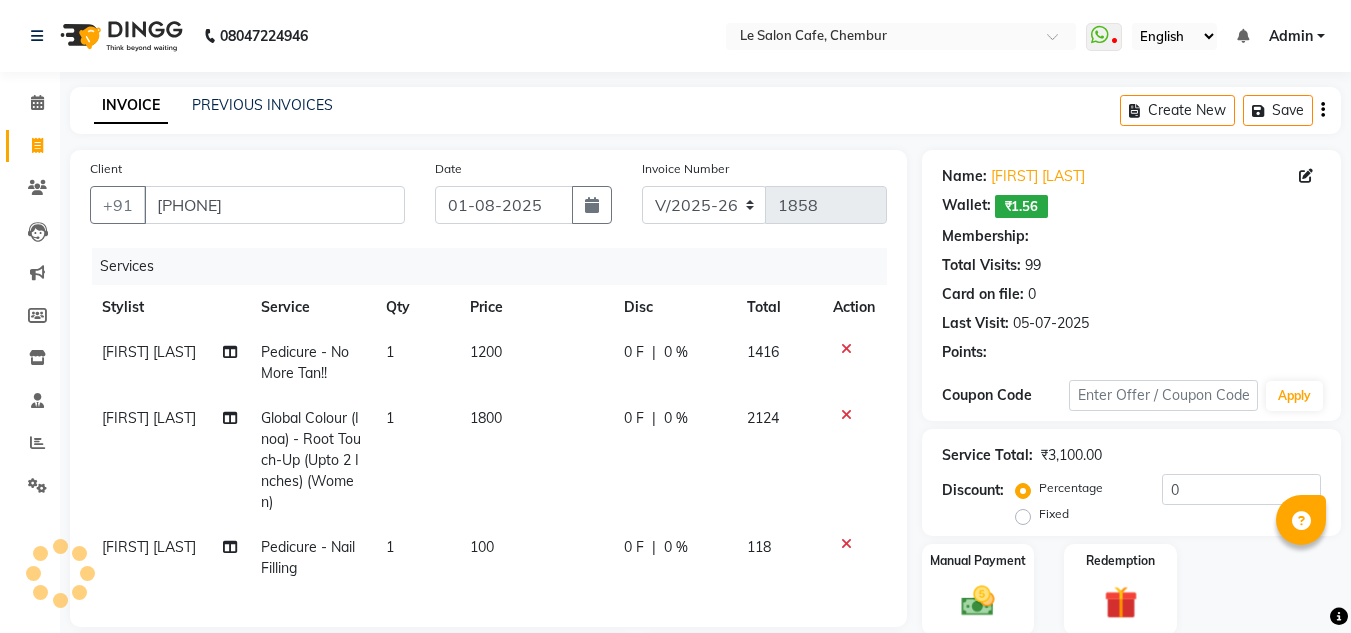 select on "1: Object" 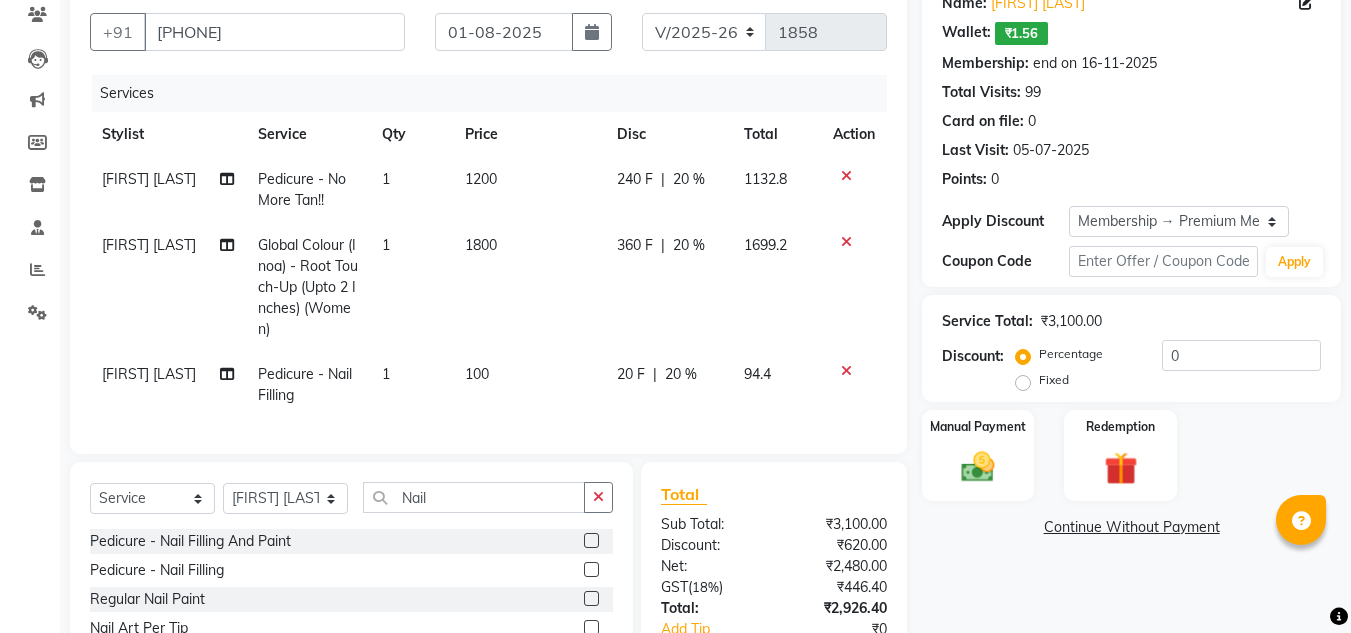 scroll, scrollTop: 0, scrollLeft: 0, axis: both 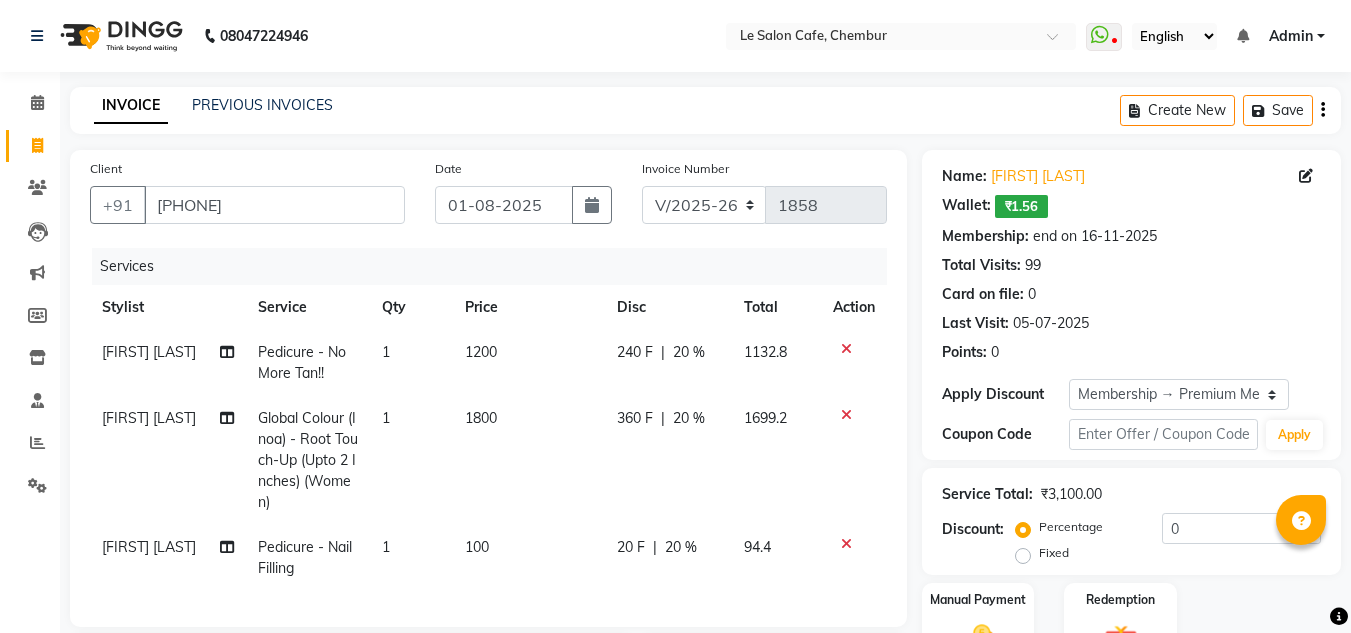 click on "INVOICE PREVIOUS INVOICES Create New   Save" 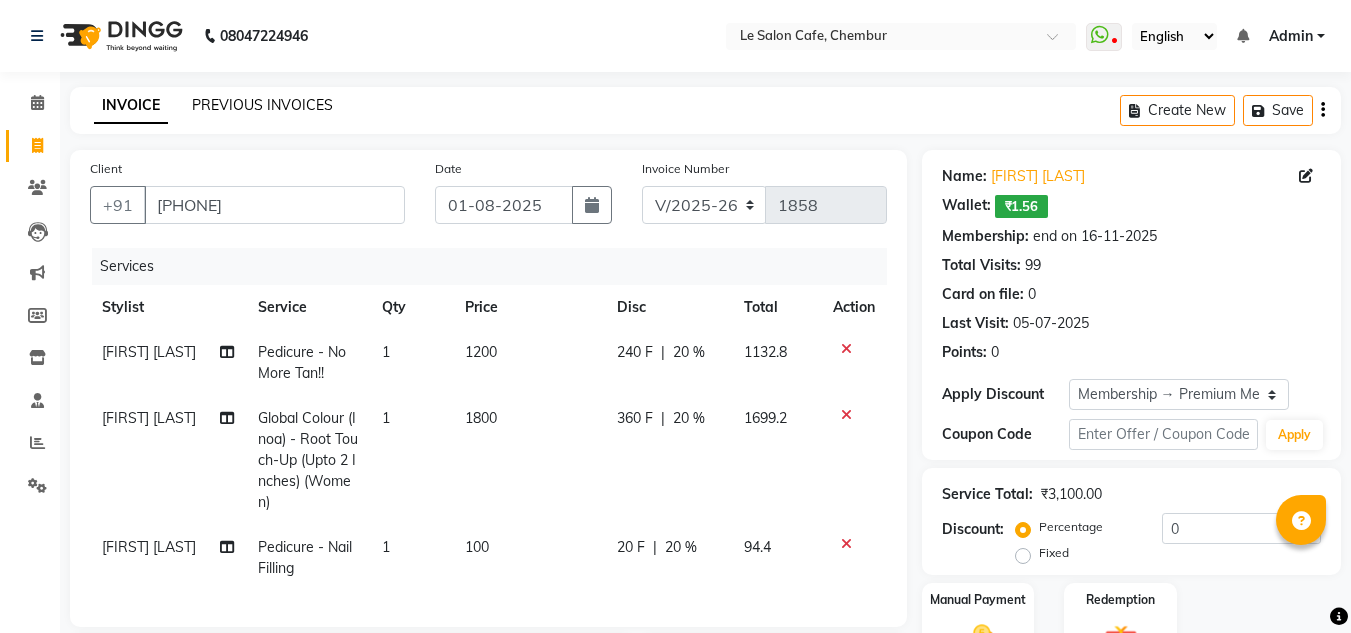 click on "PREVIOUS INVOICES" 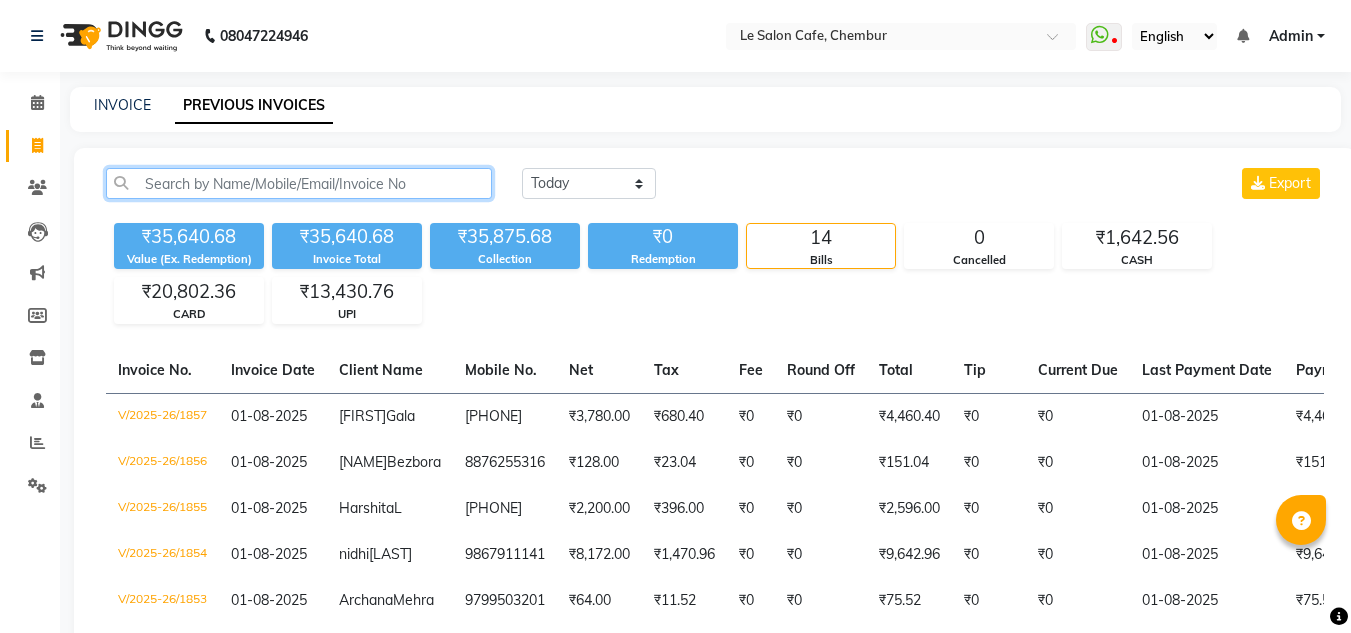 click 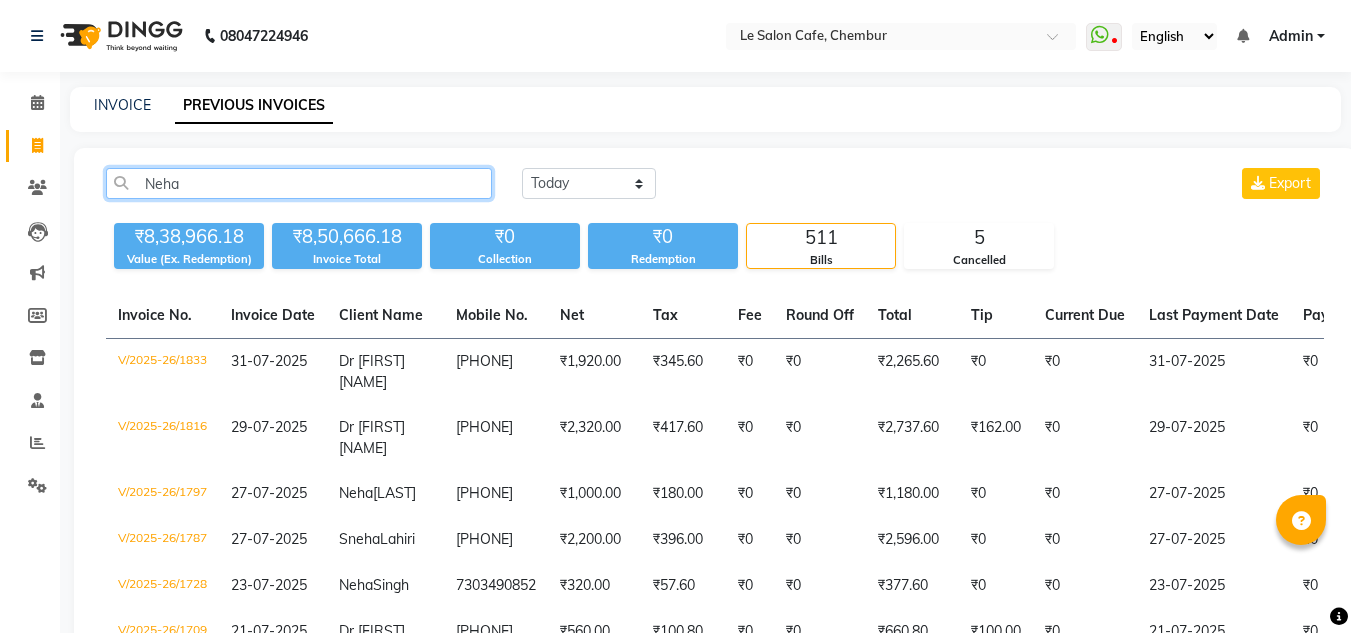 click on "Neha" 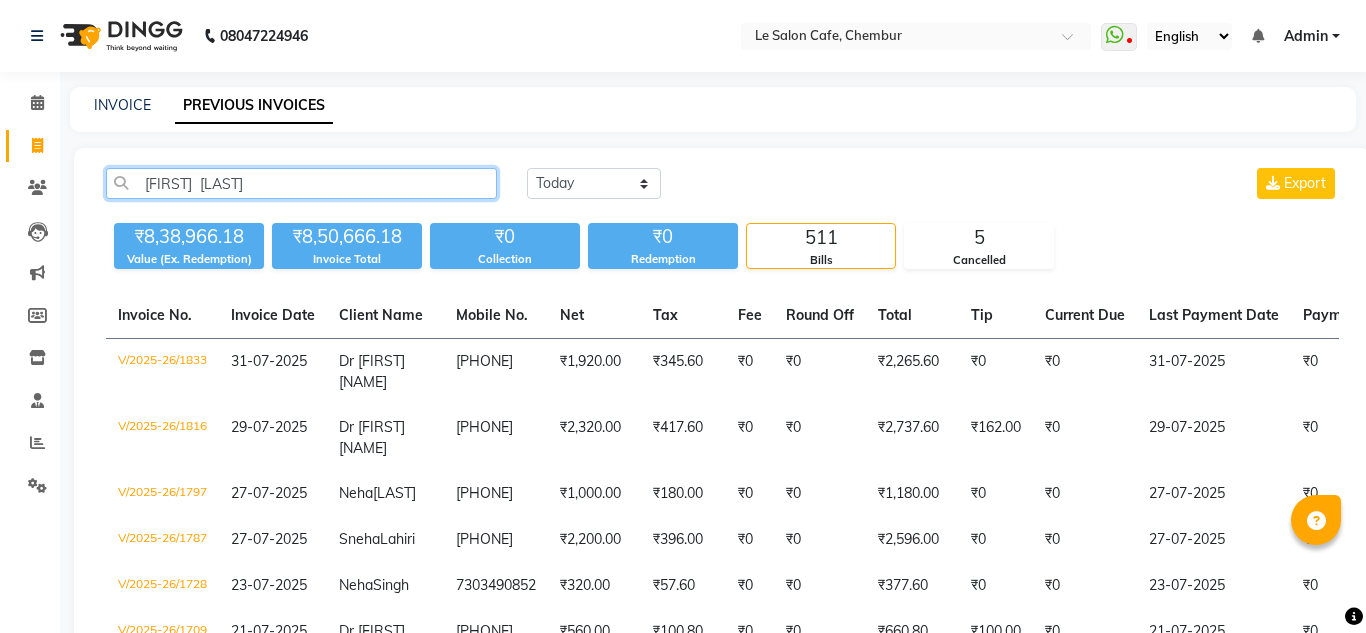 click on "Neha  Shobti" 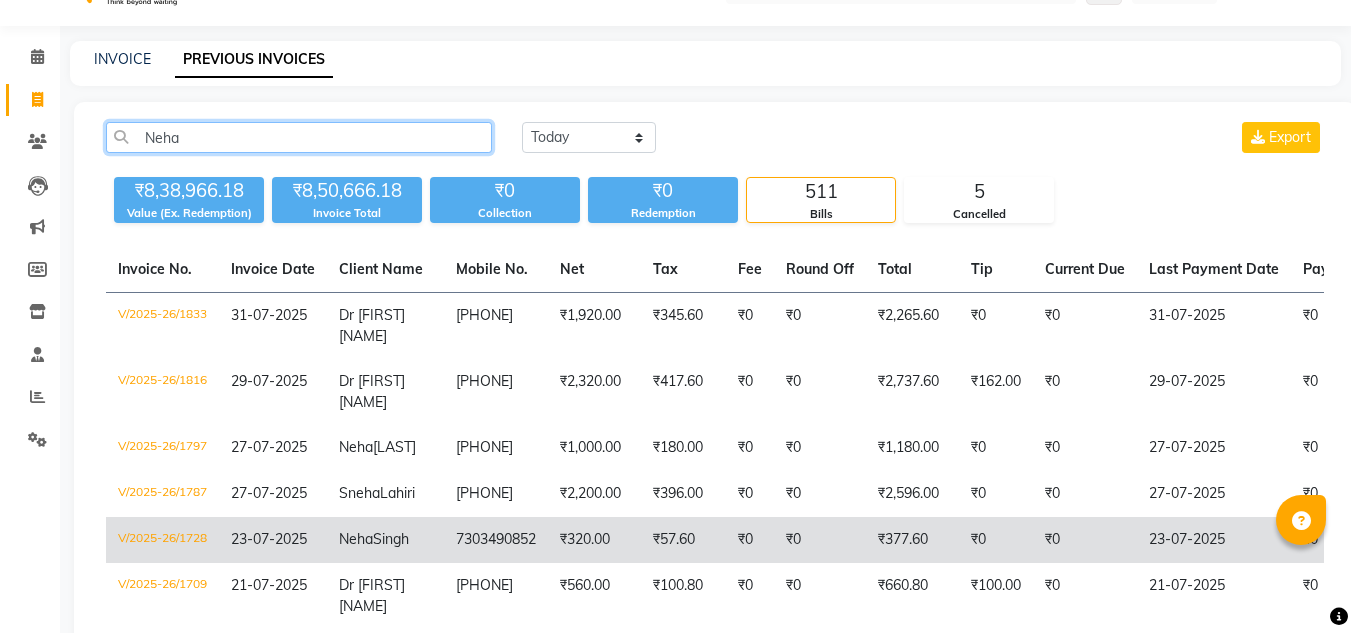 scroll, scrollTop: 0, scrollLeft: 0, axis: both 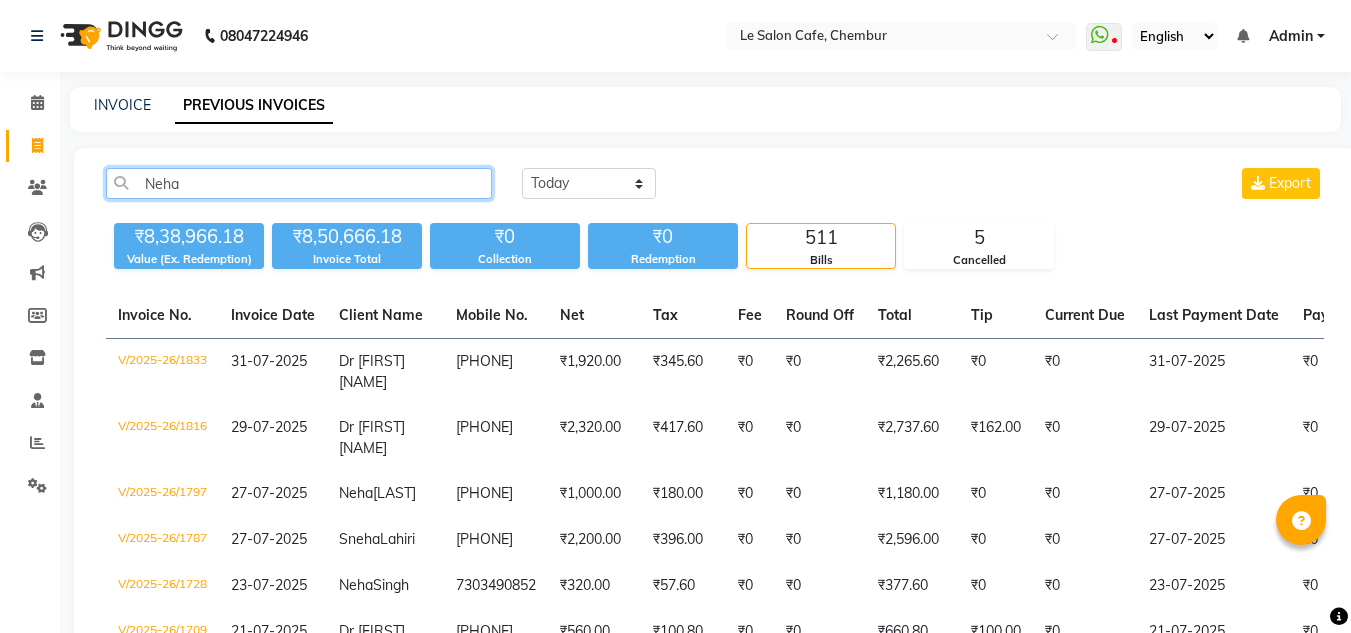 click on "Neha" 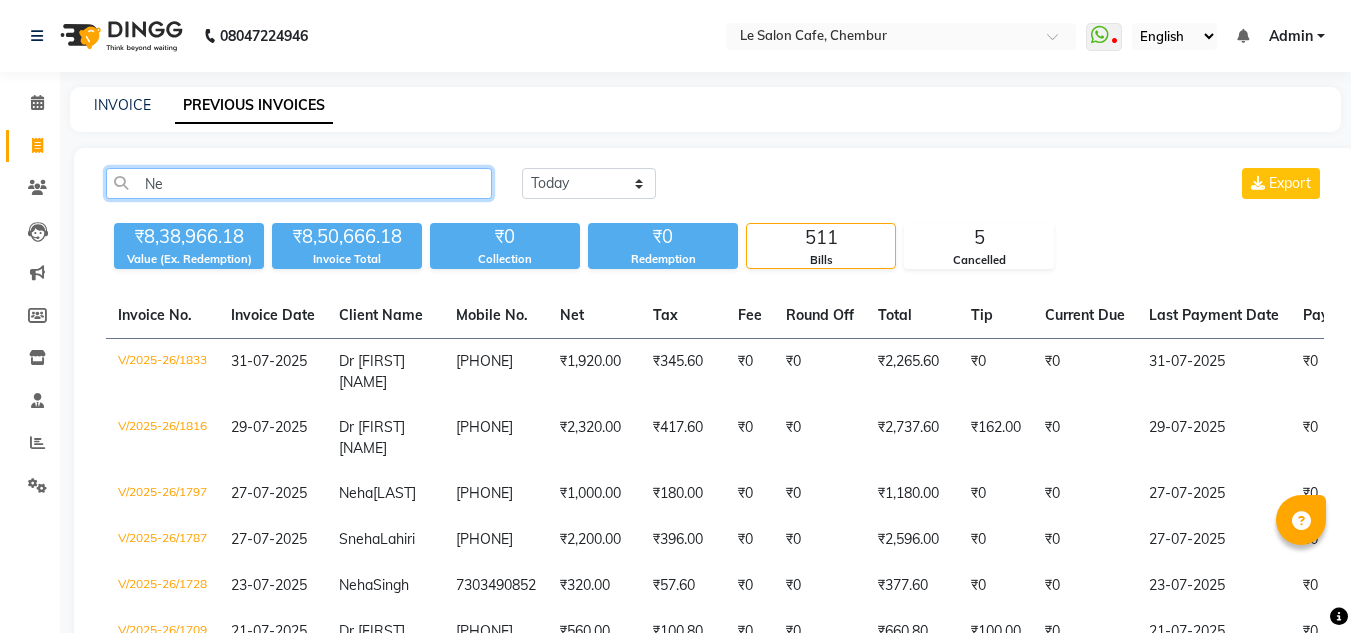 type on "N" 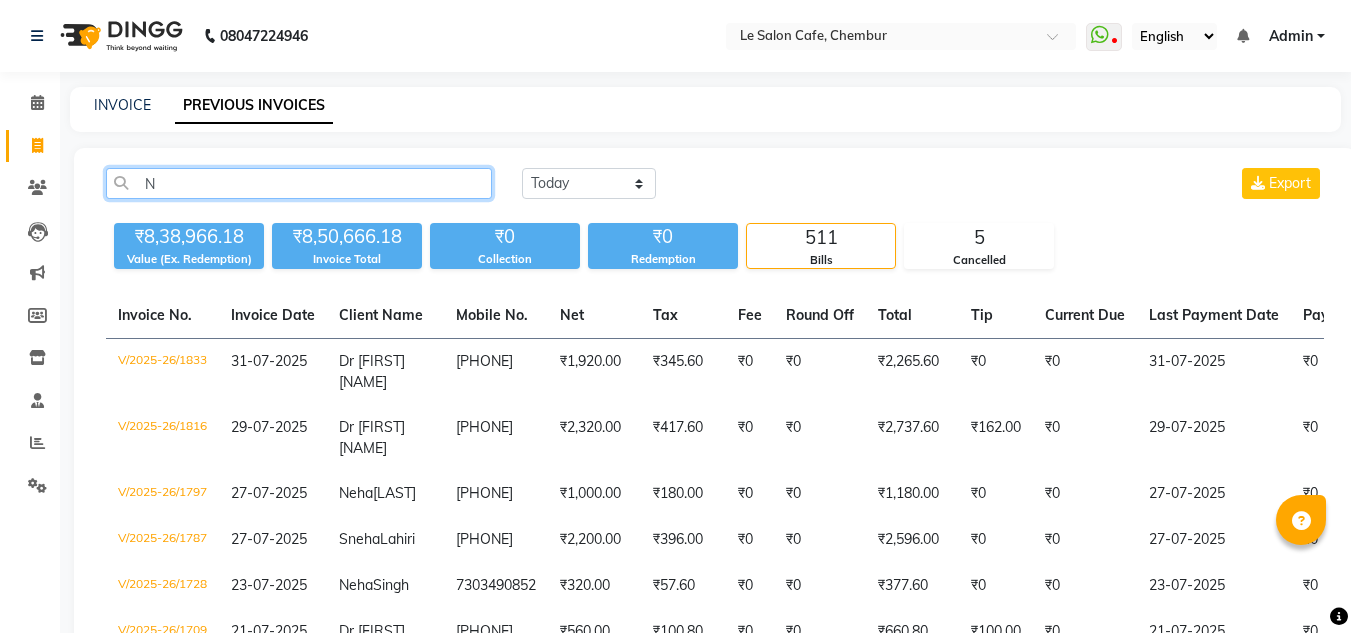 type 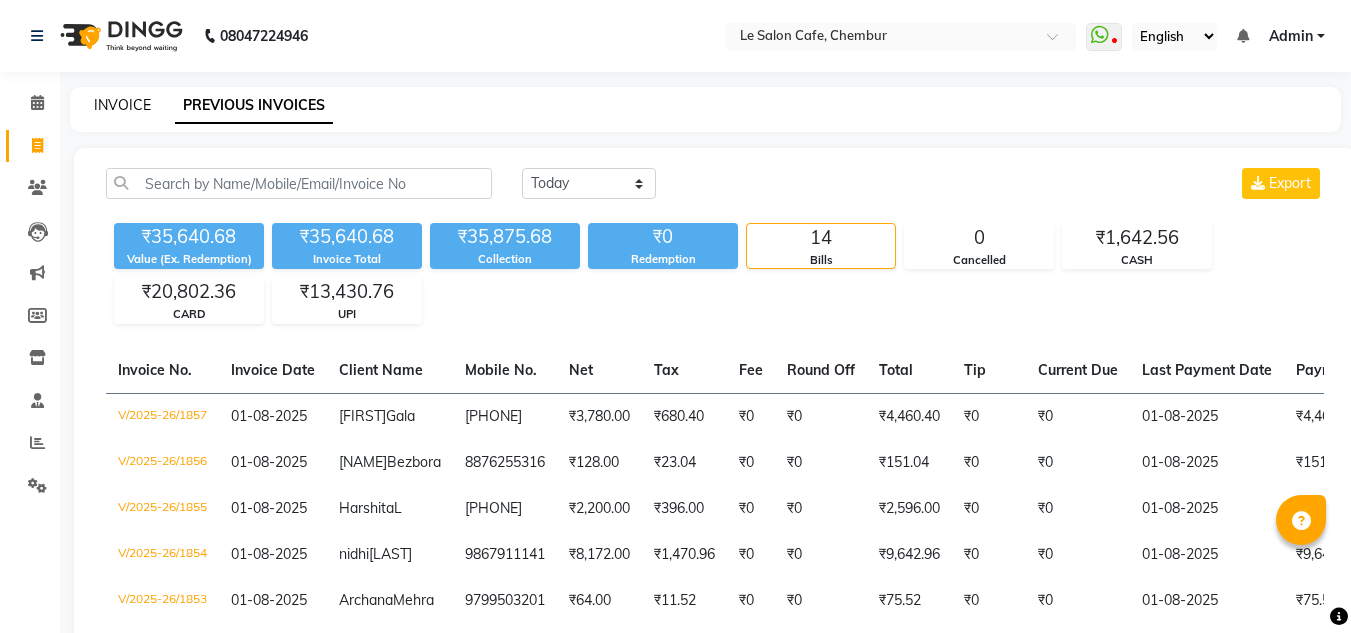 click on "INVOICE" 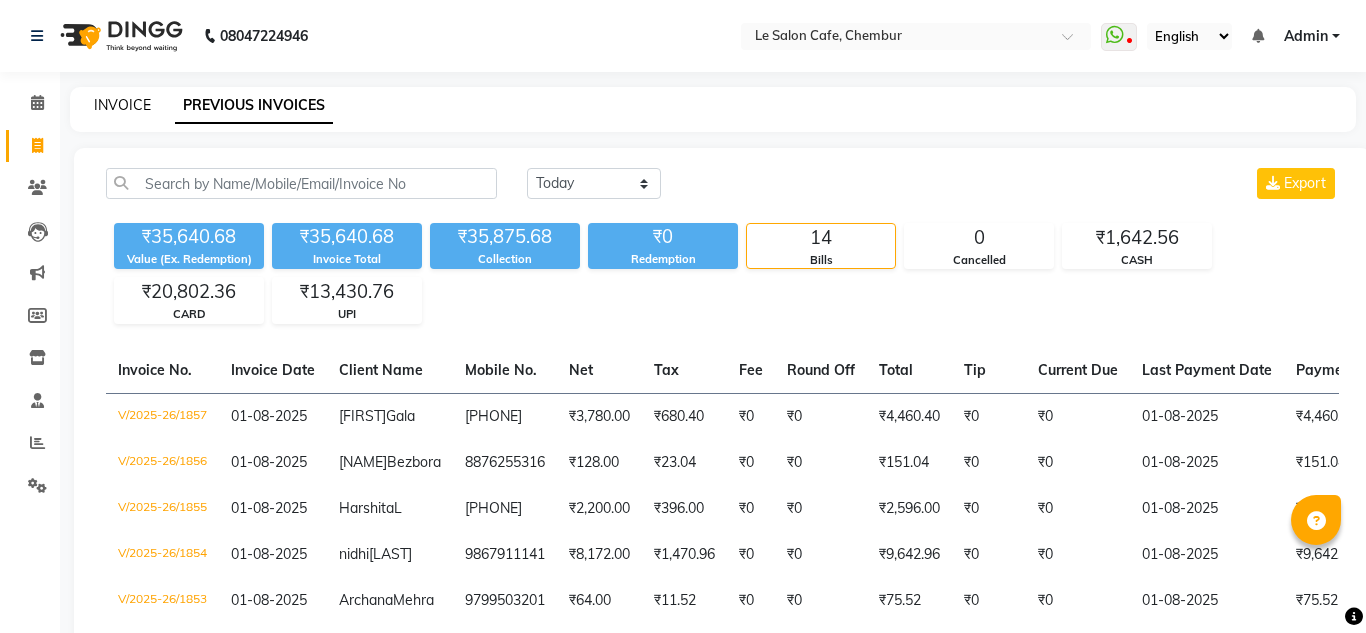 select on "594" 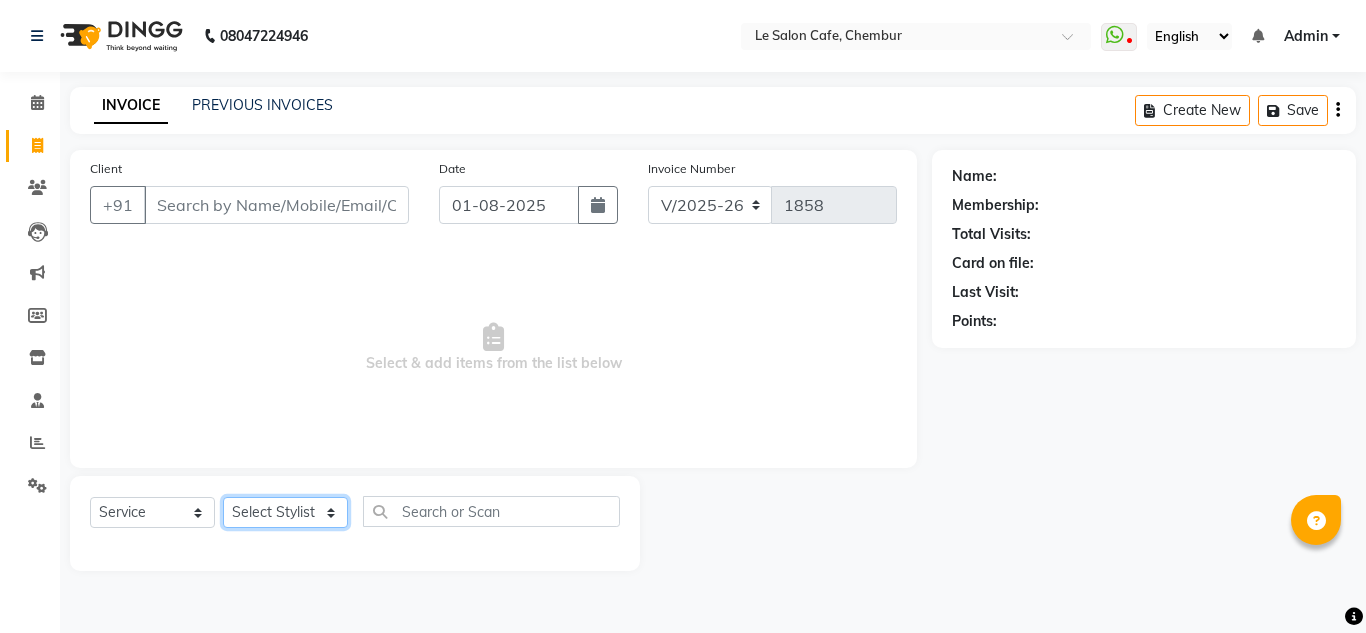 click on "Select Stylist Amandeep Kaur Kalsi Aniket Kadam  Faim Alvi  Front Desk  Muskan Khan  Pooja Kolge Reena Shaukat Ali  Salman Ansari  Shailendra Chauhan  Shekhar Sangle Soniyaa Varma Suchita Mistry" 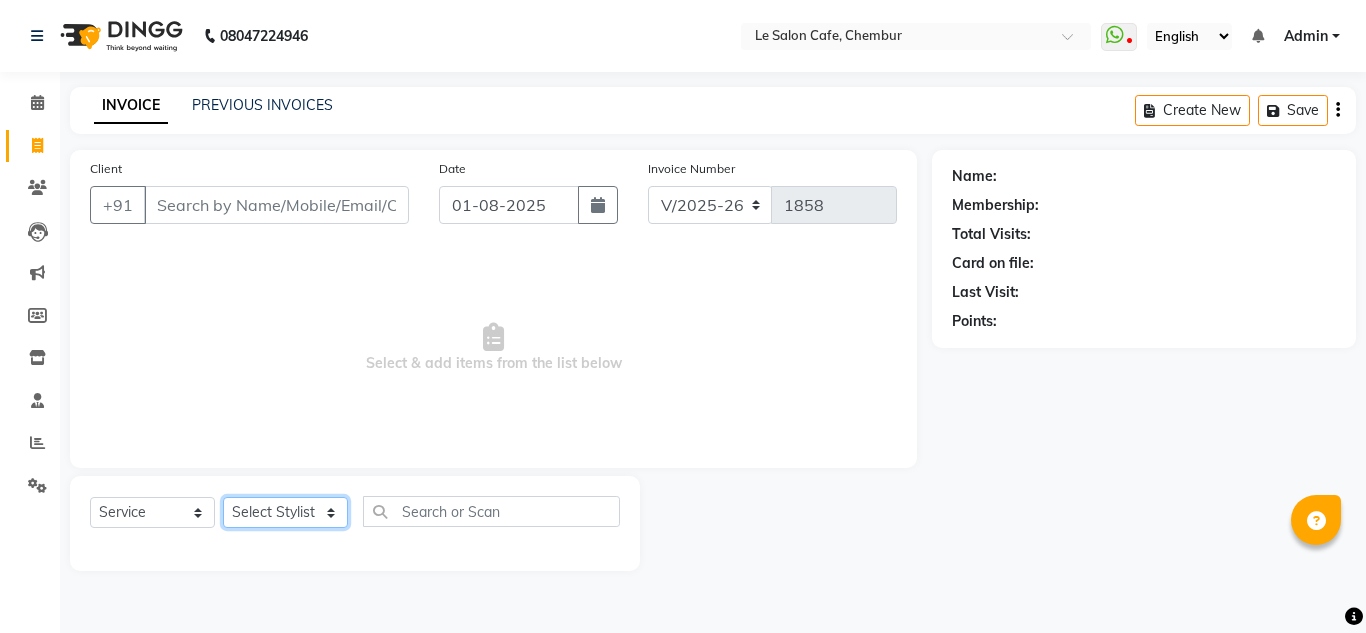 select on "8340" 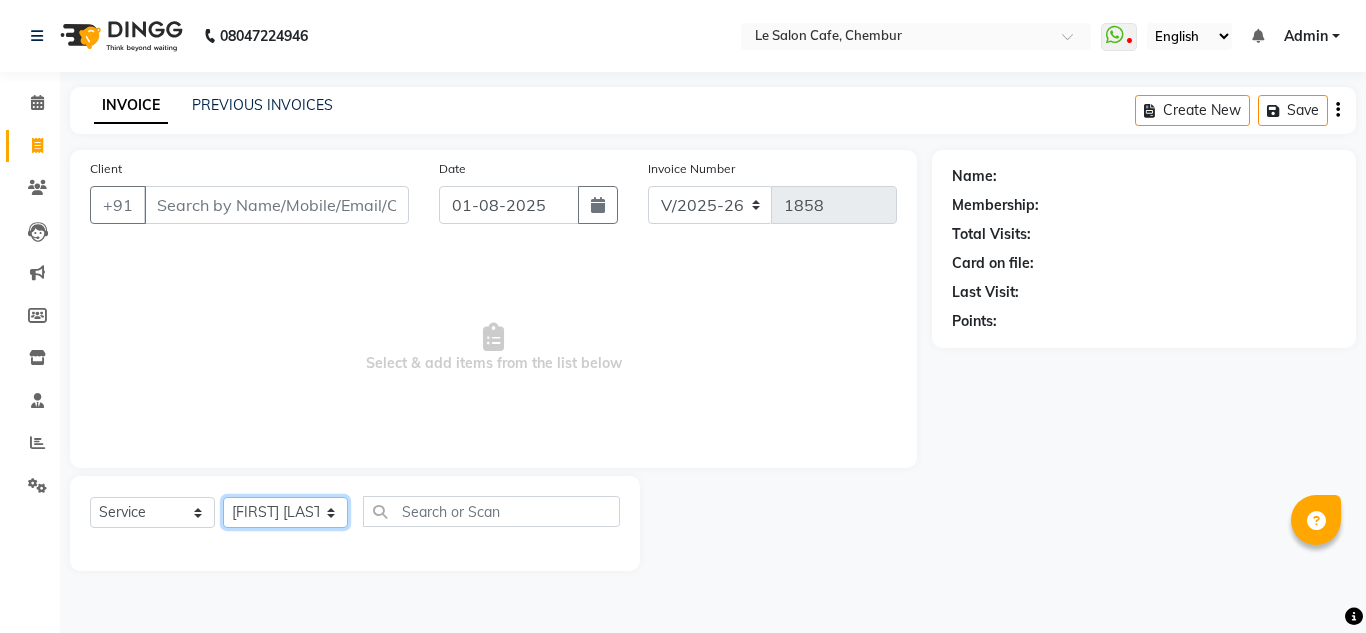 click on "Select Stylist Amandeep Kaur Kalsi Aniket Kadam  Faim Alvi  Front Desk  Muskan Khan  Pooja Kolge Reena Shaukat Ali  Salman Ansari  Shailendra Chauhan  Shekhar Sangle Soniyaa Varma Suchita Mistry" 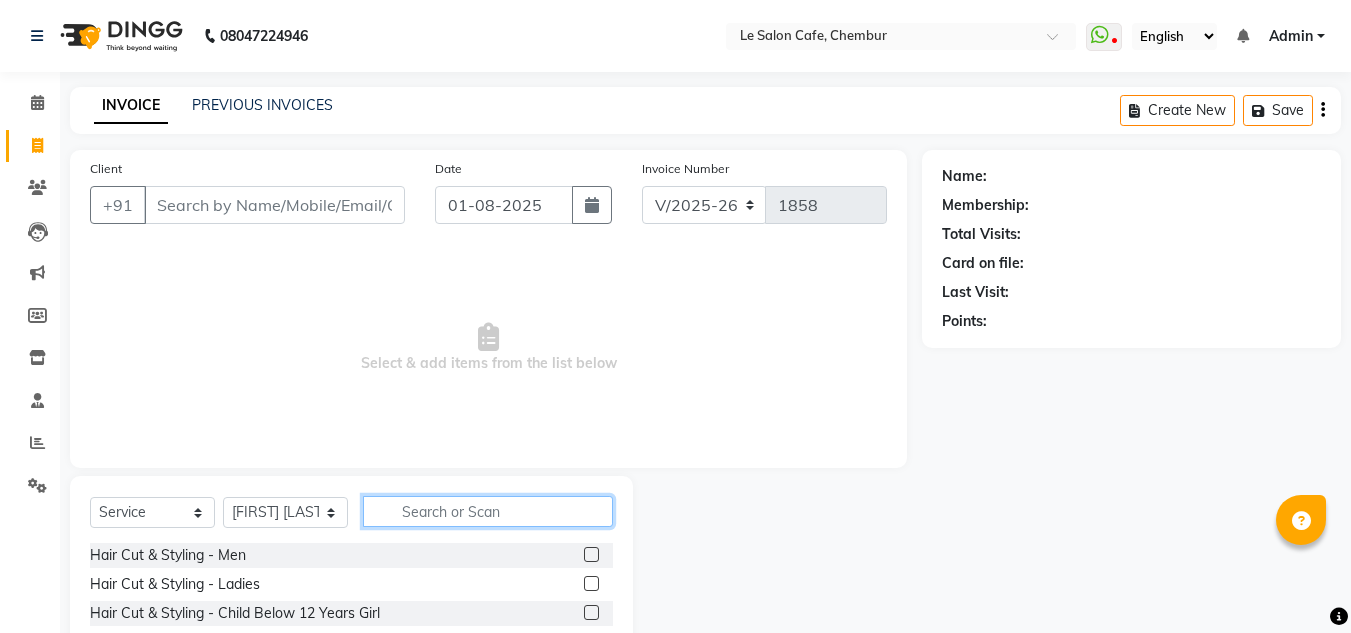 click 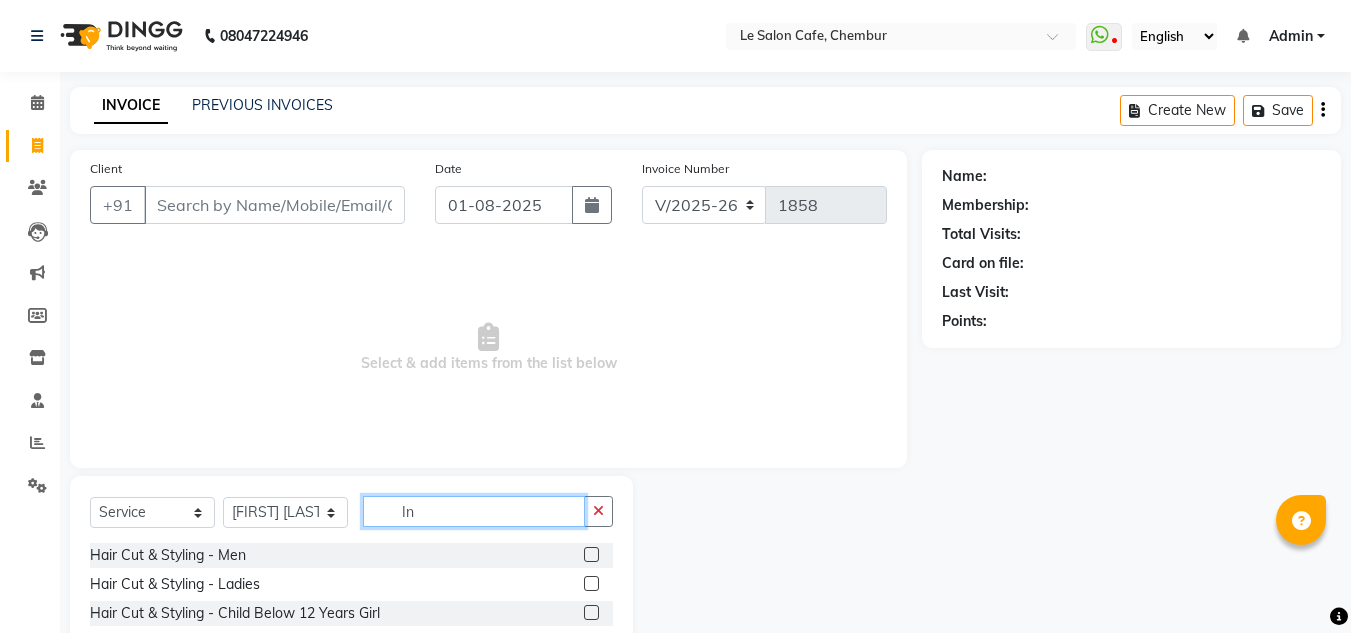 type on "I" 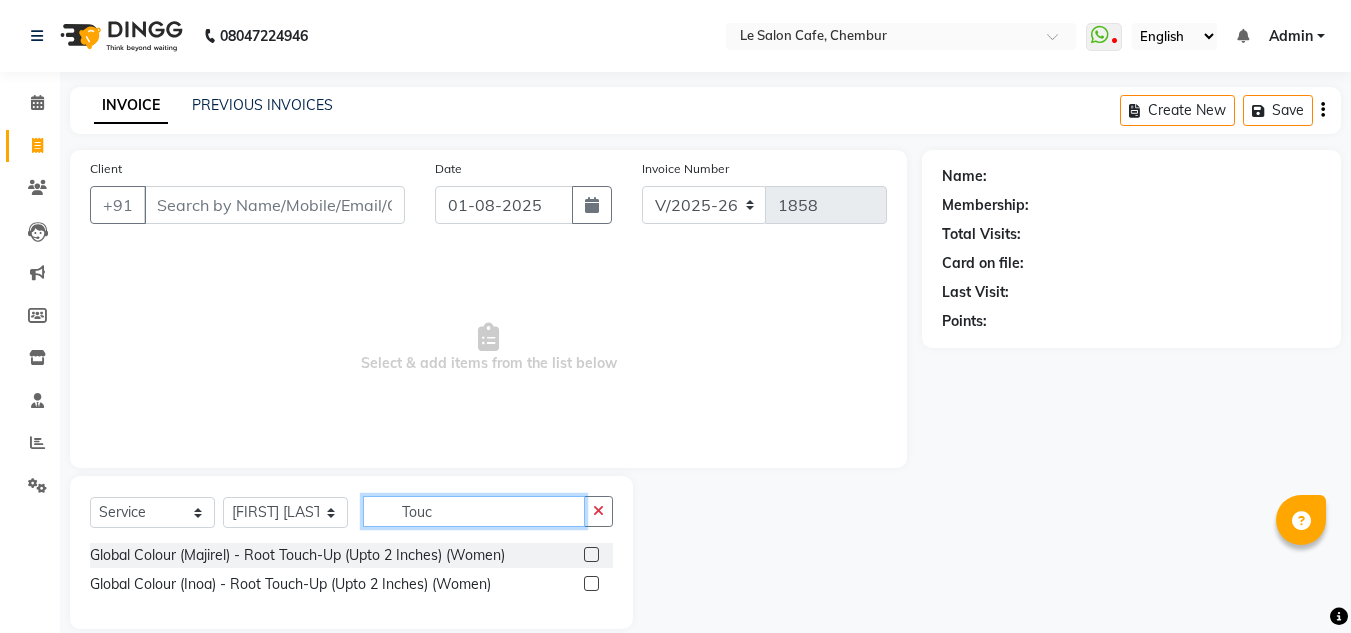 type on "Touc" 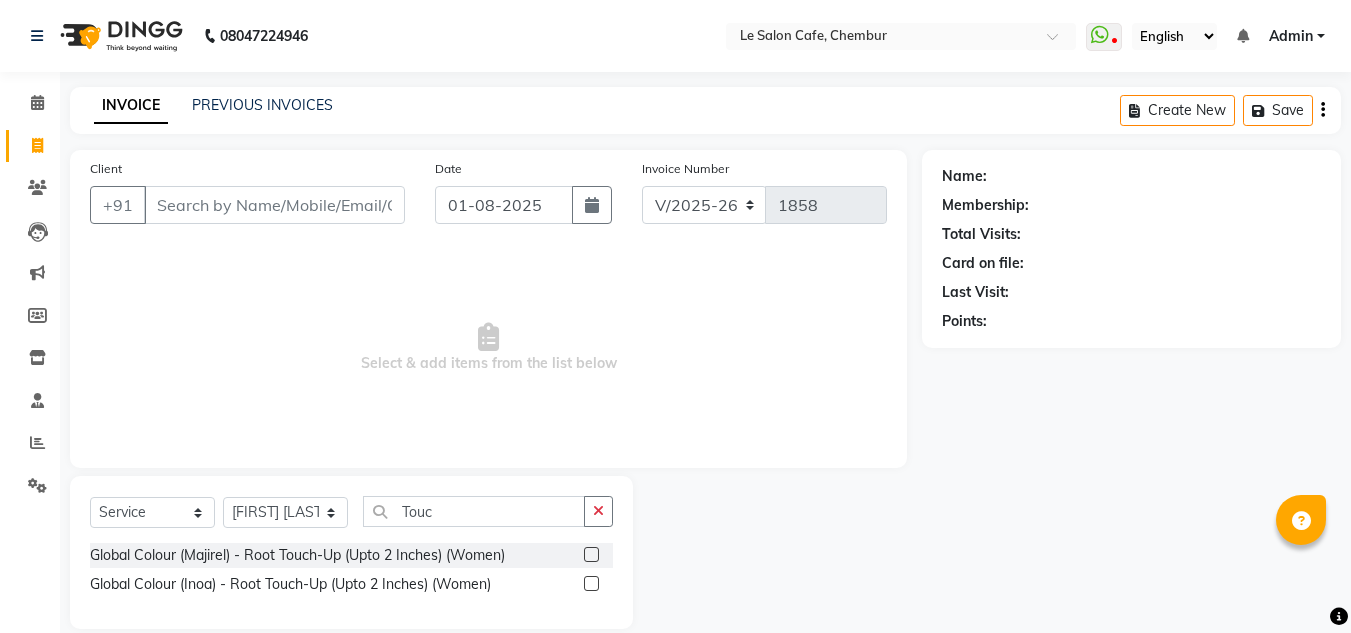 click 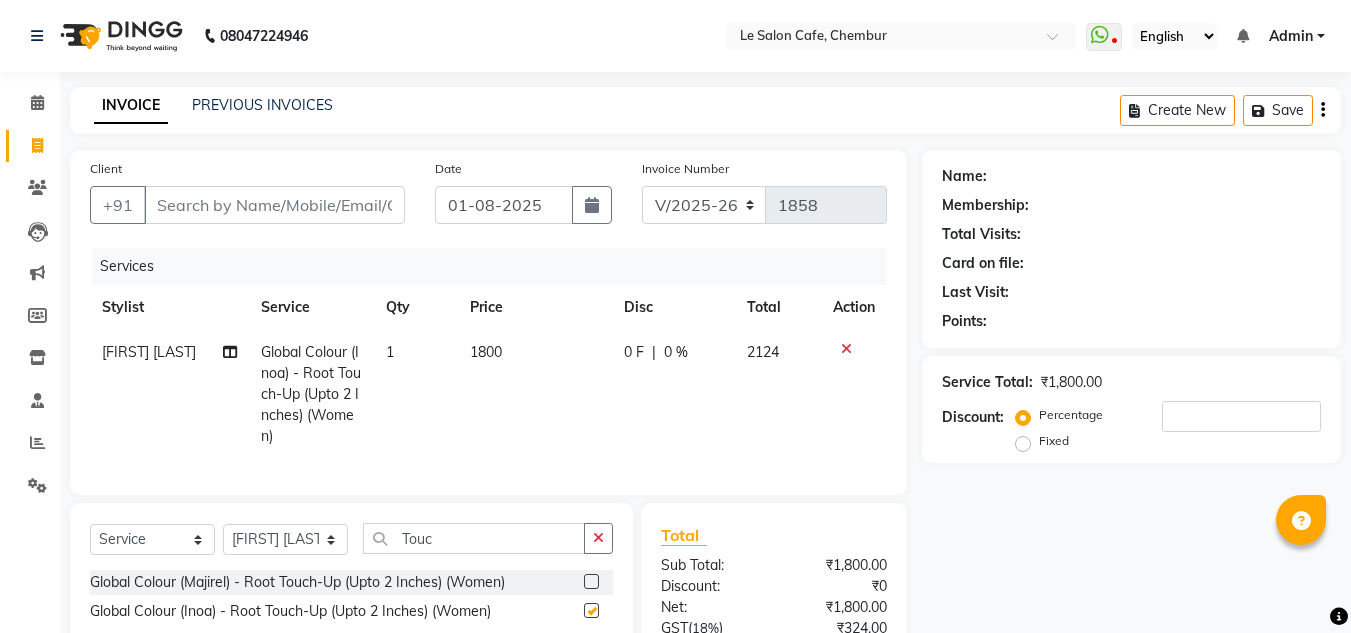 checkbox on "false" 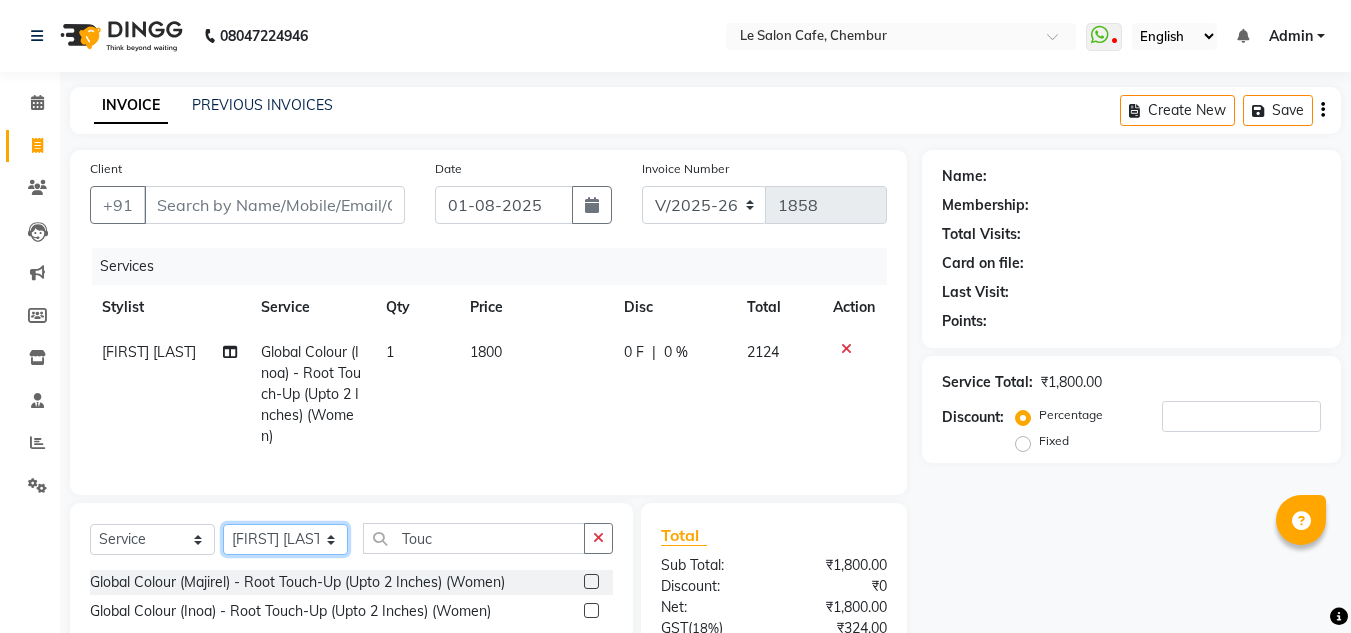 click on "Select Stylist Amandeep Kaur Kalsi Aniket Kadam  Faim Alvi  Front Desk  Muskan Khan  Pooja Kolge Reena Shaukat Ali  Salman Ansari  Shailendra Chauhan  Shekhar Sangle Soniyaa Varma Suchita Mistry" 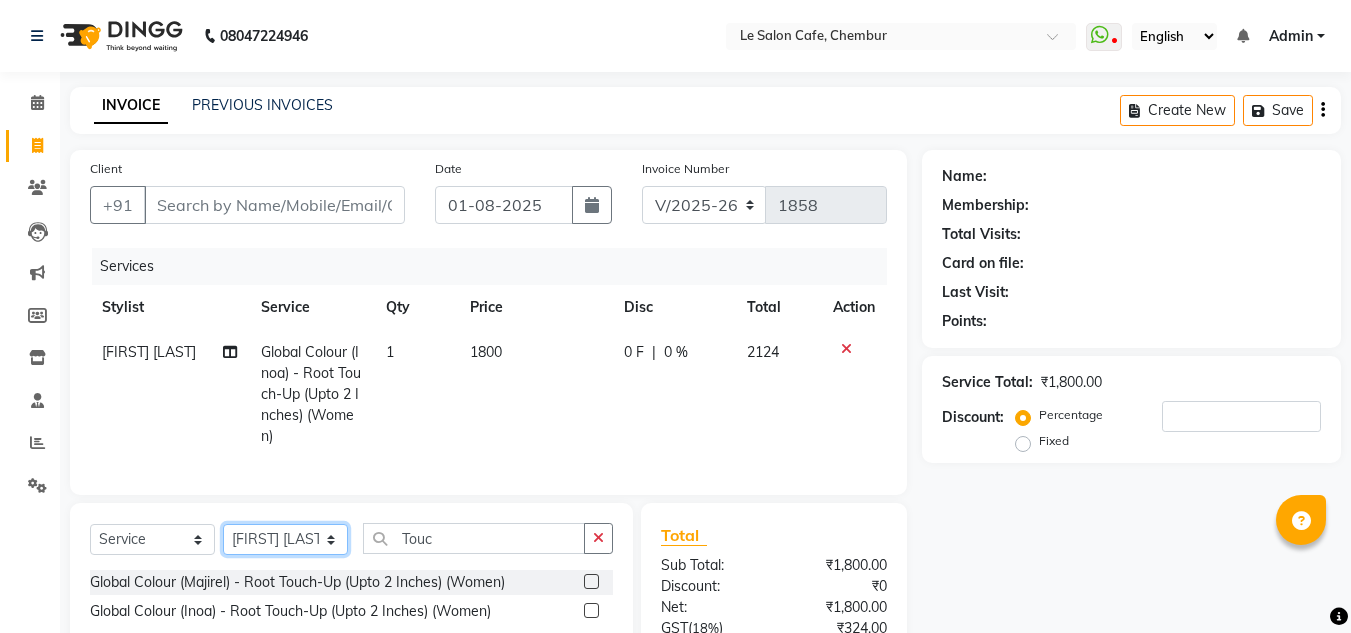 select on "87105" 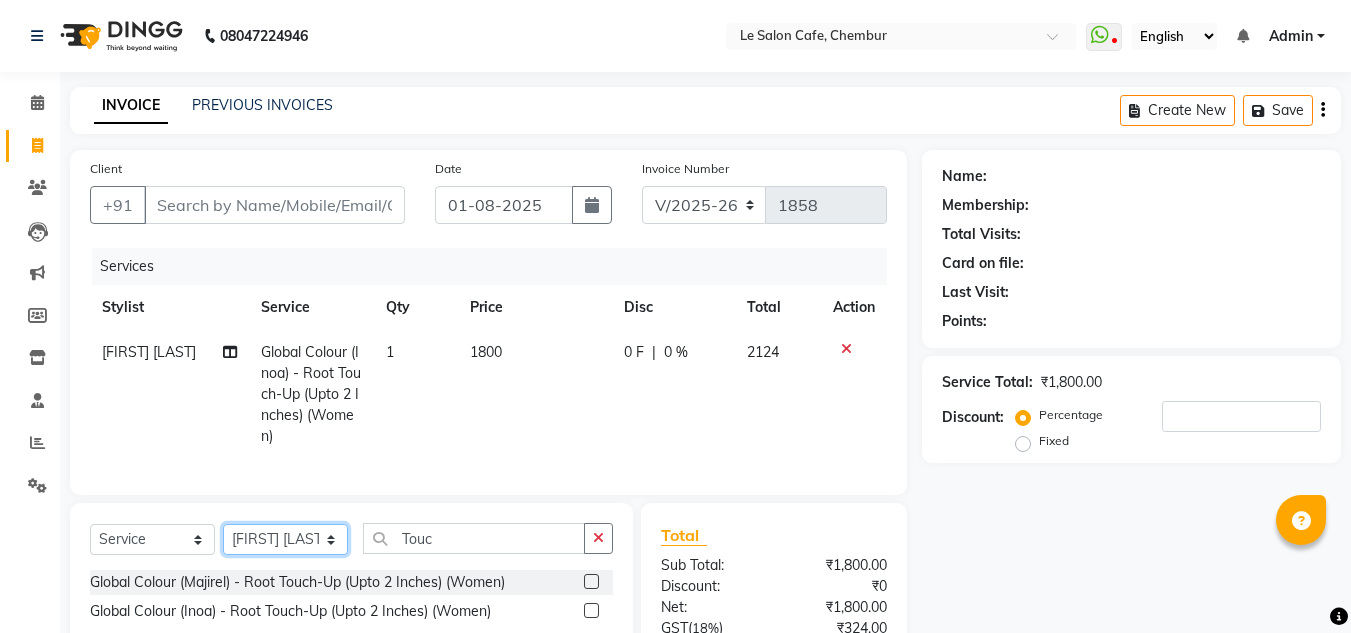 click on "Select Stylist Amandeep Kaur Kalsi Aniket Kadam  Faim Alvi  Front Desk  Muskan Khan  Pooja Kolge Reena Shaukat Ali  Salman Ansari  Shailendra Chauhan  Shekhar Sangle Soniyaa Varma Suchita Mistry" 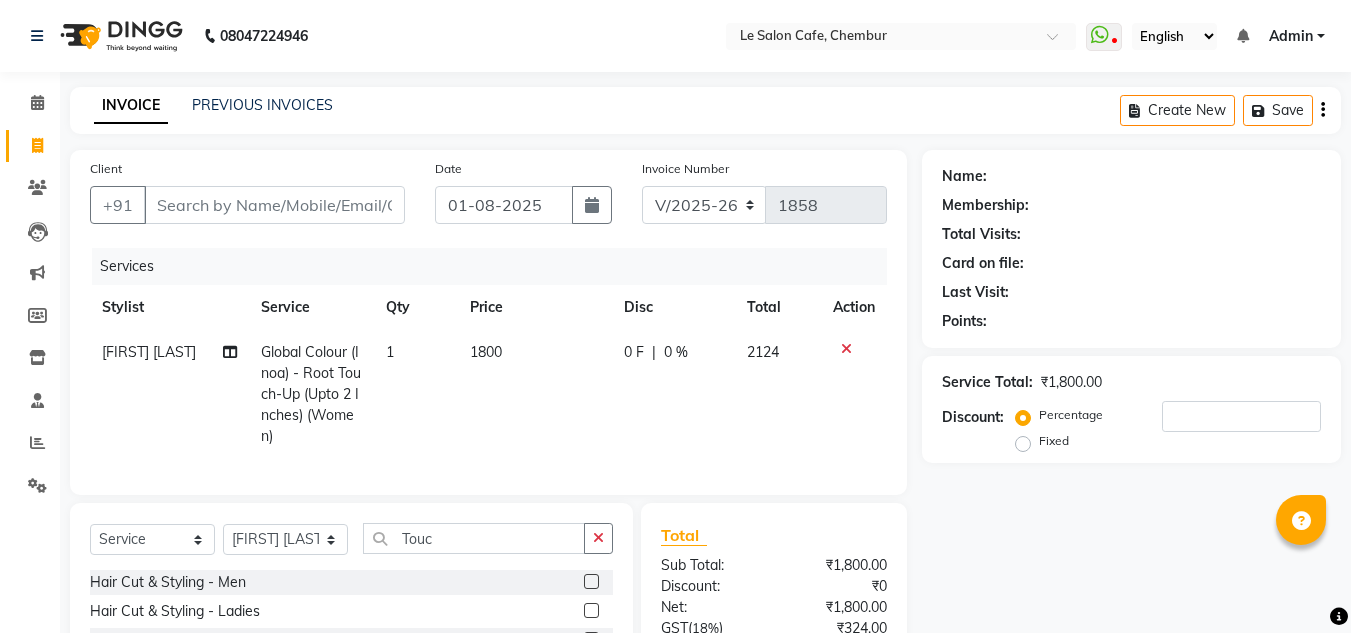 click on "Select  Service  Product  Membership  Package Voucher Prepaid Gift Card  Select Stylist Amandeep Kaur Kalsi Aniket Kadam  Faim Alvi  Front Desk  Muskan Khan  Pooja Kolge Reena Shaukat Ali  Salman Ansari  Shailendra Chauhan  Shekhar Sangle Soniyaa Varma Suchita Mistry Touc Hair Cut & Styling - Men  Hair Cut & Styling - Ladies  Hair Cut & Styling - Child Below 12 Years Girl  Hair Cut & Styling - Child Below 12 Years Boy  Hair Cut & Styling - Beard Shave  Hair Cut & Styling - Beard Crafting  Scalp Detox   Olapex  Male  Olaplex Upto Shoulder   Olaplex  Below Shoulder  Olaplex  Upto Waist   Olaplex Add On   Straightening Fringe  Bedew  Shroot  K18 Molecular Repair - Add On  K18 Molecular Repair TRT - Upto Shoulder  K18 Molecular Repair TRT- Below Shoulder  K18 Molecular Repair TRT- Upto Waist  Cafune Treatment Spa  Matcha and Dates Treatment Spa   Fringe Cut   Deep Conditioning   K-Wash   K-Deep Conditioning  K-Experience Spa TRT  Blow Dry (Without Wash) - Upto Shoulder (Straight) (Women)  Hair Wash Men   Mojito" 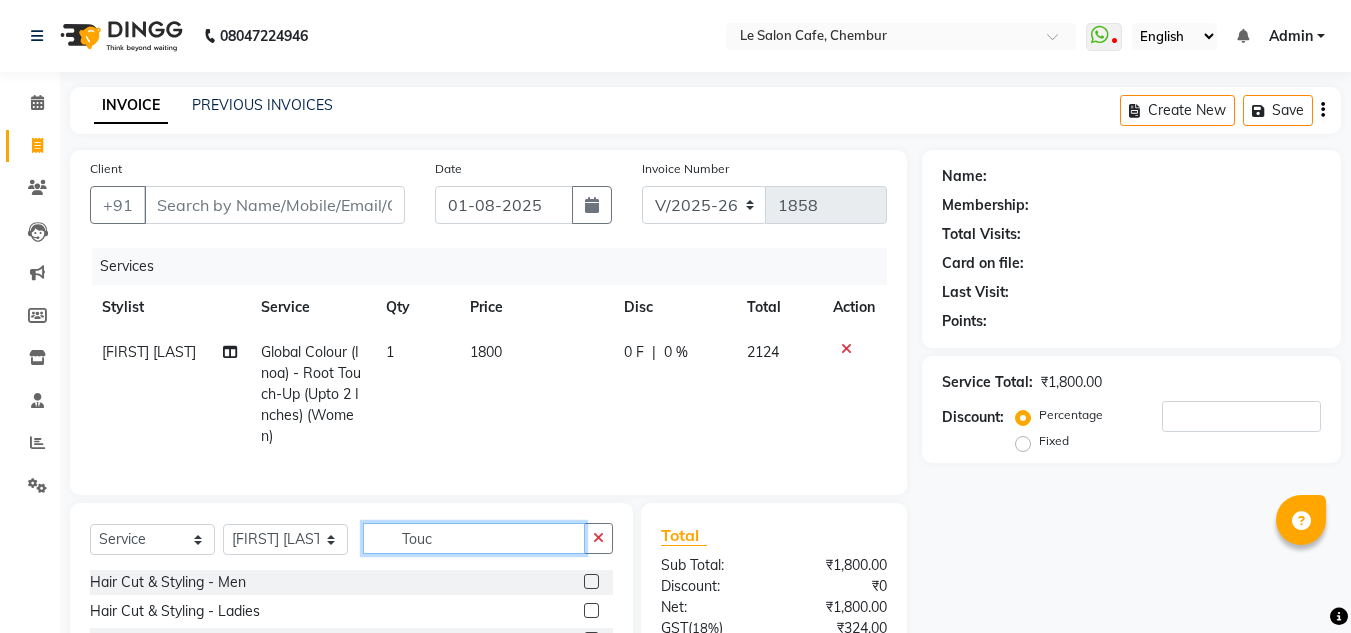 click on "Touc" 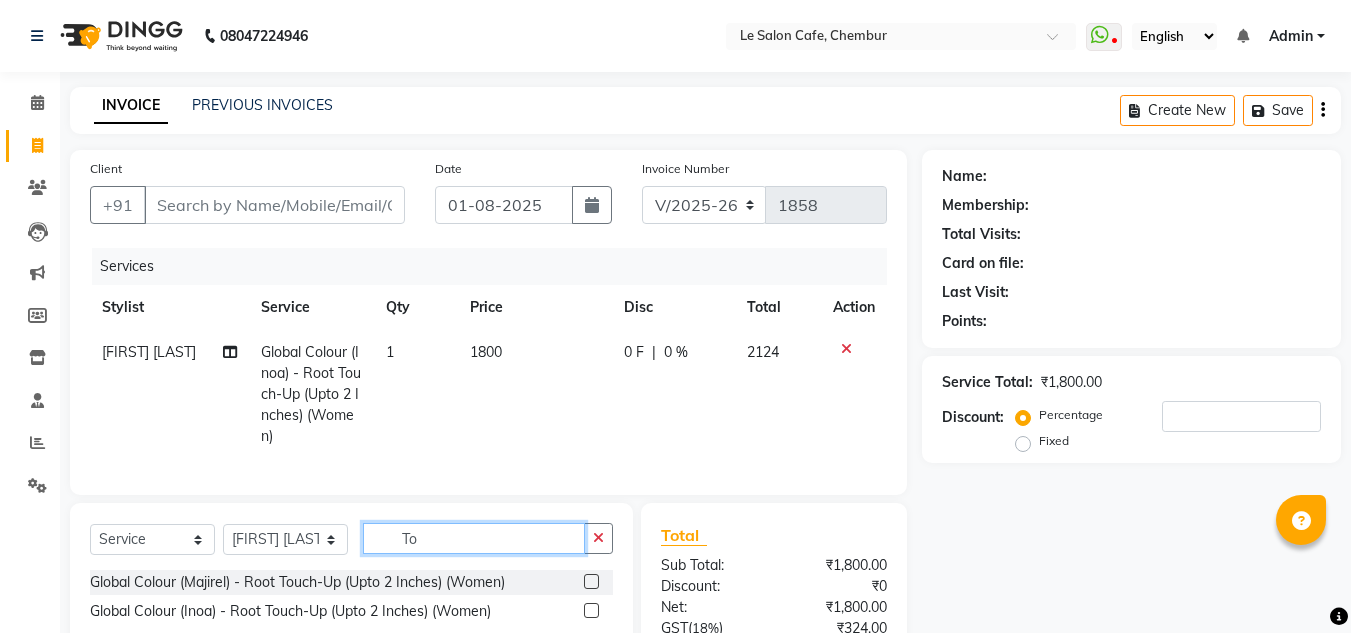 type on "T" 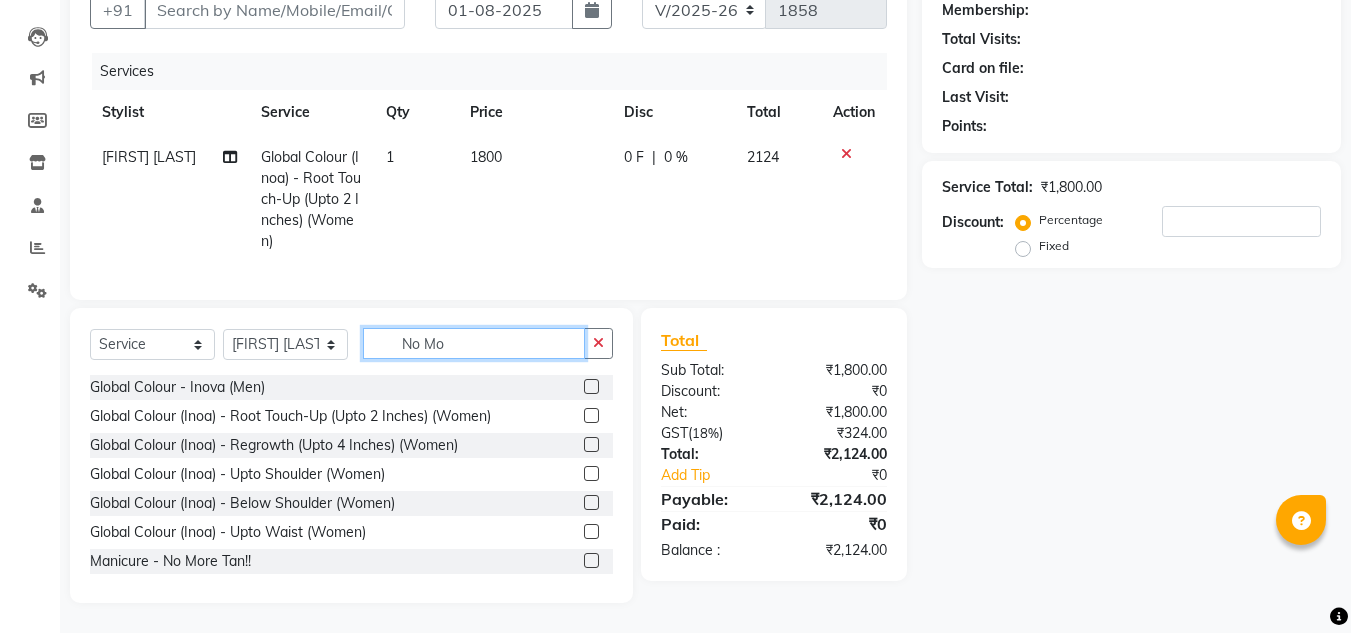 scroll, scrollTop: 188, scrollLeft: 0, axis: vertical 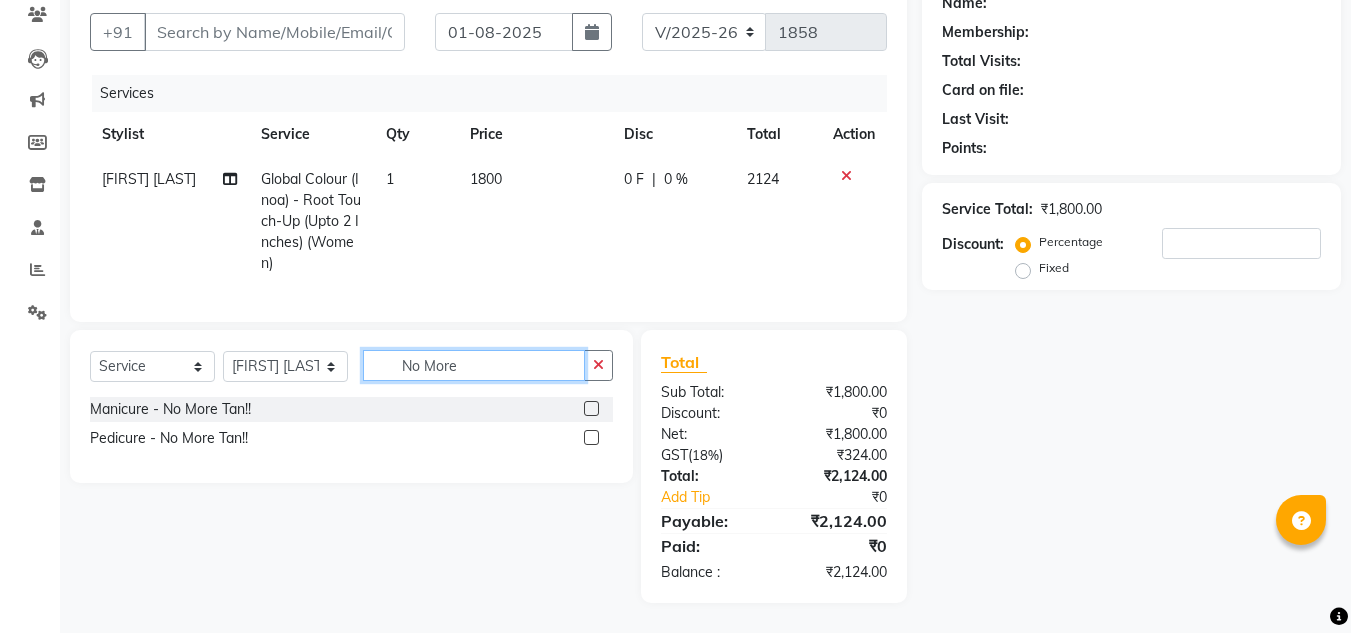 type on "No More" 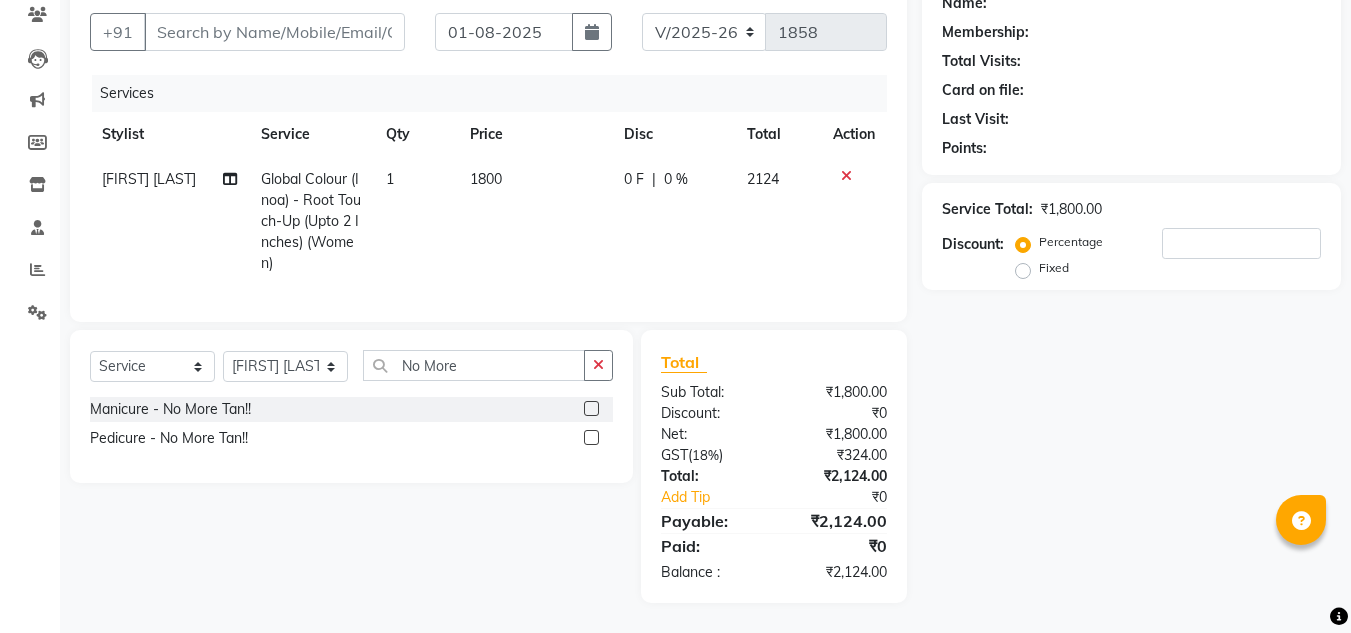 click 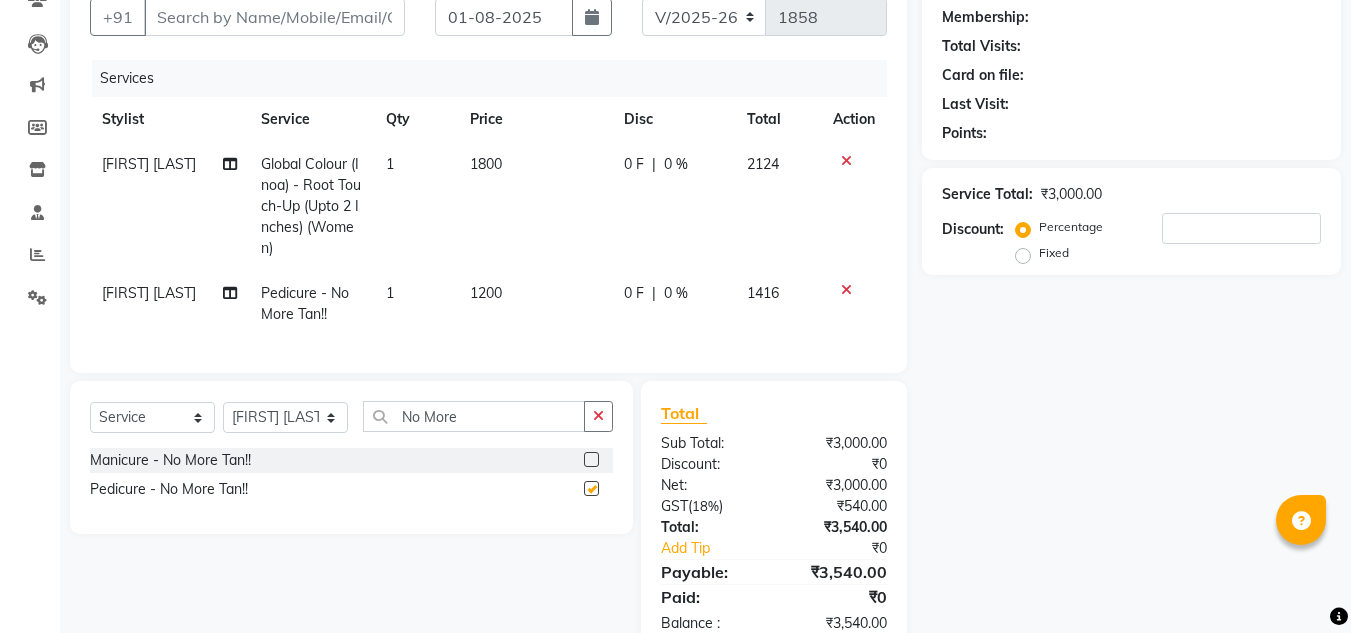 checkbox on "false" 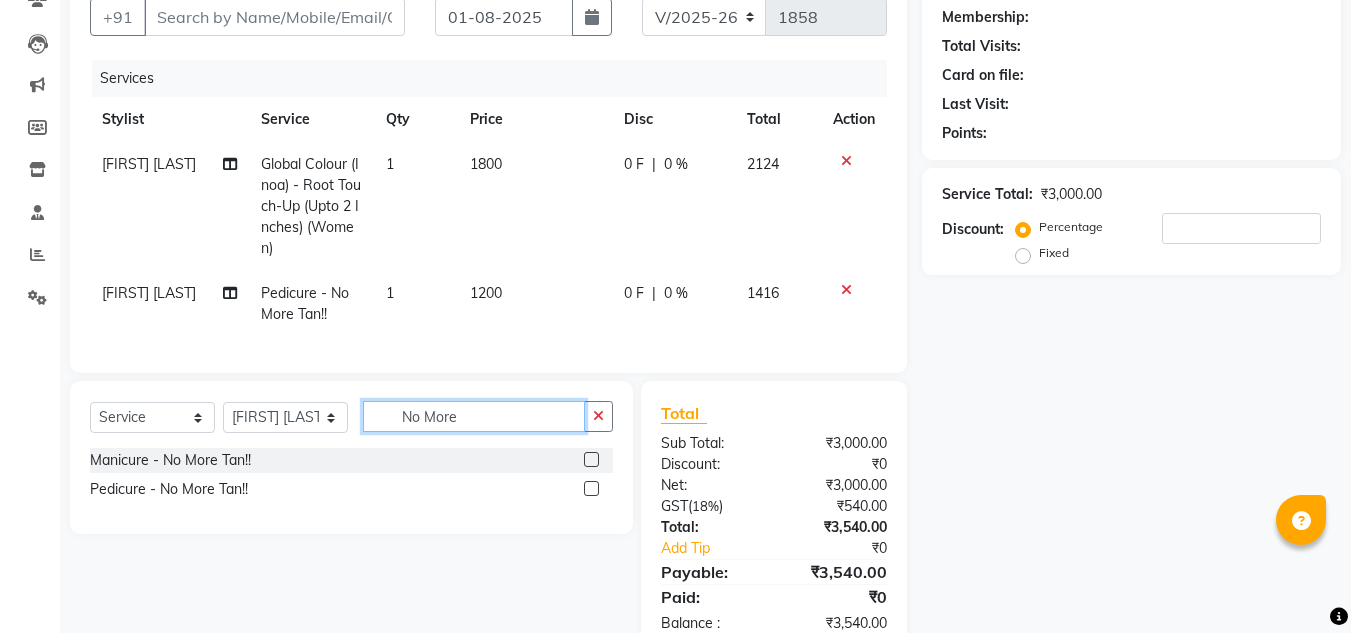 click on "No More" 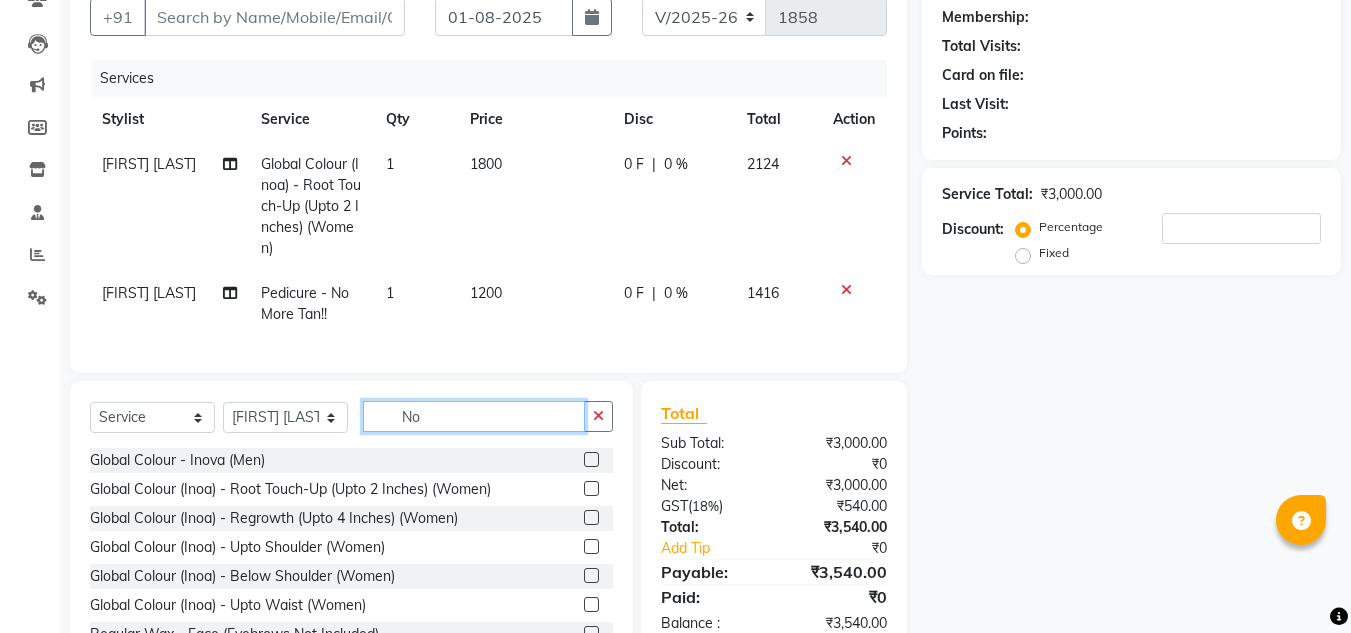 type on "N" 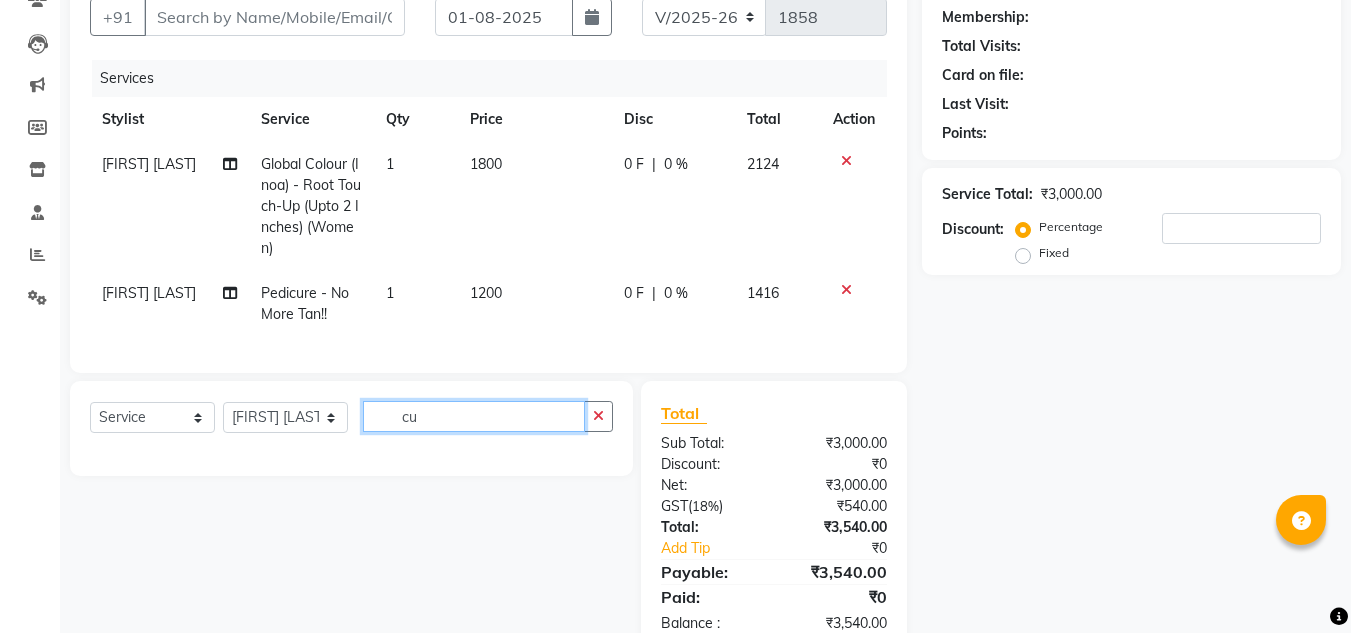type on "c" 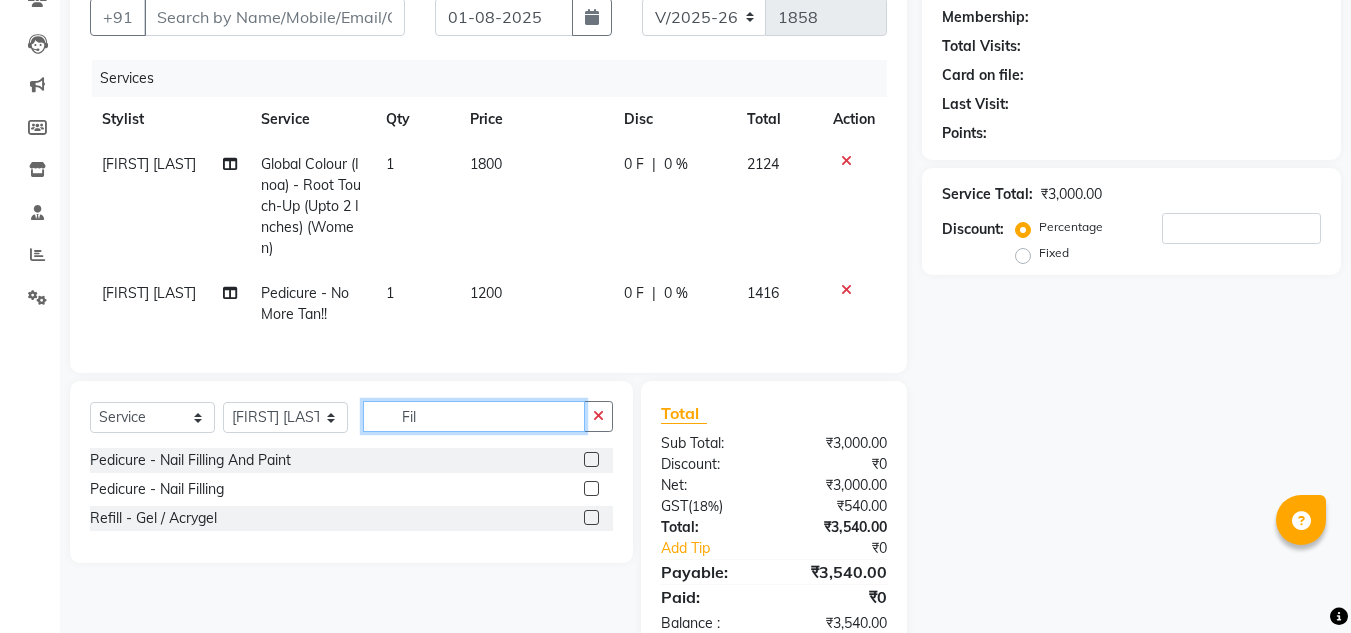 type on "Fil" 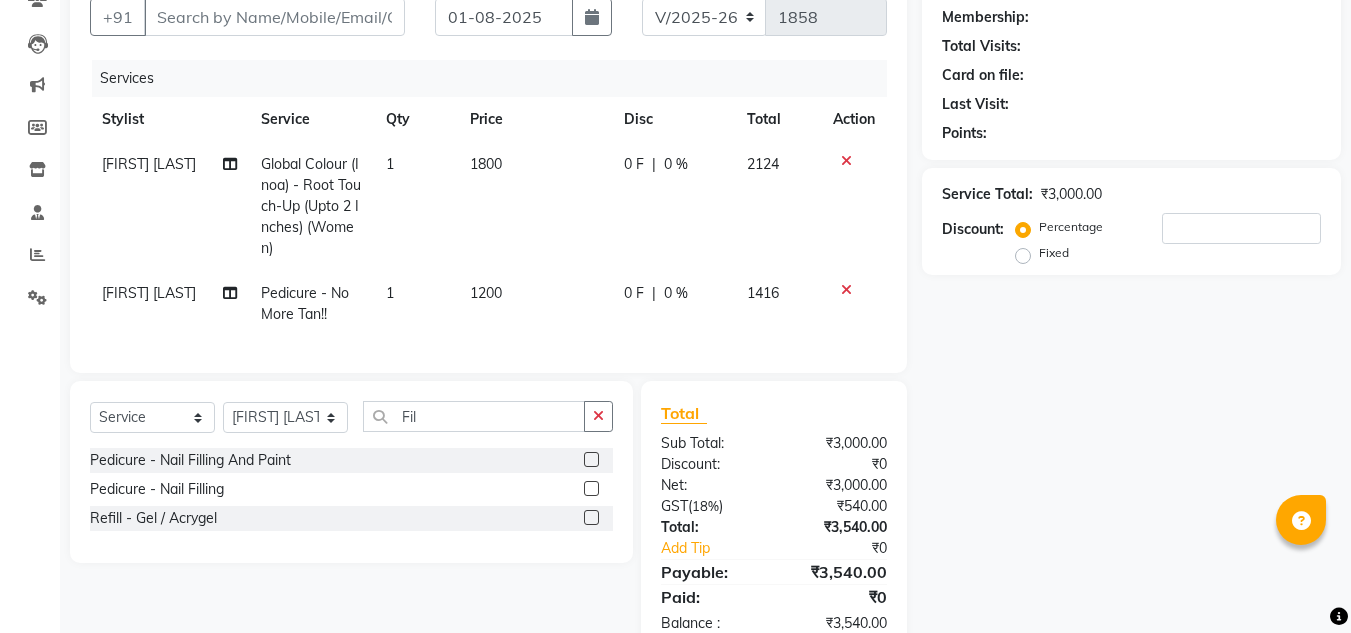 click 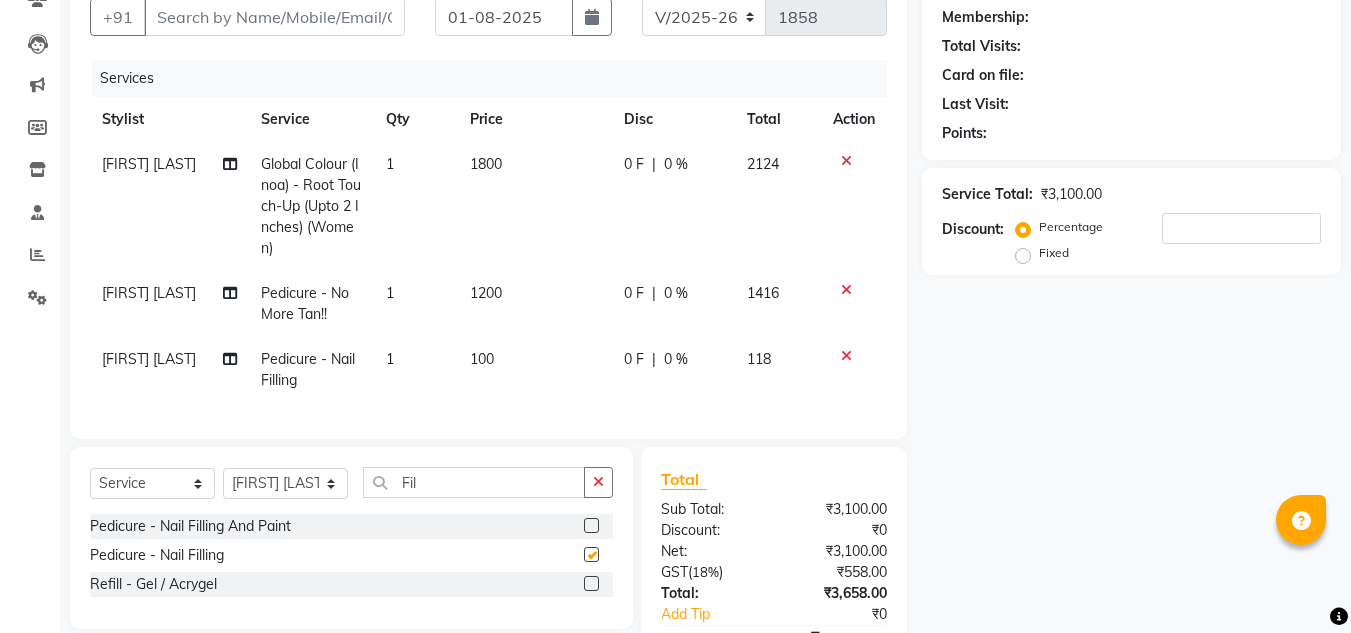checkbox on "false" 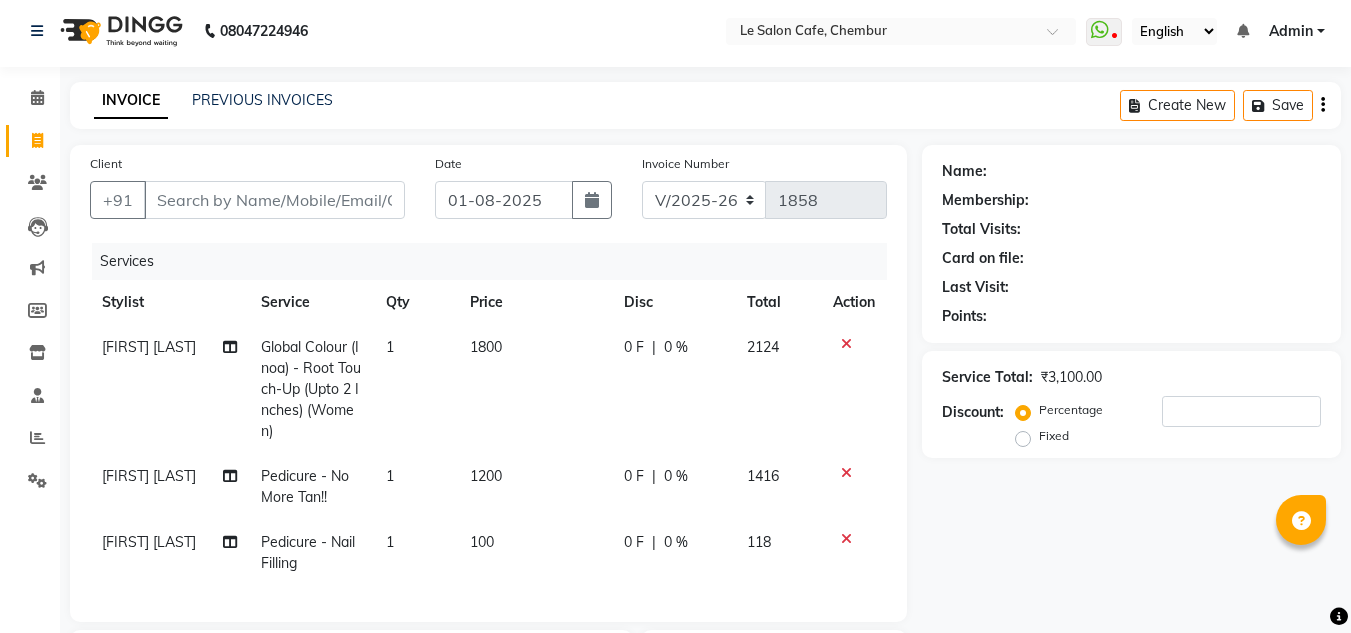scroll, scrollTop: 0, scrollLeft: 0, axis: both 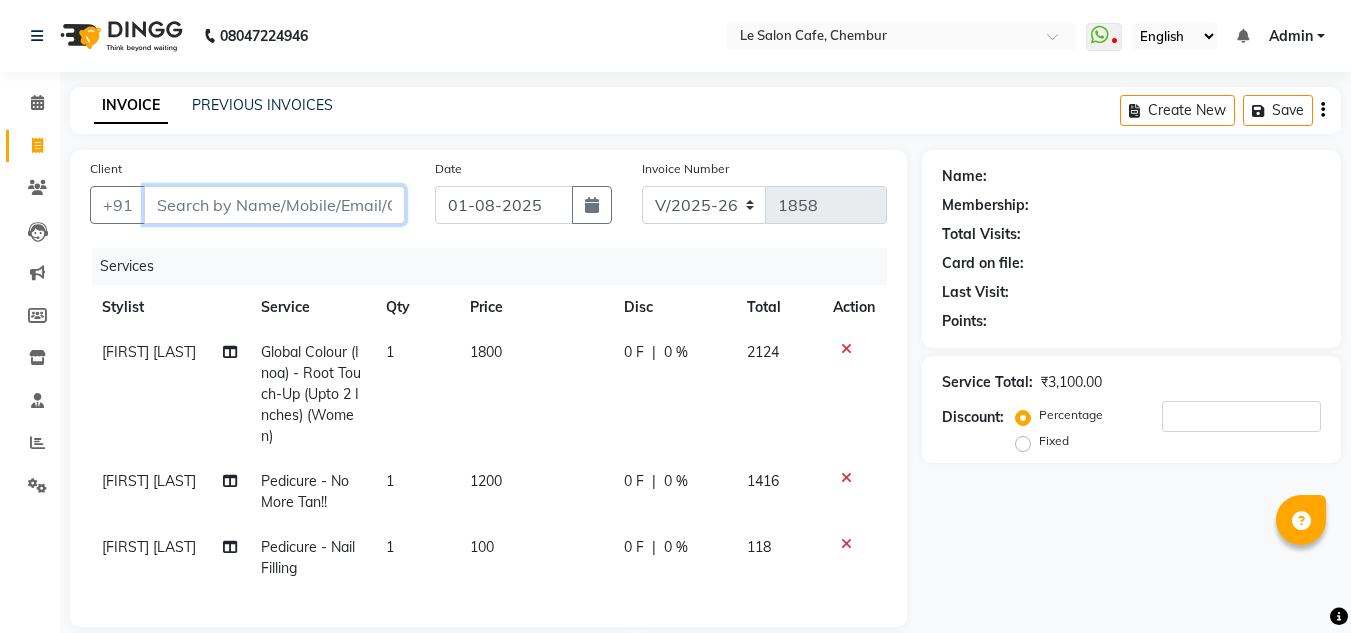click on "Client" at bounding box center (274, 205) 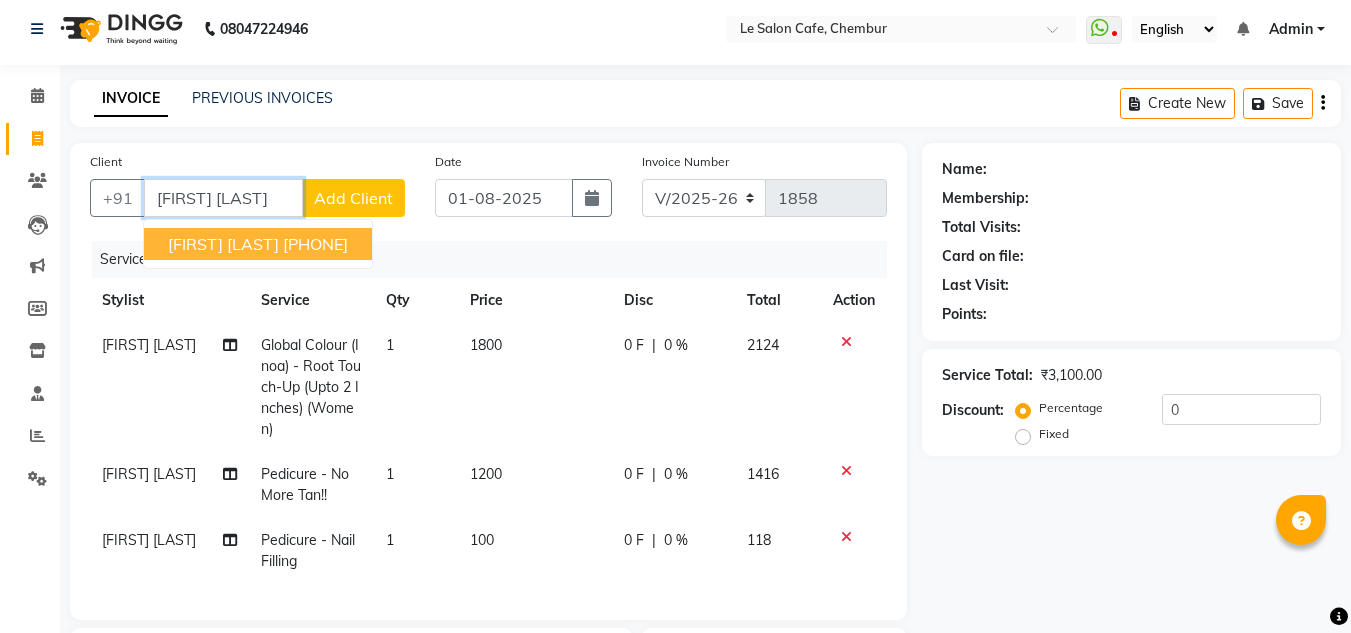 scroll, scrollTop: 0, scrollLeft: 0, axis: both 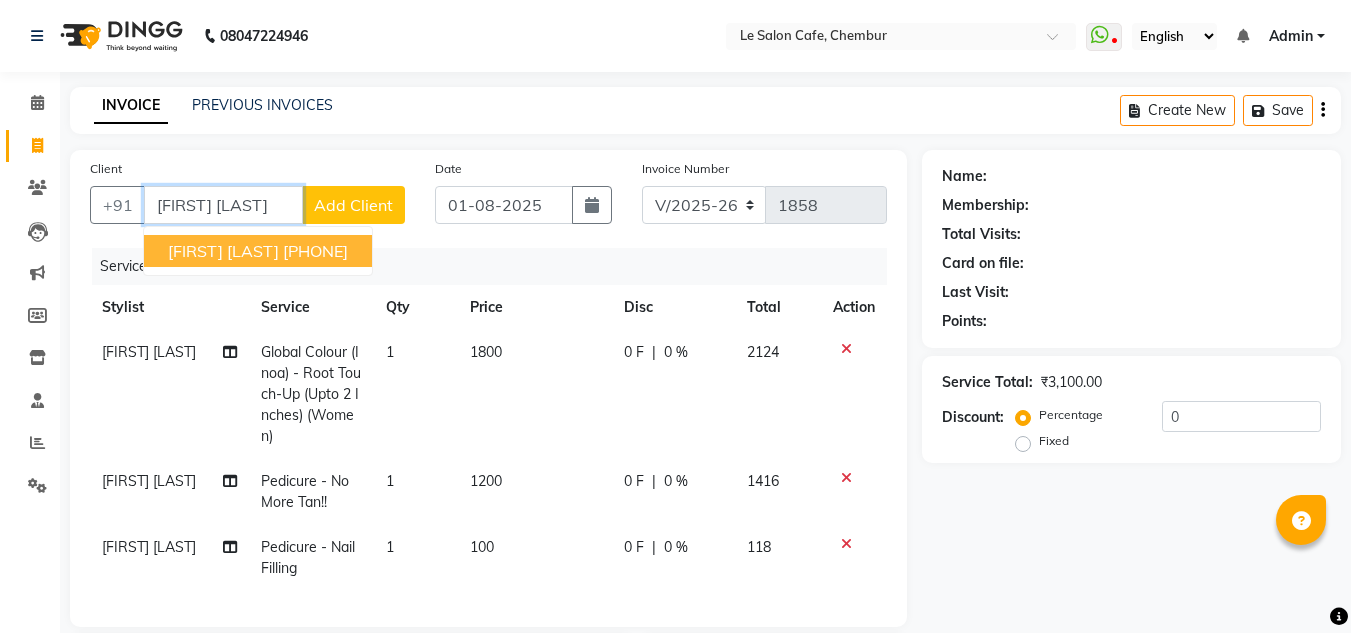 click on "[PHONE]" at bounding box center [315, 251] 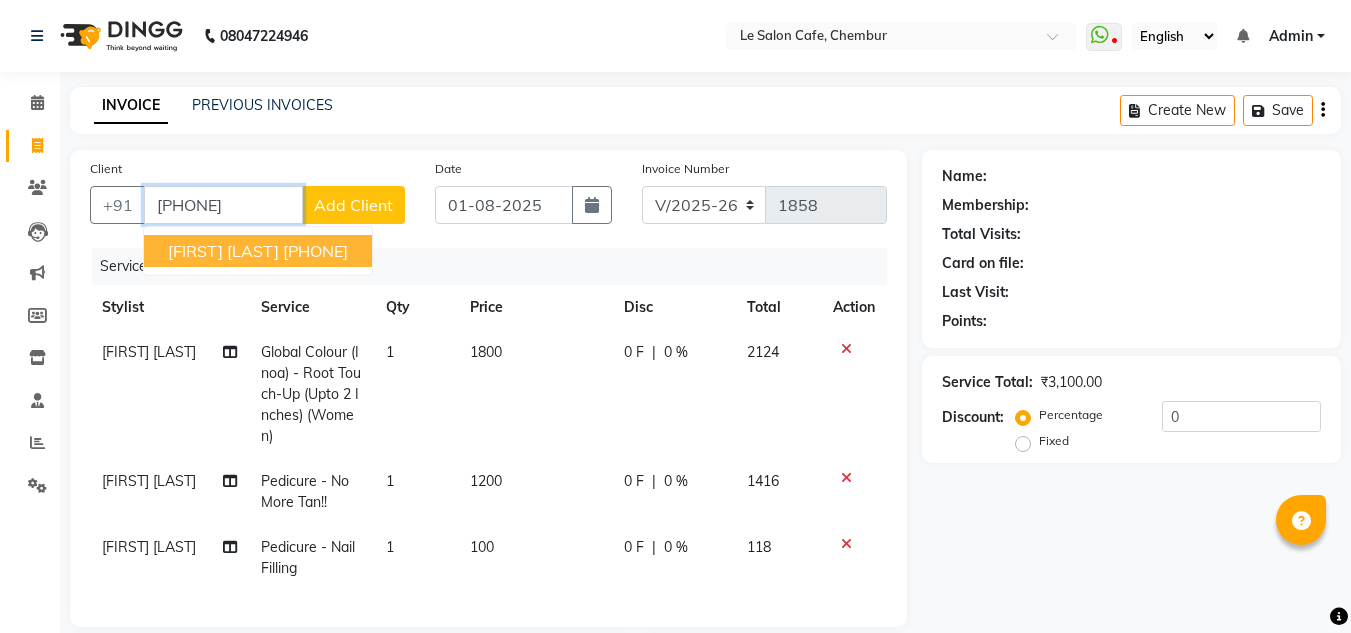type on "[PHONE]" 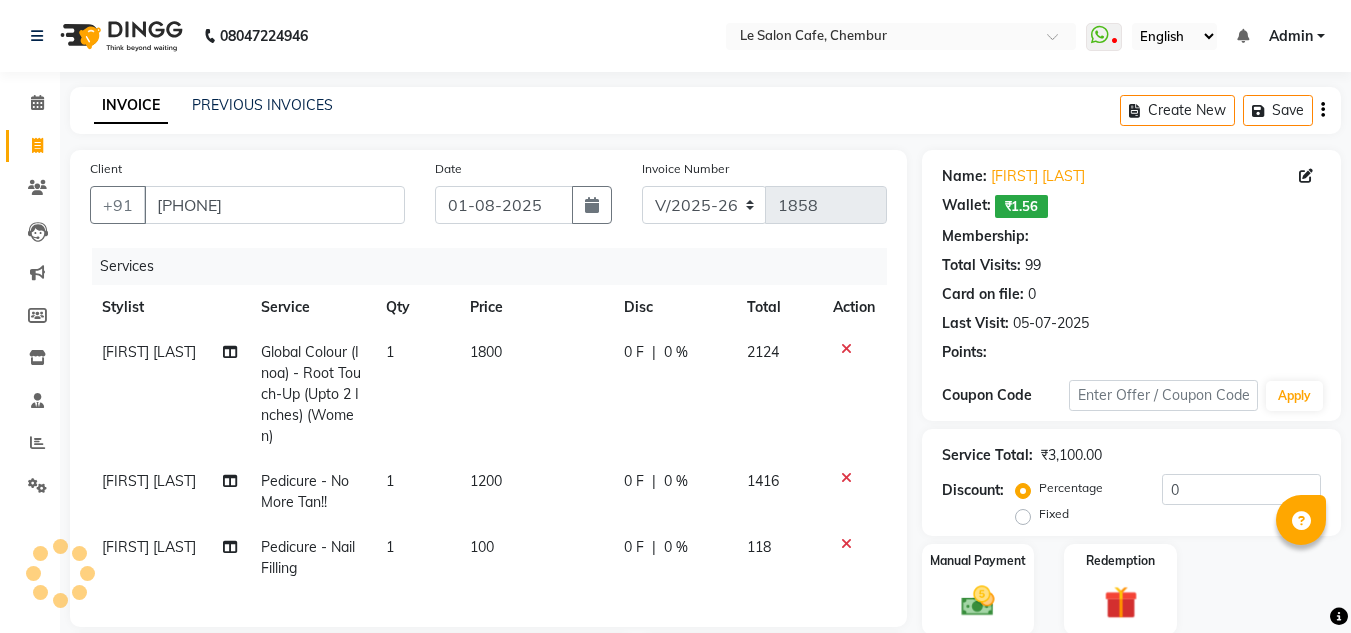 select on "1: Object" 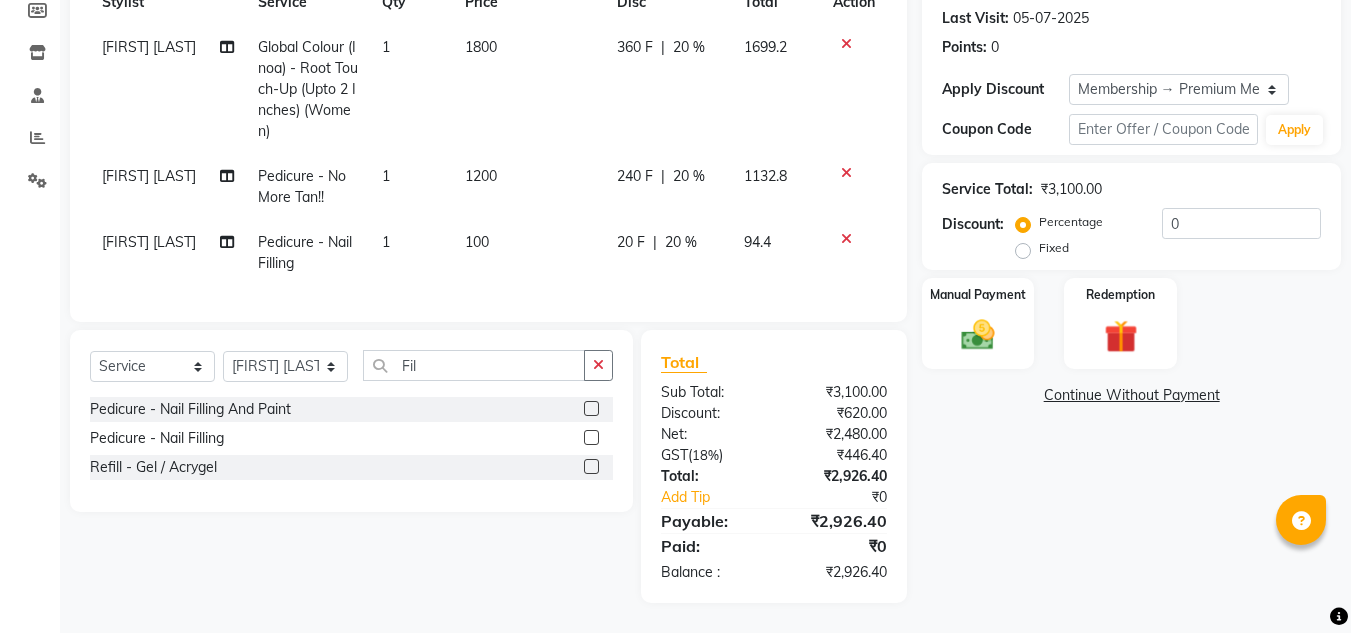 scroll, scrollTop: 320, scrollLeft: 0, axis: vertical 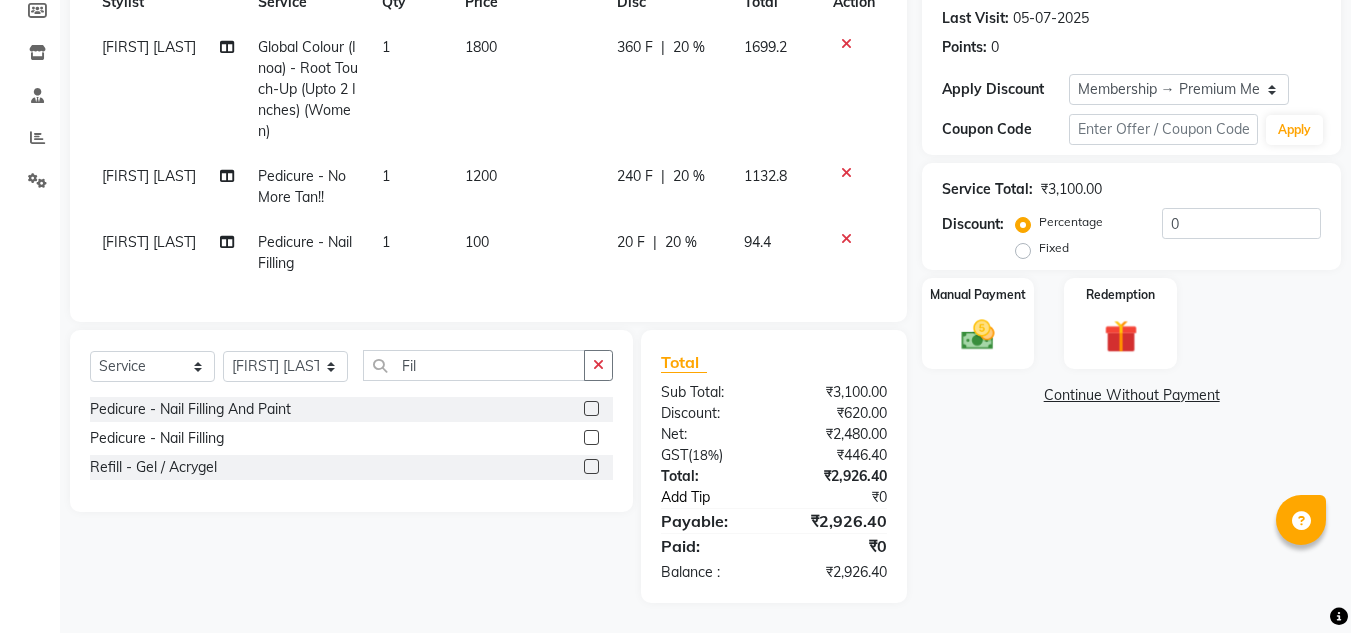 click on "Add Tip" 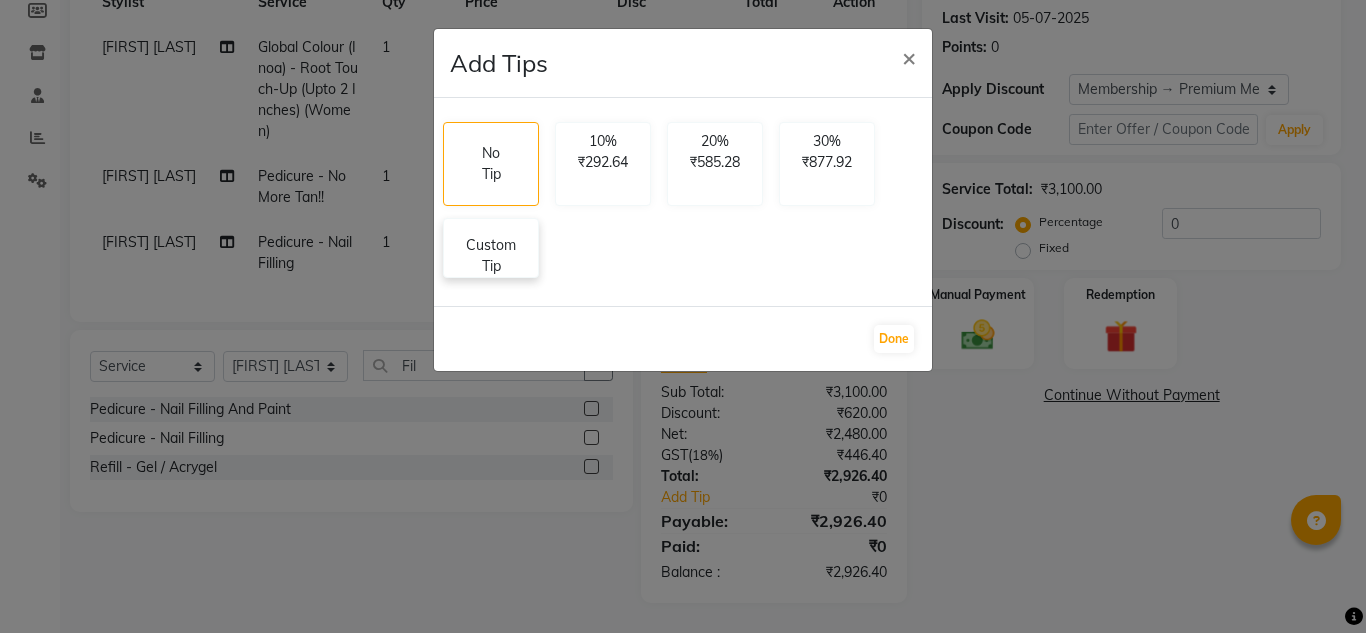 click on "Custom Tip" 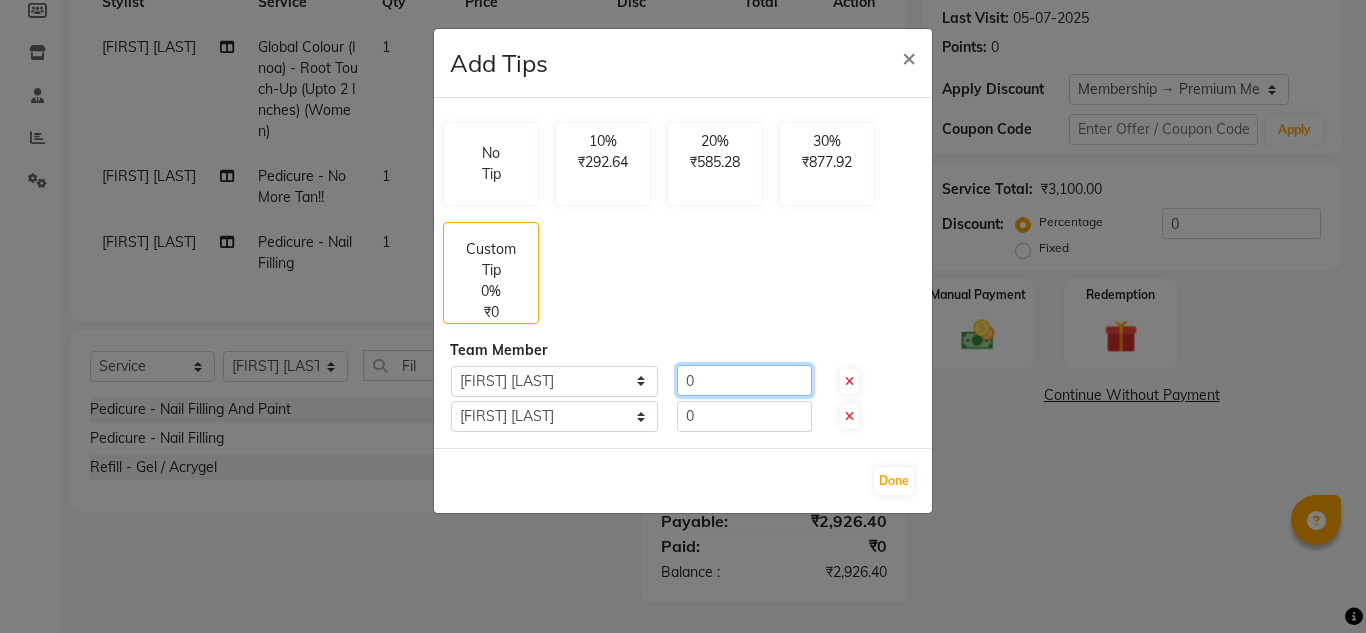 click on "0" 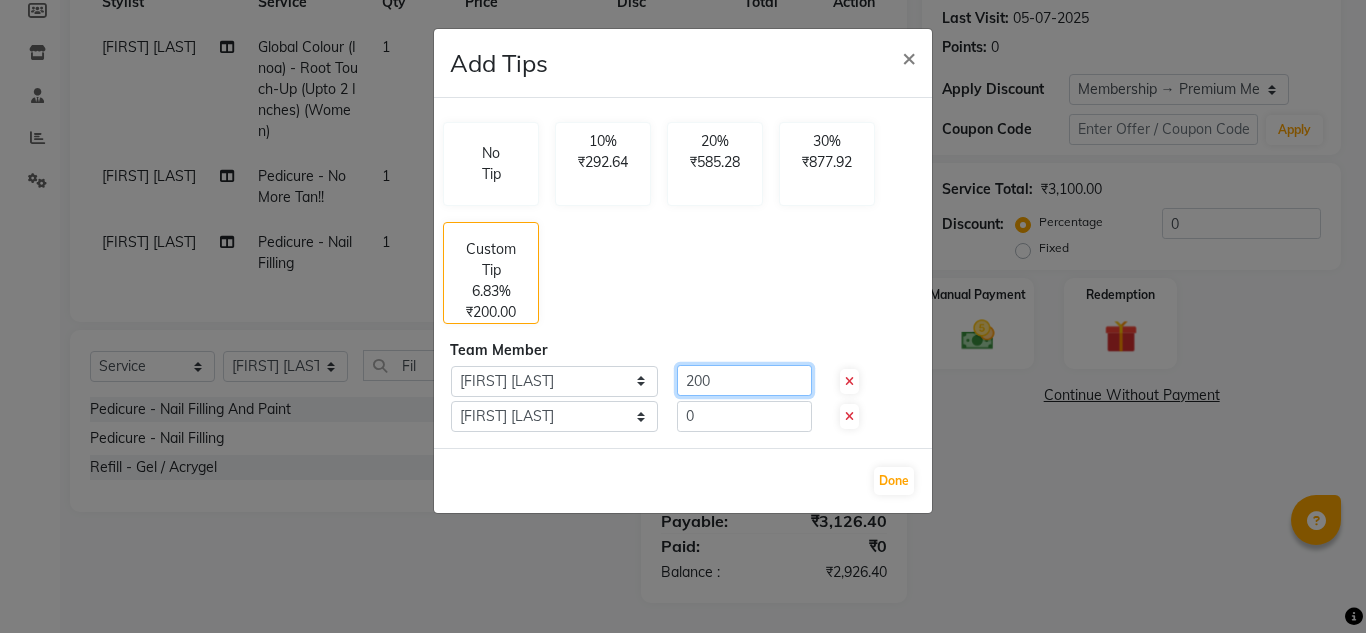 type on "200" 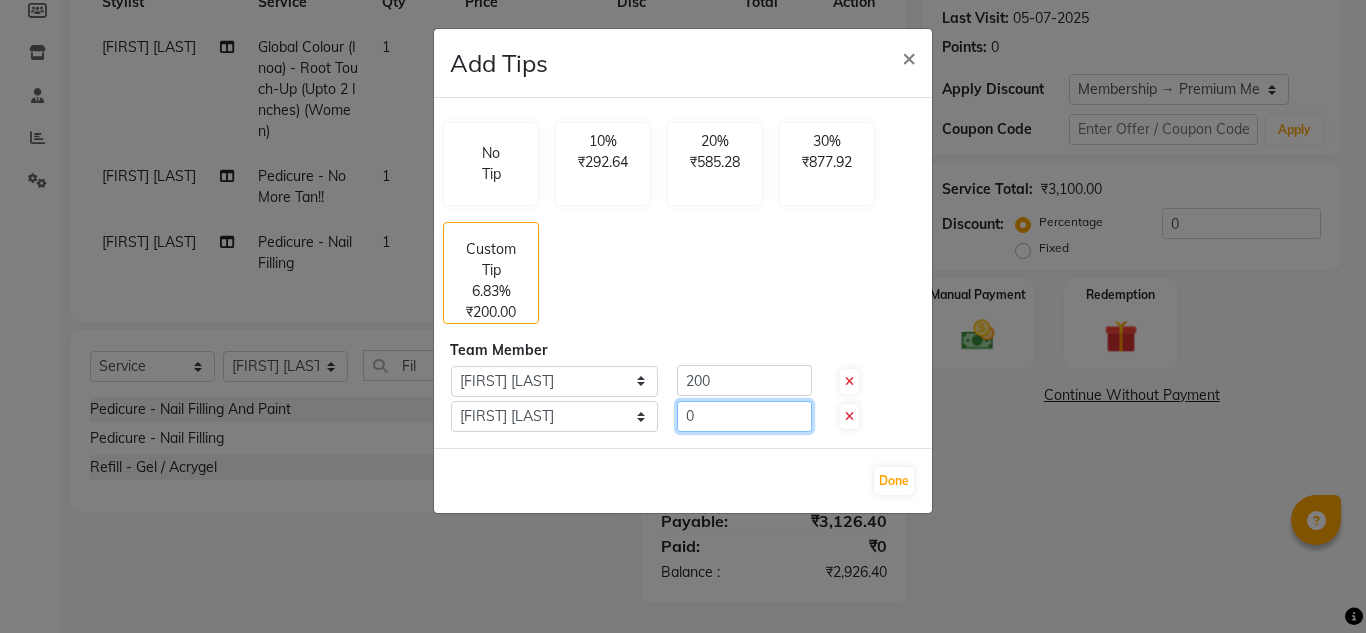click on "0" 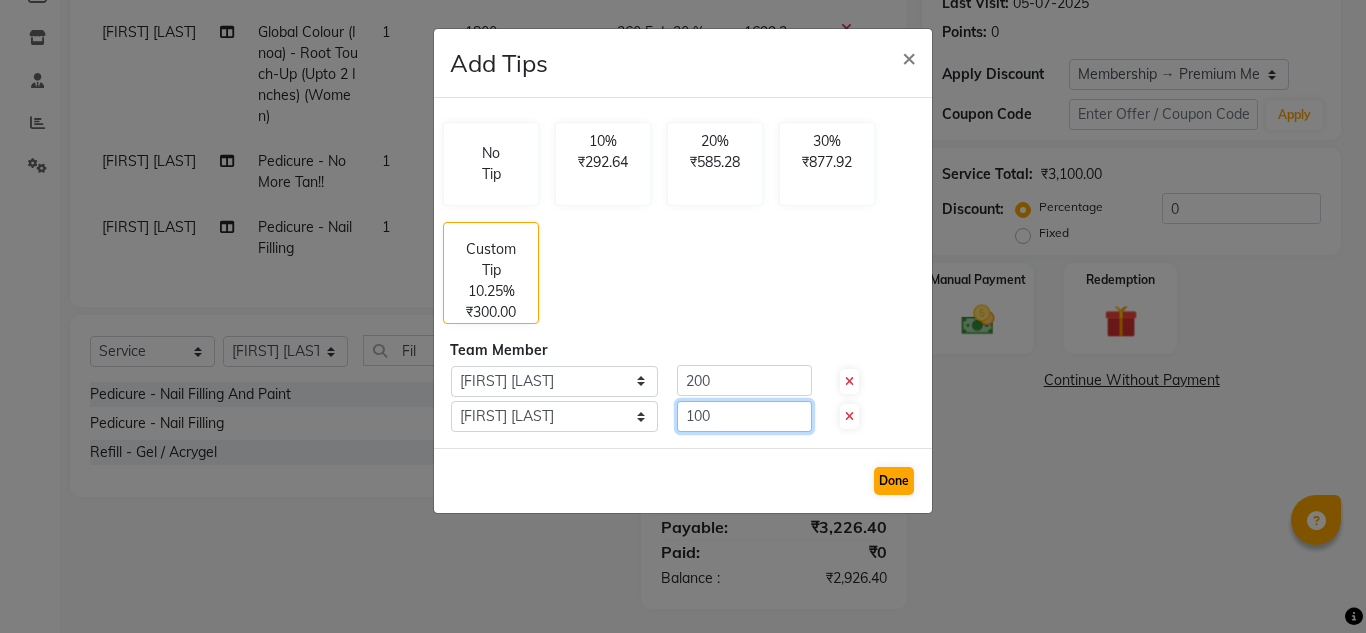 type on "100" 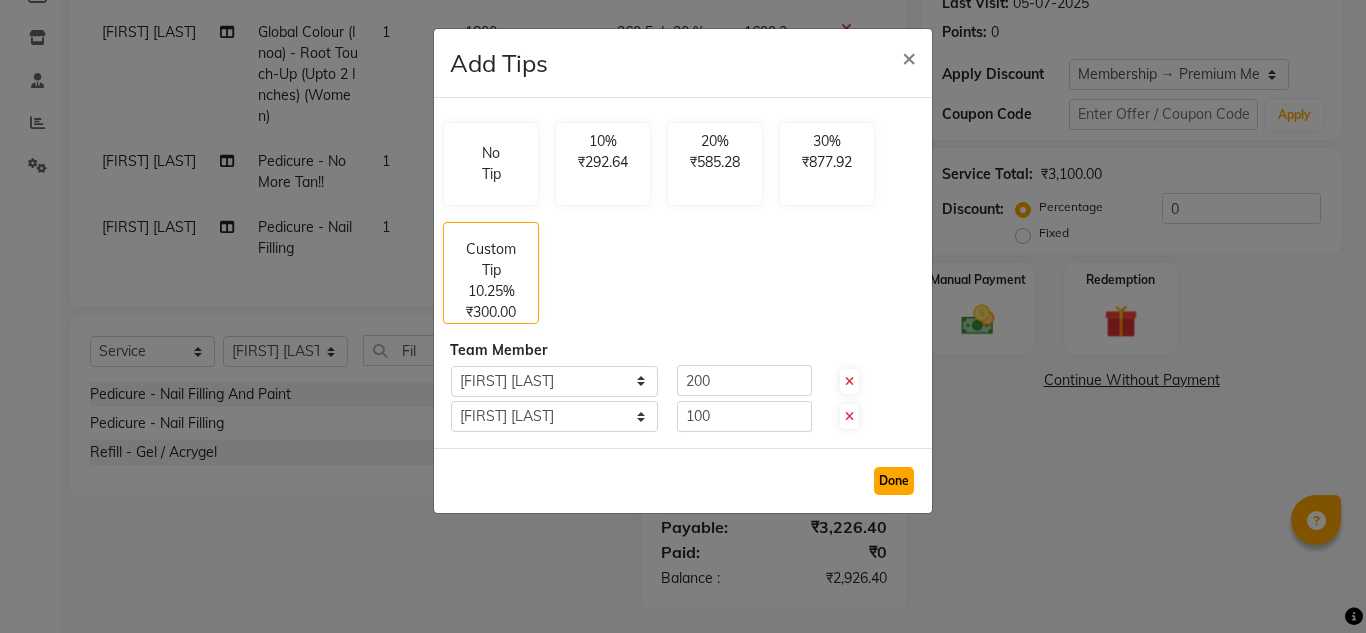 click on "Done" 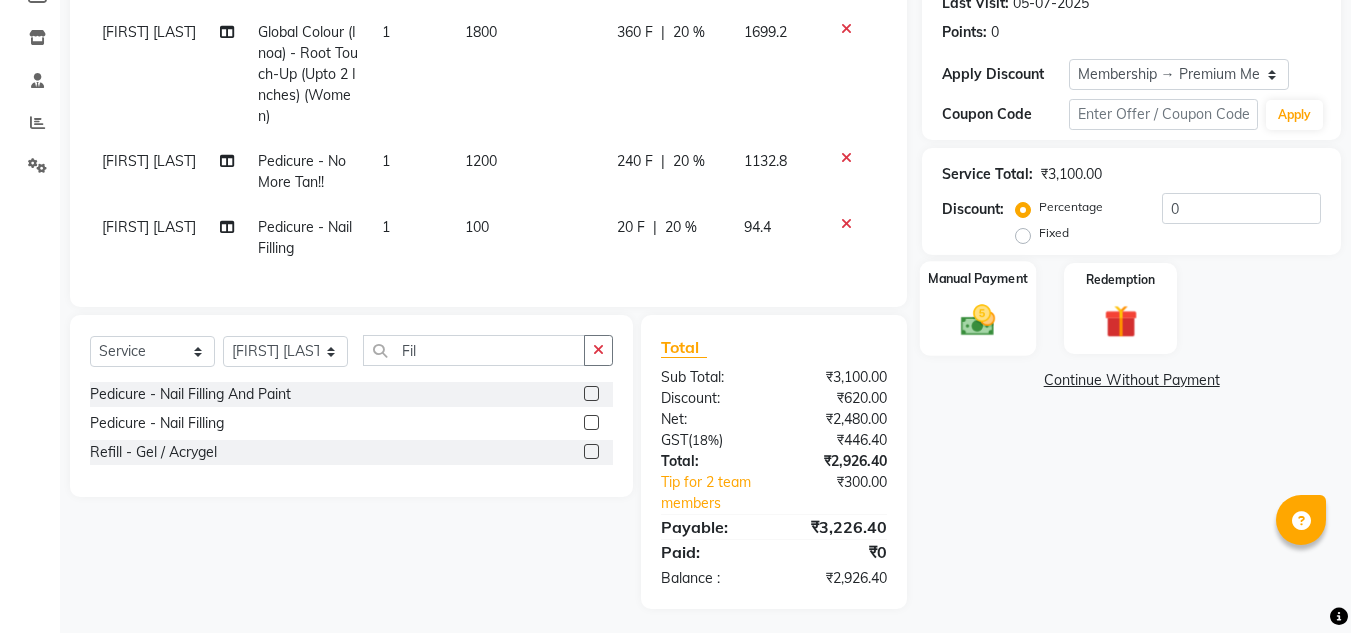click 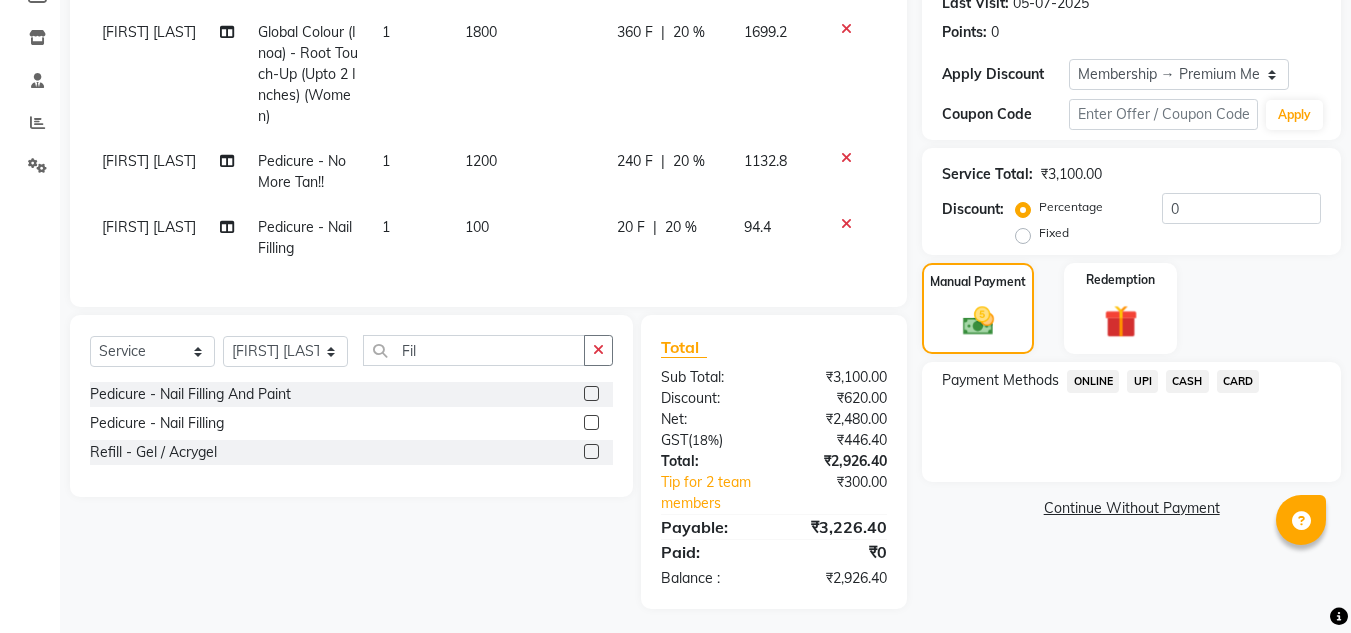 click on "UPI" 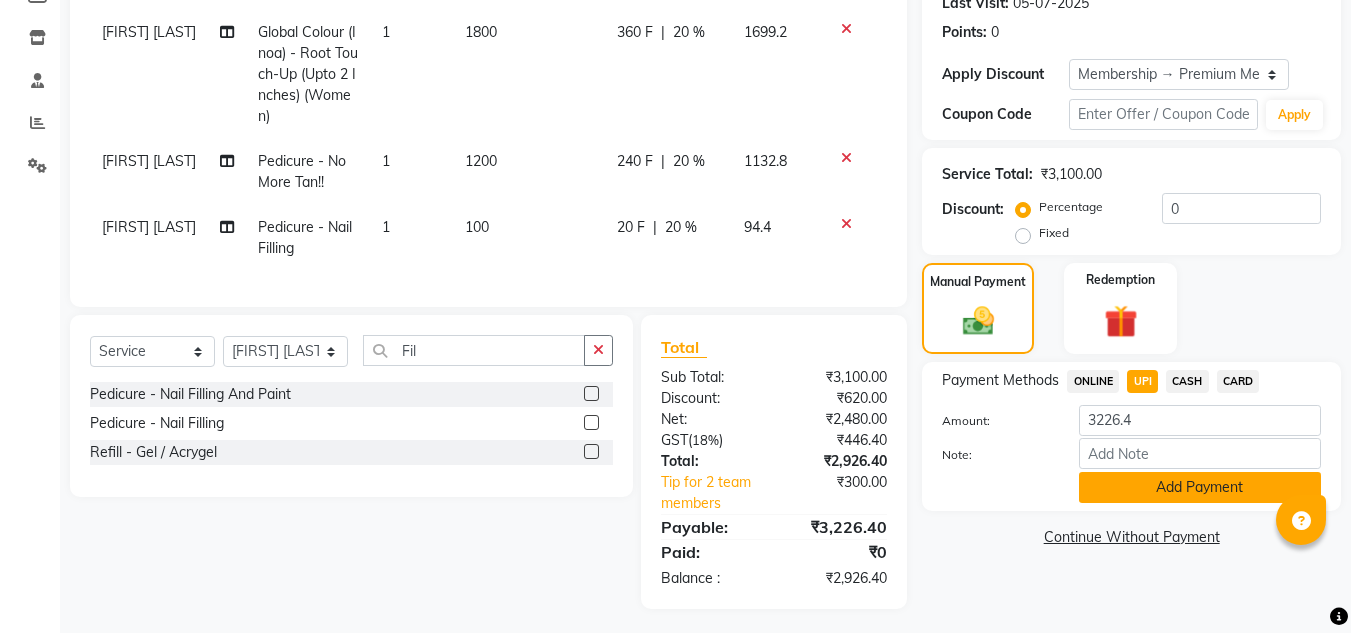 click on "Add Payment" 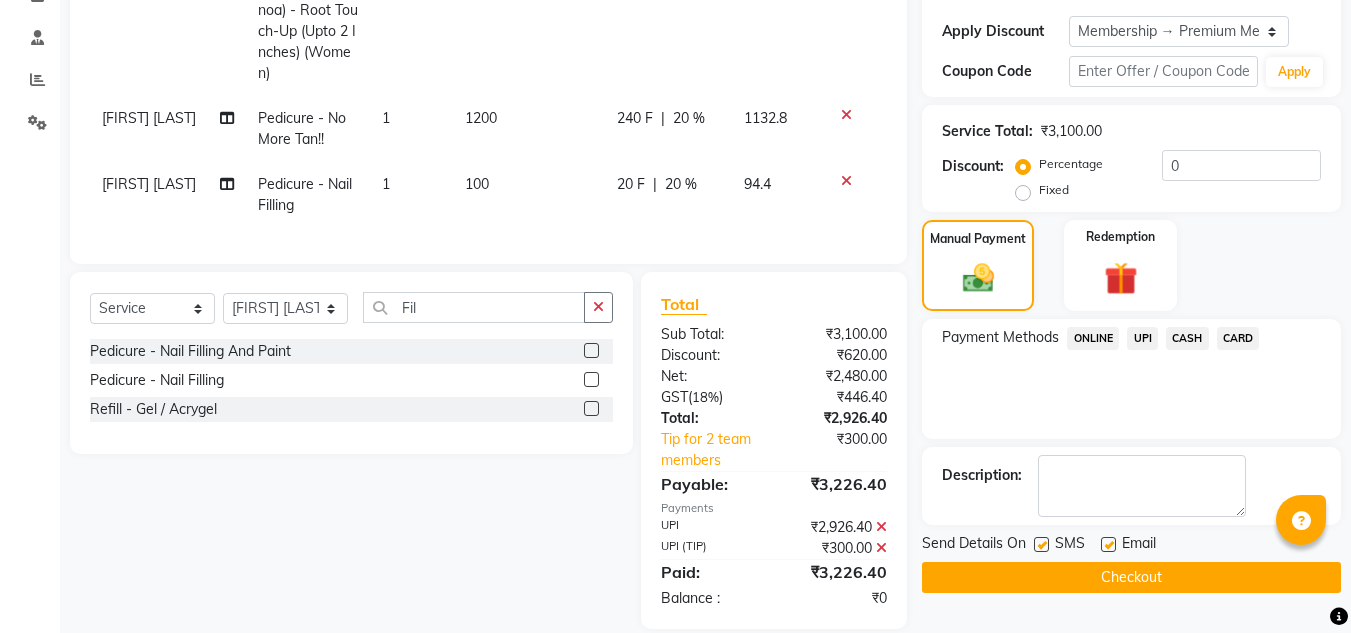 scroll, scrollTop: 404, scrollLeft: 0, axis: vertical 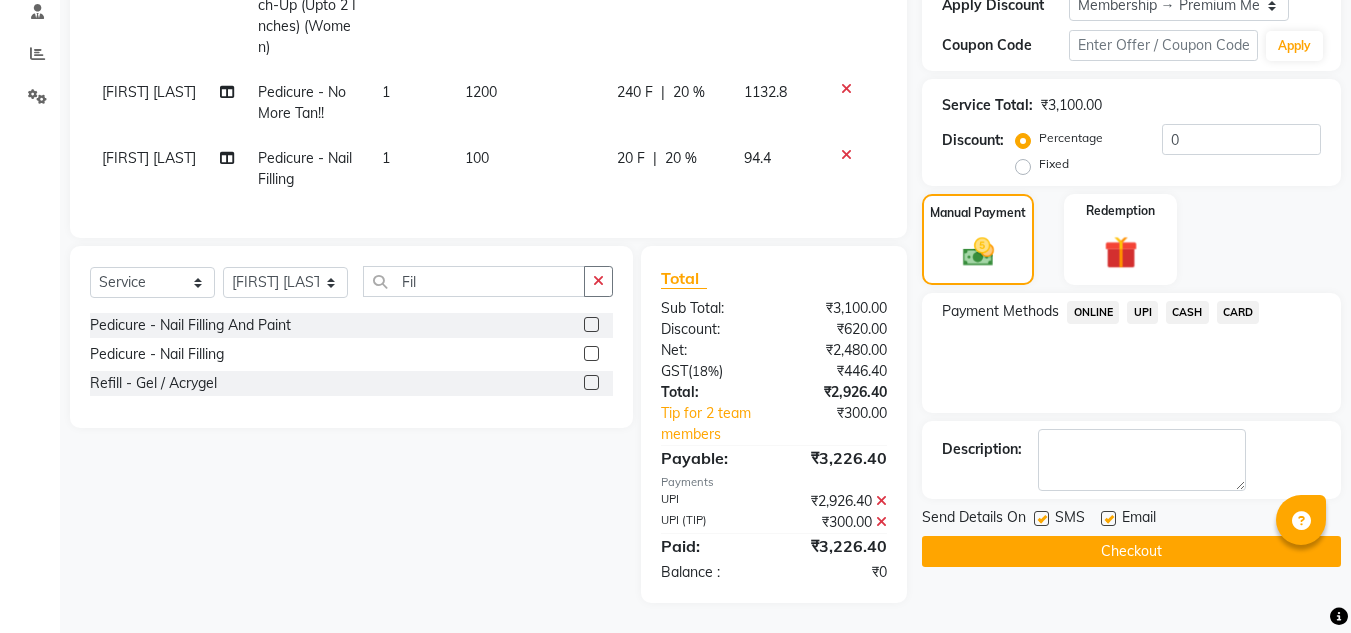 click 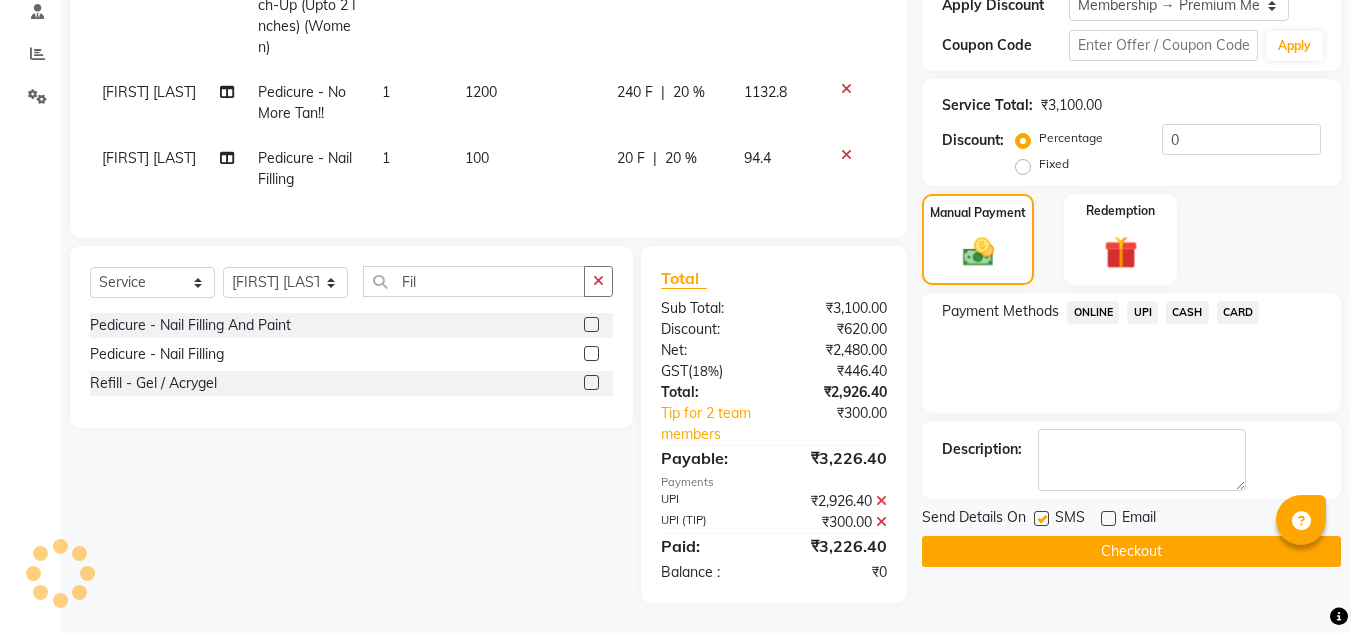 click on "Checkout" 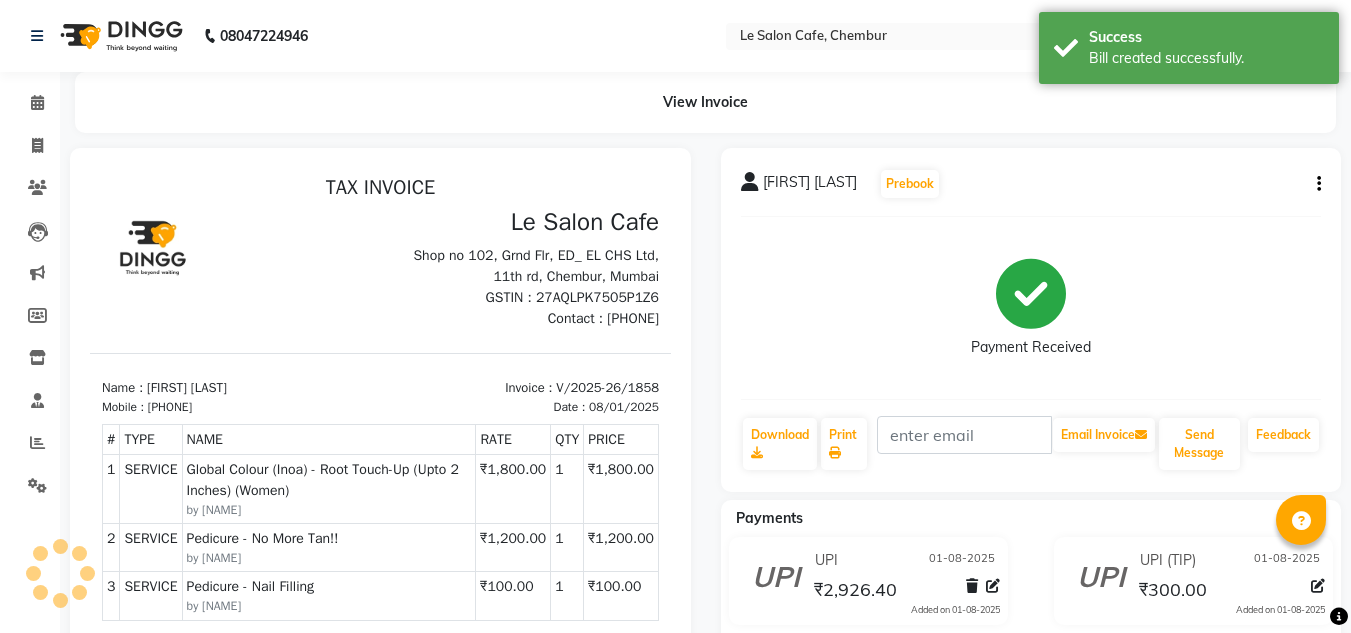 scroll, scrollTop: 0, scrollLeft: 0, axis: both 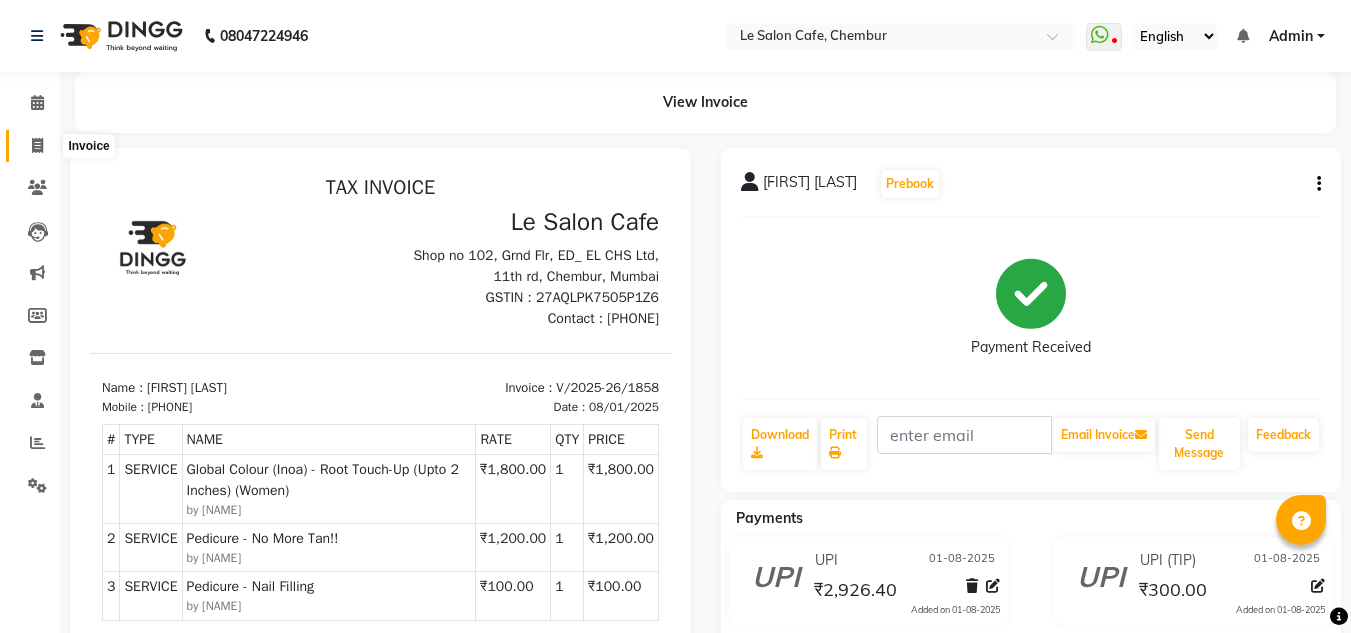 click 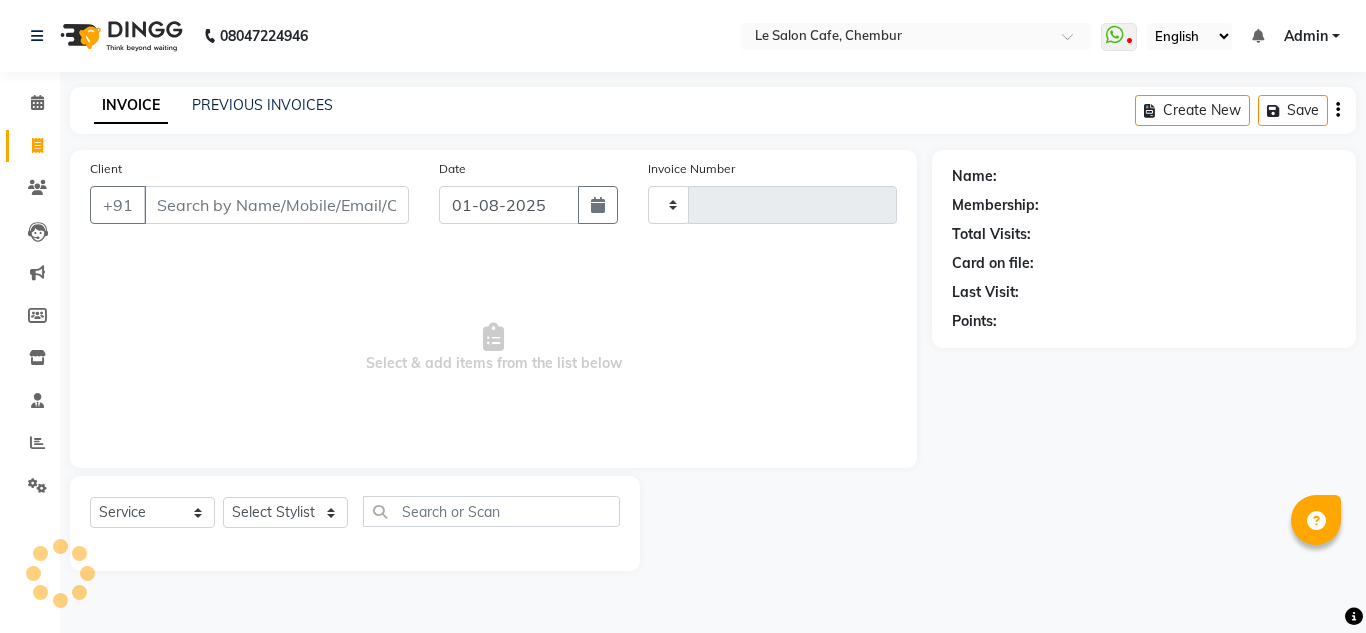 type on "1859" 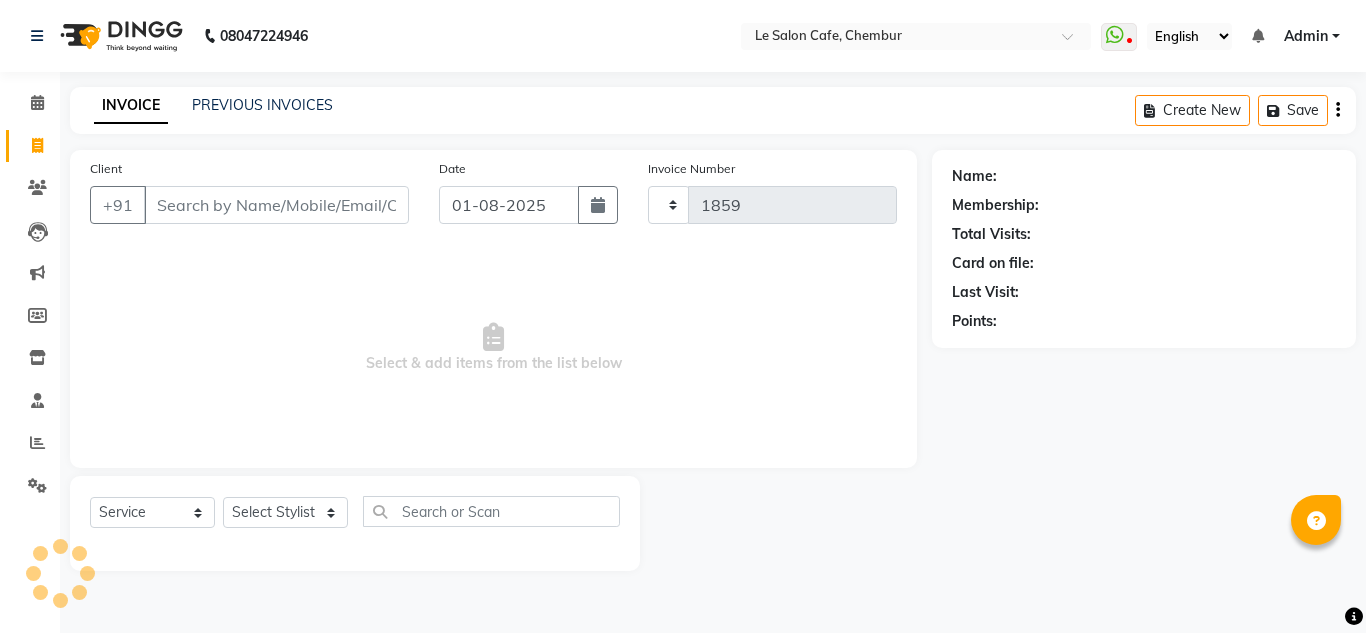 select on "594" 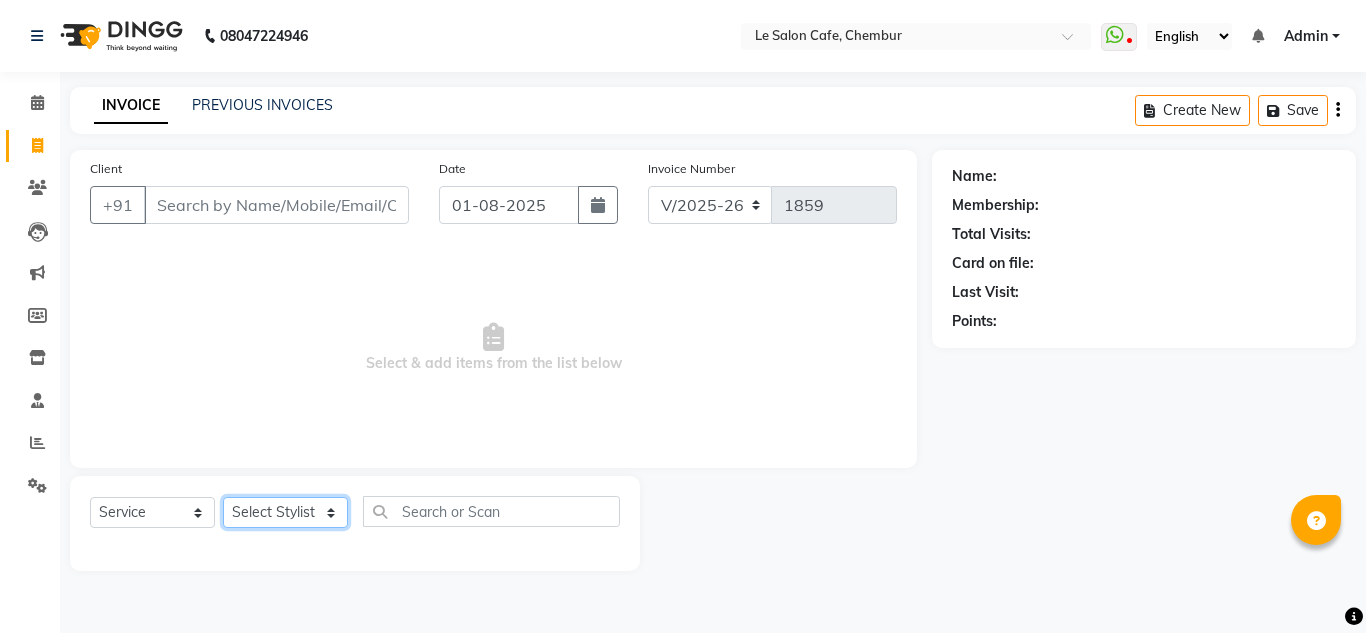 click on "Select Stylist Amandeep Kaur Kalsi Aniket Kadam  Faim Alvi  Front Desk  Muskan Khan  Pooja Kolge Reena Shaukat Ali  Salman Ansari  Shailendra Chauhan  Shekhar Sangle Soniyaa Varma Suchita Mistry" 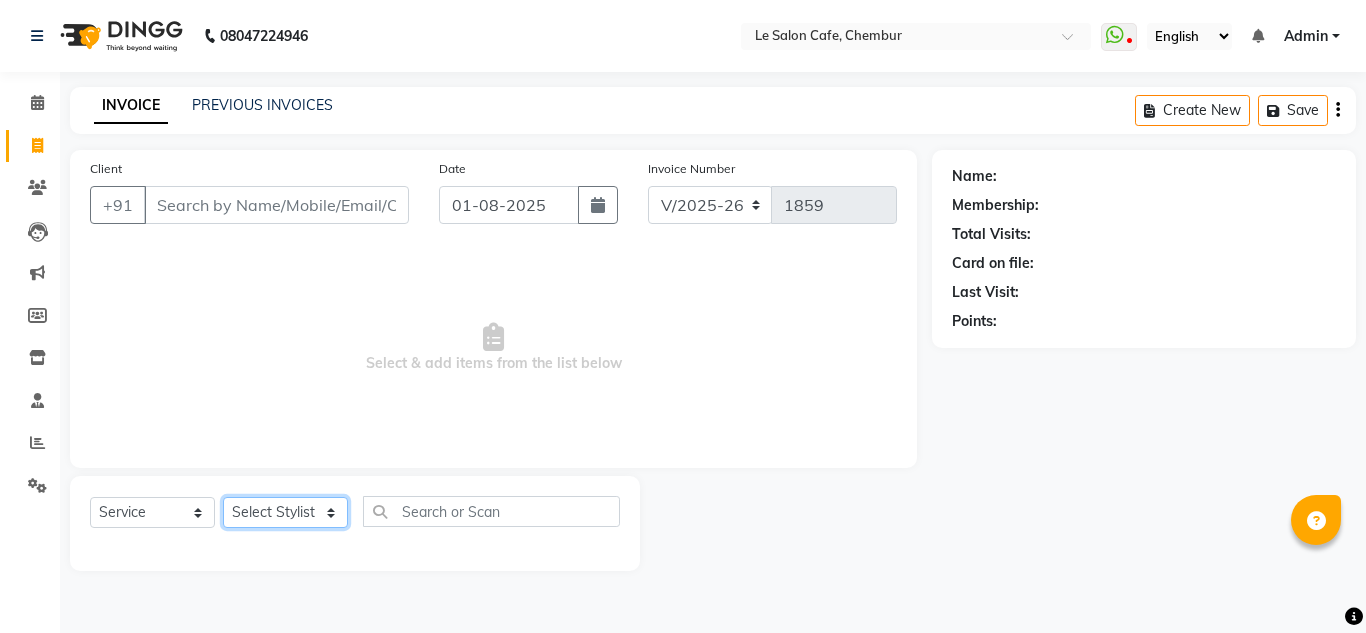 select on "13306" 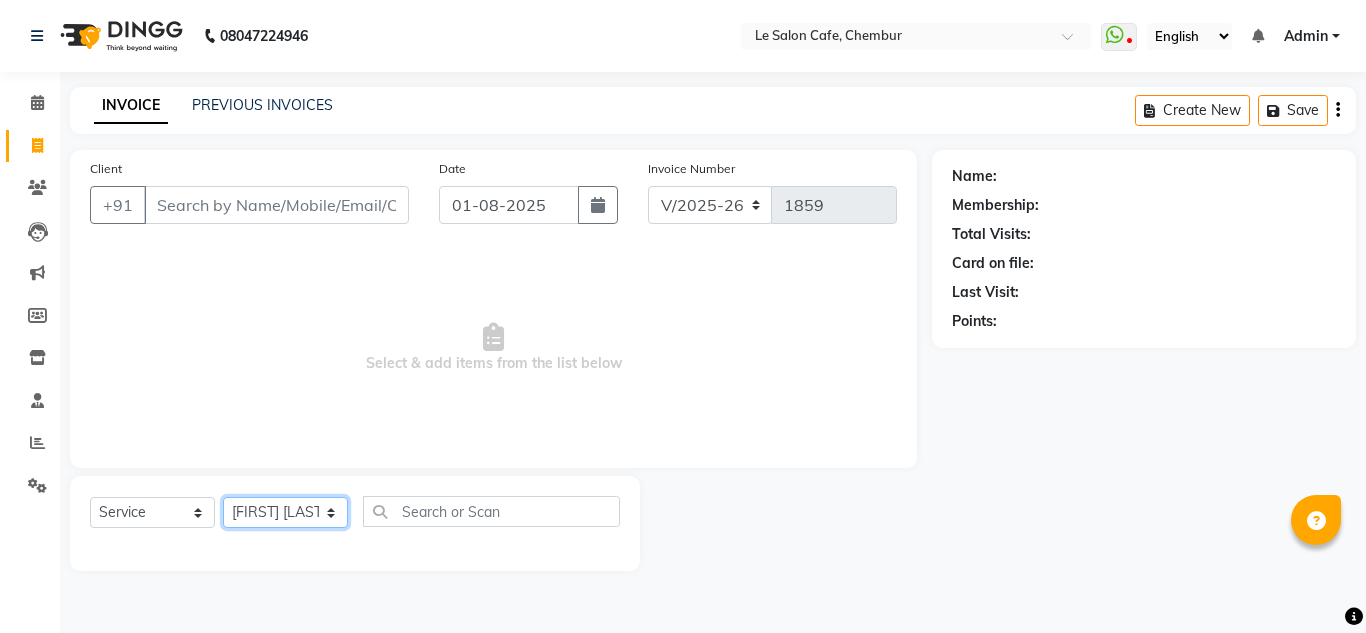 click on "Select Stylist Amandeep Kaur Kalsi Aniket Kadam  Faim Alvi  Front Desk  Muskan Khan  Pooja Kolge Reena Shaukat Ali  Salman Ansari  Shailendra Chauhan  Shekhar Sangle Soniyaa Varma Suchita Mistry" 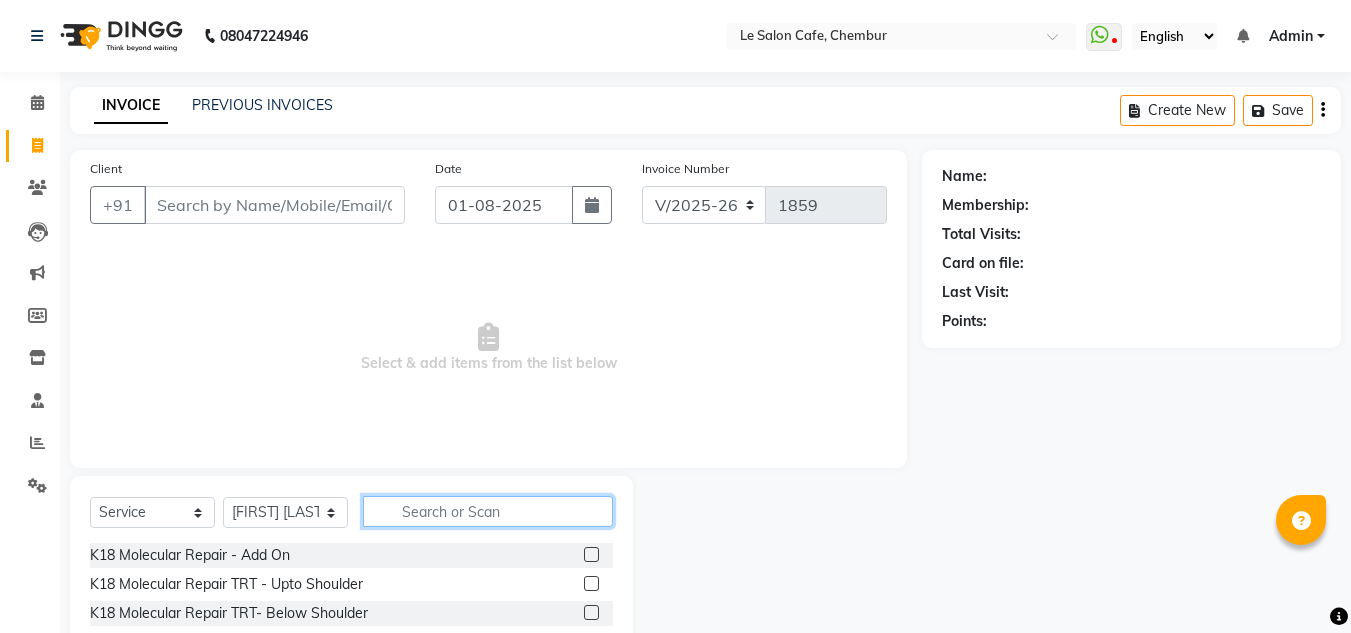 click 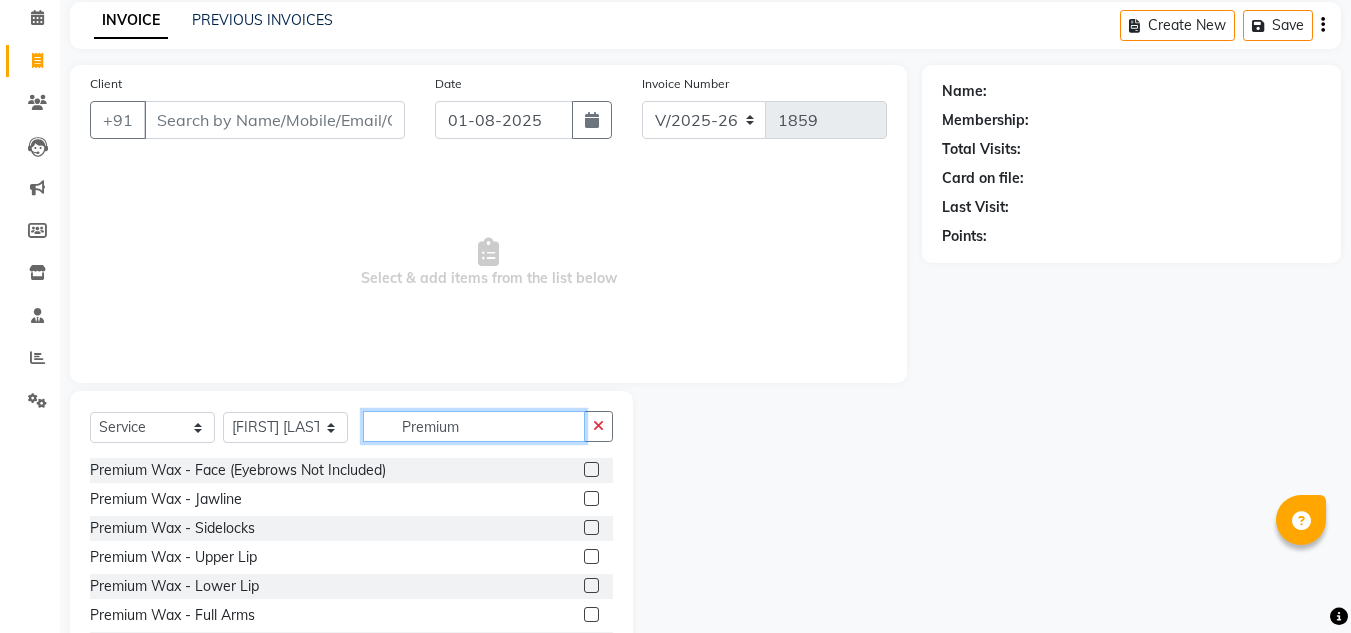 scroll, scrollTop: 168, scrollLeft: 0, axis: vertical 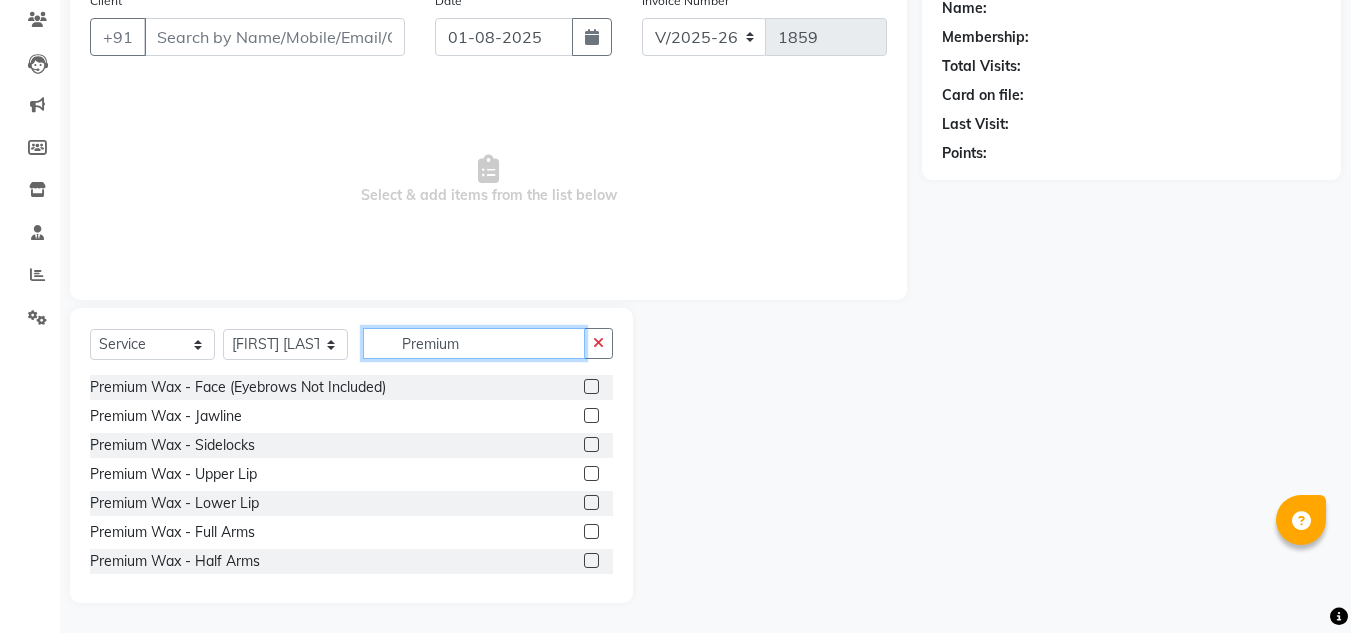 type on "Premium" 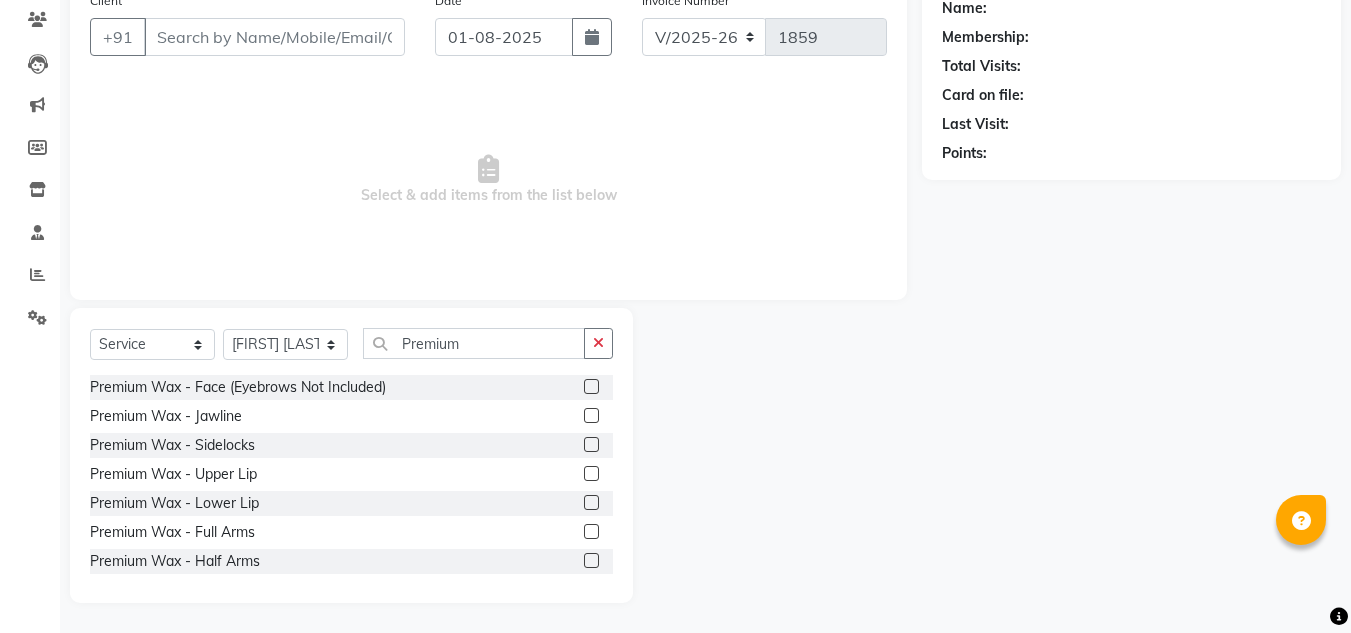 click 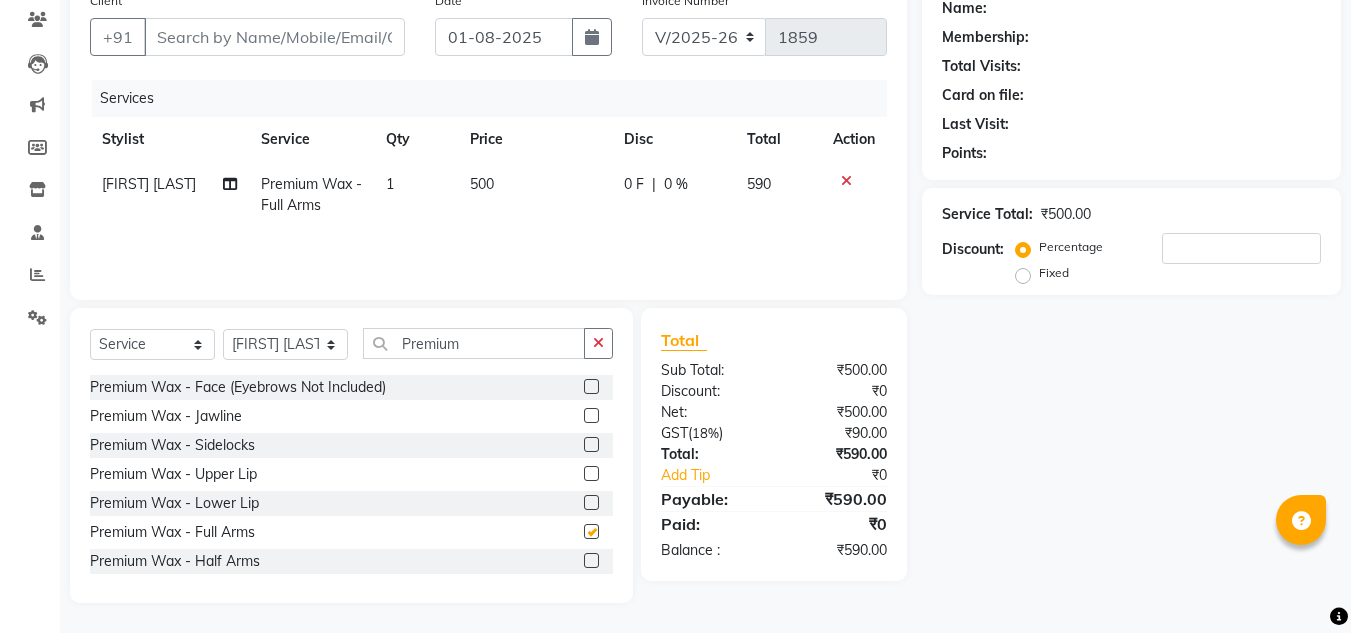 checkbox on "false" 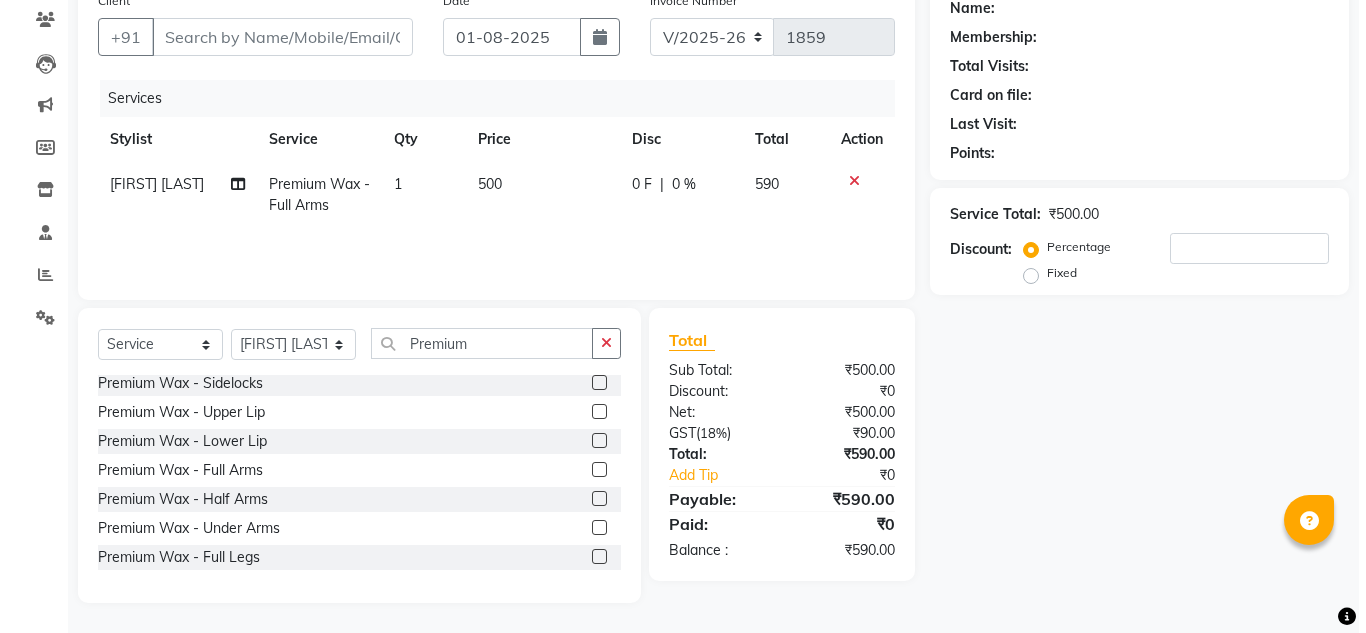 scroll, scrollTop: 80, scrollLeft: 0, axis: vertical 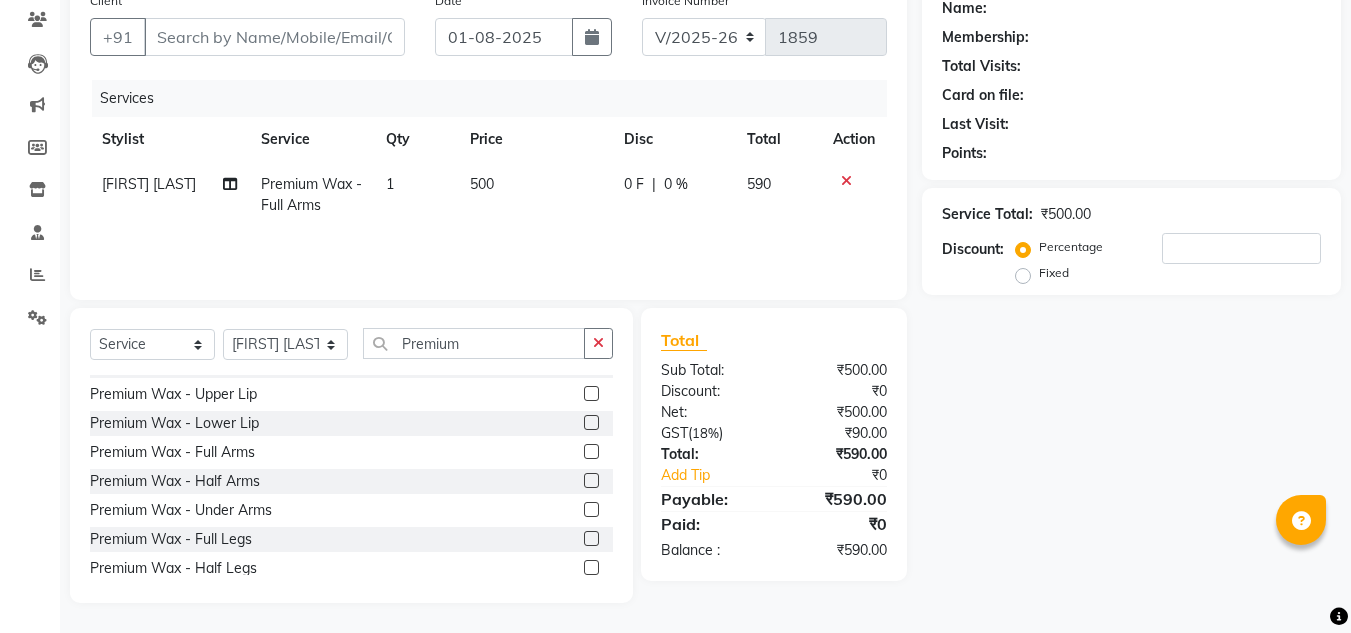click 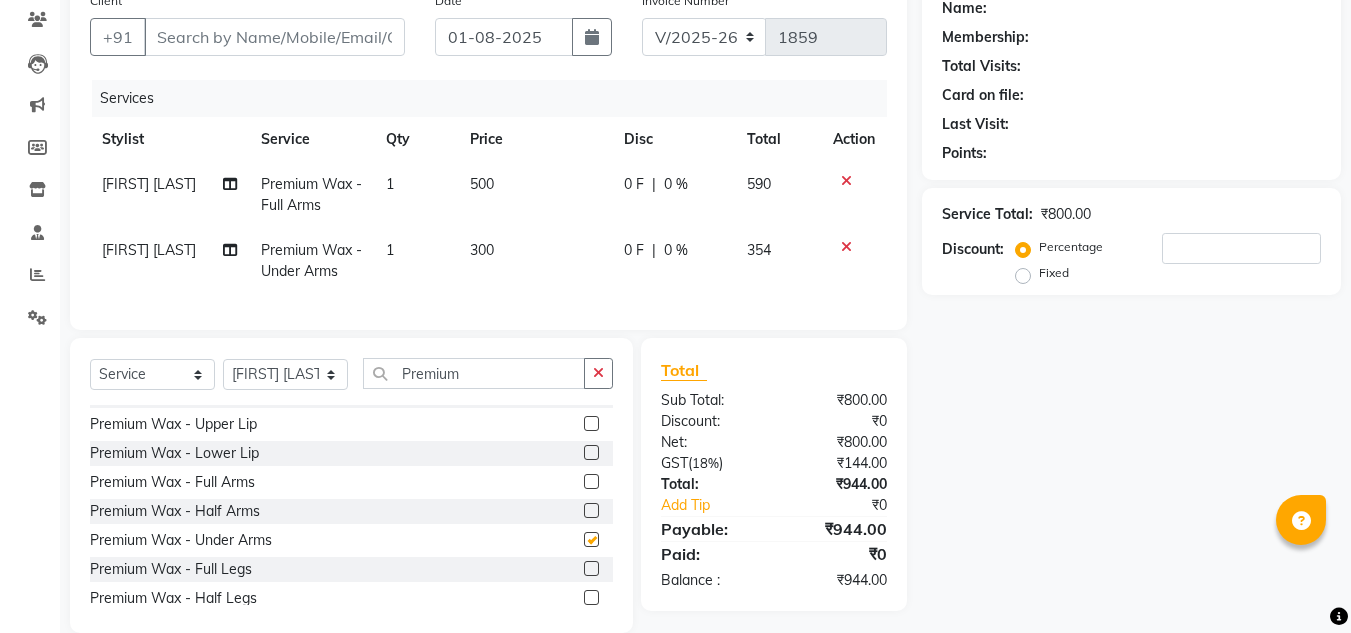 checkbox on "false" 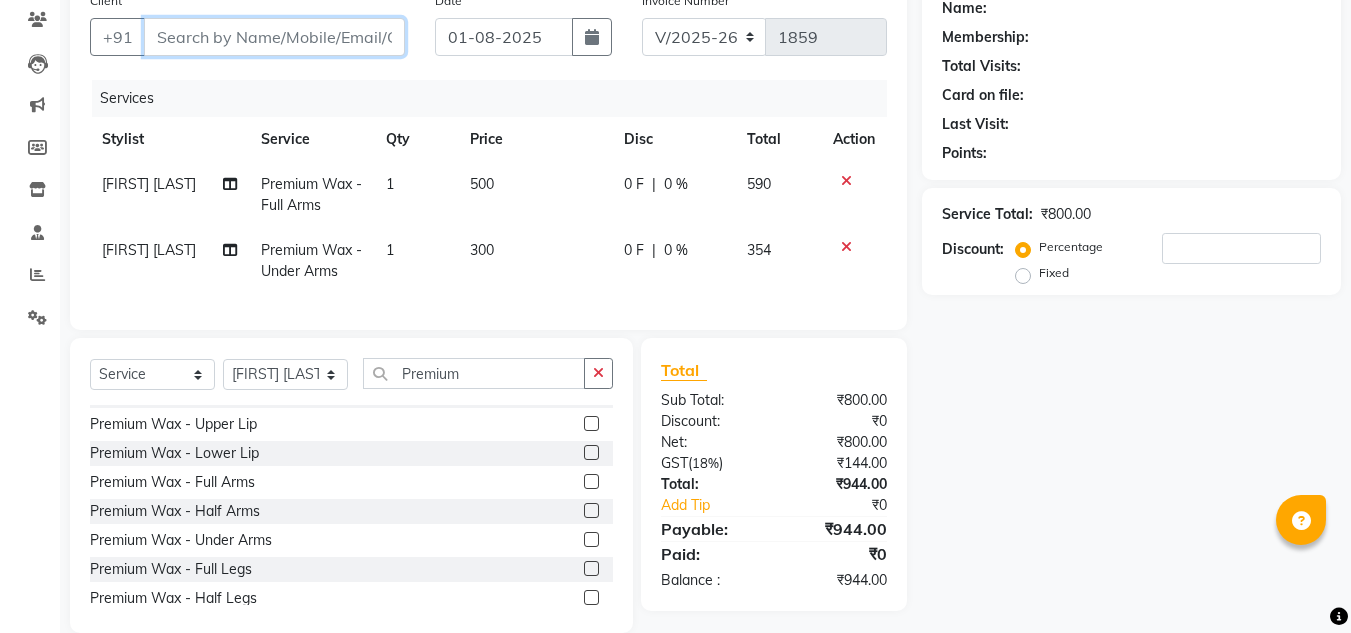 click on "Client" at bounding box center [274, 37] 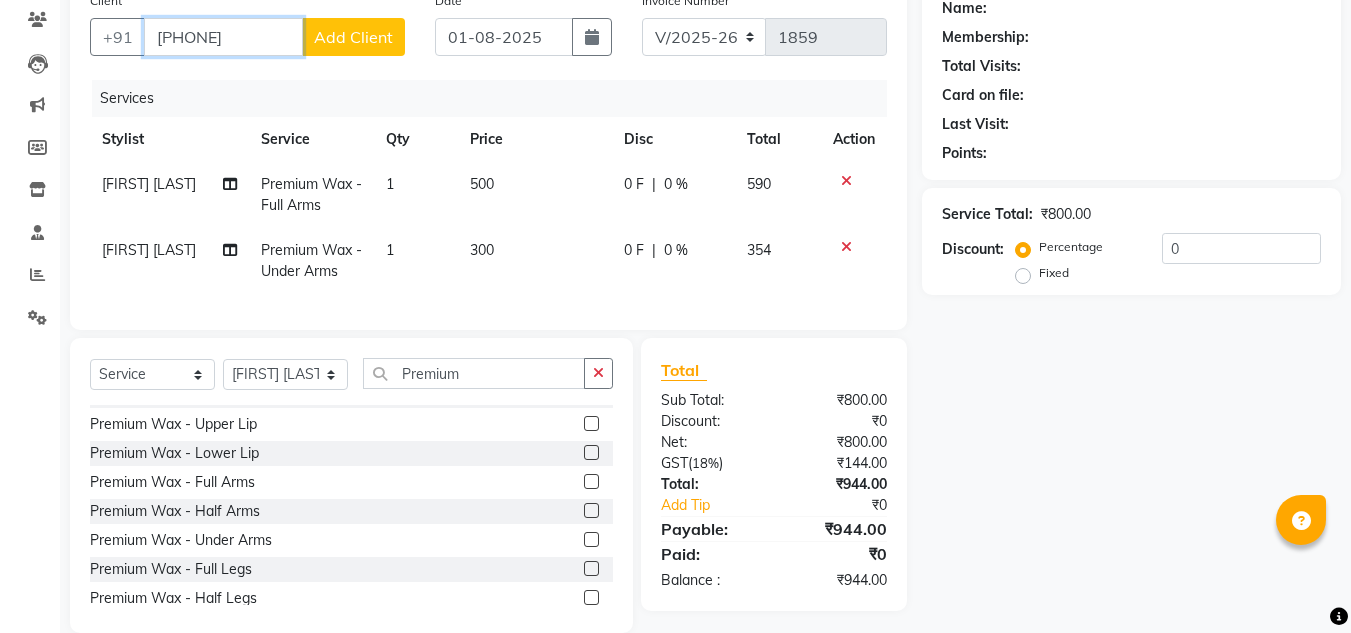 type on "[PHONE]" 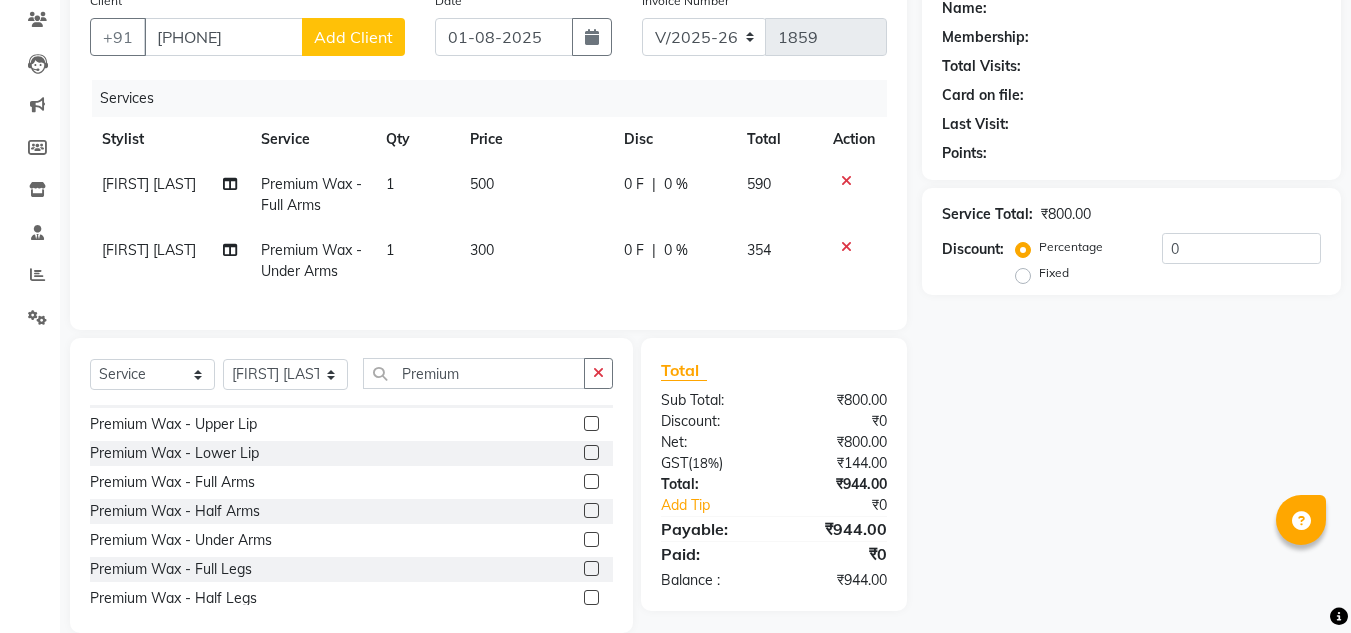click on "Add Client" 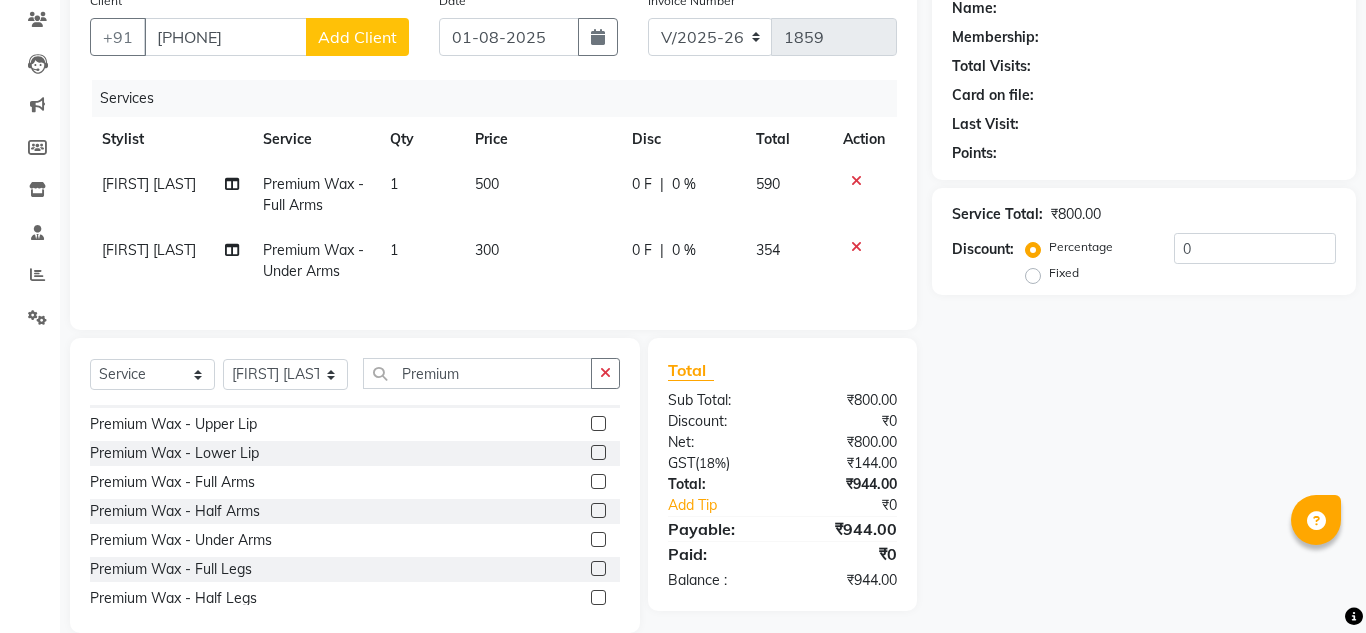 select on "22" 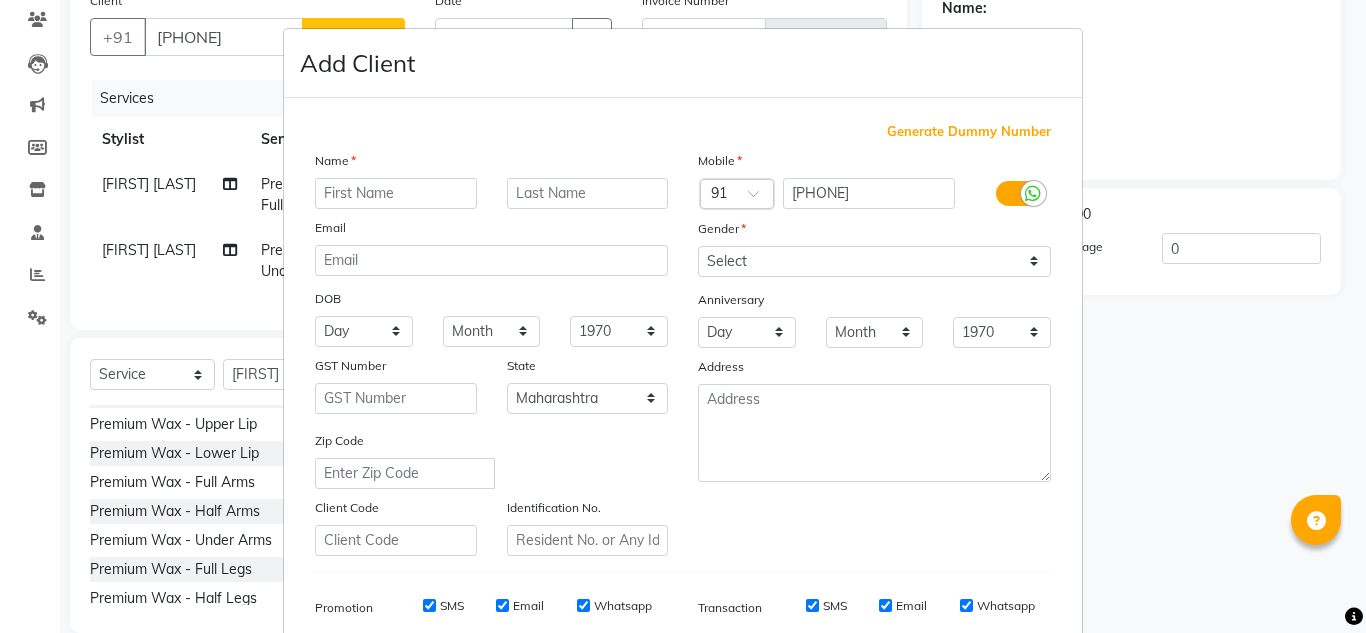 click at bounding box center (396, 193) 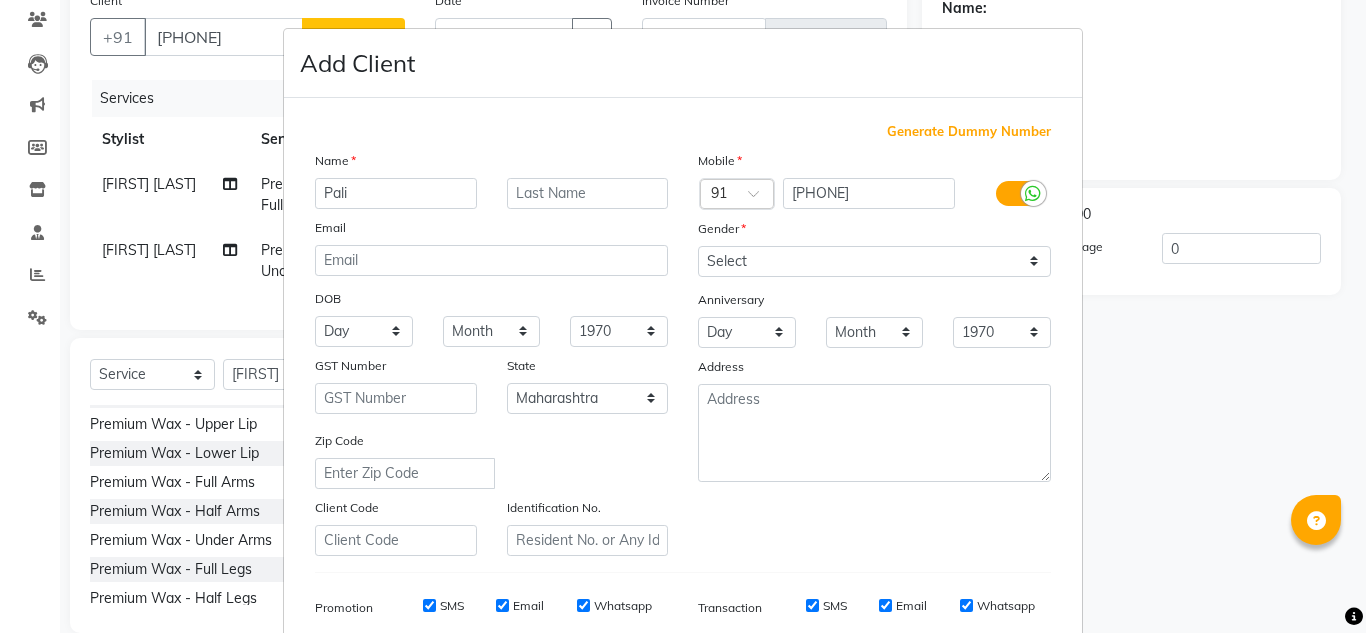 type on "Pali" 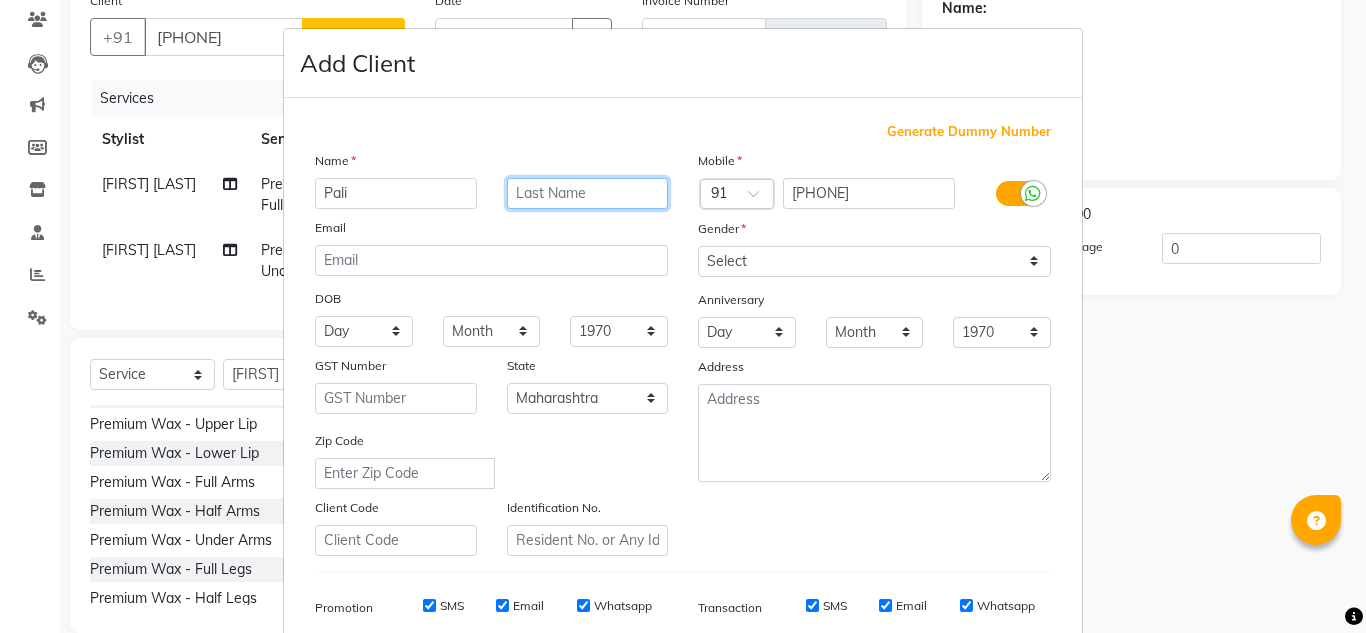 click at bounding box center [588, 193] 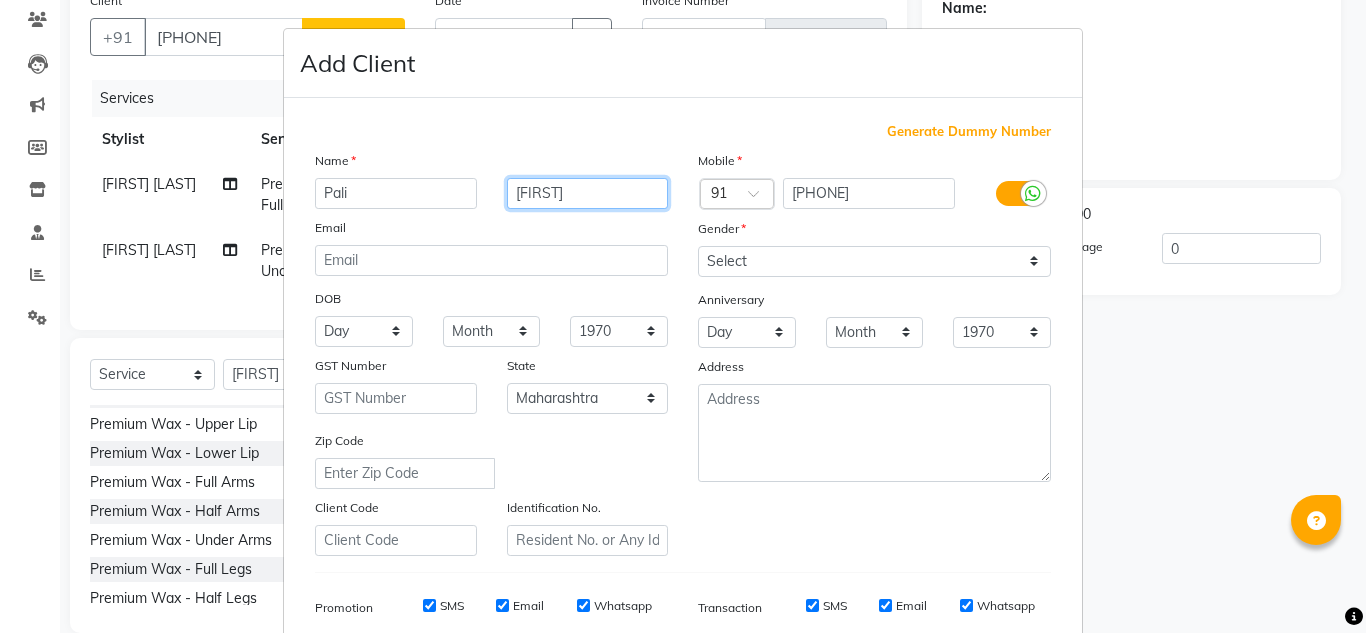 type on "[FIRST]" 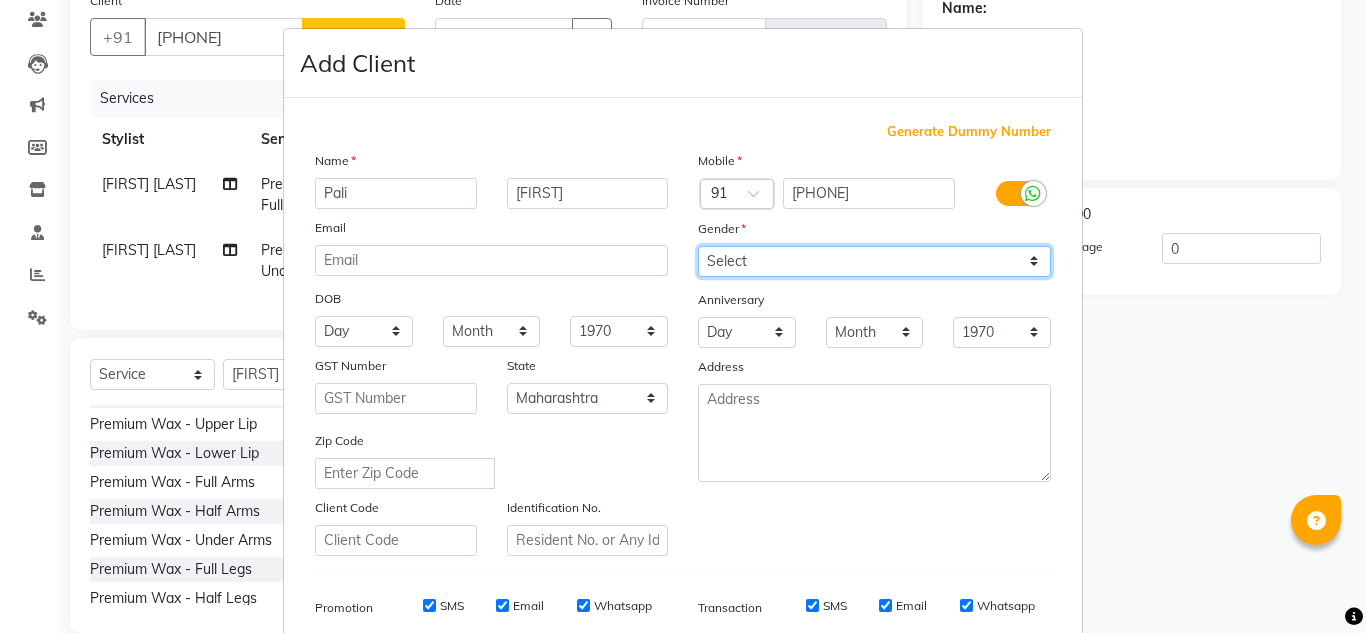 click on "Select Male Female Other Prefer Not To Say" at bounding box center (874, 261) 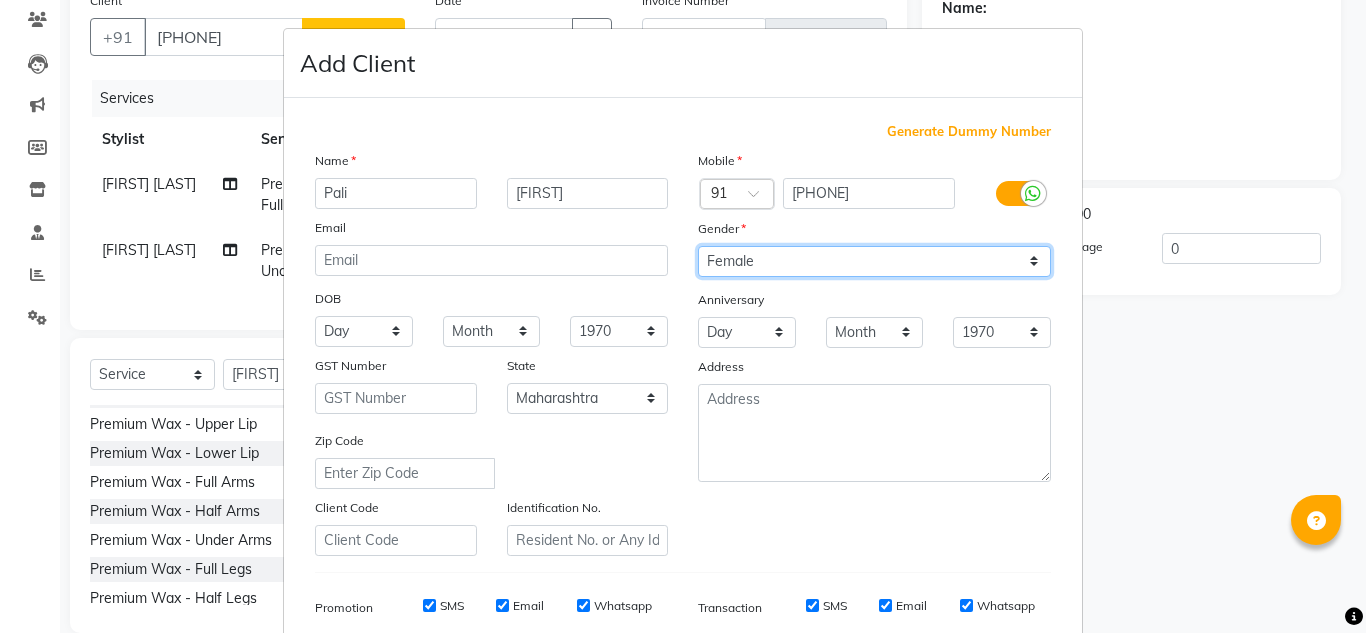 click on "Select Male Female Other Prefer Not To Say" at bounding box center (874, 261) 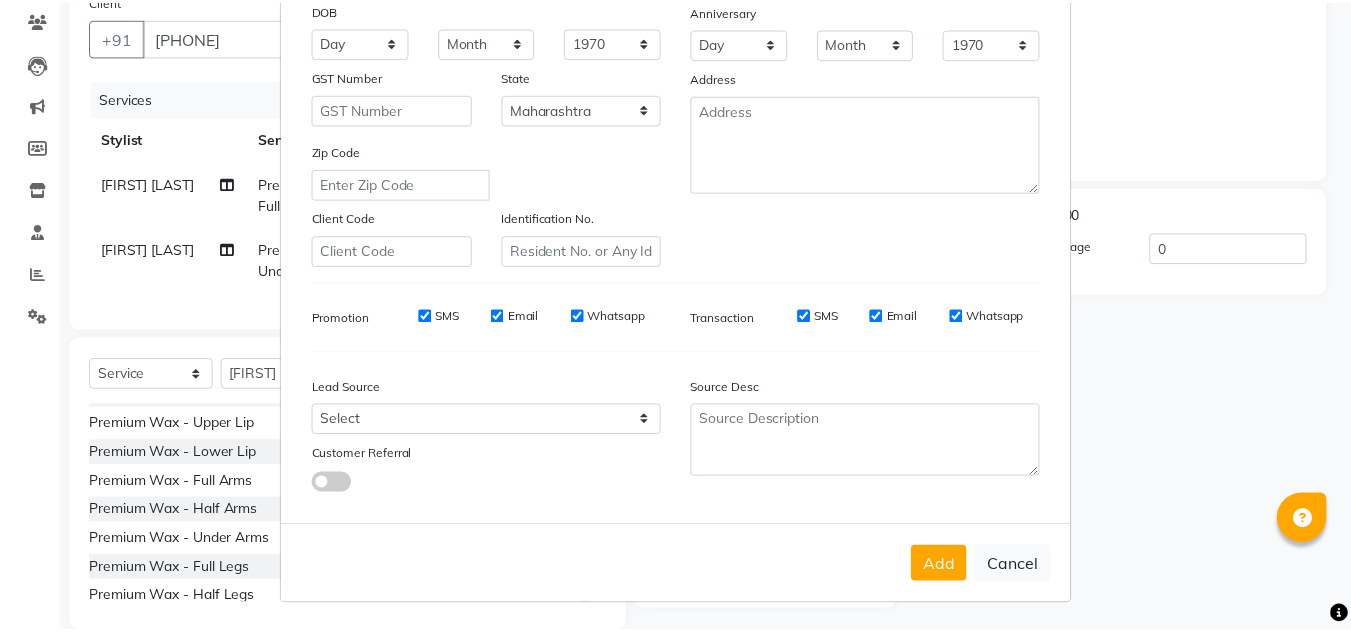 scroll, scrollTop: 290, scrollLeft: 0, axis: vertical 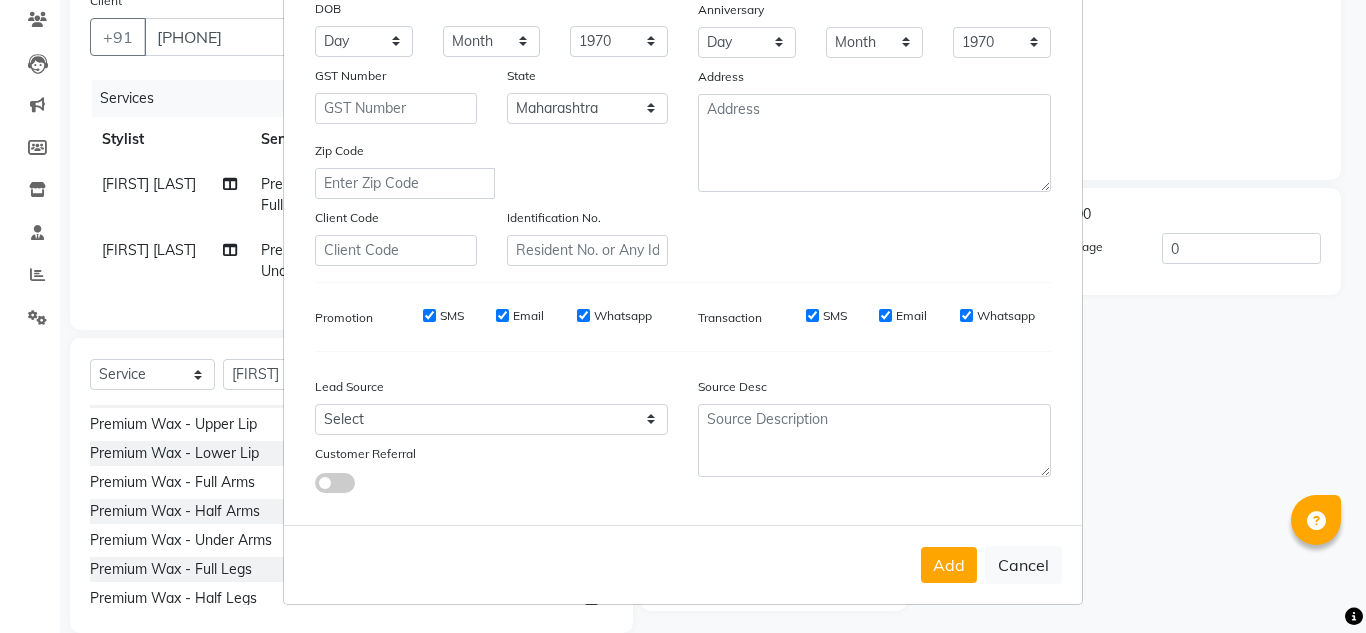 click on "Add" at bounding box center [949, 565] 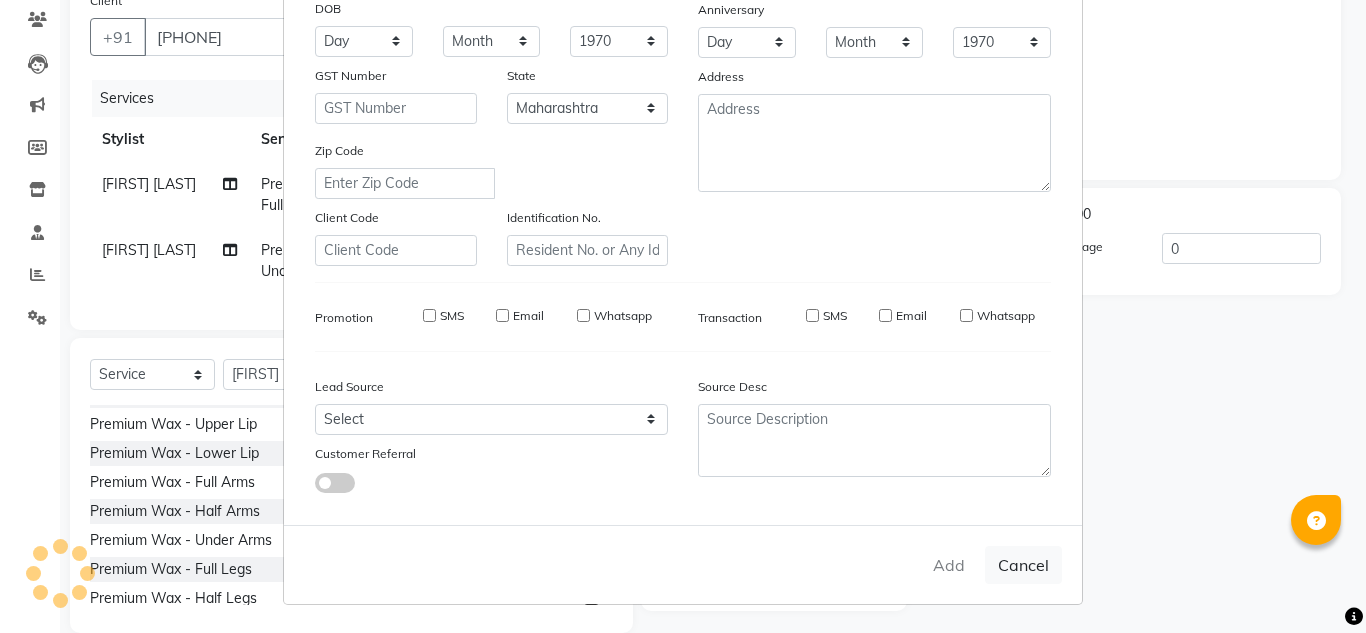 type 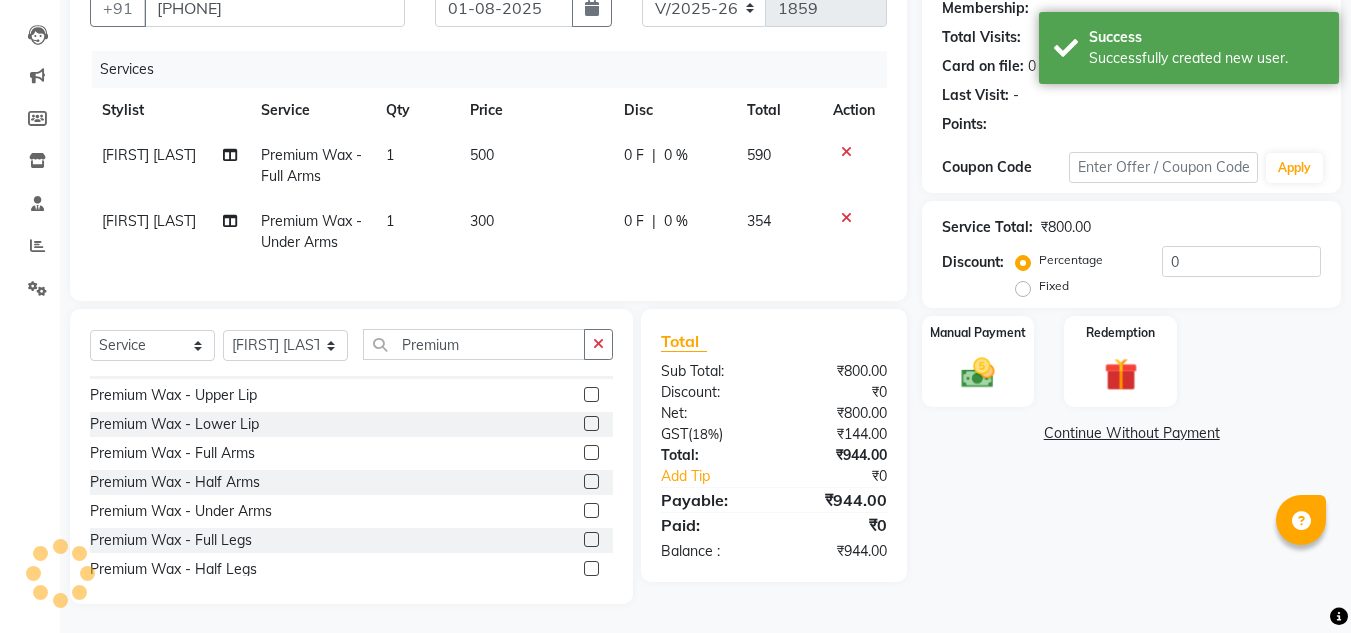 scroll, scrollTop: 213, scrollLeft: 0, axis: vertical 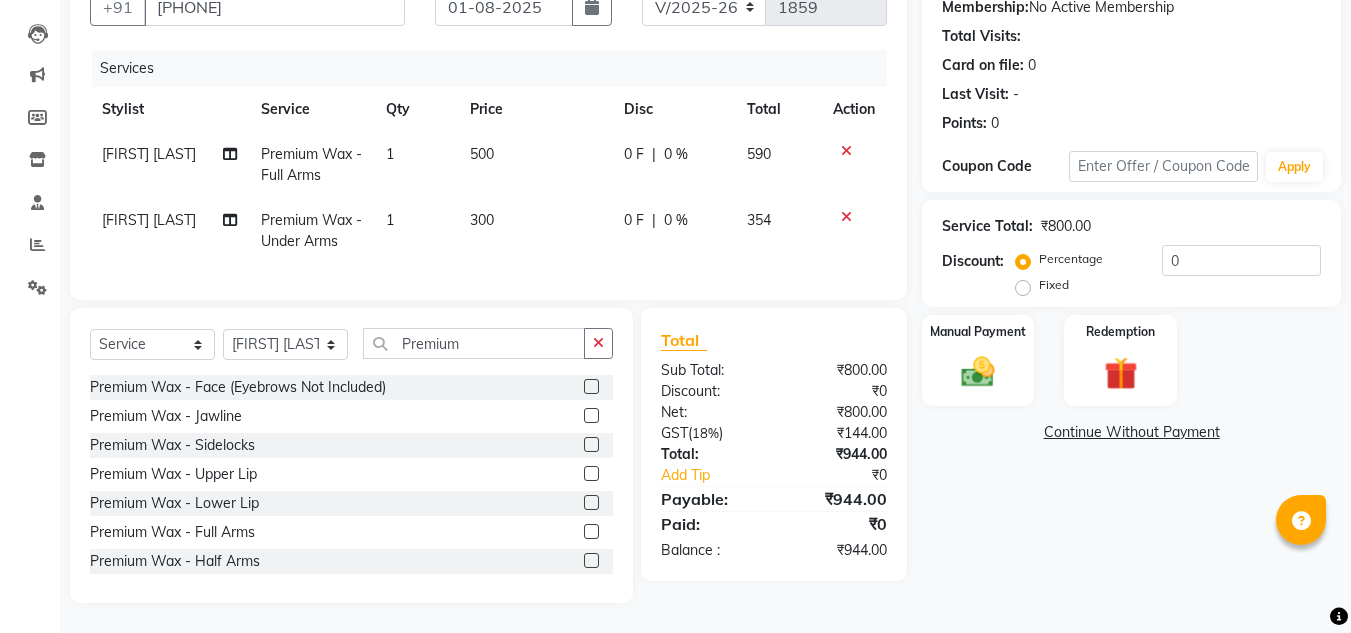 click on "INVOICE PREVIOUS INVOICES Create New   Save  Client +91 7204621568 Date 01-08-2025 Invoice Number V/2025 V/2025-26 1859 Services Stylist Service Qty Price Disc Total Action Suchita Mistry Premium Wax - Full Arms 1 500 0 F | 0 % 590 Suchita Mistry Premium Wax - Under Arms 1 300 0 F | 0 % 354 Select  Service  Product  Membership  Package Voucher Prepaid Gift Card  Select Stylist Amandeep Kaur Kalsi Aniket Kadam  Faim Alvi  Front Desk  Muskan Khan  Pooja Kolge Reena Shaukat Ali  Salman Ansari  Shailendra Chauhan  Shekhar Sangle Soniyaa Varma Suchita Mistry Premium Premium Wax - Face (Eyebrows Not Included)  Premium Wax - Jawline  Premium Wax - Sidelocks  Premium Wax - Upper Lip  Premium Wax - Lower Lip  Premium Wax - Full Arms  Premium Wax - Half Arms  Premium Wax - Under Arms  Premium Wax - Full Legs  Premium Wax - Half Legs  Premium Wax - Half Back/Half Front  Premium Wax - Full Front/Full Back  Premium Wax - Brazilian  Premium Wax - Full Body  Premium Wax - Cartridge Wax   Premium Wax - Chin  Total Sub Total:" 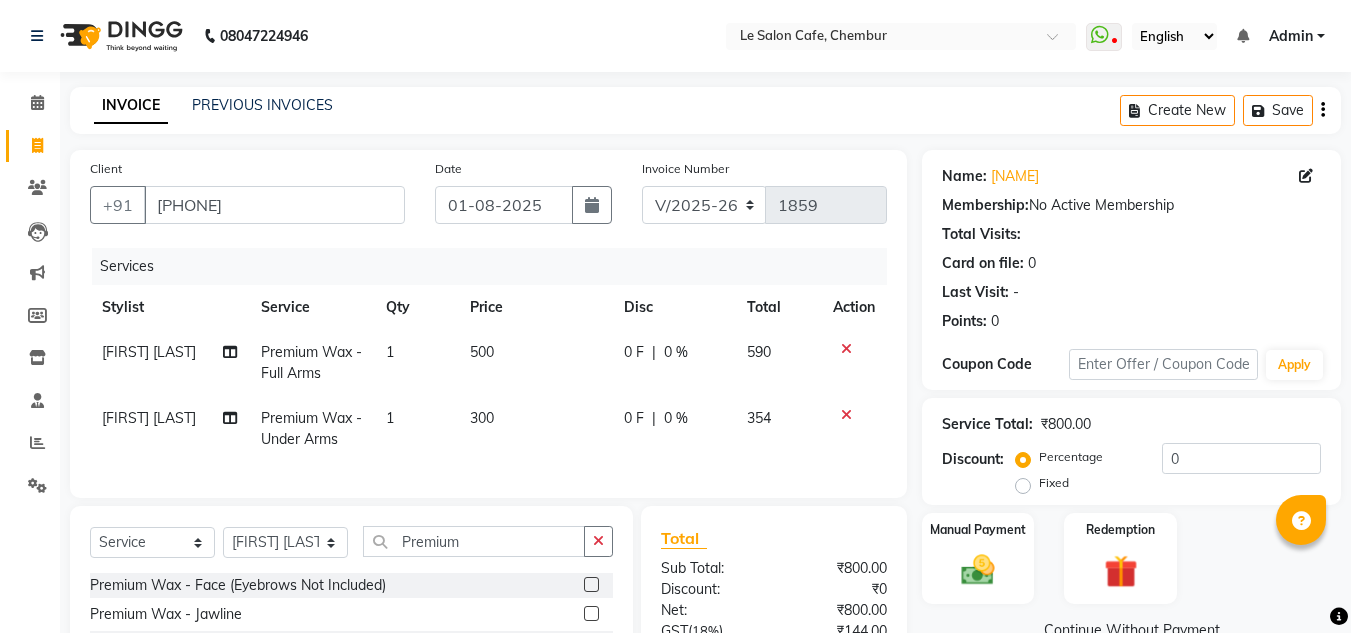 scroll, scrollTop: 213, scrollLeft: 0, axis: vertical 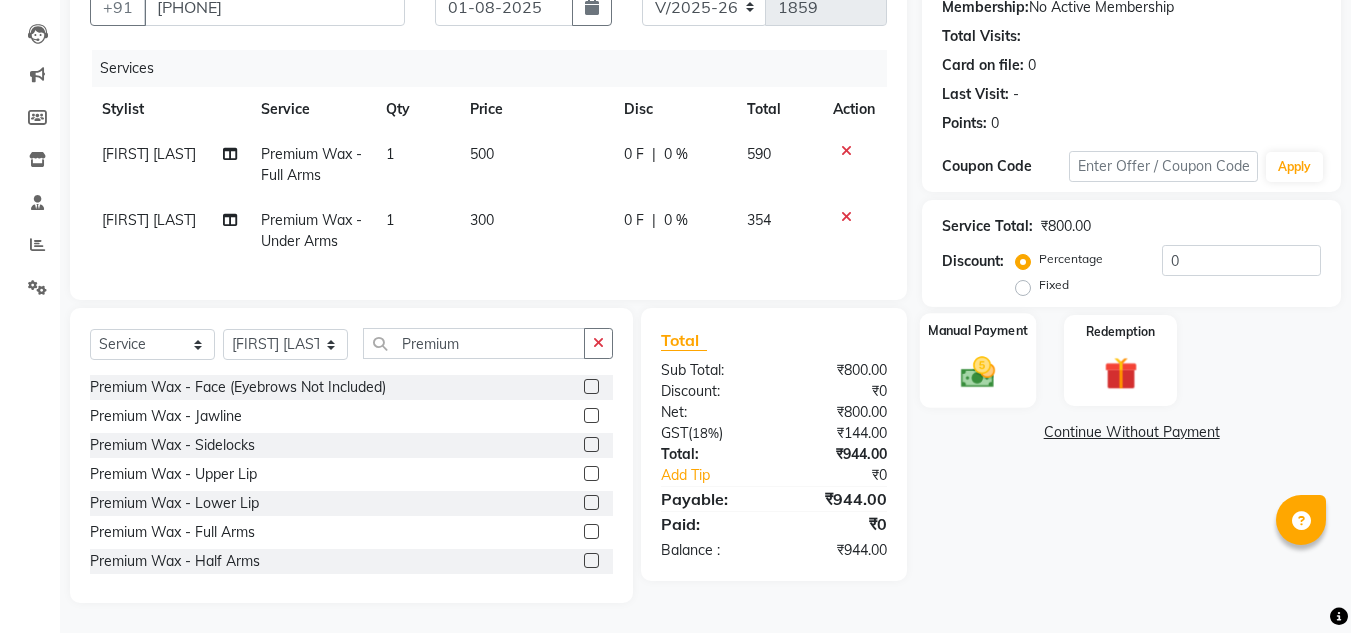click 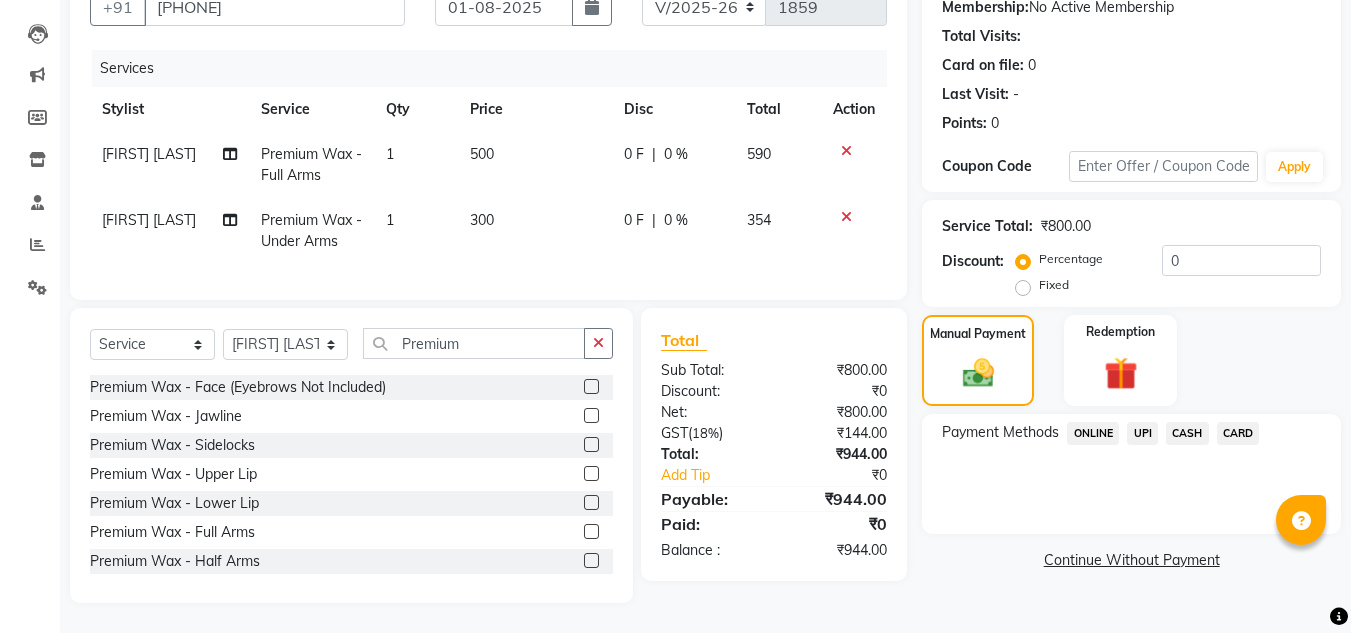 click on "UPI" 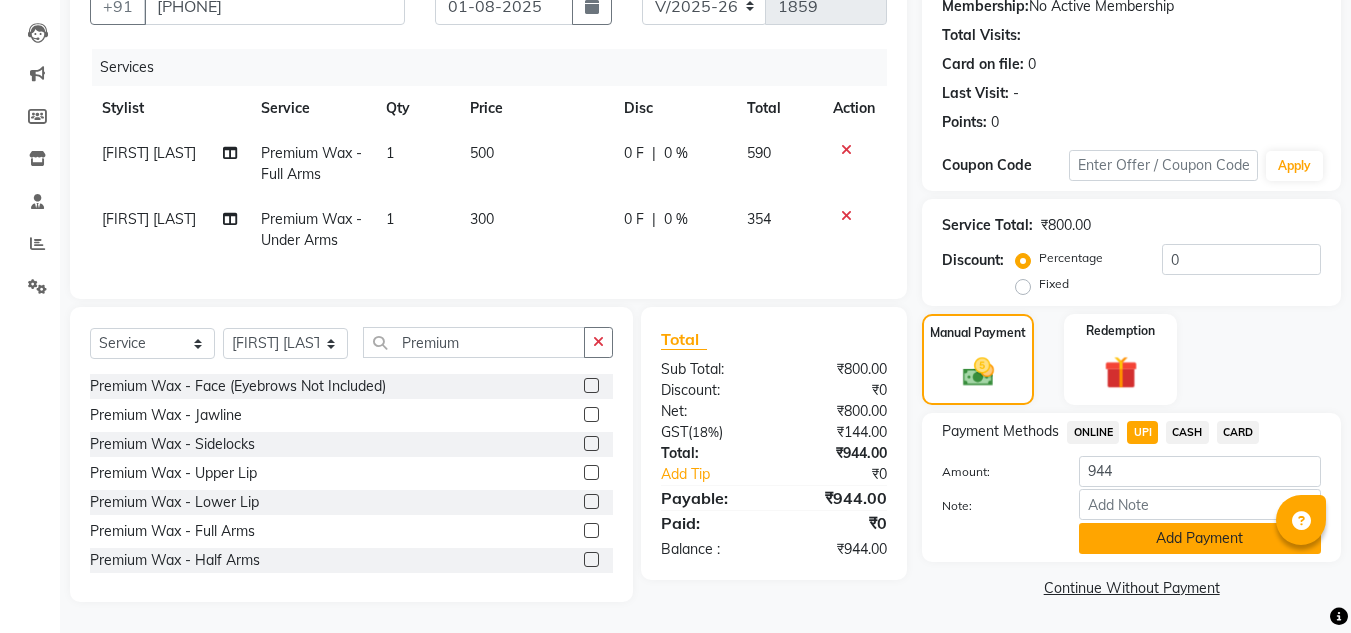 click on "Add Payment" 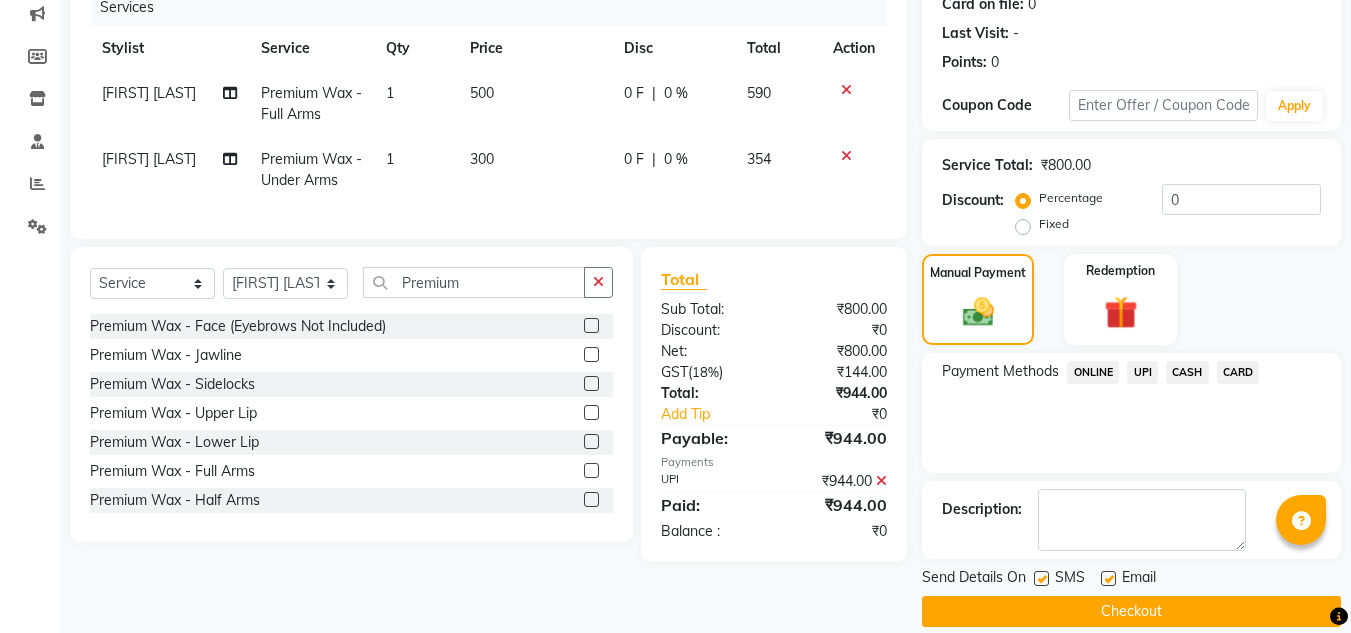 scroll, scrollTop: 283, scrollLeft: 0, axis: vertical 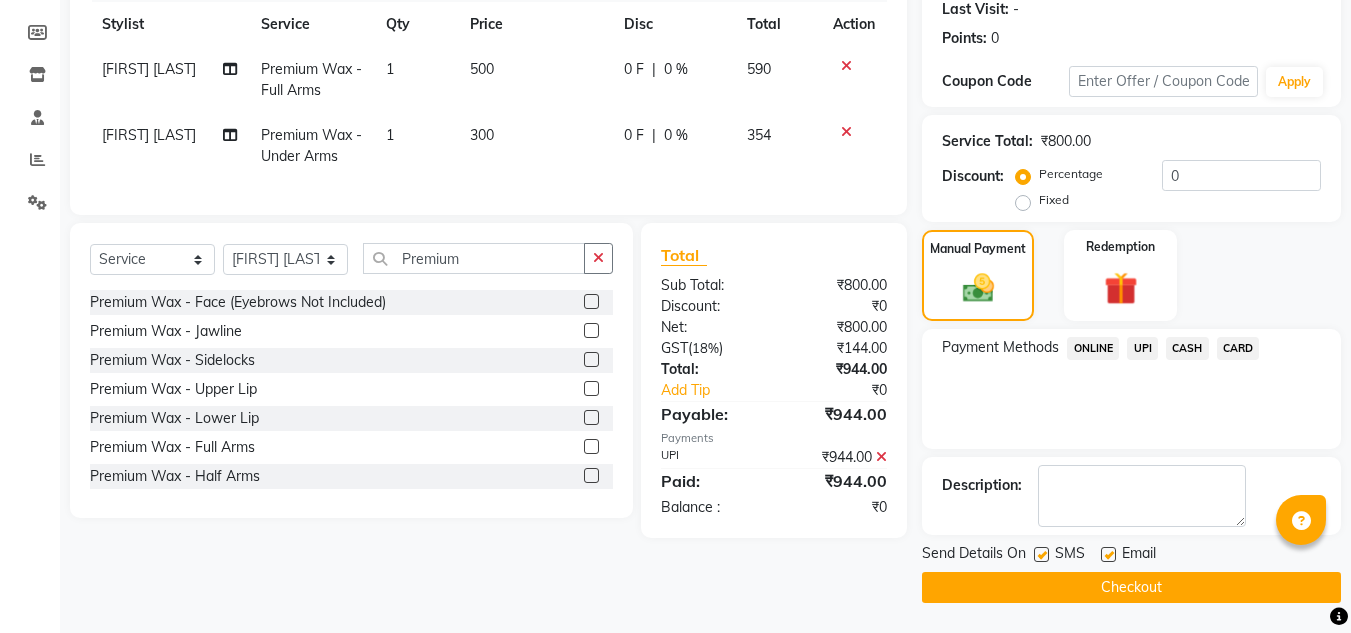 click 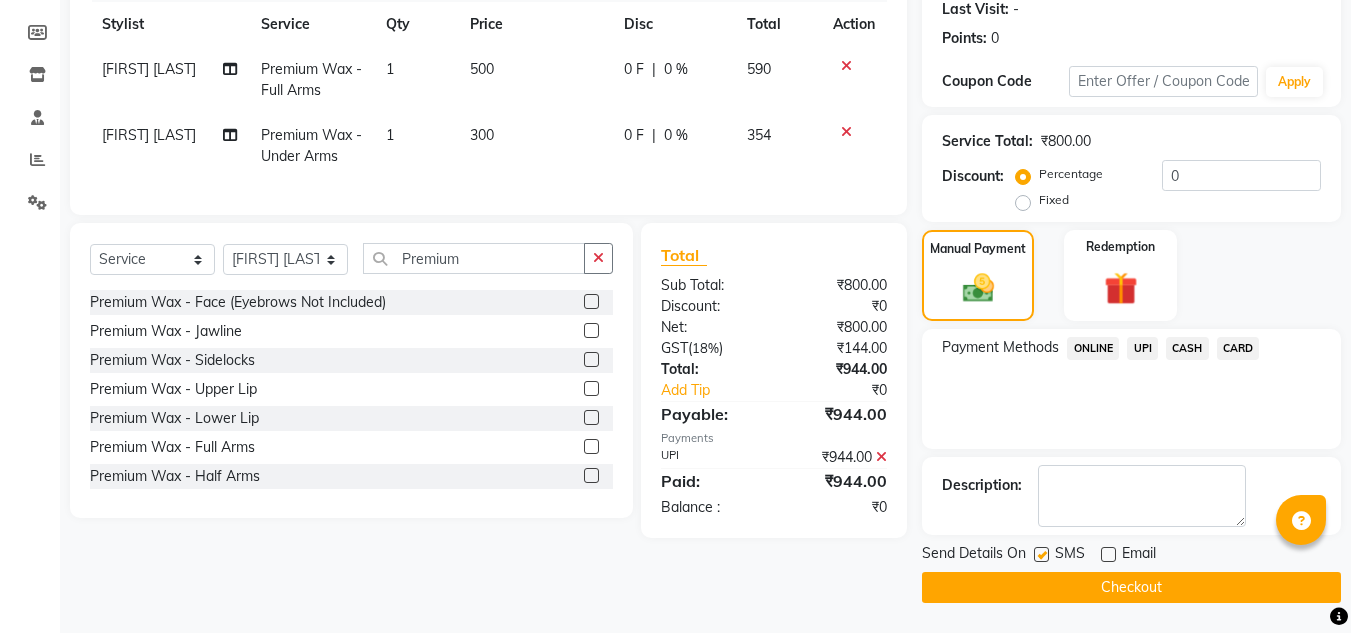 click on "Checkout" 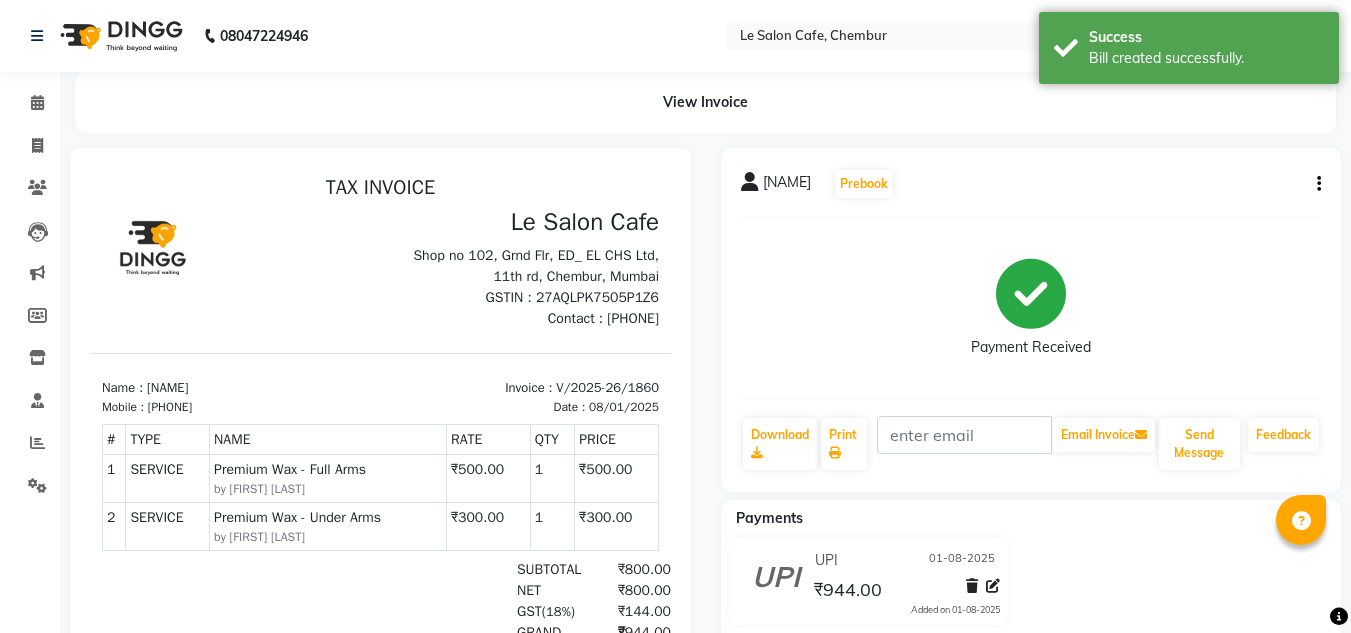 scroll, scrollTop: 0, scrollLeft: 0, axis: both 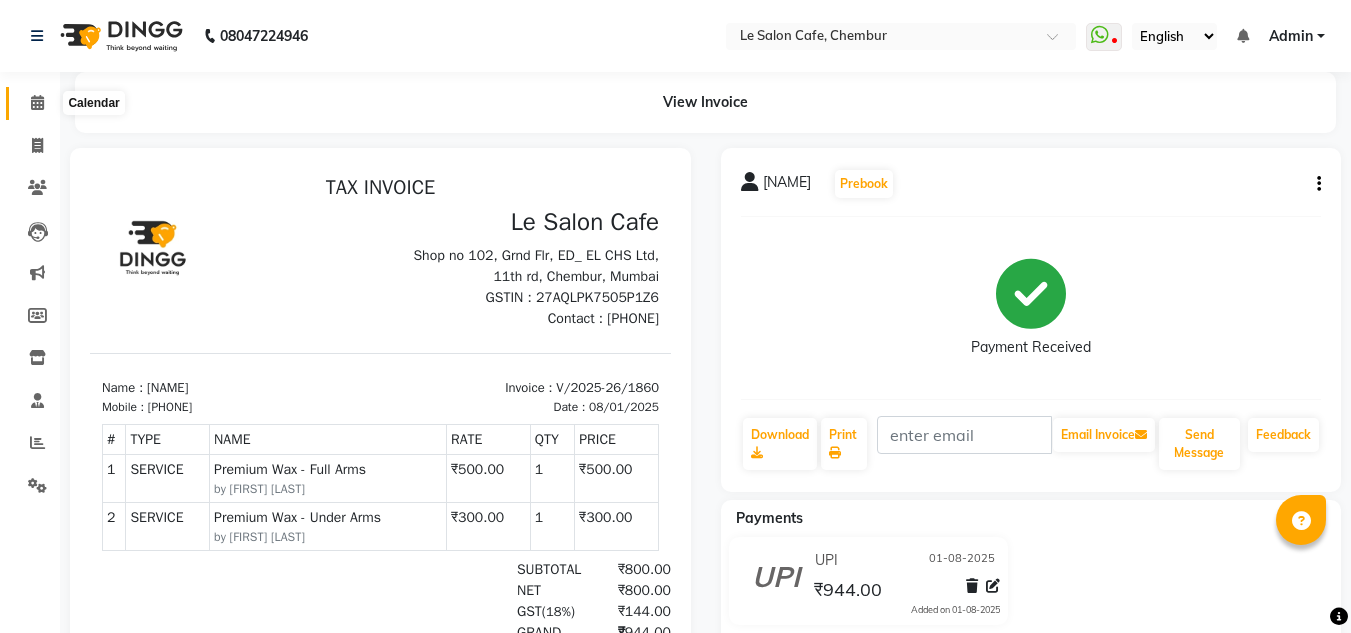 click 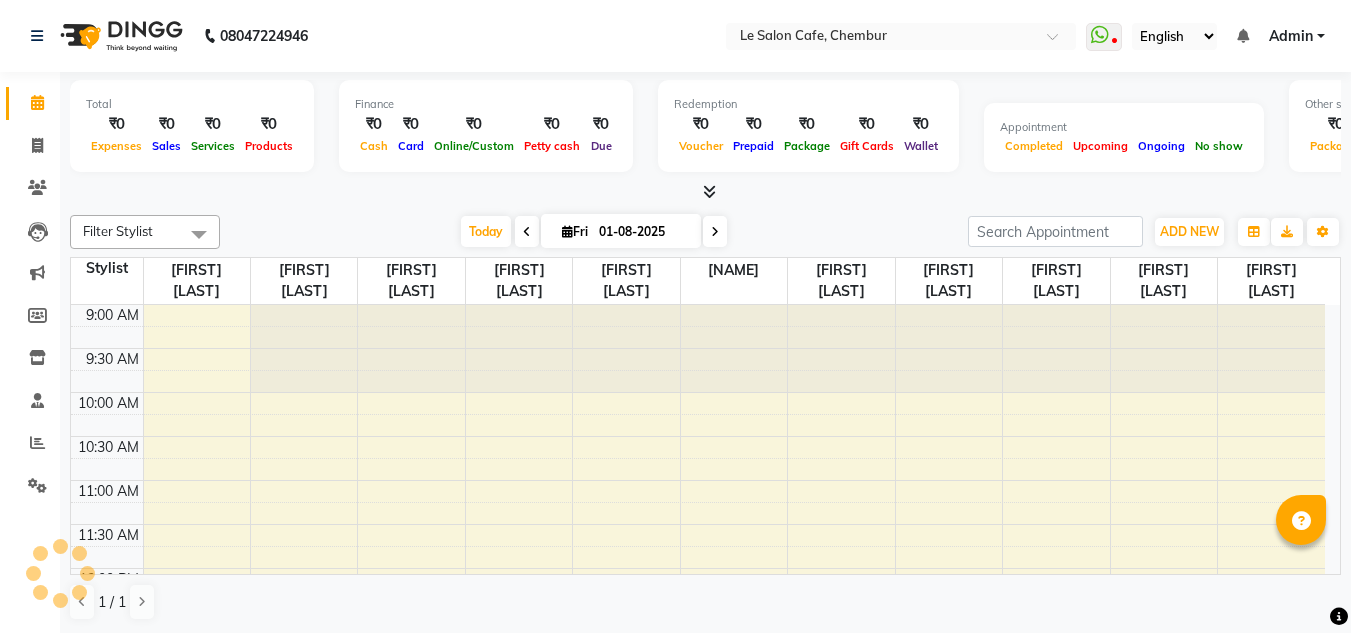 scroll, scrollTop: 0, scrollLeft: 0, axis: both 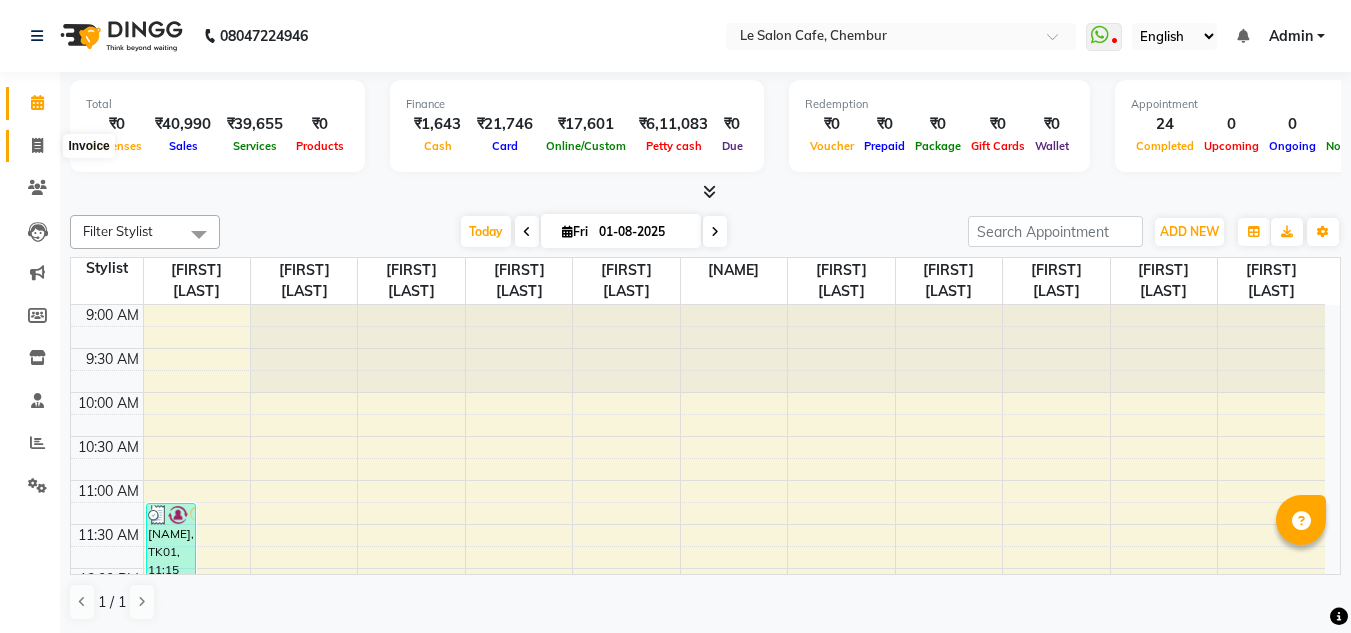 click 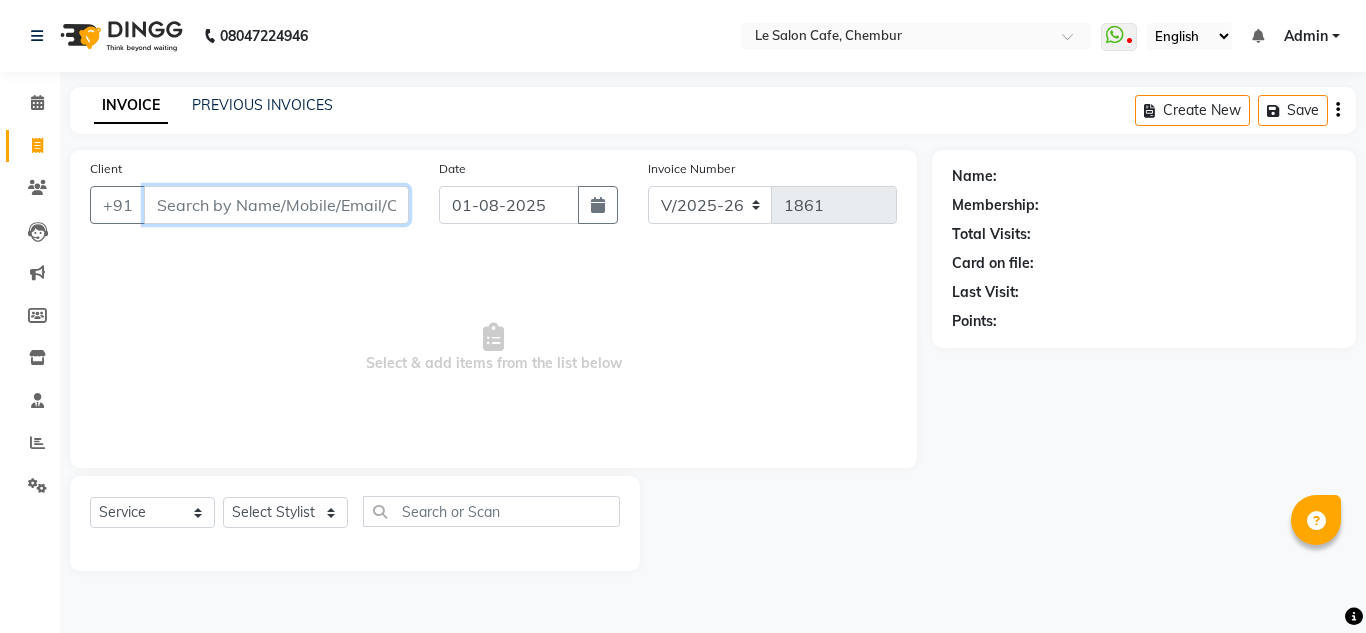 click on "Client" at bounding box center (276, 205) 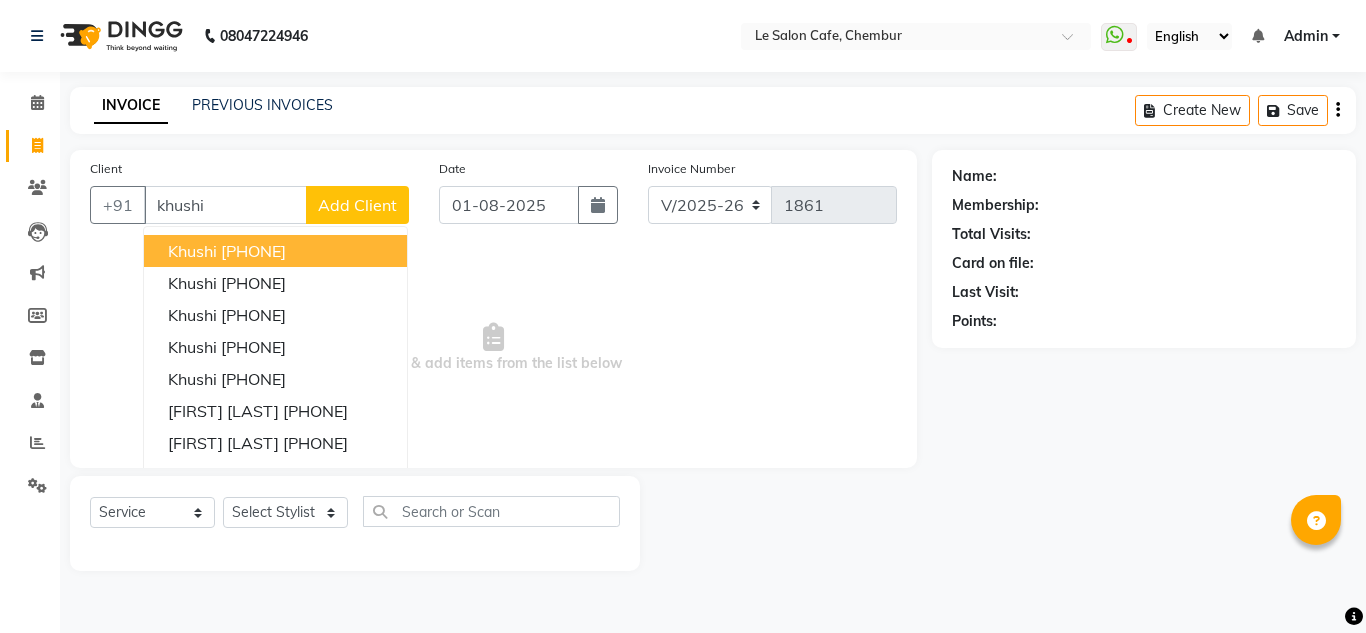 click on "INVOICE PREVIOUS INVOICES Create New   Save  Client +91 khushi Khushi  7718001452 Khushi  9833955515 Khushi  8291037856 Khushi  9372402962 Khushi  9833323033 Khushi Khanna  9833369927 Khushi Dhirwani  9920256261 Khushi Singh  7096668886 Khushi Kanabar  9321741338 Khushi Jojgia  7617725025 Add Client Date 01-08-2025 Invoice Number V/2025 V/2025-26 1861  Select & add items from the list below  Select  Service  Product  Membership  Package Voucher Prepaid Gift Card  Select Stylist Amandeep Kaur Kalsi Aniket Kadam  Faim Alvi  Front Desk  Muskan Khan  Pooja Kolge Reena Shaukat Ali  Salman Ansari  Shailendra Chauhan  Shekhar Sangle Soniyaa Varma Suchita Mistry Name: Membership: Total Visits: Card on file: Last Visit:  Points:" 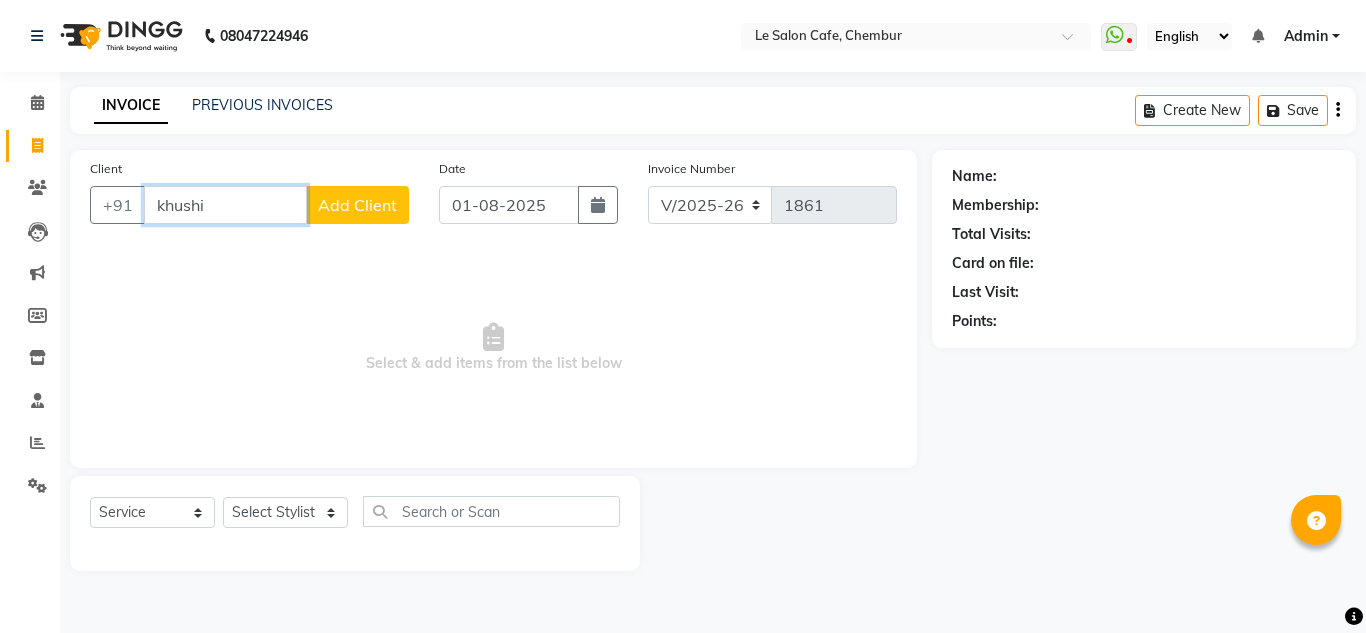 click on "khushi" at bounding box center (225, 205) 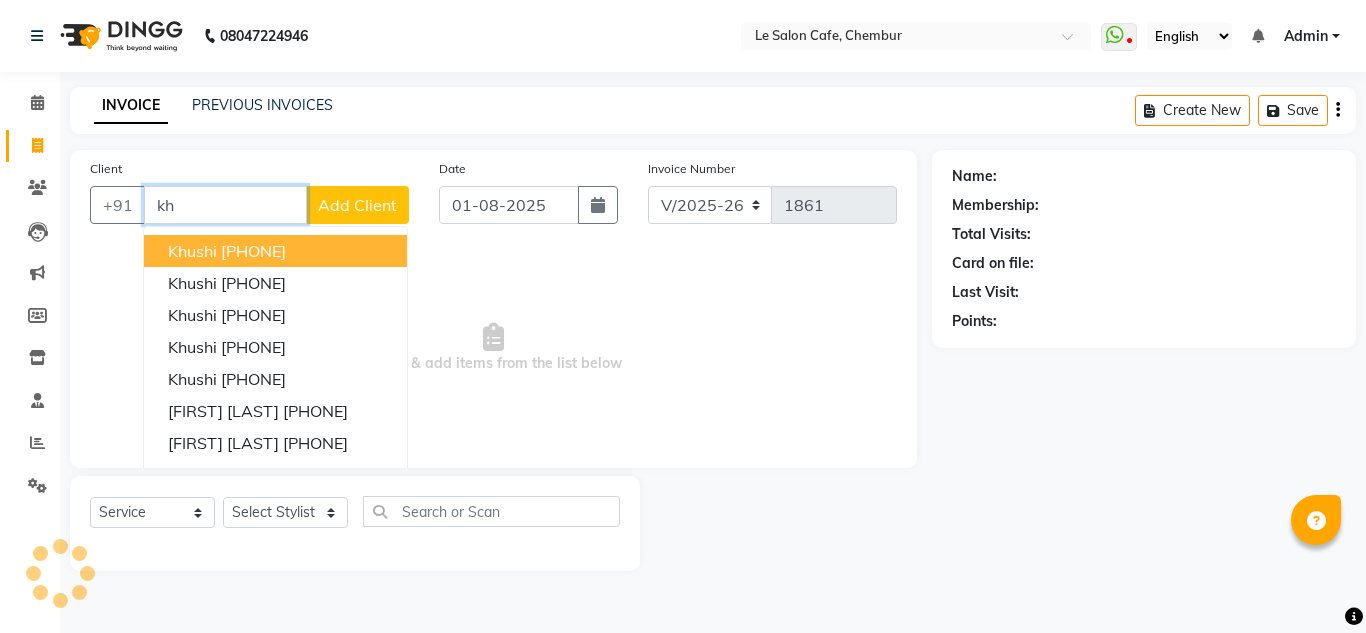 type on "k" 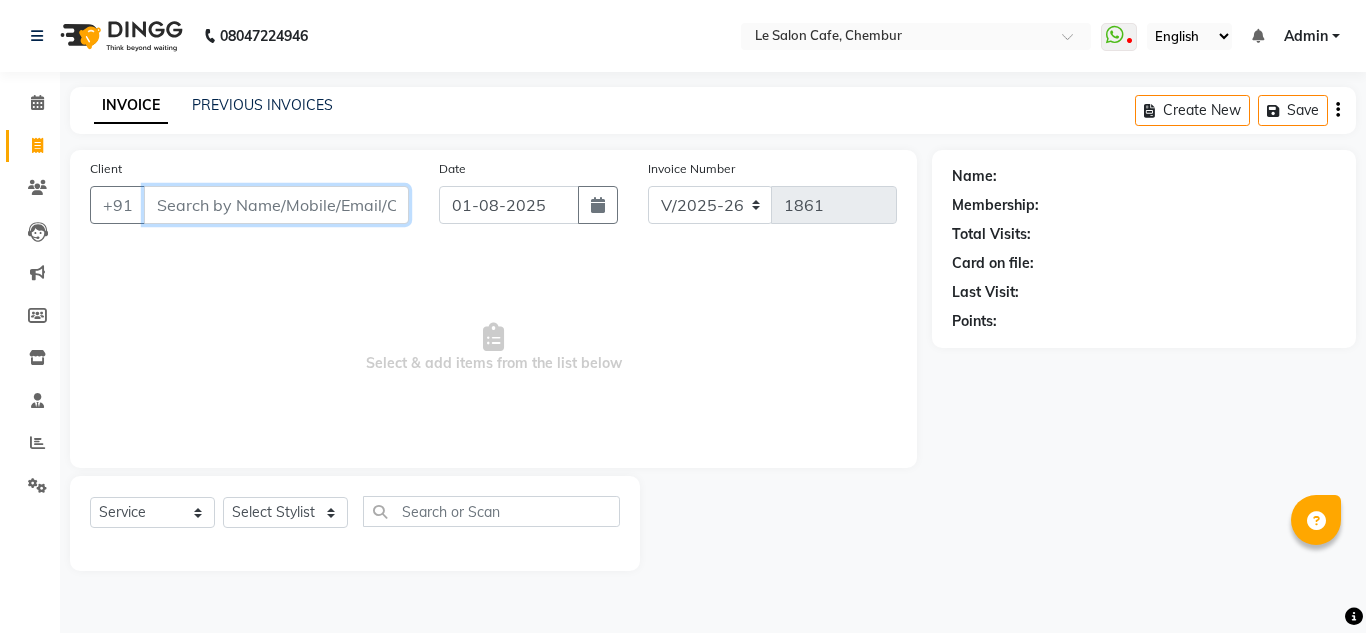 type 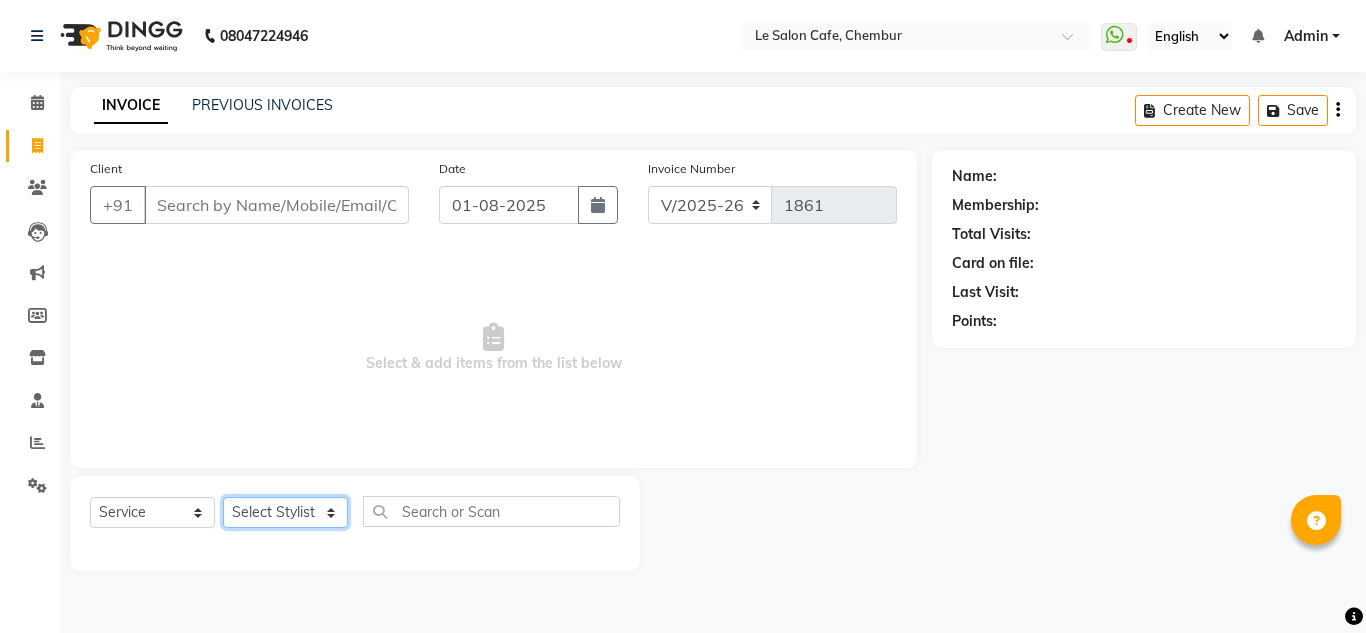click on "Select Stylist Amandeep Kaur Kalsi Aniket Kadam  Faim Alvi  Front Desk  Muskan Khan  Pooja Kolge Reena Shaukat Ali  Salman Ansari  Shailendra Chauhan  Shekhar Sangle Soniyaa Varma Suchita Mistry" 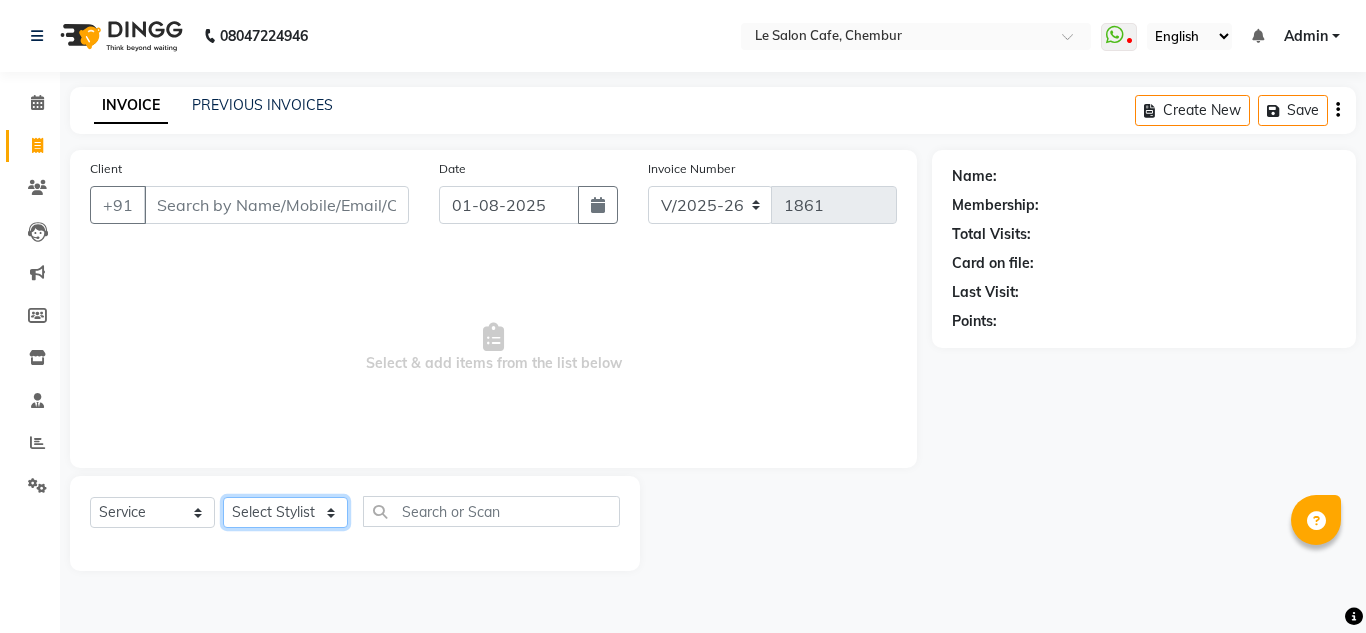 select on "8529" 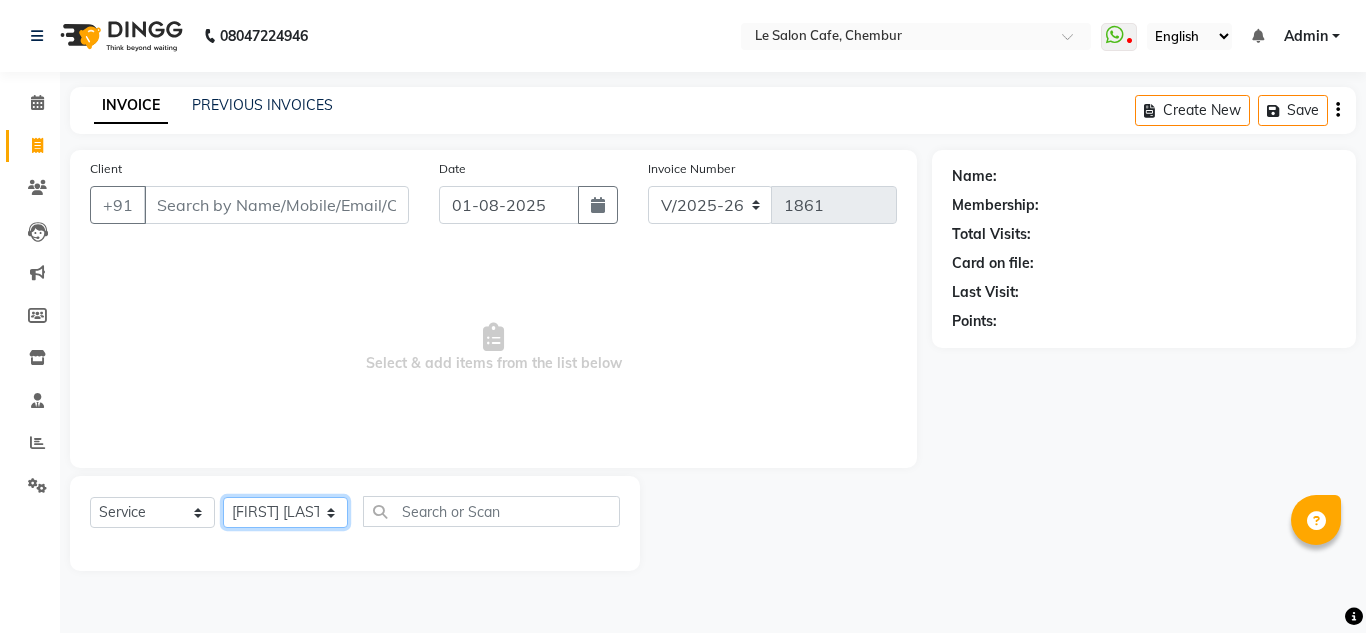 click on "Select Stylist Amandeep Kaur Kalsi Aniket Kadam  Faim Alvi  Front Desk  Muskan Khan  Pooja Kolge Reena Shaukat Ali  Salman Ansari  Shailendra Chauhan  Shekhar Sangle Soniyaa Varma Suchita Mistry" 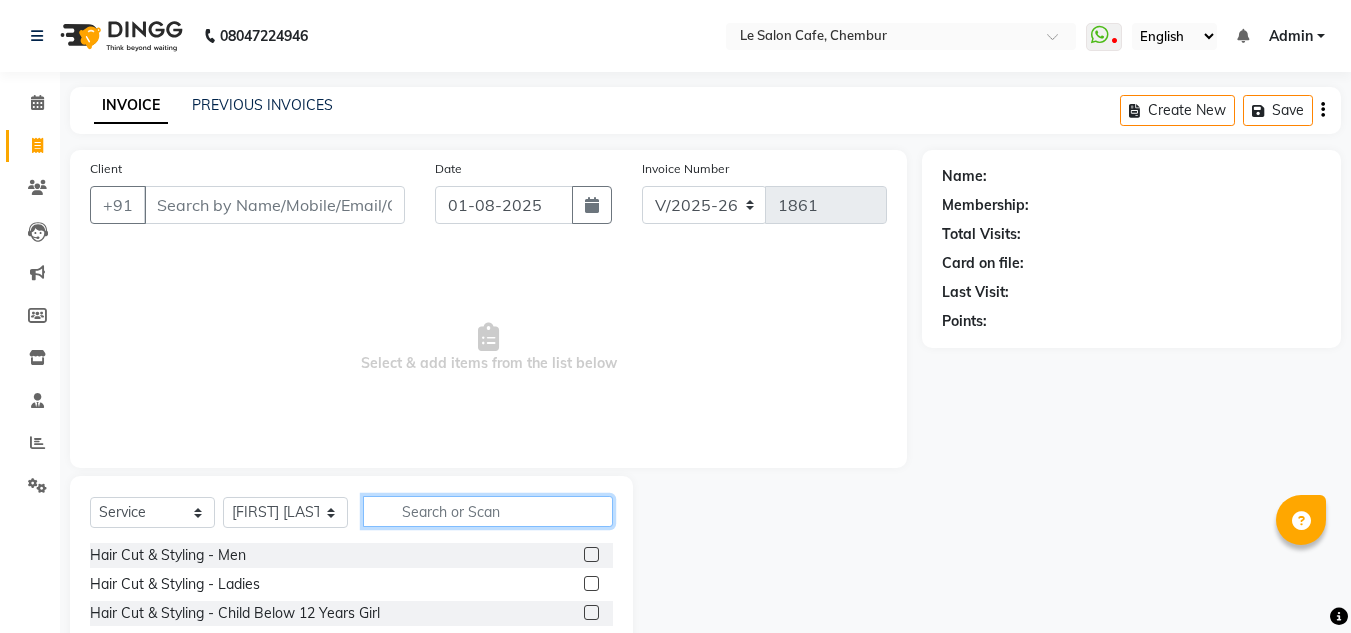 click 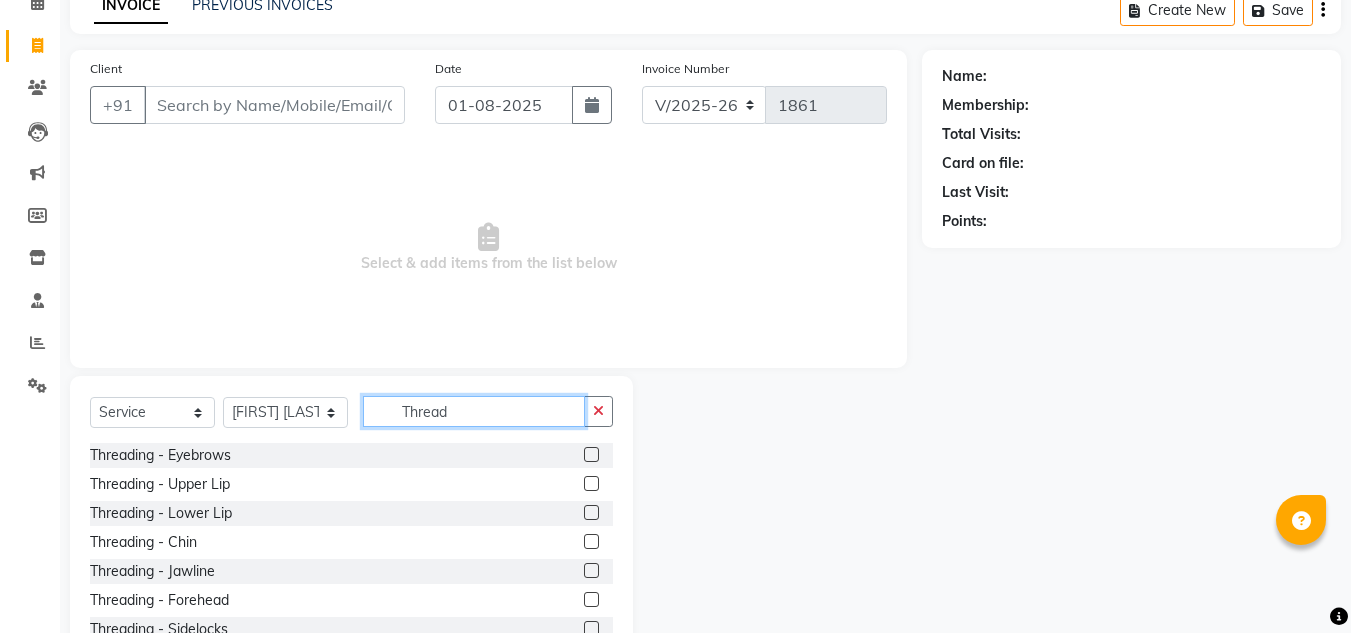 scroll, scrollTop: 168, scrollLeft: 0, axis: vertical 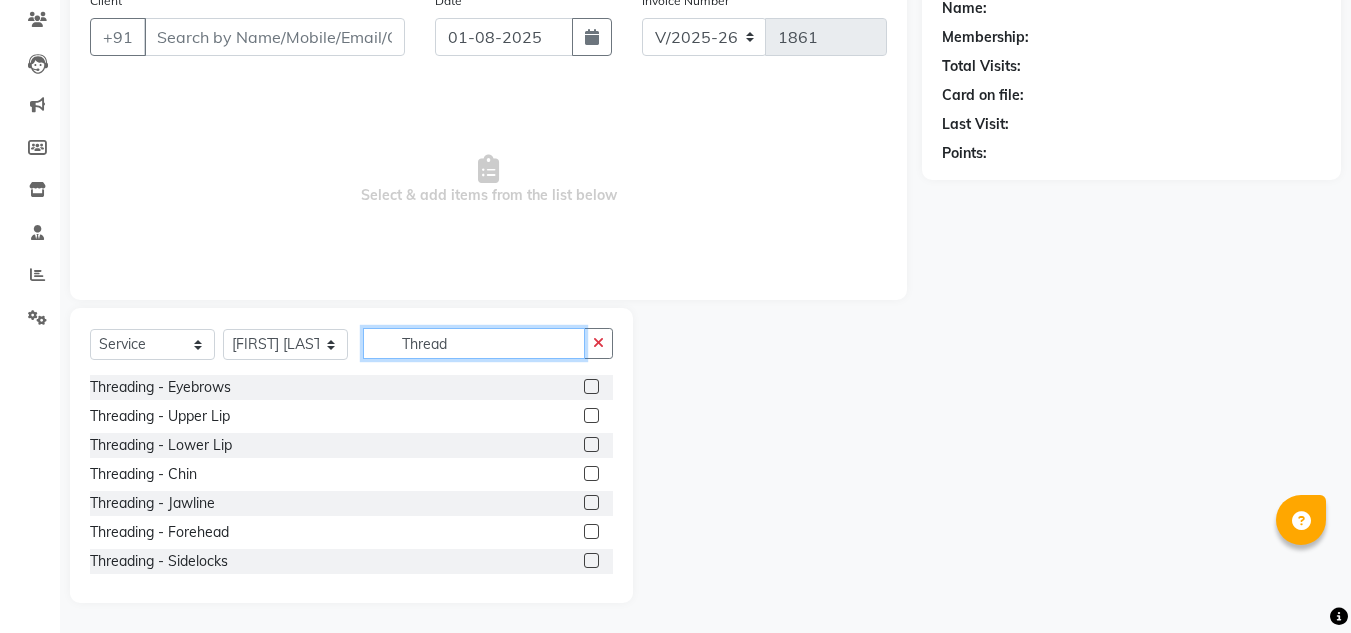 type on "Thread" 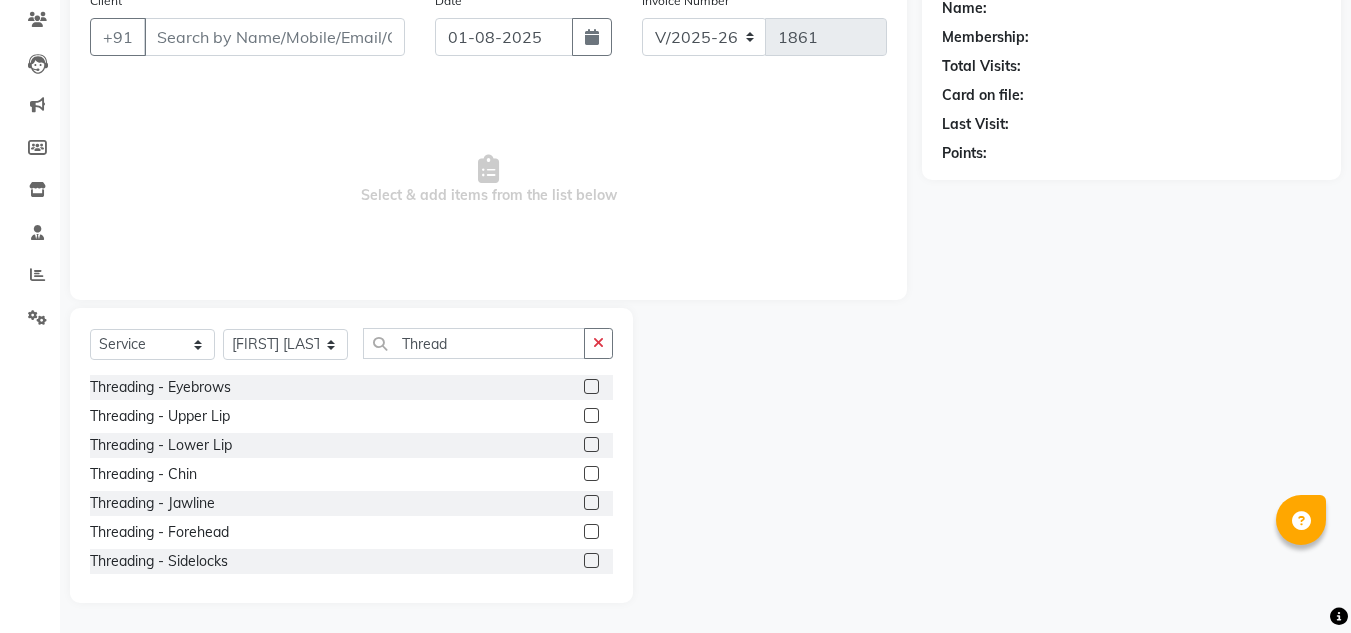 click 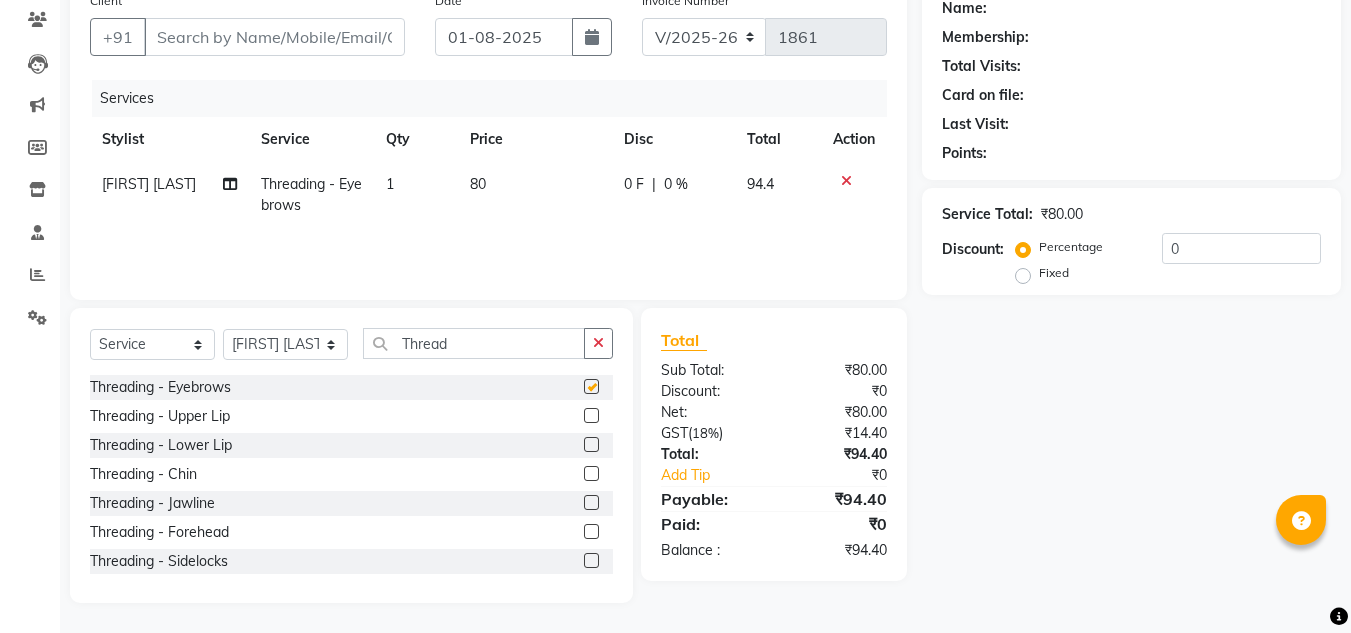checkbox on "false" 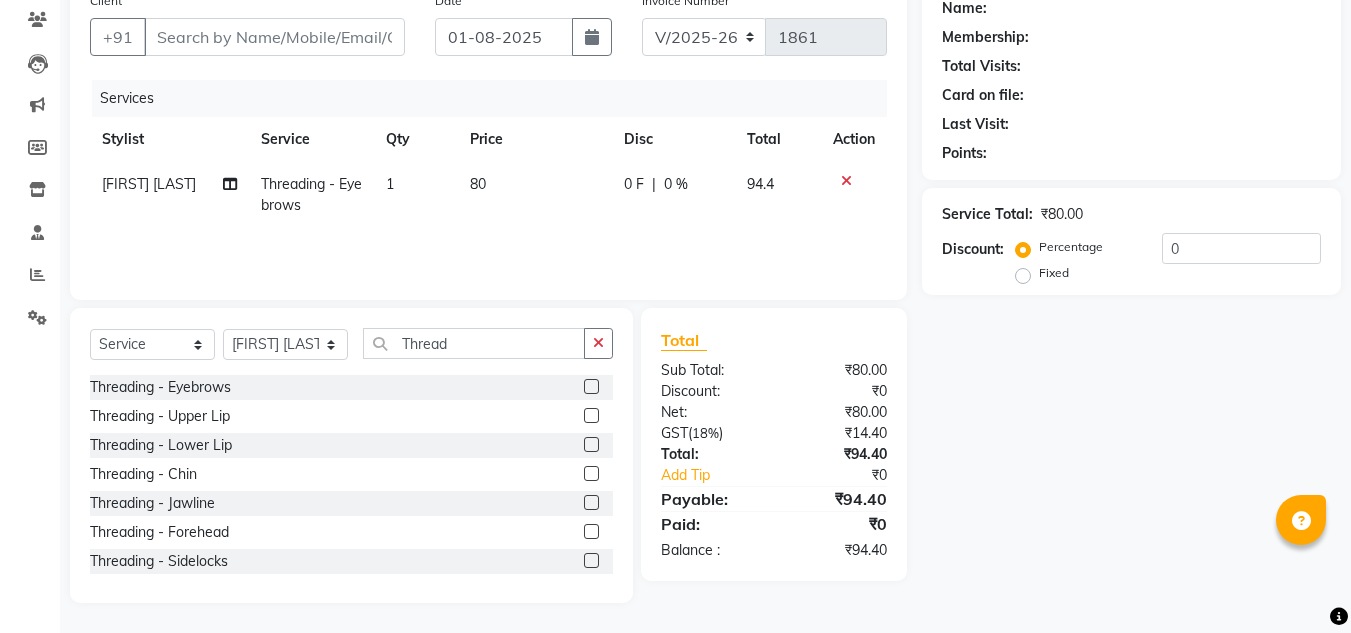 click 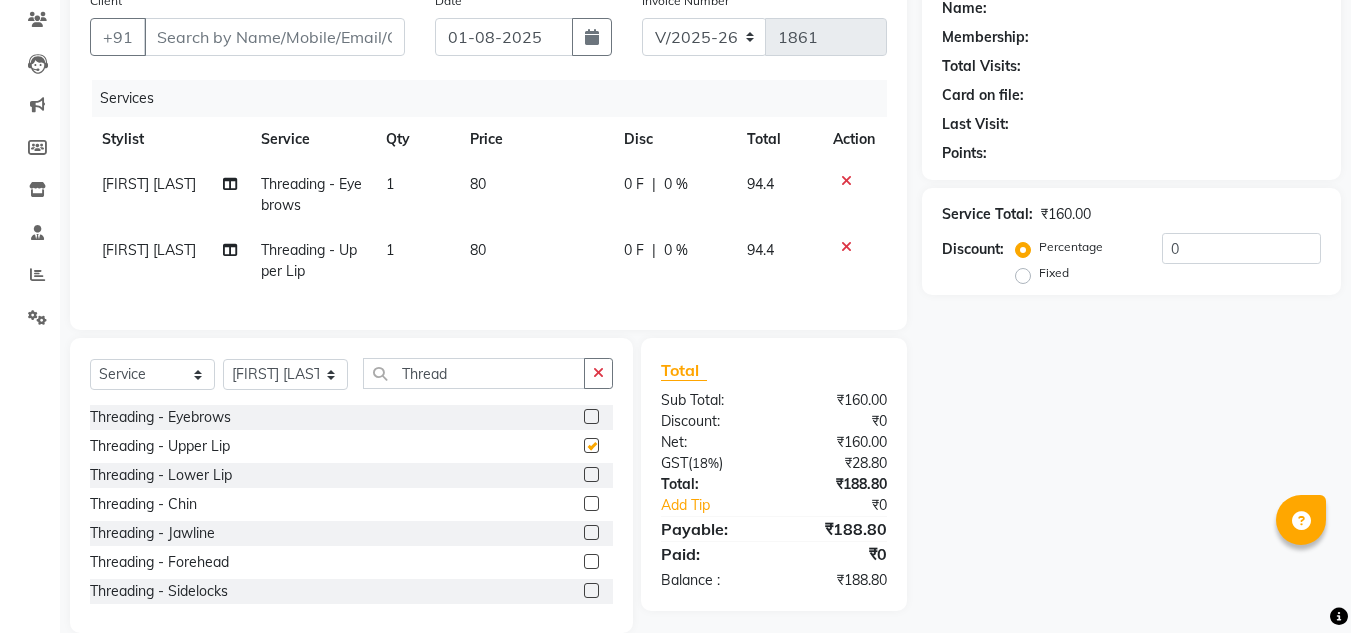checkbox on "false" 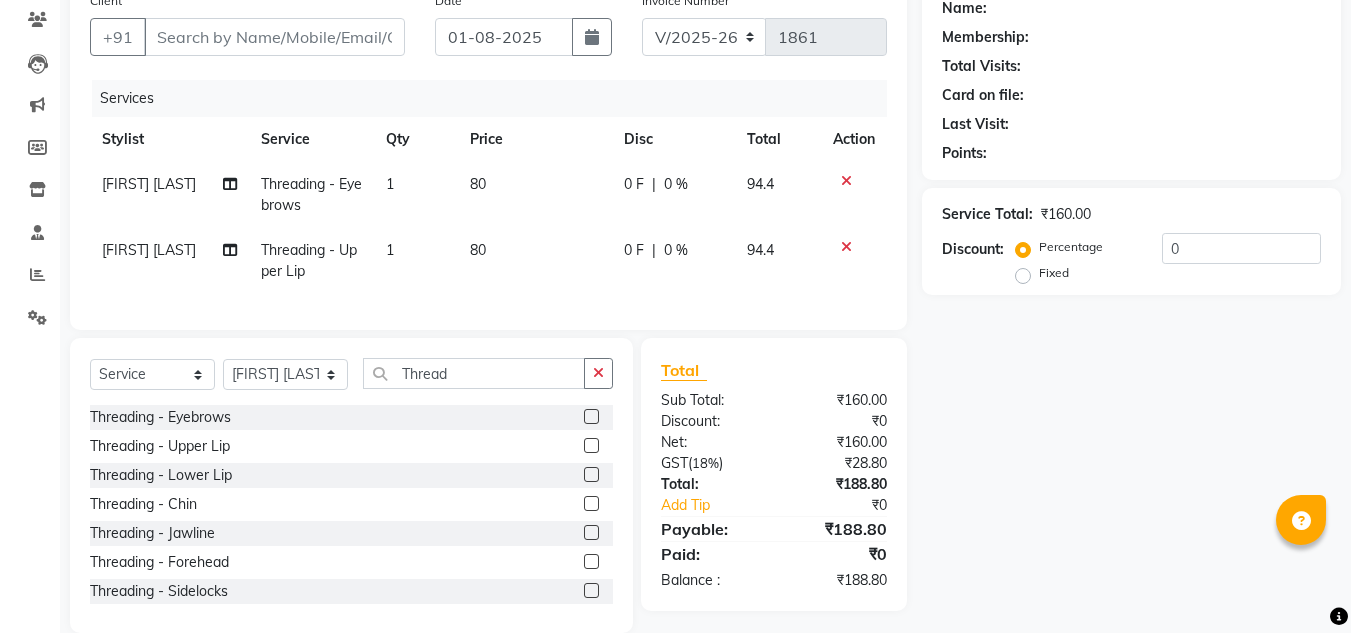 click 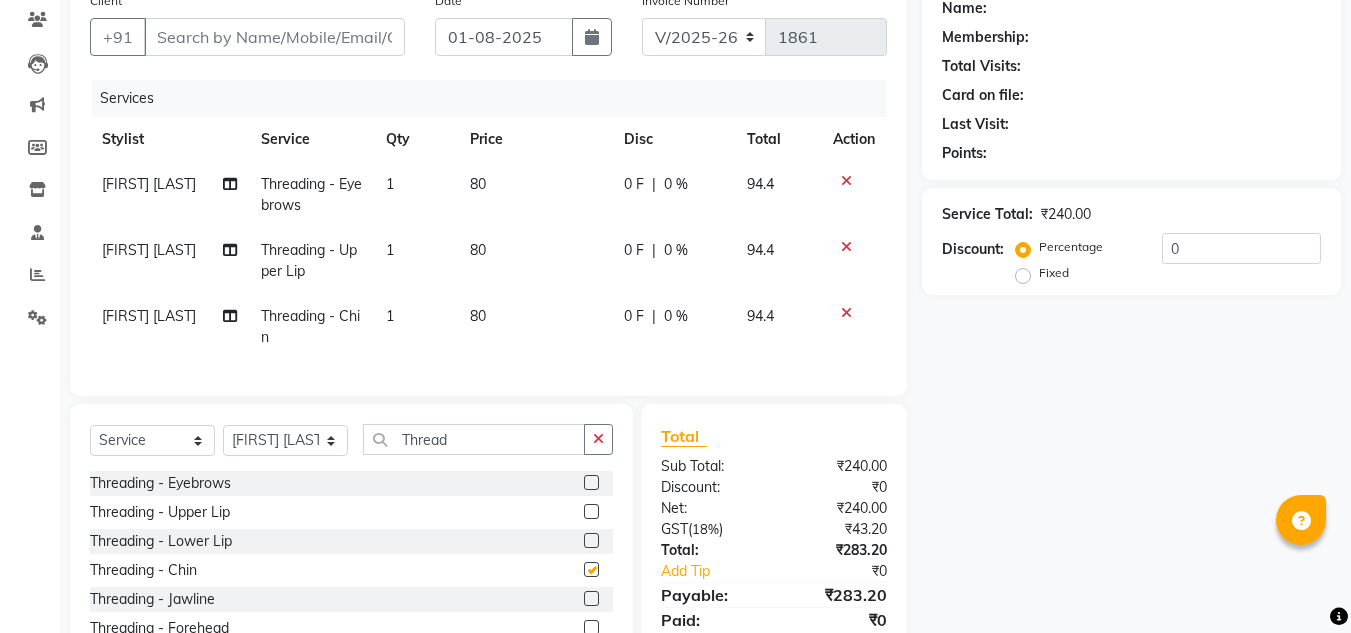 checkbox on "false" 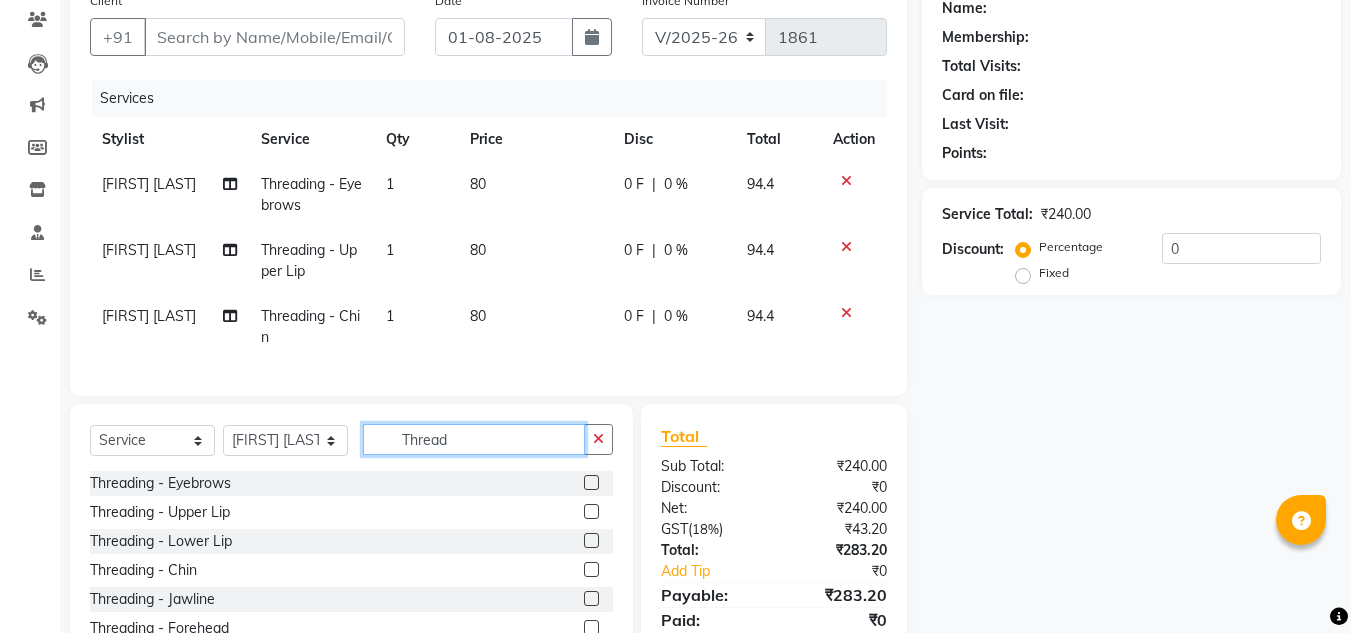 click on "Thread" 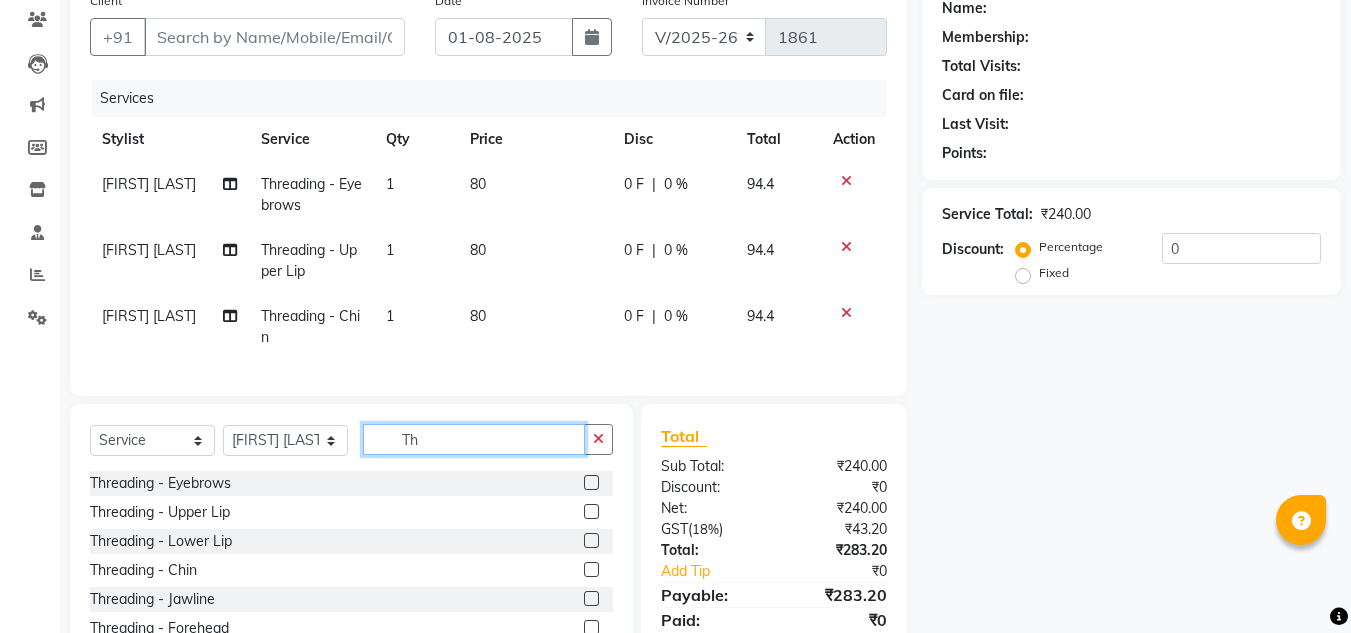 type on "T" 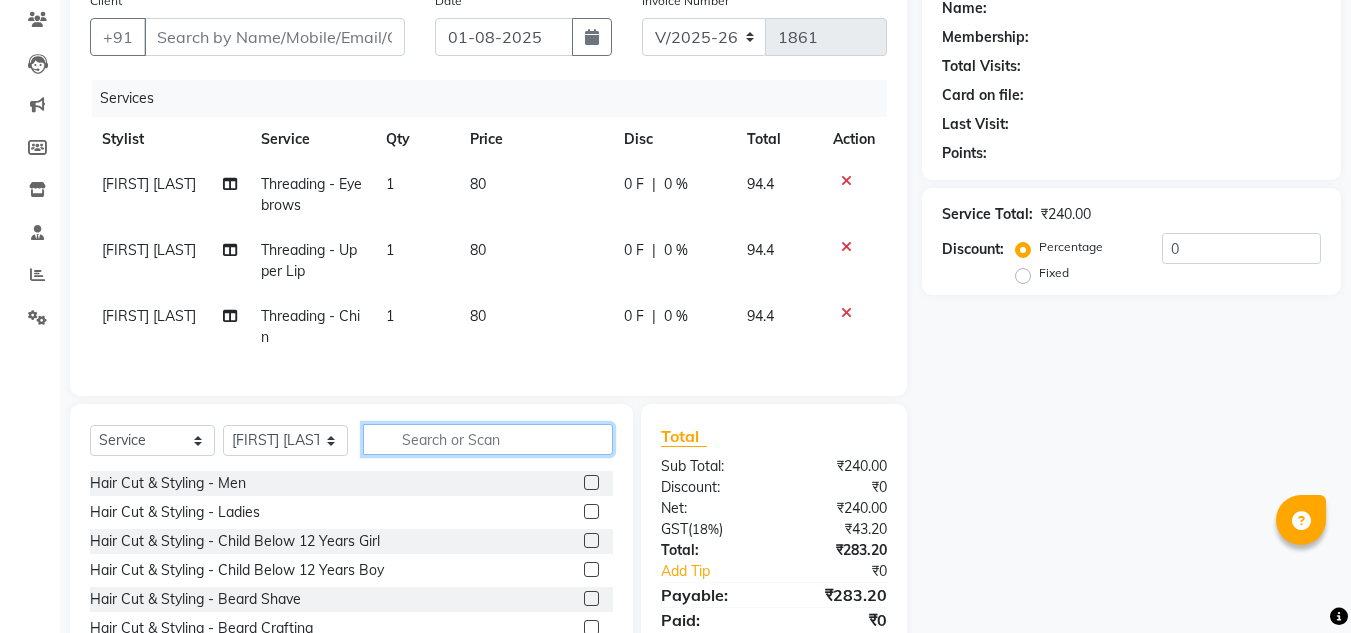 click 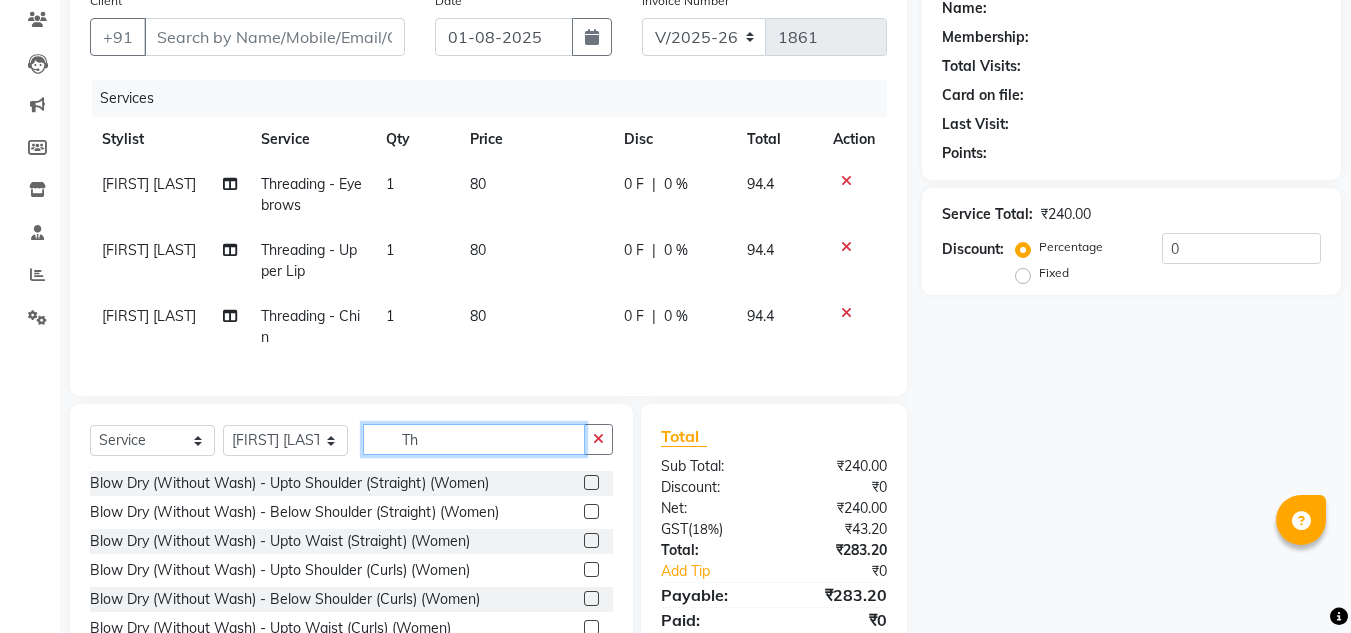 type on "T" 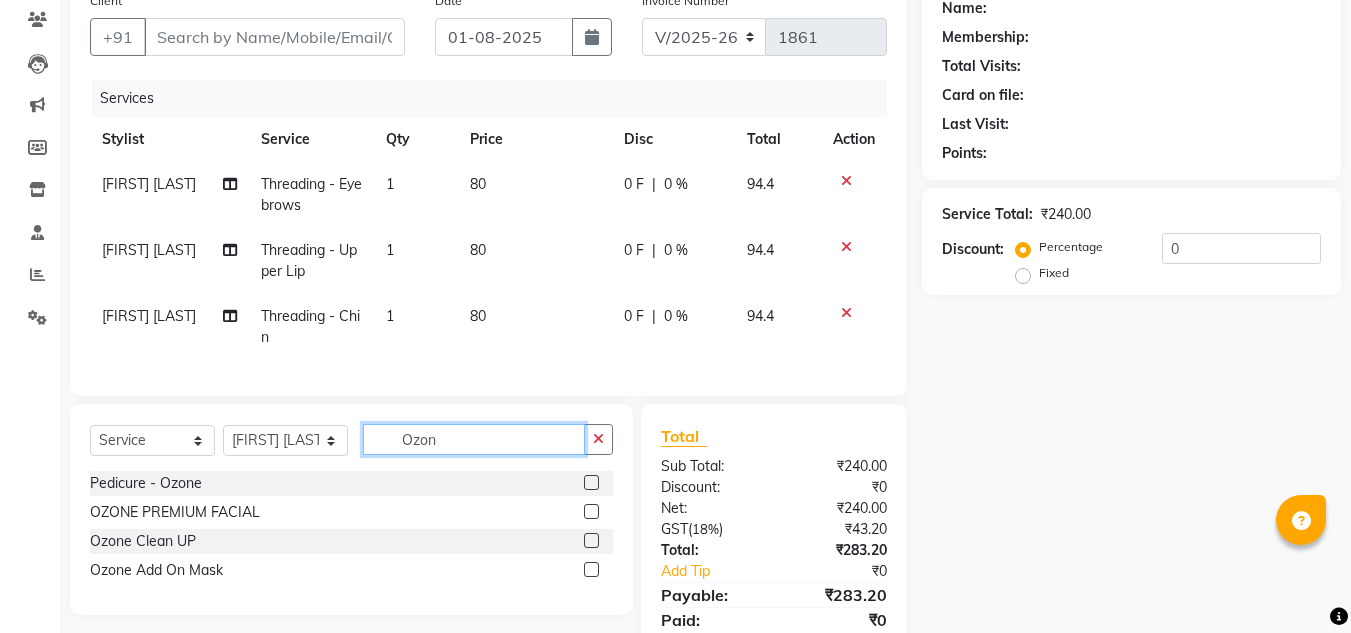 type on "Ozon" 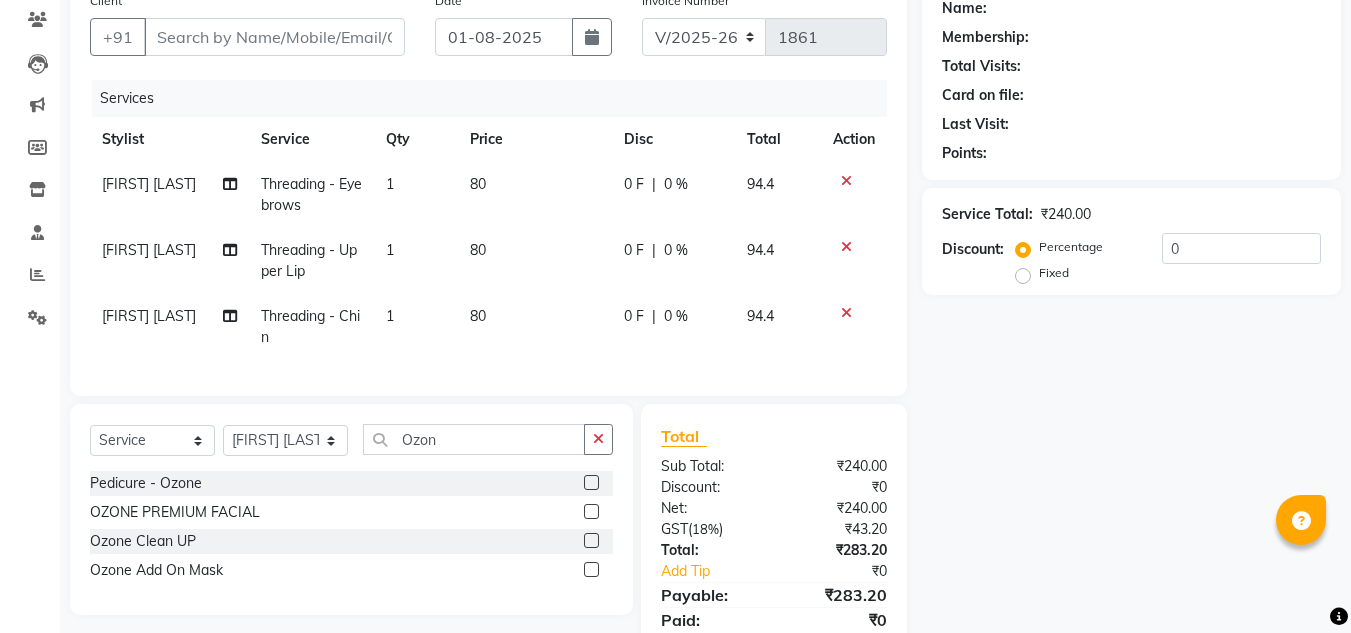 click 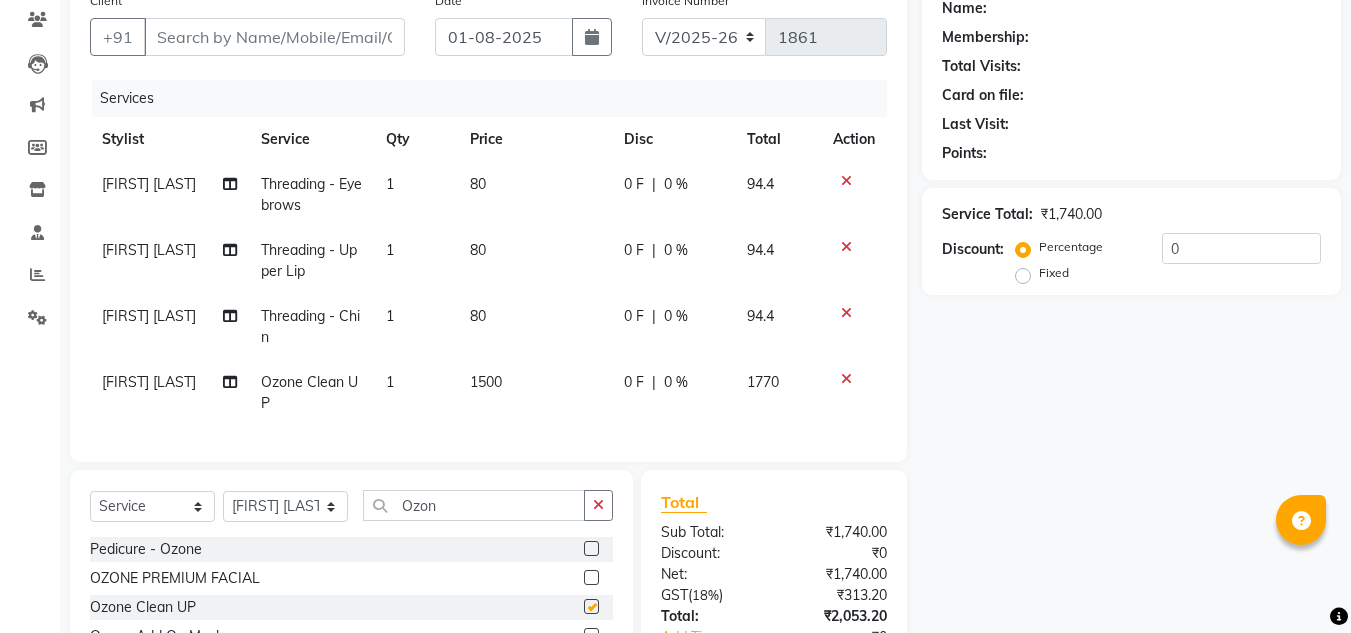 checkbox on "false" 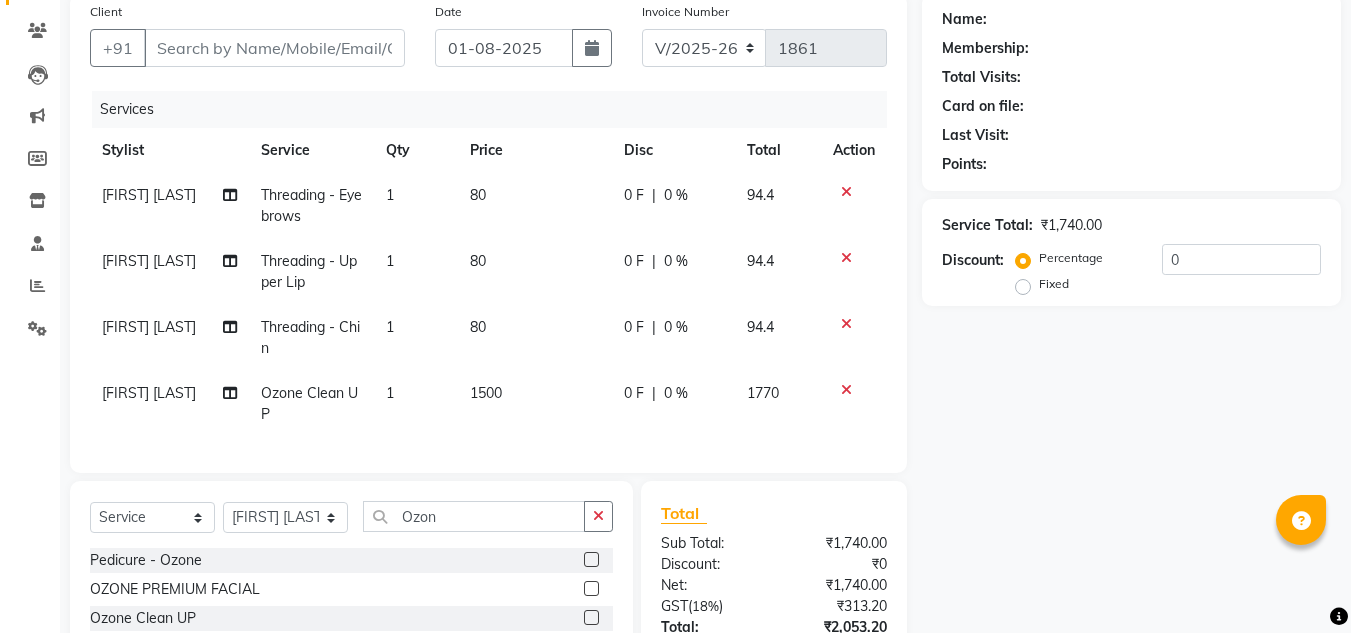 scroll, scrollTop: 0, scrollLeft: 0, axis: both 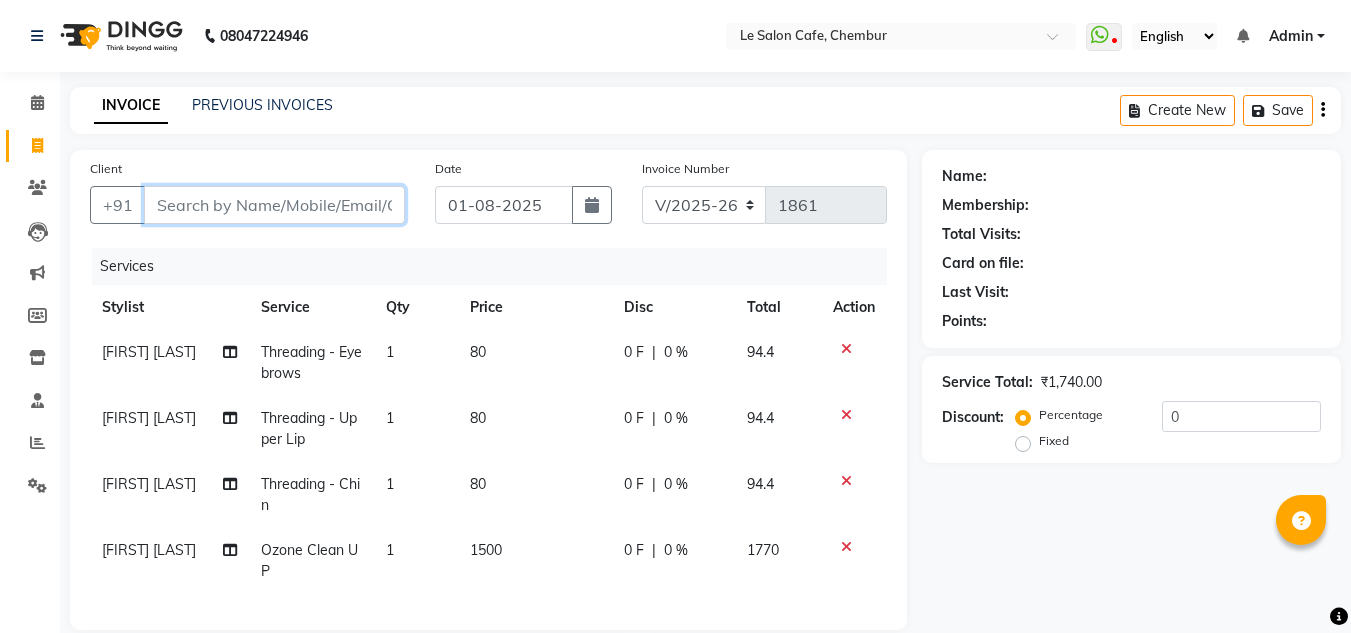click on "Client" at bounding box center [274, 205] 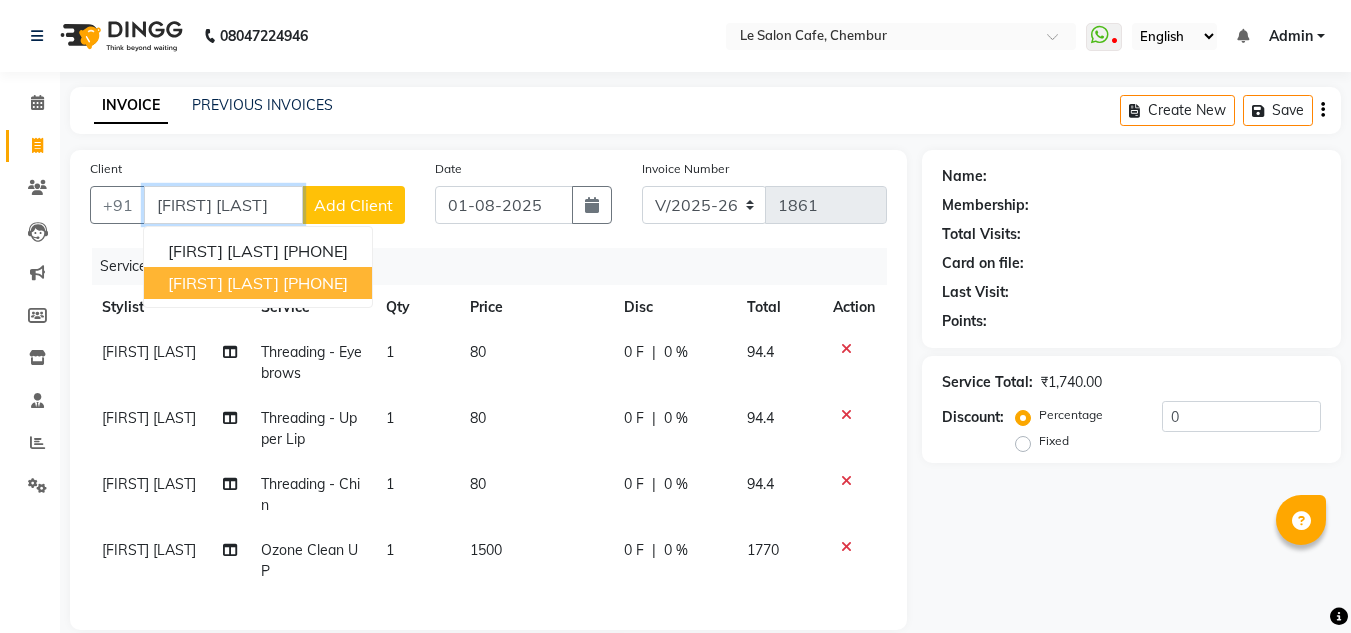 click on "Neha Bhatia" at bounding box center (223, 283) 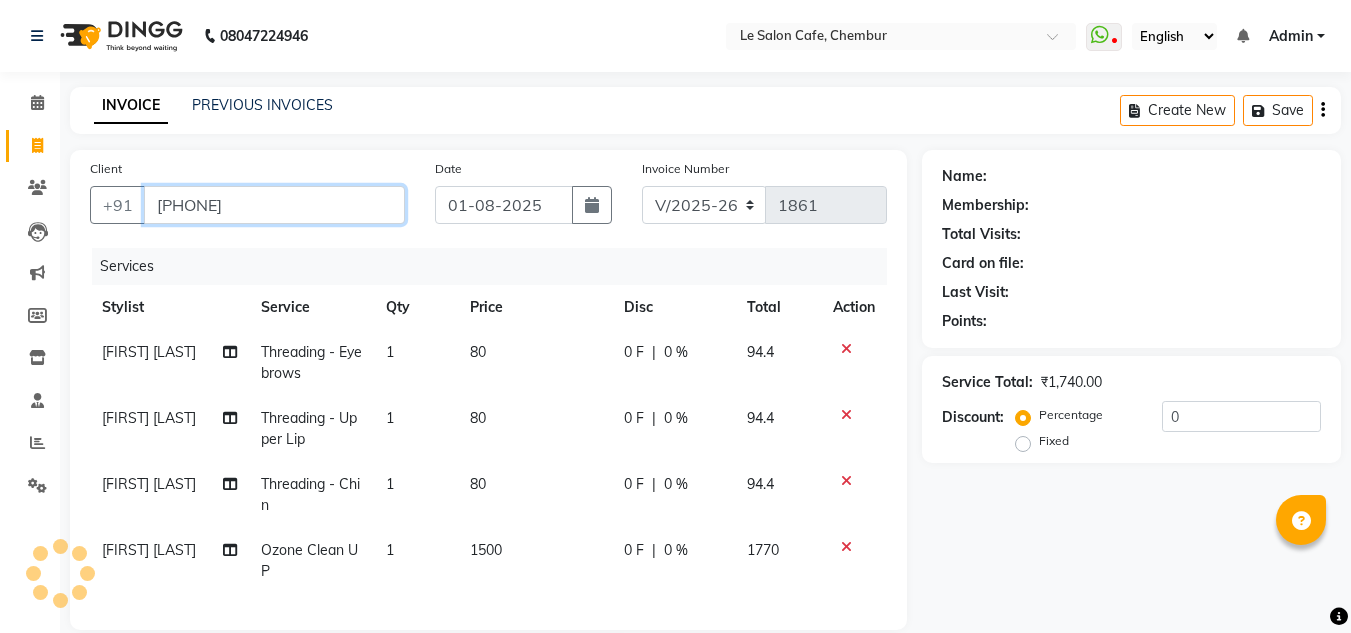 type on "[PHONE]" 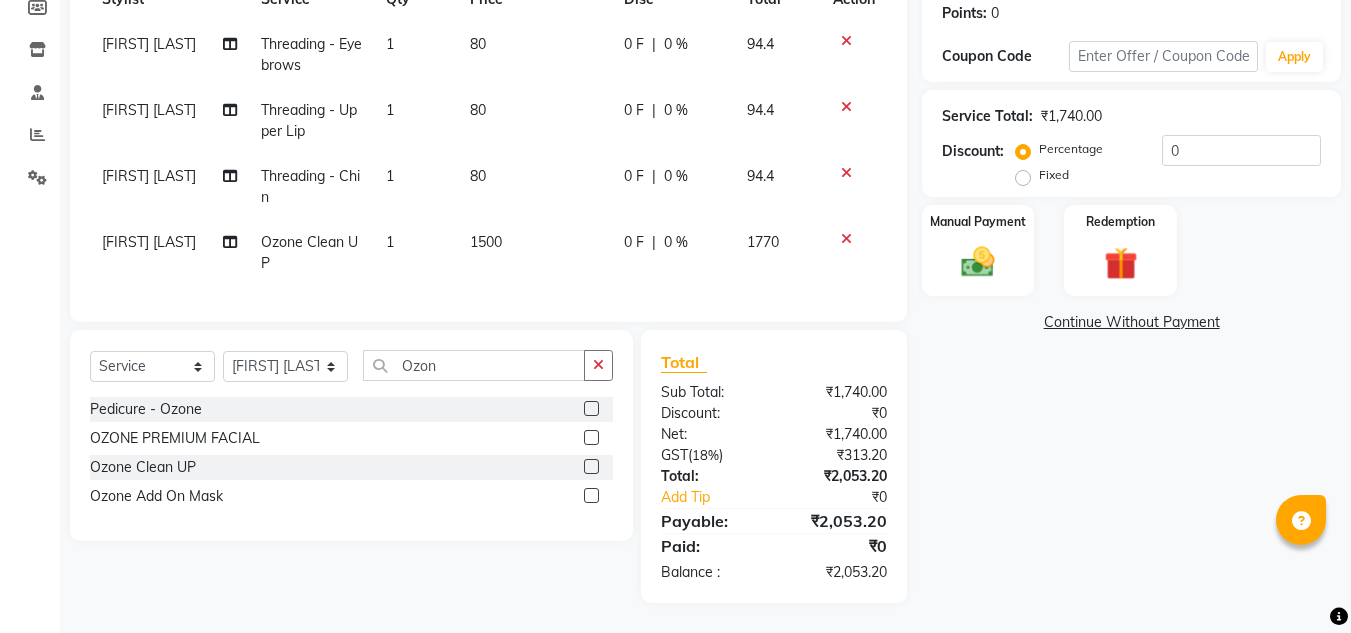 scroll, scrollTop: 323, scrollLeft: 0, axis: vertical 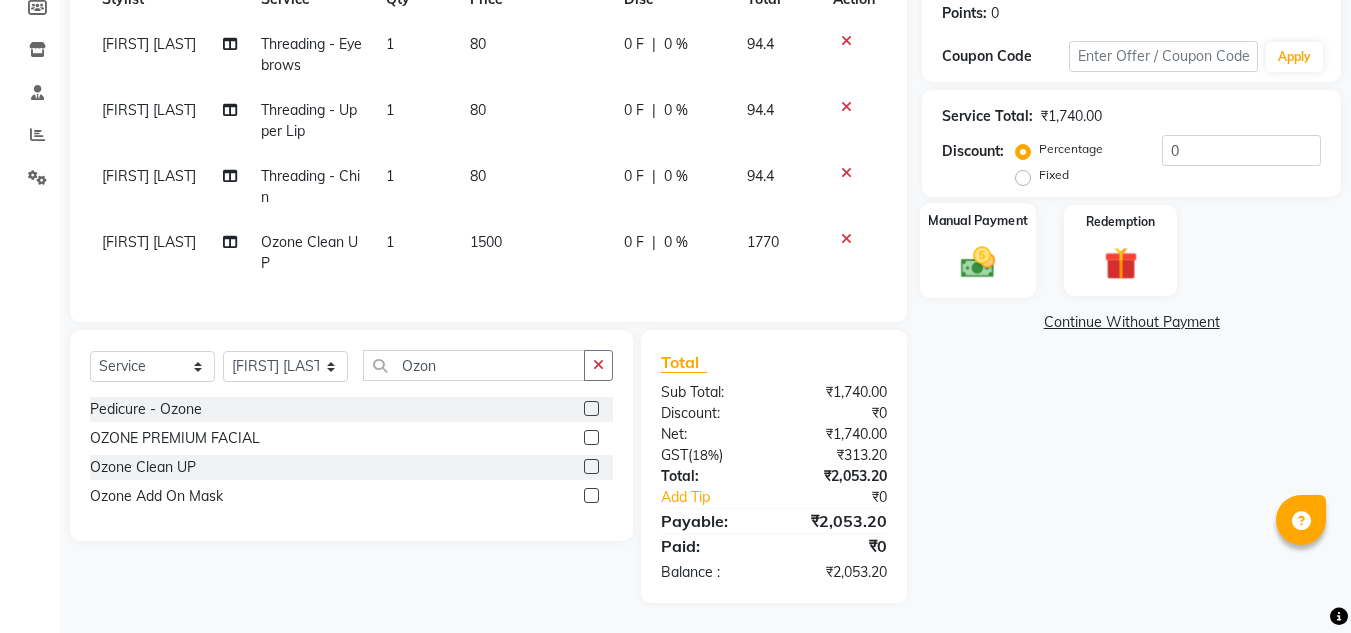 click 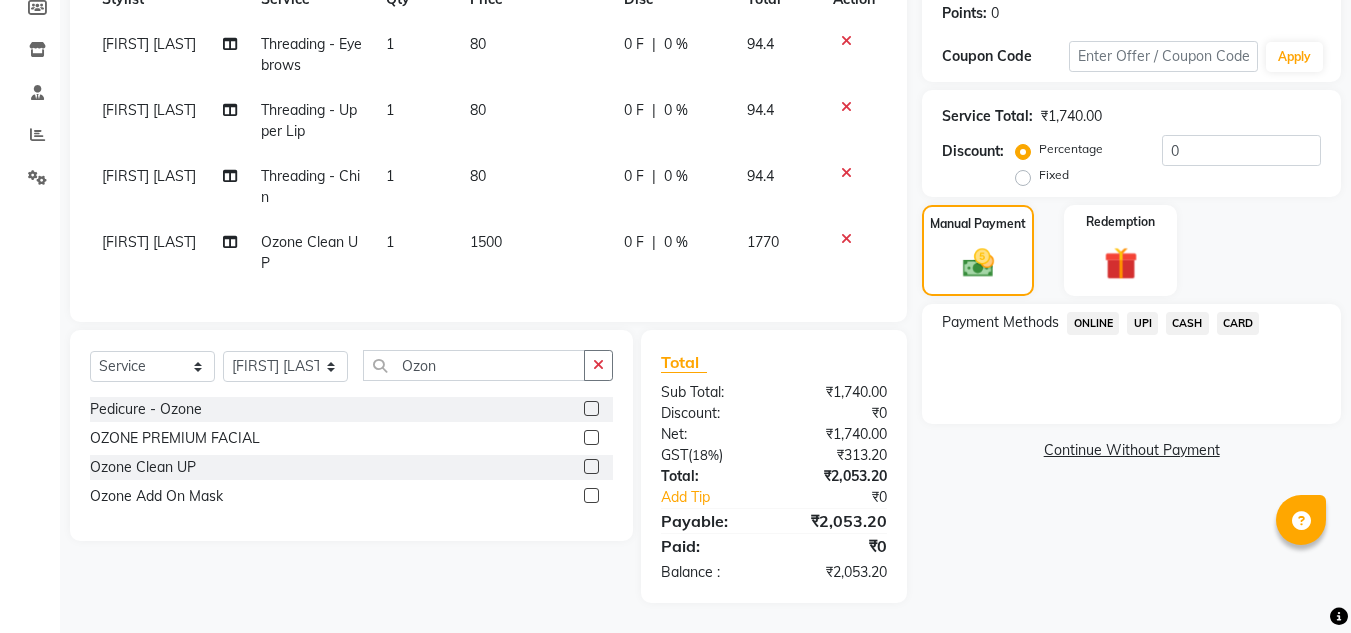 click on "CARD" 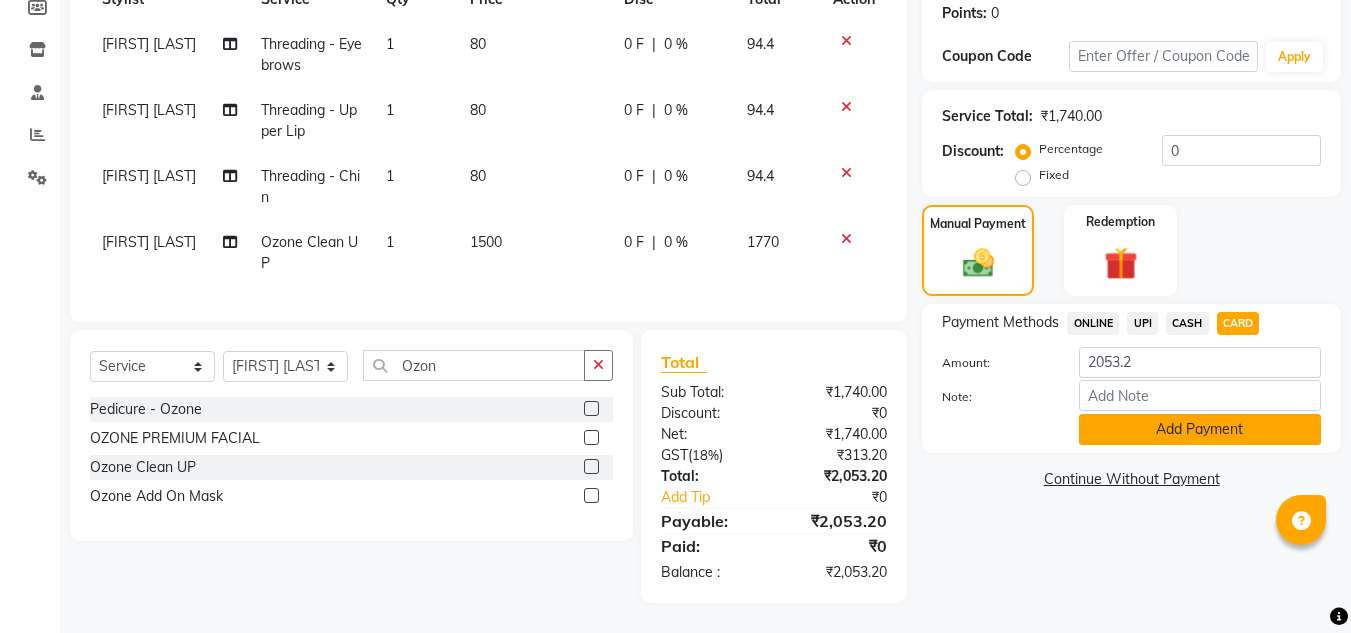 click on "Add Payment" 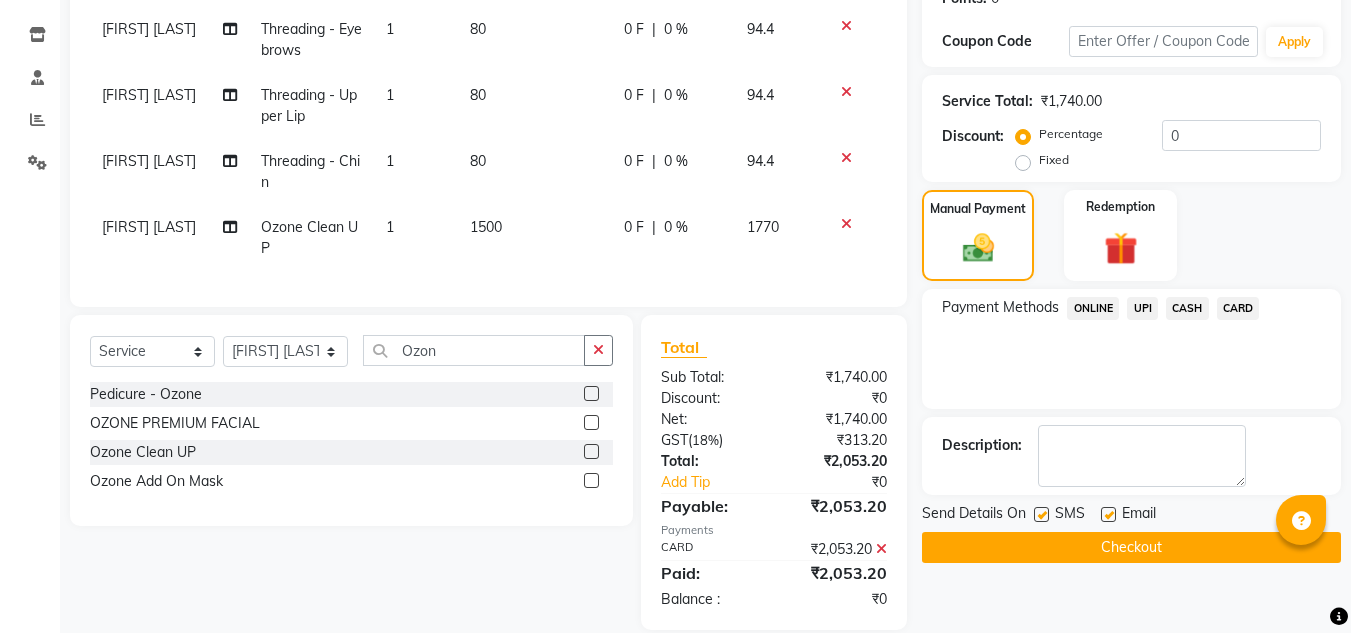 click 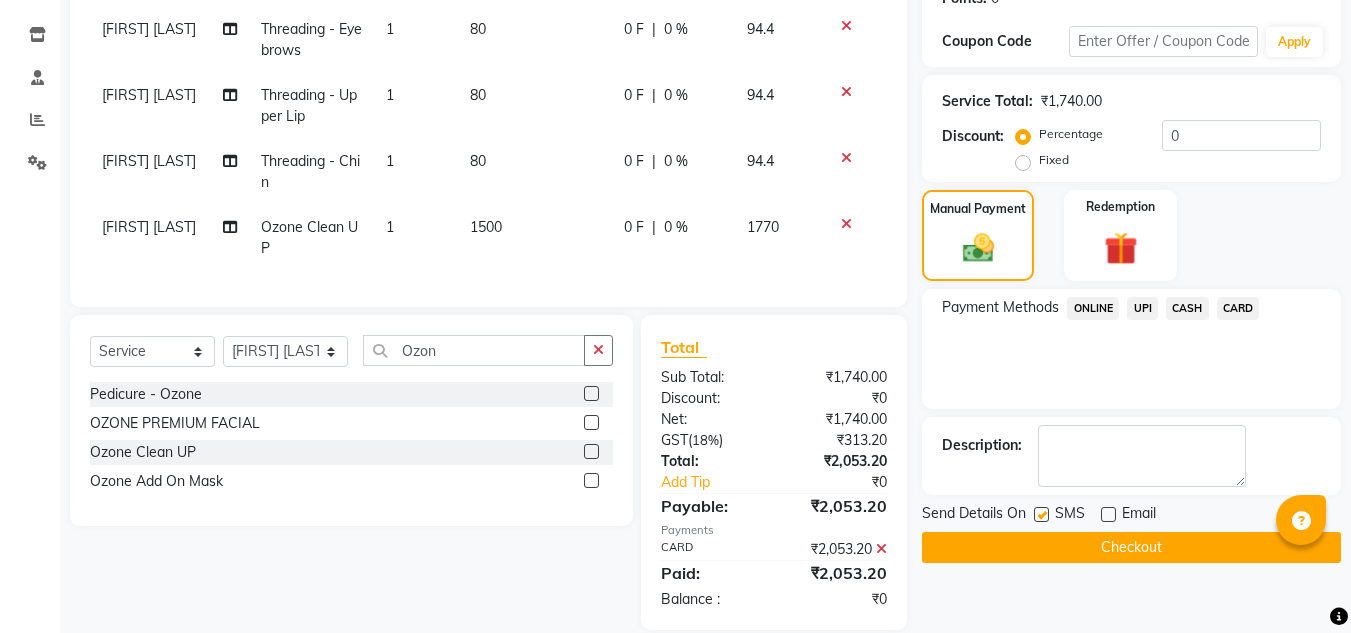 click on "Checkout" 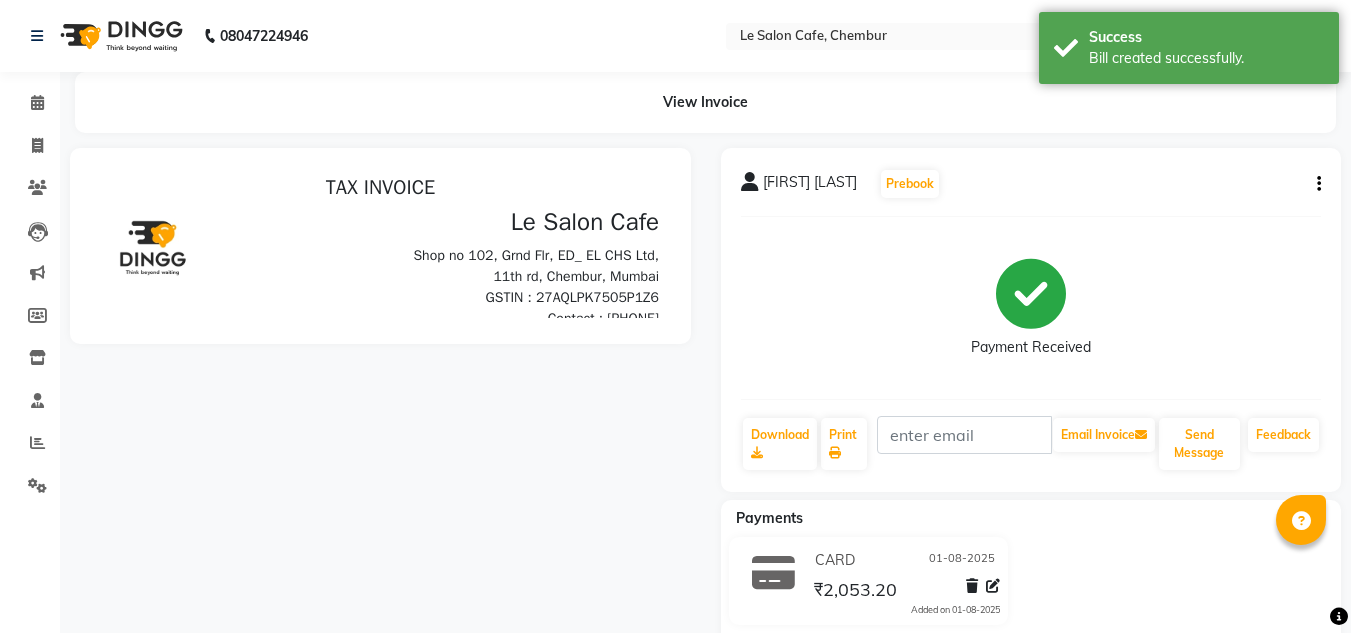 scroll, scrollTop: 0, scrollLeft: 0, axis: both 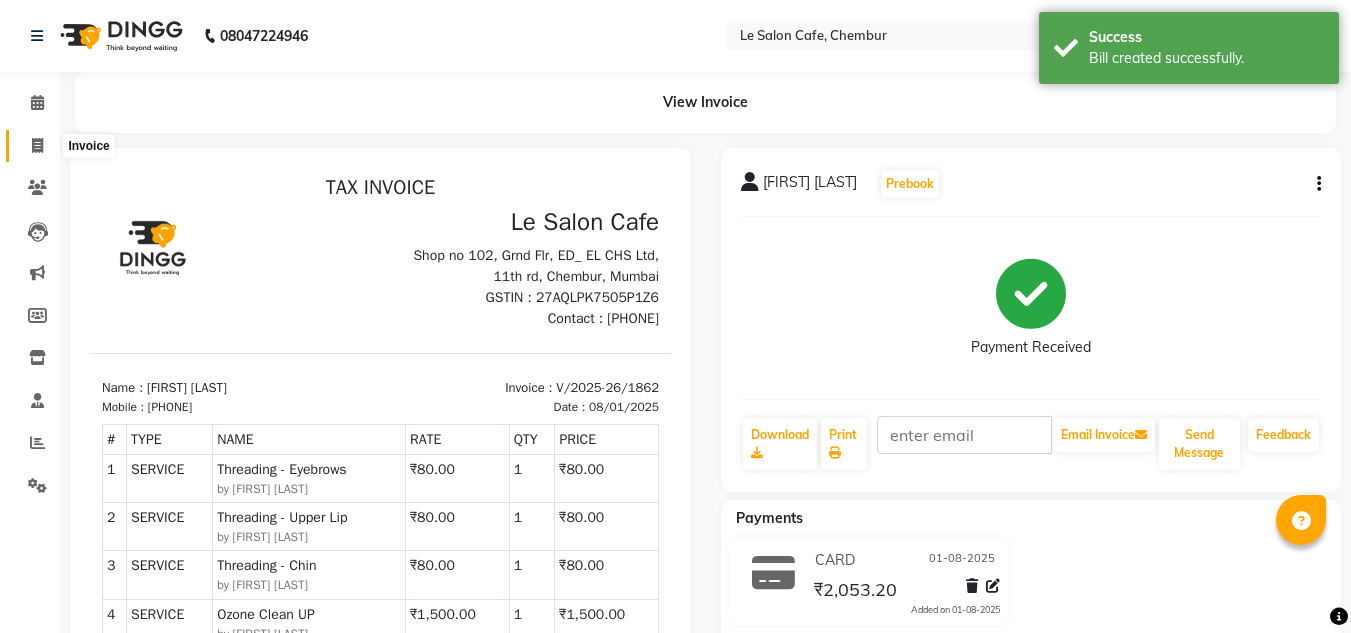 click 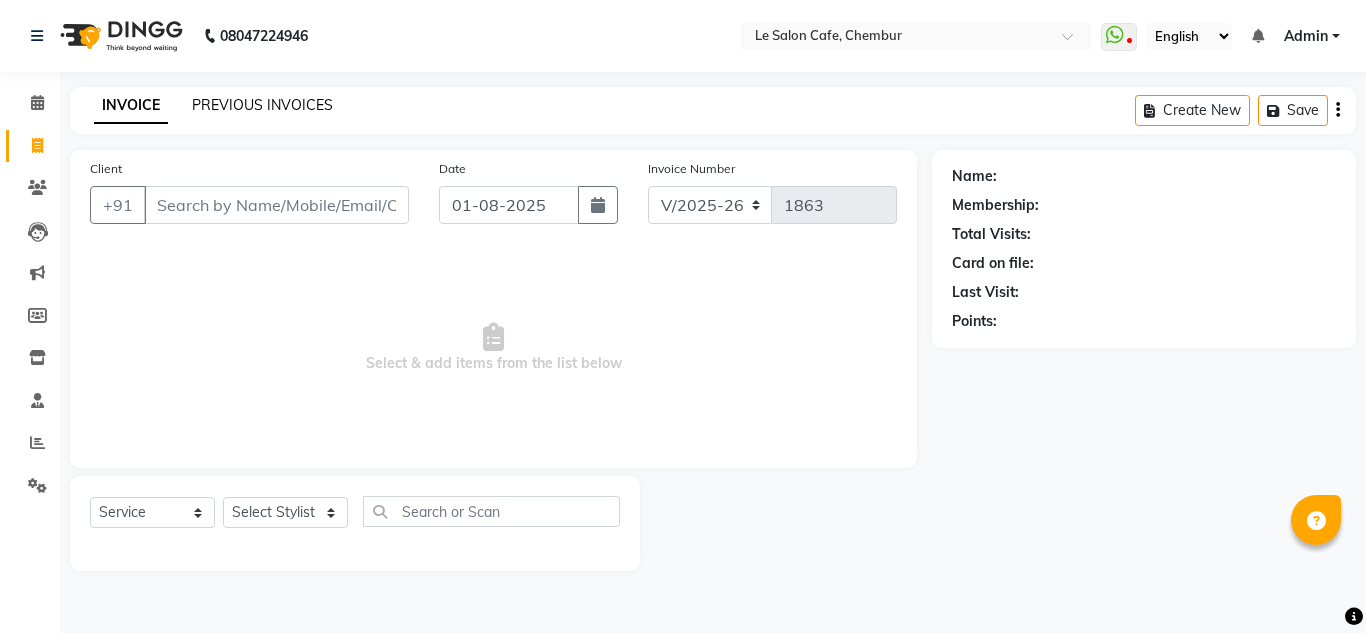 click on "PREVIOUS INVOICES" 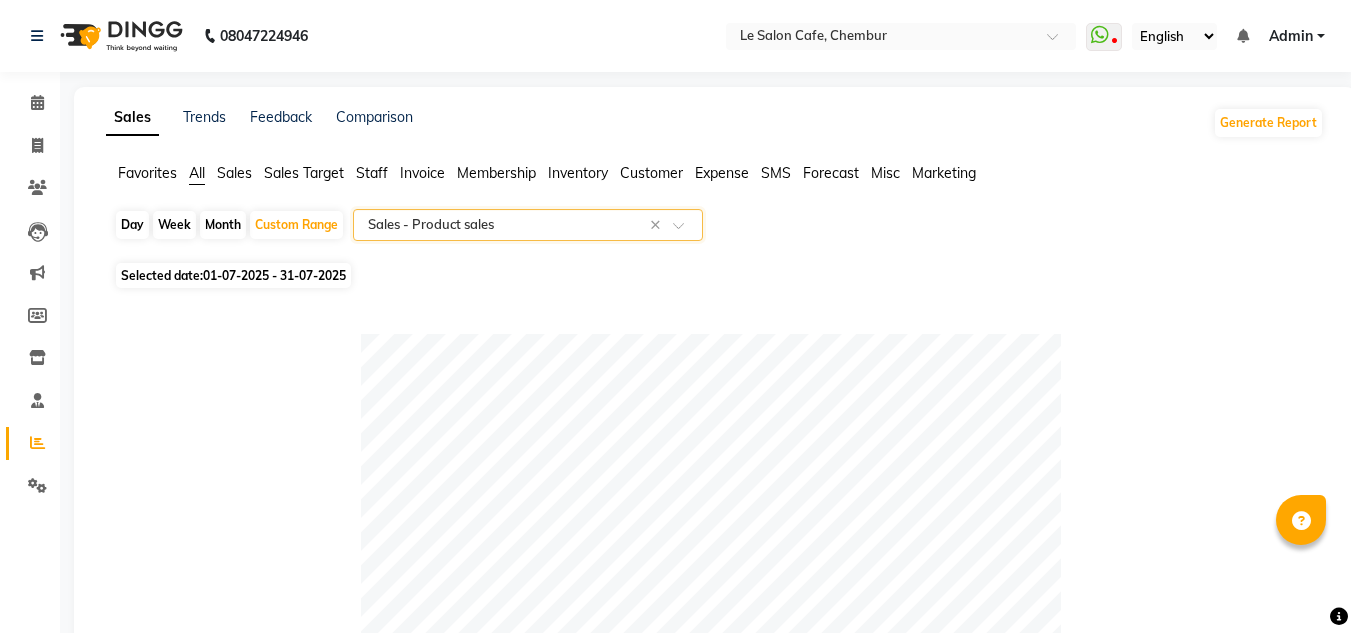 select on "filtered_report" 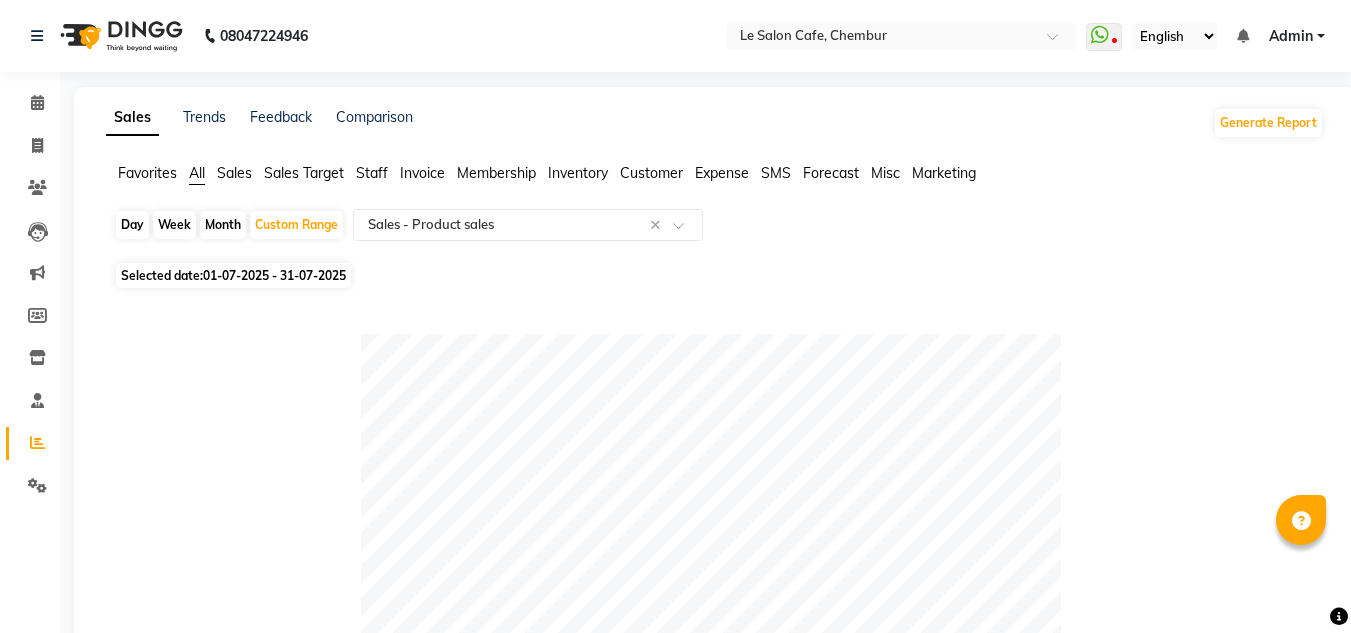 scroll, scrollTop: 314, scrollLeft: 0, axis: vertical 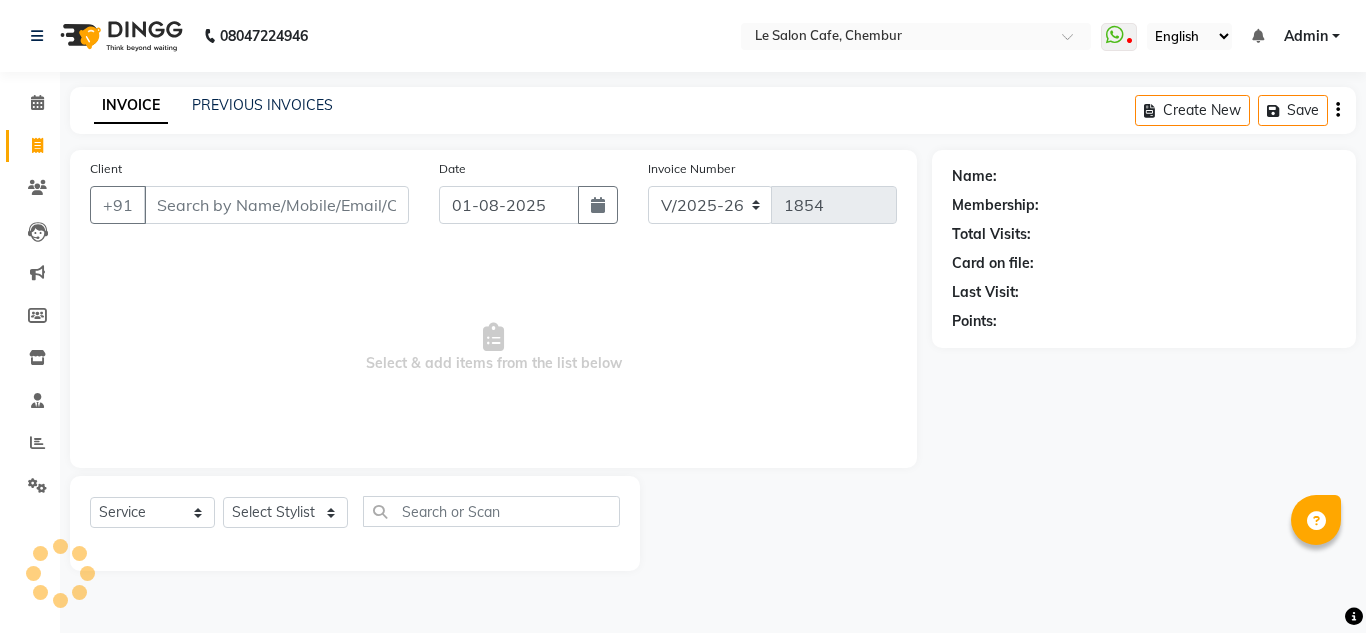 select on "594" 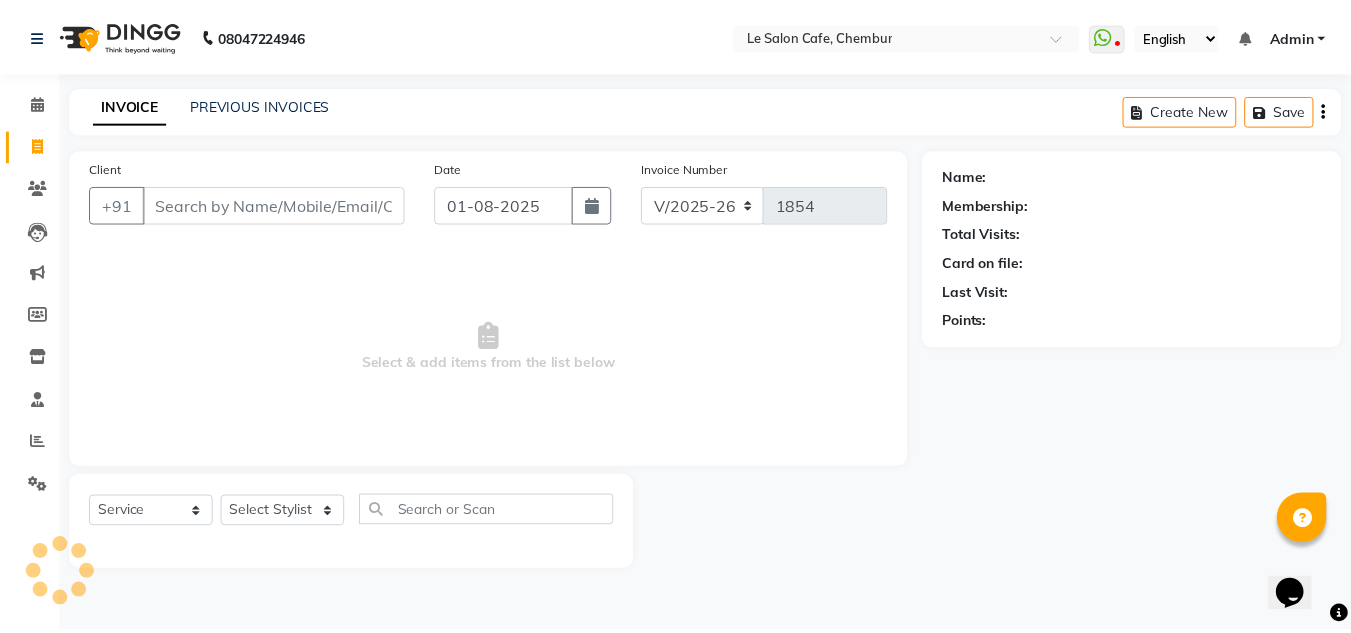 scroll, scrollTop: 0, scrollLeft: 0, axis: both 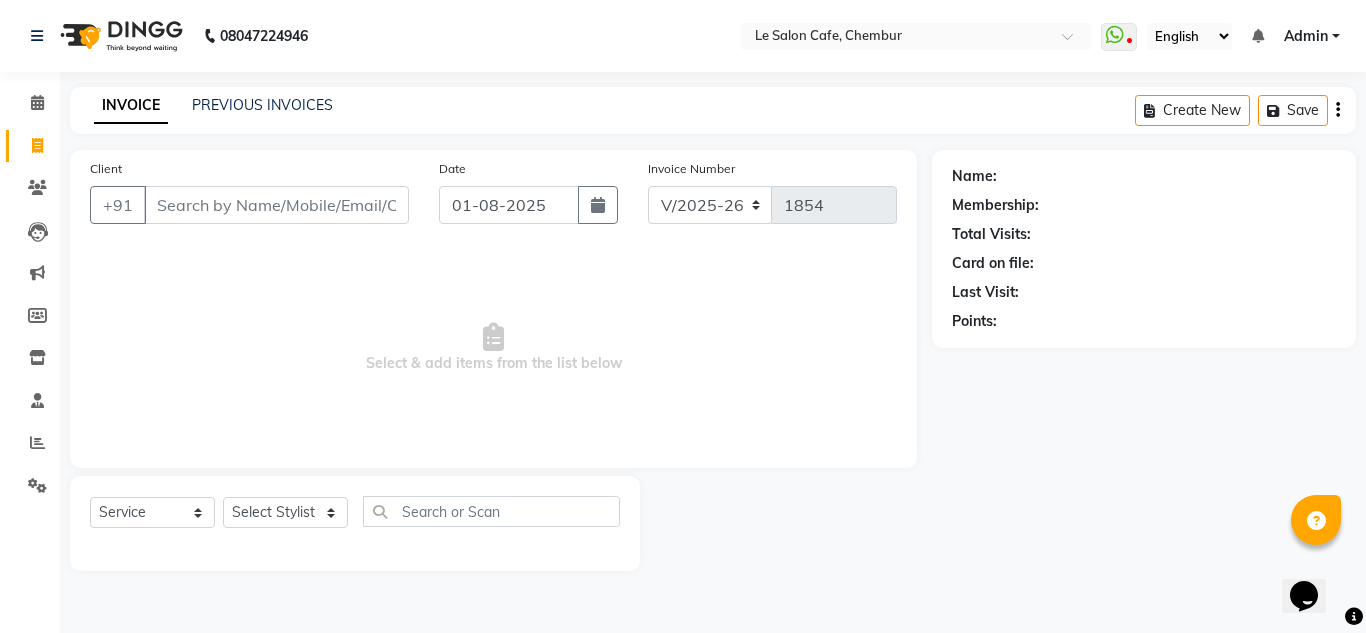 click on "Client" at bounding box center [276, 205] 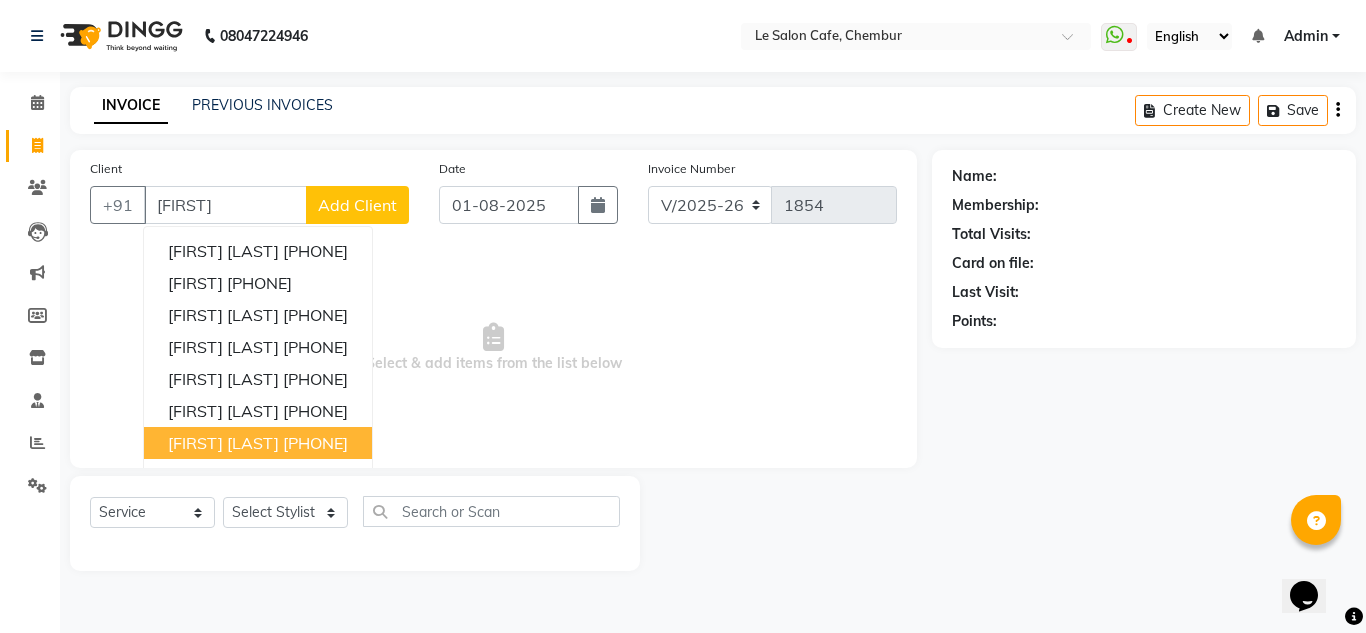 click on "[FIRST]  [LAST]" at bounding box center (223, 443) 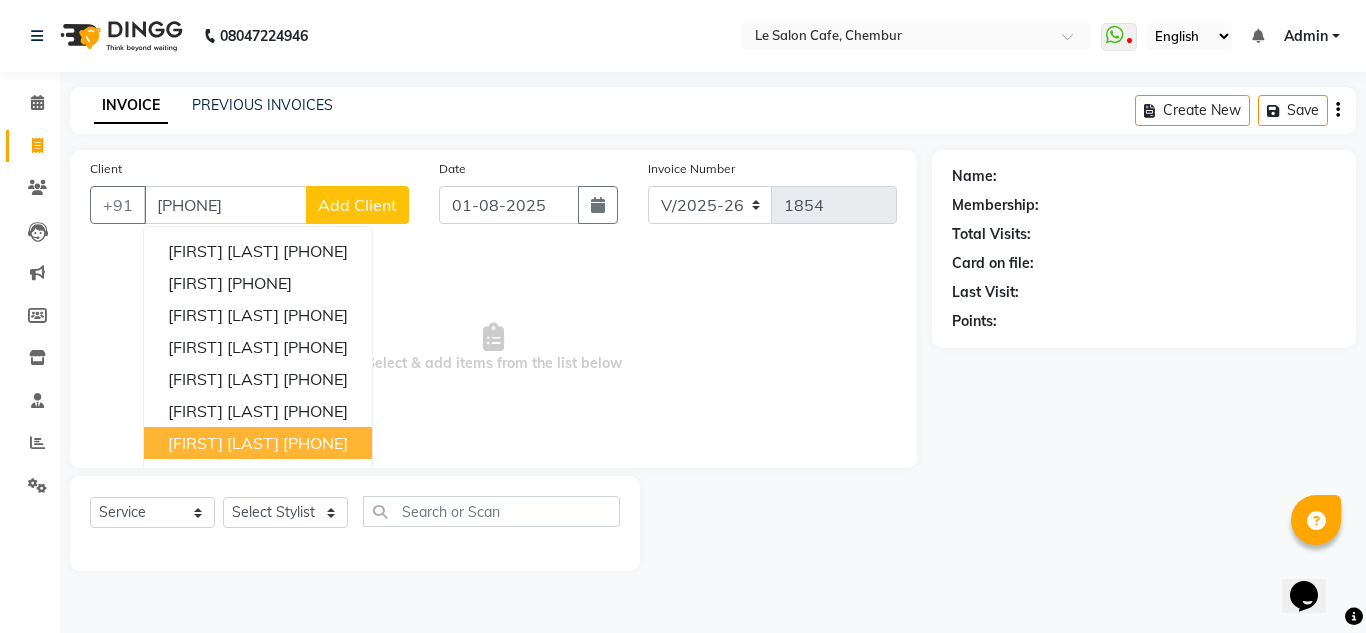 type on "[PHONE]" 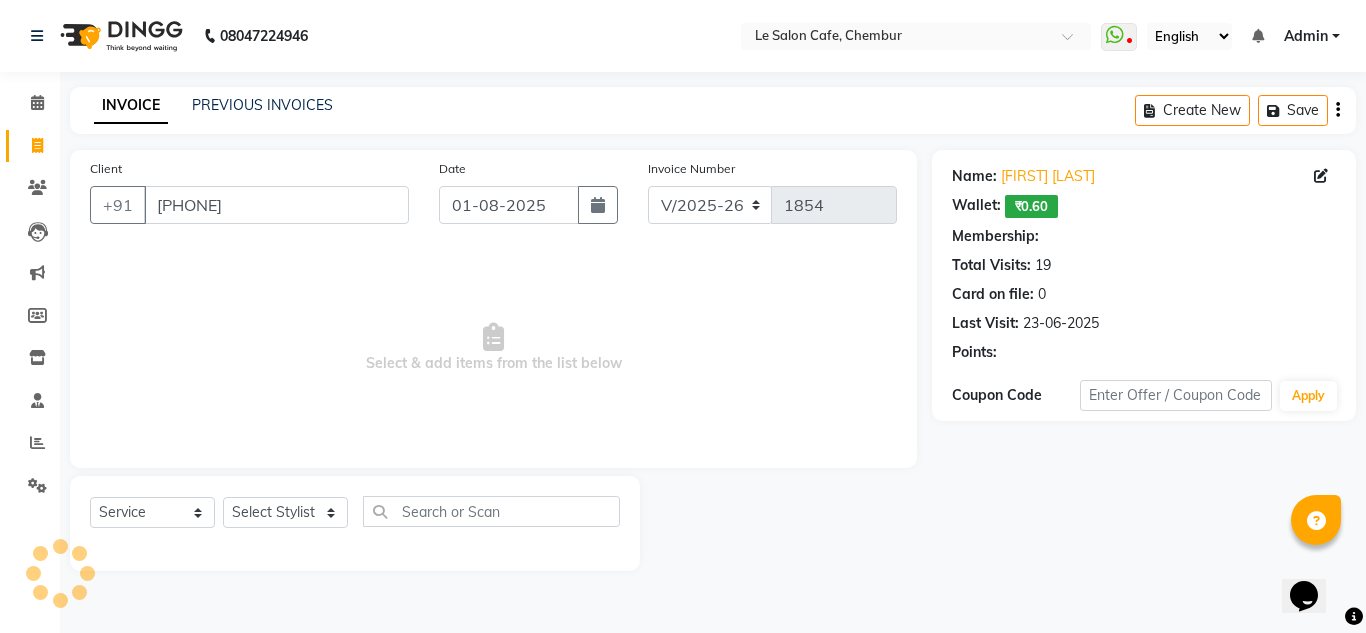 select on "1: Object" 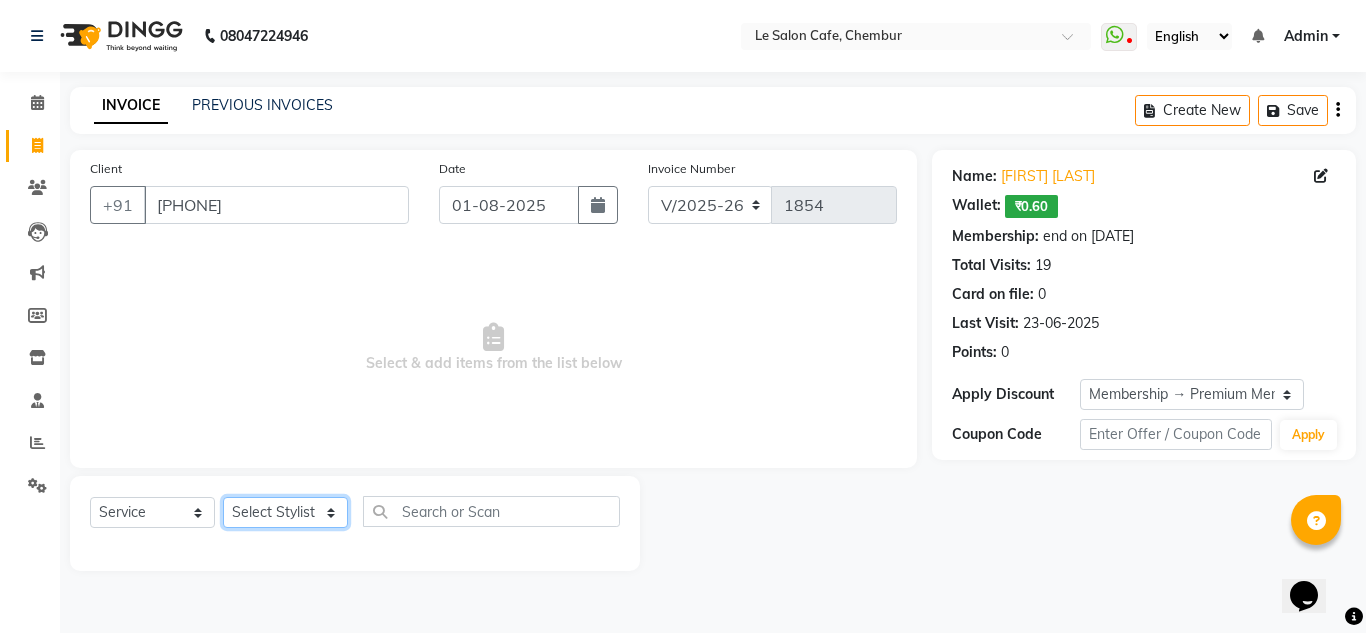 click on "Select Stylist Amandeep Kaur Kalsi Aniket Kadam  Faim Alvi  Front Desk  Muskan Khan  Pooja Kolge Reena Shaukat Ali  Salman Ansari  Shailendra Chauhan  Shekhar Sangle Soniyaa Varma Suchita Mistry" 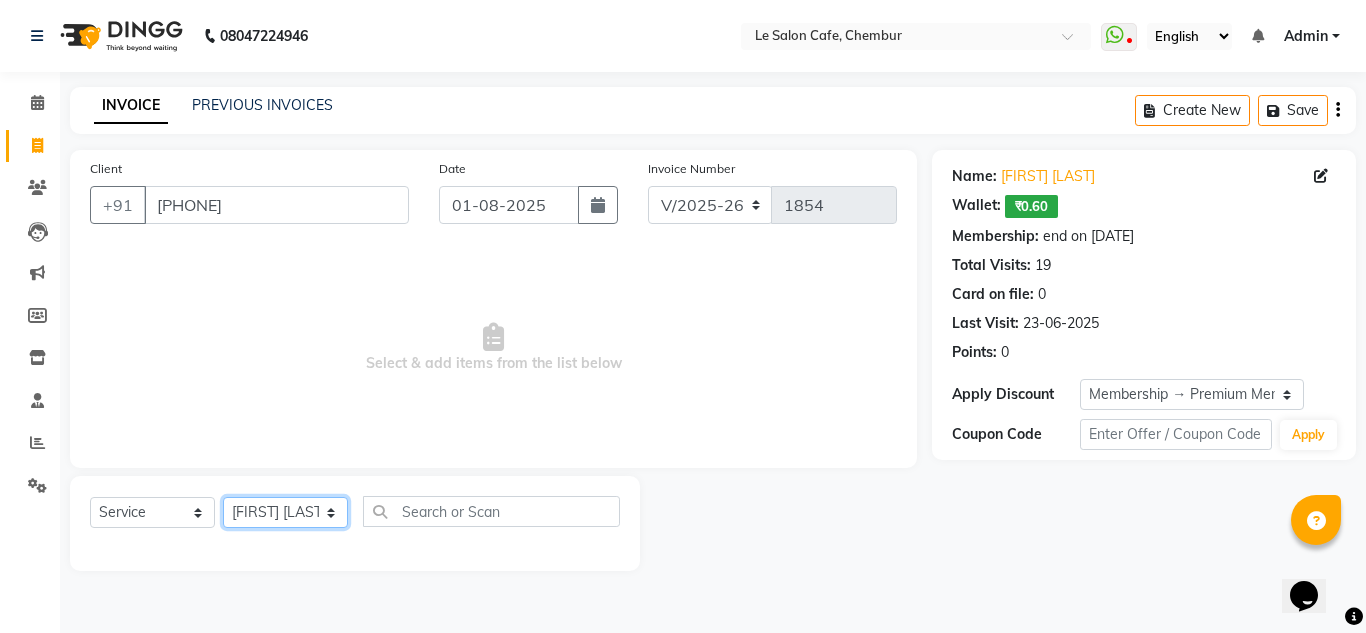 click on "Select Stylist Amandeep Kaur Kalsi Aniket Kadam  Faim Alvi  Front Desk  Muskan Khan  Pooja Kolge Reena Shaukat Ali  Salman Ansari  Shailendra Chauhan  Shekhar Sangle Soniyaa Varma Suchita Mistry" 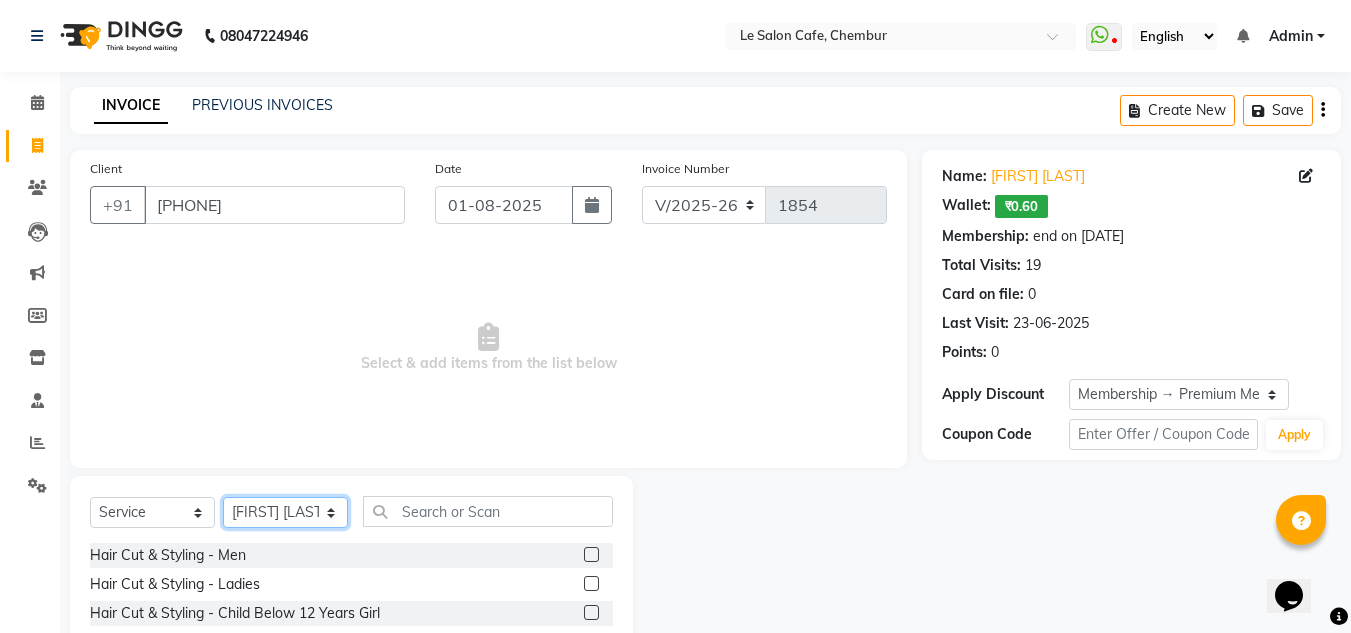 click on "Select Stylist Amandeep Kaur Kalsi Aniket Kadam  Faim Alvi  Front Desk  Muskan Khan  Pooja Kolge Reena Shaukat Ali  Salman Ansari  Shailendra Chauhan  Shekhar Sangle Soniyaa Varma Suchita Mistry" 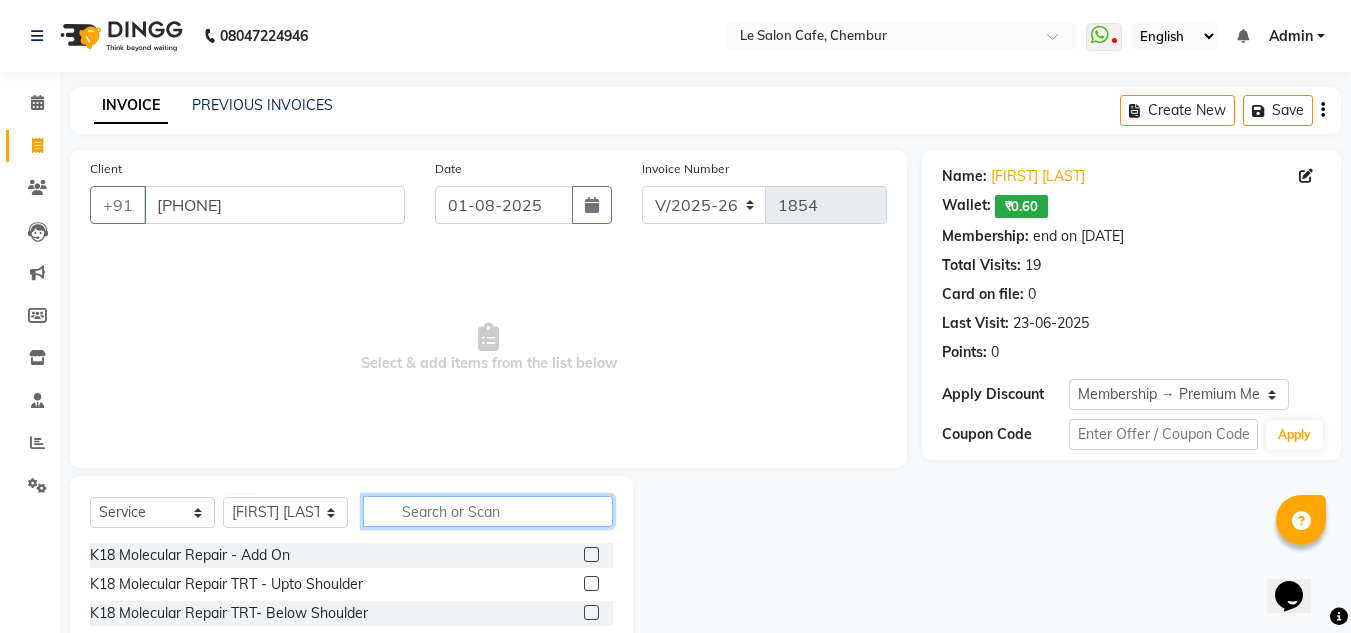 click 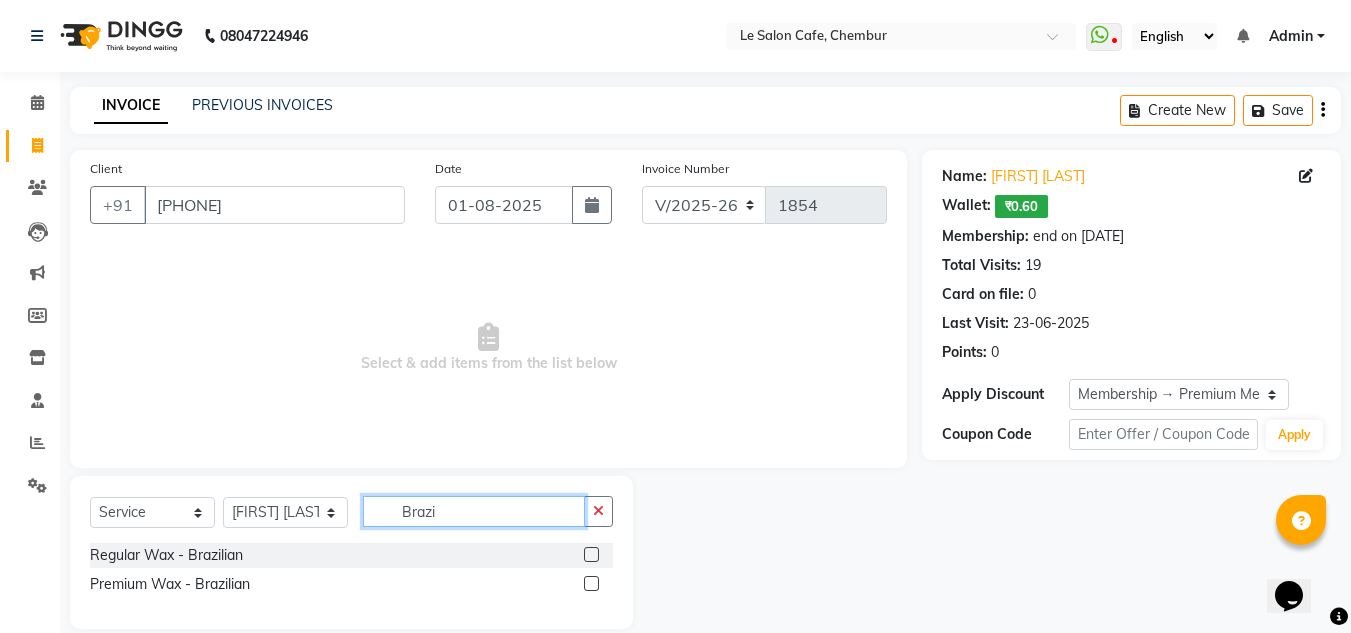type on "Brazi" 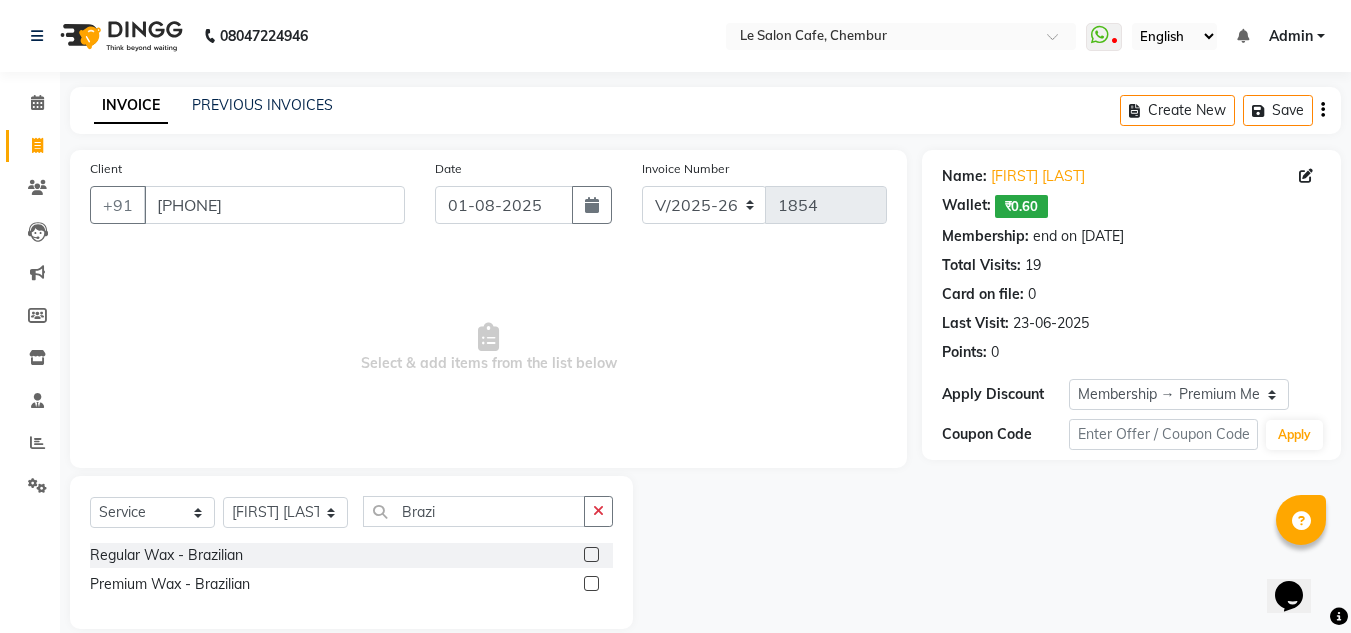 click 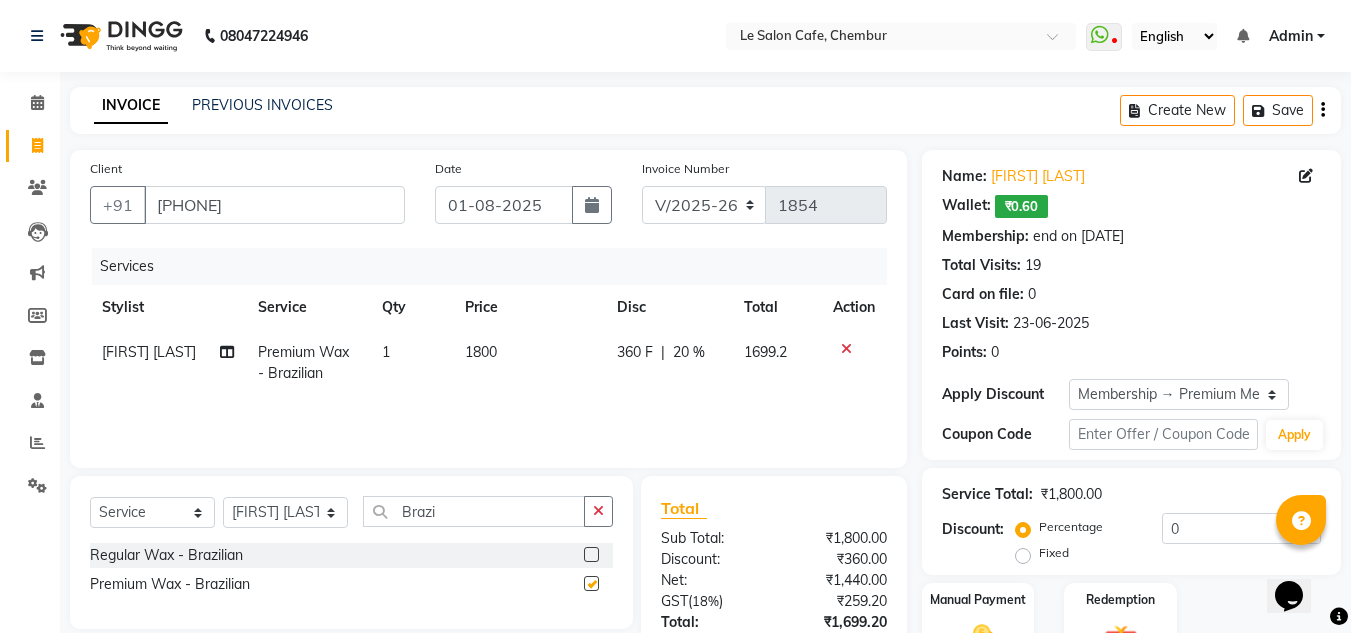 checkbox on "false" 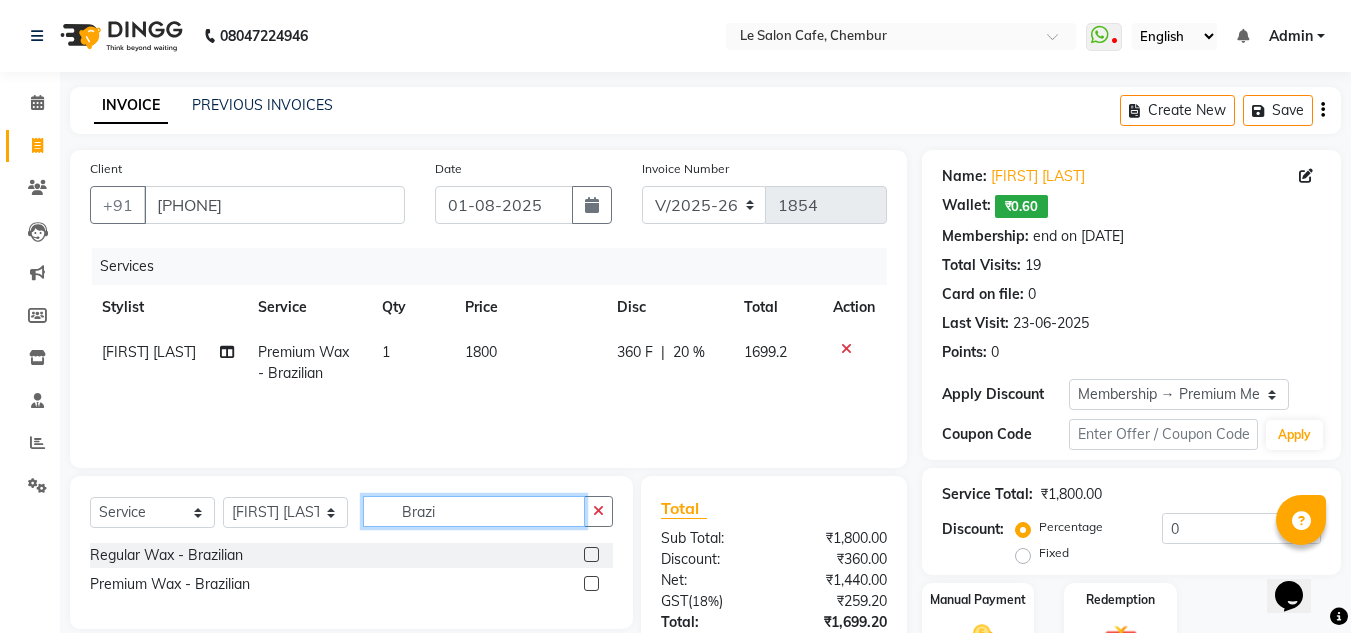 click on "Brazi" 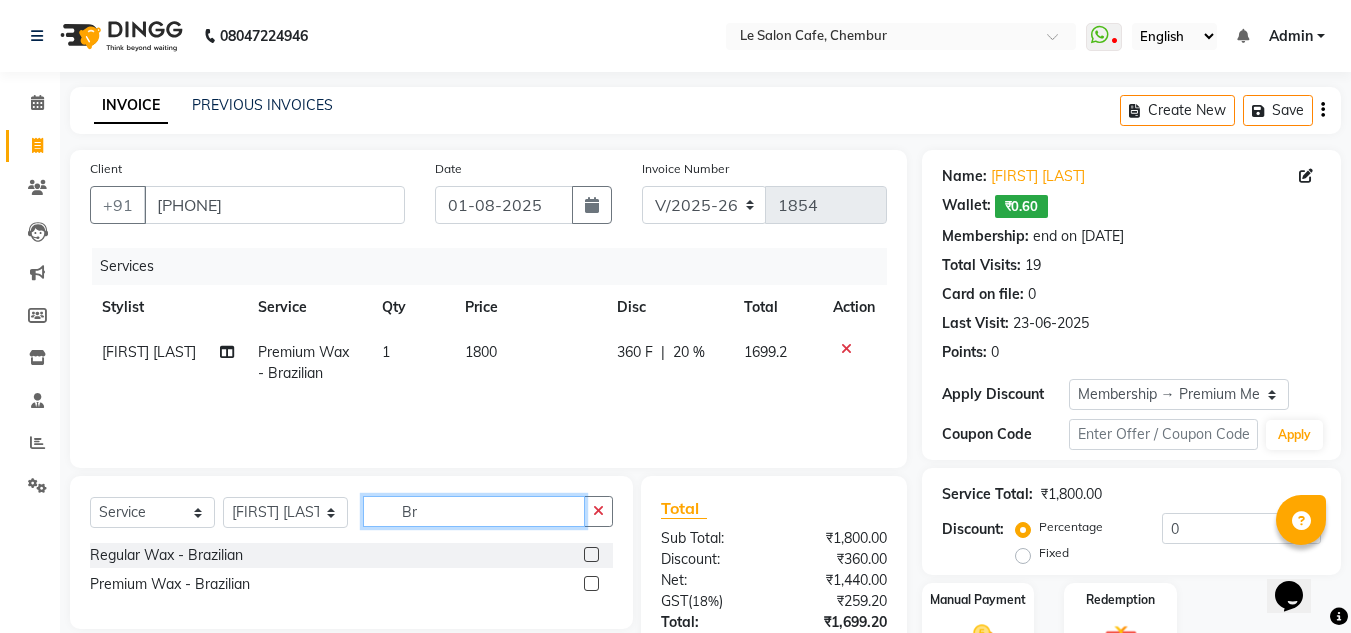 type on "B" 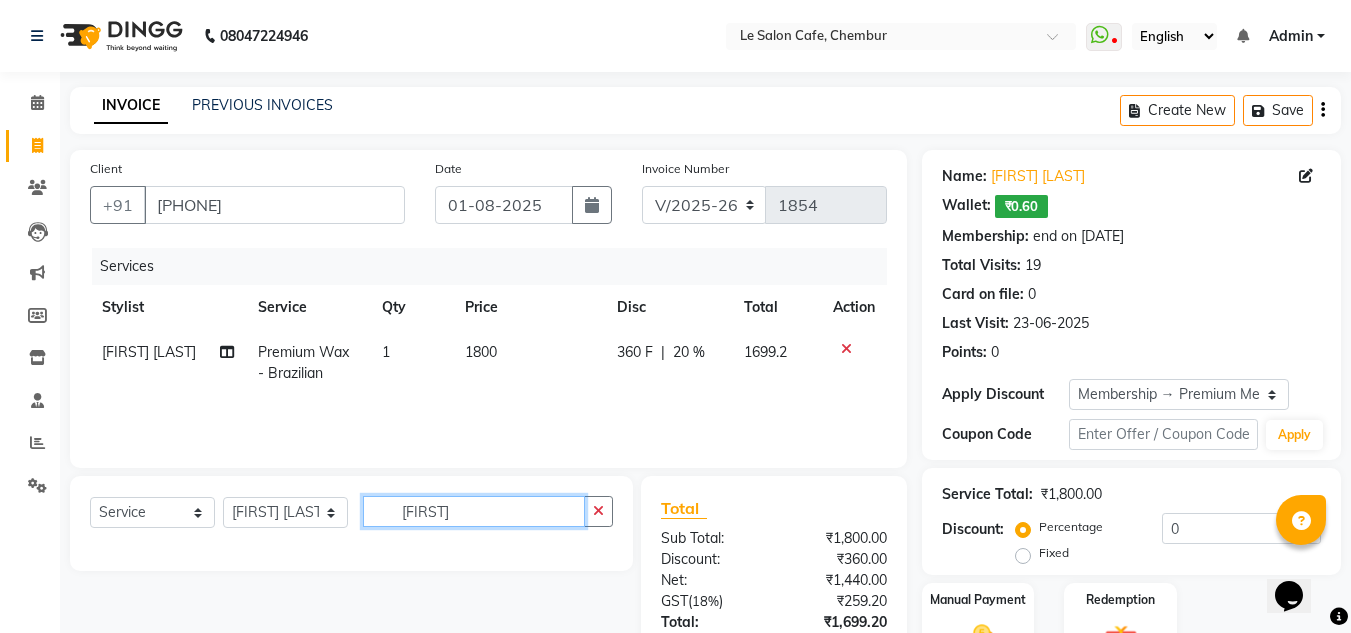 click on "[FIRST]" 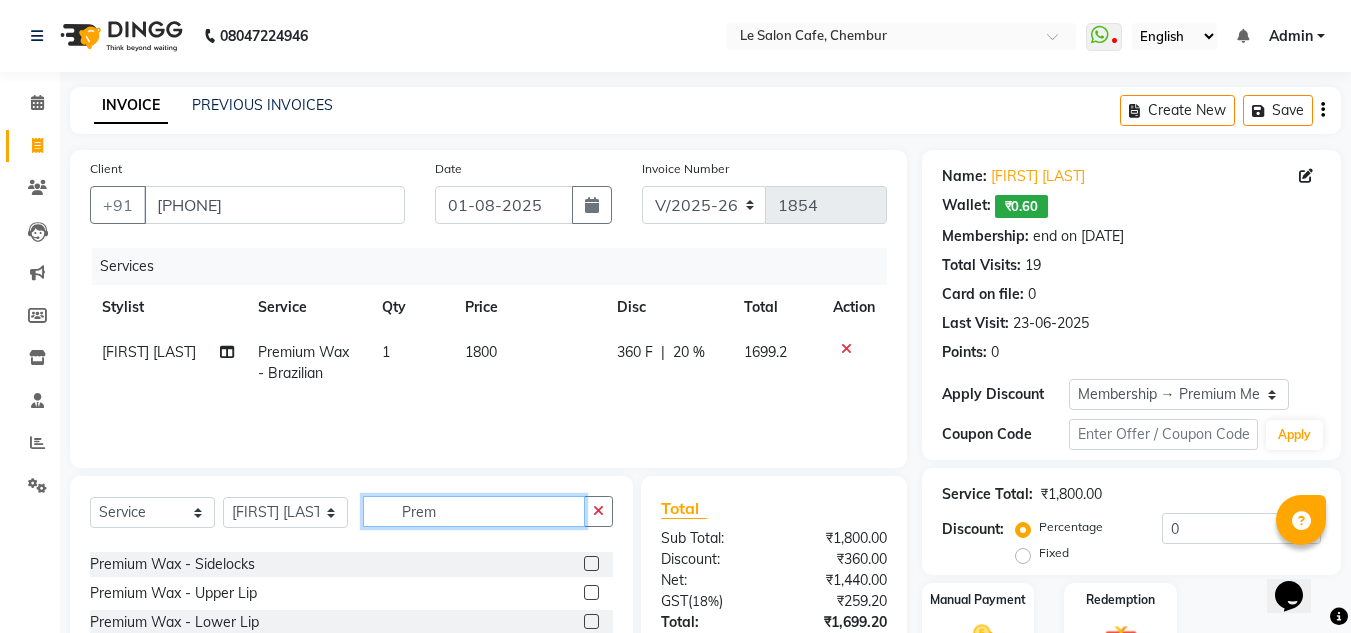 scroll, scrollTop: 0, scrollLeft: 0, axis: both 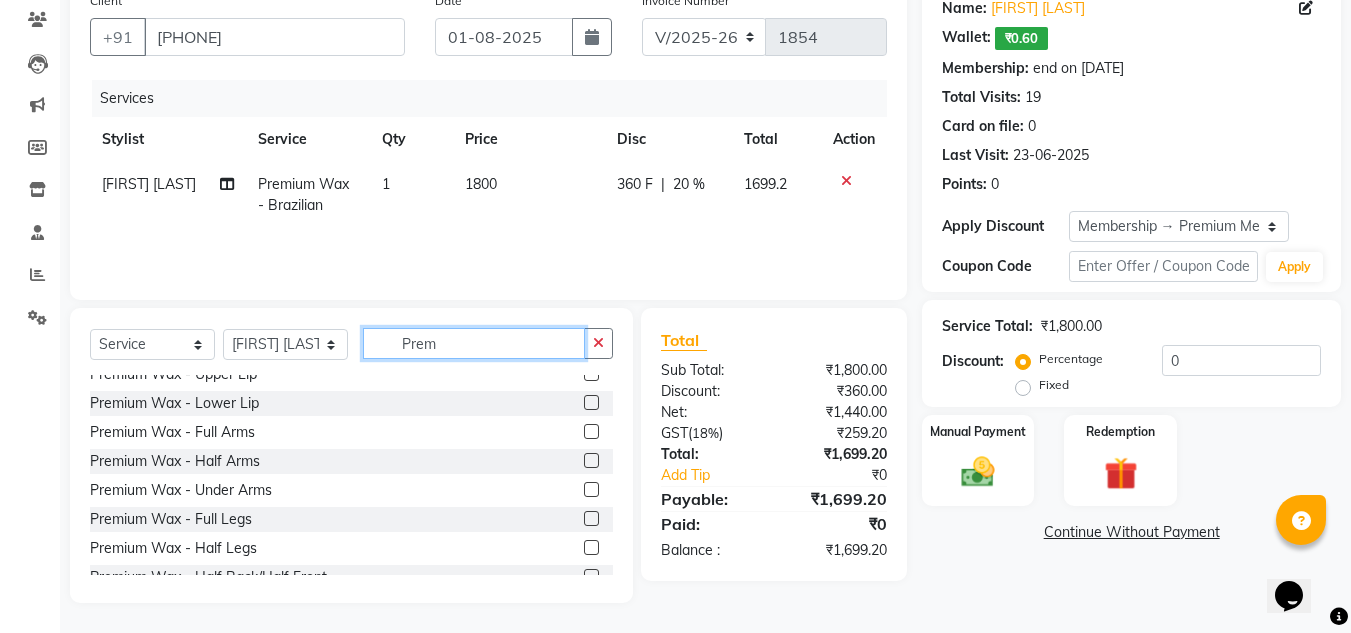 type on "Prem" 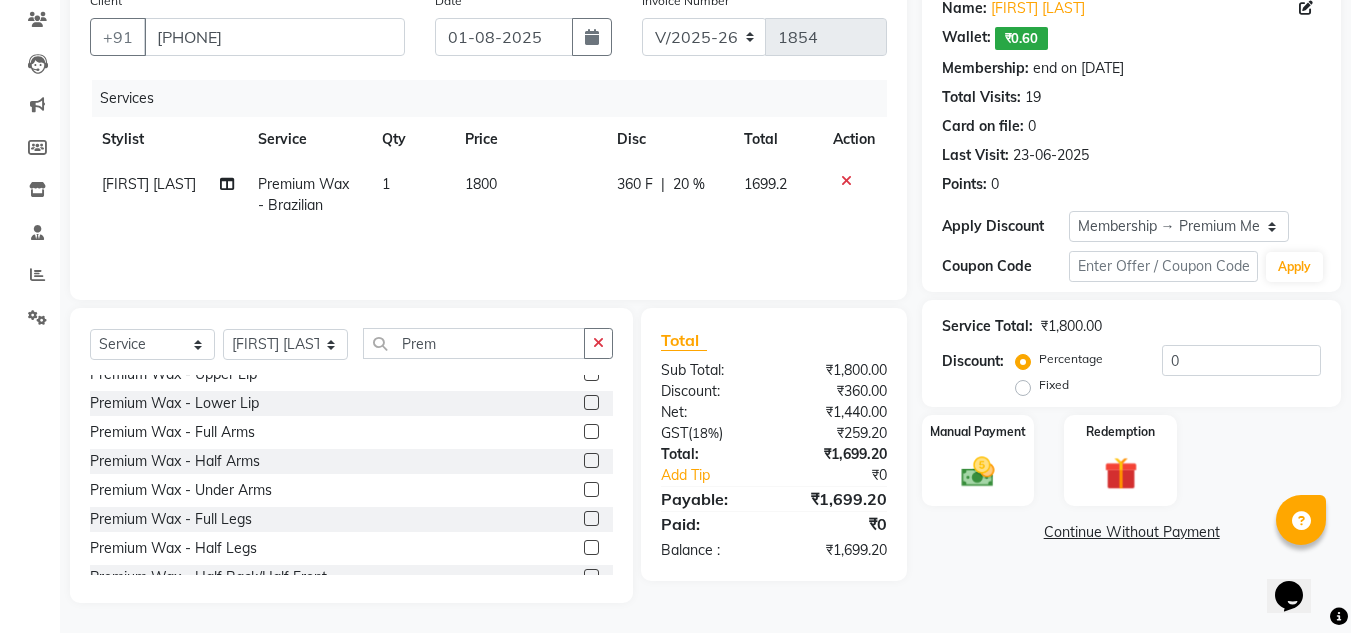 click 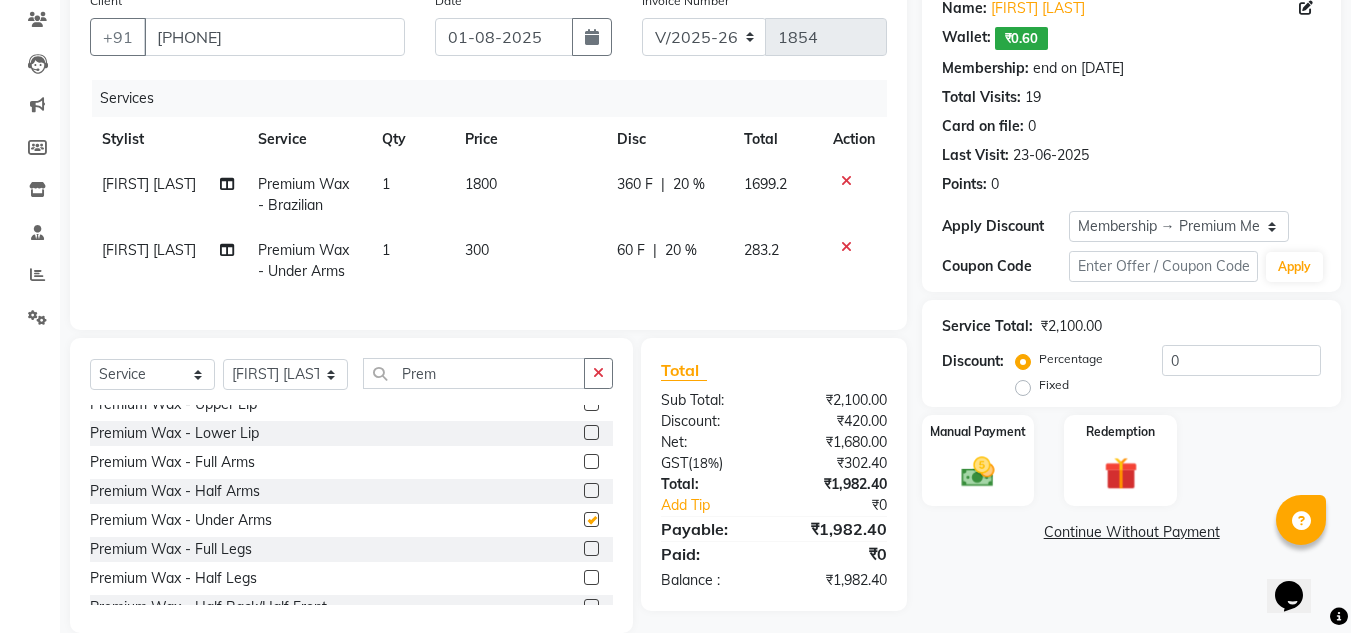 checkbox on "false" 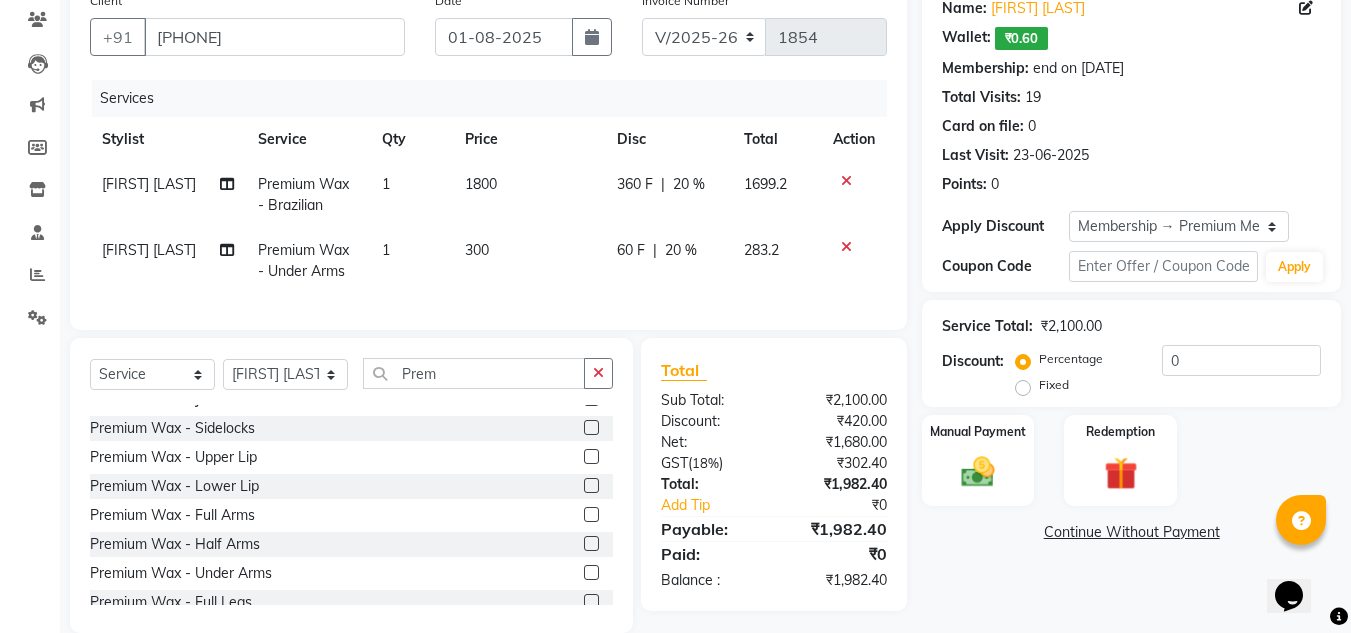 scroll, scrollTop: 0, scrollLeft: 0, axis: both 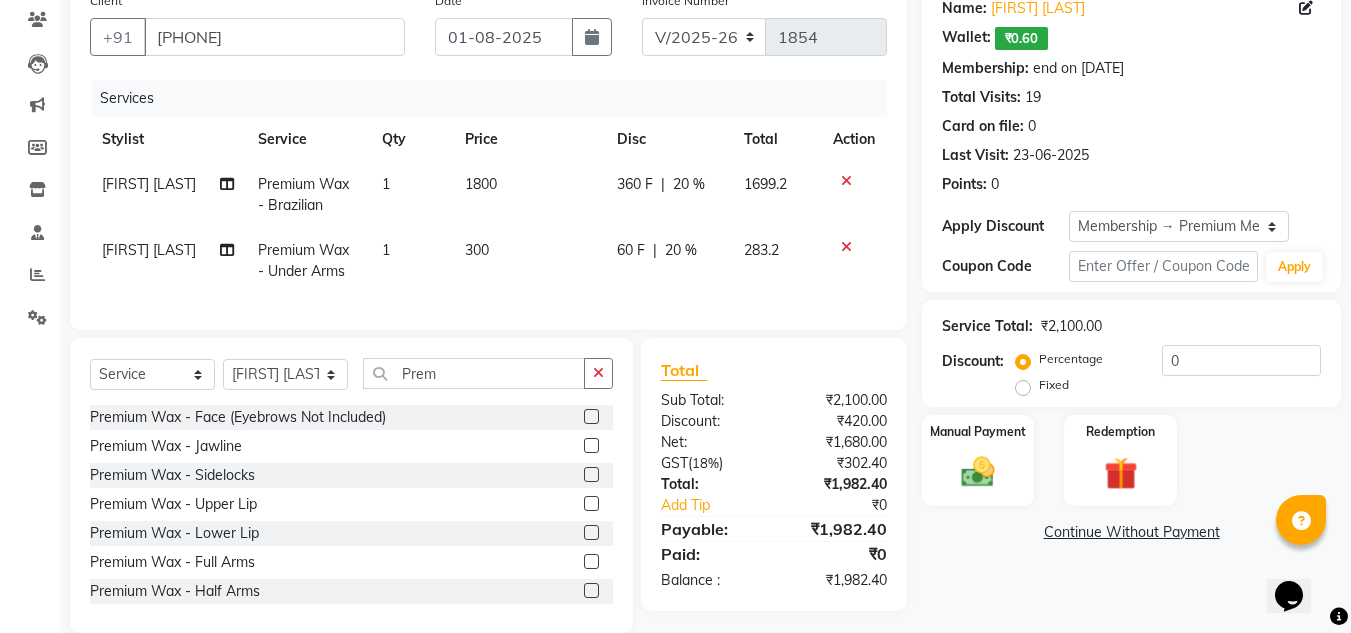 click 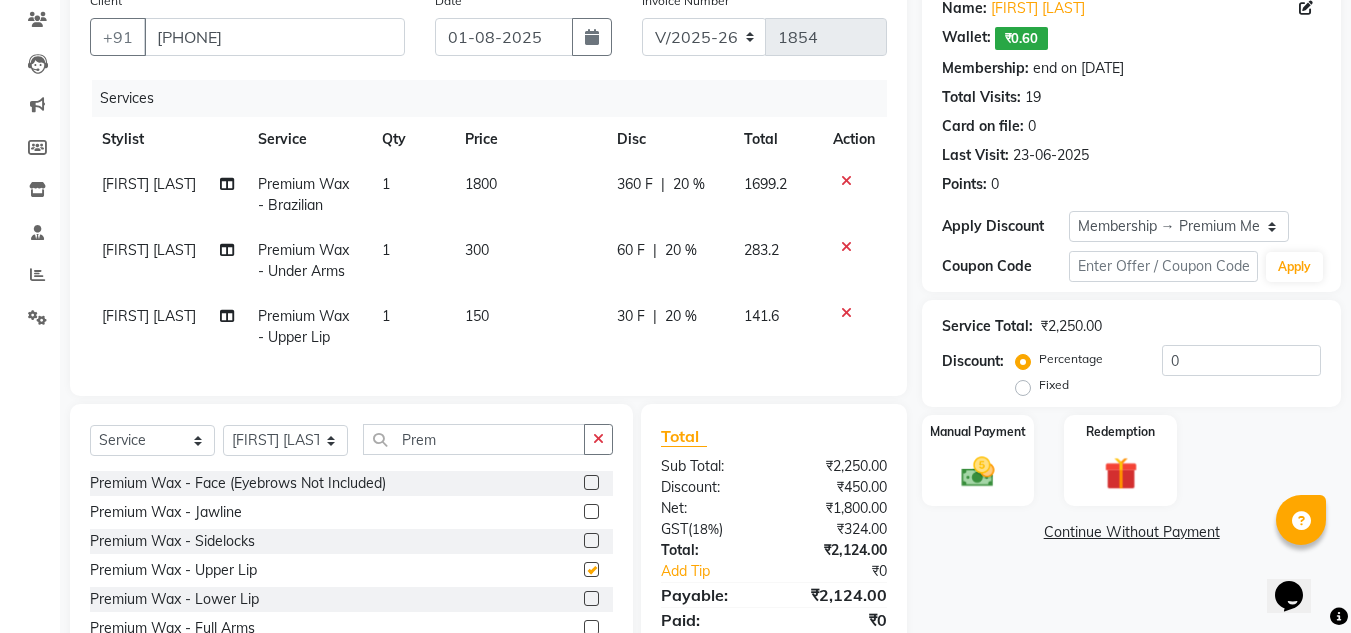 checkbox on "false" 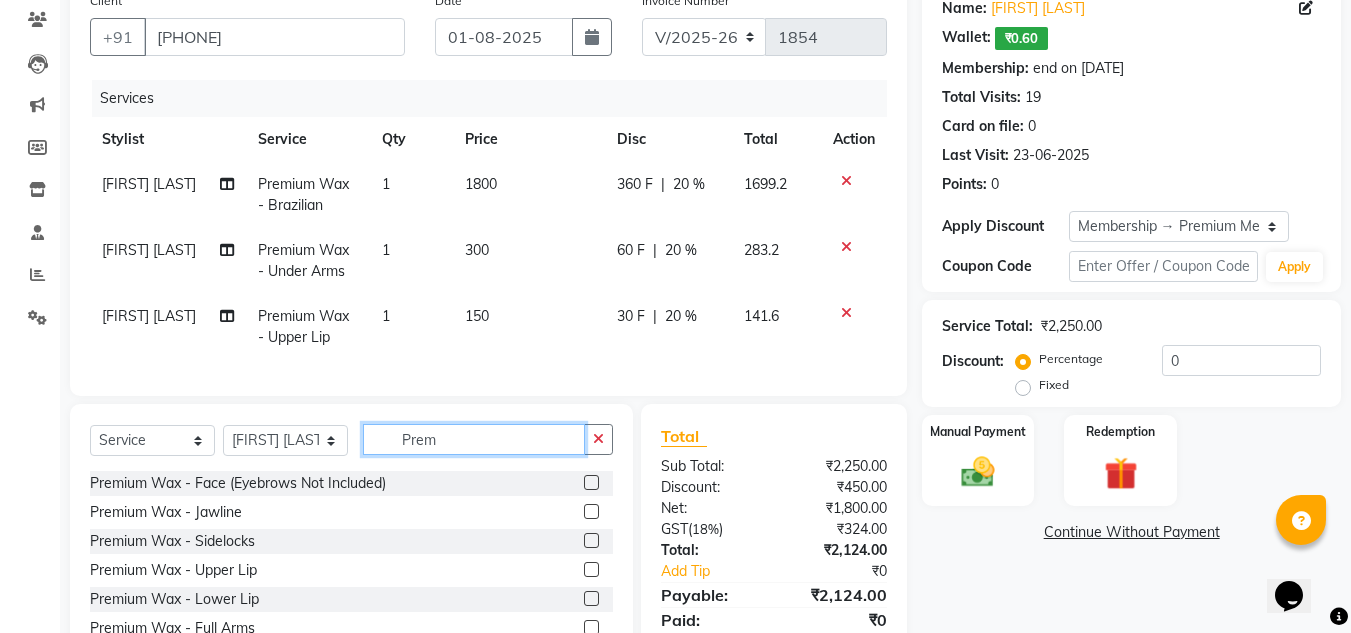 click on "Prem" 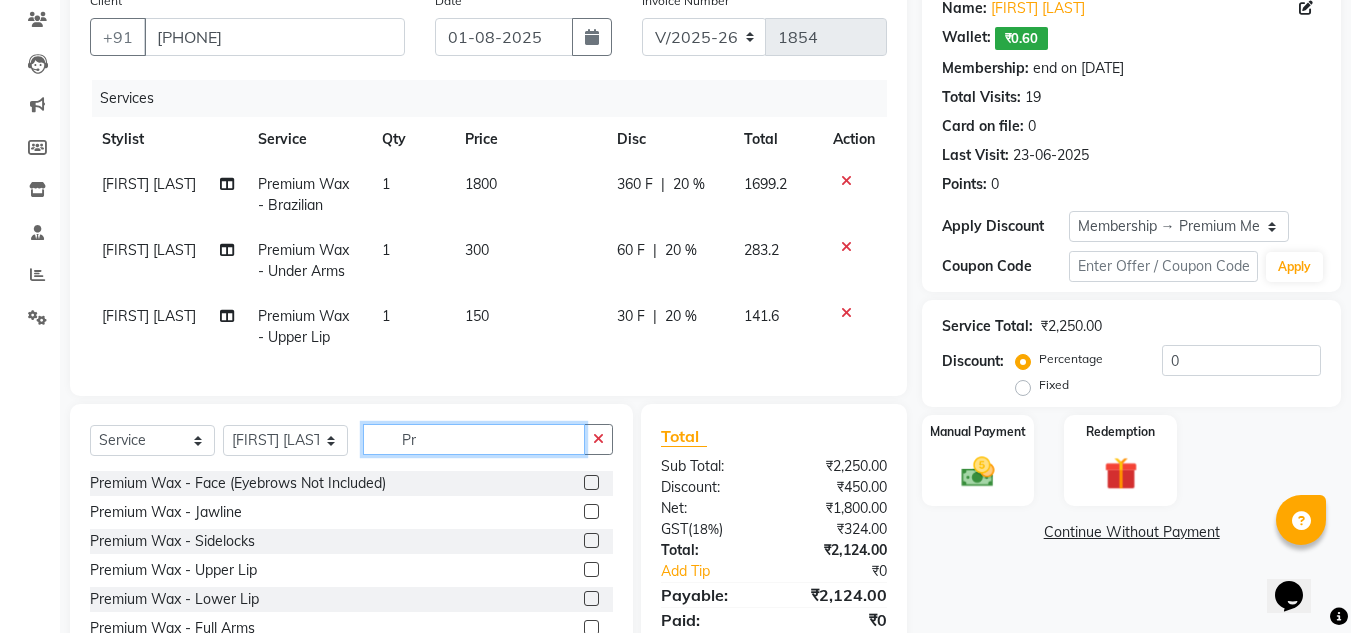 type on "P" 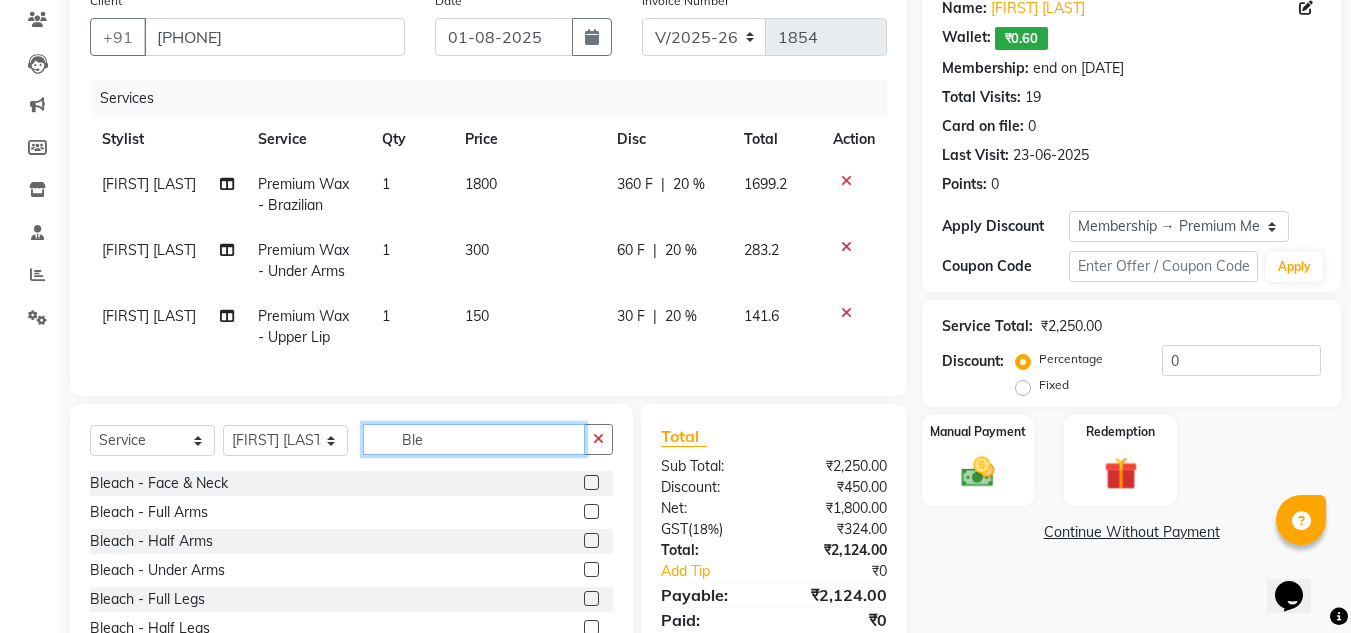 type on "Ble" 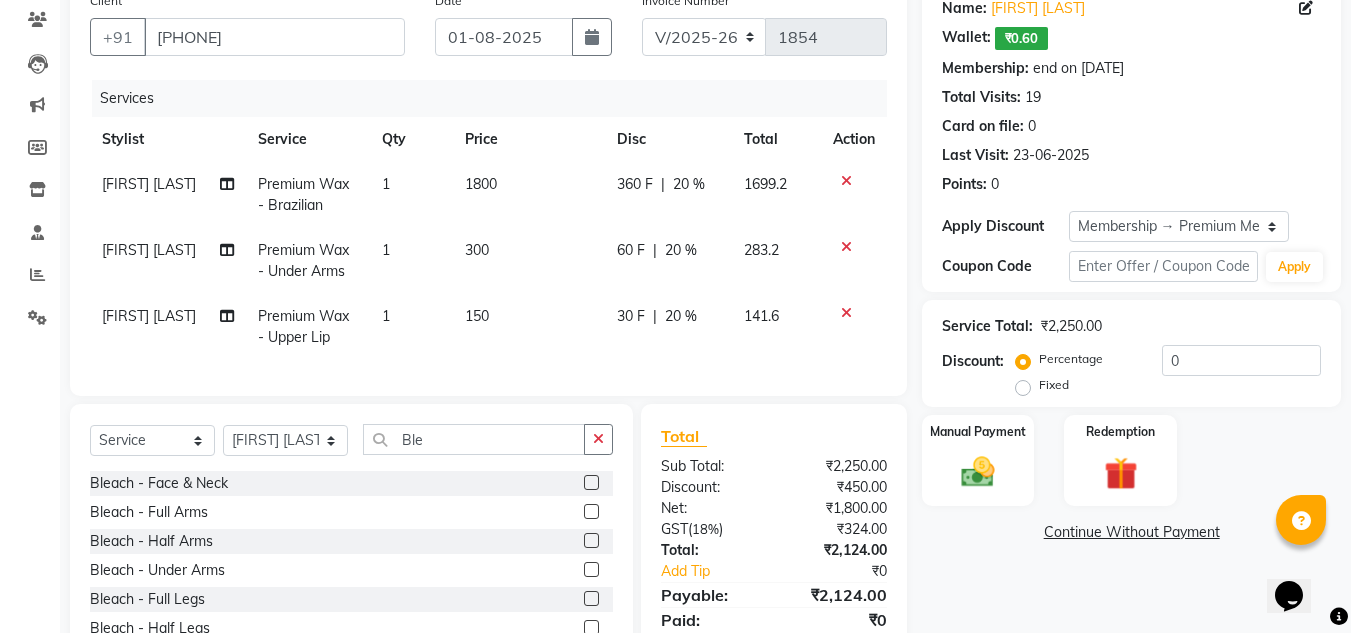click 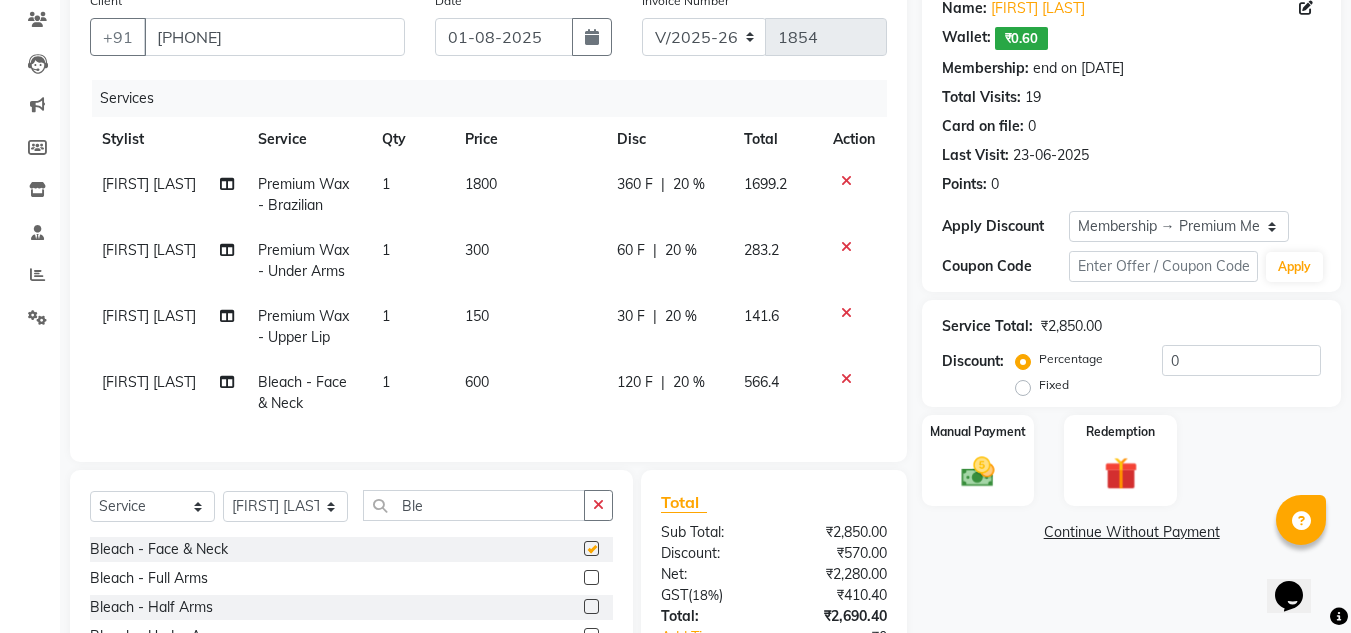 checkbox on "false" 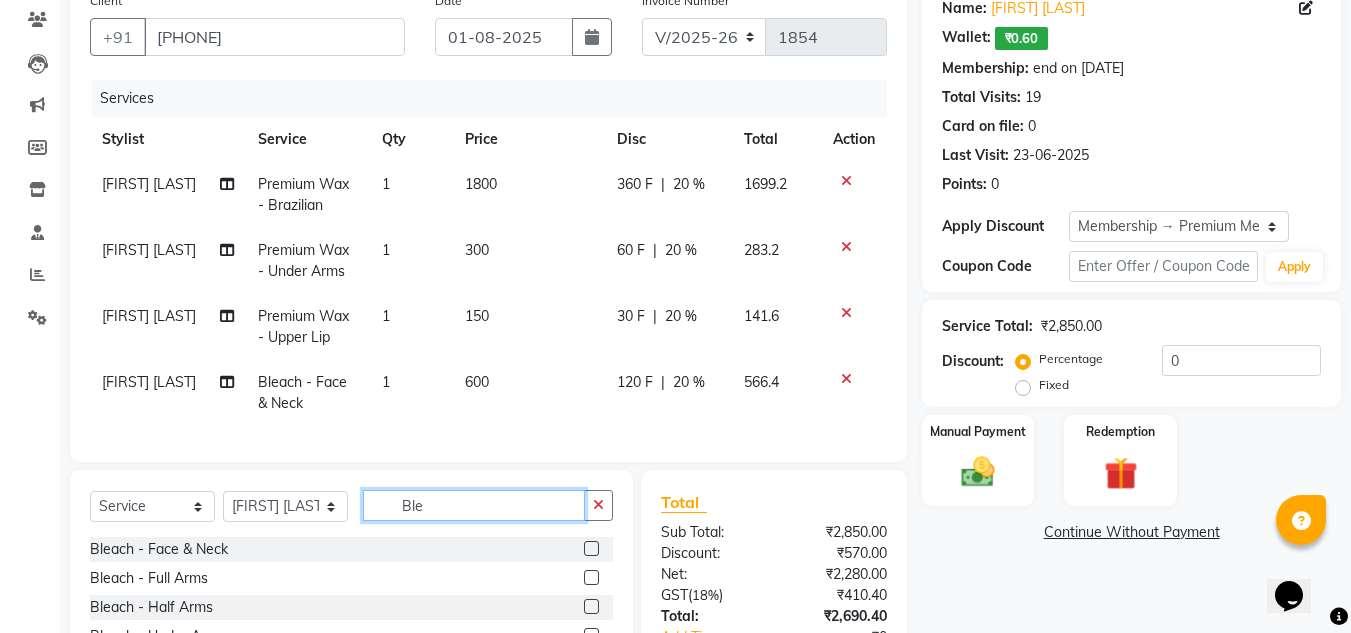click on "Ble" 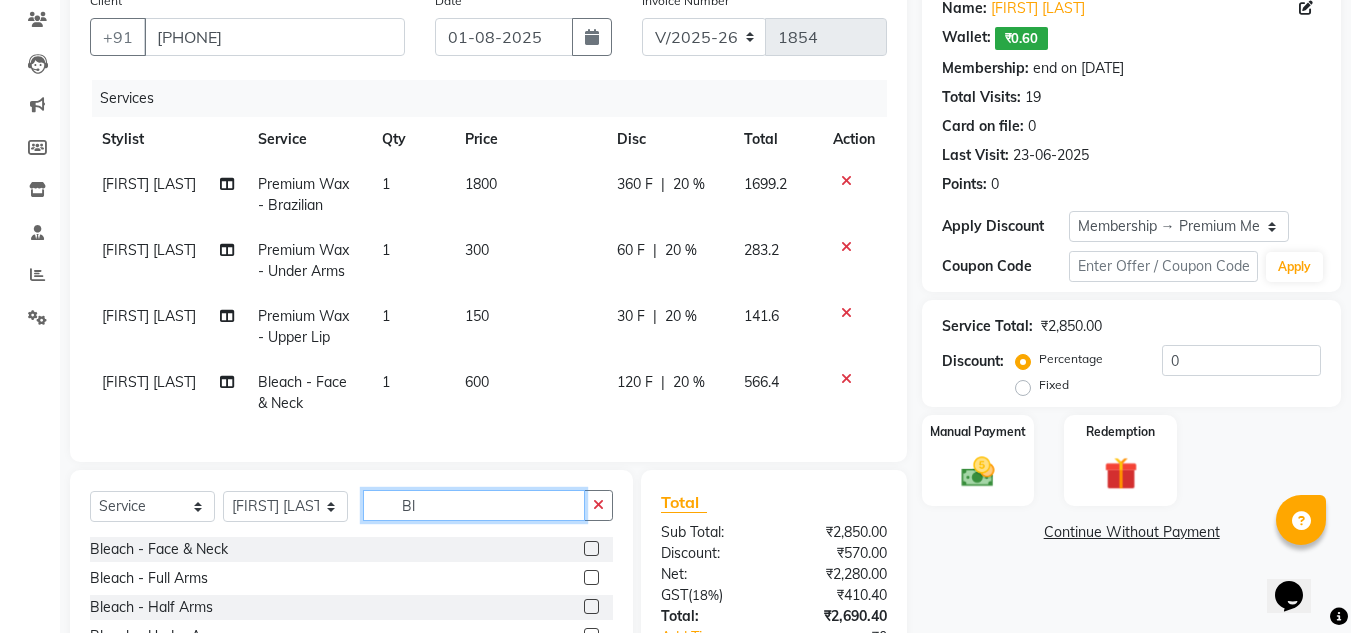 type on "B" 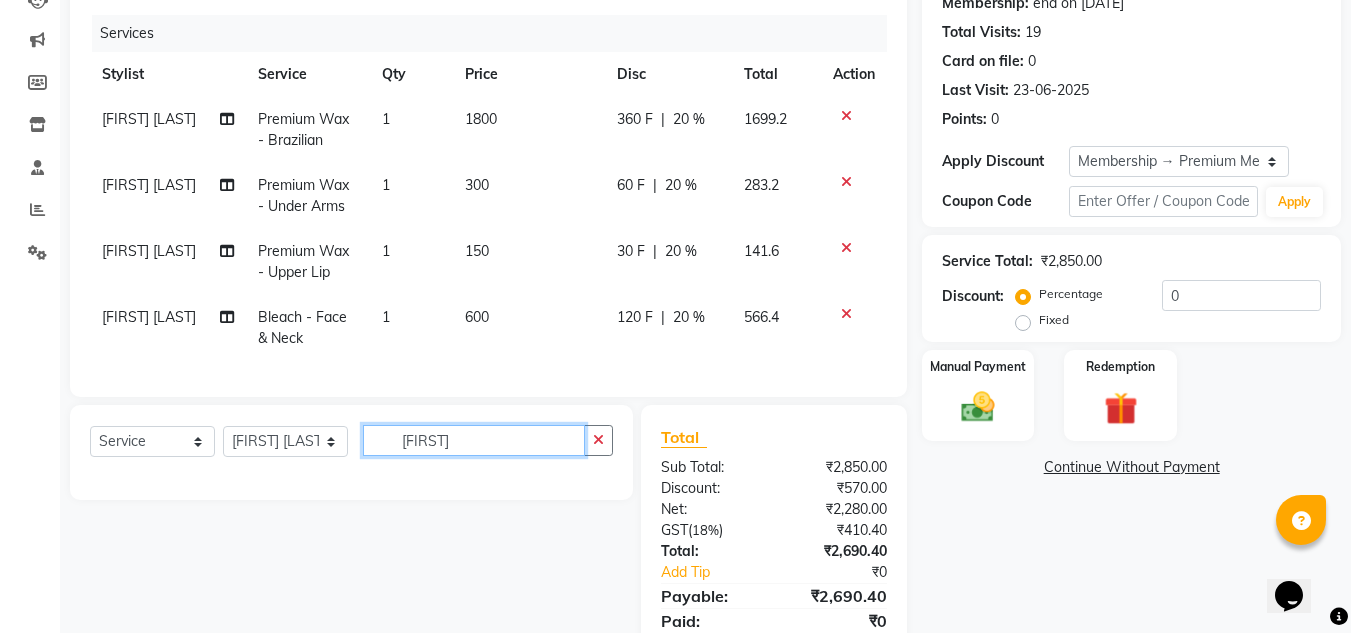 scroll, scrollTop: 268, scrollLeft: 0, axis: vertical 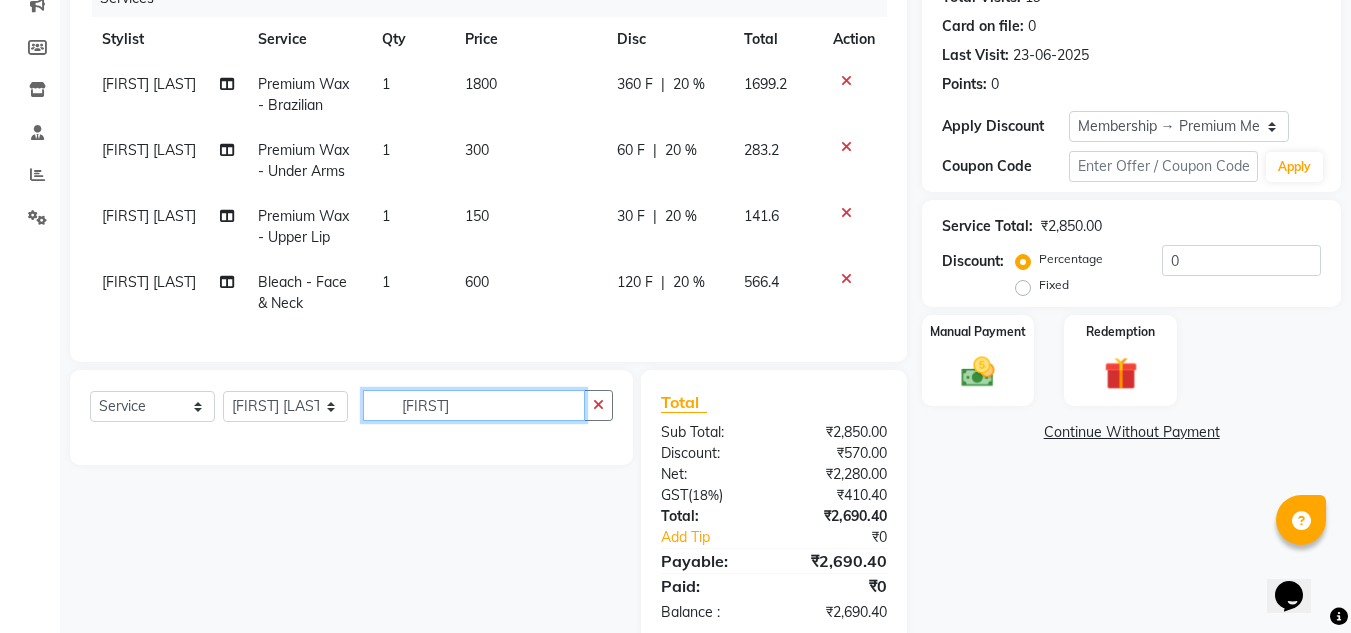 click on "[FIRST]" 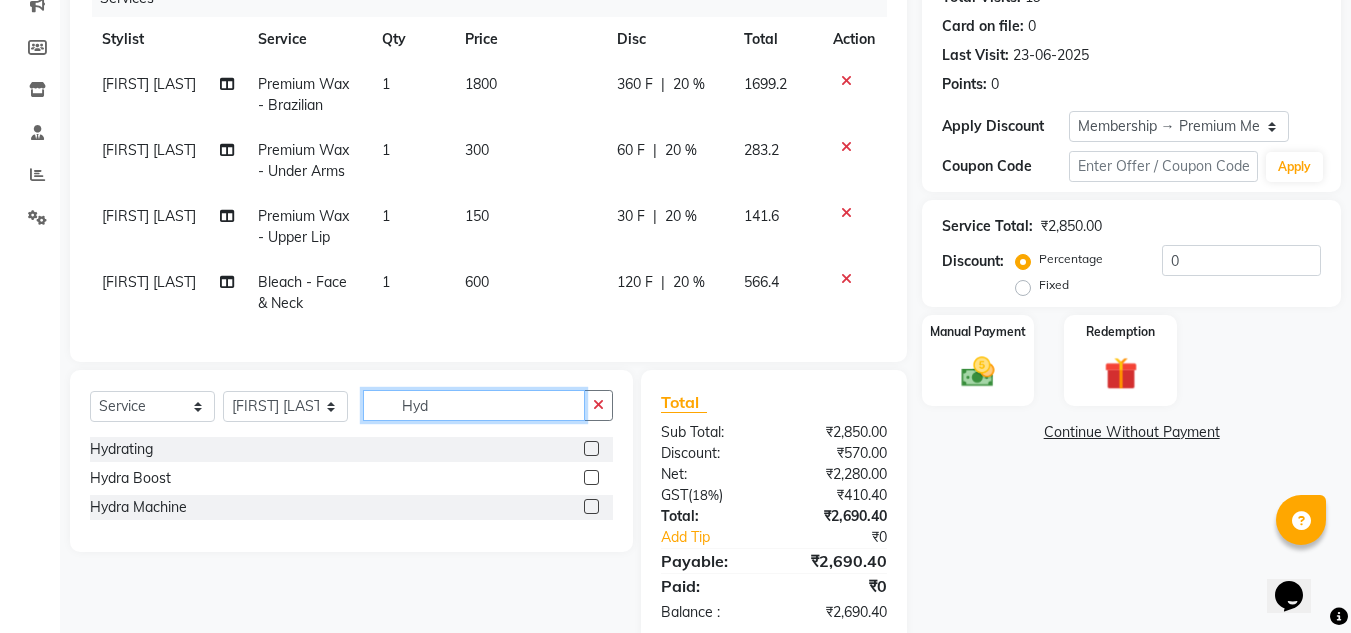 type on "Hyd" 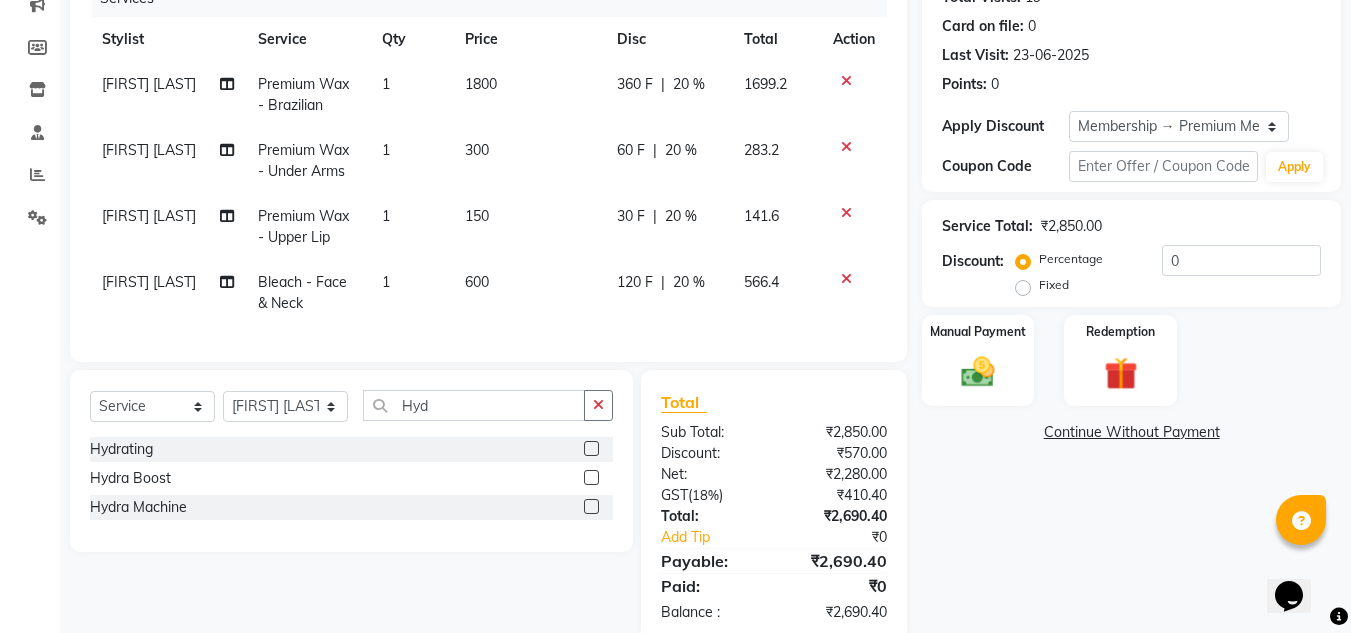 click 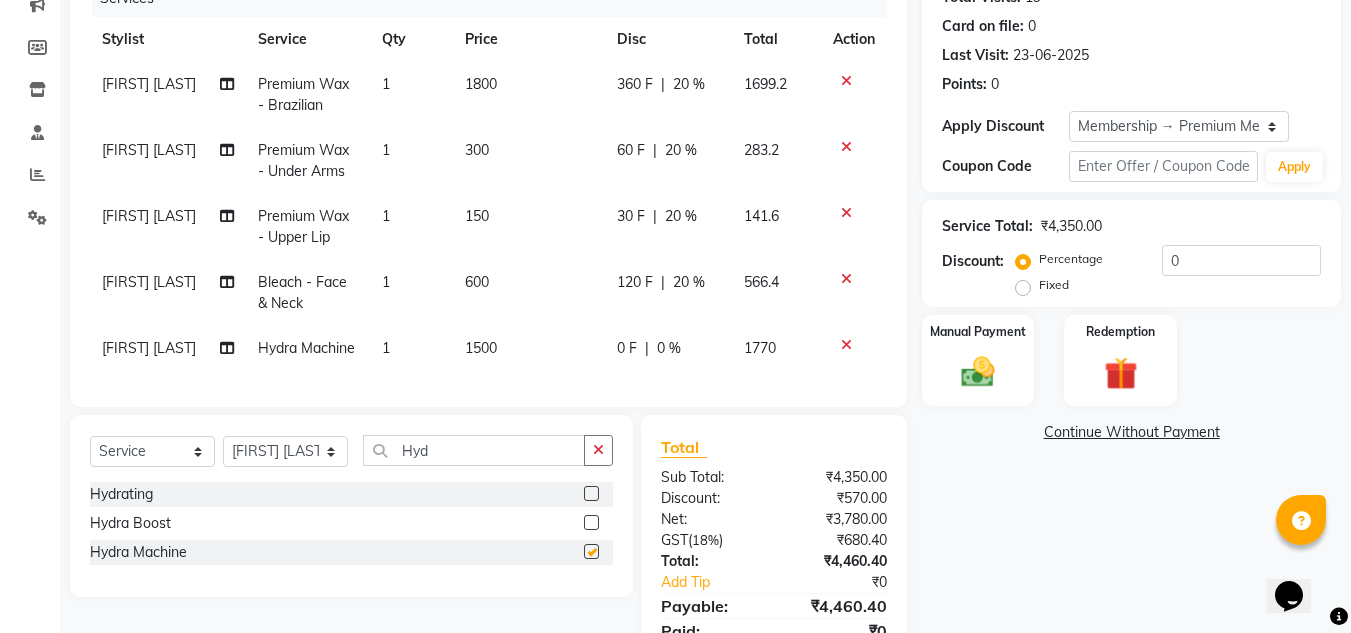 checkbox on "false" 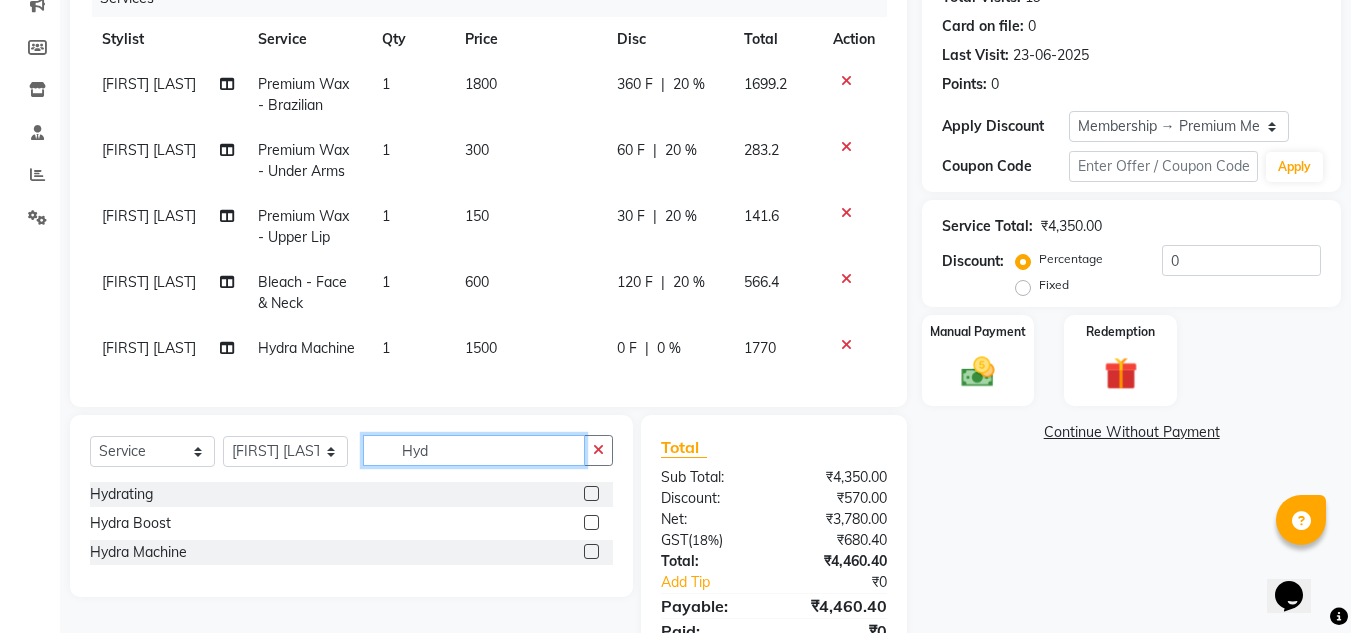 click on "Hyd" 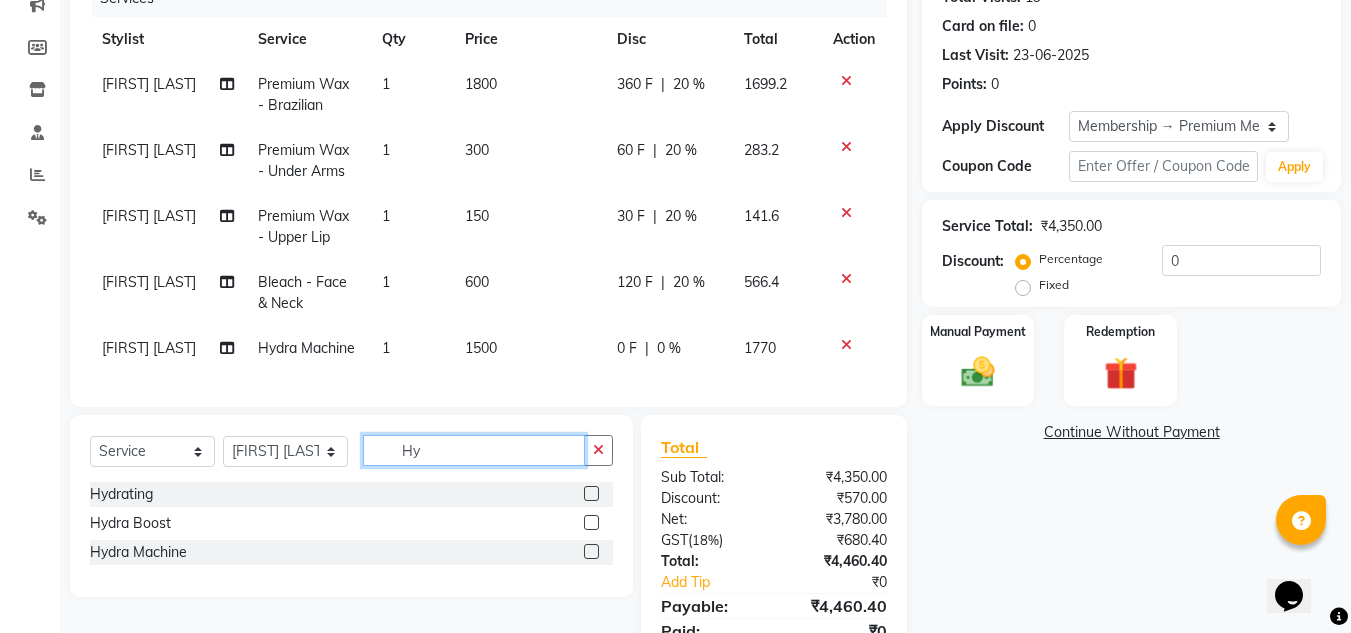 type on "H" 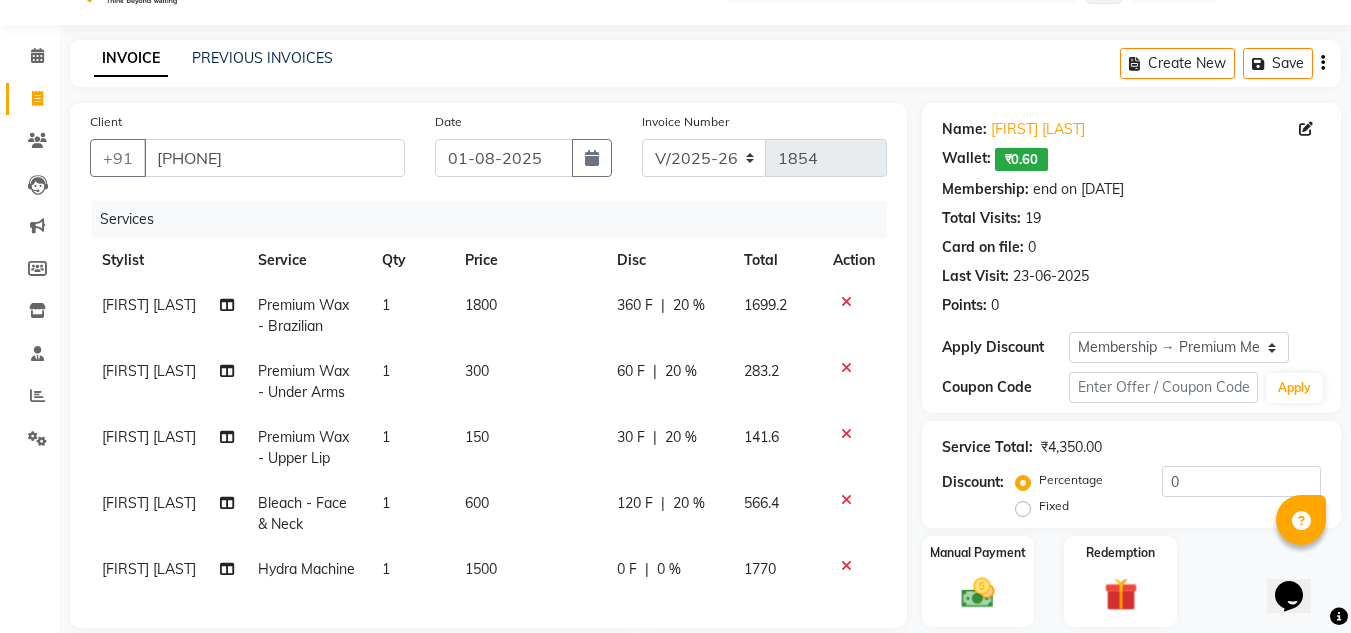 scroll, scrollTop: 0, scrollLeft: 0, axis: both 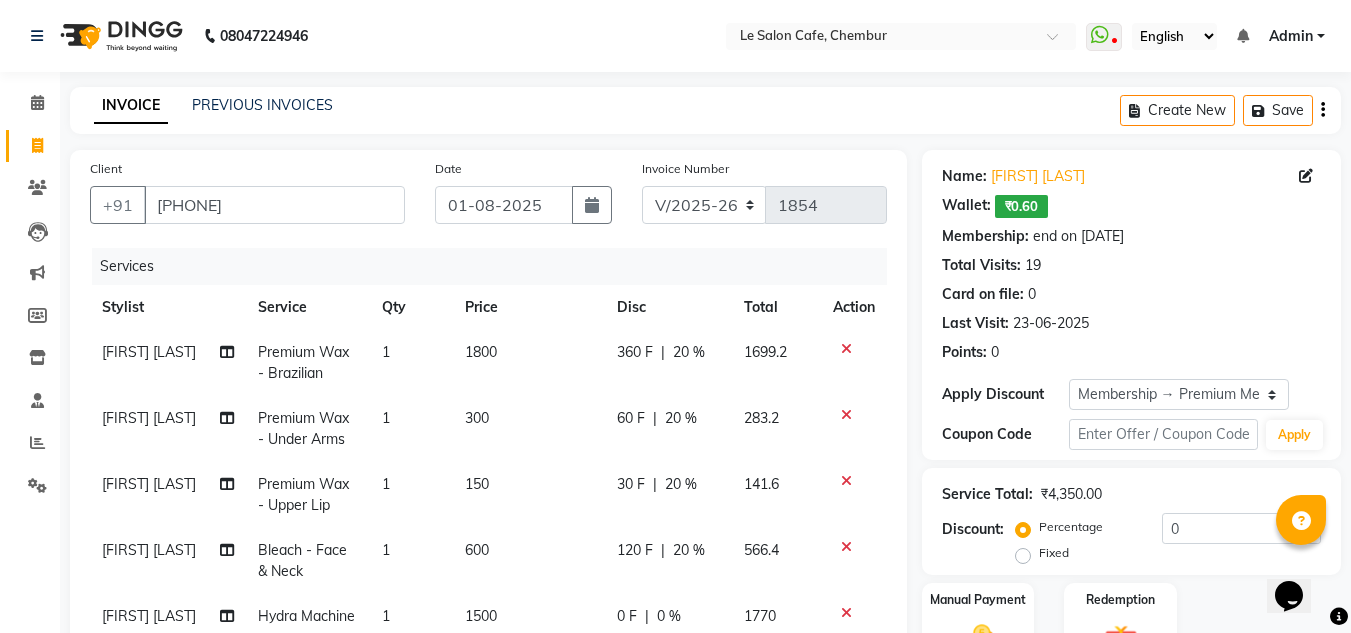 type 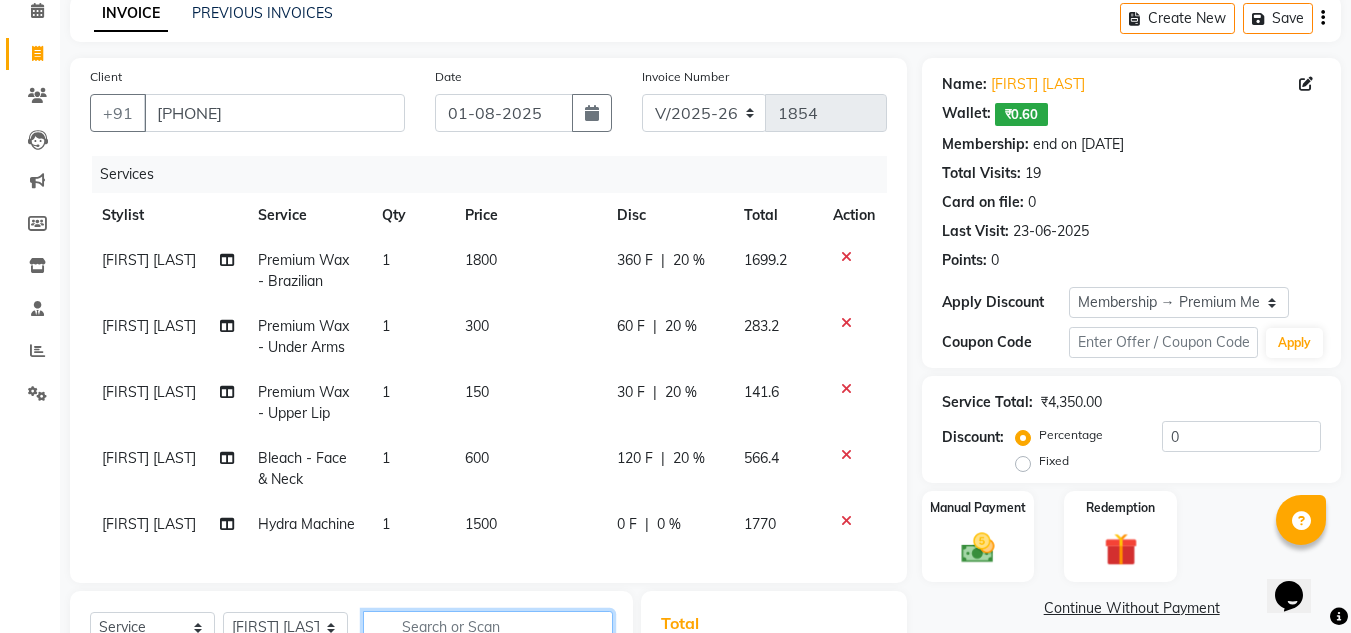 scroll, scrollTop: 0, scrollLeft: 0, axis: both 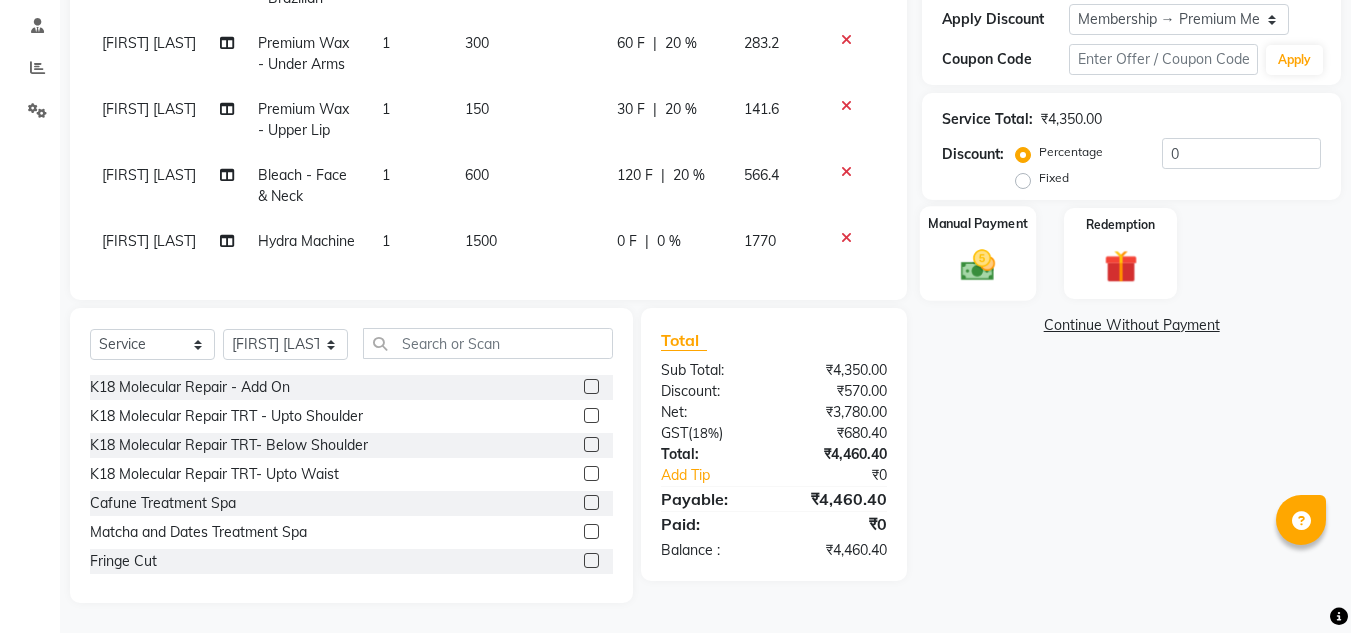 click 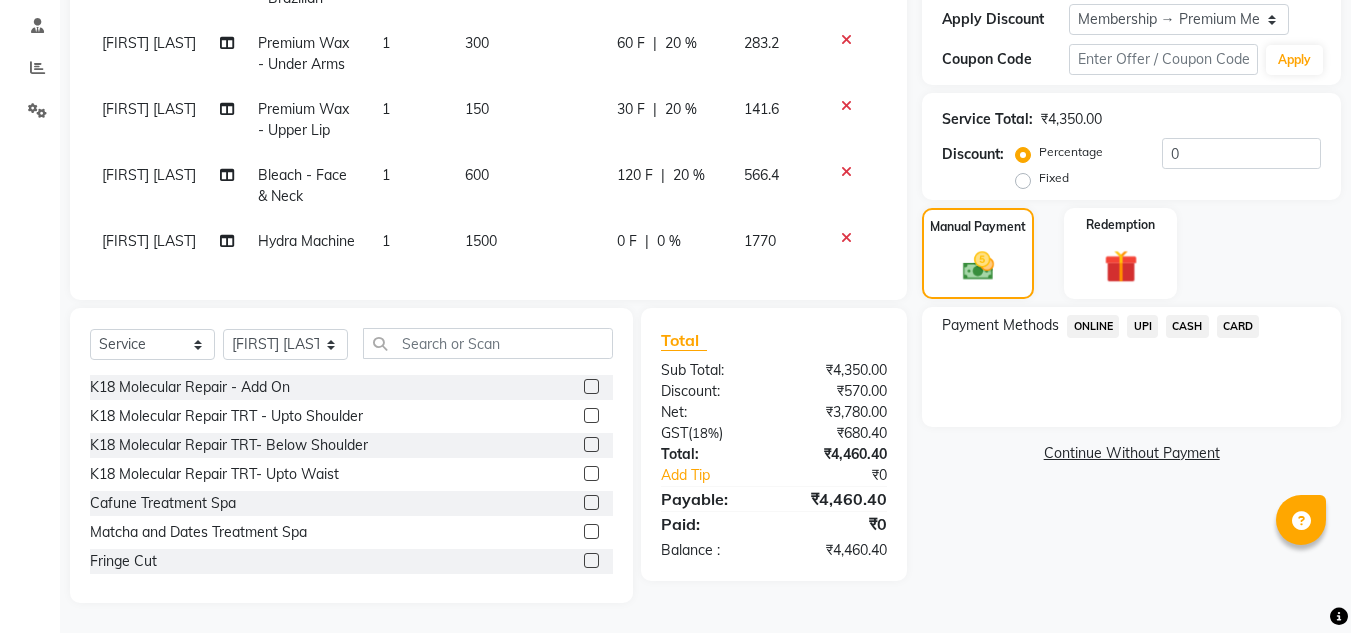 click on "CARD" 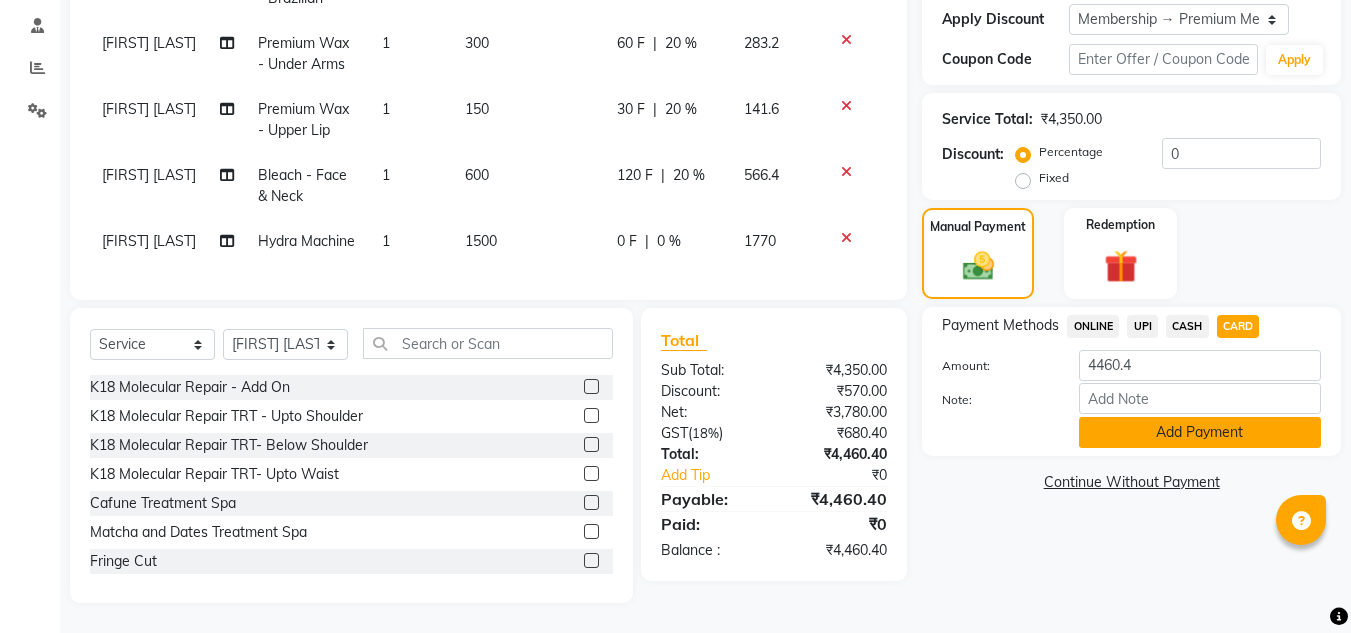 click on "Add Payment" 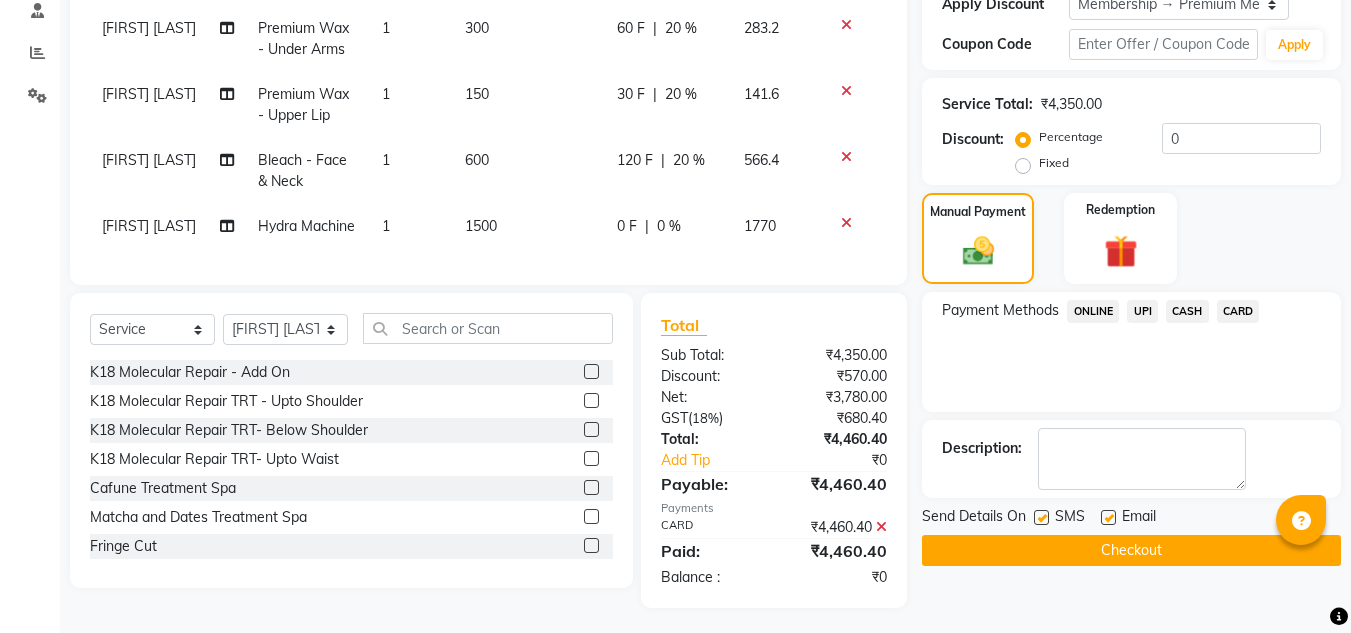 click 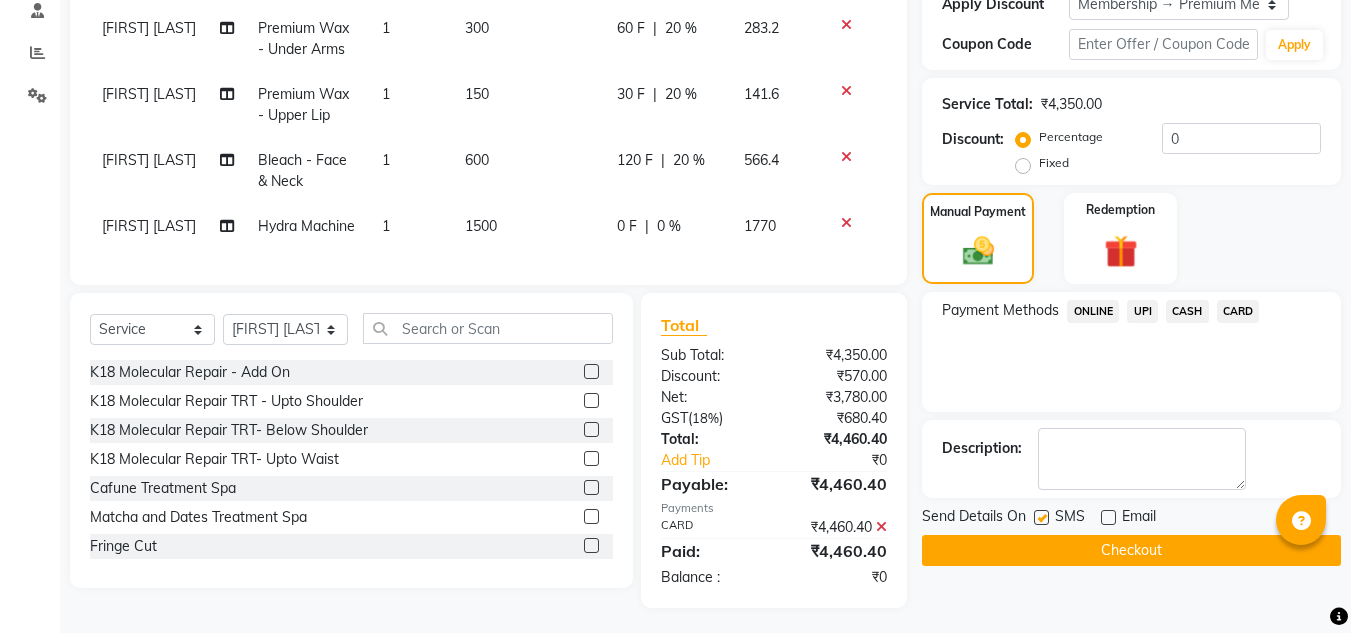 click on "Checkout" 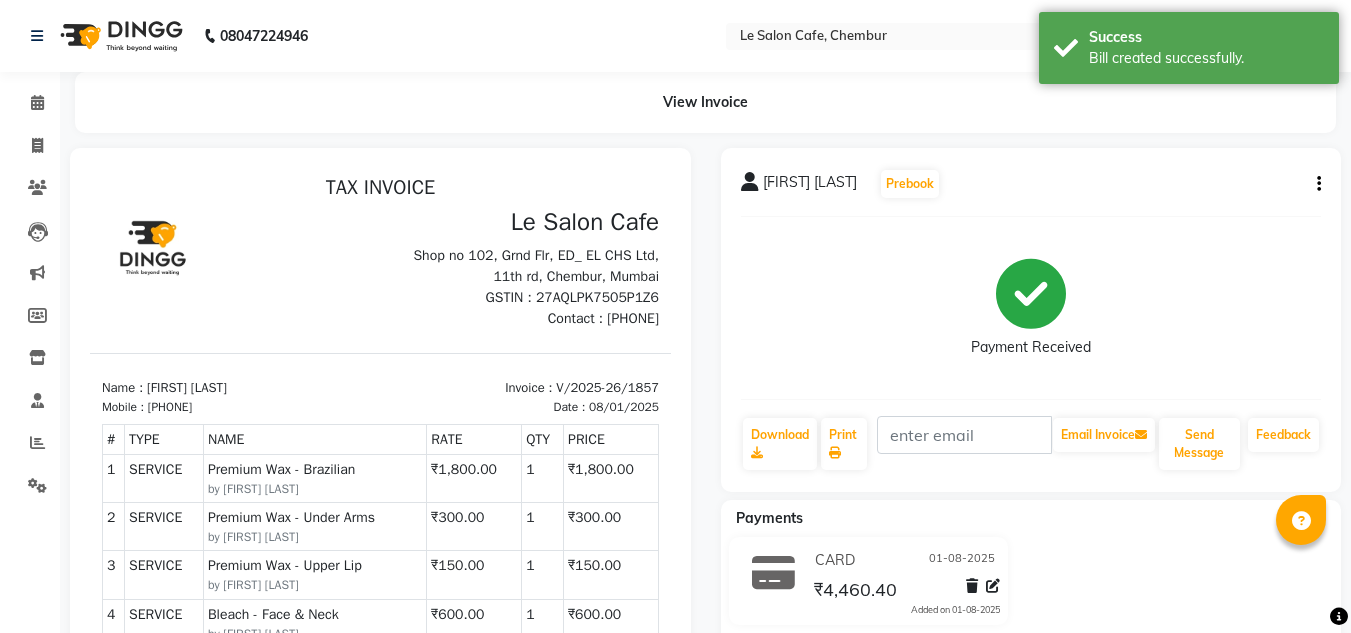 scroll, scrollTop: 0, scrollLeft: 0, axis: both 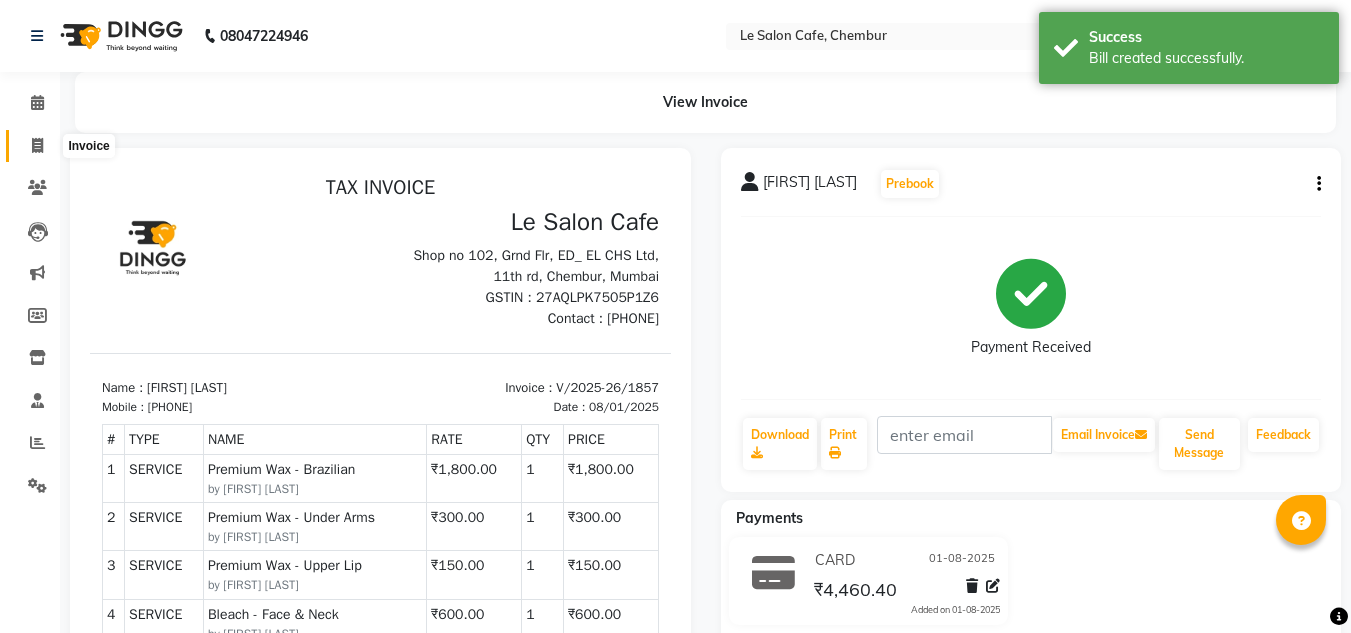 click 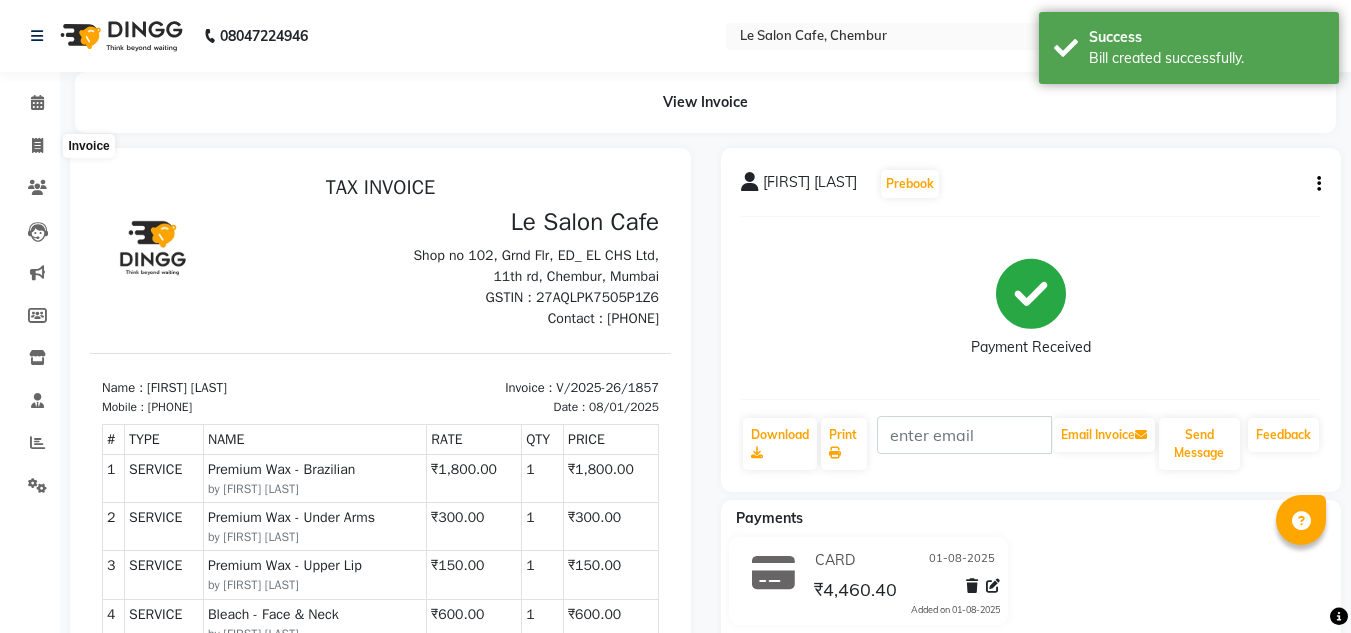 select on "service" 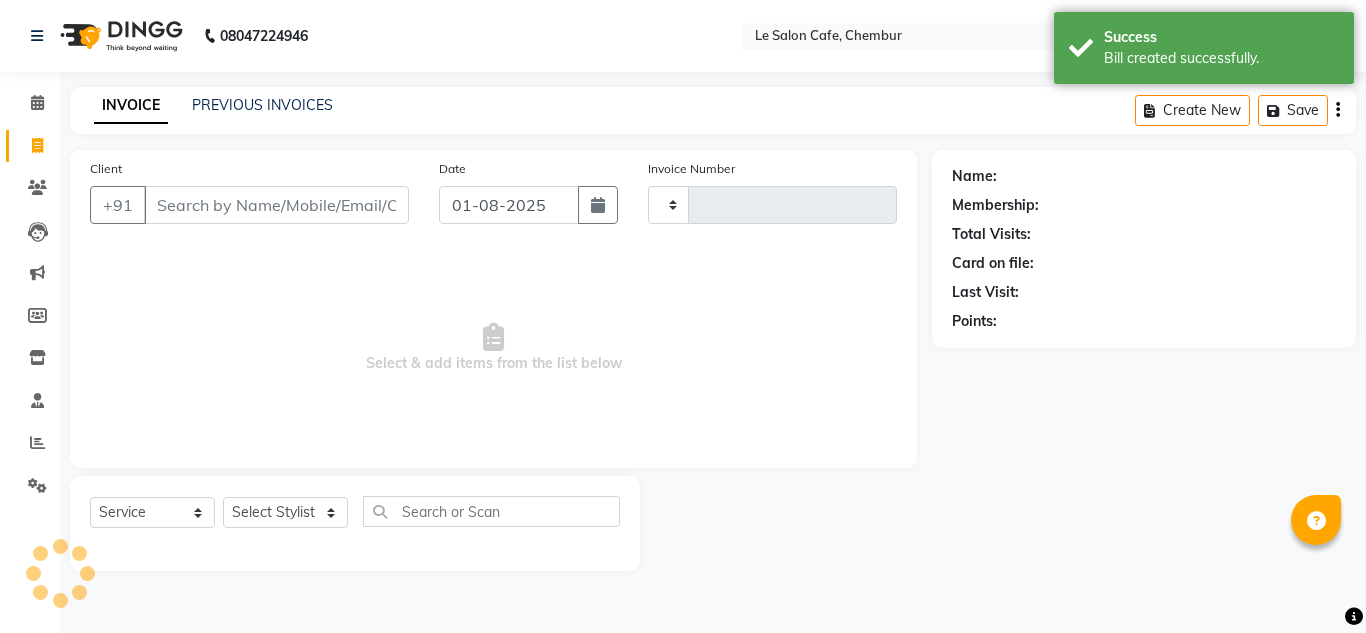 type on "1858" 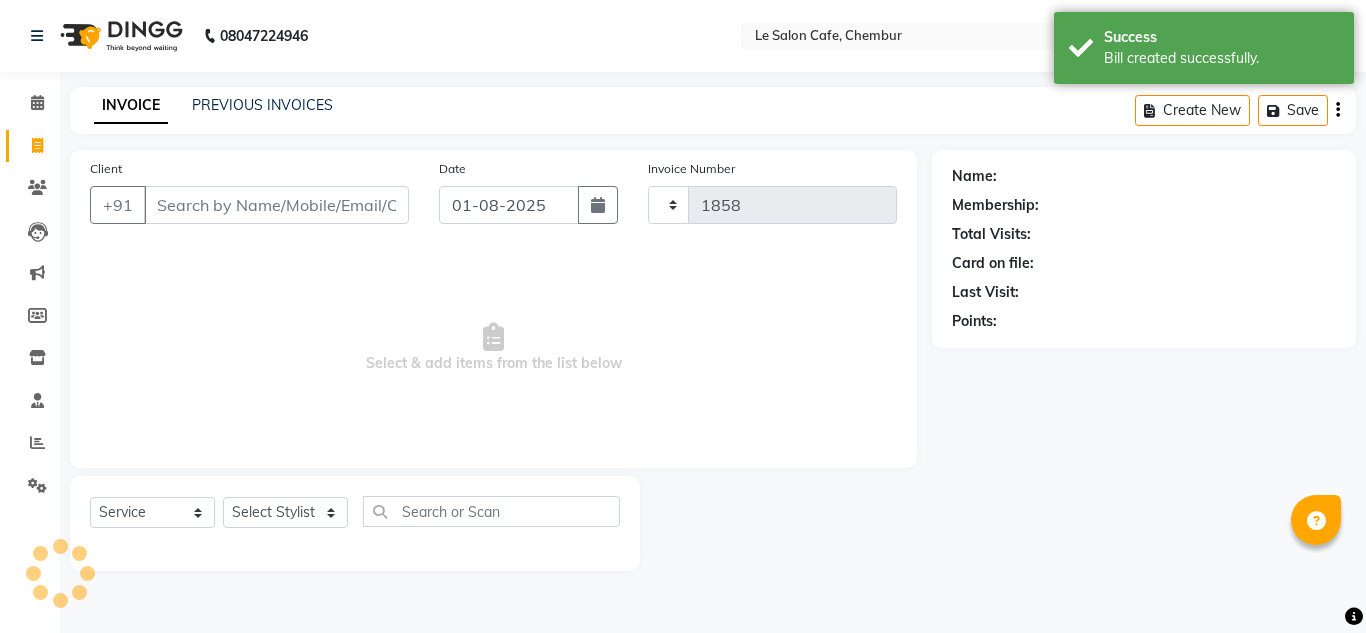 select on "594" 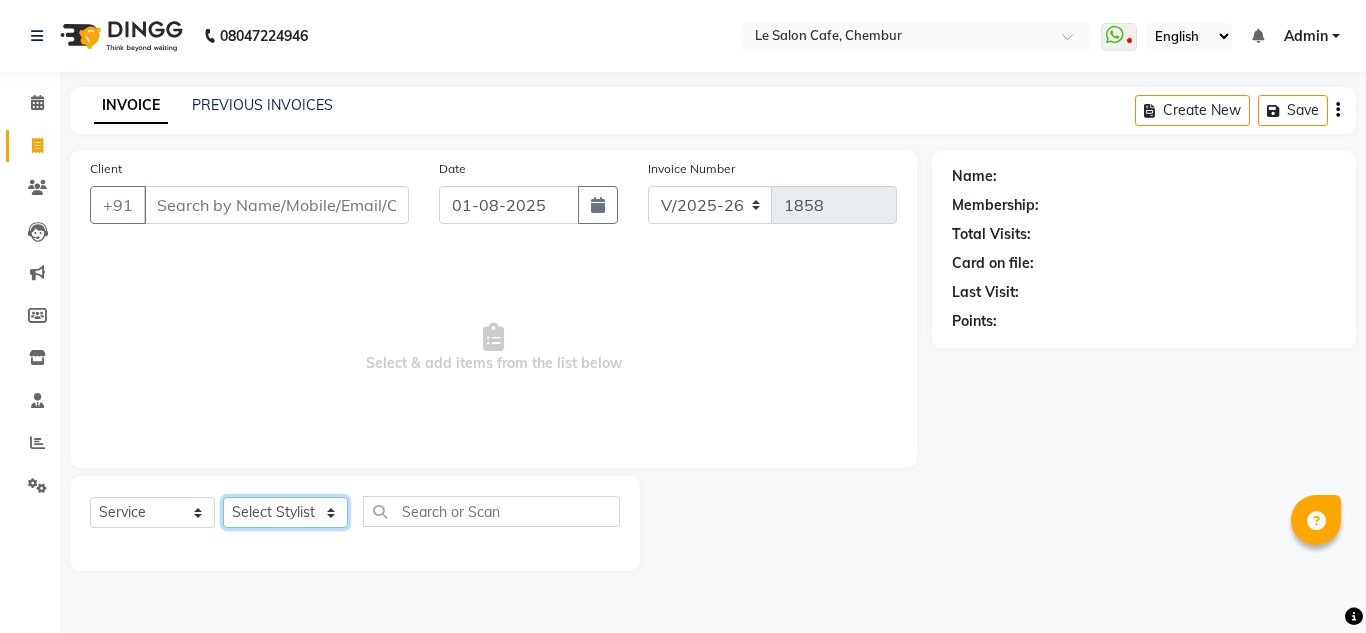 click on "Select Stylist Amandeep Kaur Kalsi Aniket Kadam  Faim Alvi  Front Desk  Muskan Khan  Pooja Kolge Reena Shaukat Ali  Salman Ansari  Shailendra Chauhan  Shekhar Sangle Soniyaa Varma Suchita Mistry" 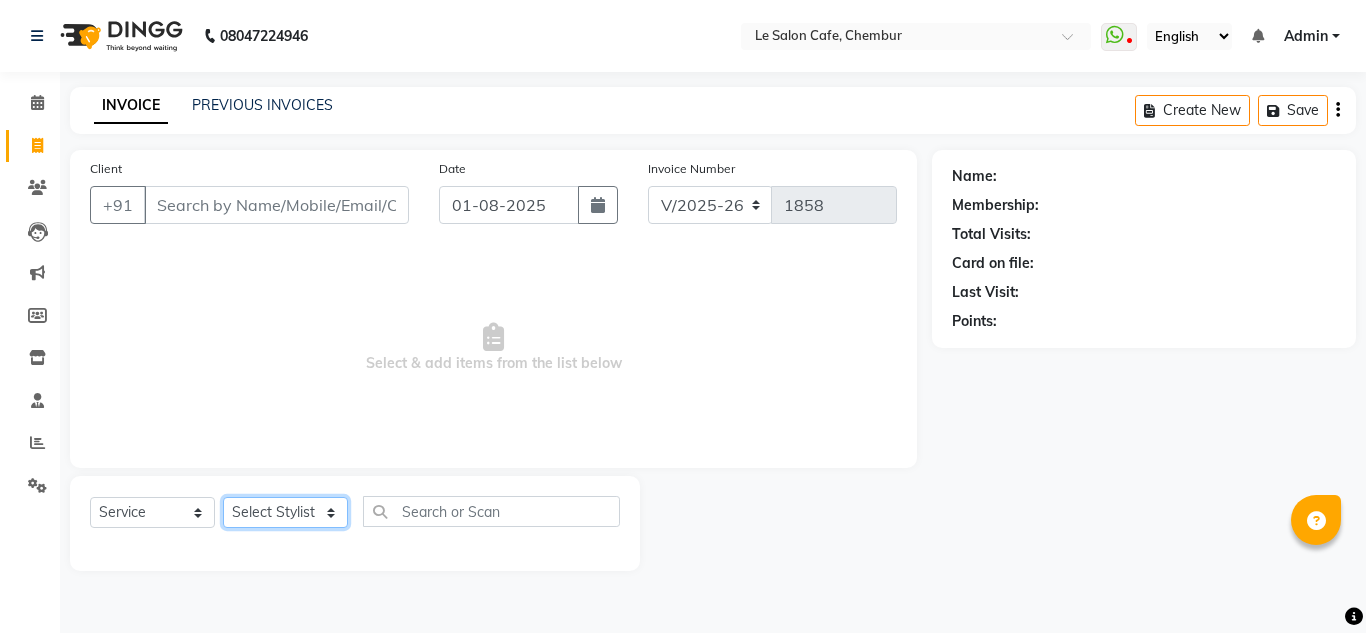 select on "86050" 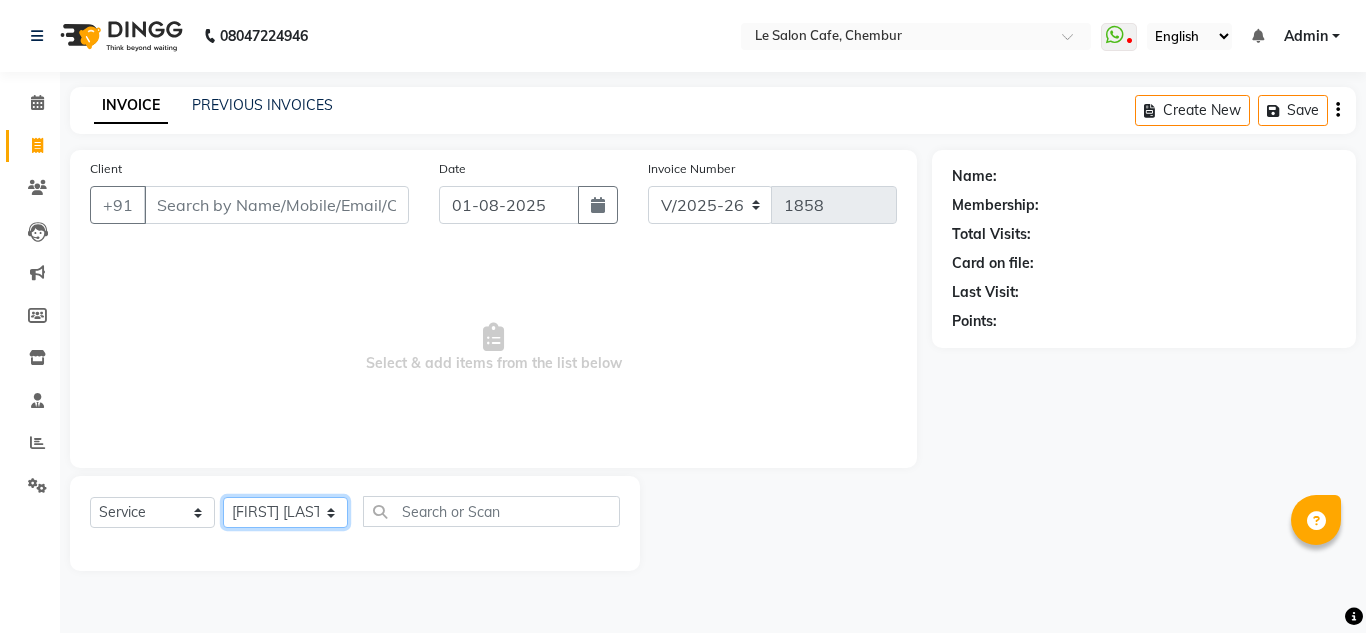 click on "Select Stylist Amandeep Kaur Kalsi Aniket Kadam  Faim Alvi  Front Desk  Muskan Khan  Pooja Kolge Reena Shaukat Ali  Salman Ansari  Shailendra Chauhan  Shekhar Sangle Soniyaa Varma Suchita Mistry" 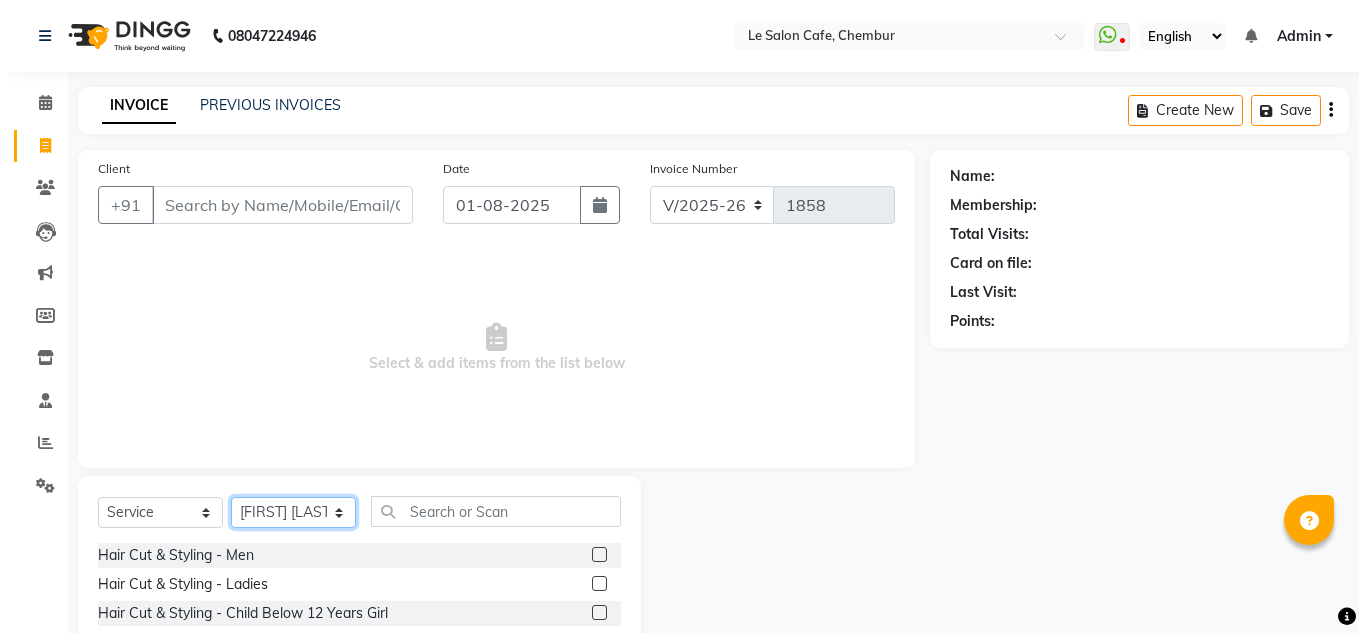 scroll, scrollTop: 100, scrollLeft: 0, axis: vertical 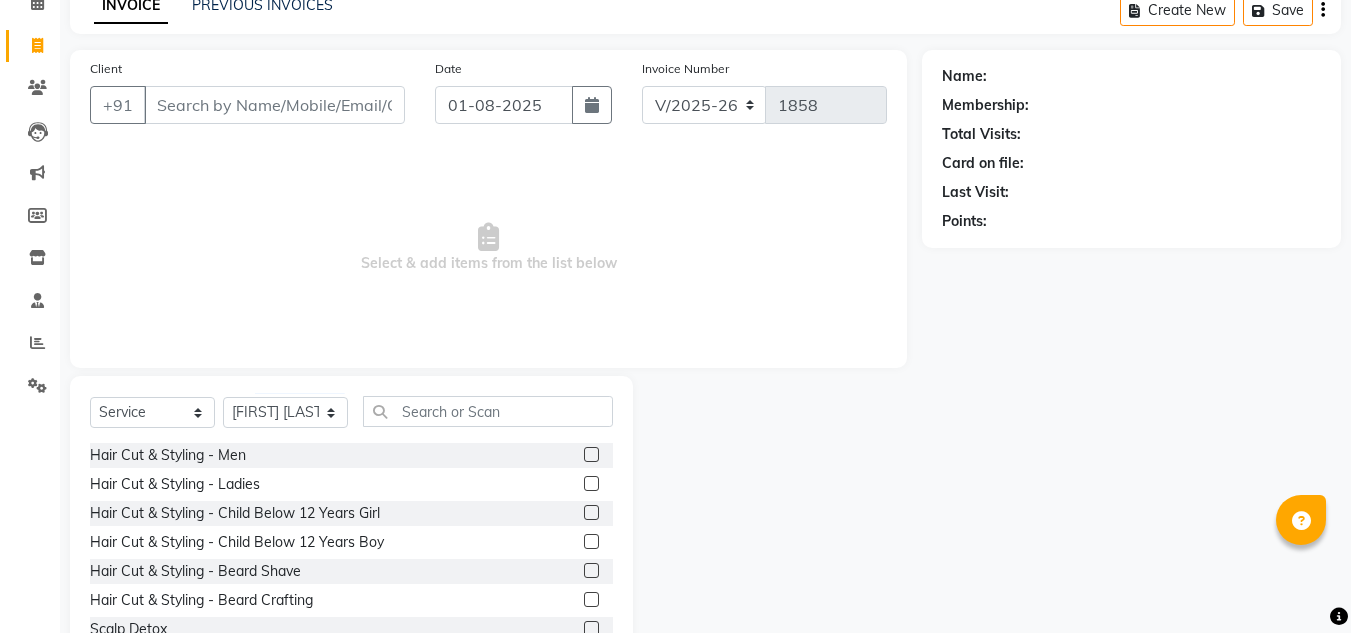 click 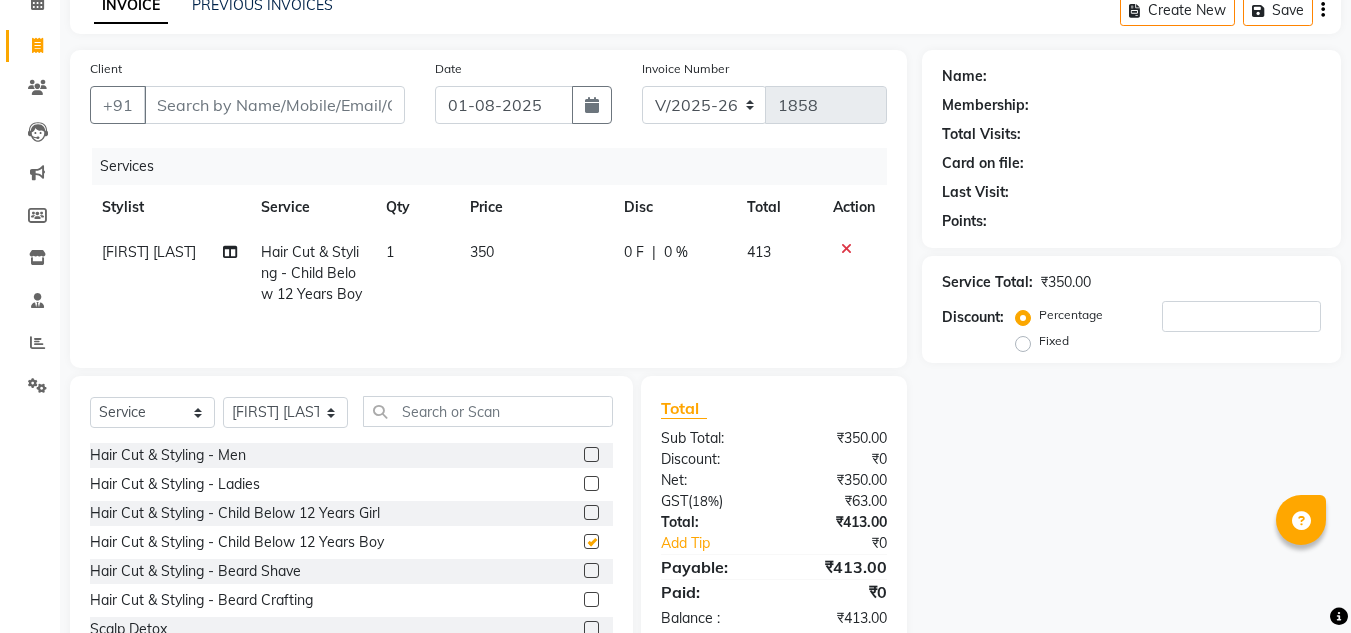 checkbox on "false" 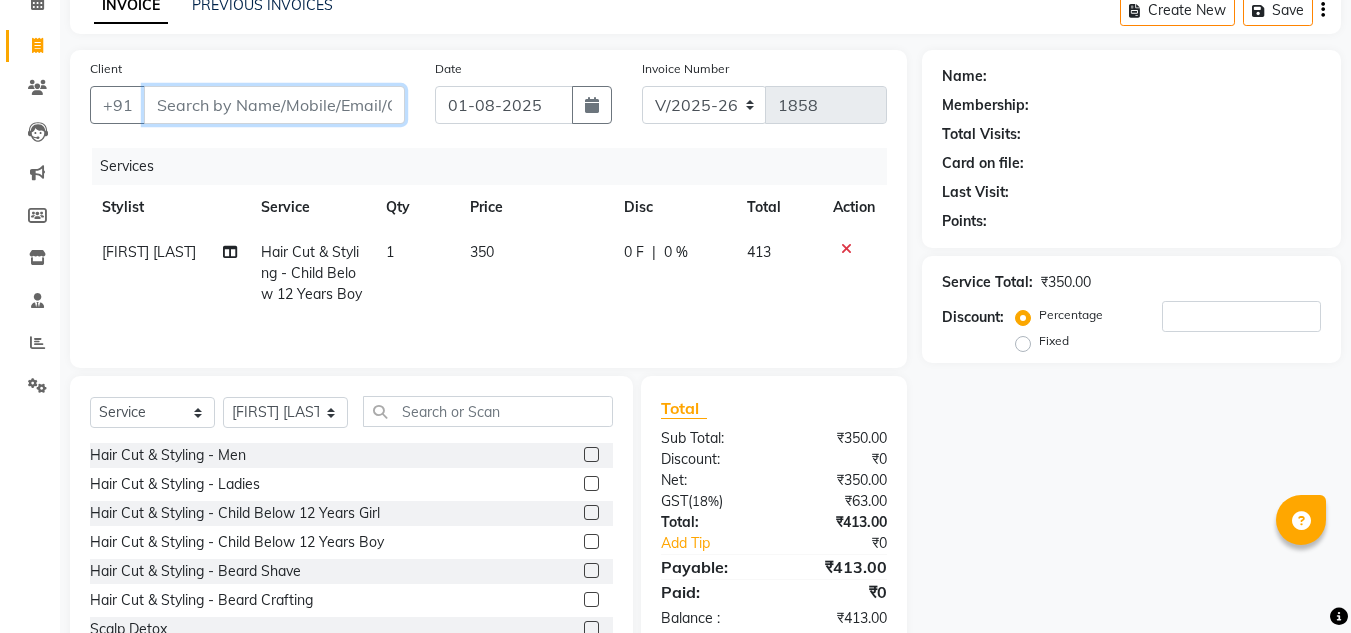 click on "Client" at bounding box center (274, 105) 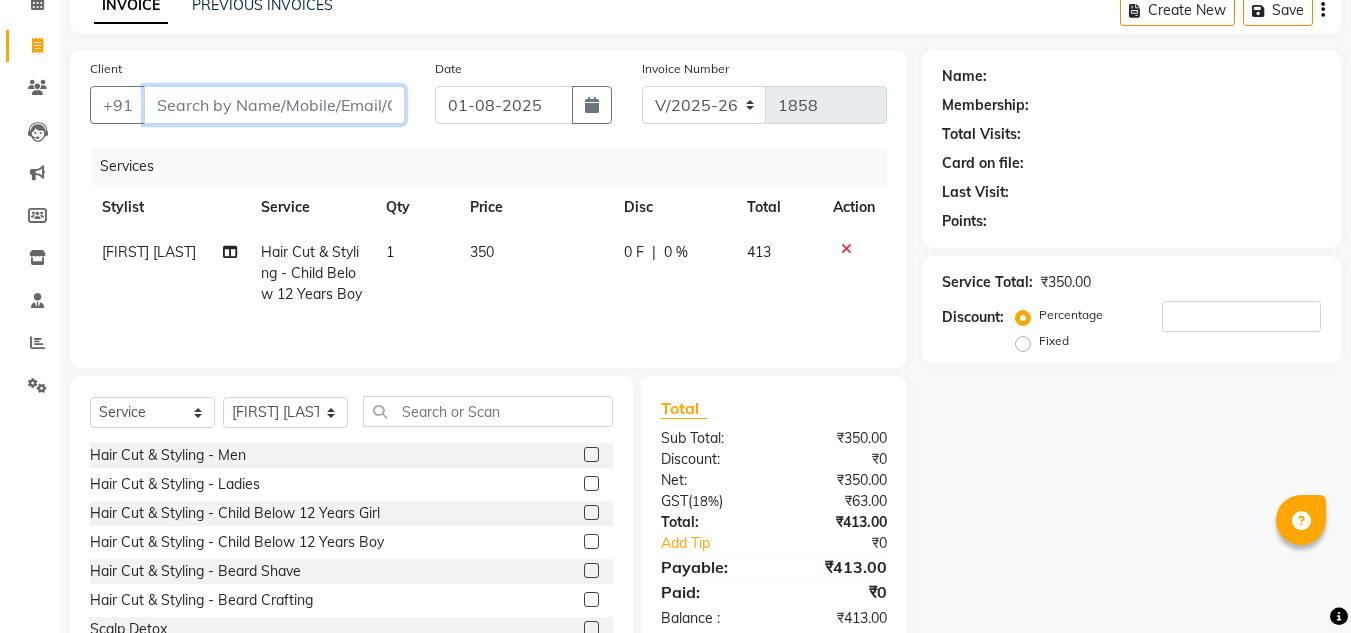 type on "9" 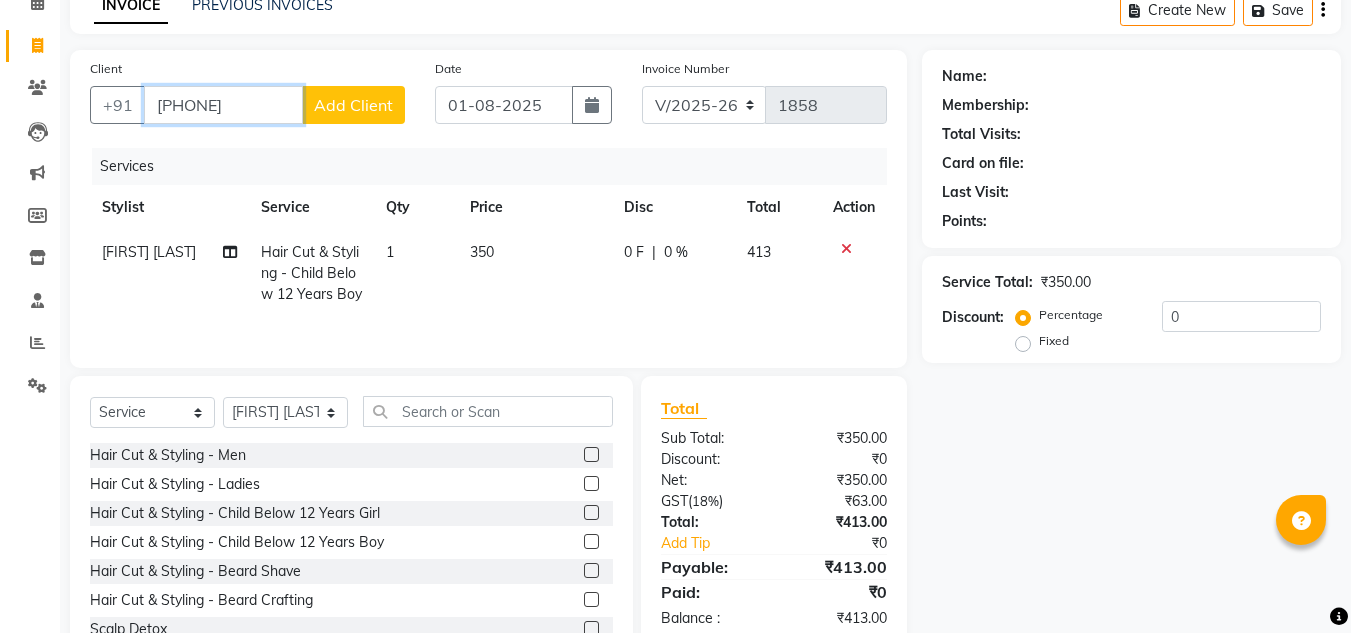 type on "[PHONE]" 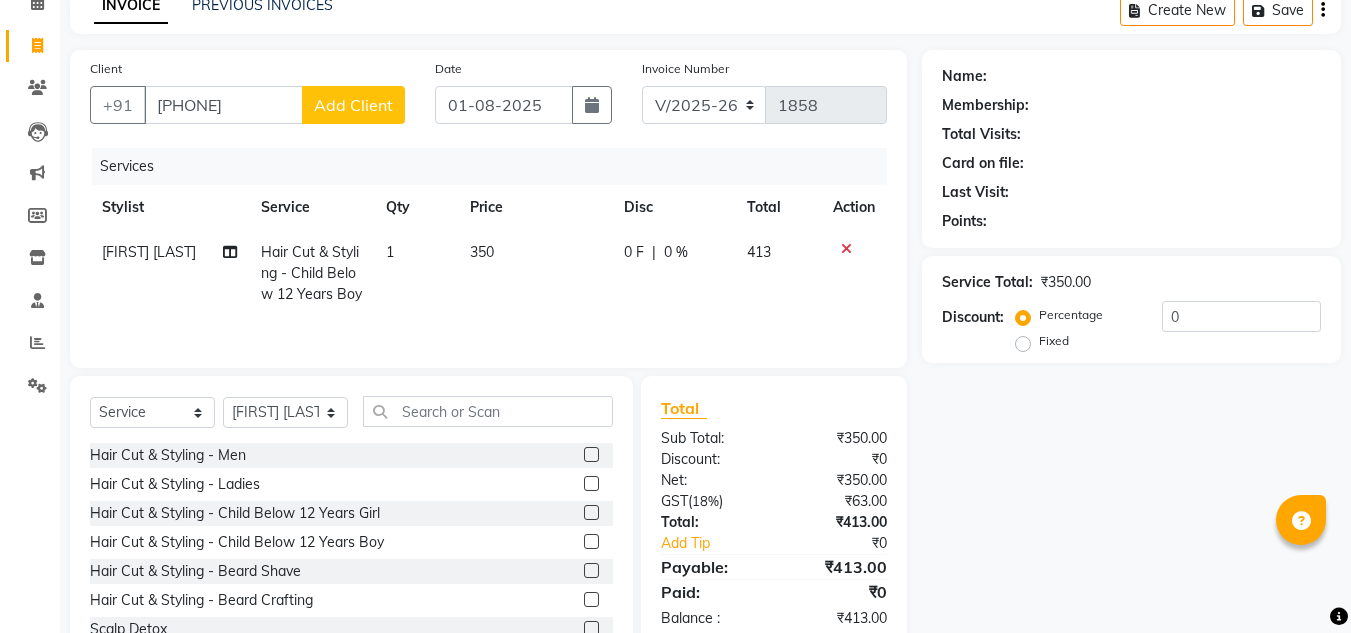 click on "Add Client" 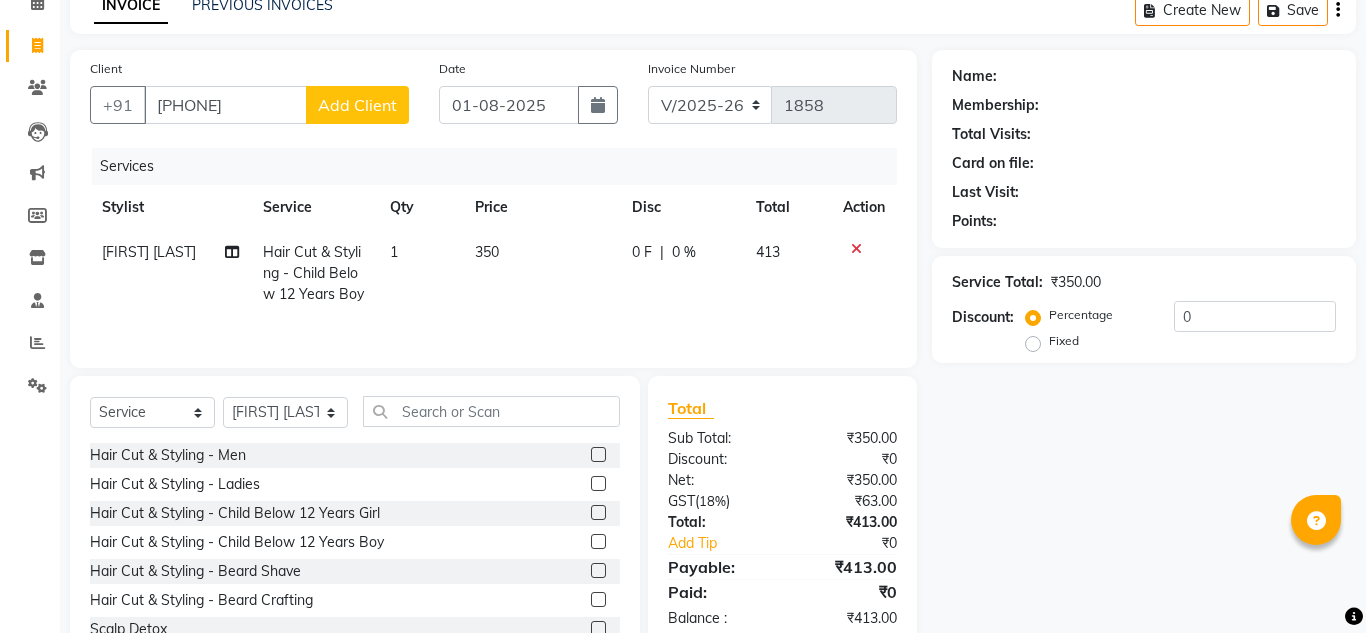 select on "22" 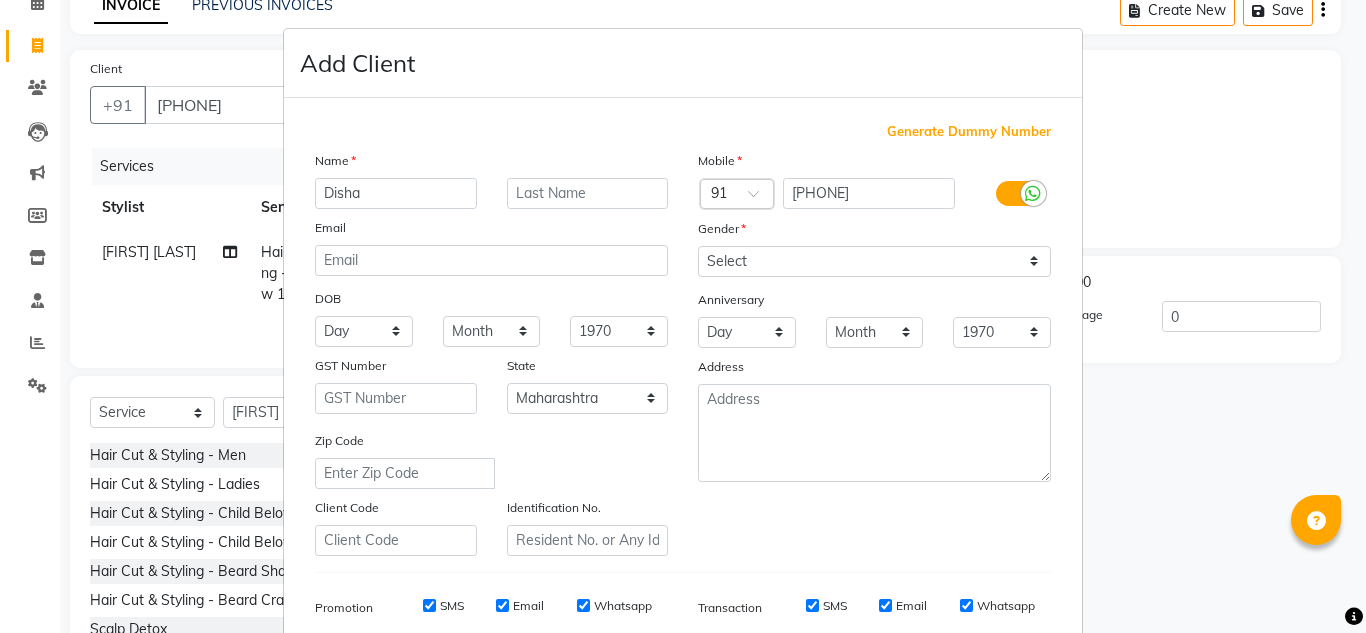 type on "Disha" 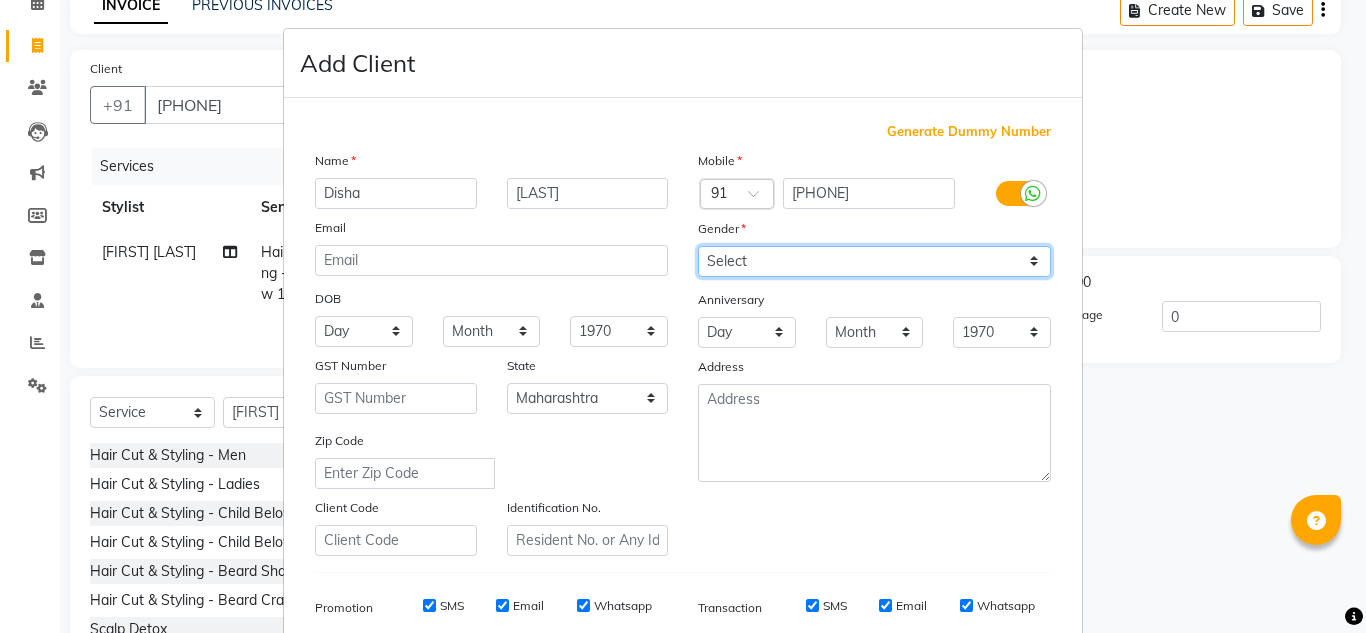 drag, startPoint x: 764, startPoint y: 260, endPoint x: 759, endPoint y: 273, distance: 13.928389 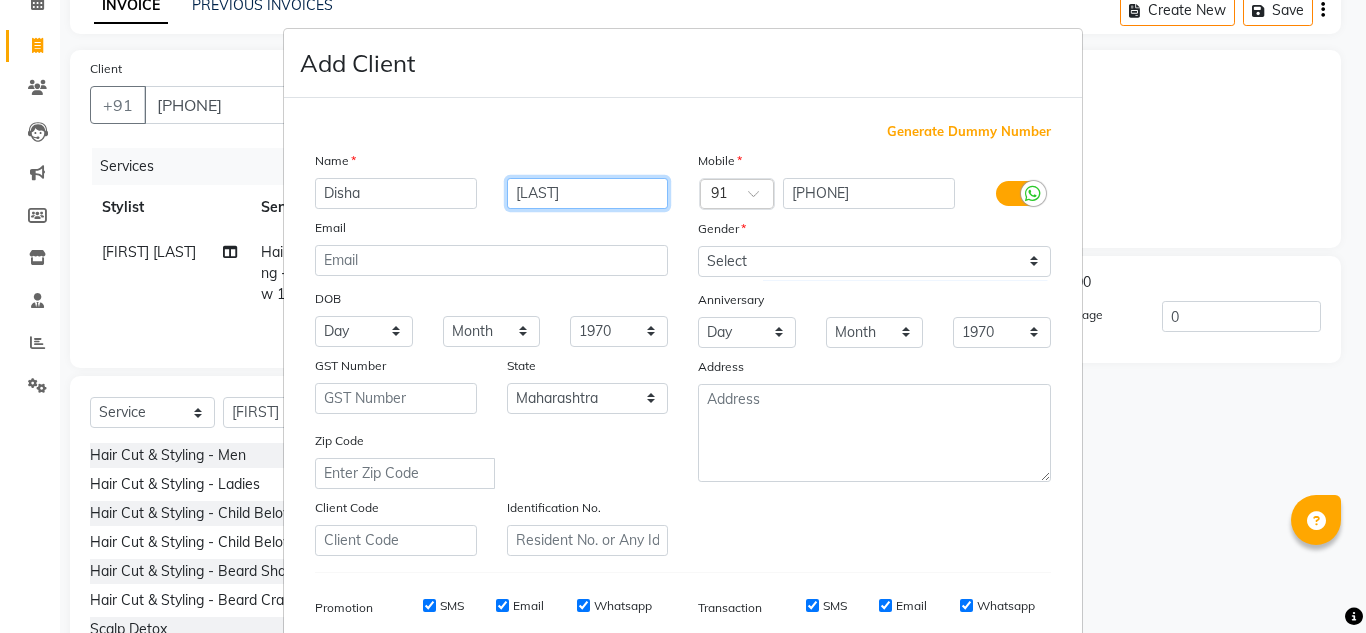 click on "[LAST]" at bounding box center [588, 193] 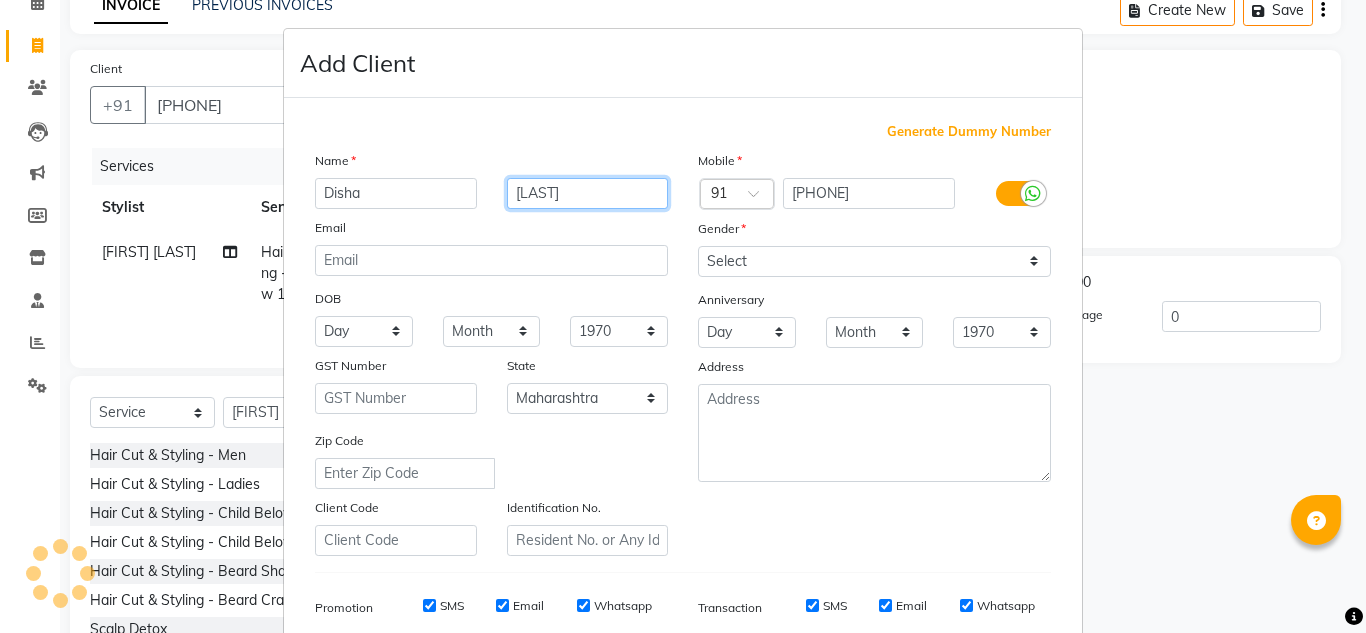 type on "[LAST]" 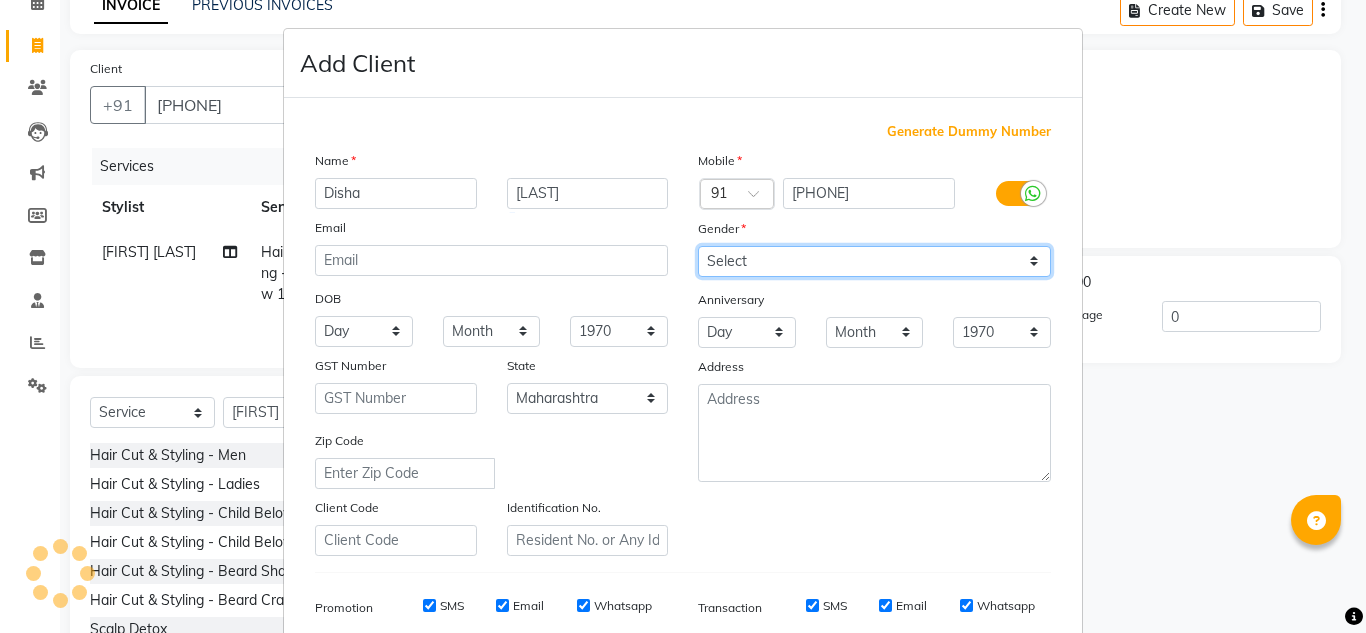 click on "Select Male Female Other Prefer Not To Say" at bounding box center (874, 261) 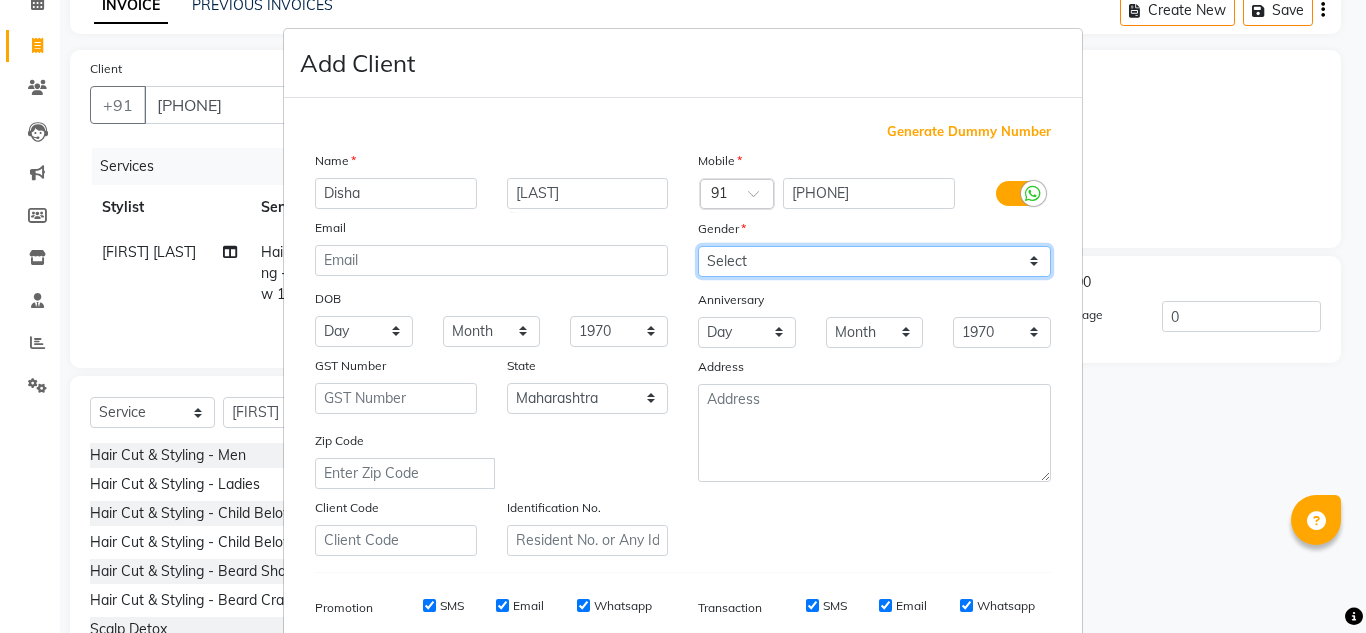 select on "female" 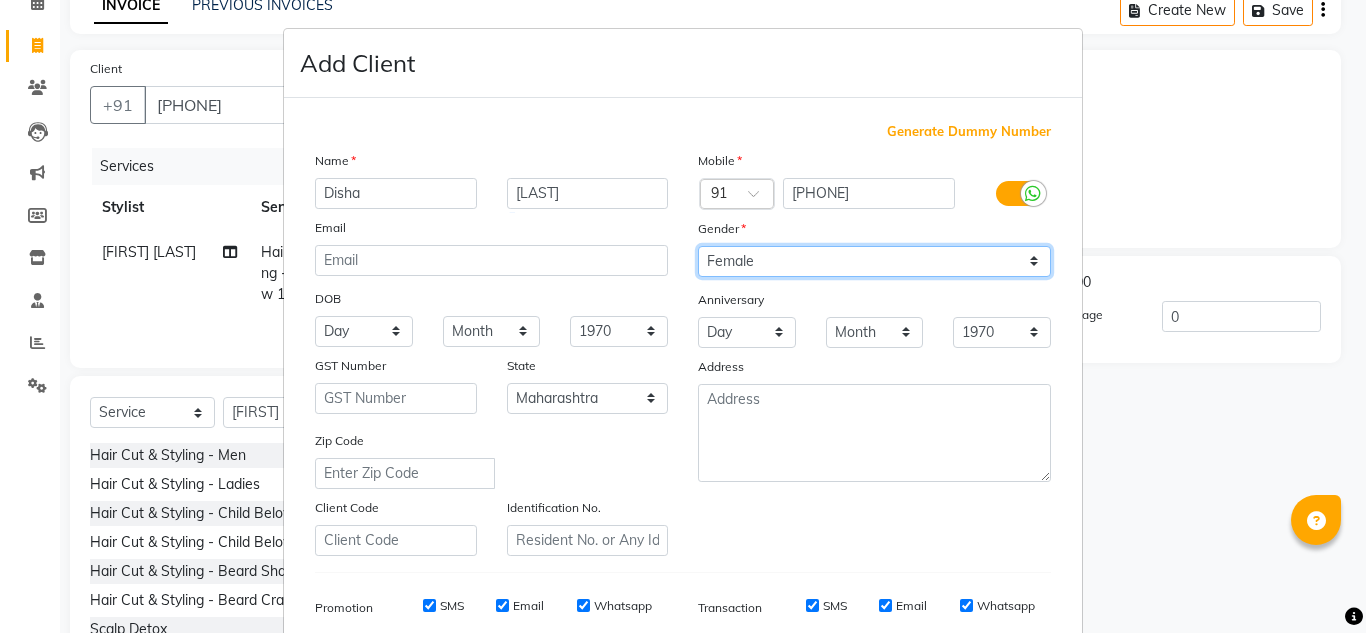 click on "Select Male Female Other Prefer Not To Say" at bounding box center (874, 261) 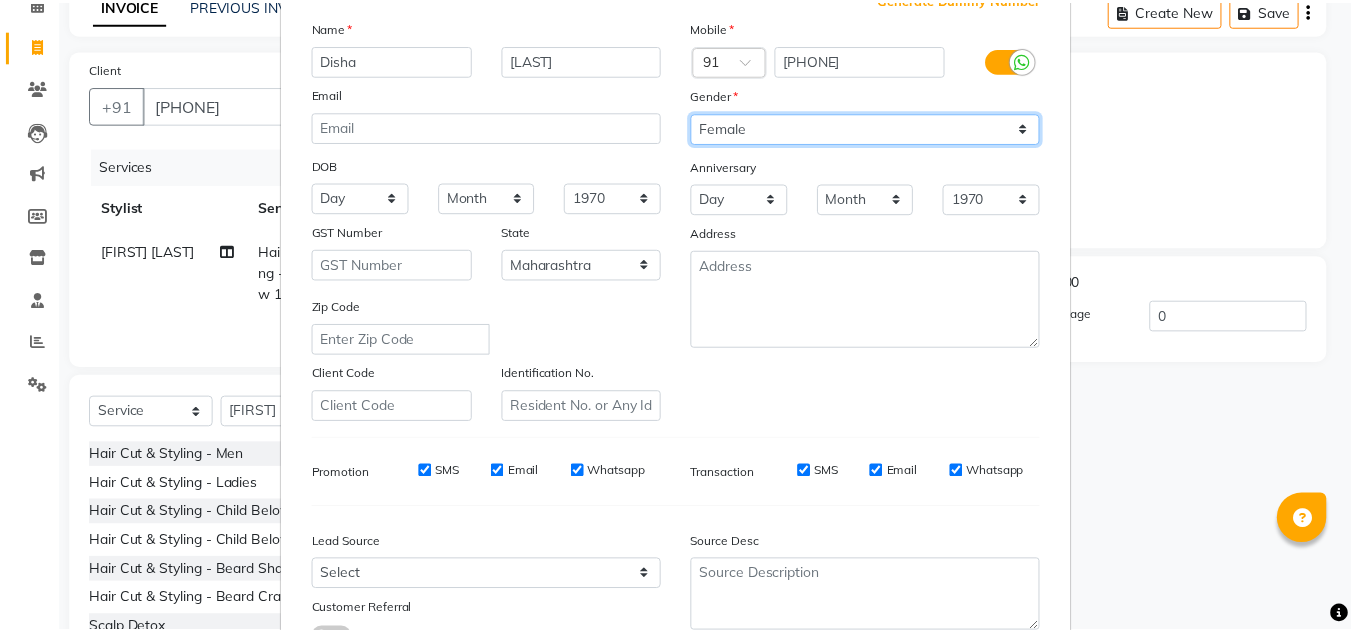 scroll, scrollTop: 290, scrollLeft: 0, axis: vertical 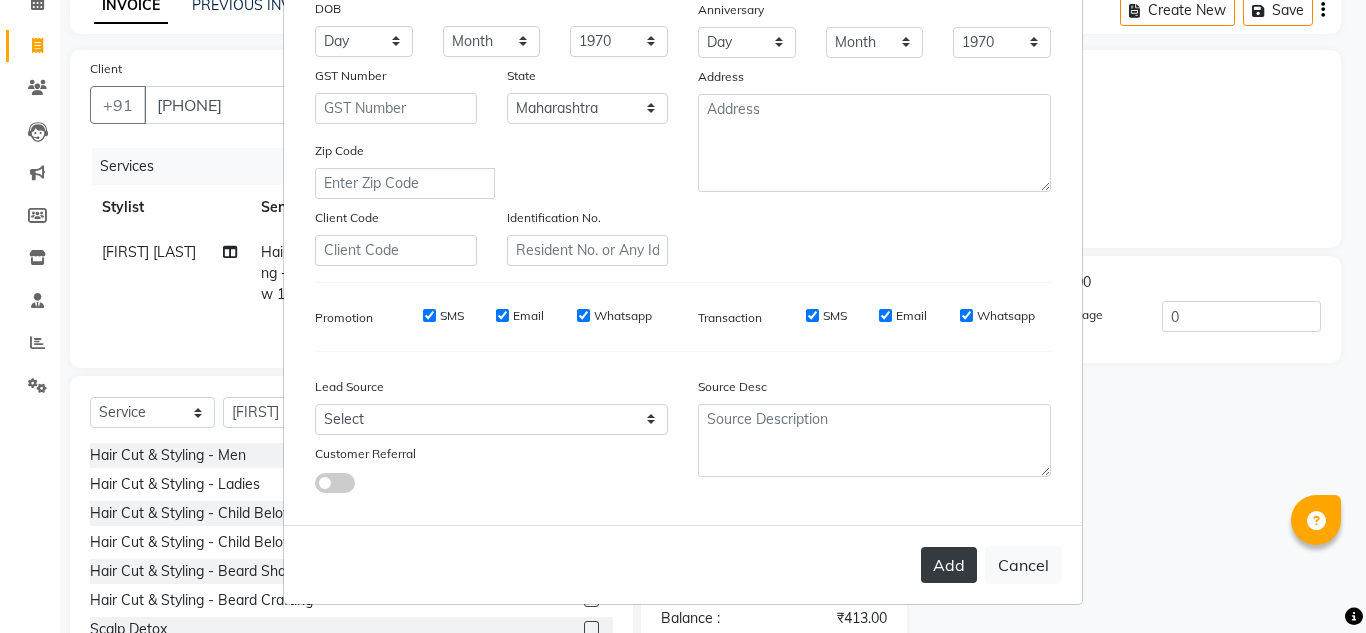 click on "Add" at bounding box center (949, 565) 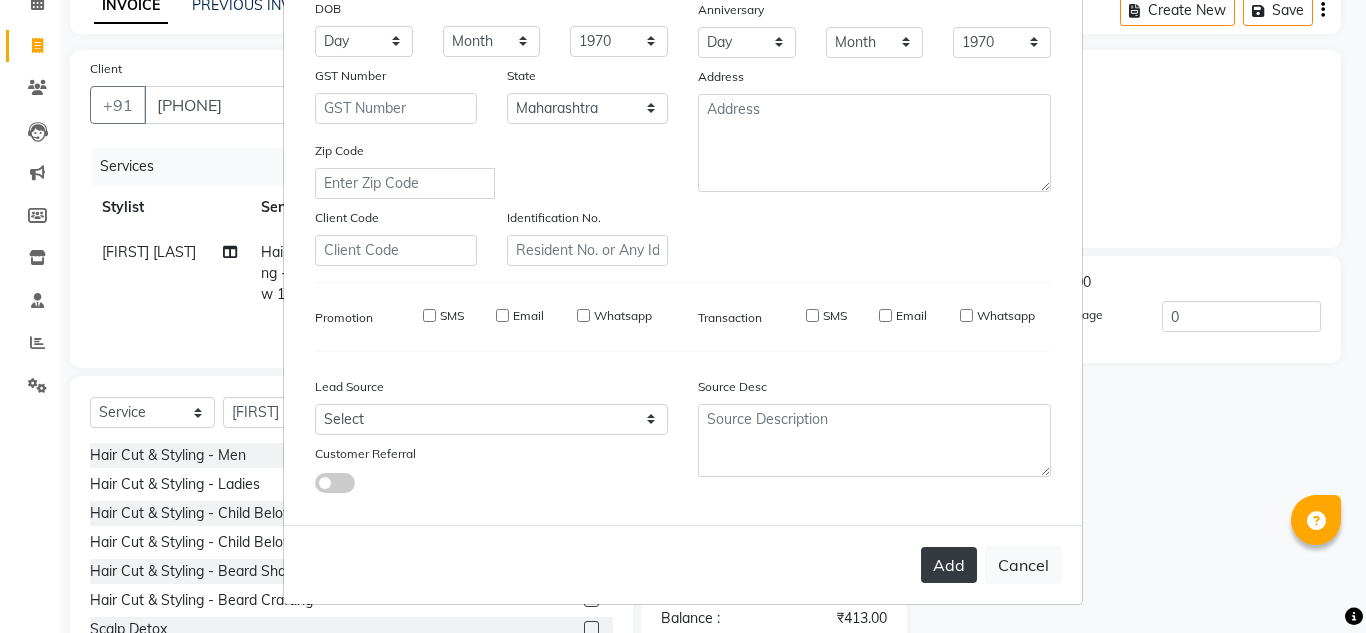 type 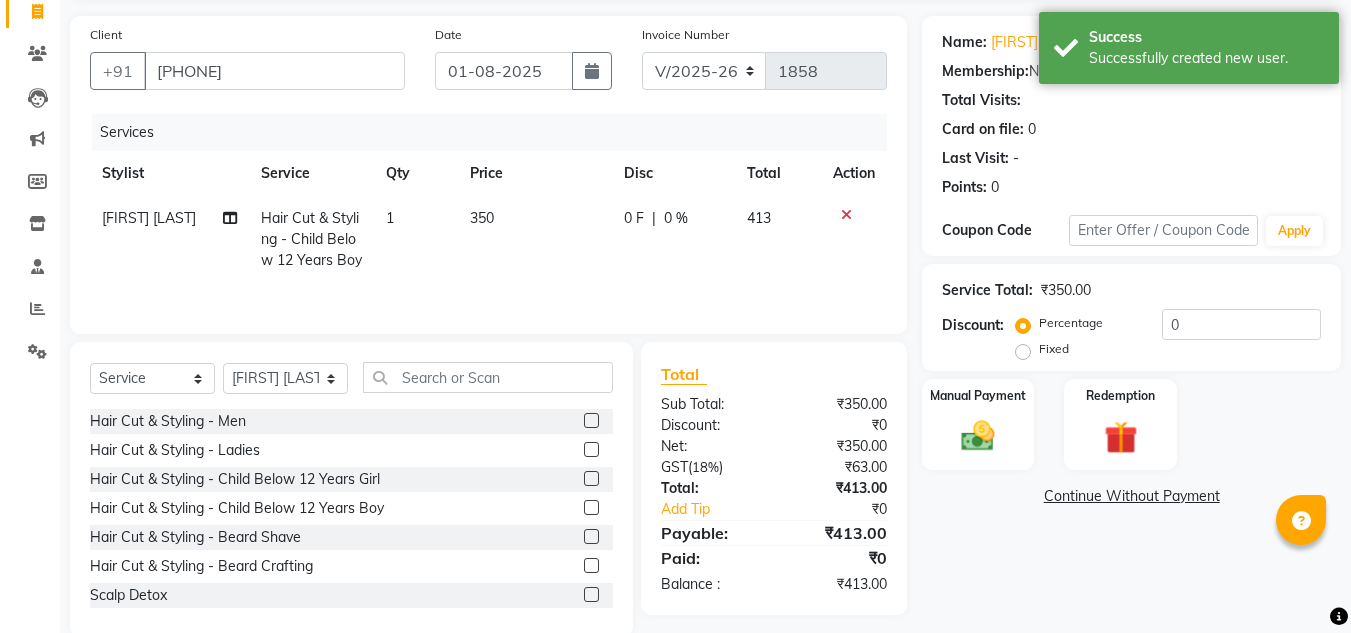 scroll, scrollTop: 168, scrollLeft: 0, axis: vertical 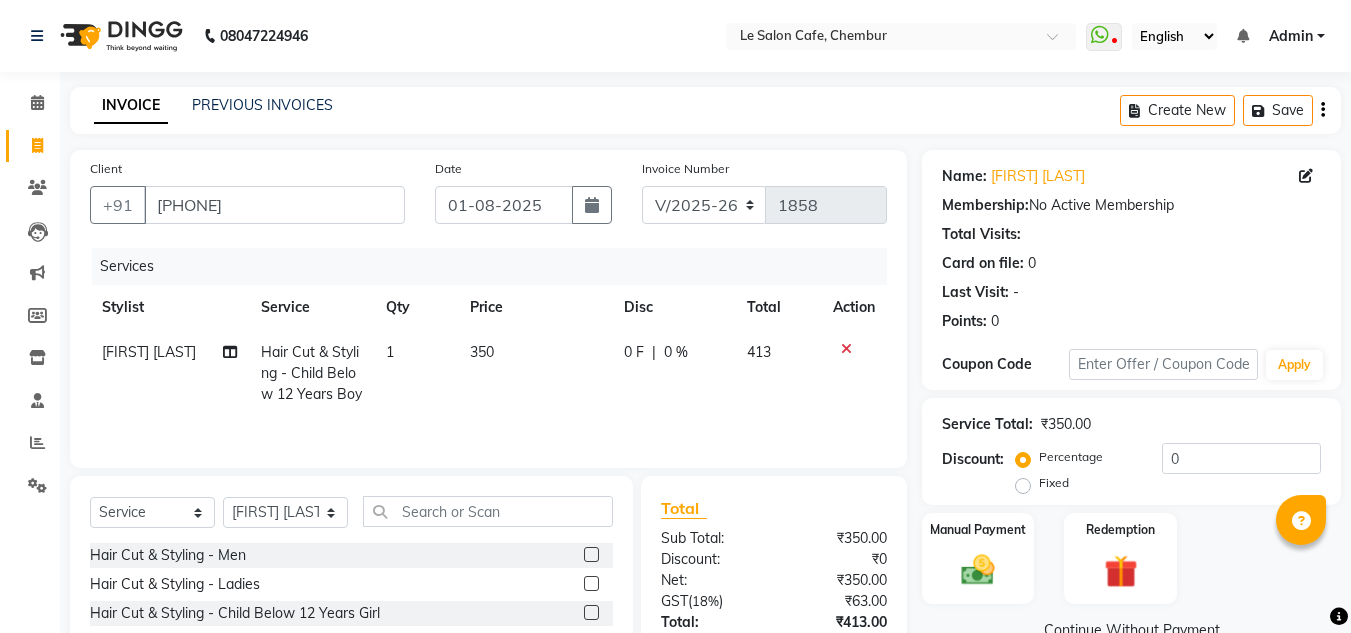 select on "594" 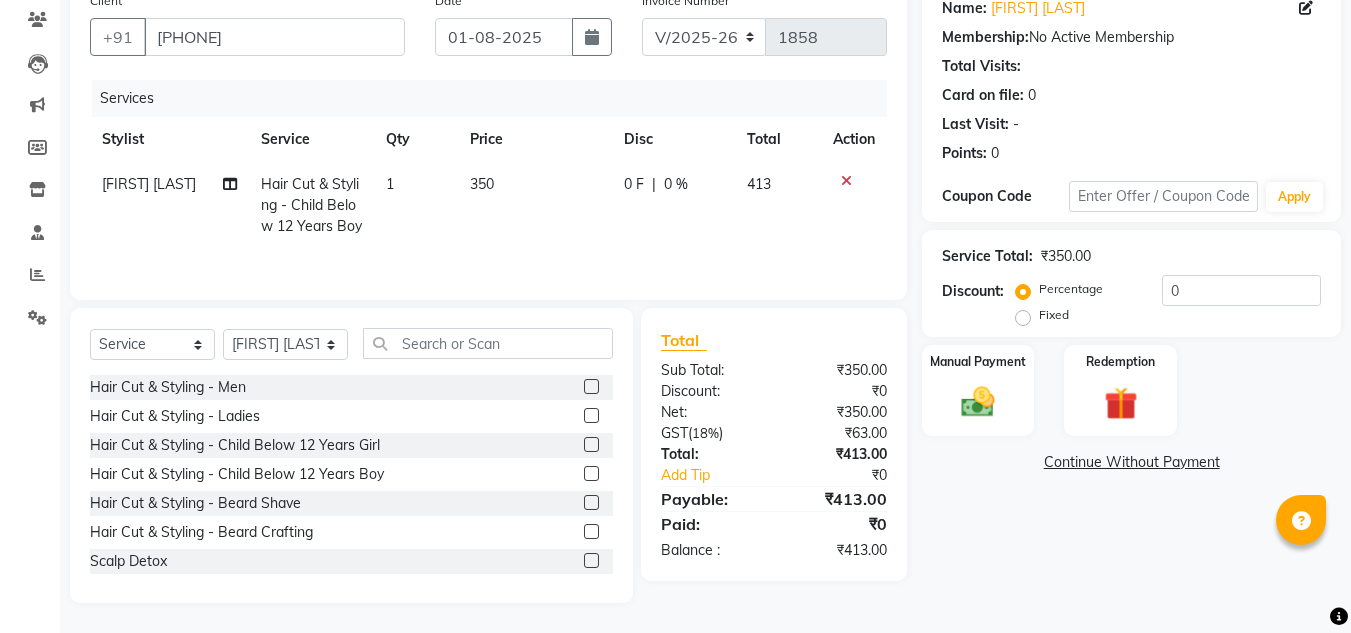 scroll, scrollTop: 0, scrollLeft: 0, axis: both 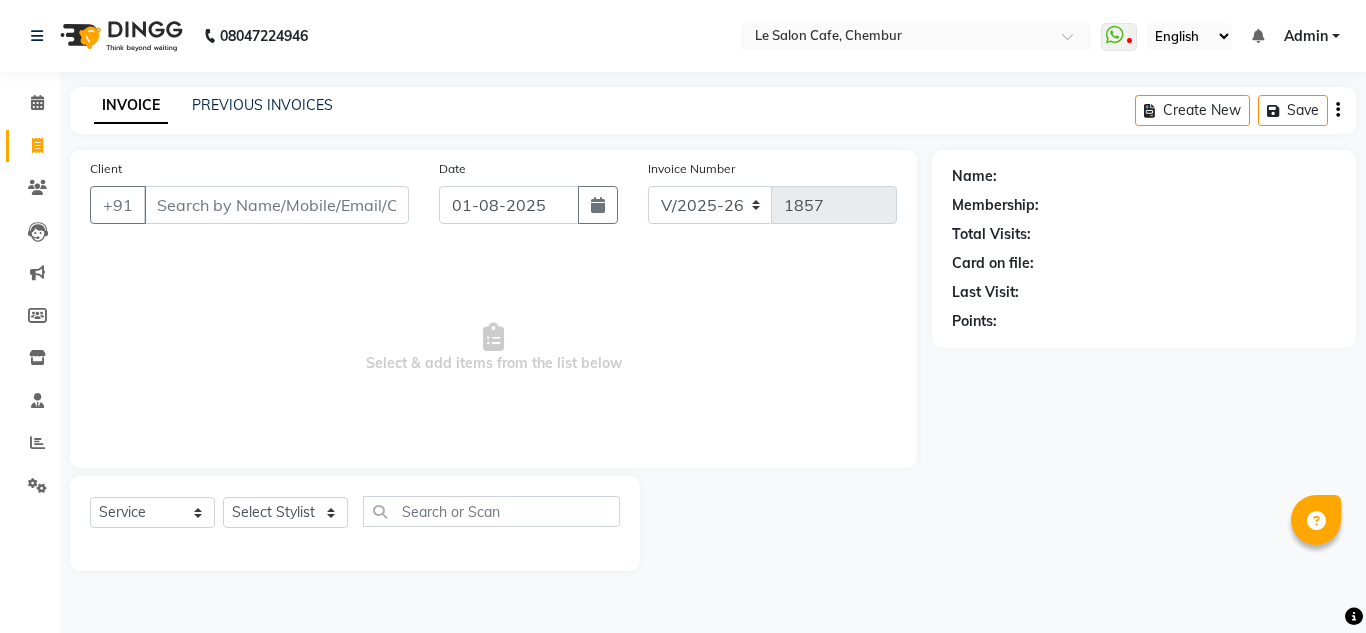select on "594" 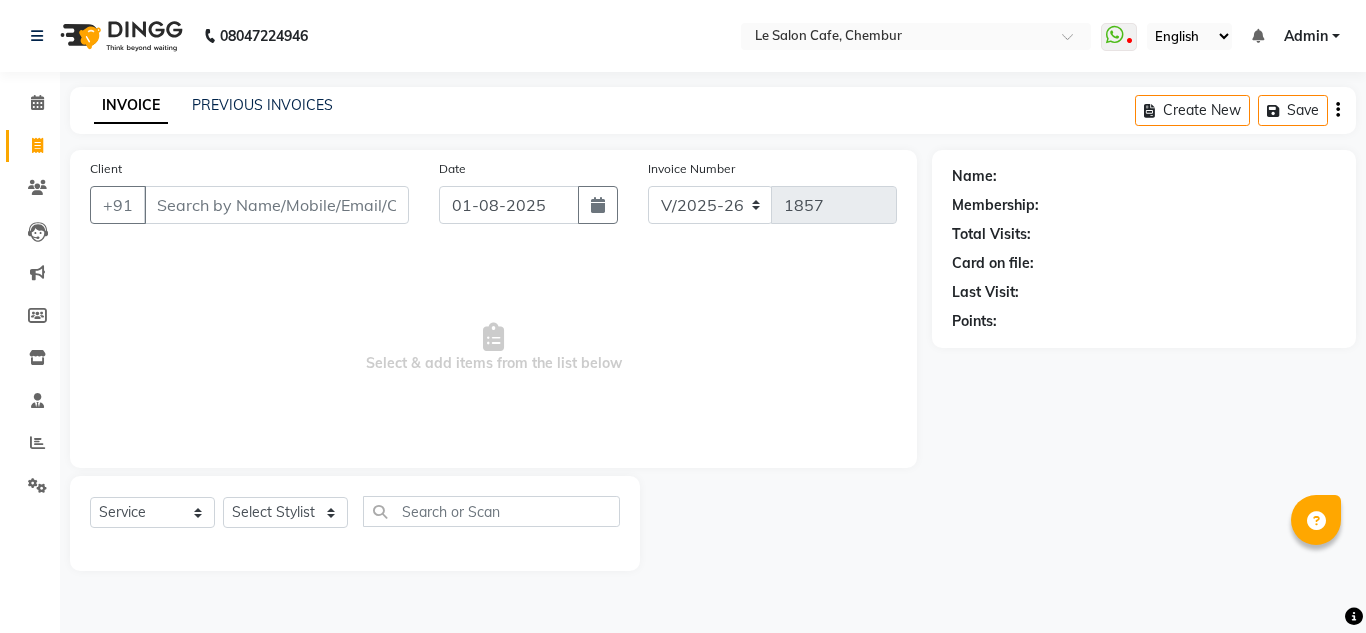 select on "594" 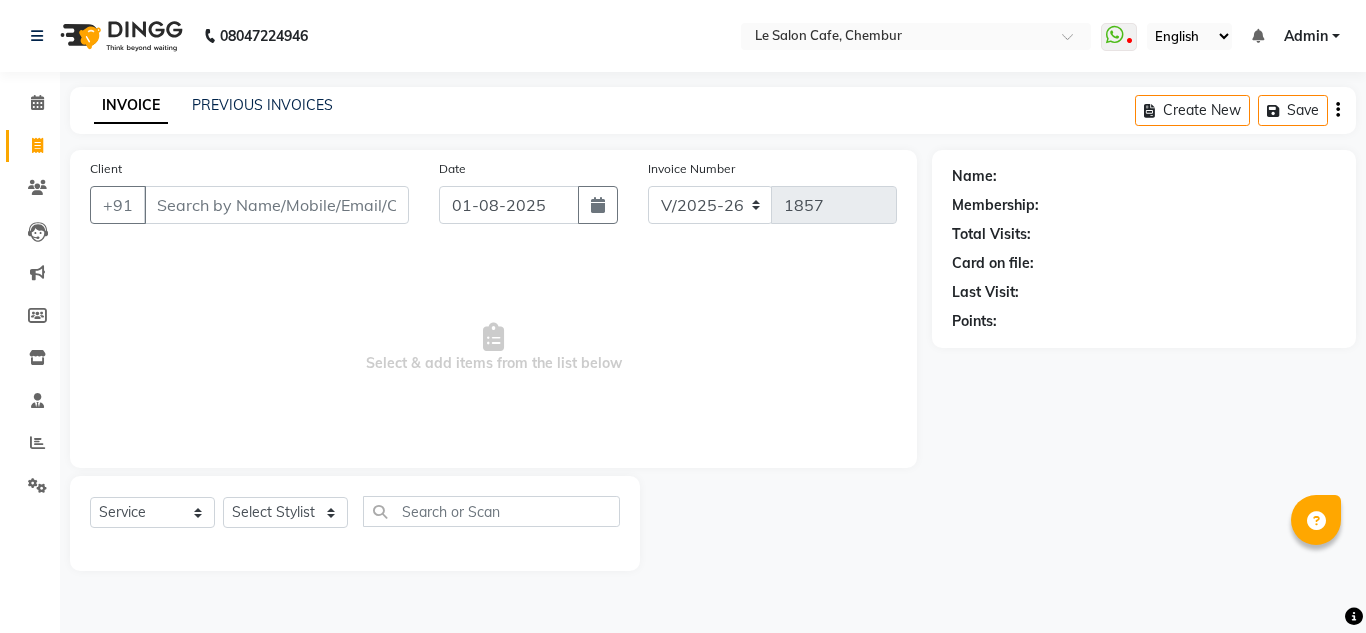 scroll, scrollTop: 0, scrollLeft: 0, axis: both 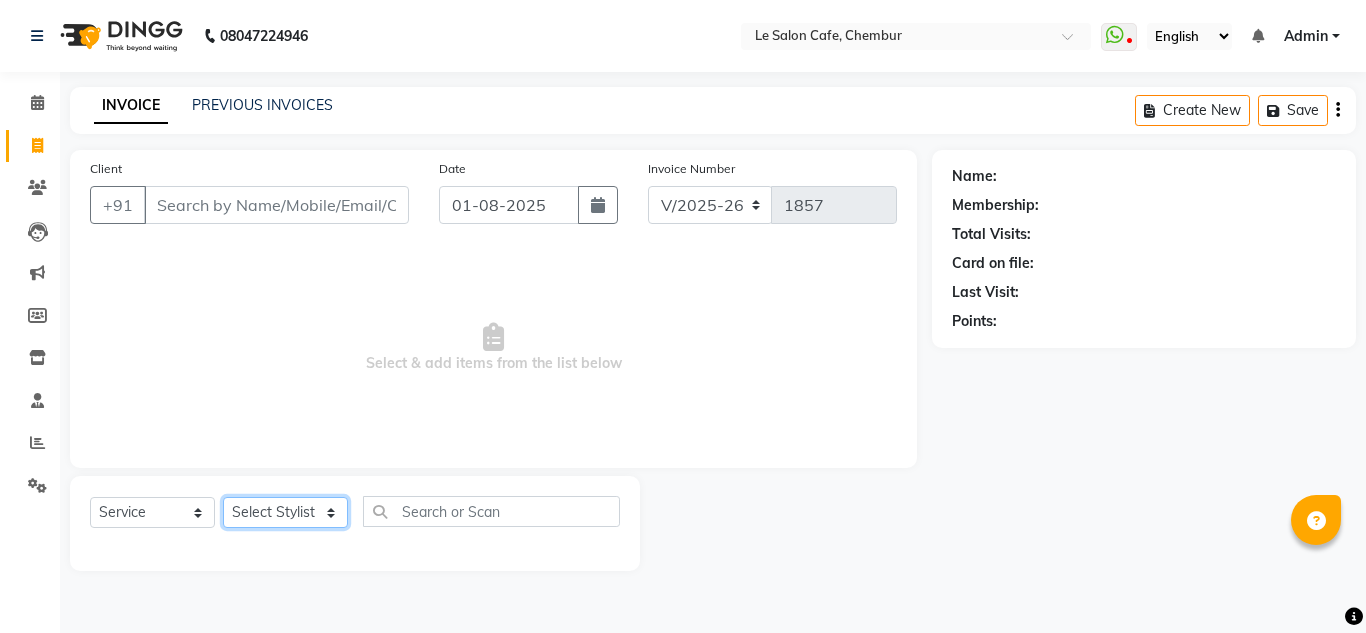 click on "Select Stylist Amandeep Kaur Kalsi Aniket Kadam  Faim Alvi  Front Desk  Muskan Khan  Pooja Kolge Reena Shaukat Ali  Salman Ansari  Shailendra Chauhan  Shekhar Sangle Soniyaa Varma Suchita Mistry" 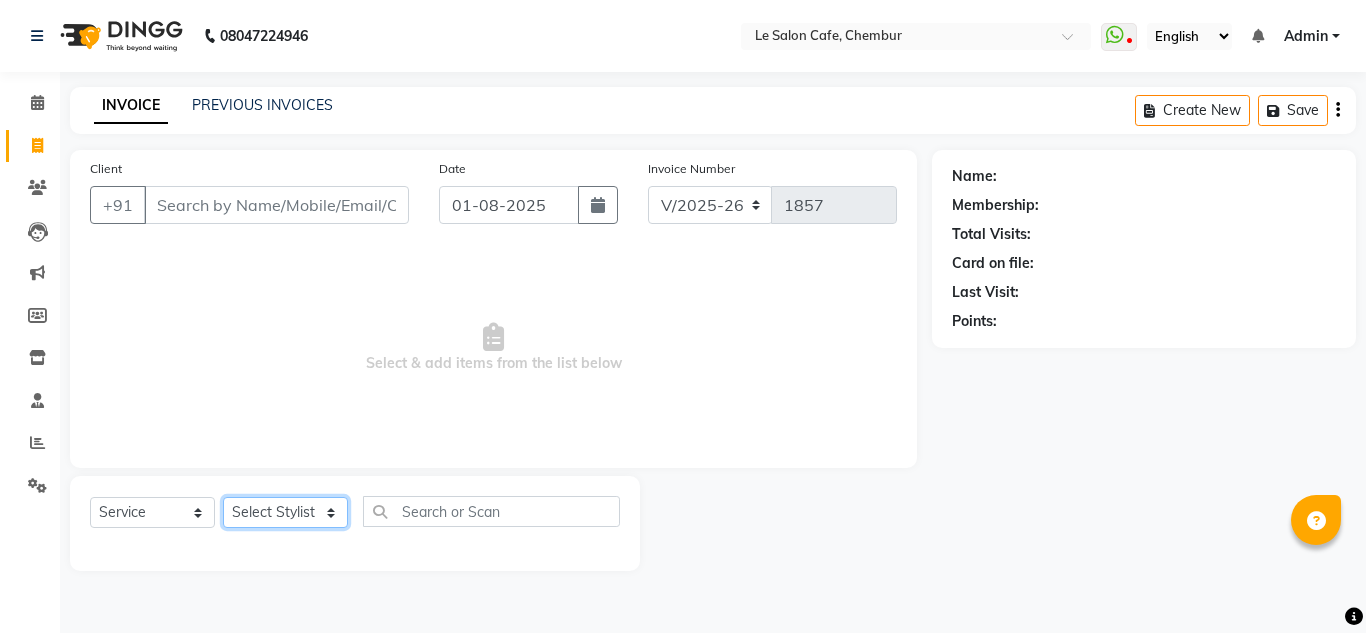 select on "86051" 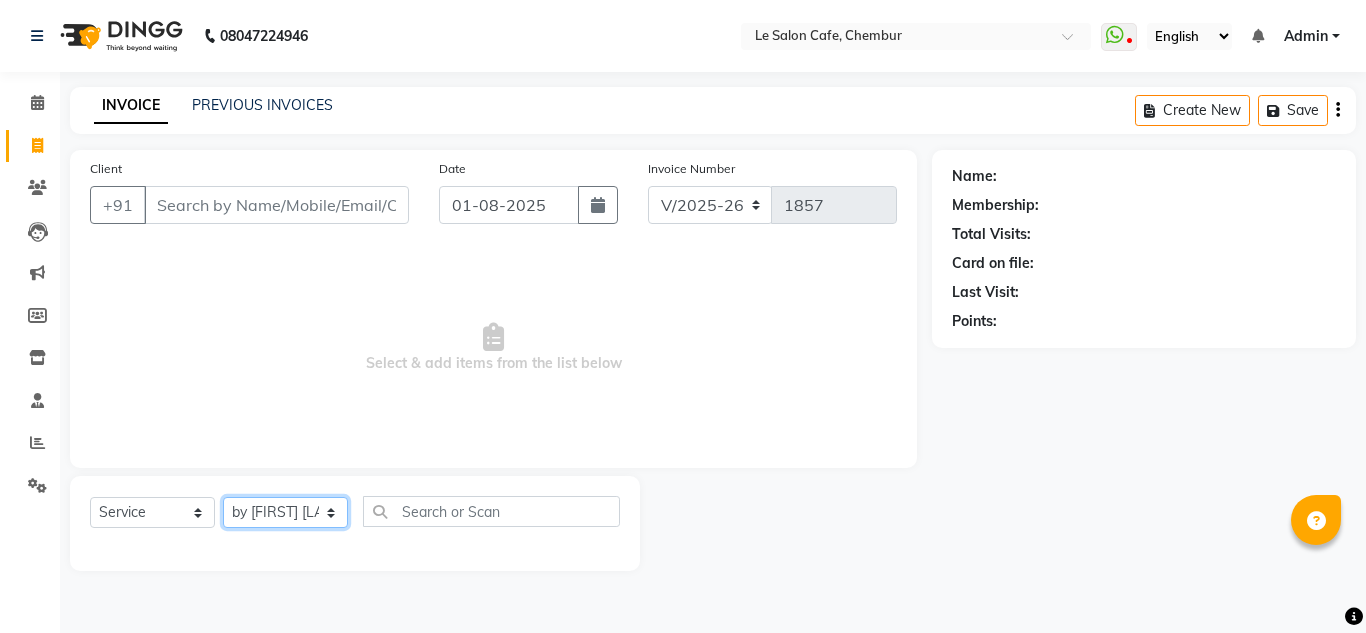 click on "Select Stylist Amandeep Kaur Kalsi Aniket Kadam  Faim Alvi  Front Desk  Muskan Khan  Pooja Kolge Reena Shaukat Ali  Salman Ansari  Shailendra Chauhan  Shekhar Sangle Soniyaa Varma Suchita Mistry" 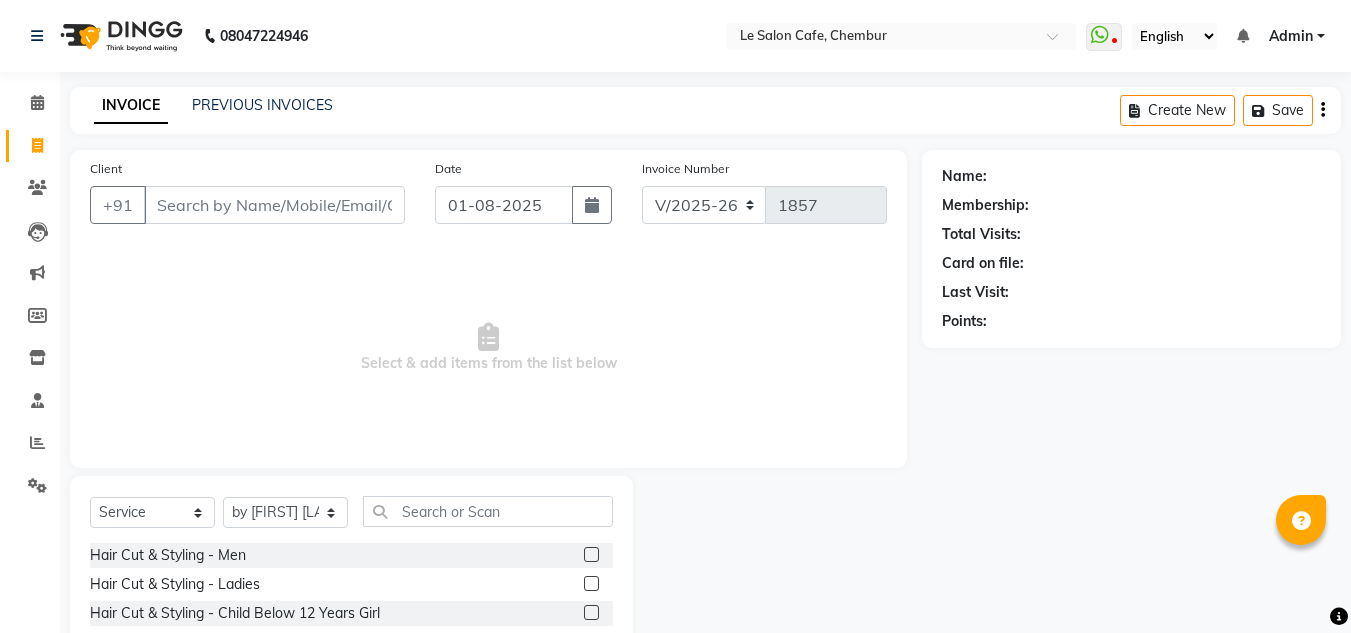 click 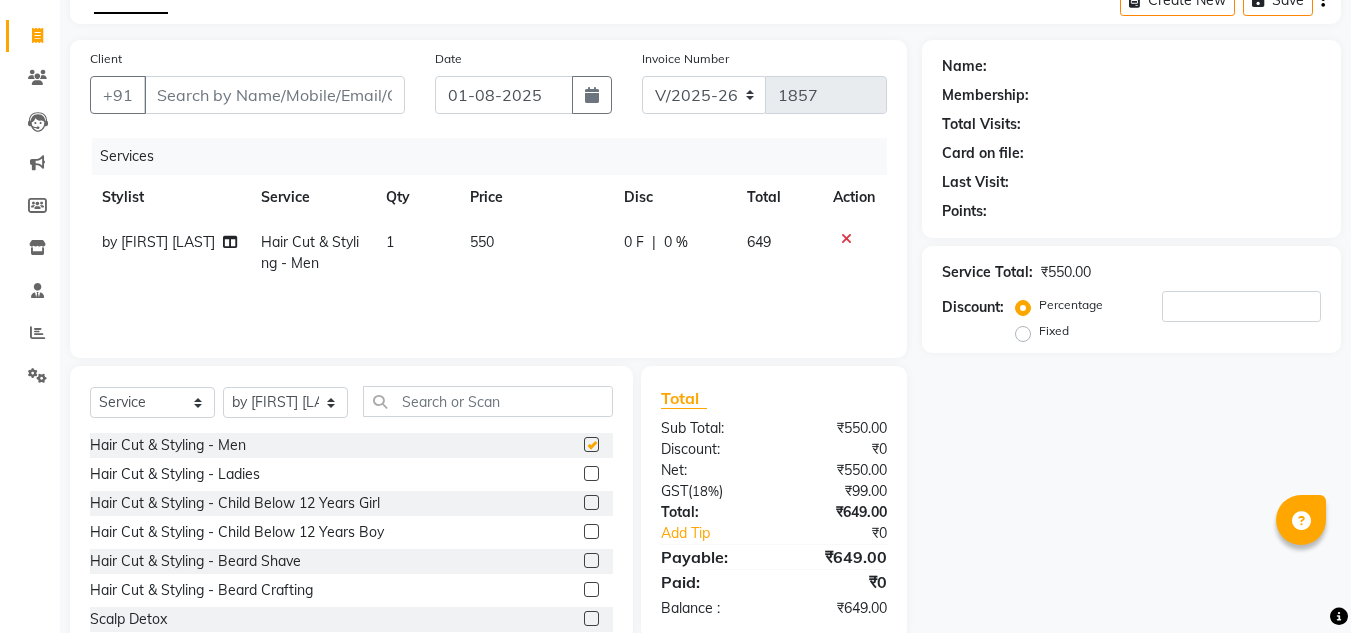 checkbox on "false" 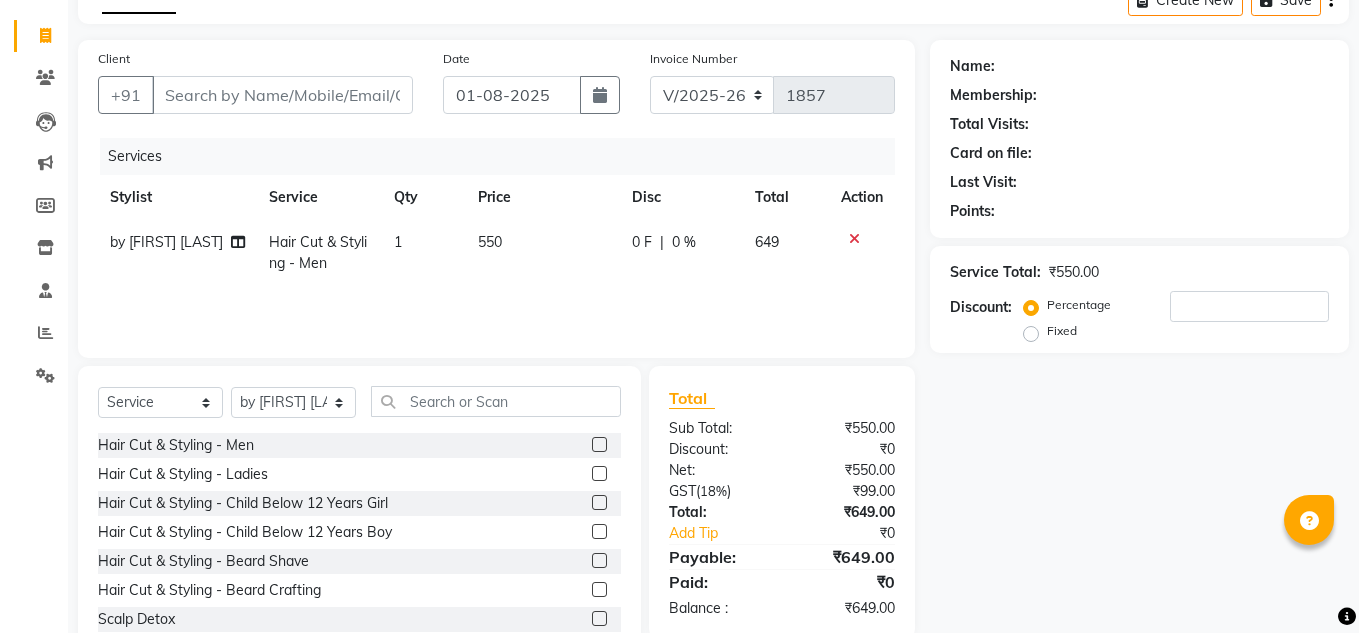 scroll, scrollTop: 168, scrollLeft: 0, axis: vertical 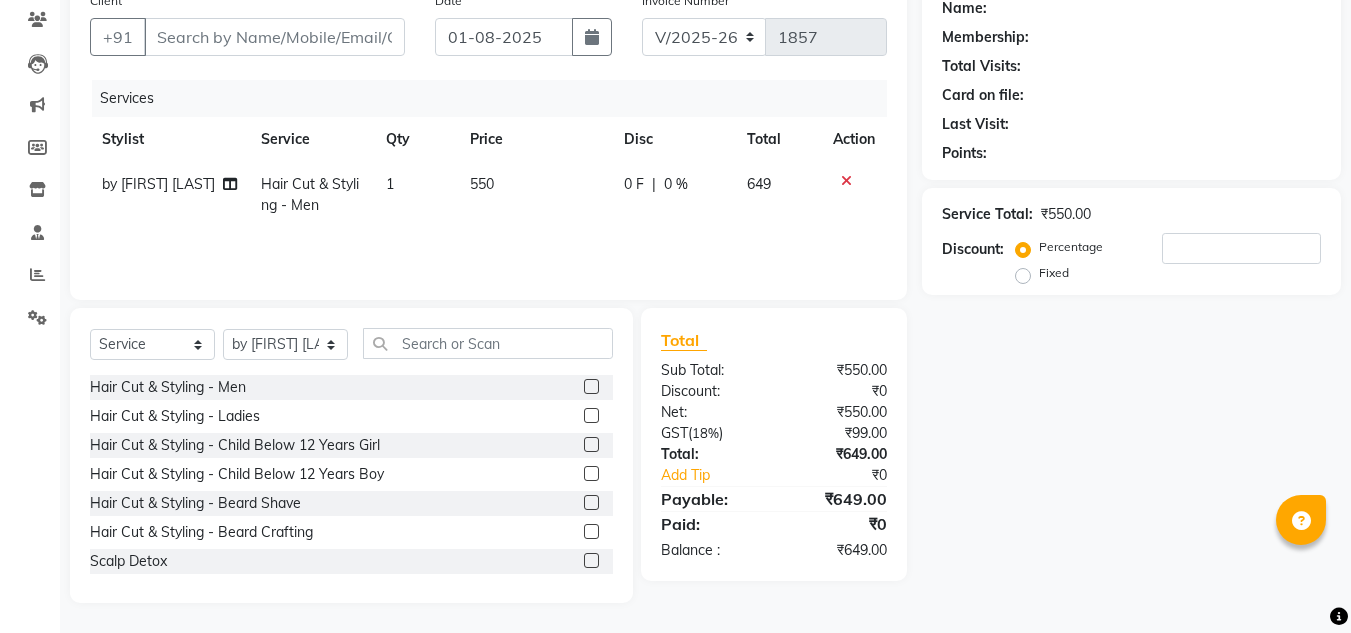 click 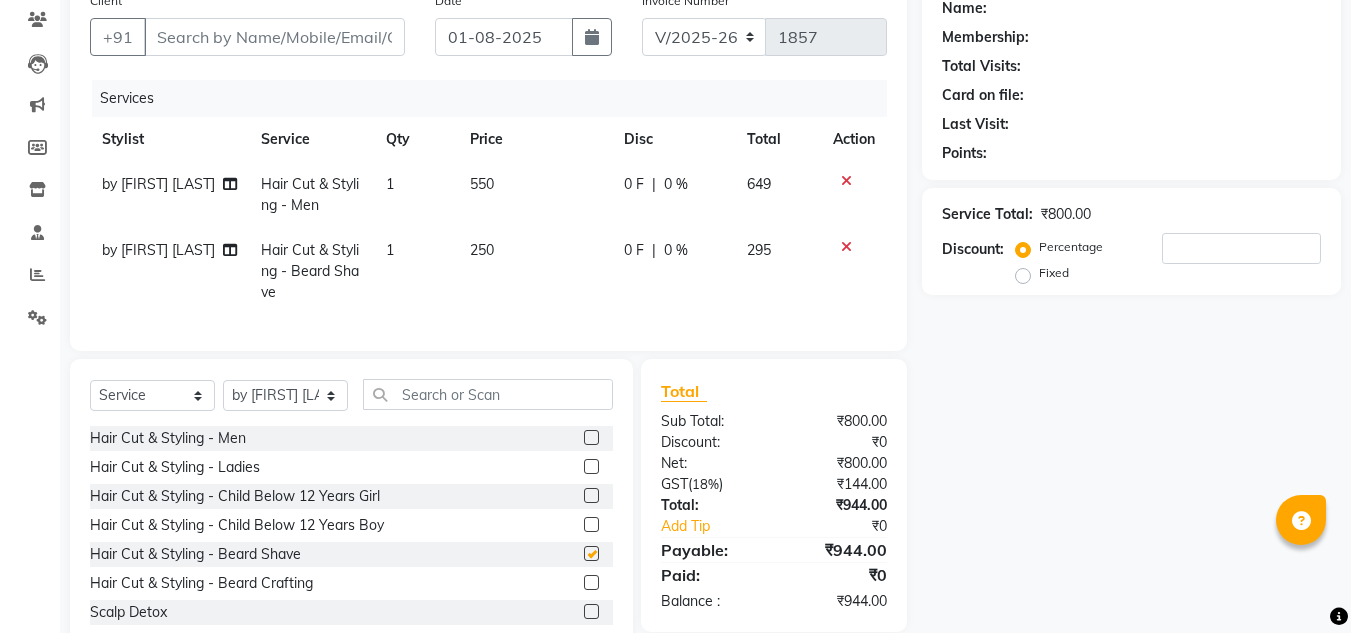 checkbox on "false" 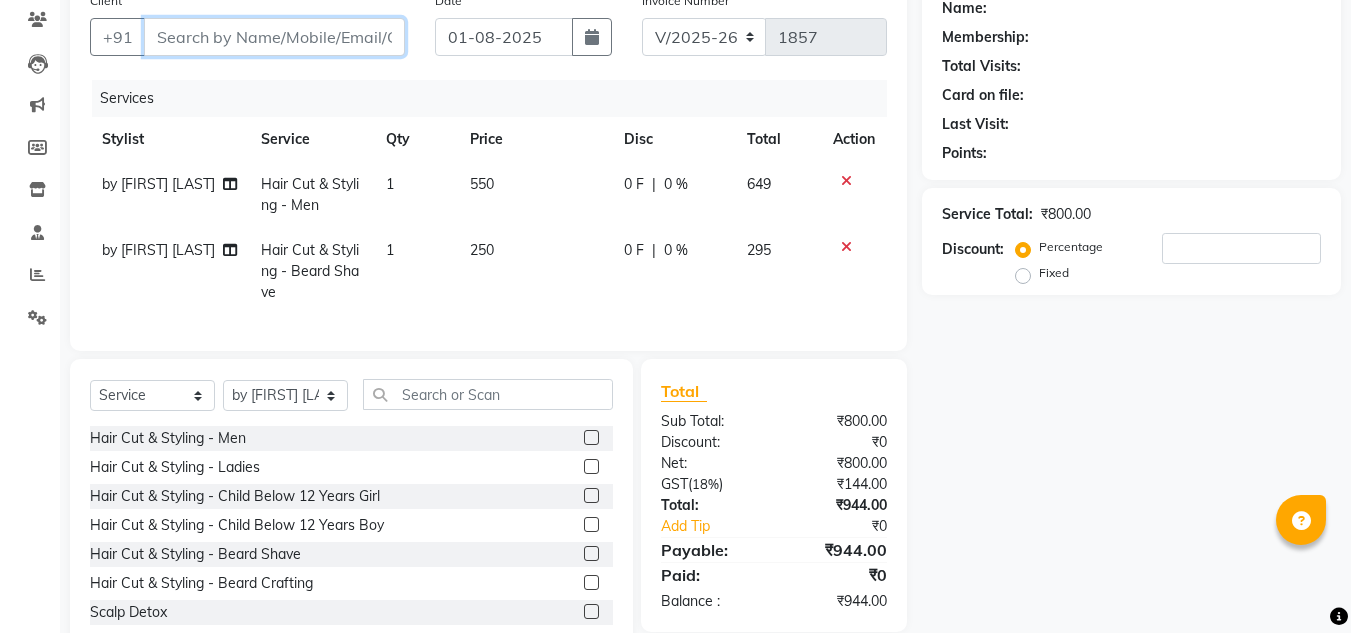 click on "Client" at bounding box center (274, 37) 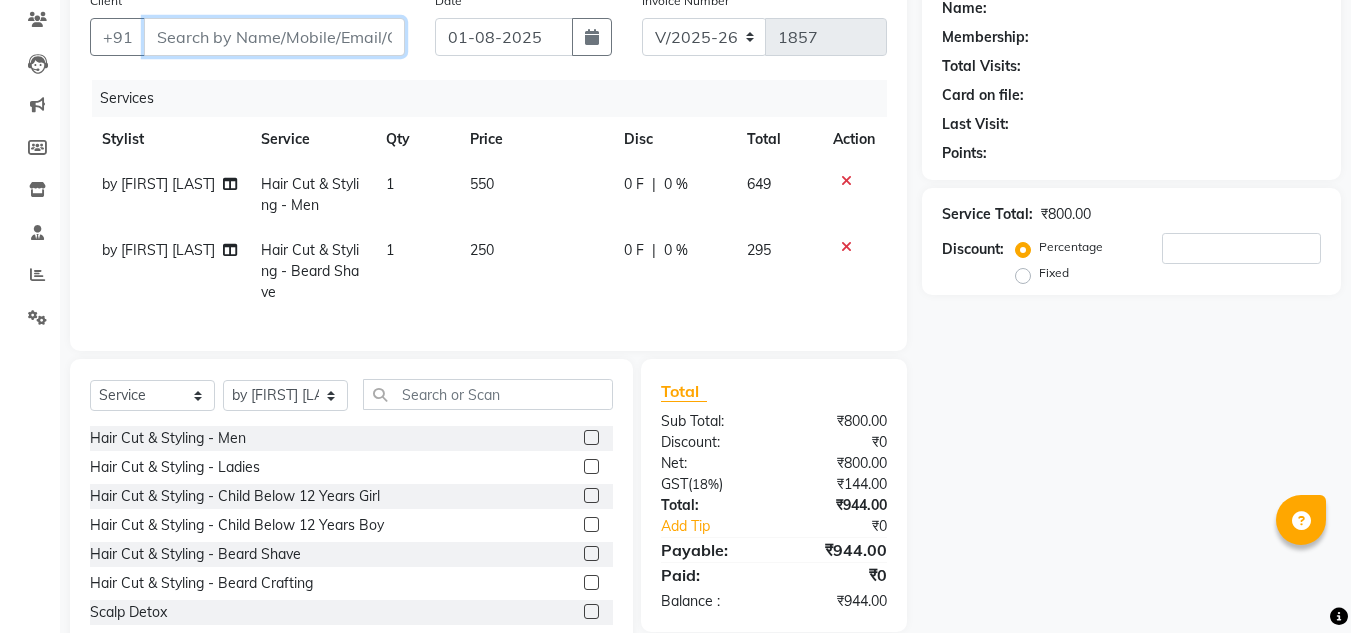 type on "9" 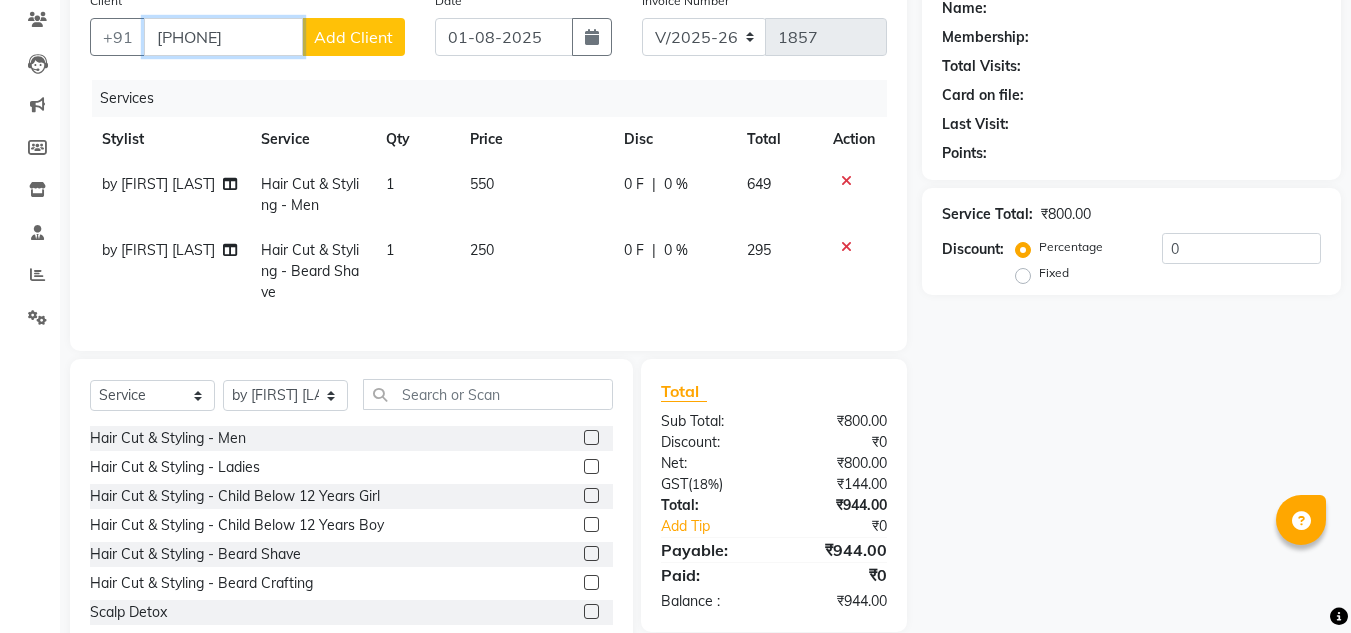 type on "[PHONE]" 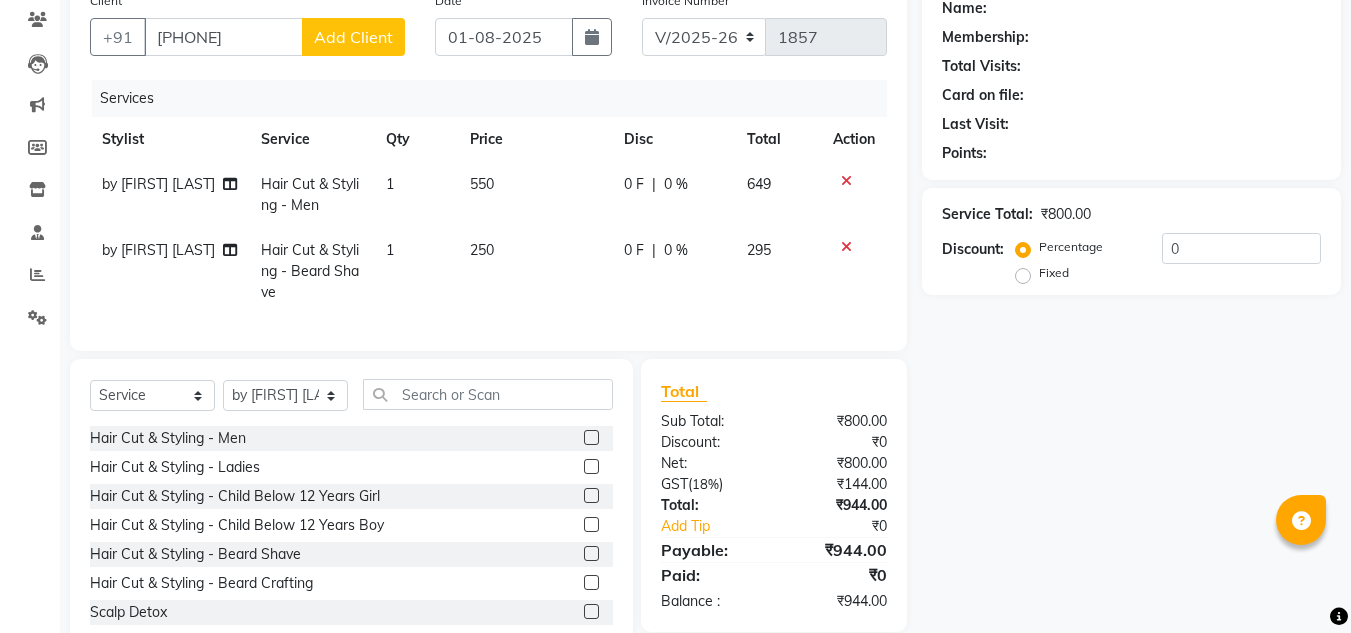 click on "Add Client" 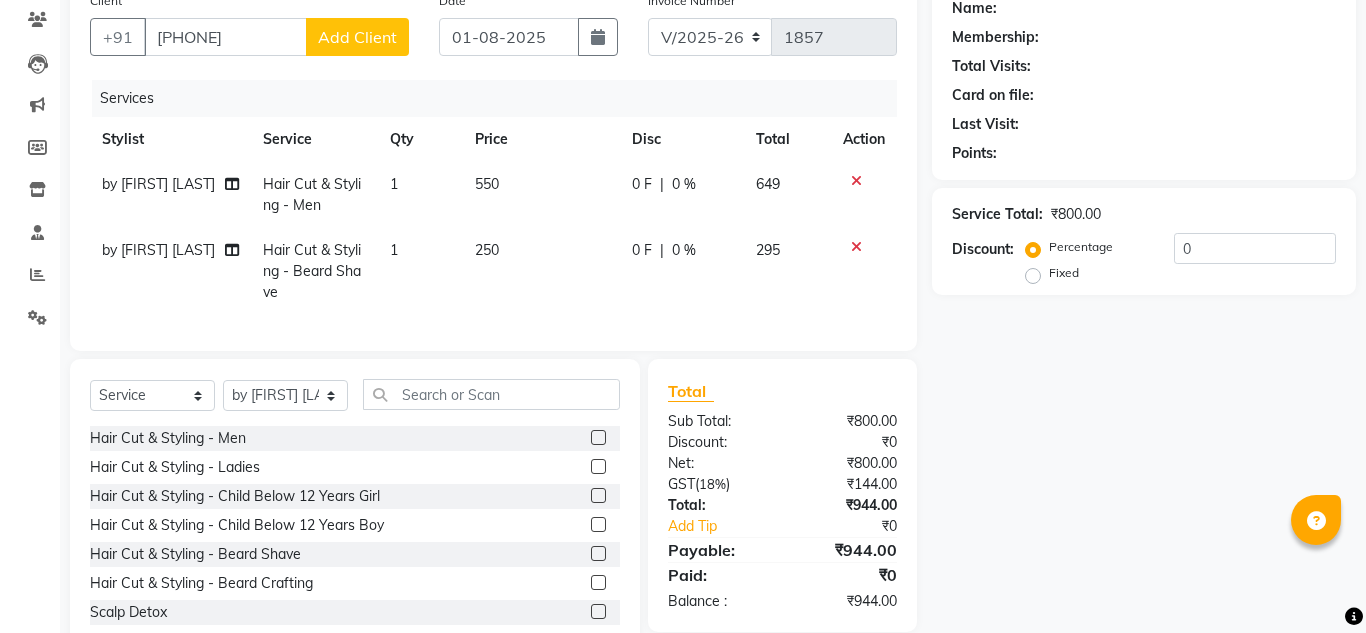 select on "22" 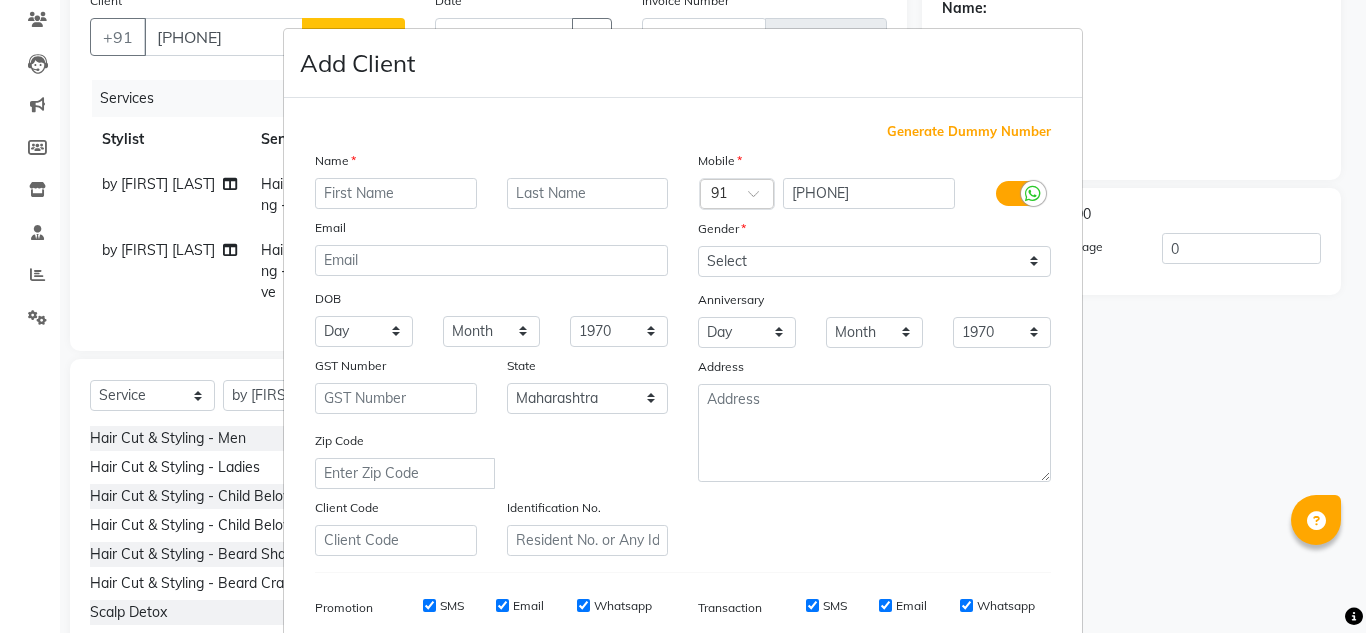 drag, startPoint x: 343, startPoint y: 196, endPoint x: 326, endPoint y: 196, distance: 17 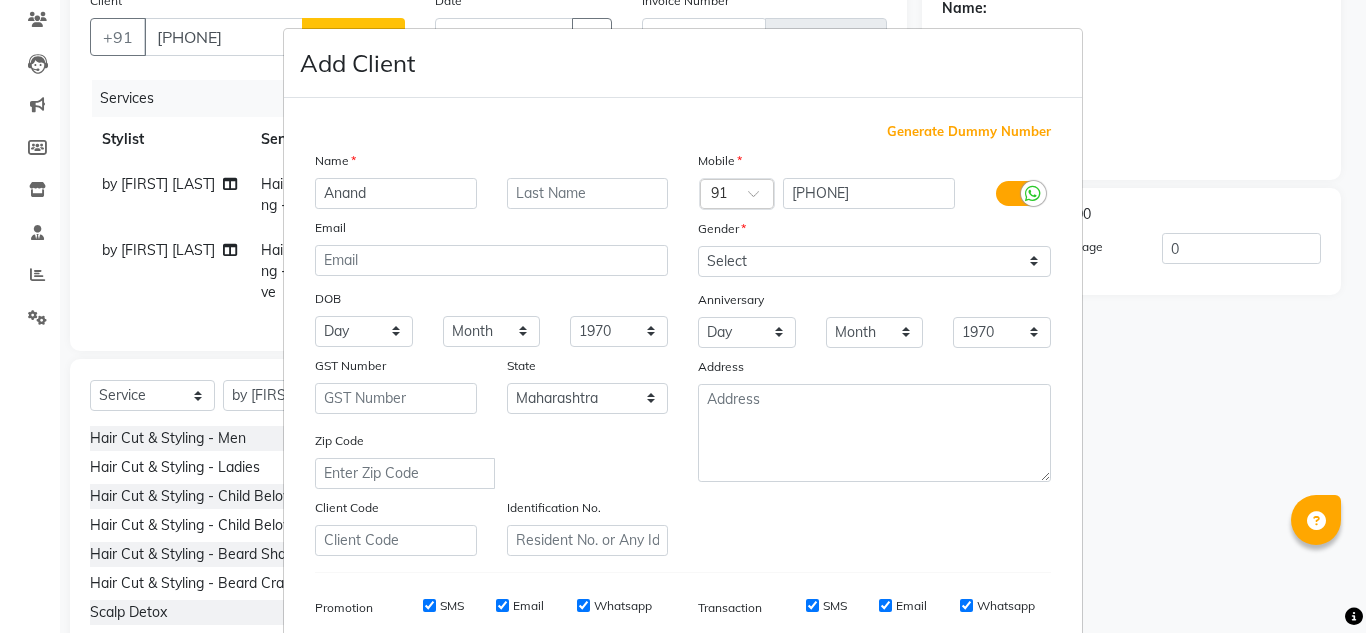 type on "Anand" 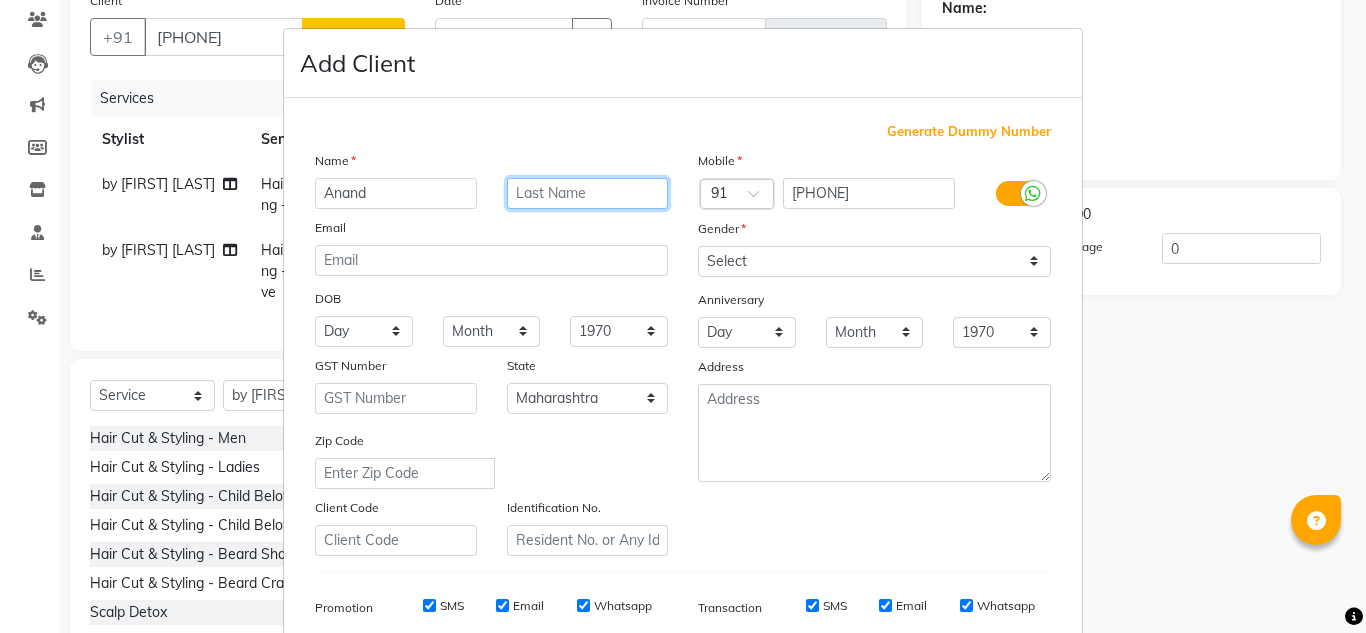 click at bounding box center (588, 193) 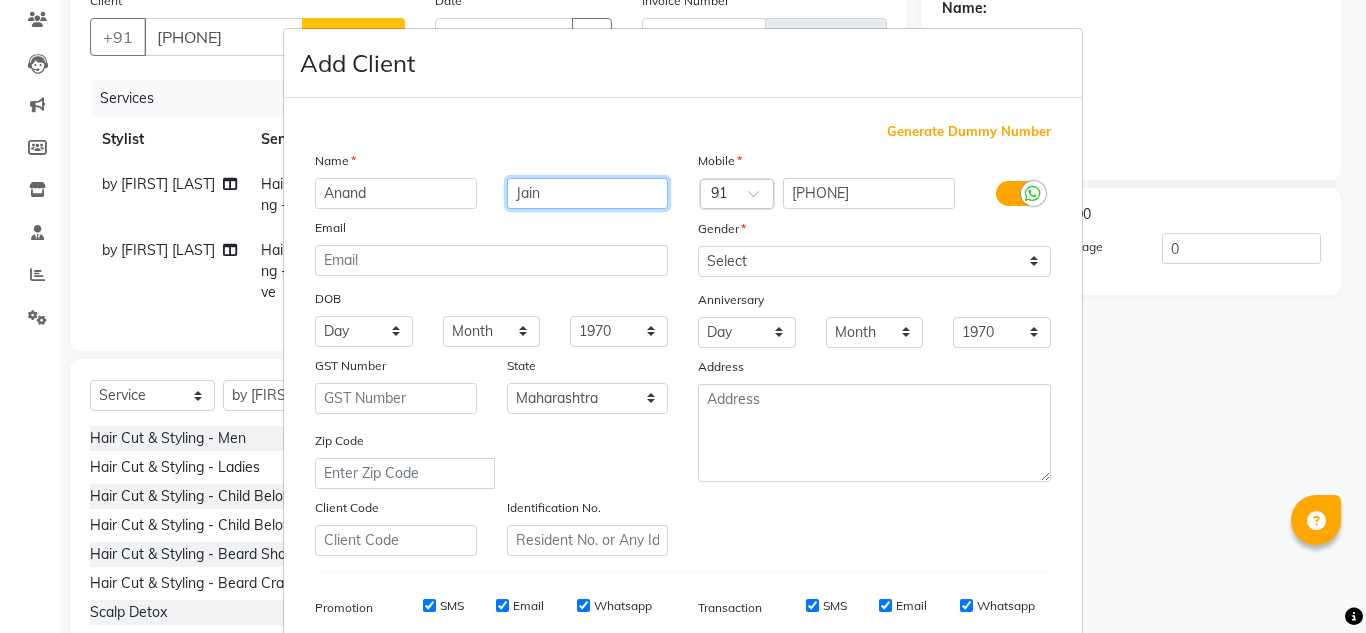 type on "Jain" 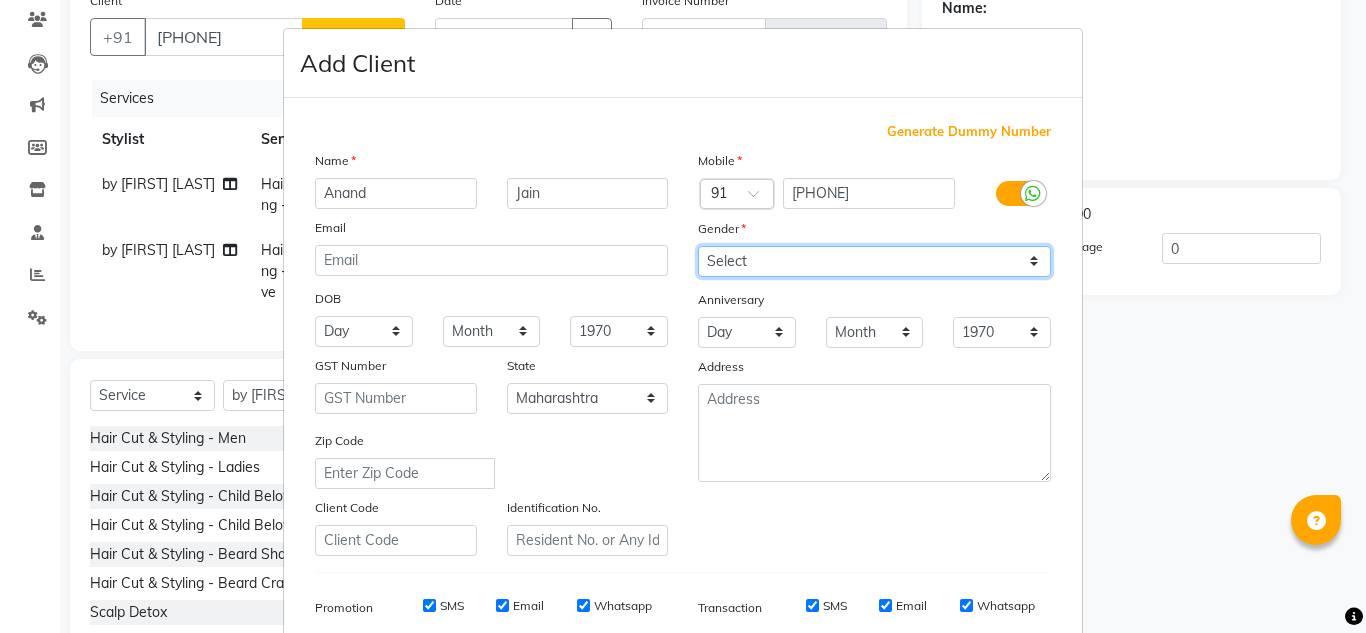 click on "Select Male Female Other Prefer Not To Say" at bounding box center (874, 261) 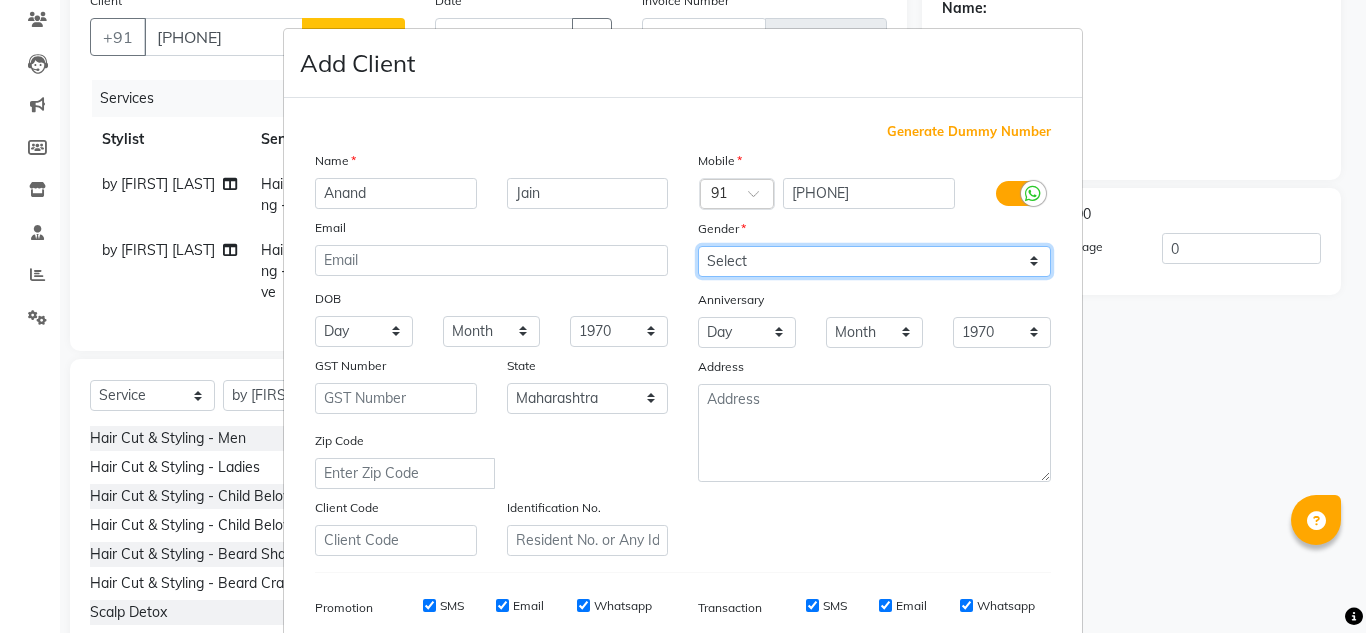 select on "male" 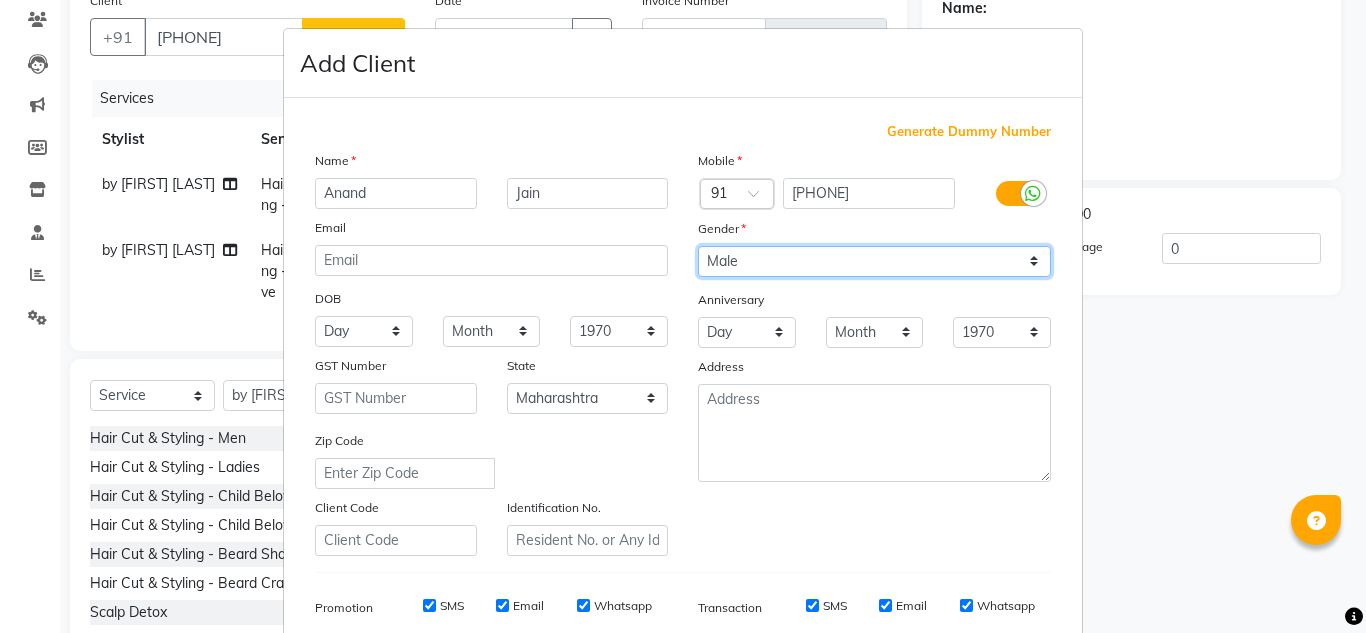 click on "Select Male Female Other Prefer Not To Say" at bounding box center (874, 261) 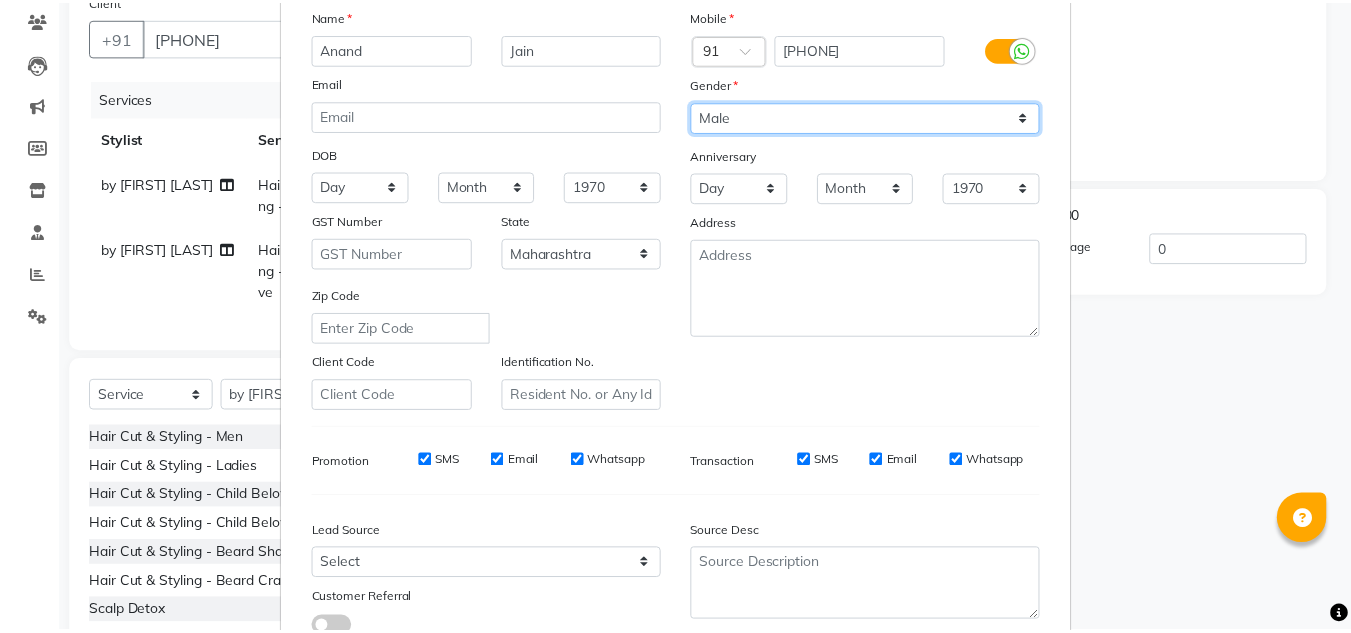 scroll, scrollTop: 290, scrollLeft: 0, axis: vertical 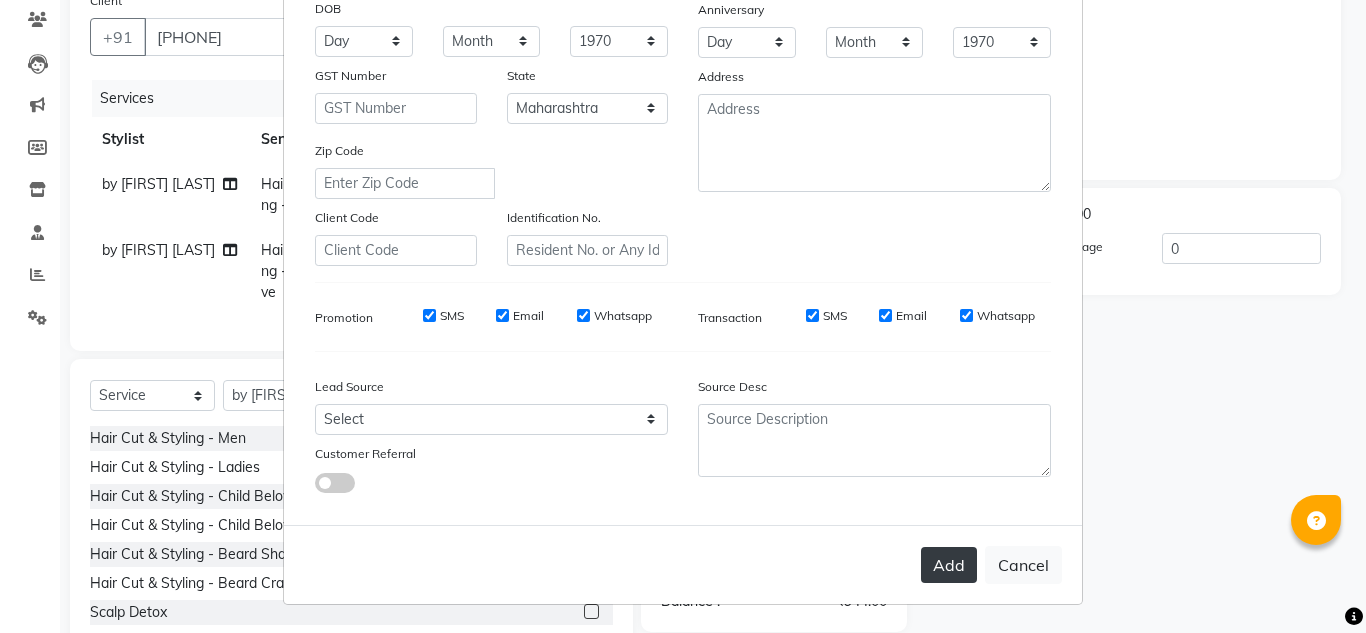click on "Add" at bounding box center [949, 565] 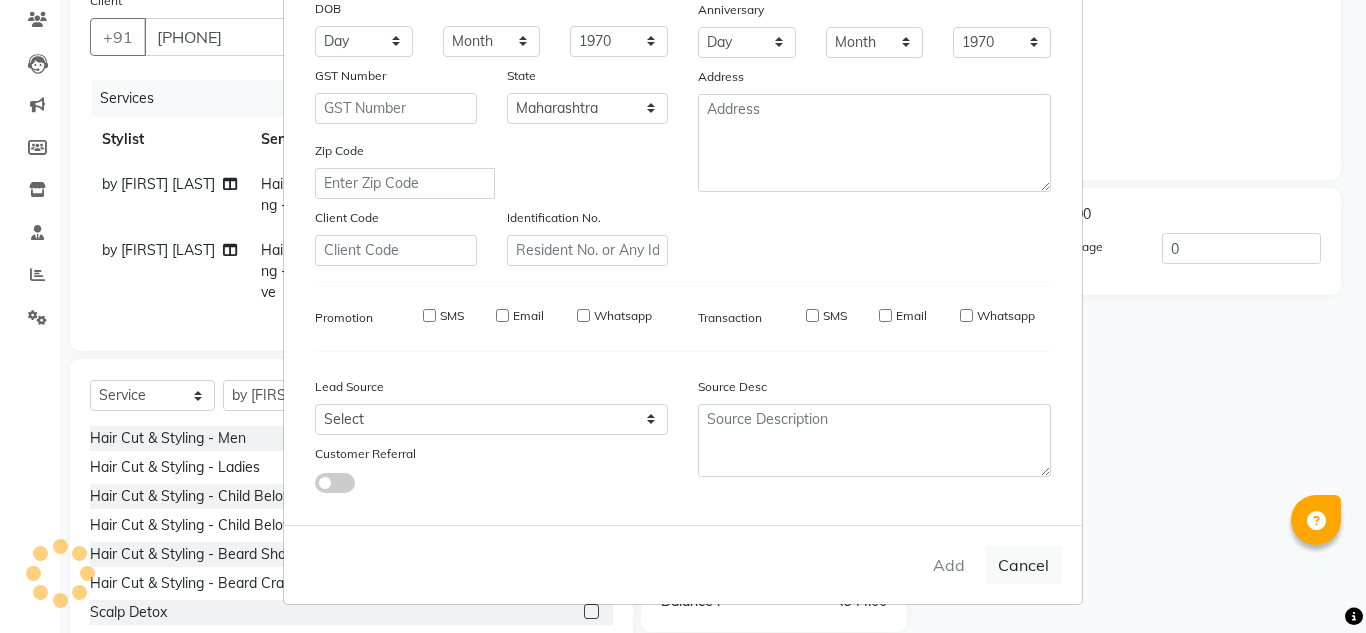 type 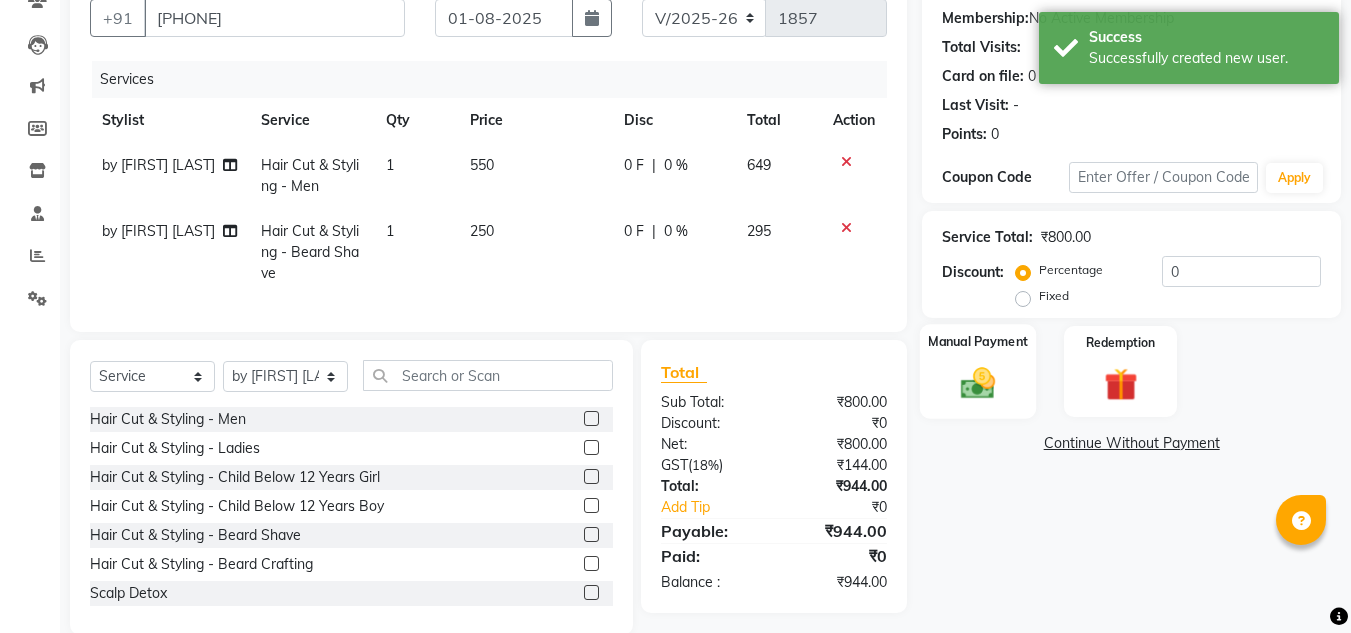 scroll, scrollTop: 234, scrollLeft: 0, axis: vertical 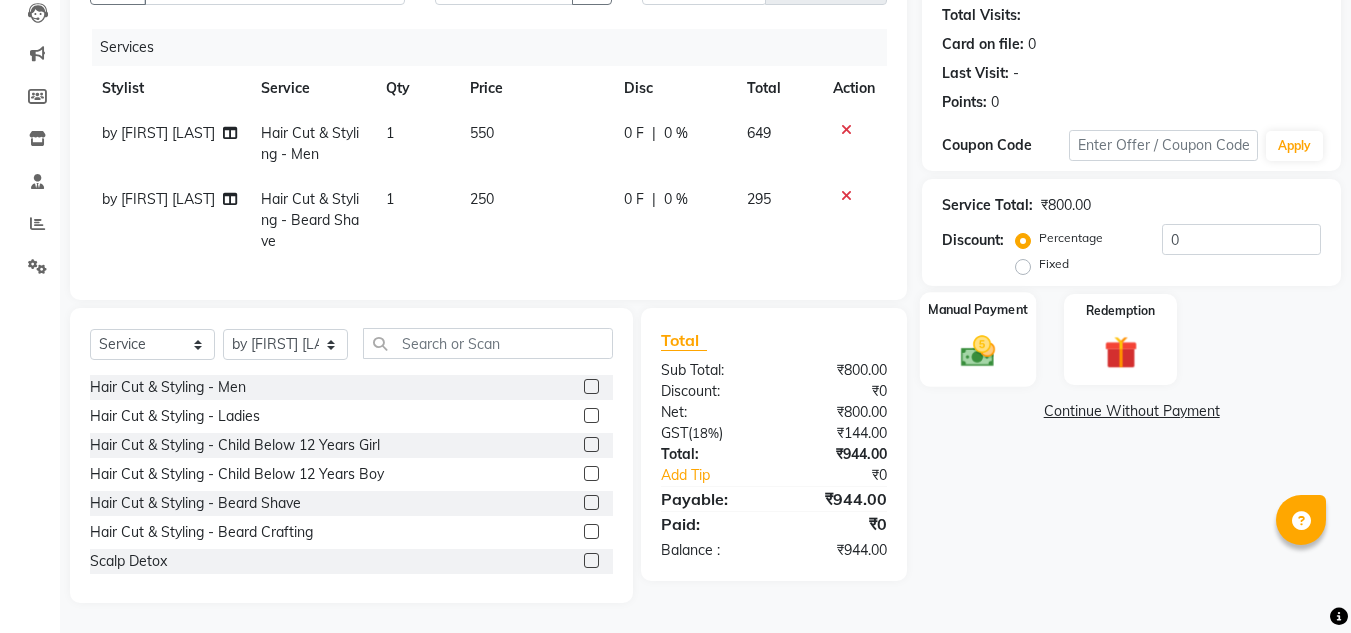click on "Manual Payment" 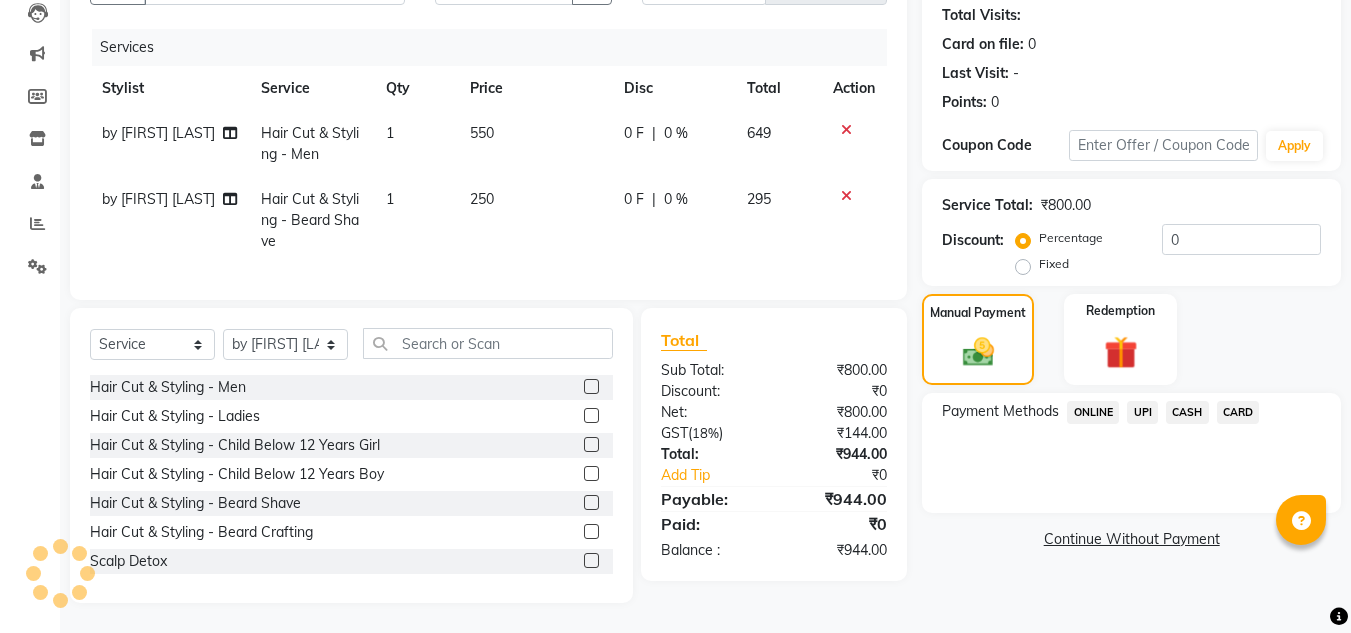 click on "CARD" 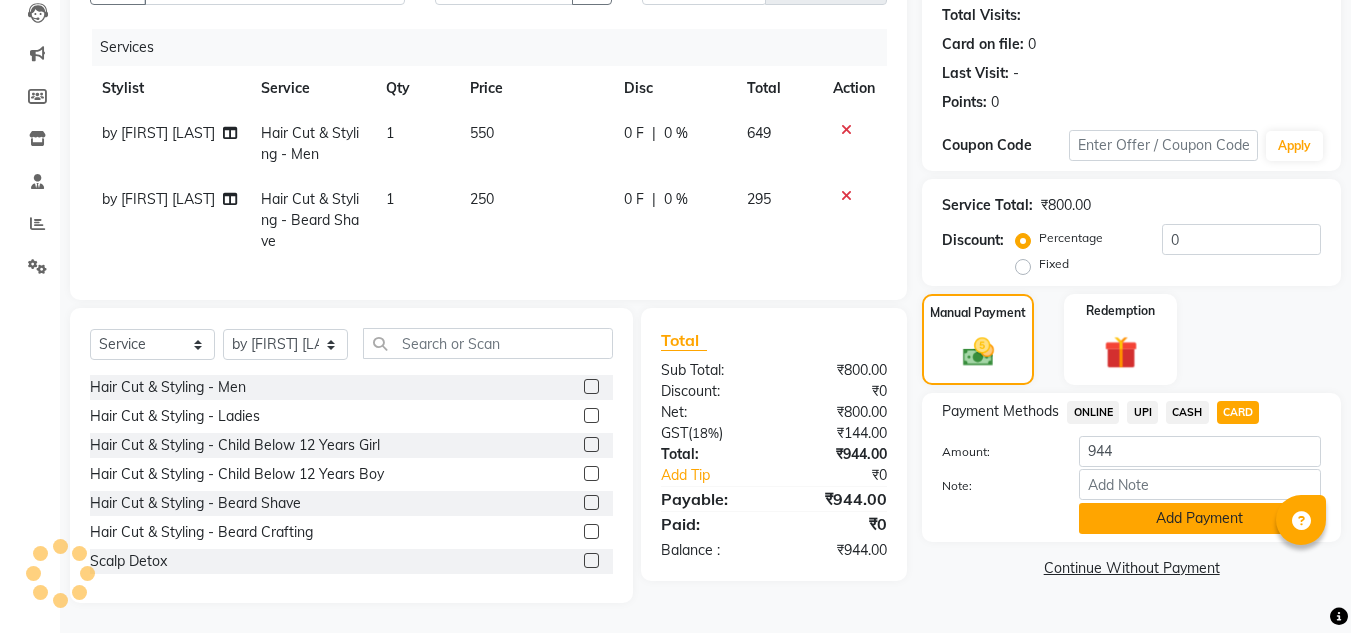 click on "Add Payment" 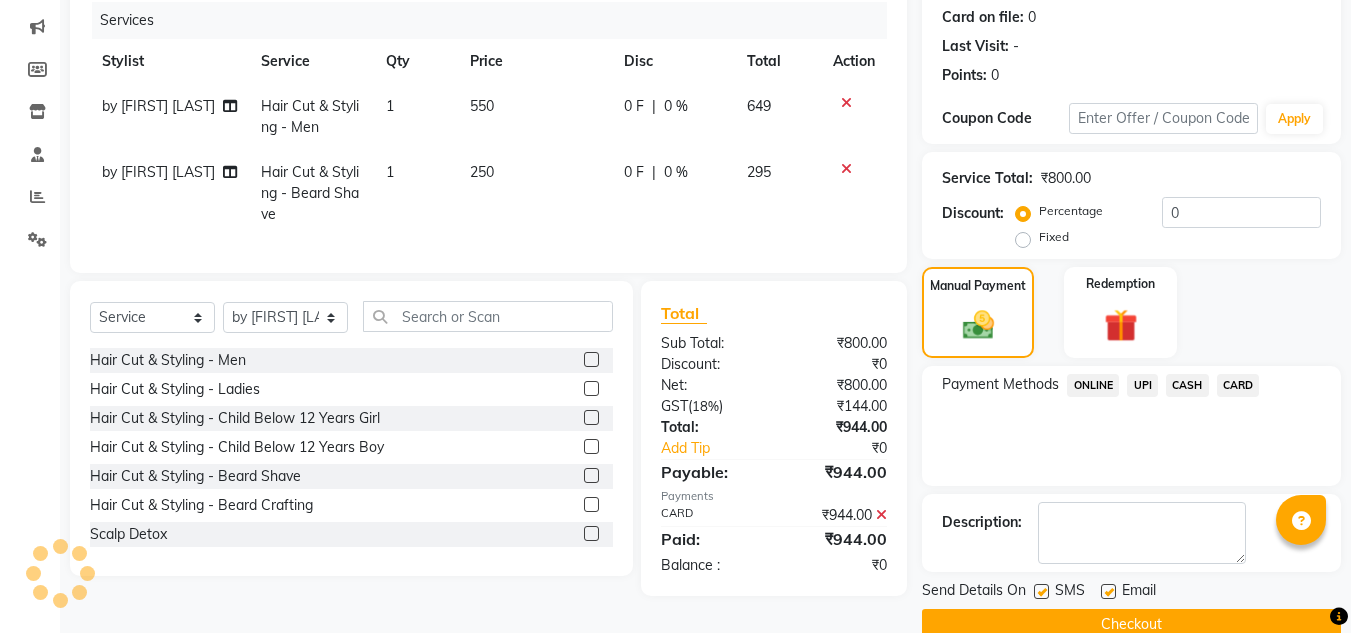 scroll, scrollTop: 283, scrollLeft: 0, axis: vertical 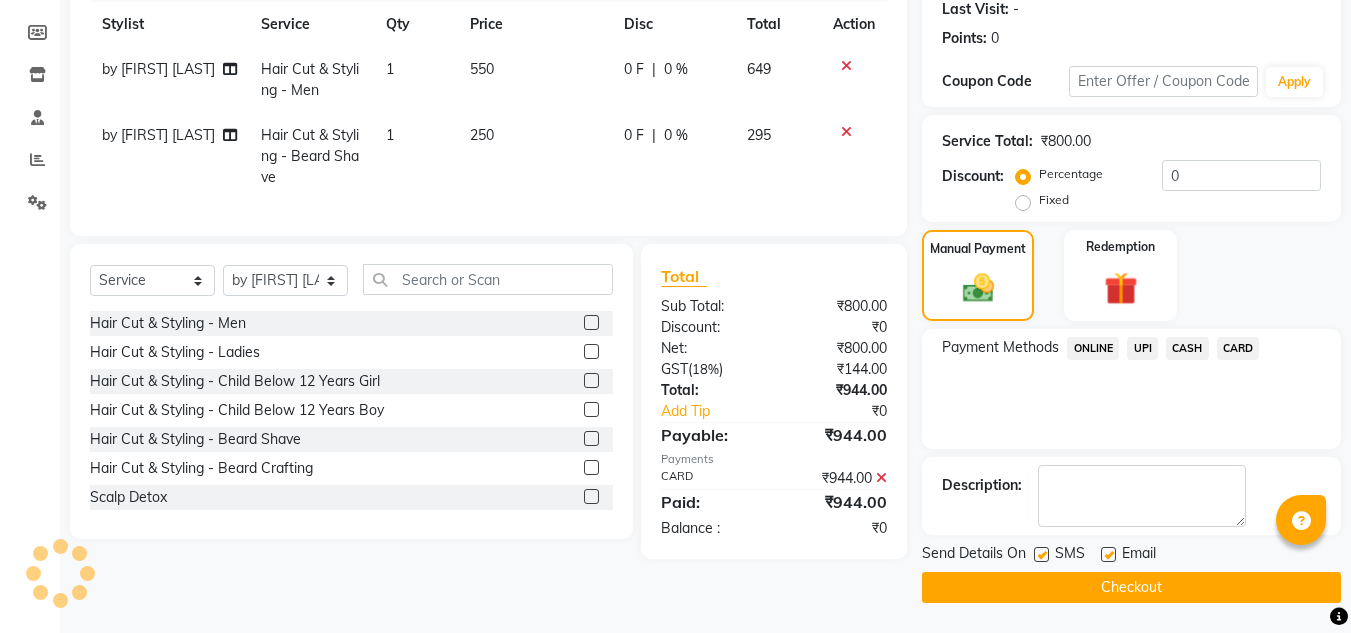 click 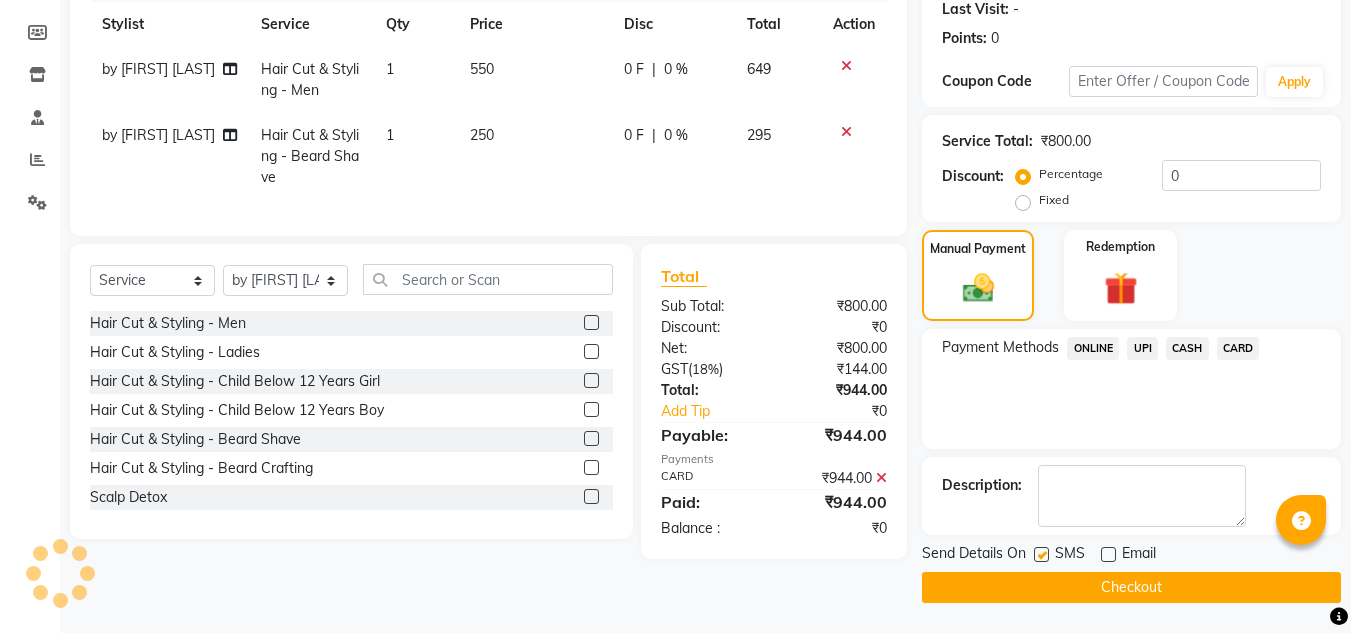 click on "Checkout" 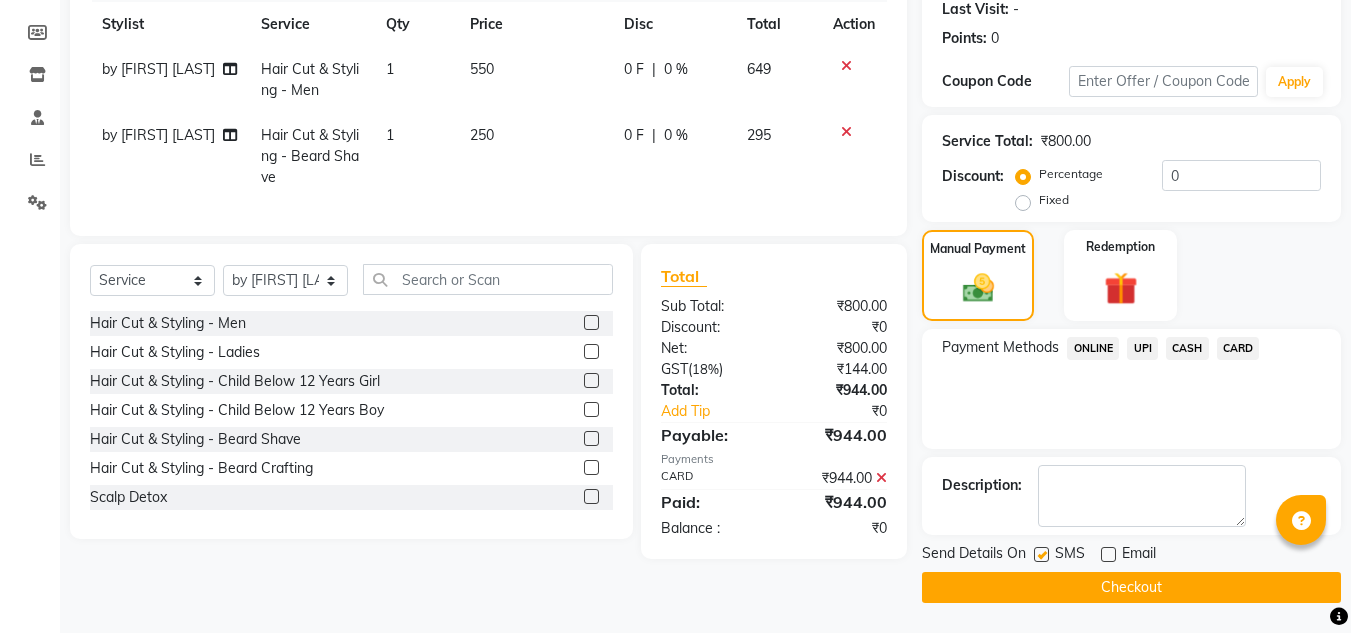 click on "Client +91 [PHONE] Date [DATE] Invoice Number V/[YEAR] V/[YEAR]-[YEAR] [NUMBER] Services Stylist Service Qty Price Disc Total Action [FIRST] [LAST] Hair Cut & Styling - Men 1 550 0 F | 0 % 649 [FIRST] [LAST] Hair Cut & Styling - Beard Shave 1 250 0 F | 0 % 295 Select Service Product Membership Package Voucher Prepaid Gift Card Select Stylist [FIRST] [LAST] [FIRST] [LAST] [FIRST] [LAST] Front Desk [FIRST] [LAST] [FIRST] [LAST] [FIRST] [LAST] [FIRST] [LAST] [FIRST] [LAST] [FIRST] [LAST] [FIRST] [LAST] Hair Cut & Styling - Men Hair Cut & Styling - Ladies Hair Cut & Styling - Child Below 12 Years Girl Hair Cut & Styling - Child Below 12 Years Boy Hair Cut & Styling - Beard Shave Hair Cut & Styling - Beard Crafting Scalp Detox Olapex Male Olaplex Upto Shoulder Olaplex Below Shoulder Olaplex Upto Waist Olaplex Add On Straightening Fringe Bedew Shroot K18 Molecular Repair - Add On K18 Molecular Repair TRT - Upto Shoulder K18 Molecular Repair TRT- Below Shoulder Fringe Cut Total" 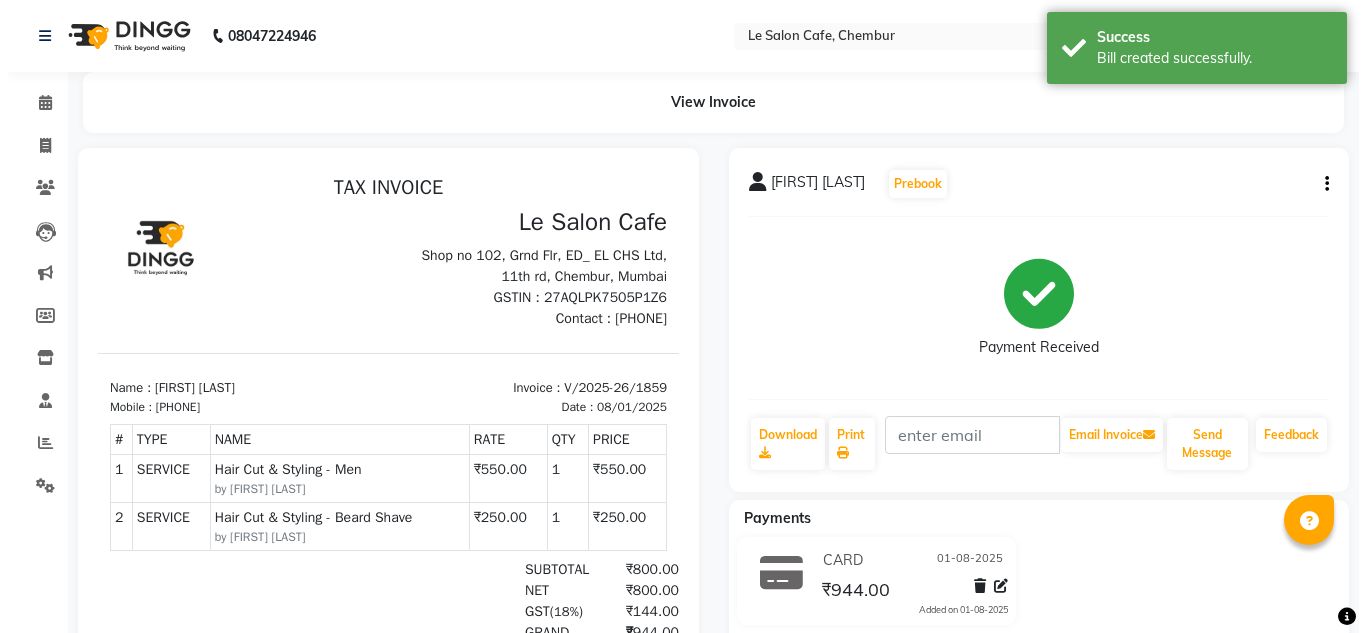 scroll, scrollTop: 0, scrollLeft: 0, axis: both 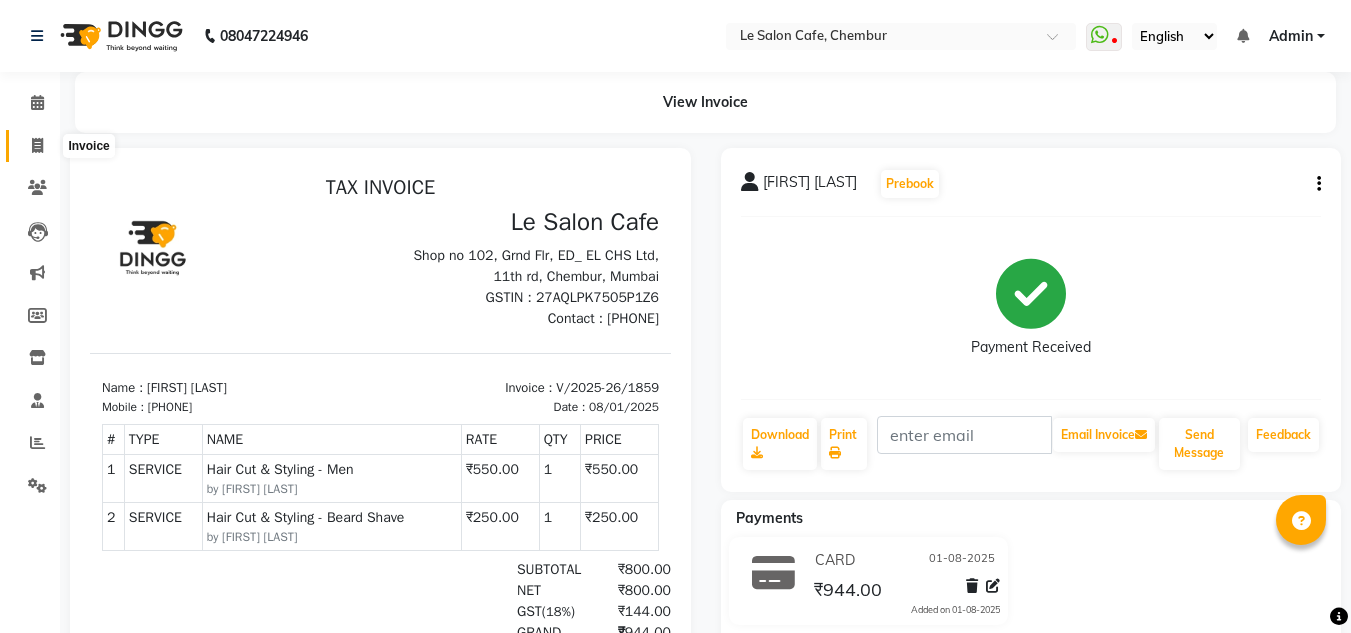 click 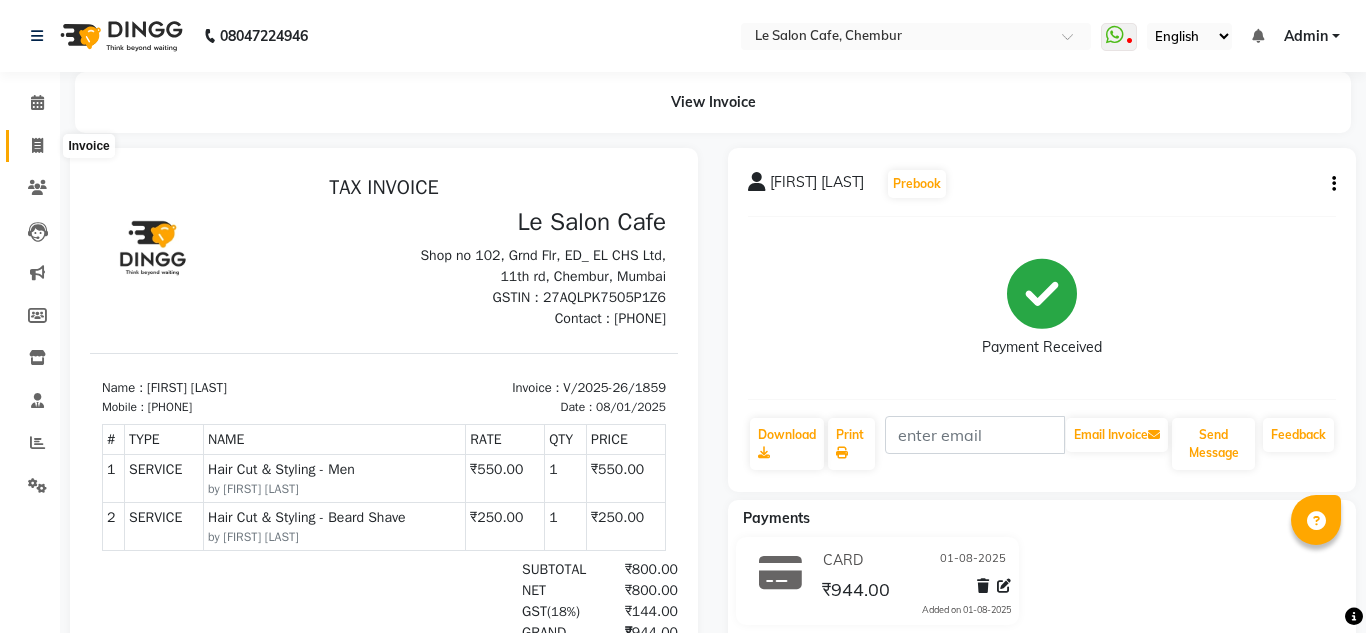 select on "594" 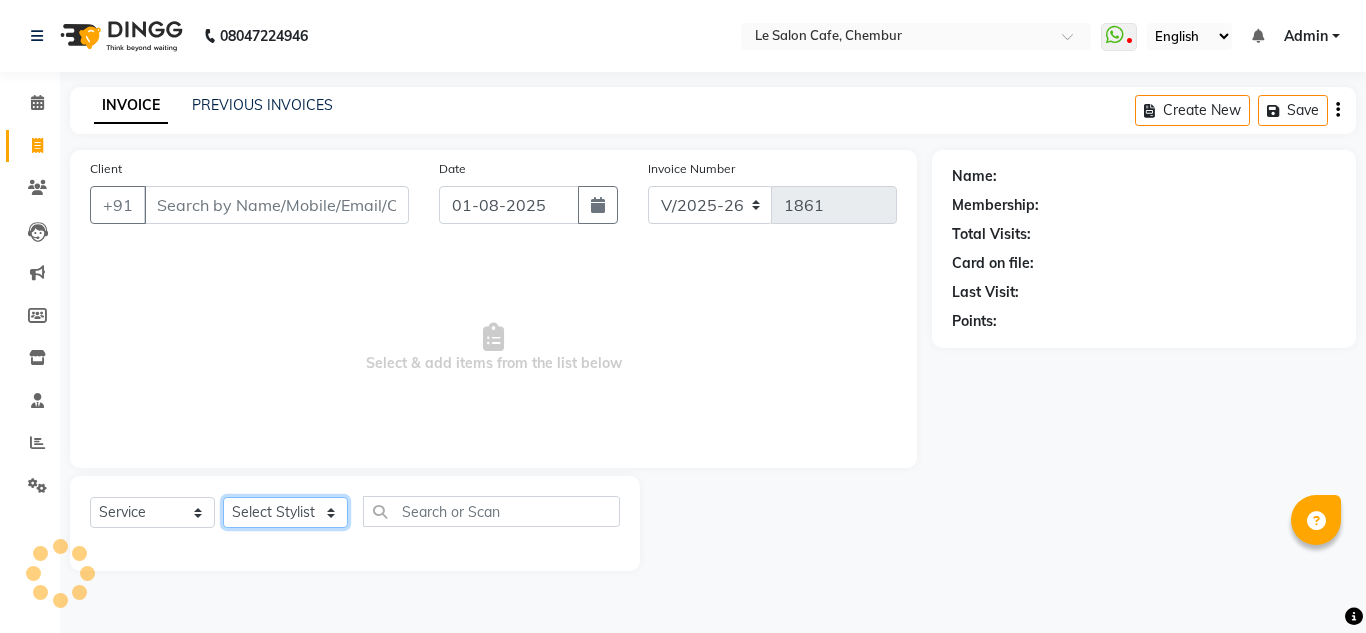 click on "Select Stylist" 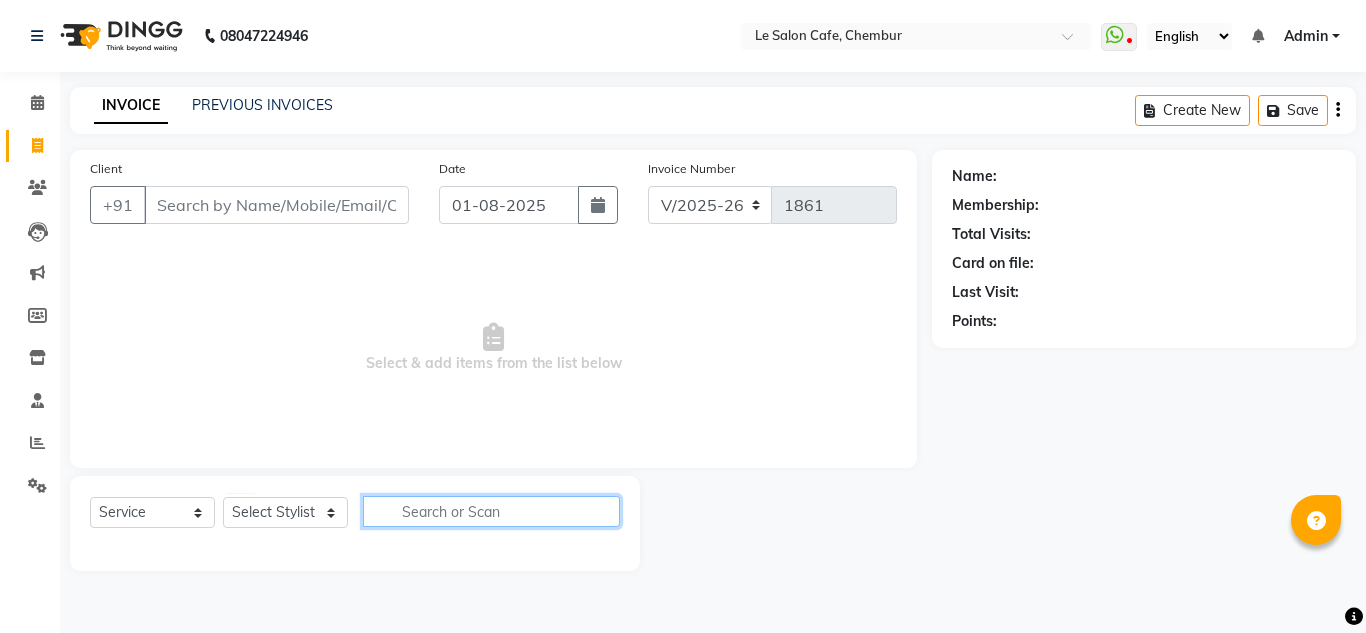 click 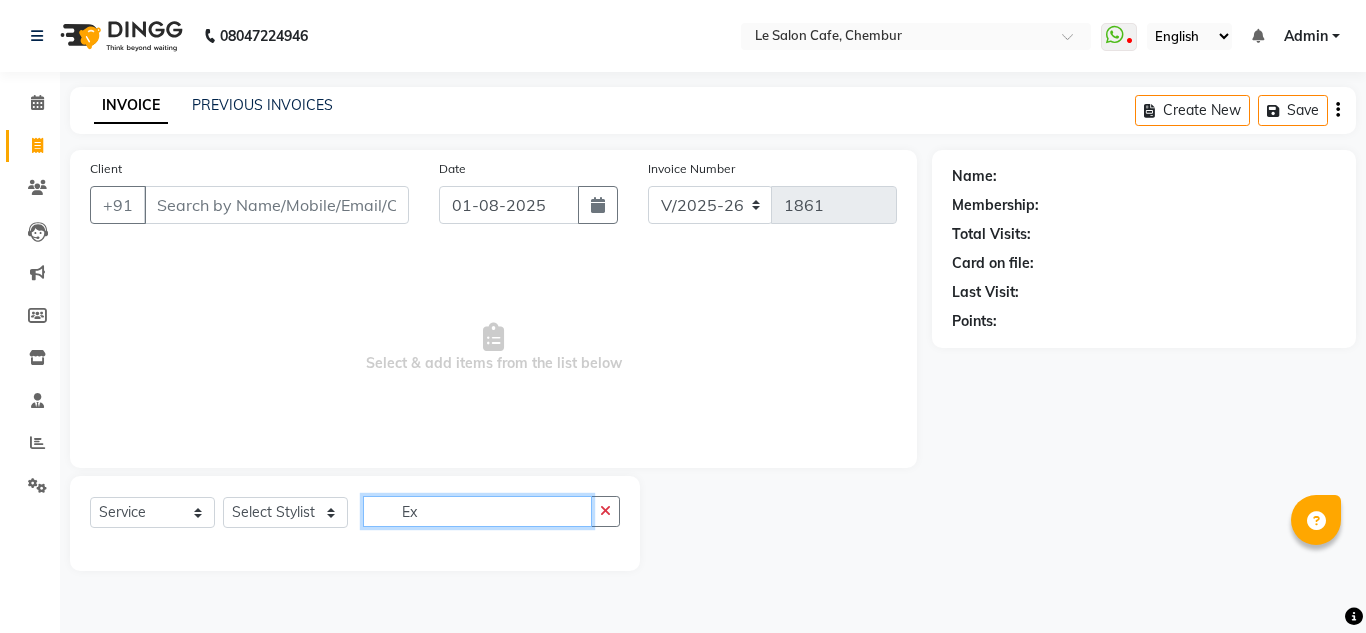 type on "E" 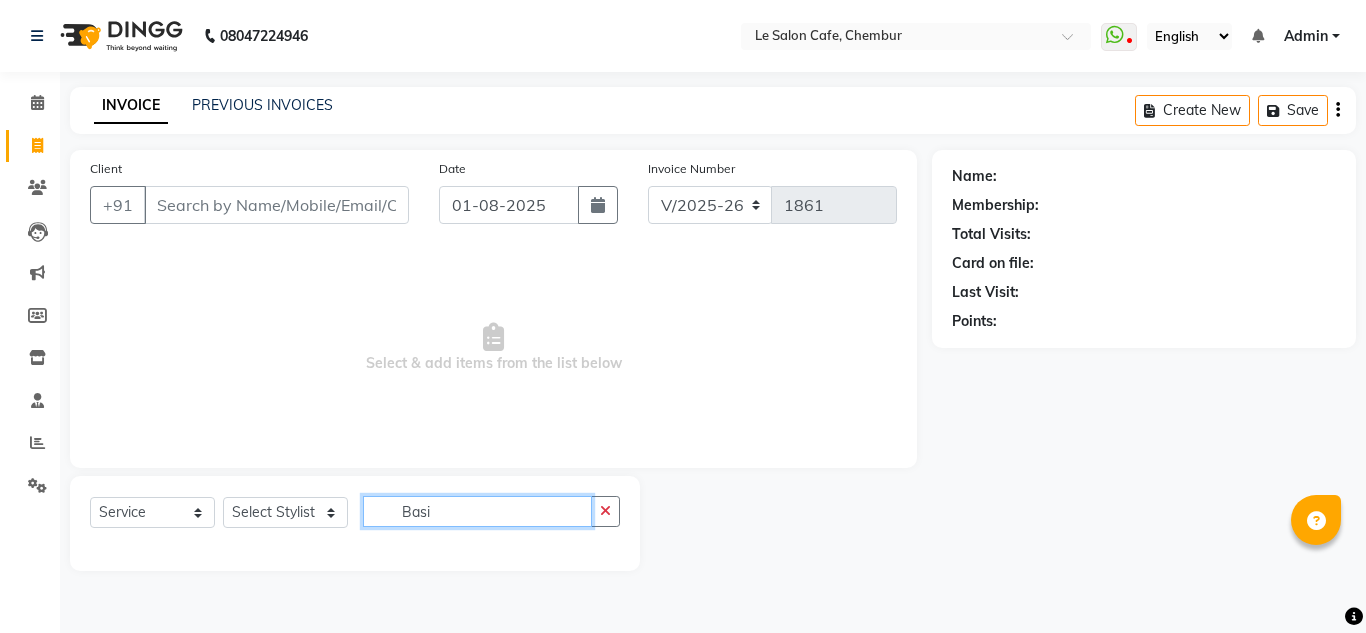 type on "Basic" 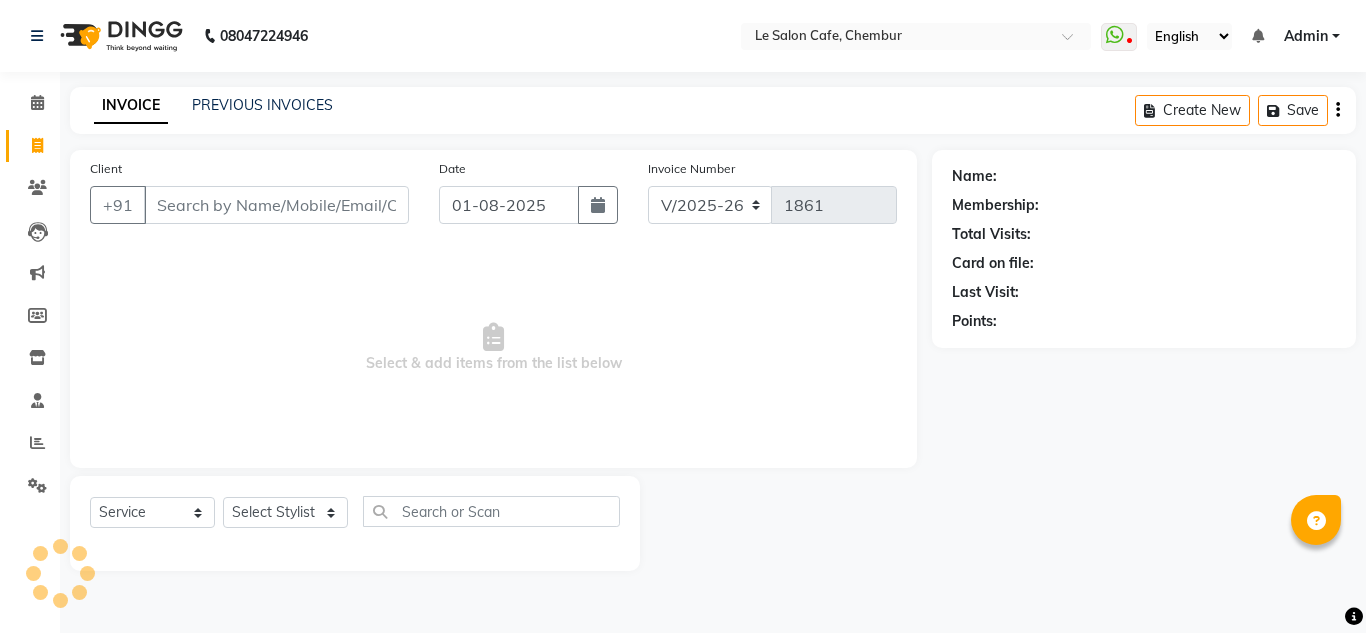 select on "594" 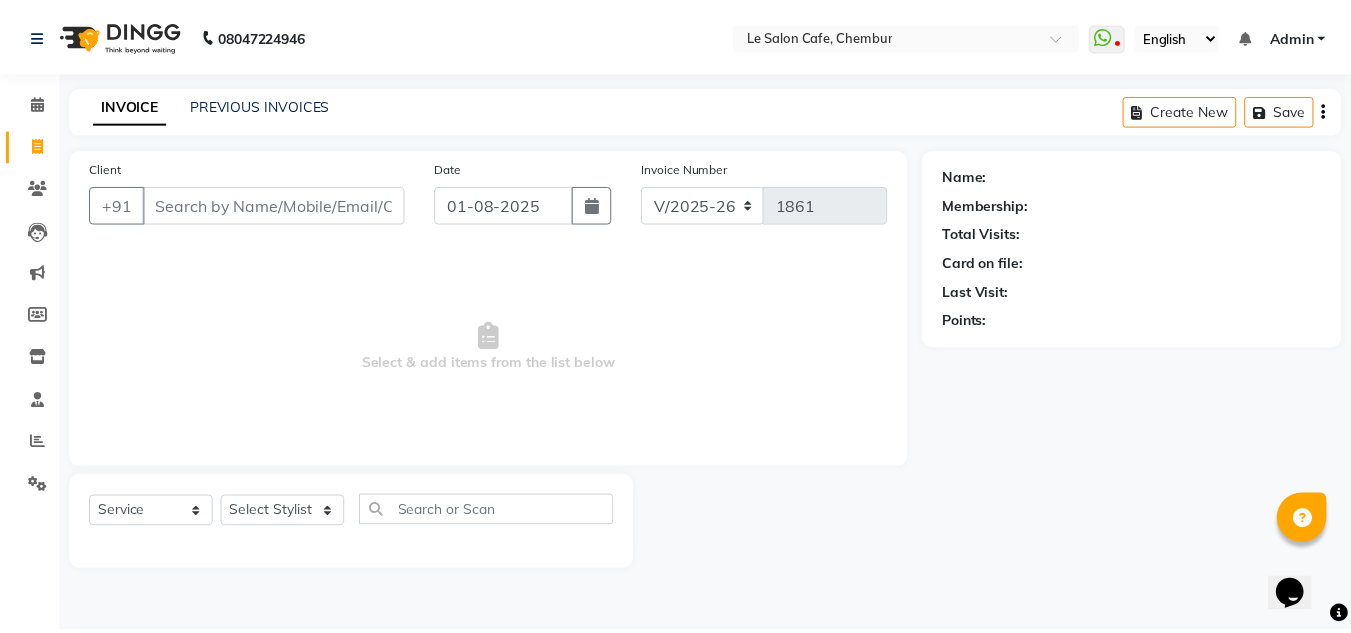 scroll, scrollTop: 0, scrollLeft: 0, axis: both 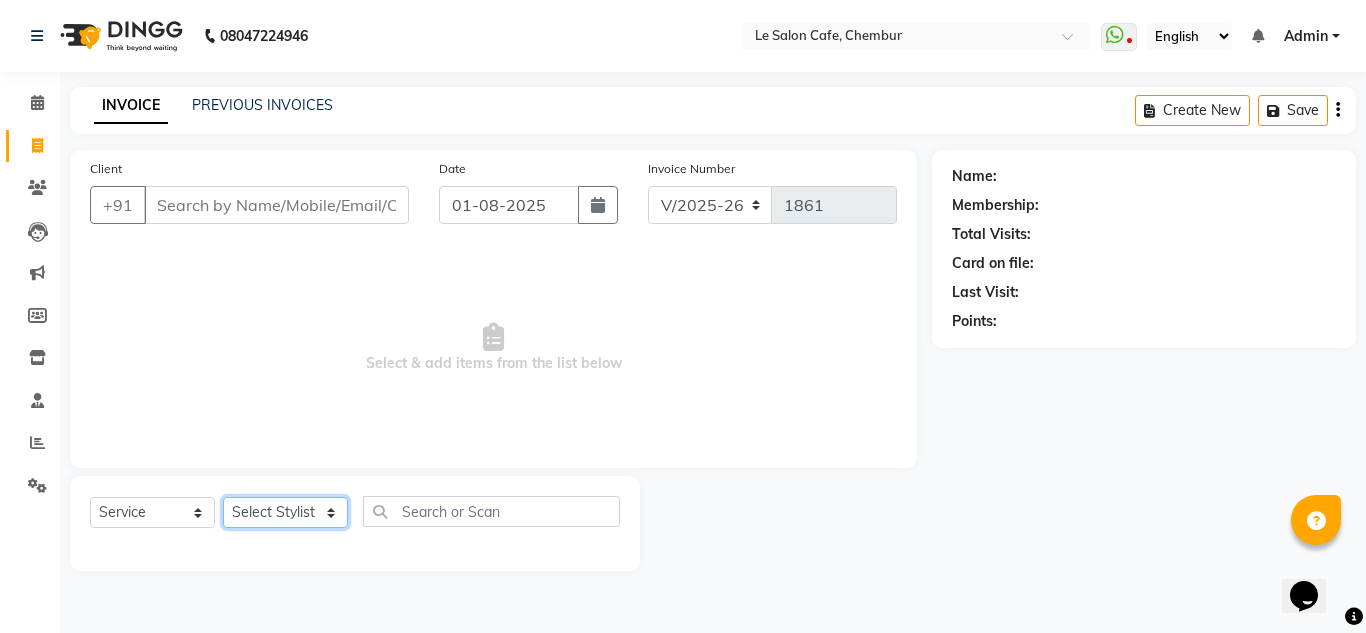 click on "Select Stylist Amandeep Kaur Kalsi Aniket Kadam  Faim Alvi  Front Desk  Muskan Khan  Pooja Kolge Reena Shaukat Ali  Salman Ansari  Shailendra Chauhan  Shekhar Sangle Soniyaa Varma Suchita Mistry" 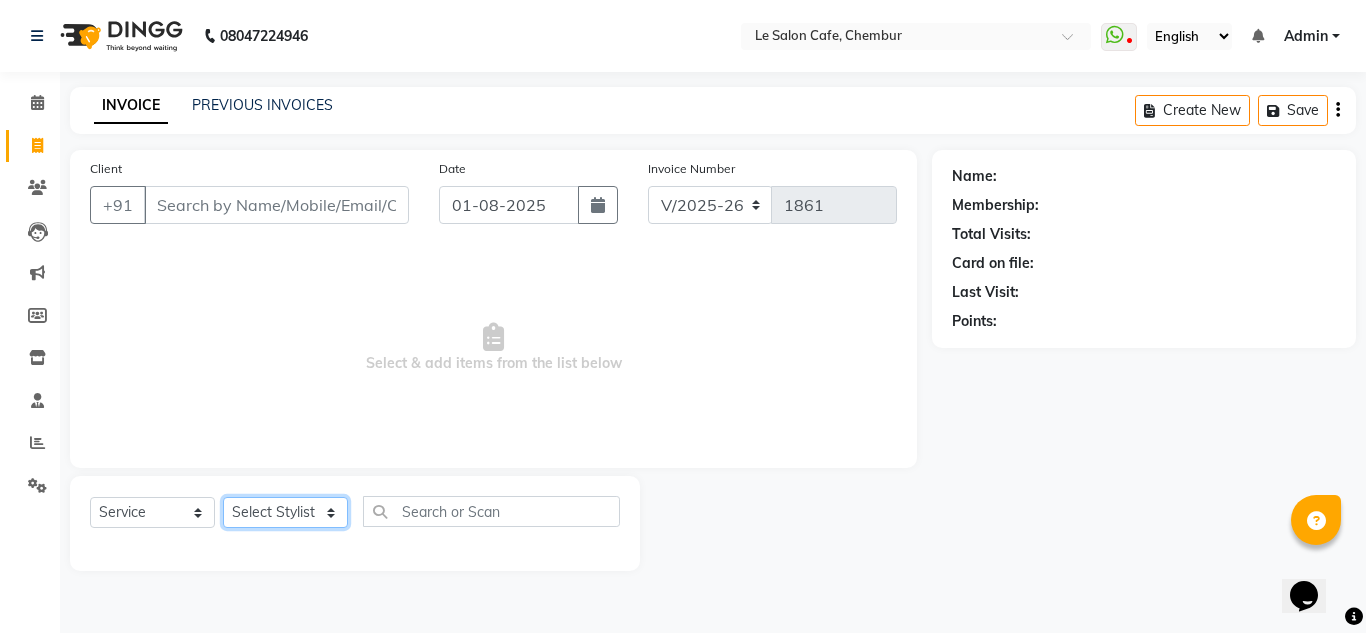 select on "70684" 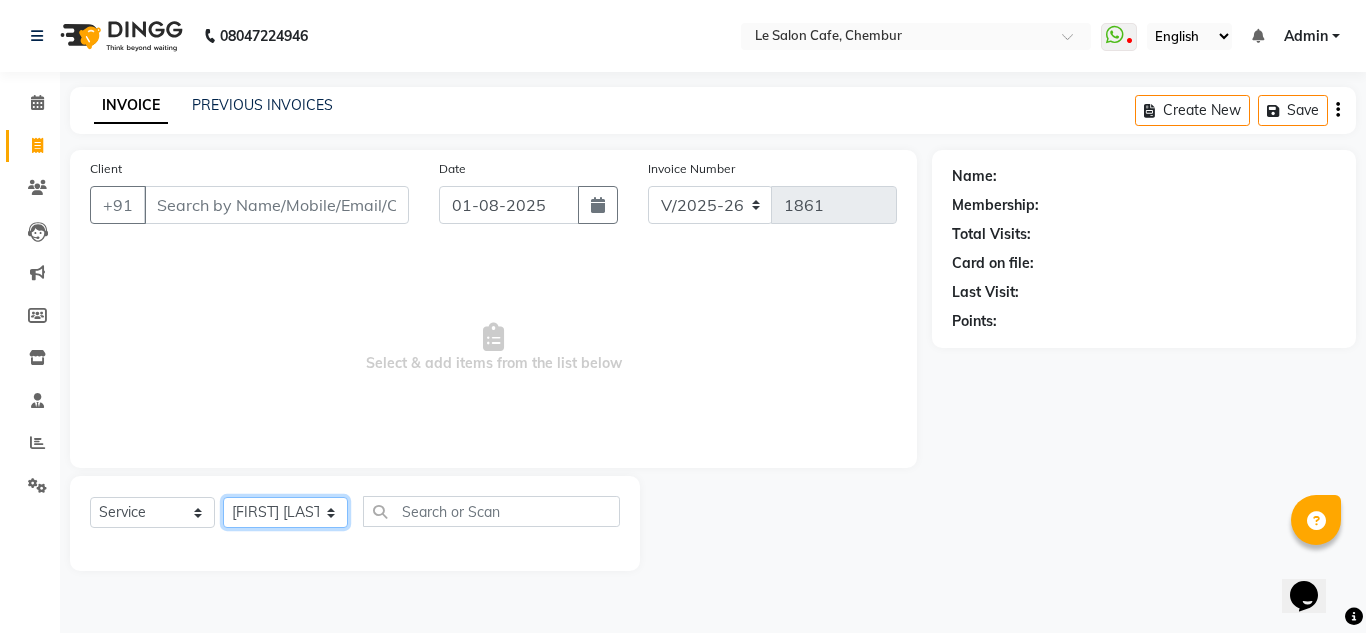 click on "Select Stylist Amandeep Kaur Kalsi Aniket Kadam  Faim Alvi  Front Desk  Muskan Khan  Pooja Kolge Reena Shaukat Ali  Salman Ansari  Shailendra Chauhan  Shekhar Sangle Soniyaa Varma Suchita Mistry" 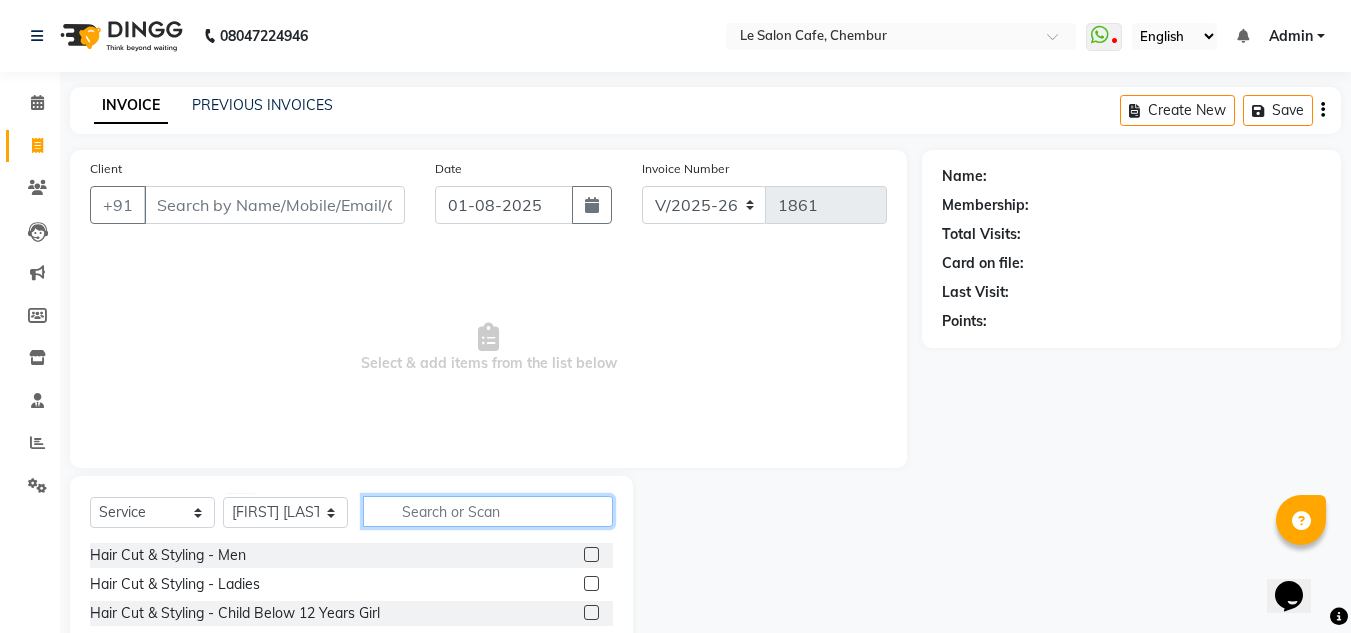 click 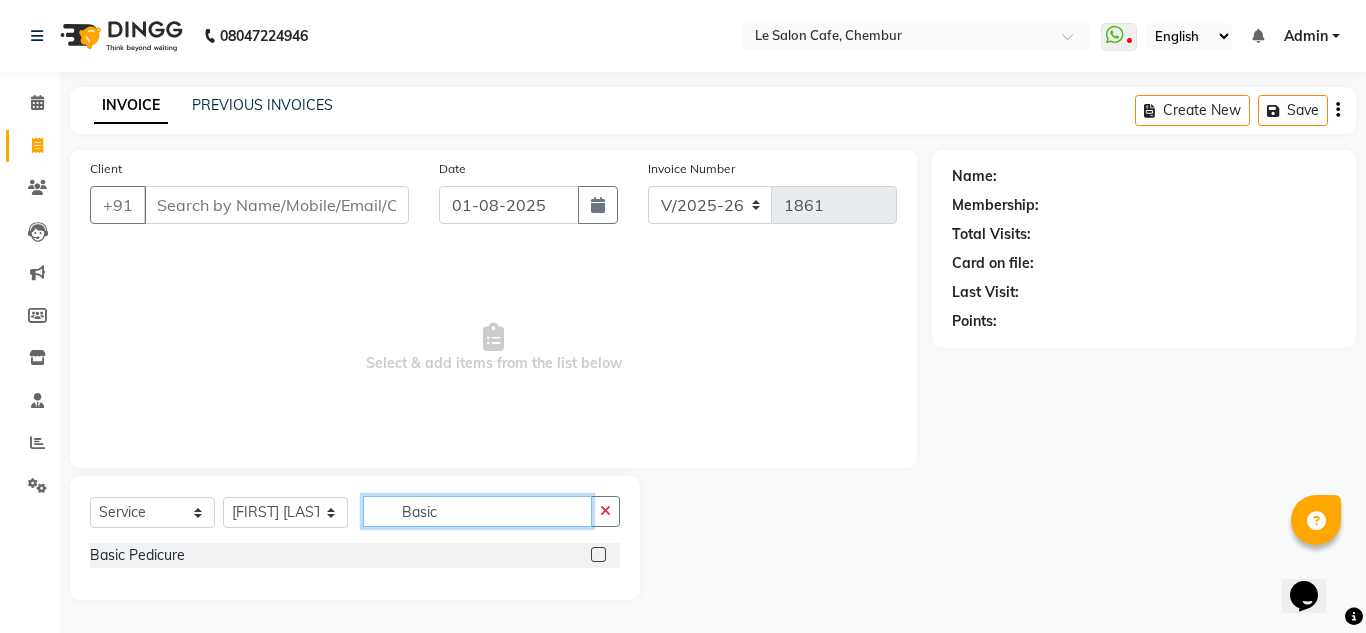 type on "Basic" 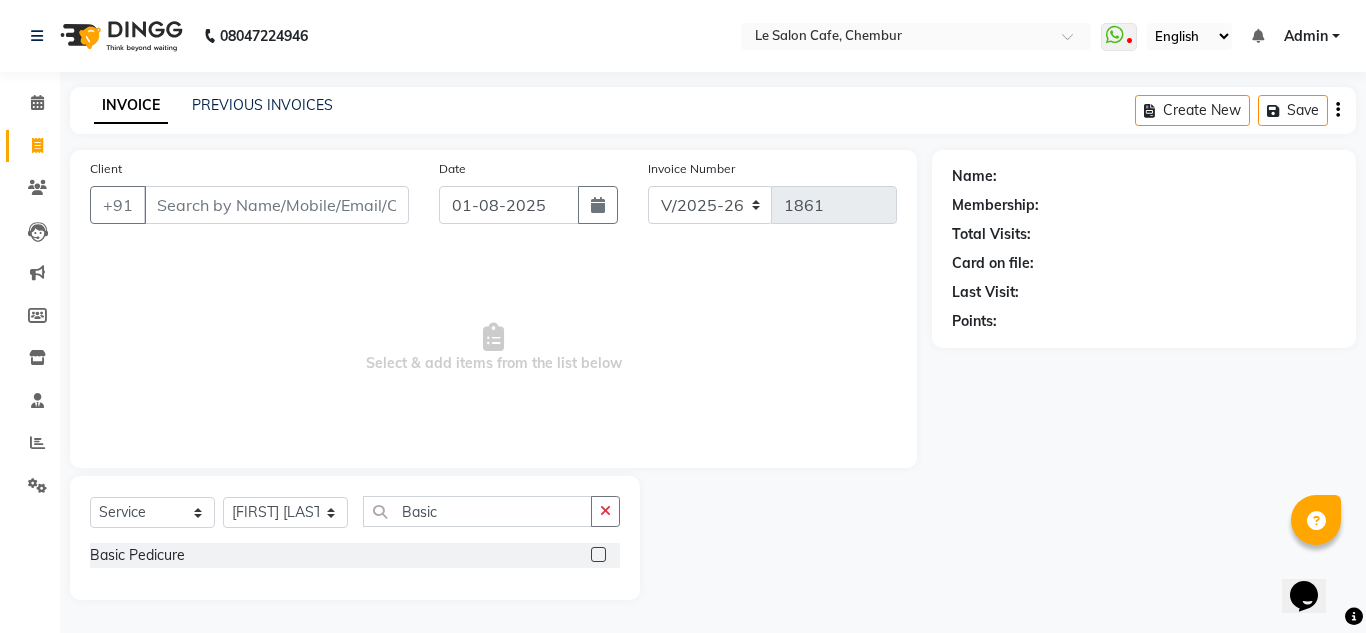 click 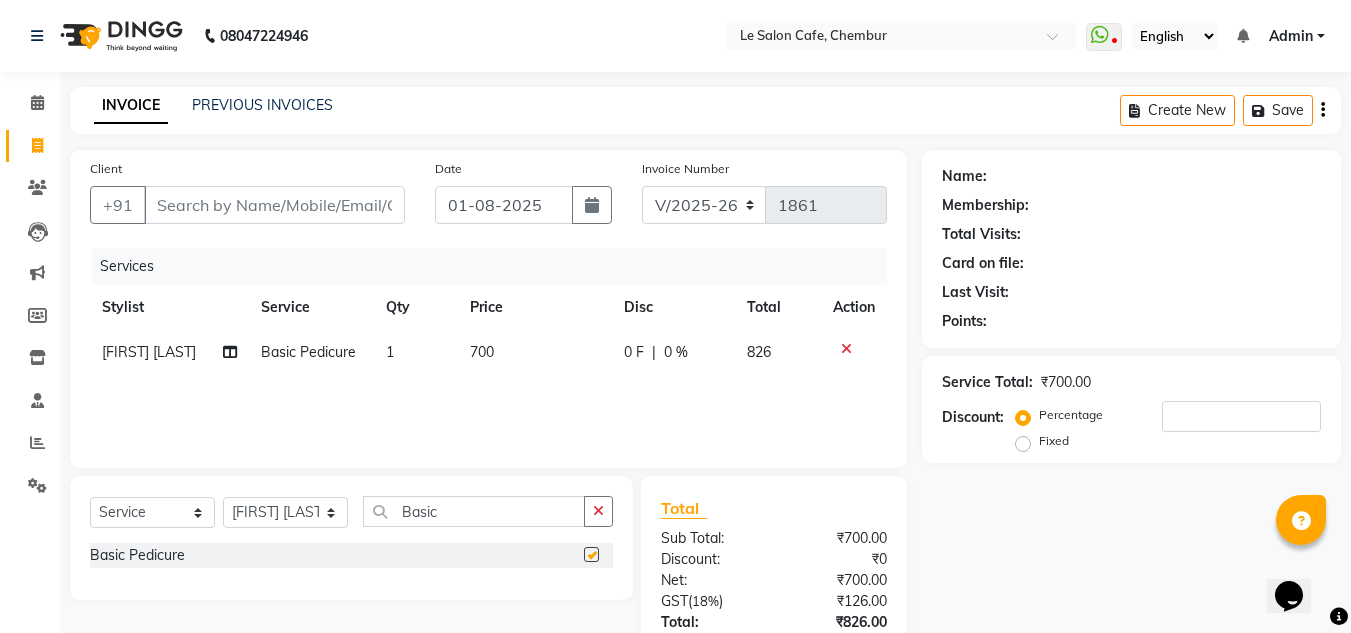 checkbox on "false" 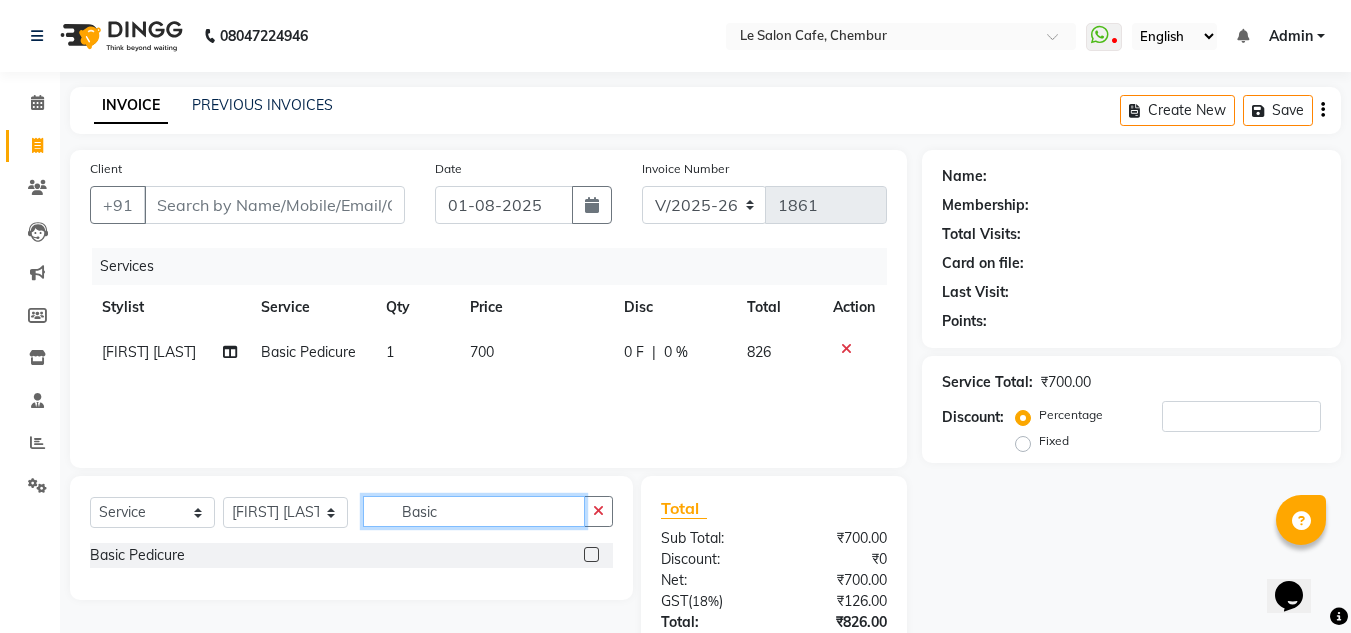 click on "Basic" 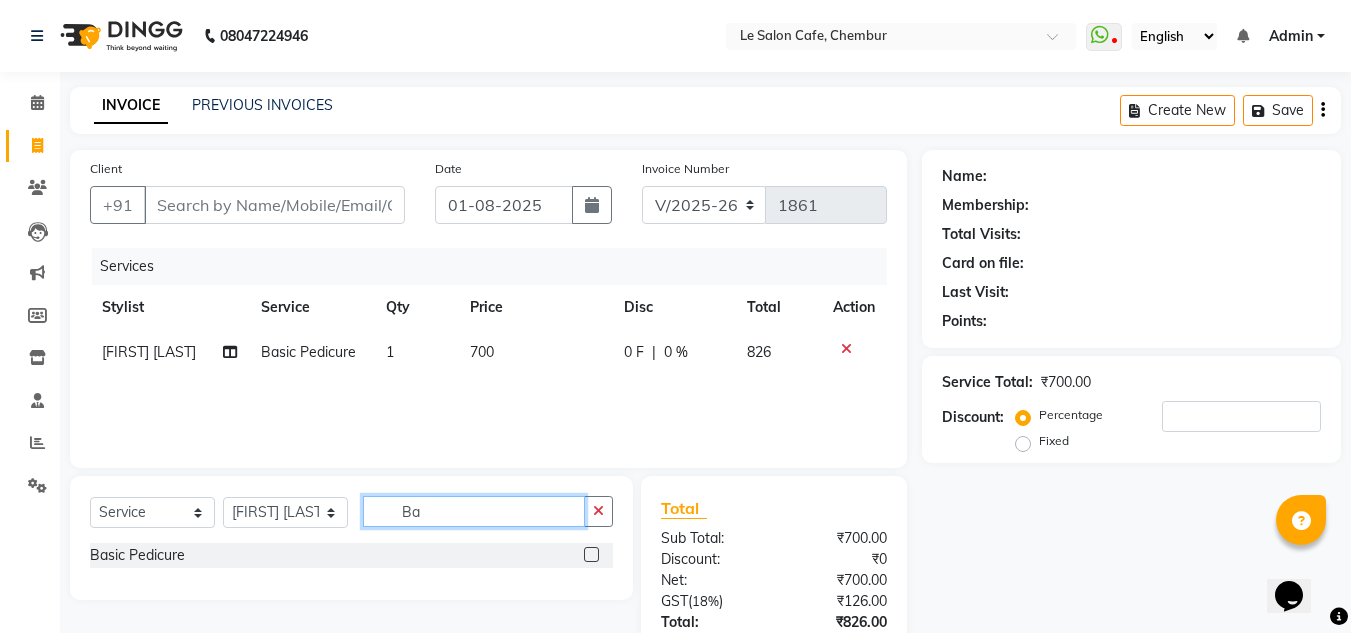 type on "B" 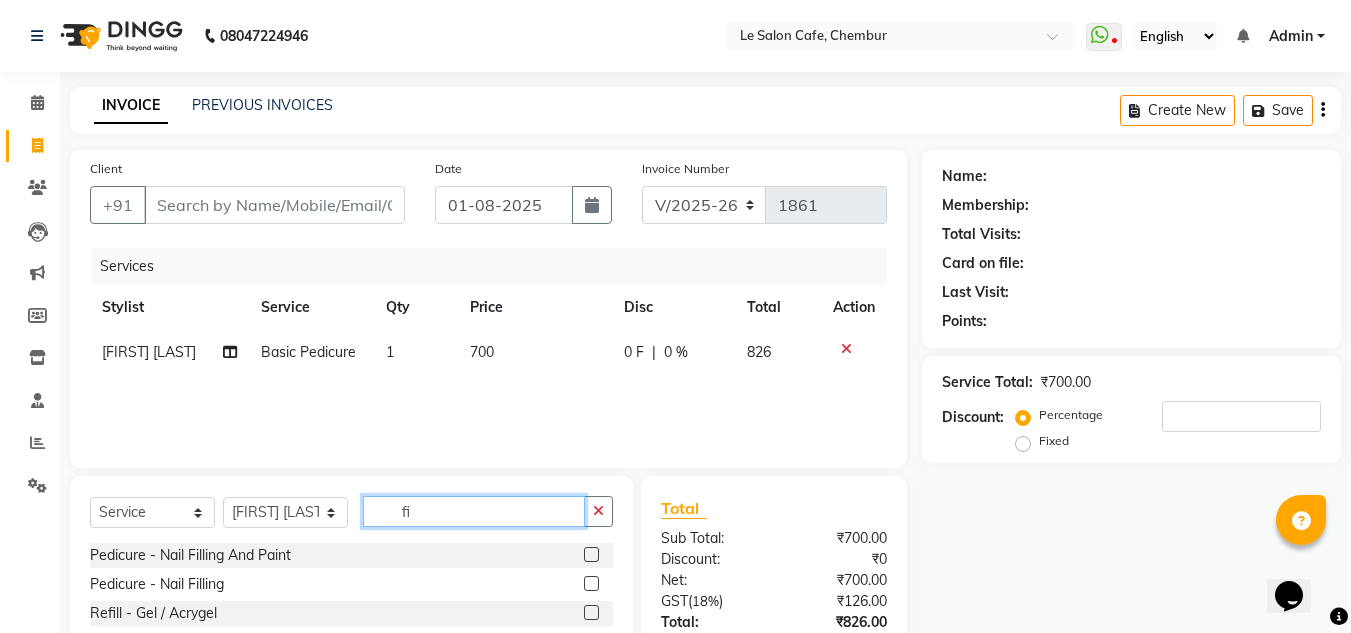 type on "fi" 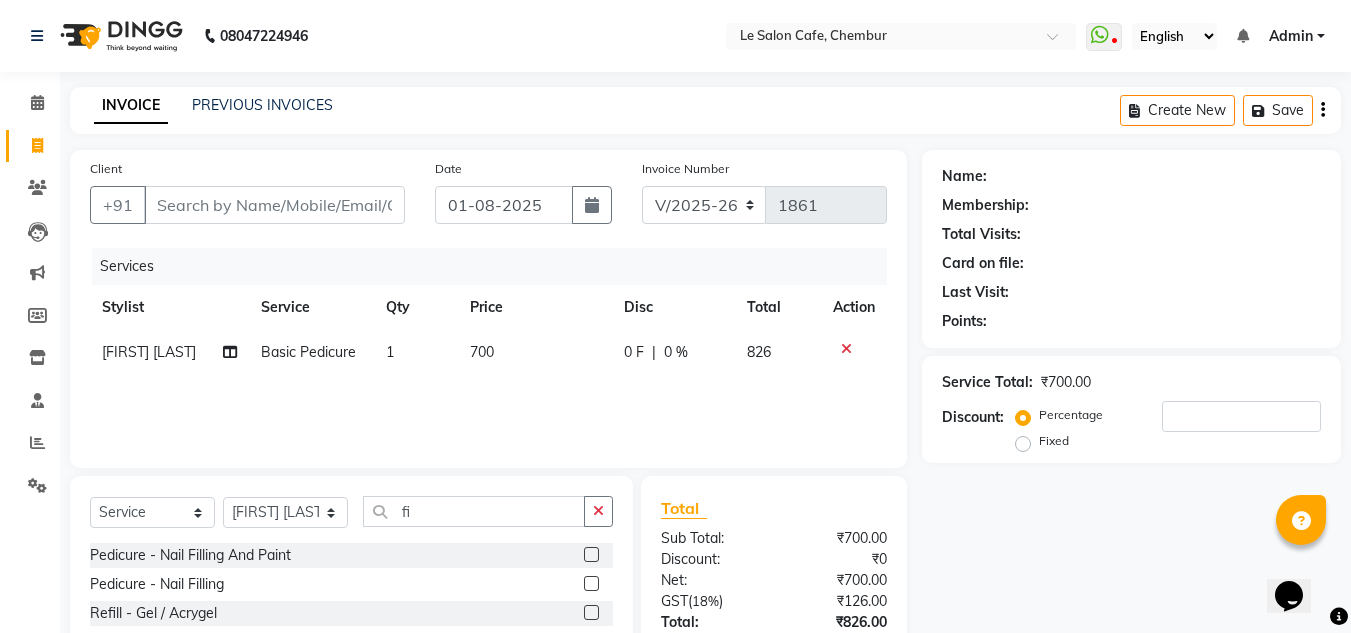 click 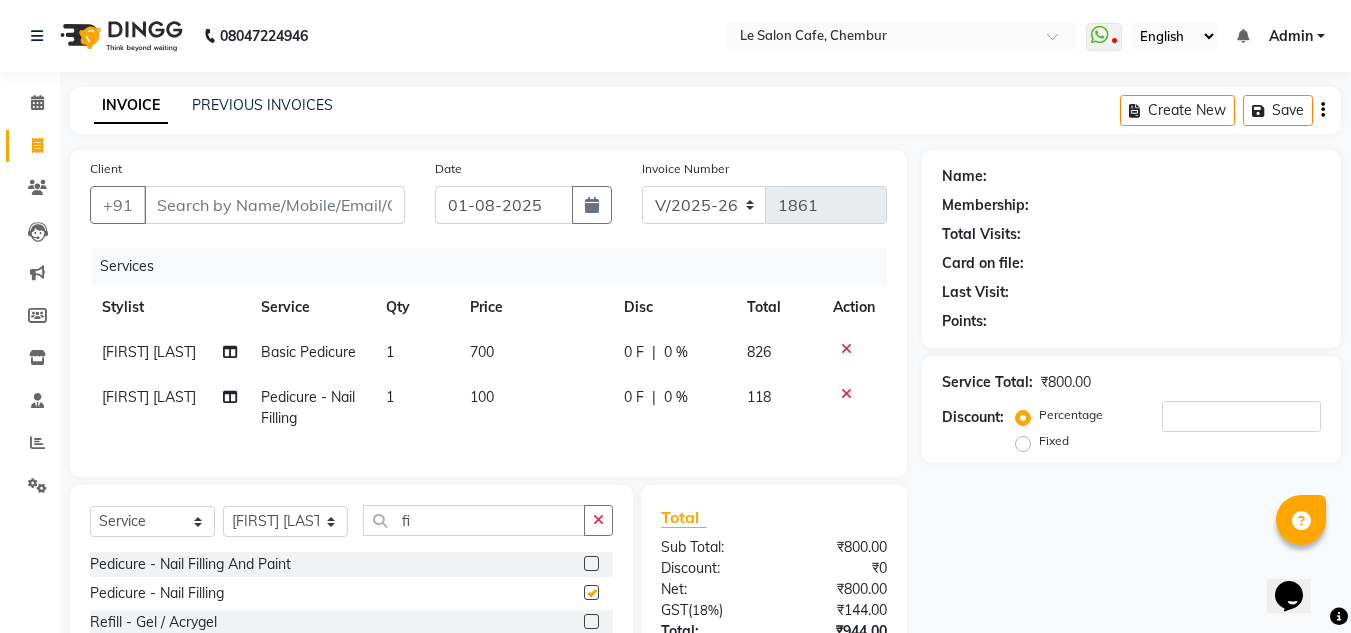 checkbox on "false" 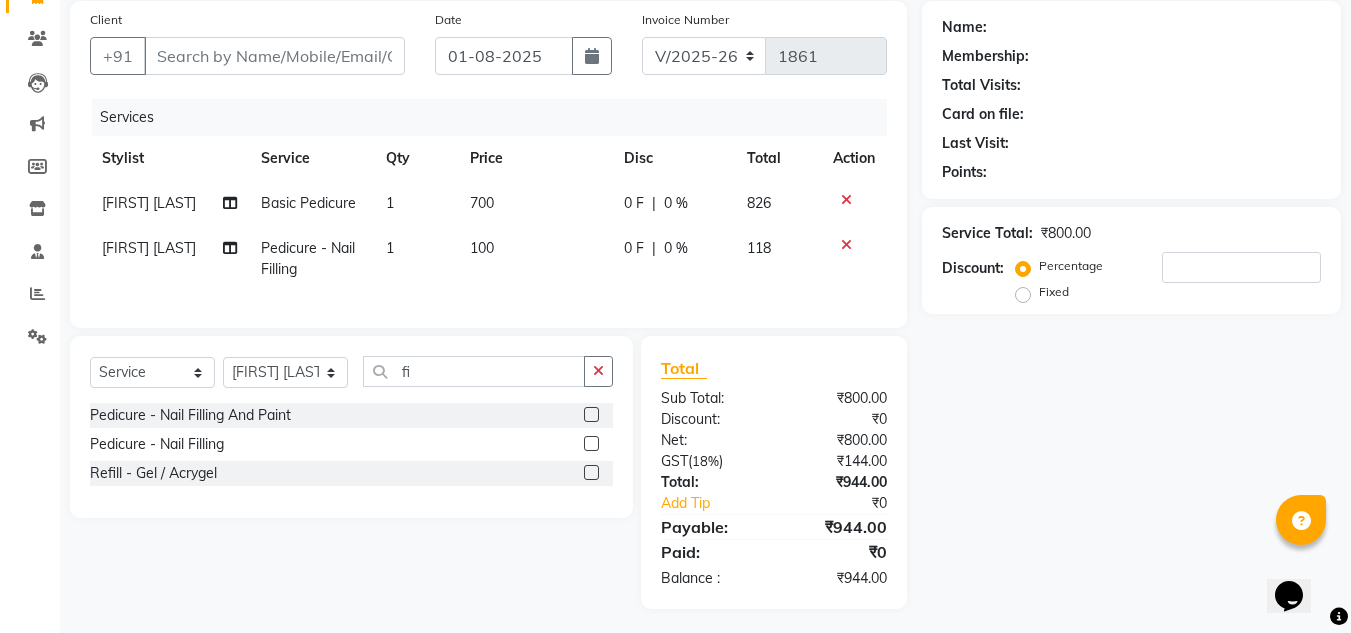 scroll, scrollTop: 170, scrollLeft: 0, axis: vertical 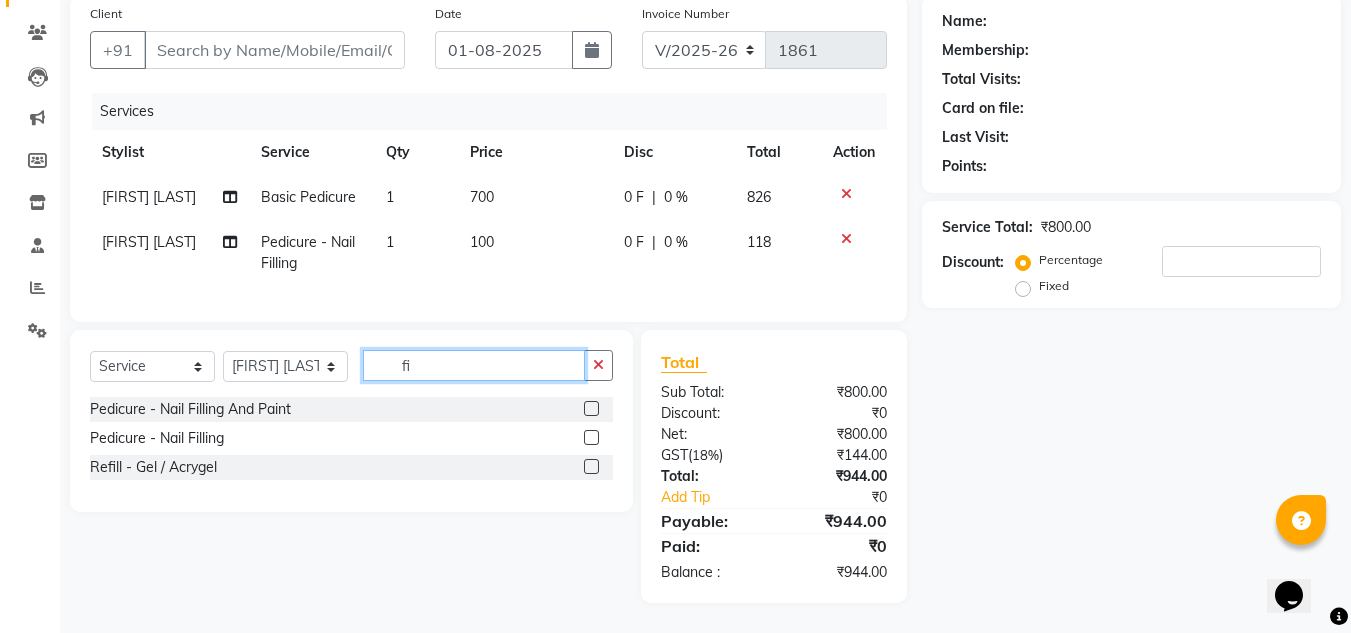 click on "fi" 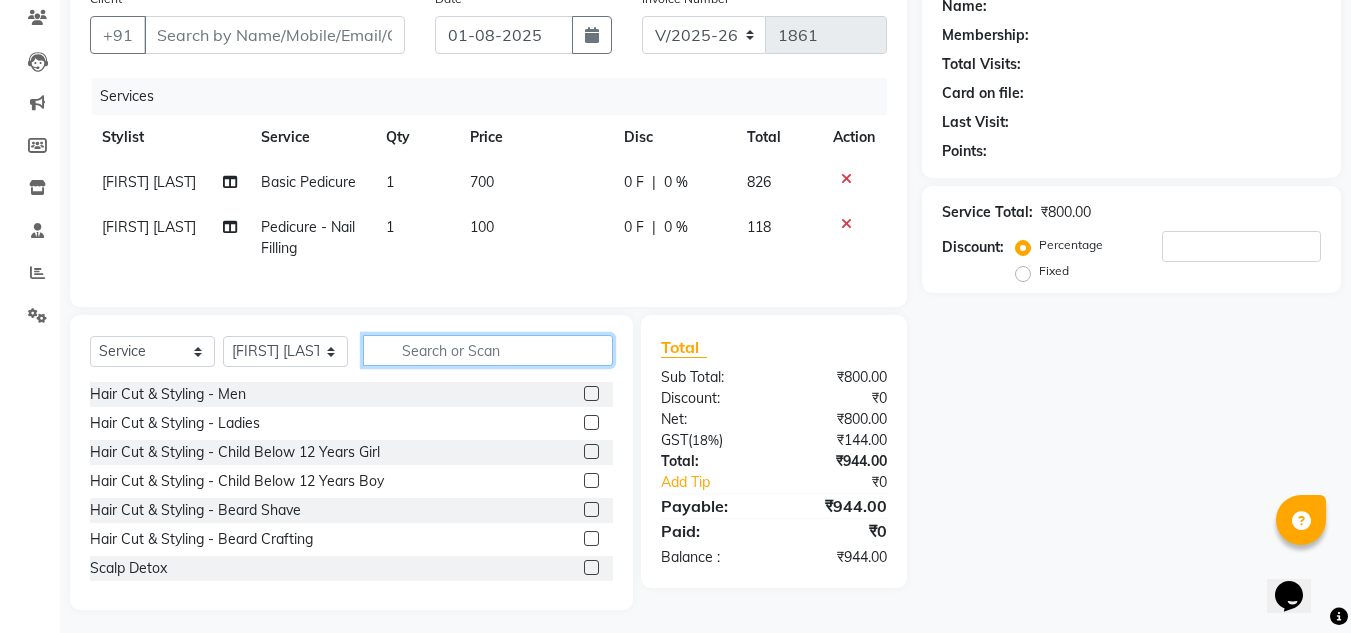 type 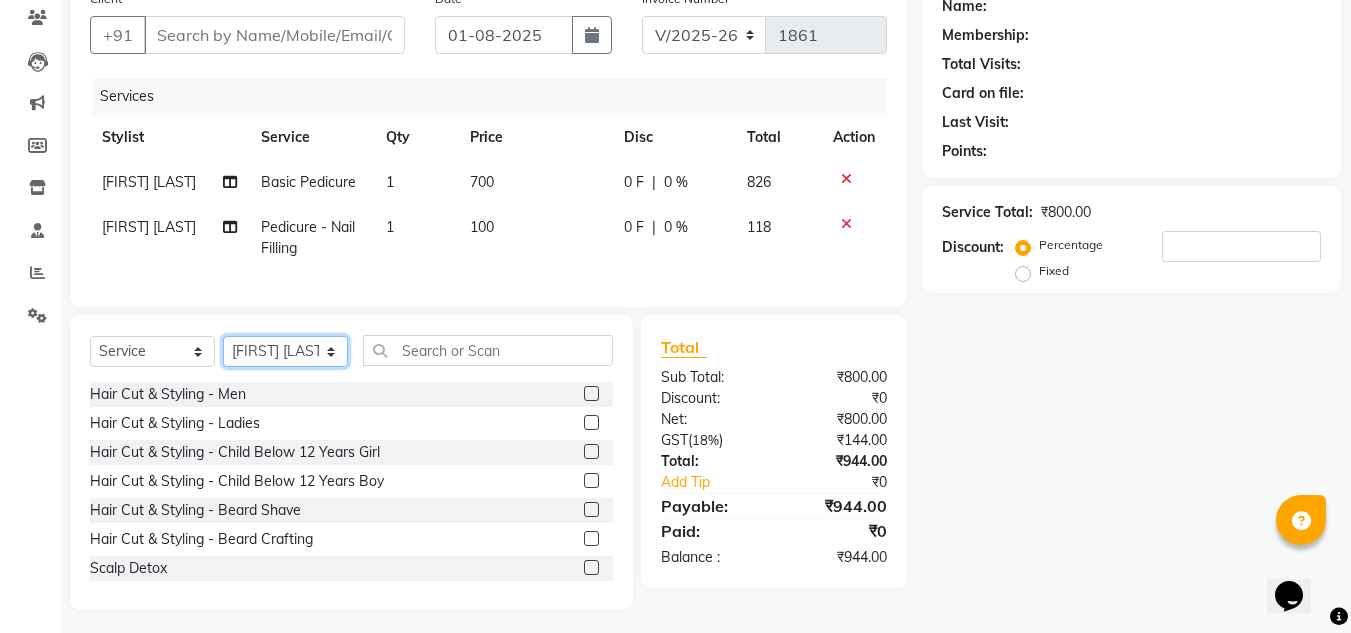 click on "Select Stylist Amandeep Kaur Kalsi Aniket Kadam  Faim Alvi  Front Desk  Muskan Khan  Pooja Kolge Reena Shaukat Ali  Salman Ansari  Shailendra Chauhan  Shekhar Sangle Soniyaa Varma Suchita Mistry" 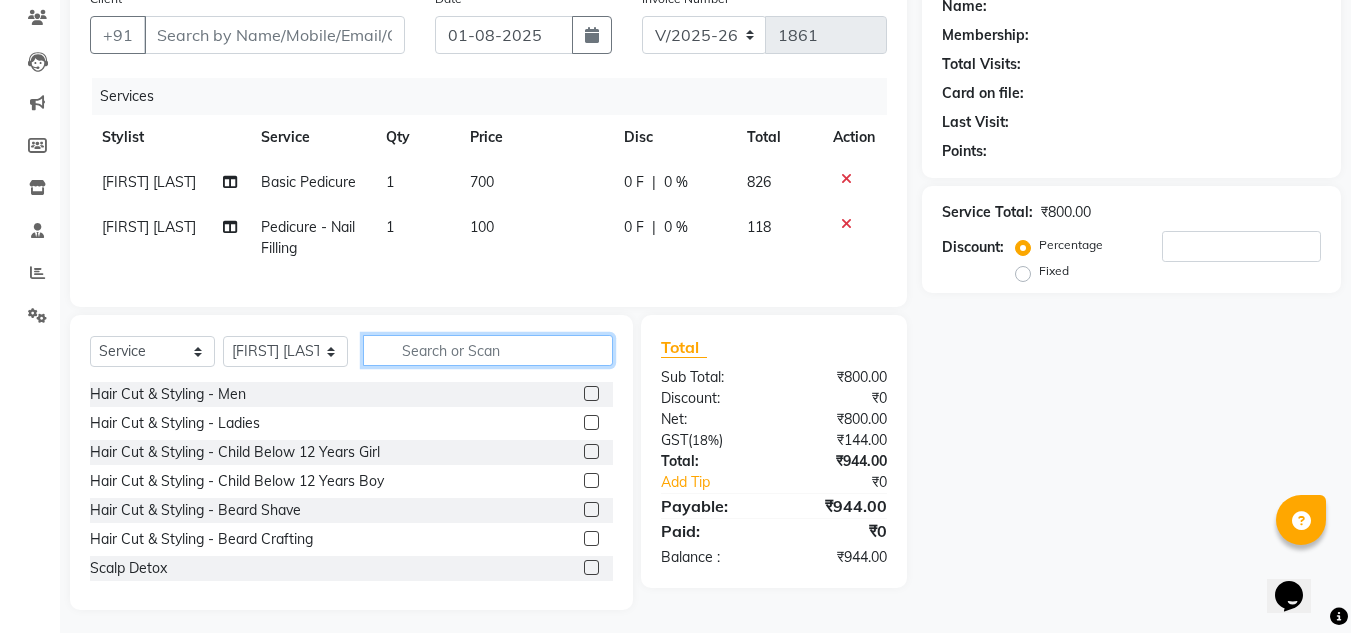 click 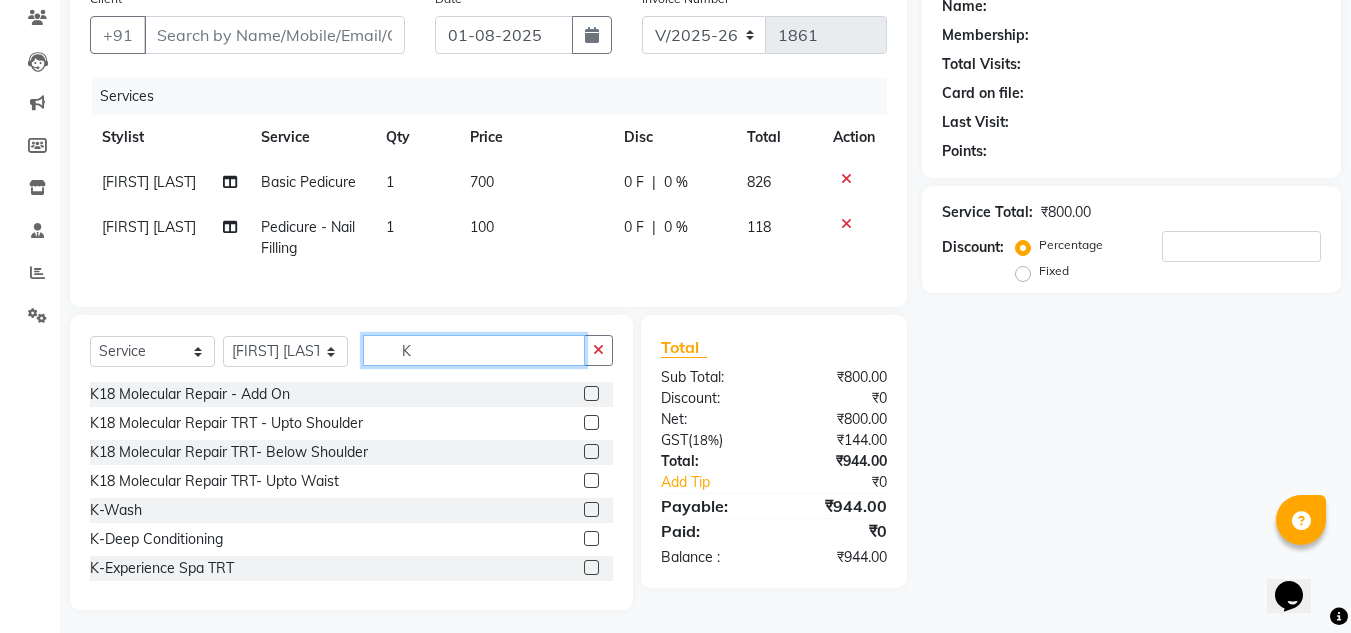 type on "K" 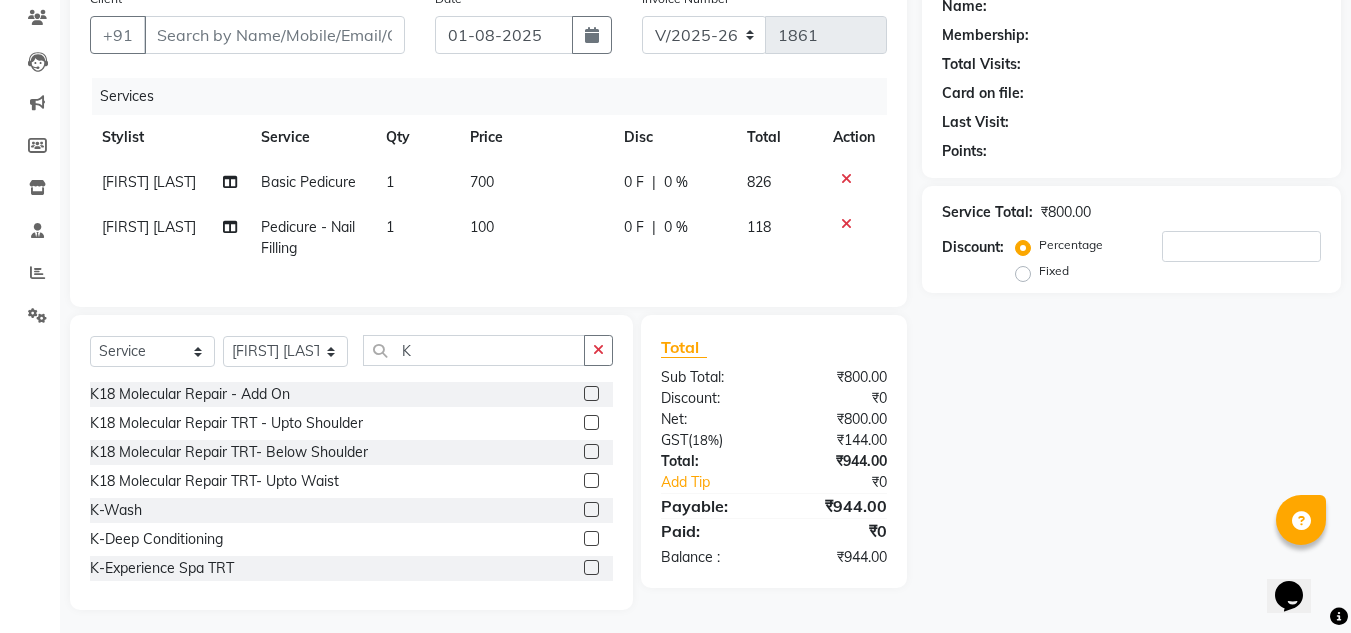 click 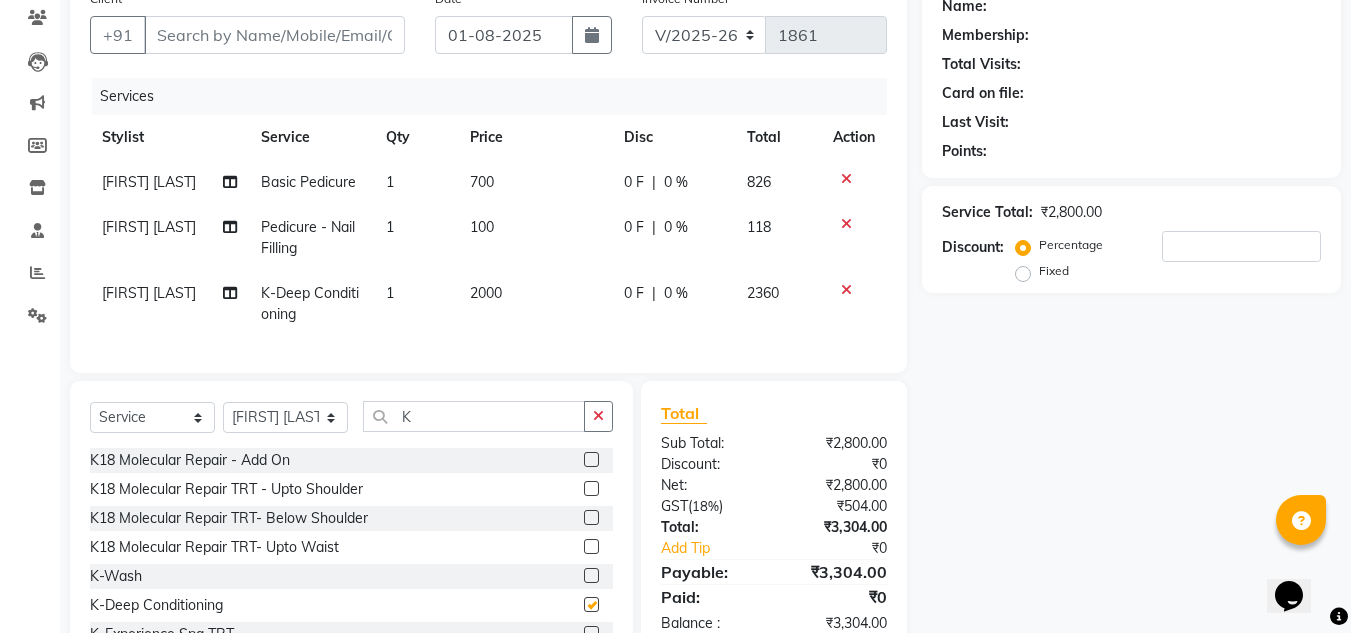 checkbox on "false" 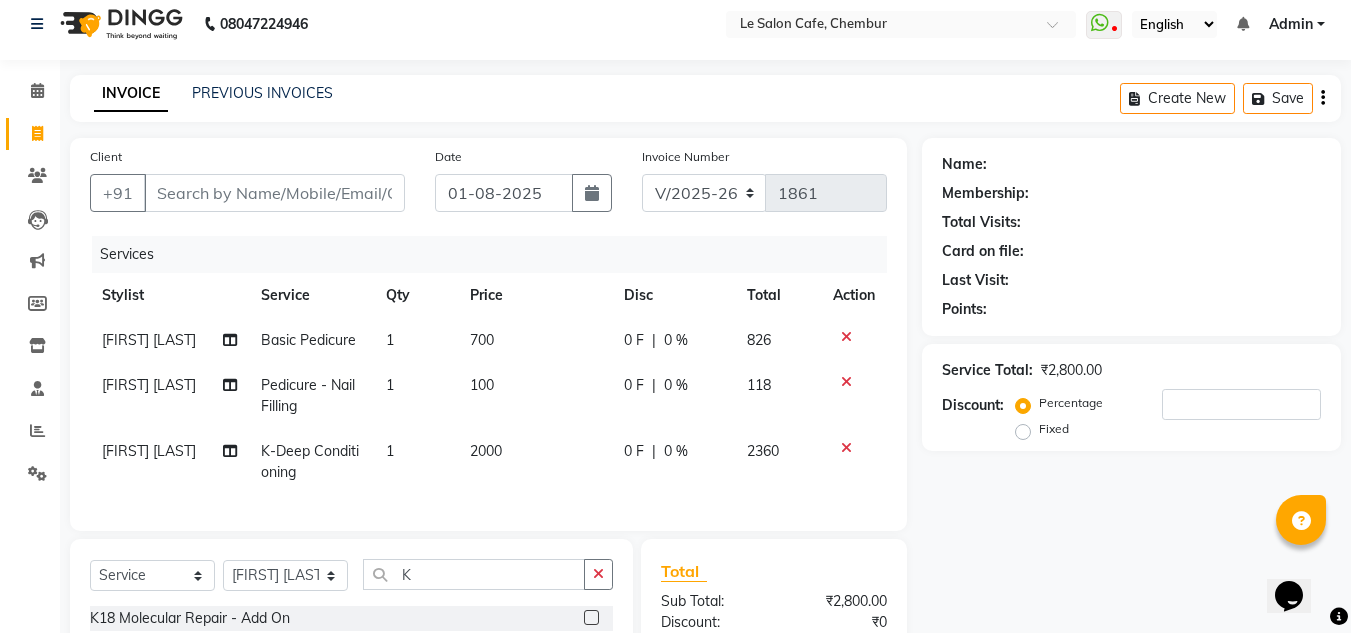 scroll, scrollTop: 0, scrollLeft: 0, axis: both 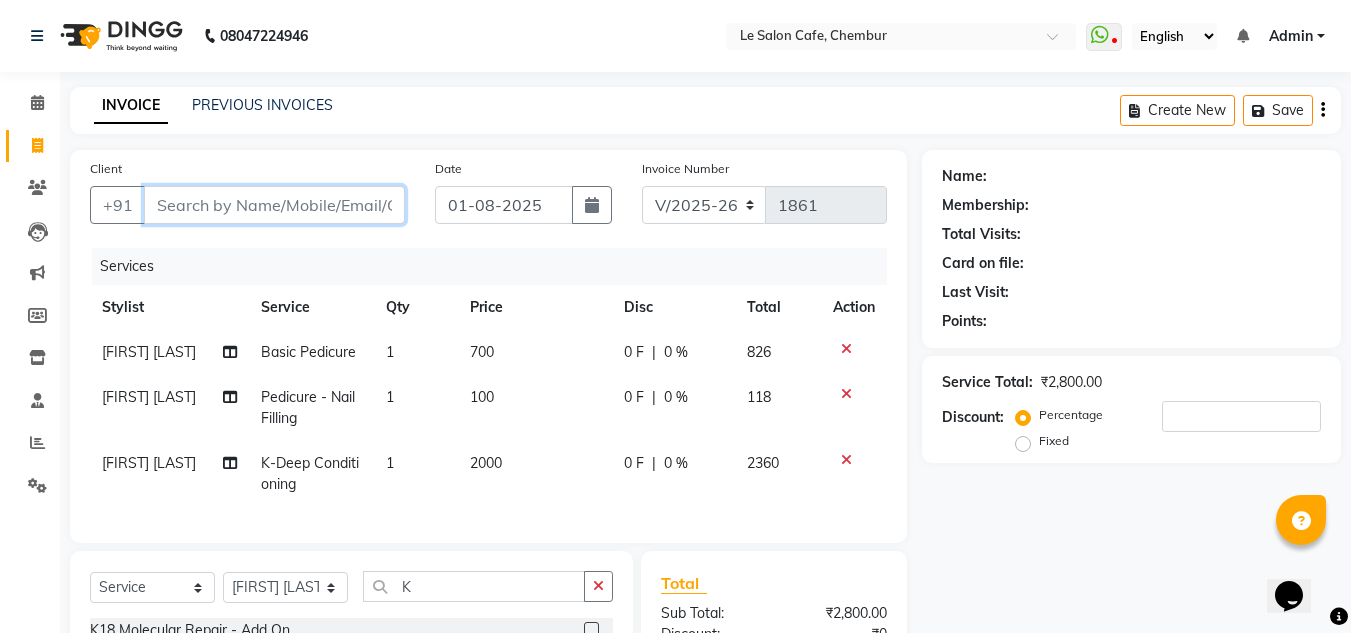click on "Client" at bounding box center (274, 205) 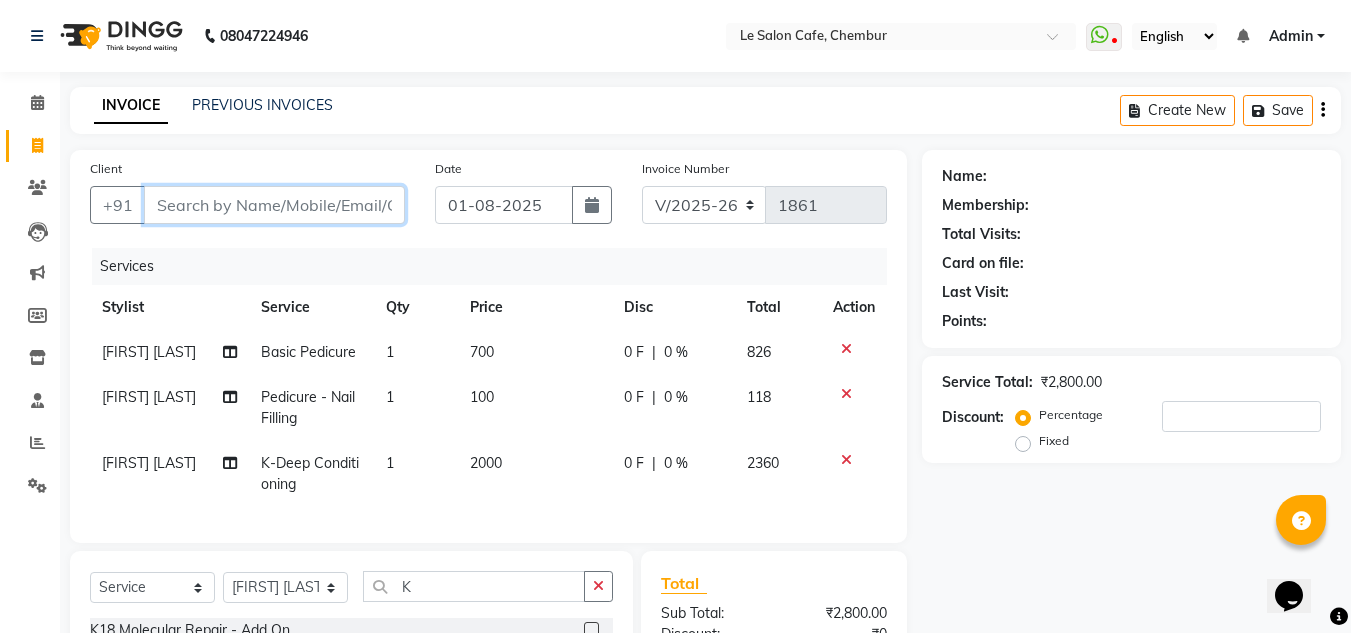type on "A" 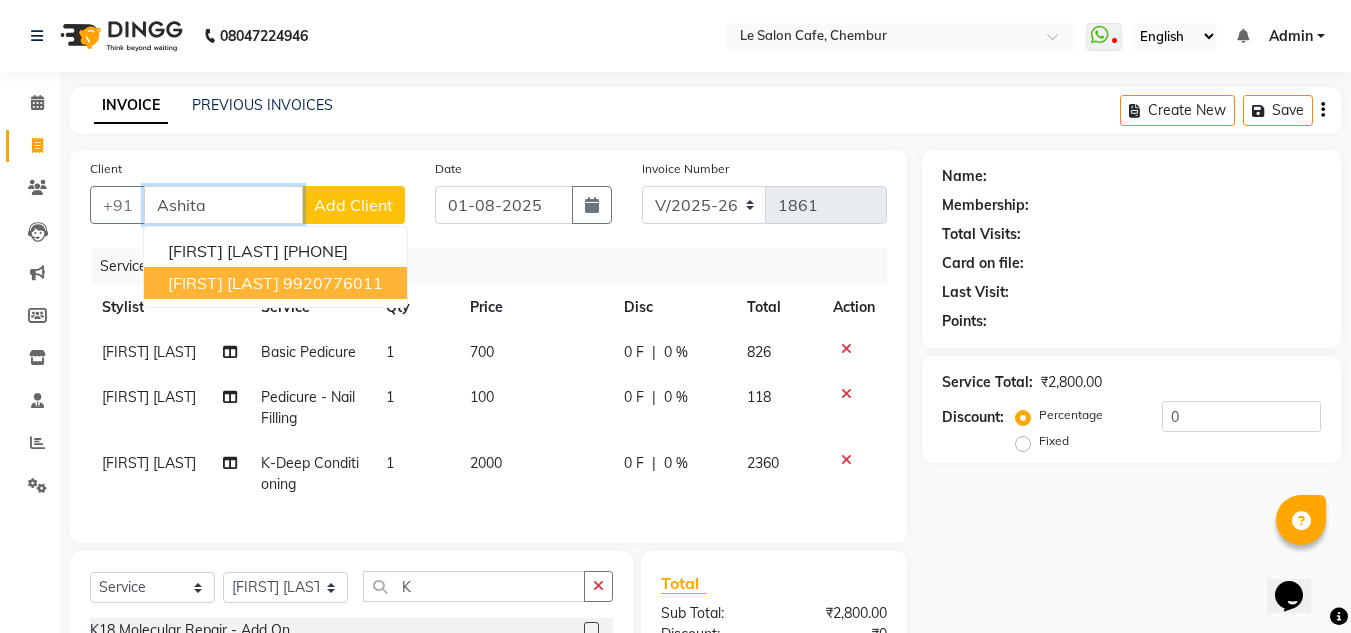 click on "9920776011" at bounding box center (333, 283) 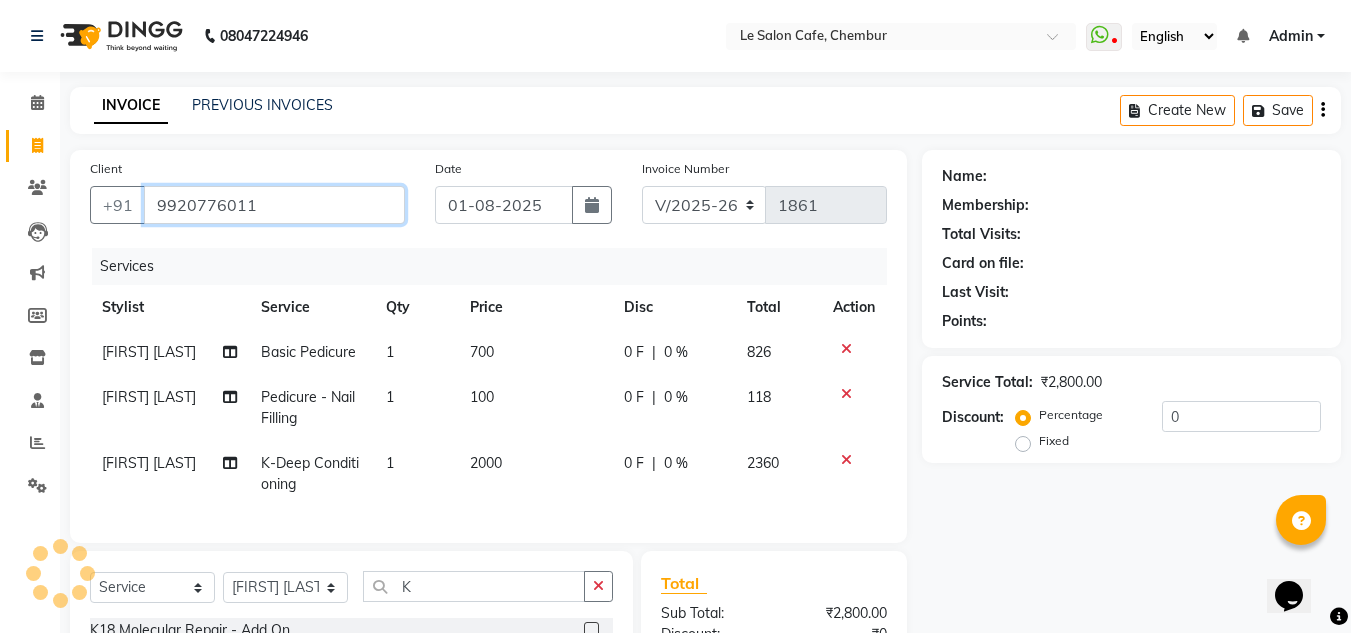type on "9920776011" 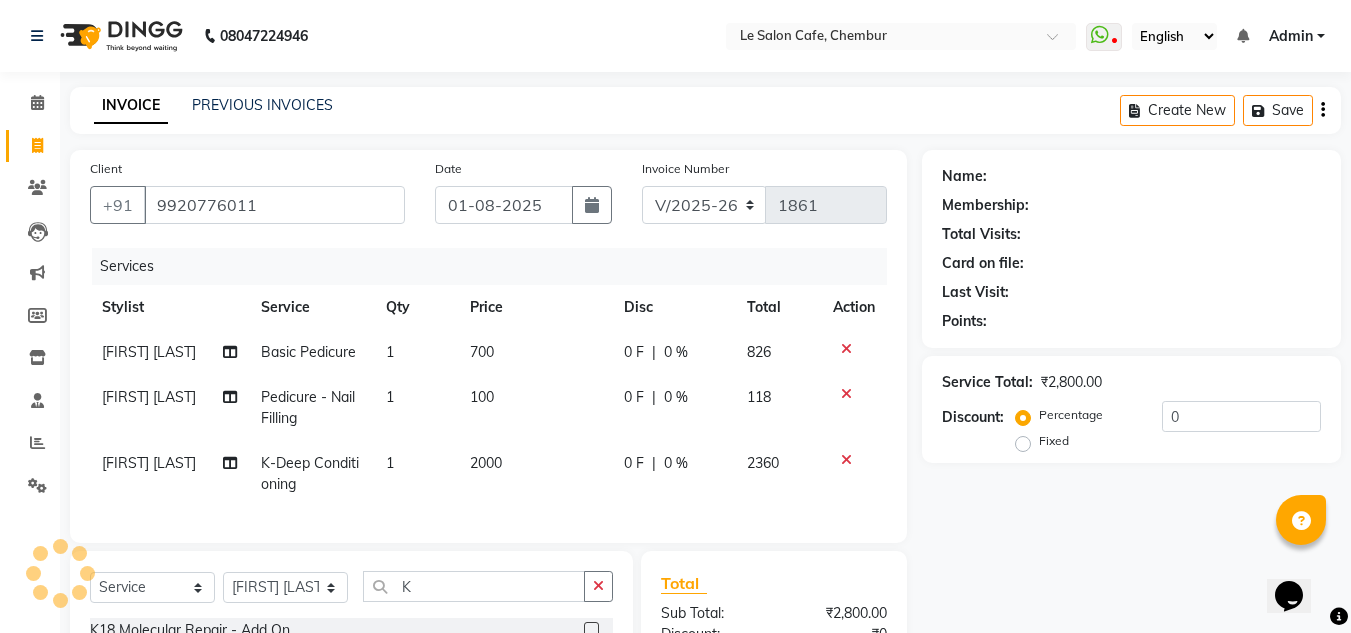select on "1: Object" 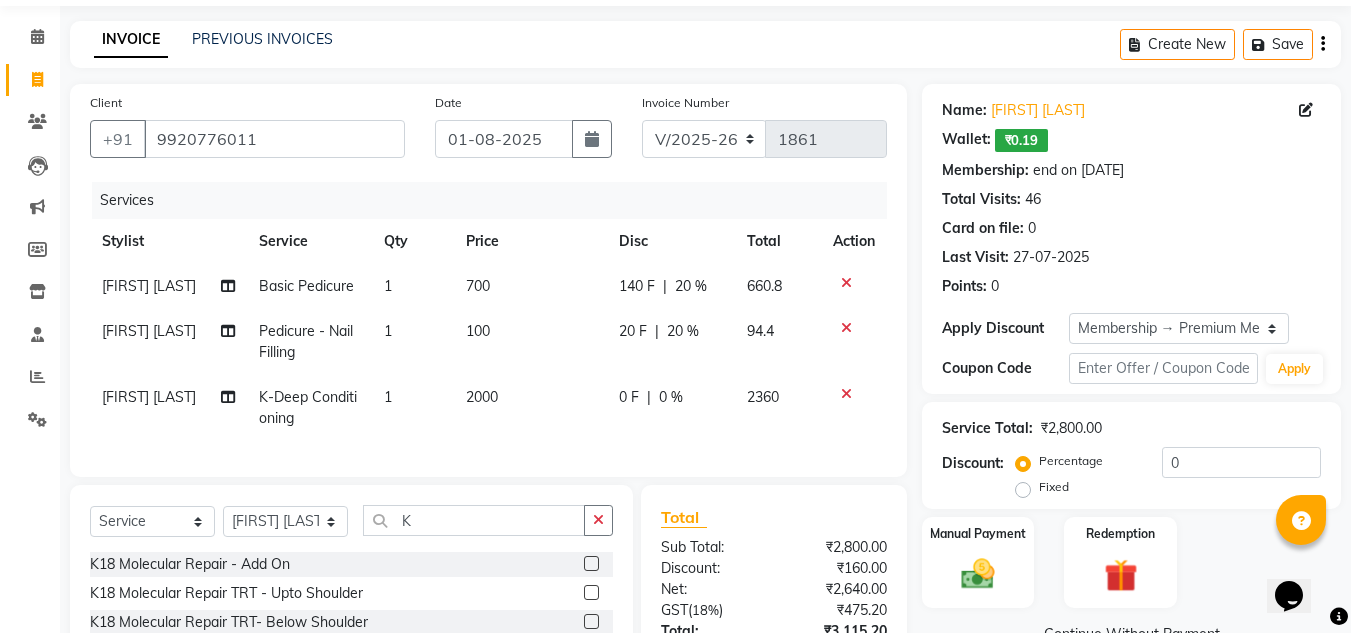scroll, scrollTop: 258, scrollLeft: 0, axis: vertical 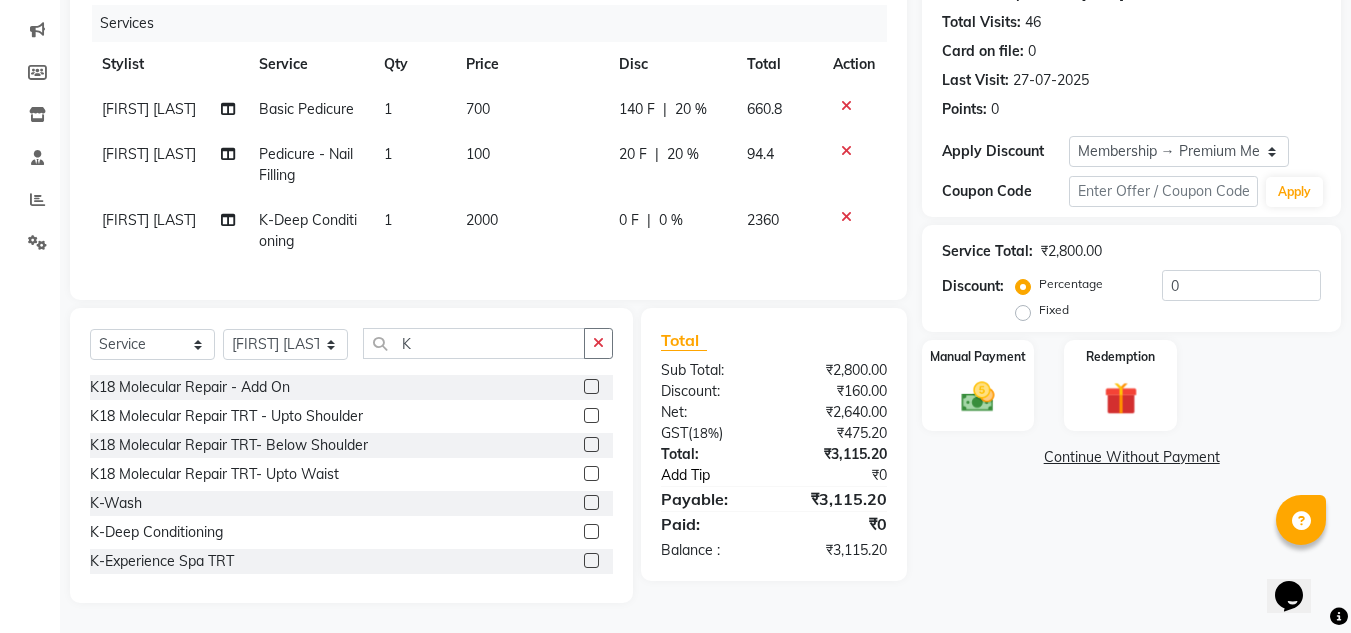click on "Add Tip" 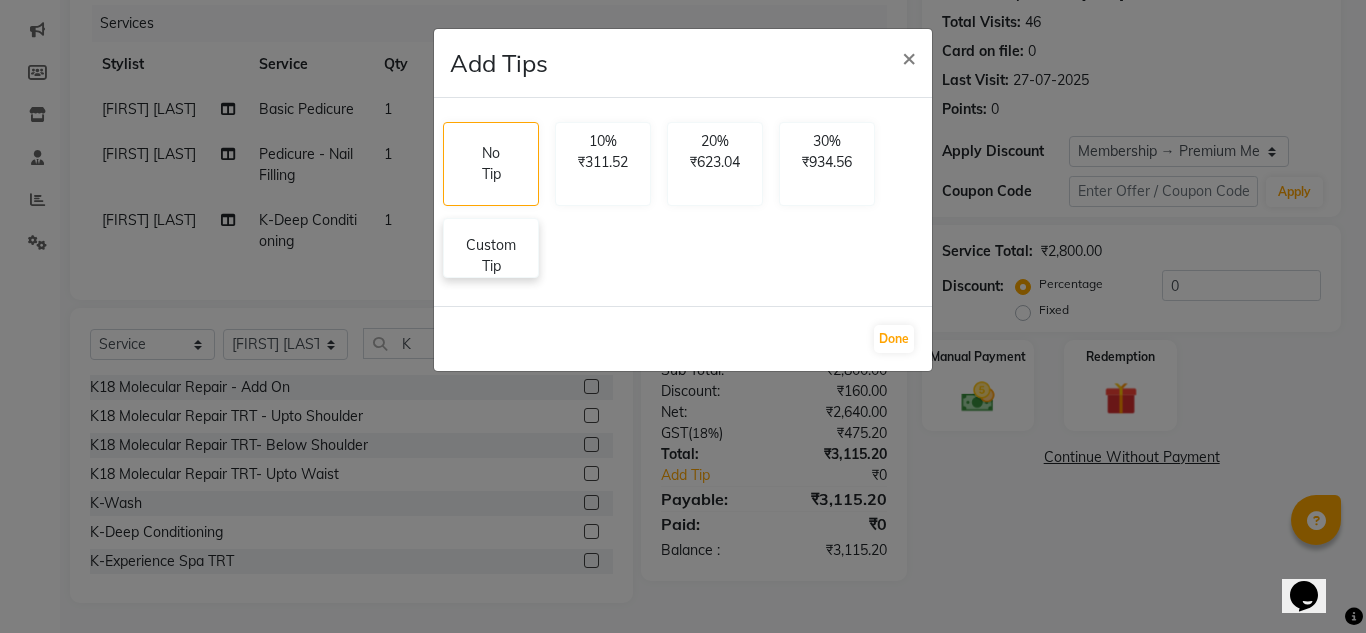click on "Custom Tip" 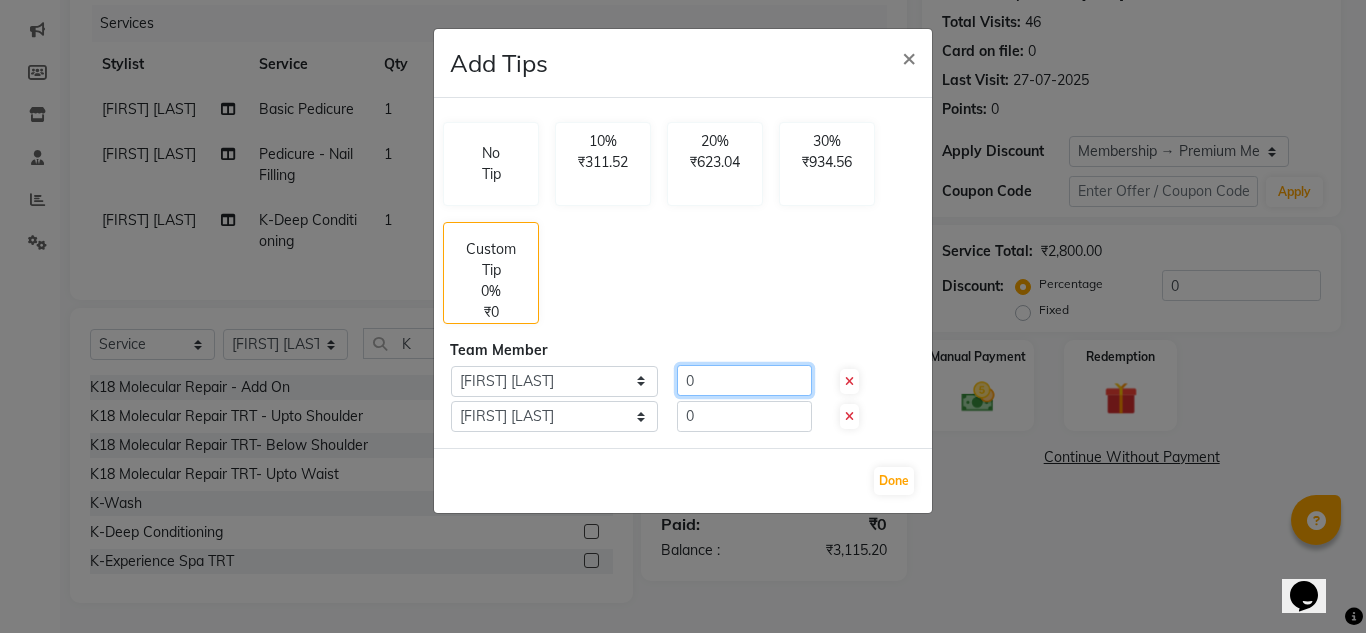 click on "0" 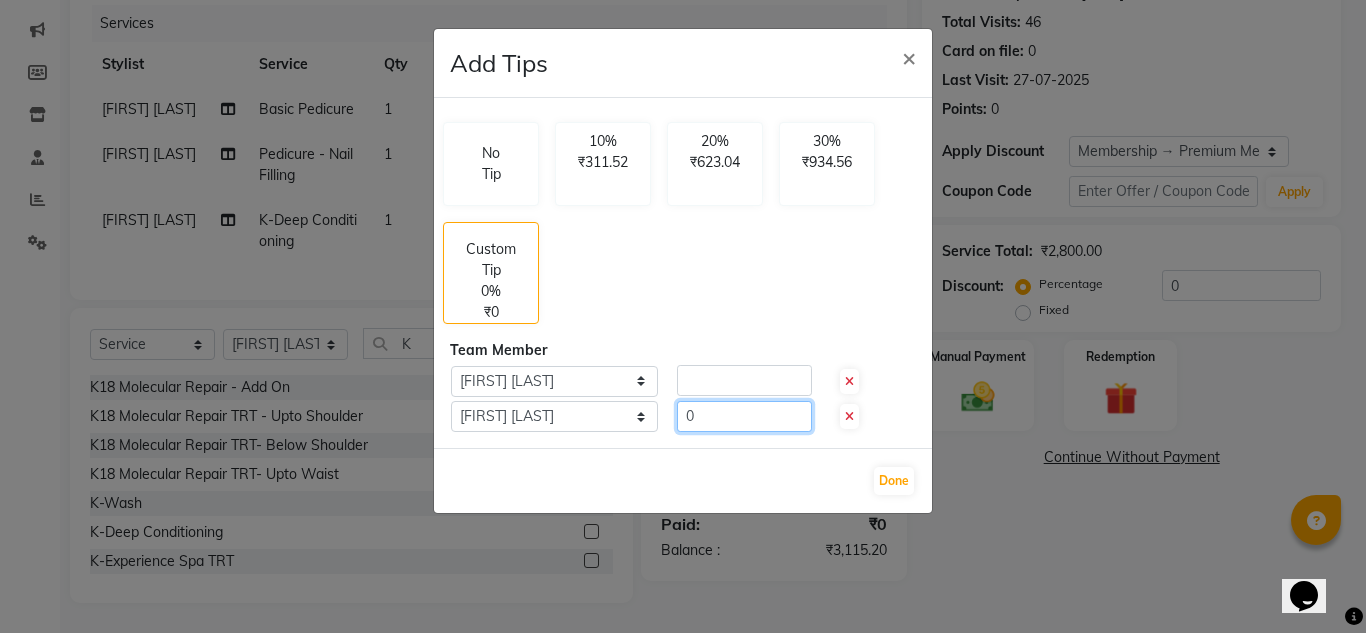 click on "0" 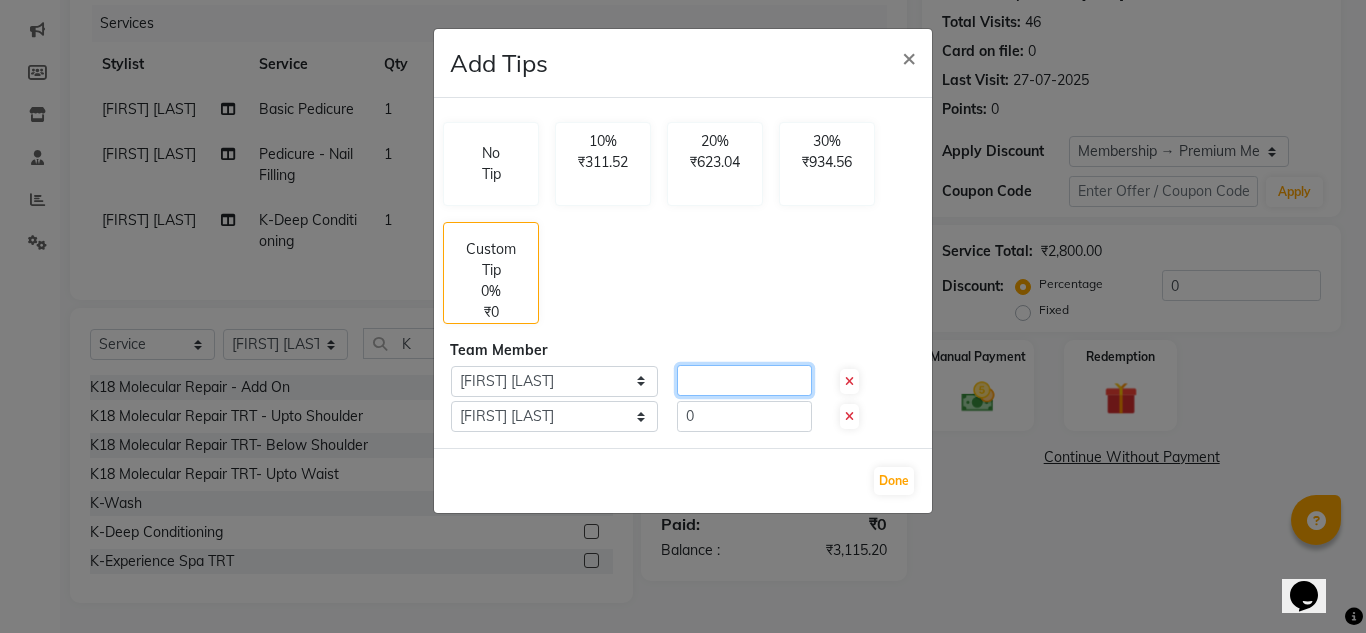 click 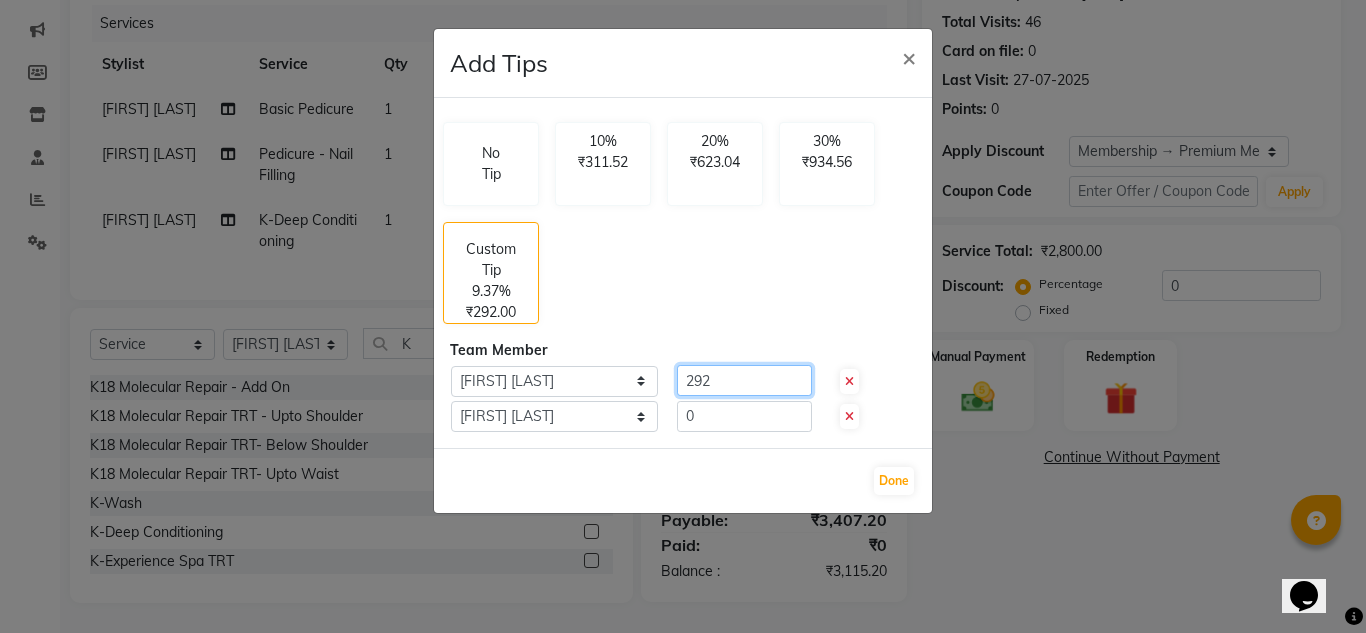 type on "292" 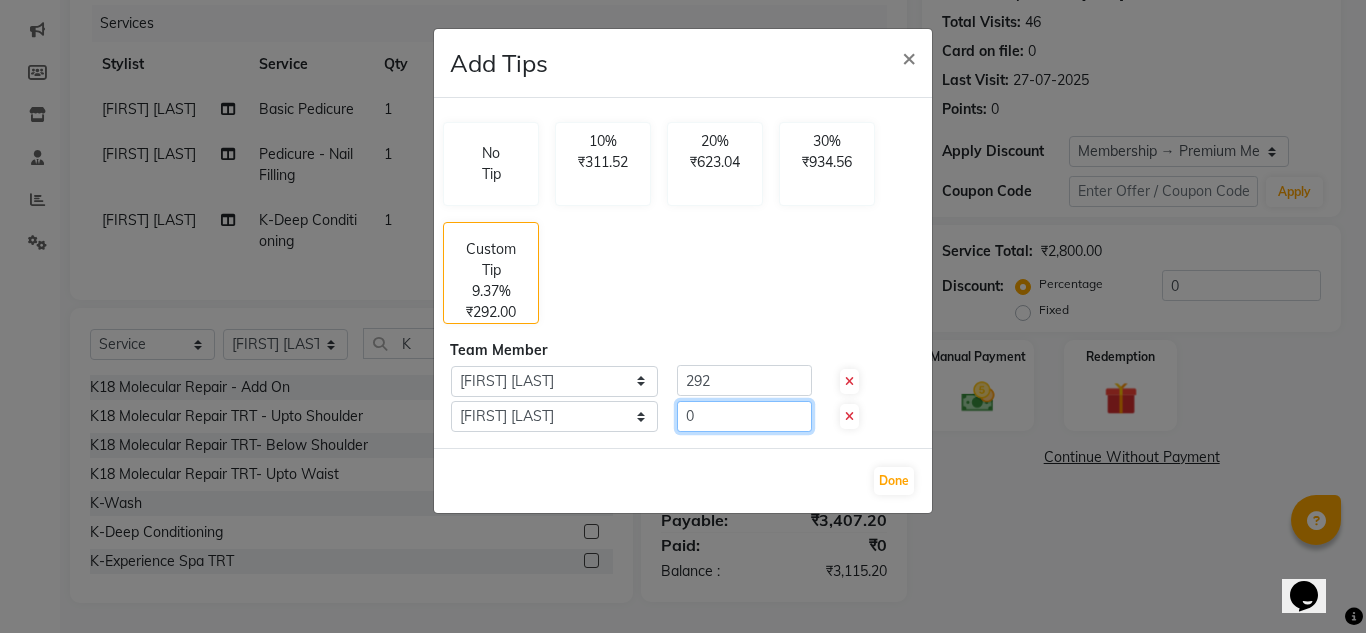 click on "0" 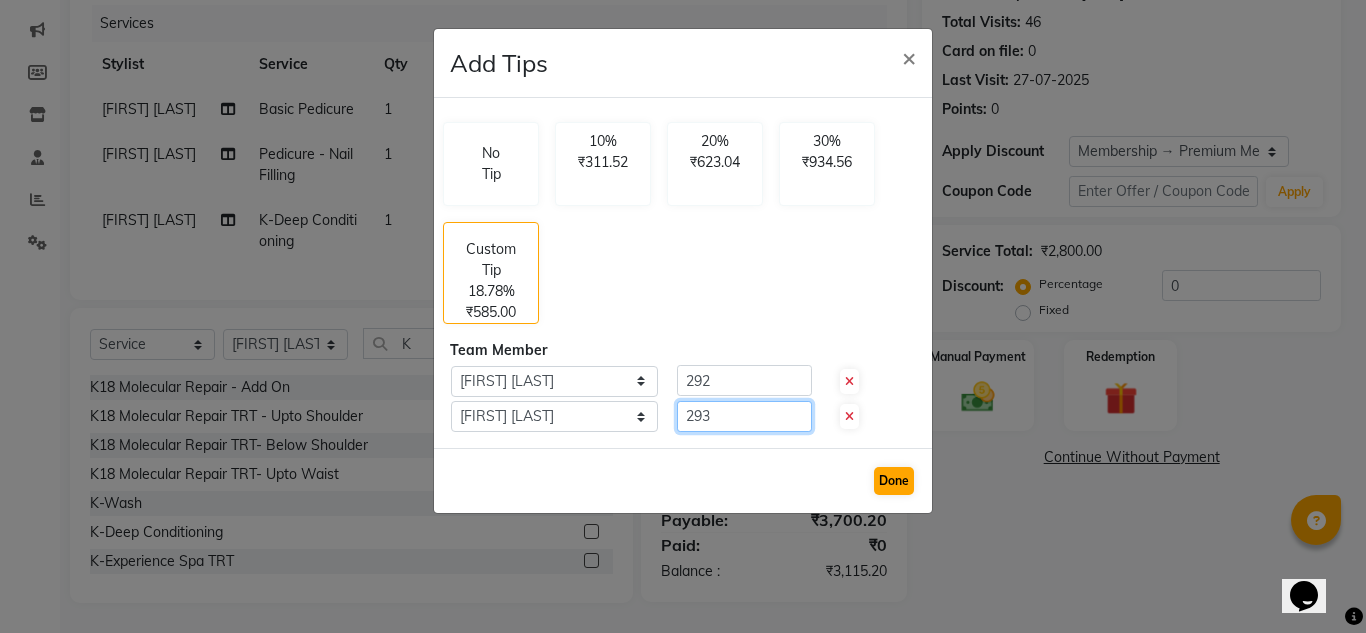 type on "293" 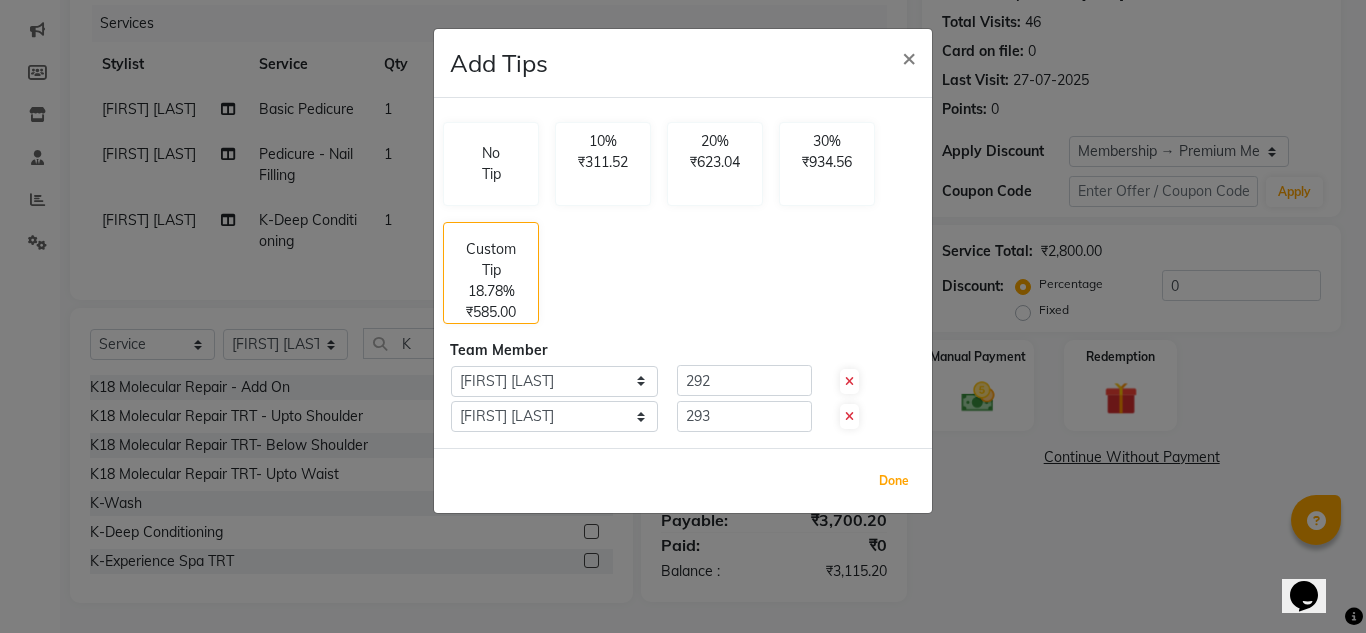 drag, startPoint x: 886, startPoint y: 483, endPoint x: 901, endPoint y: 491, distance: 17 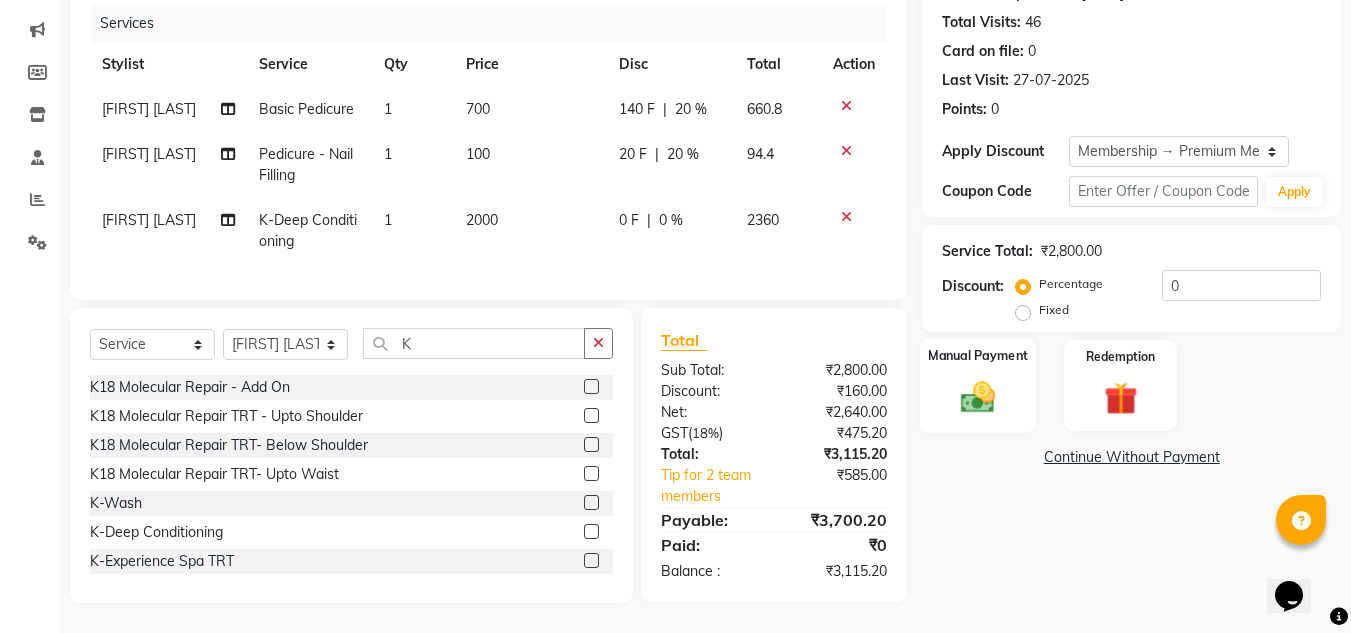 click 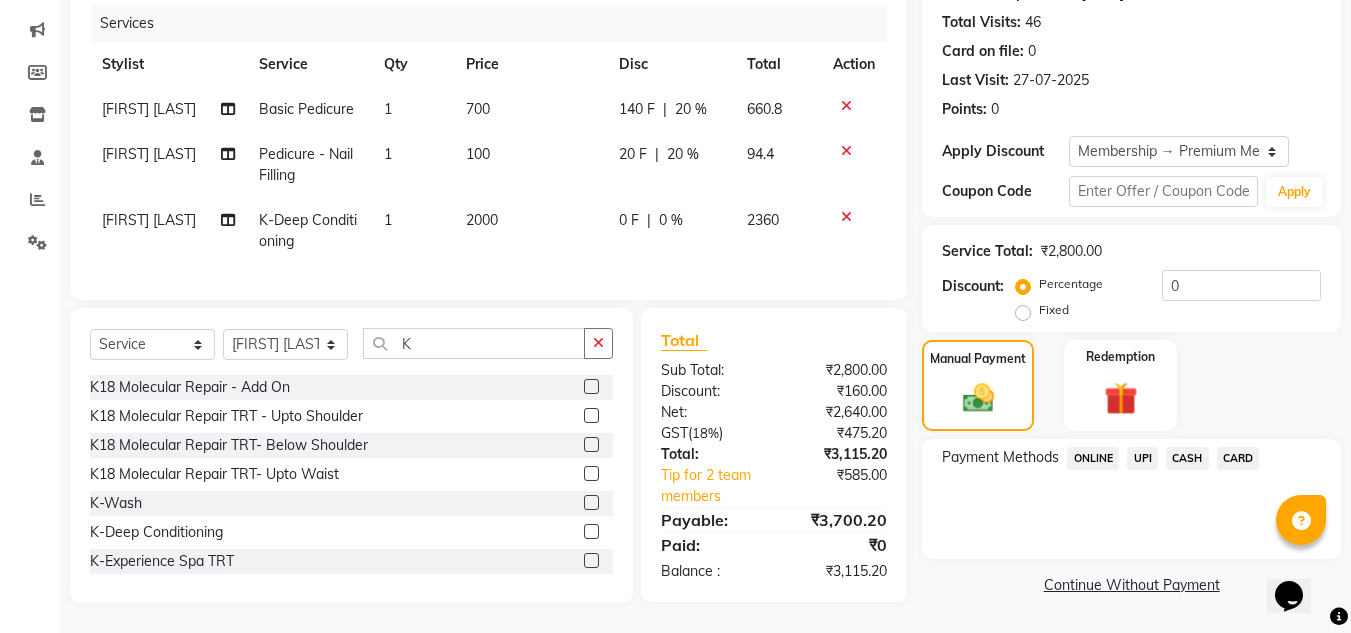 click on "CARD" 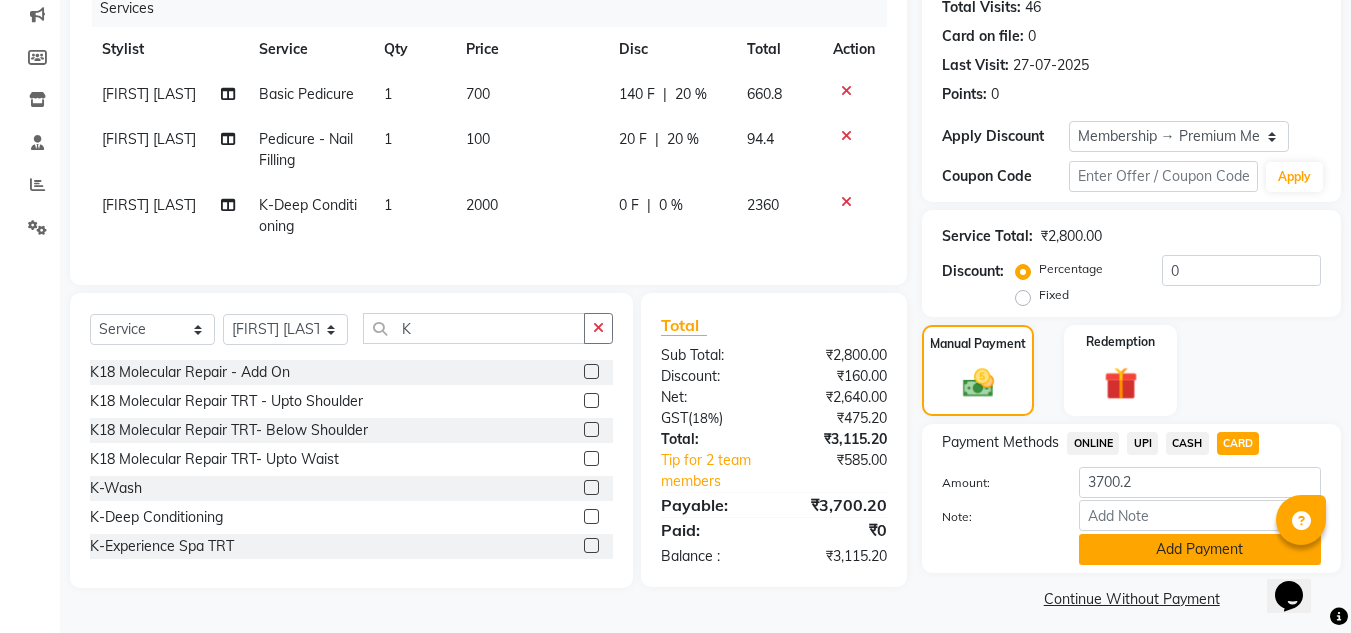 click on "Add Payment" 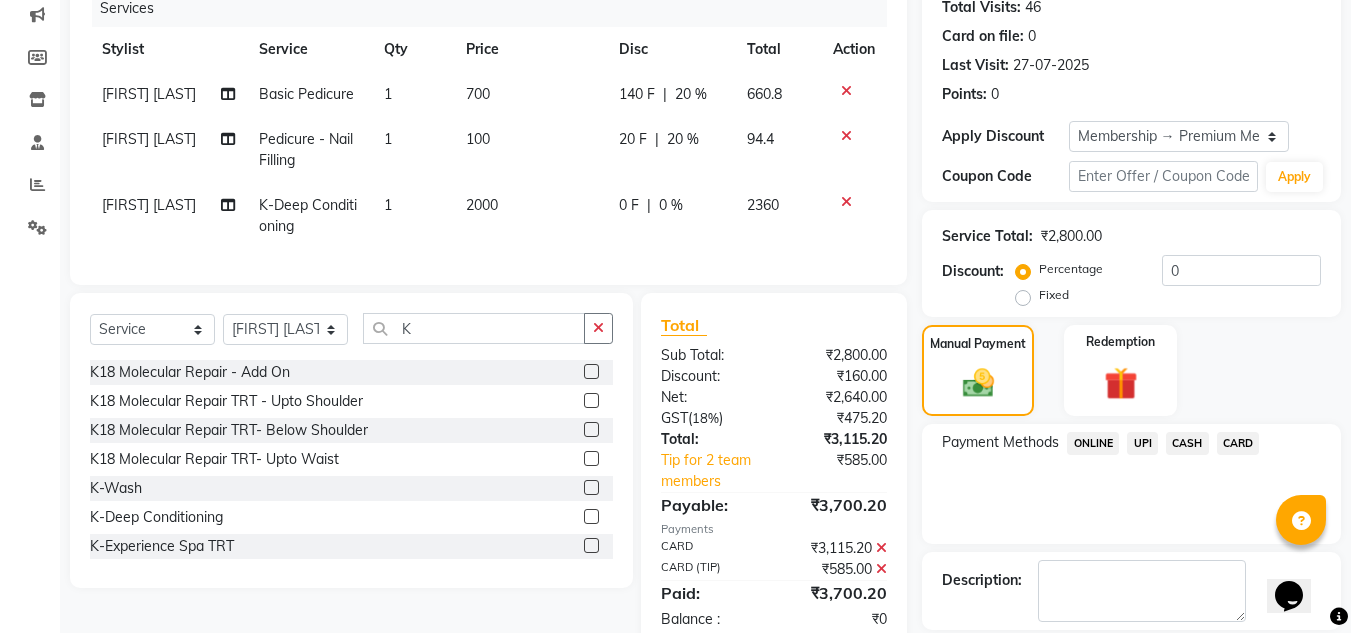 scroll, scrollTop: 353, scrollLeft: 0, axis: vertical 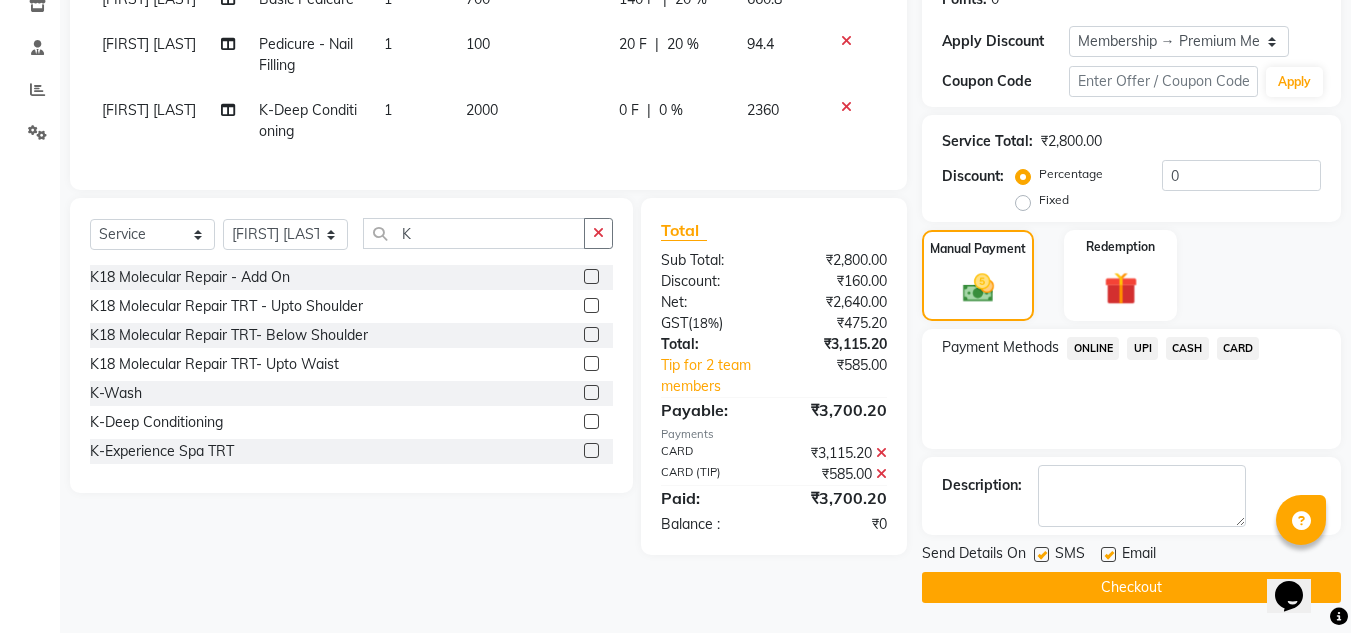 click 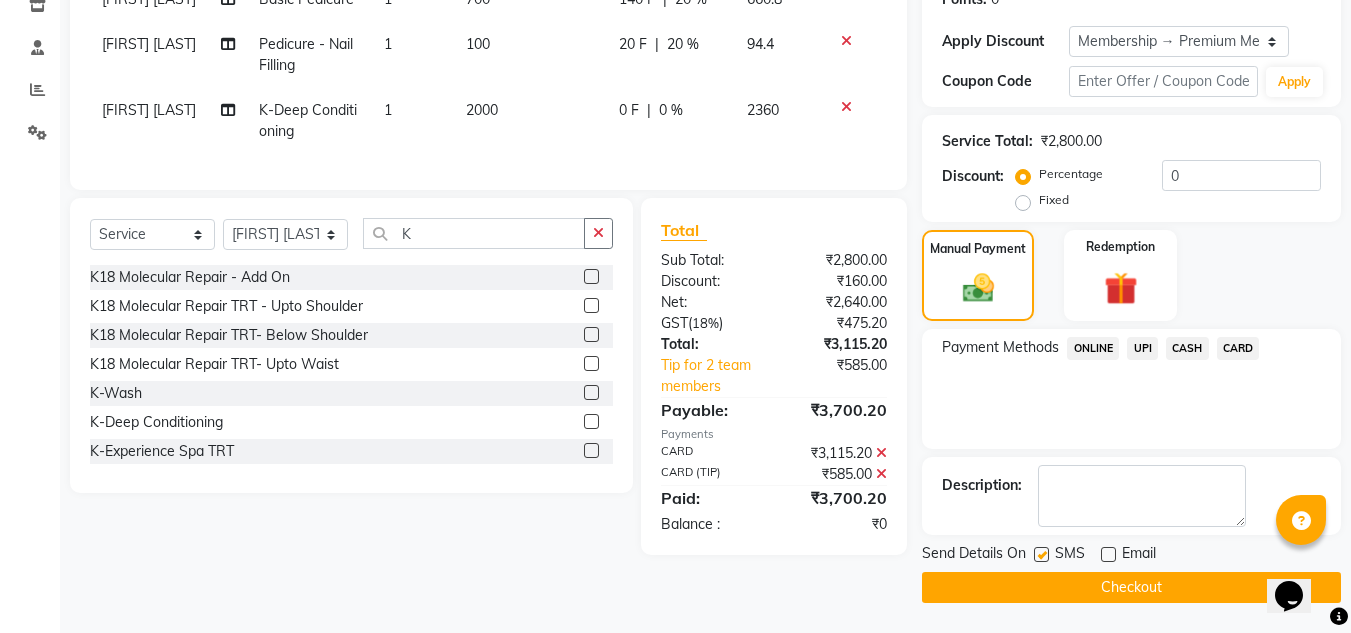 click on "Checkout" 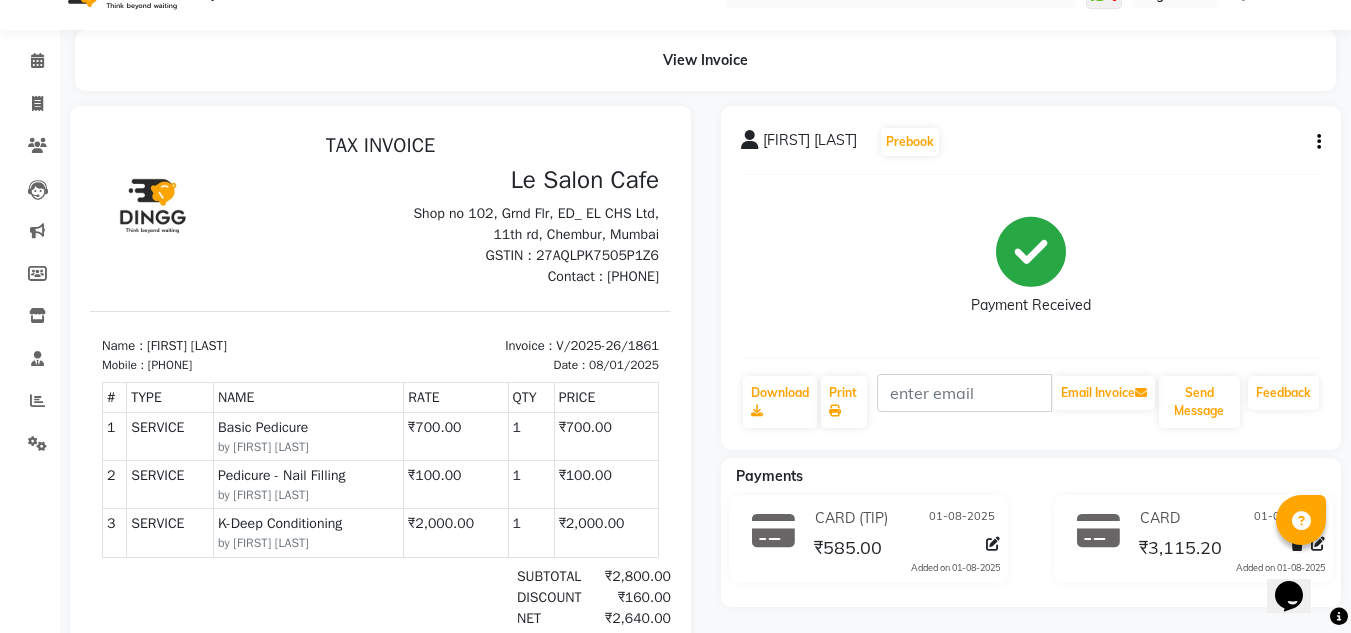 scroll, scrollTop: 0, scrollLeft: 0, axis: both 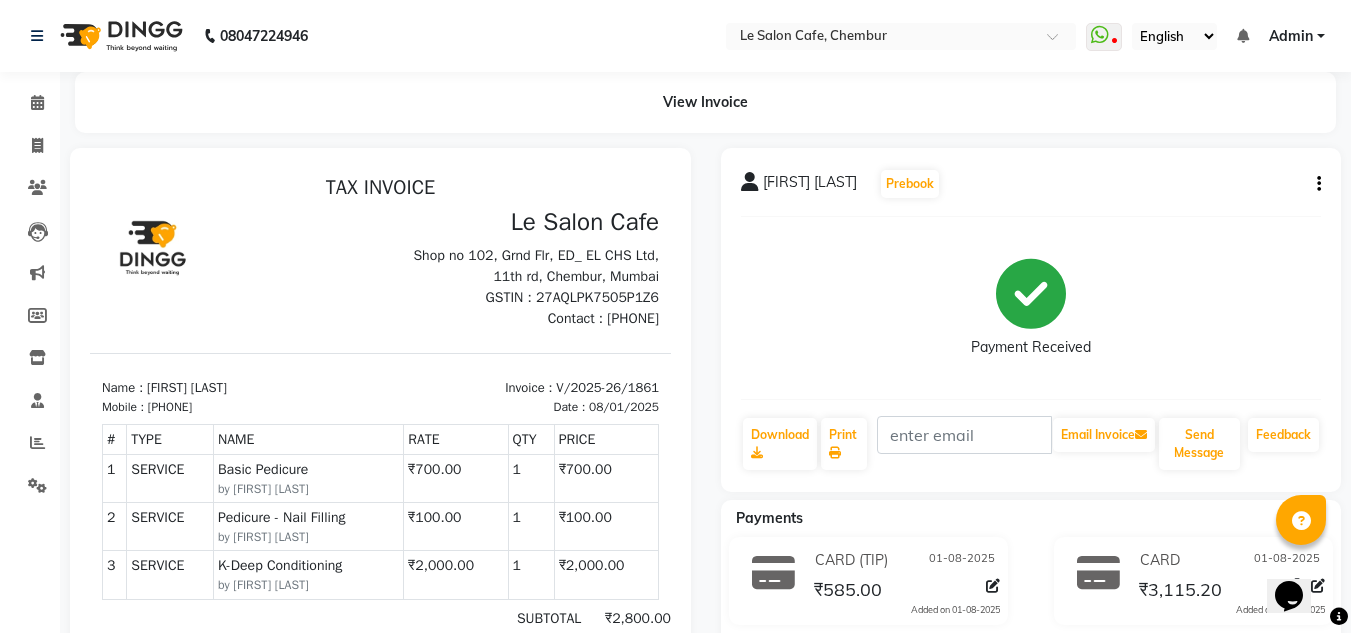 click 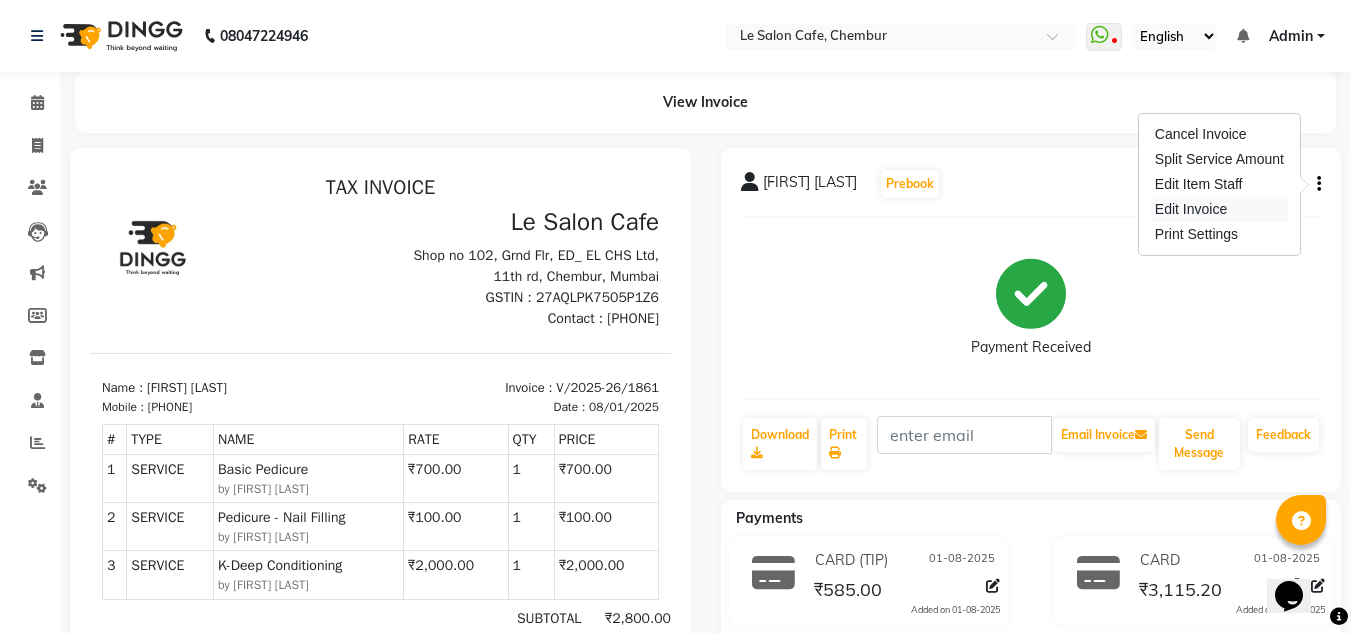 click on "Edit Invoice" at bounding box center (1219, 209) 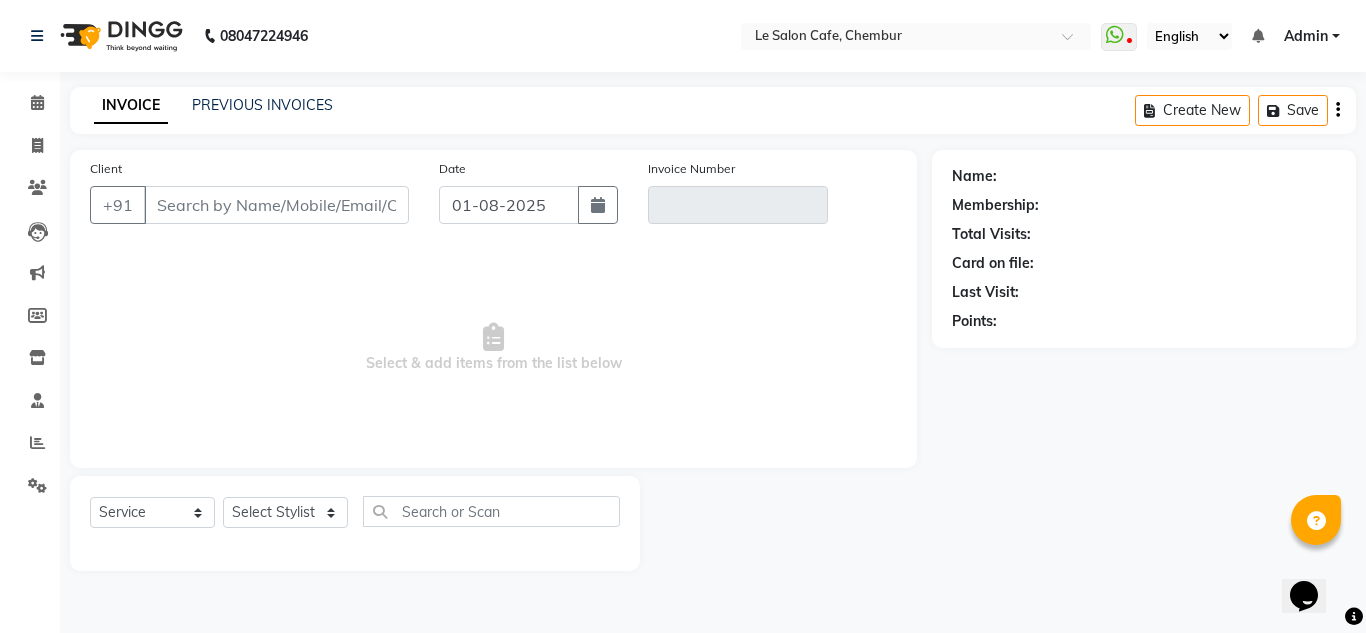 type on "9920776011" 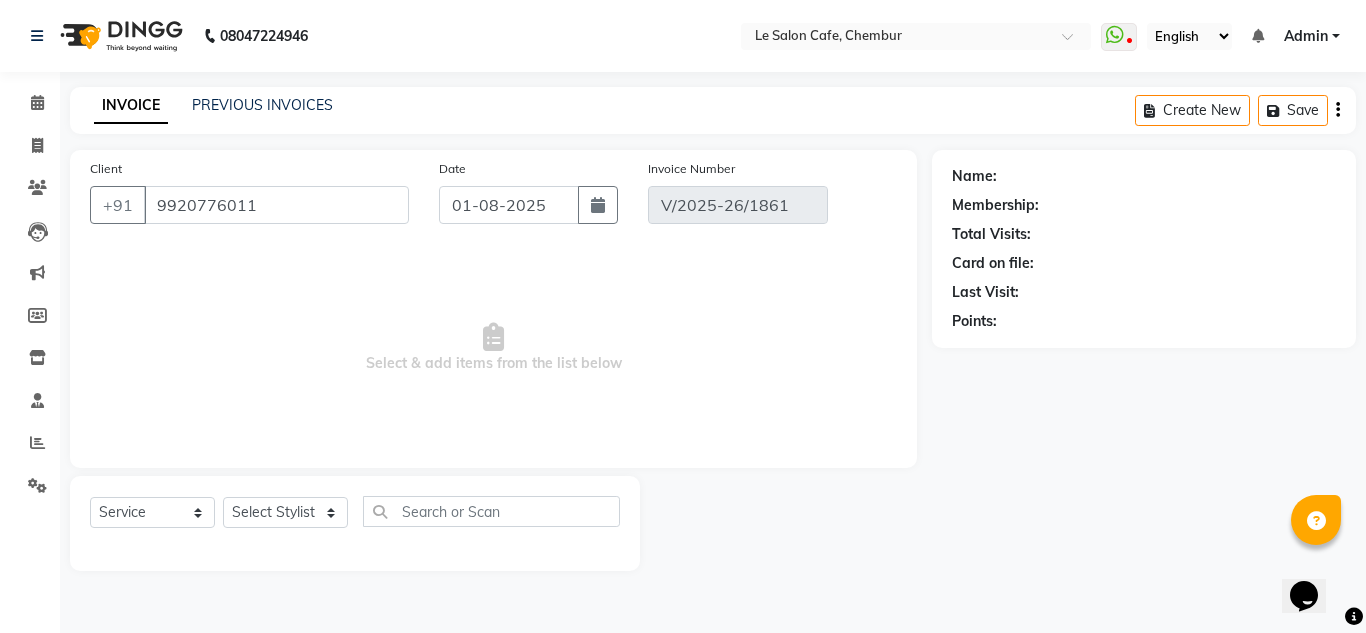 select on "1: Object" 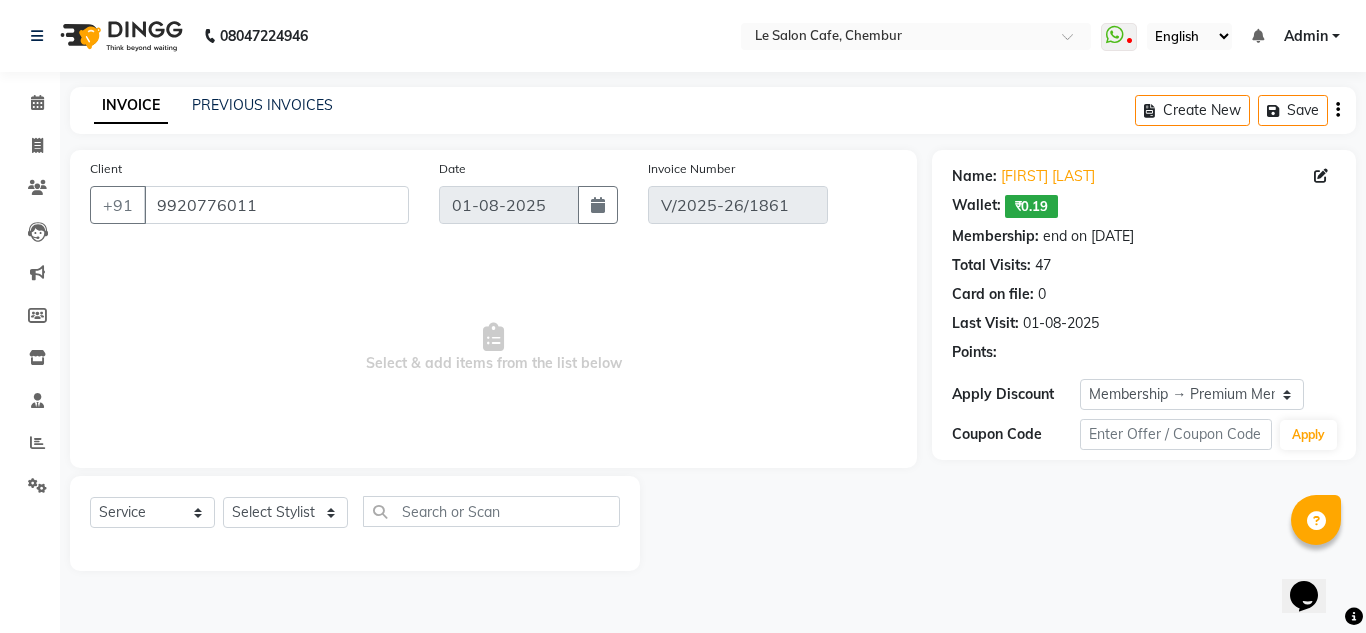 select on "select" 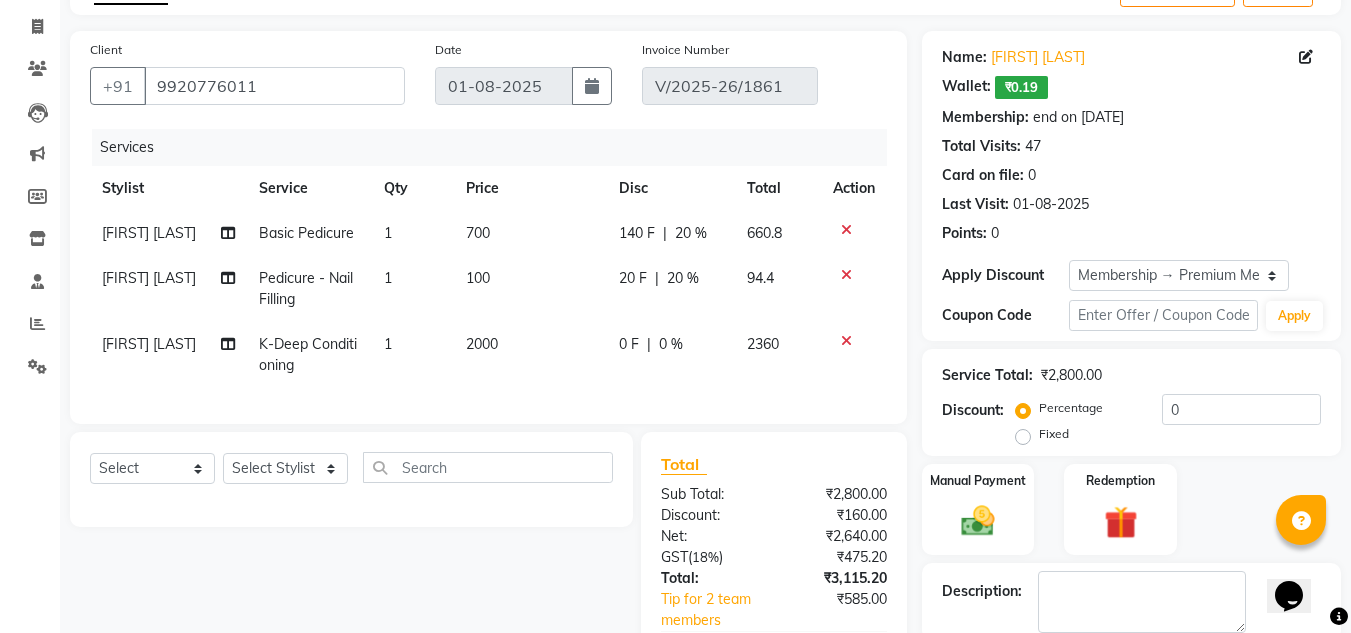scroll, scrollTop: 320, scrollLeft: 0, axis: vertical 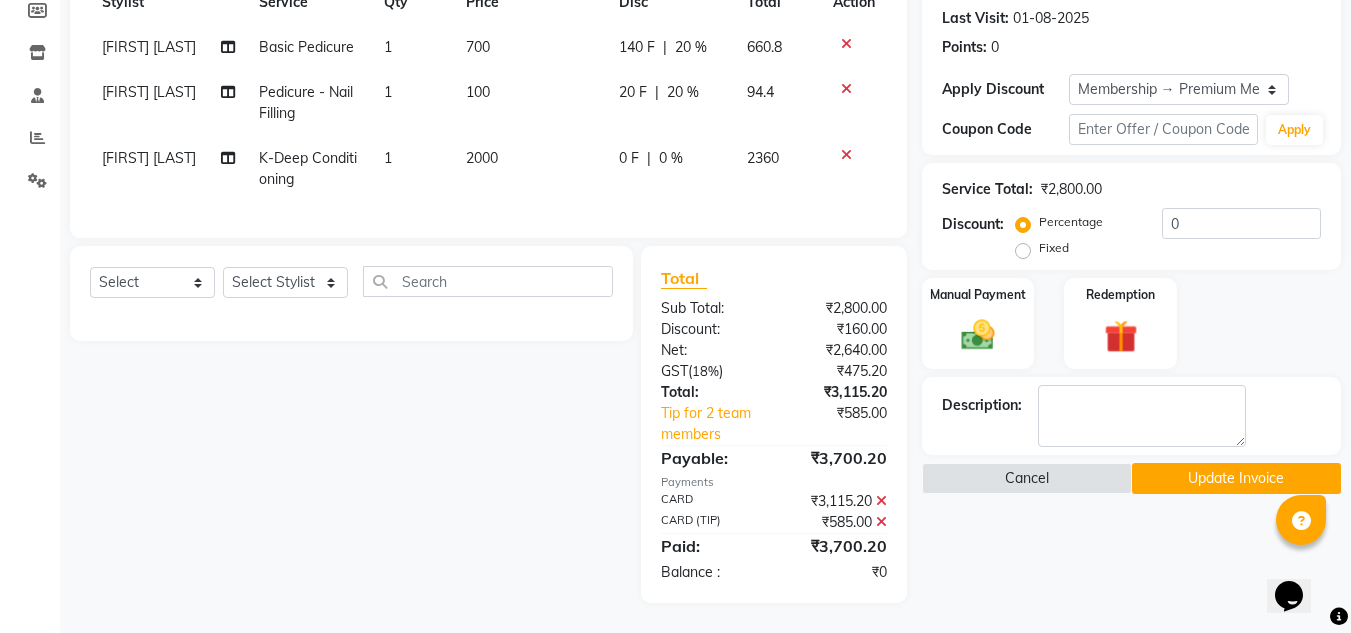 click 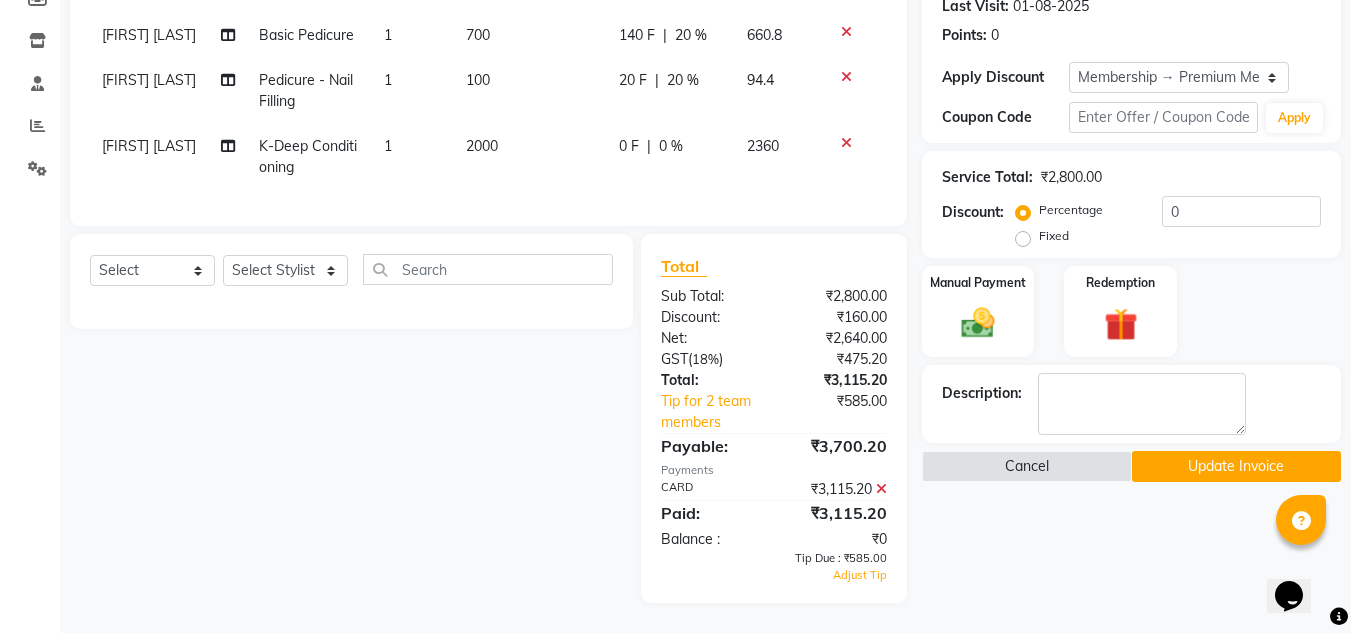 click 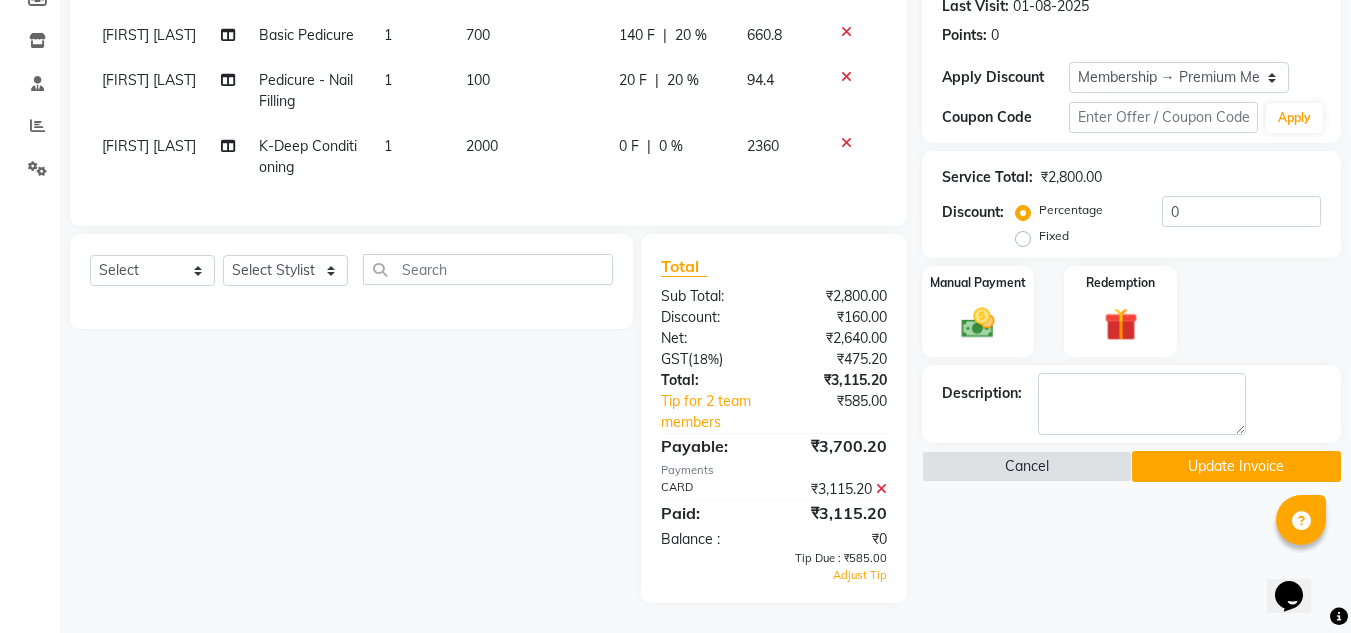 scroll, scrollTop: 257, scrollLeft: 0, axis: vertical 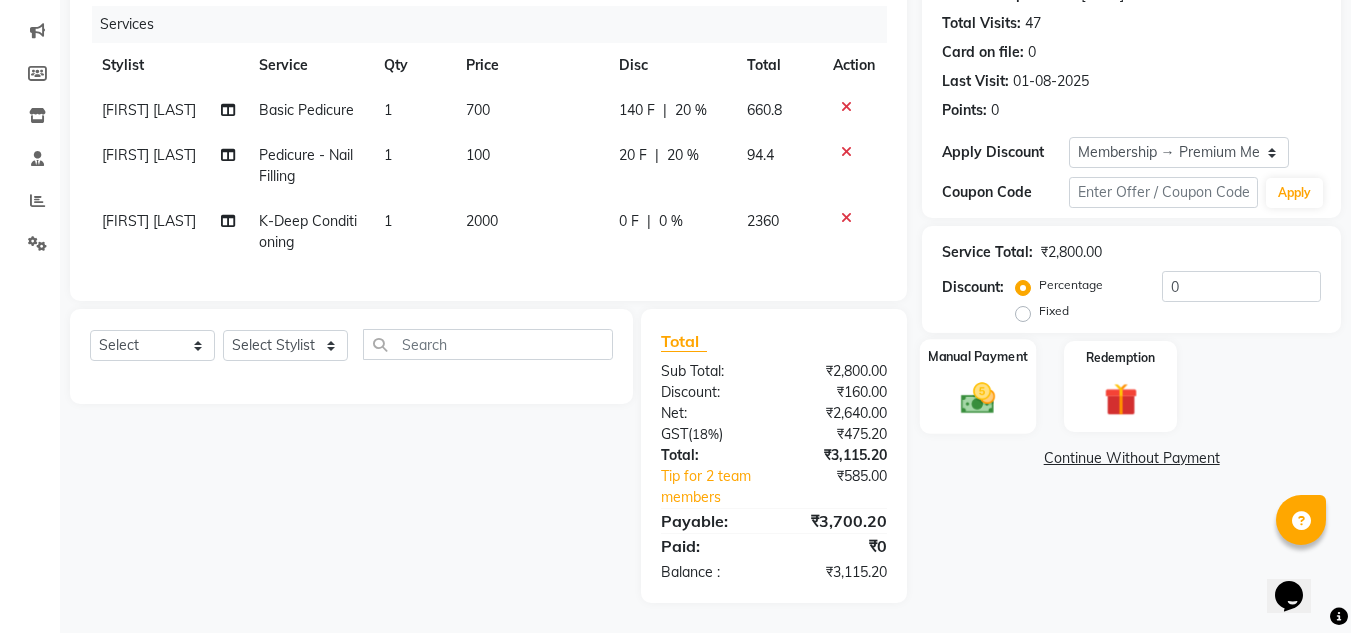 click 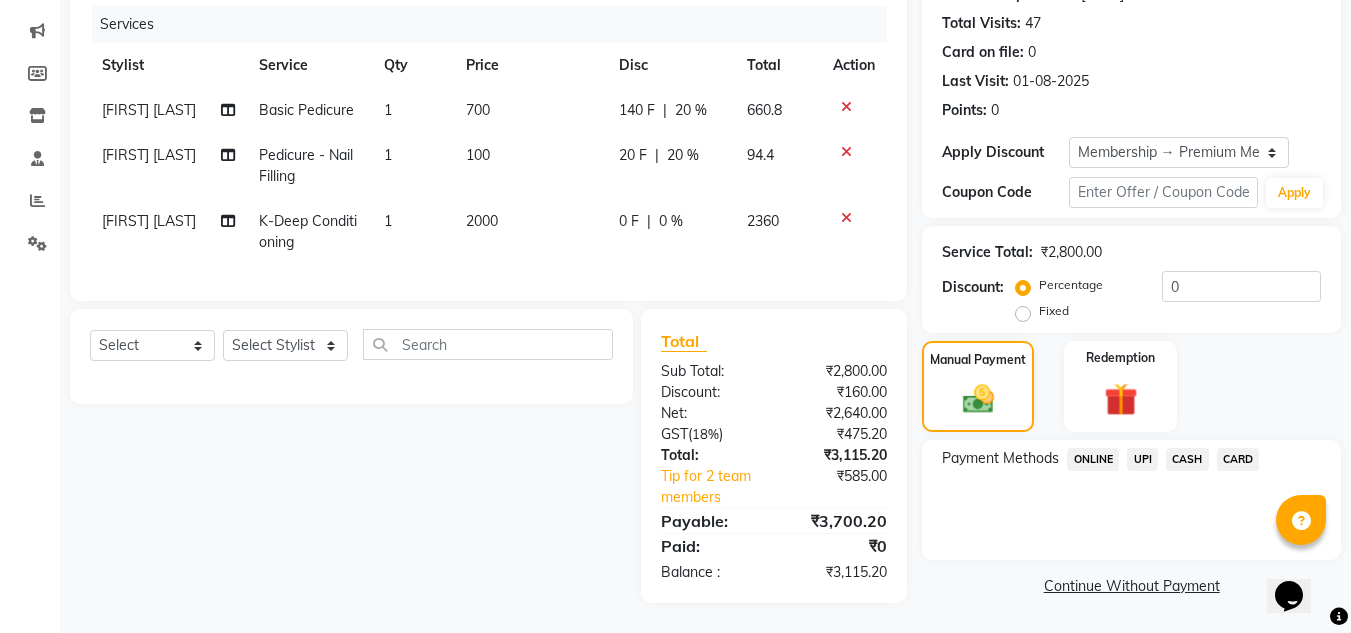 click on "CARD" 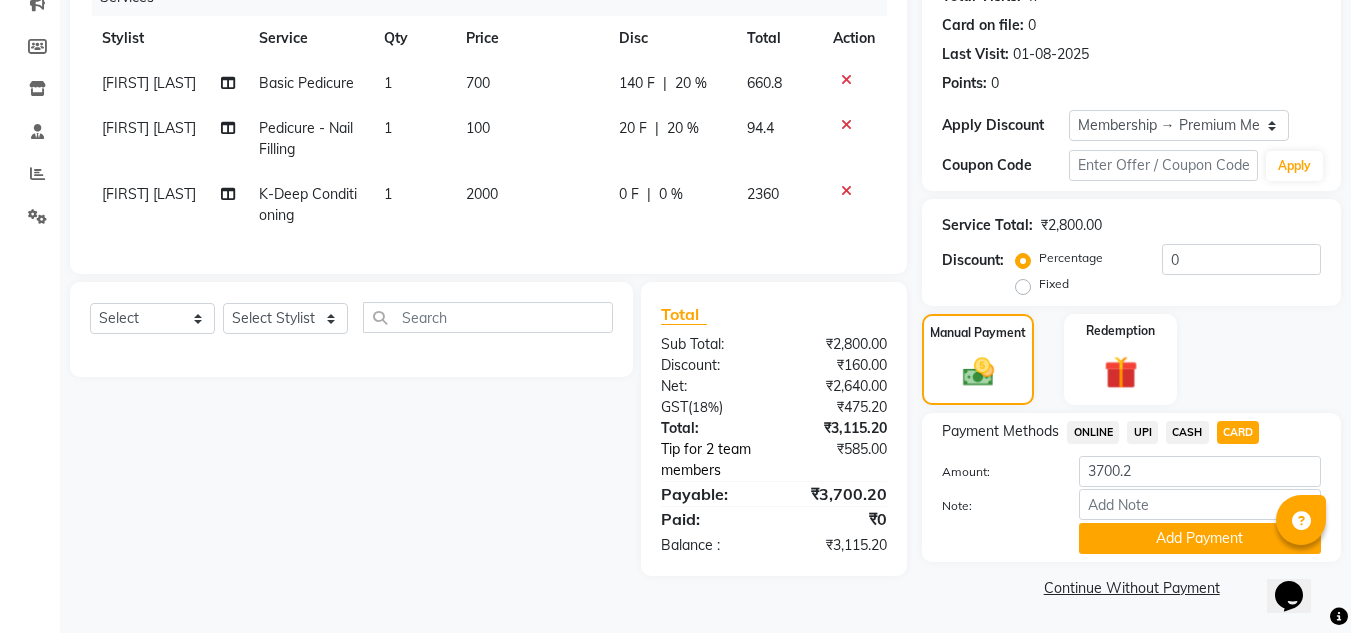 click on "Tip for 2 team members" 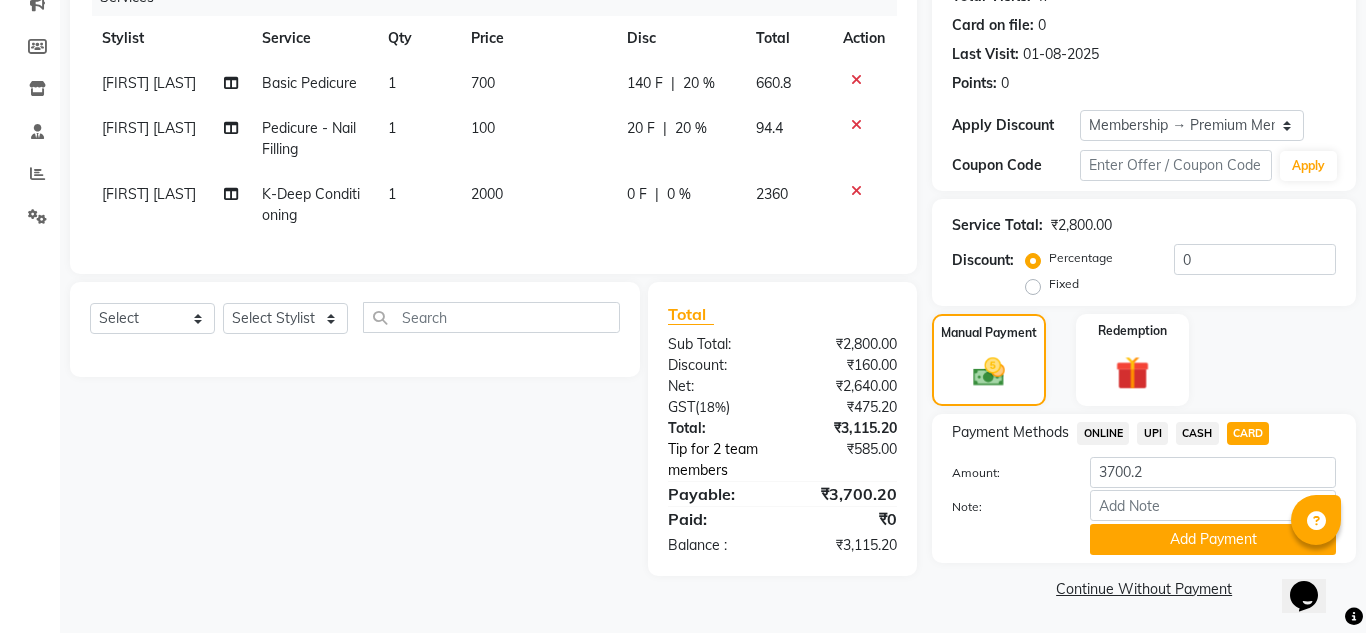 select on "70684" 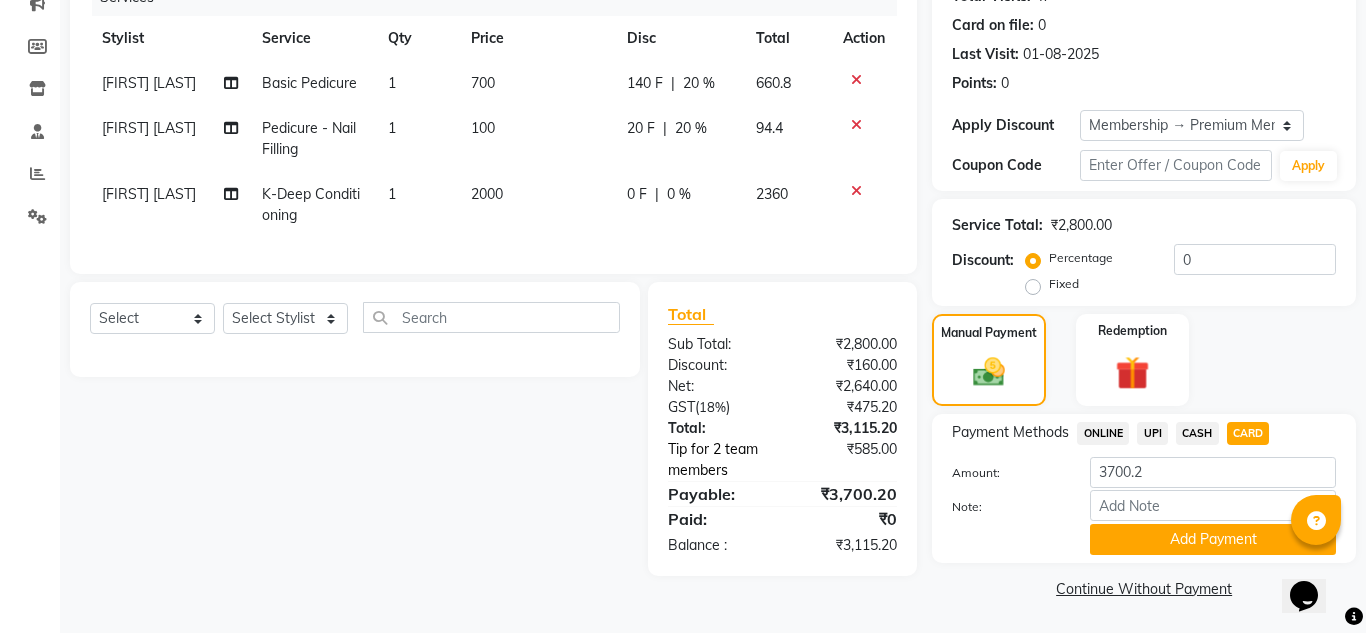 select on "85590" 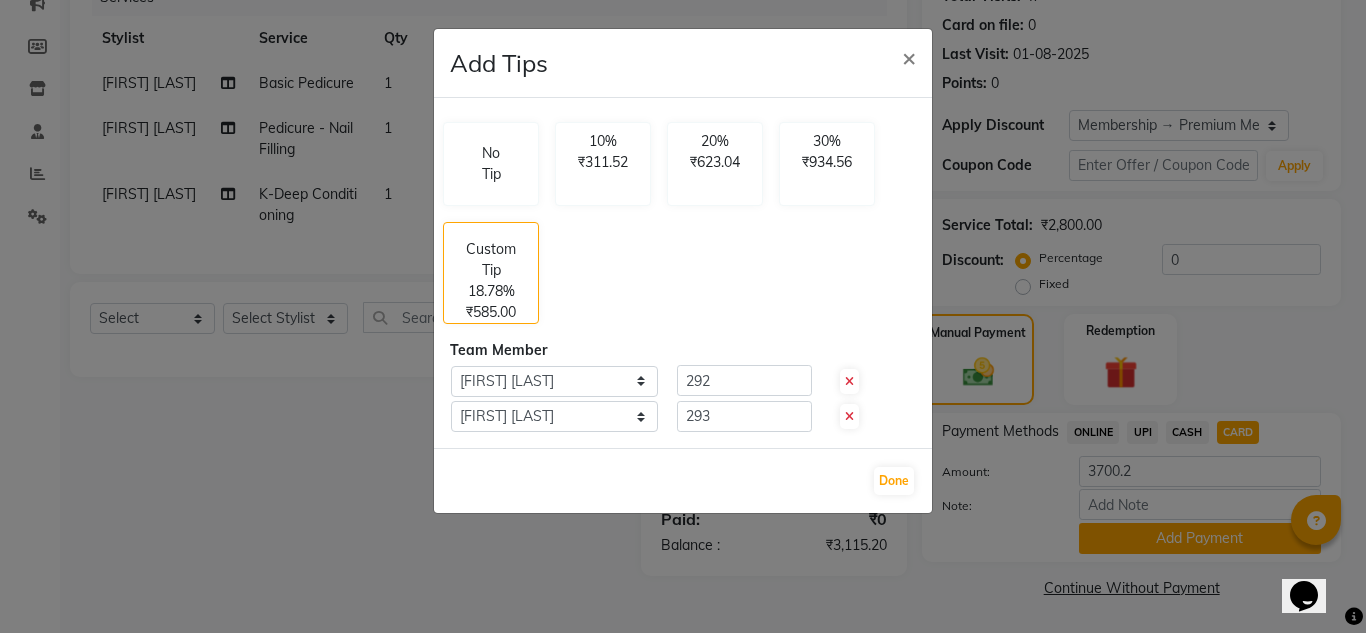 click 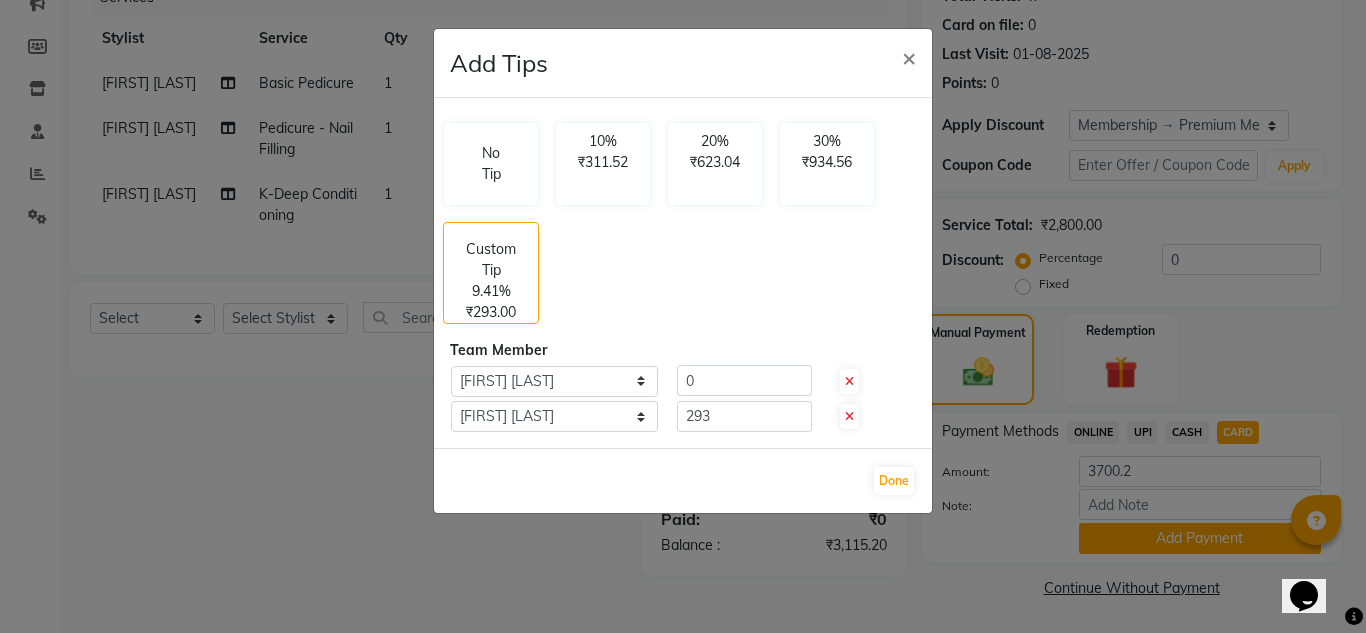 click 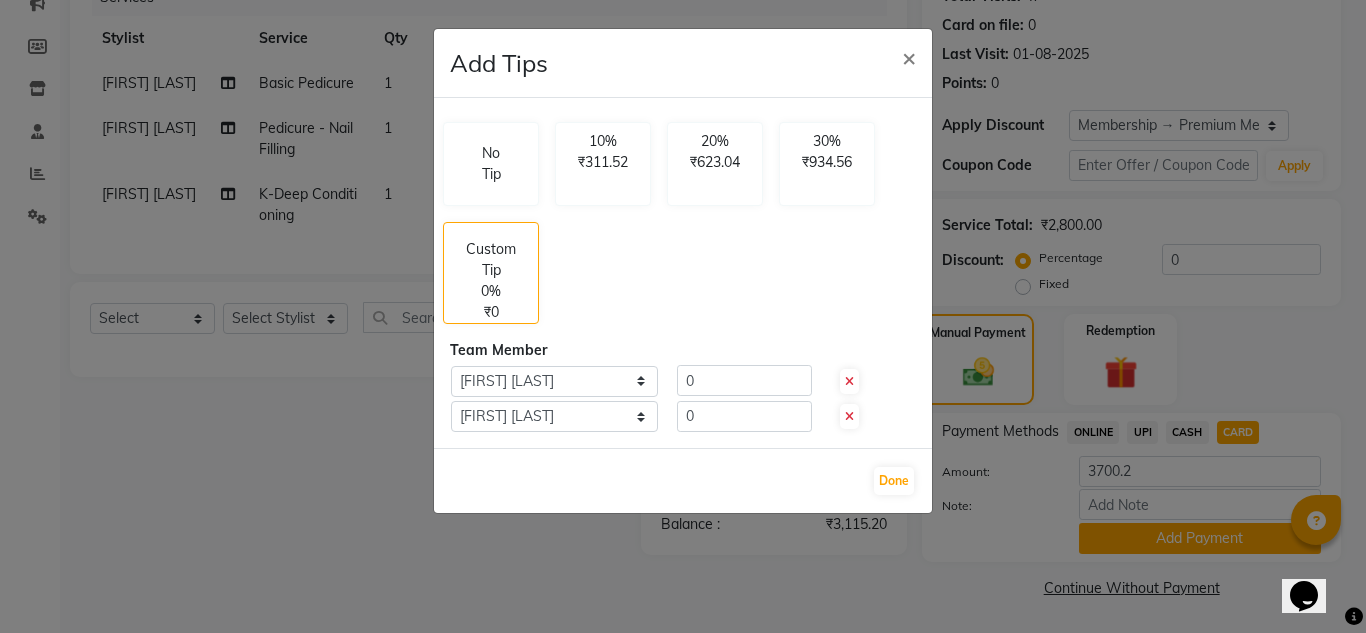 click on "Add Tips × No Tip 10% ₹311.52 20% ₹623.04 30% ₹934.56 Custom Tip 0% ₹0 Team Member Select  Reena Shaukat Ali    Shailendra Chauhan   0 Select  Reena Shaukat Ali    Shailendra Chauhan   0  Done" 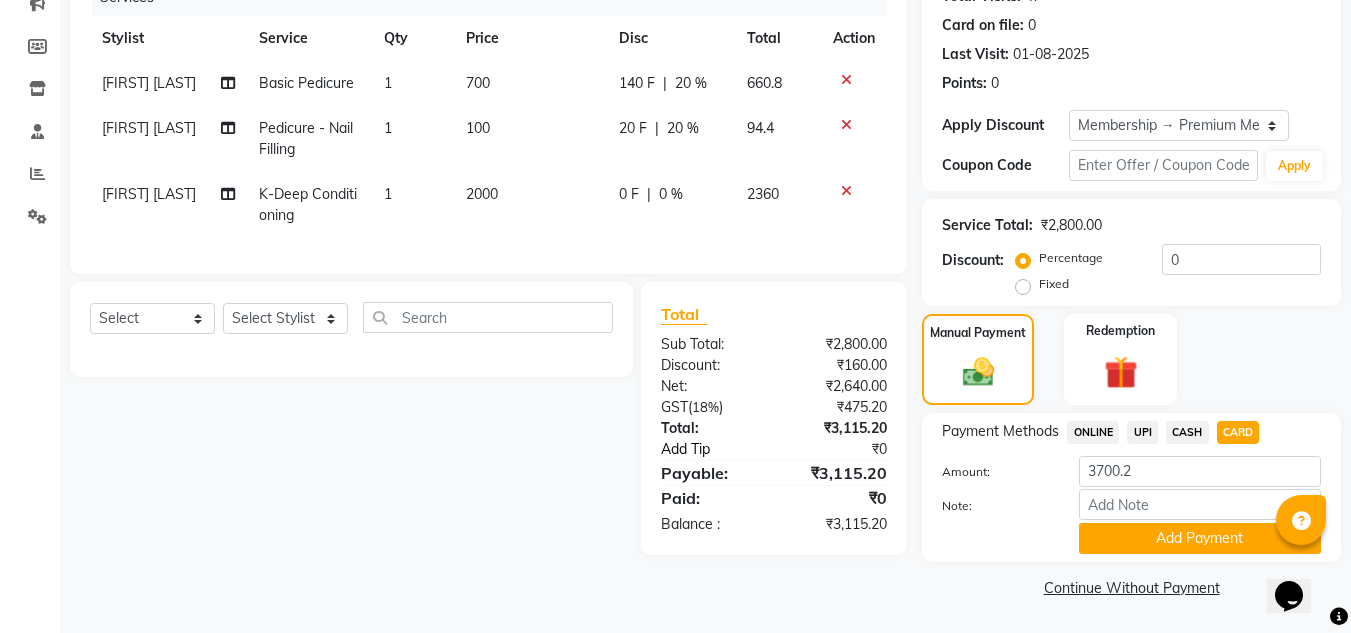 click on "Add Tip" 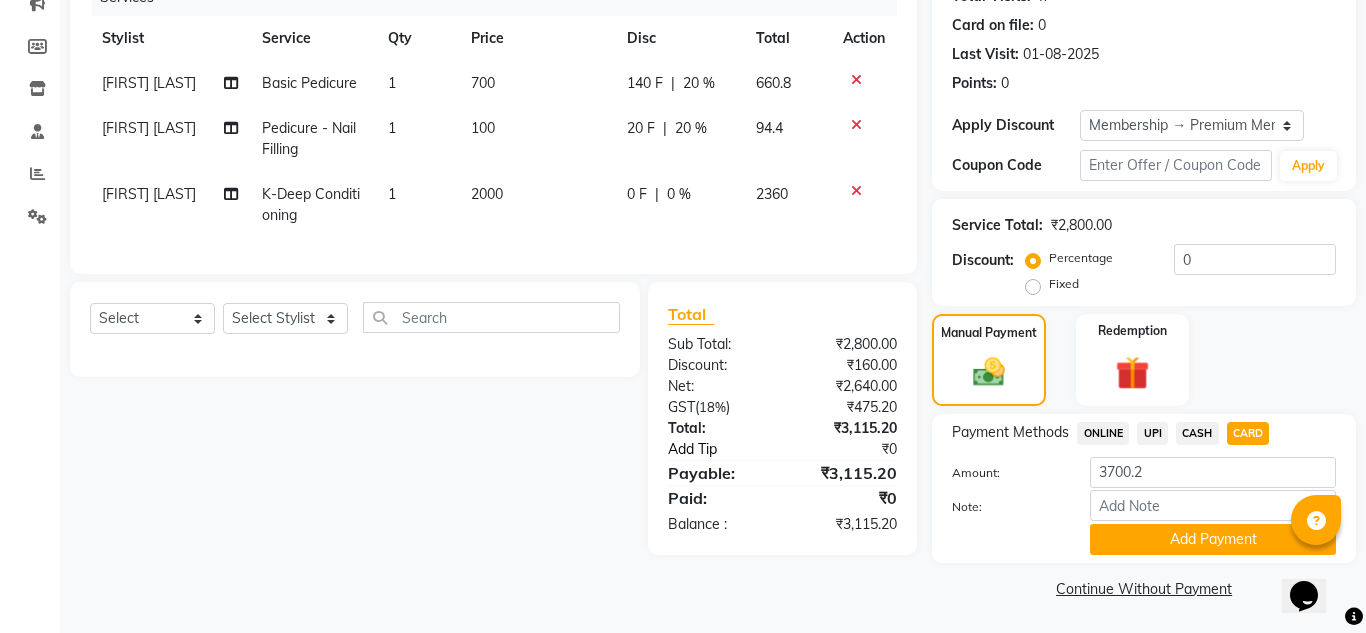 select on "70684" 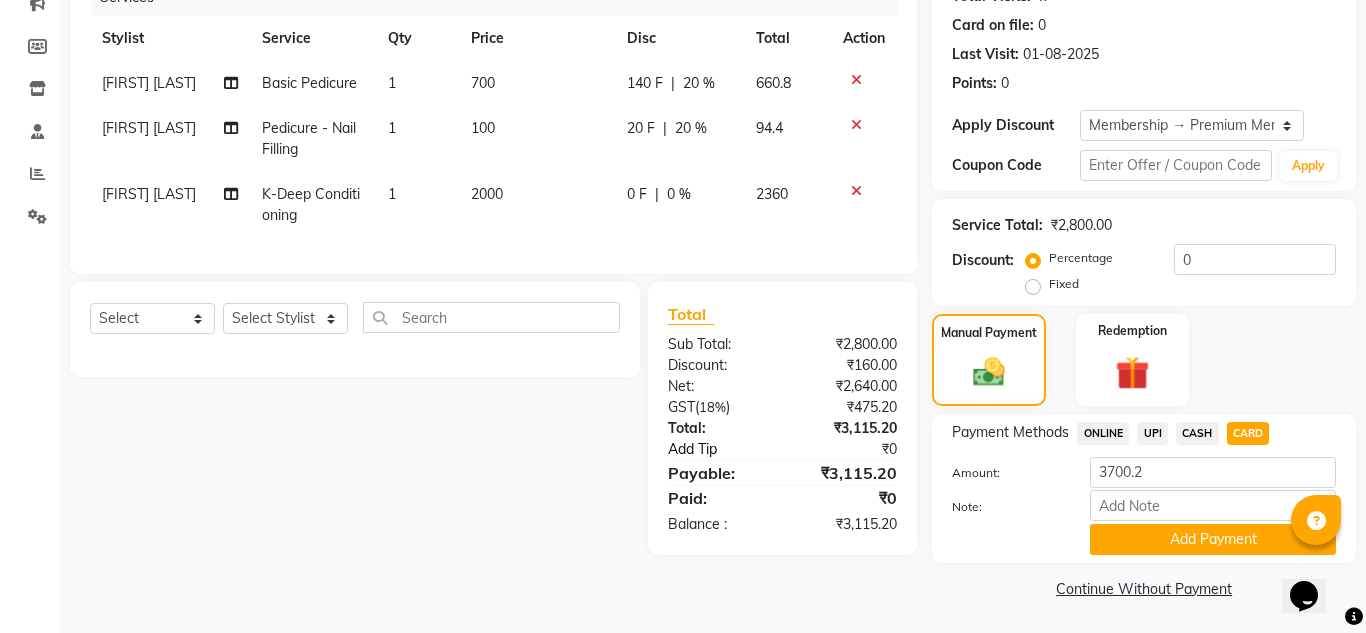 select on "85590" 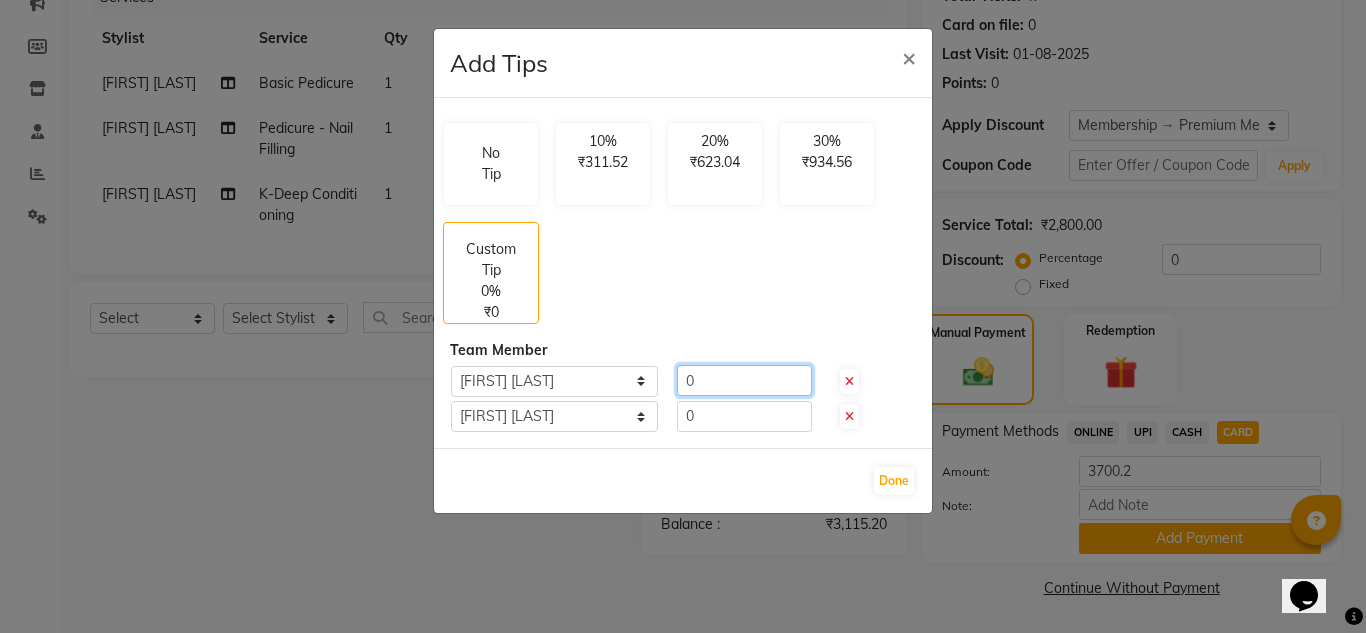click on "0" 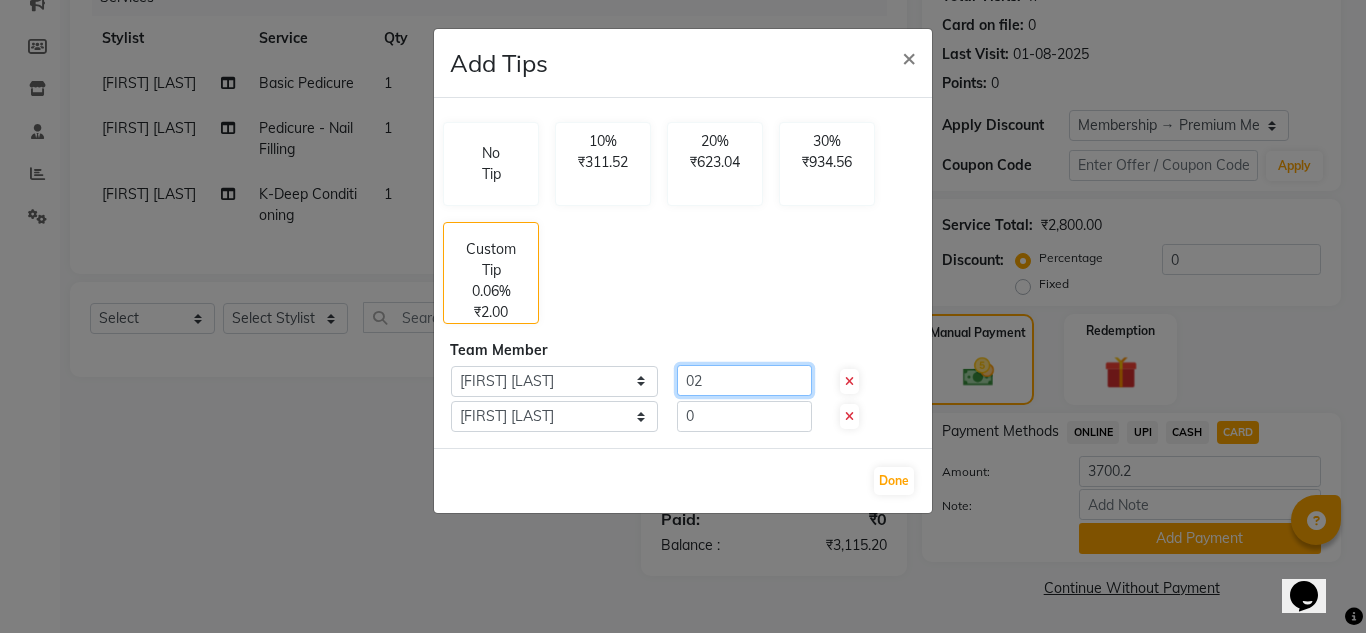 type on "0" 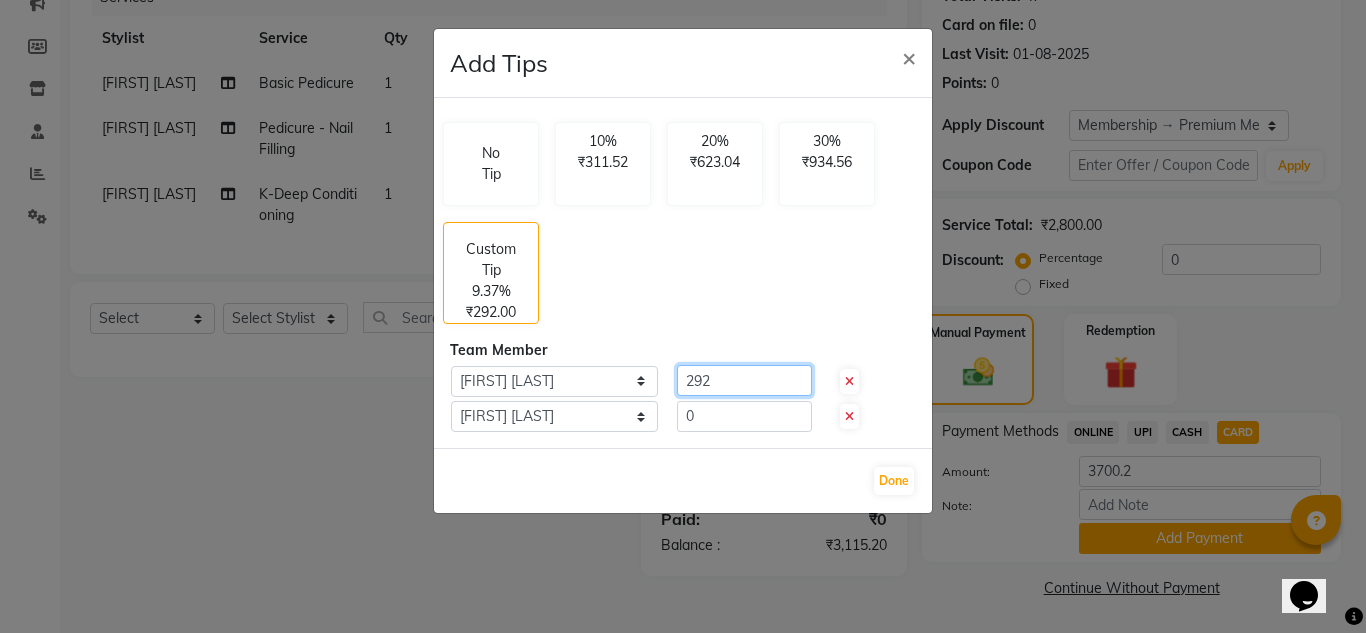 type on "292" 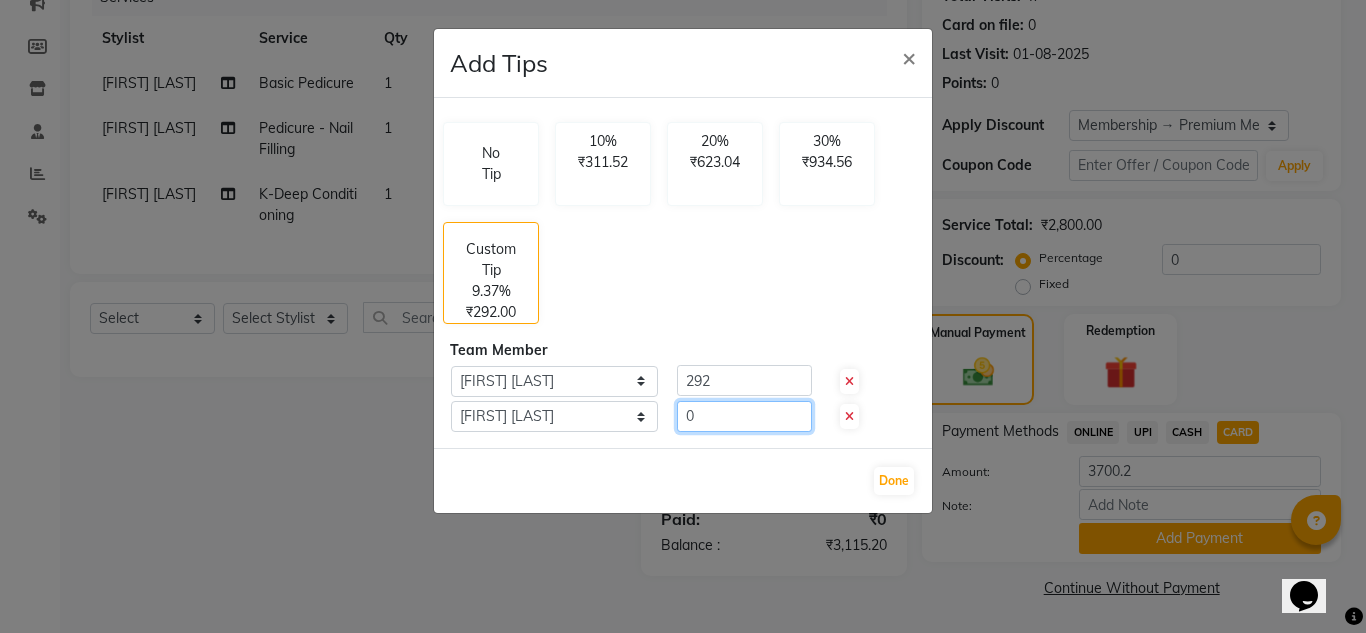 click on "0" 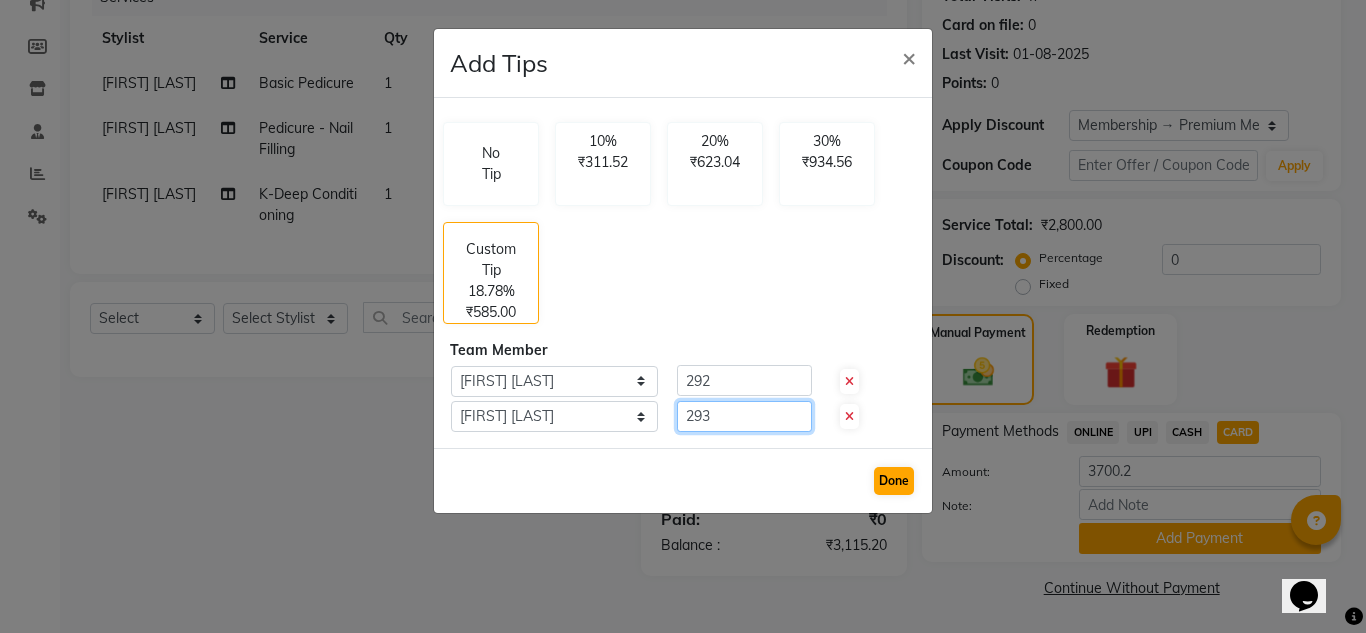 type on "293" 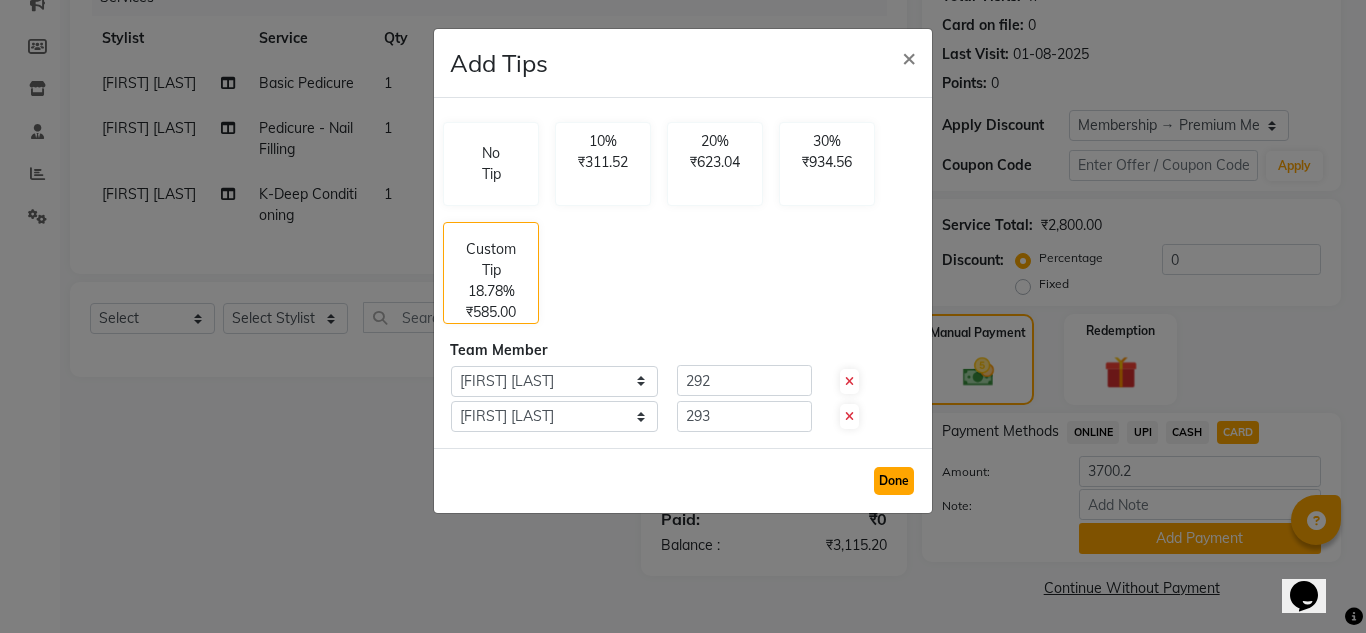 click on "Done" 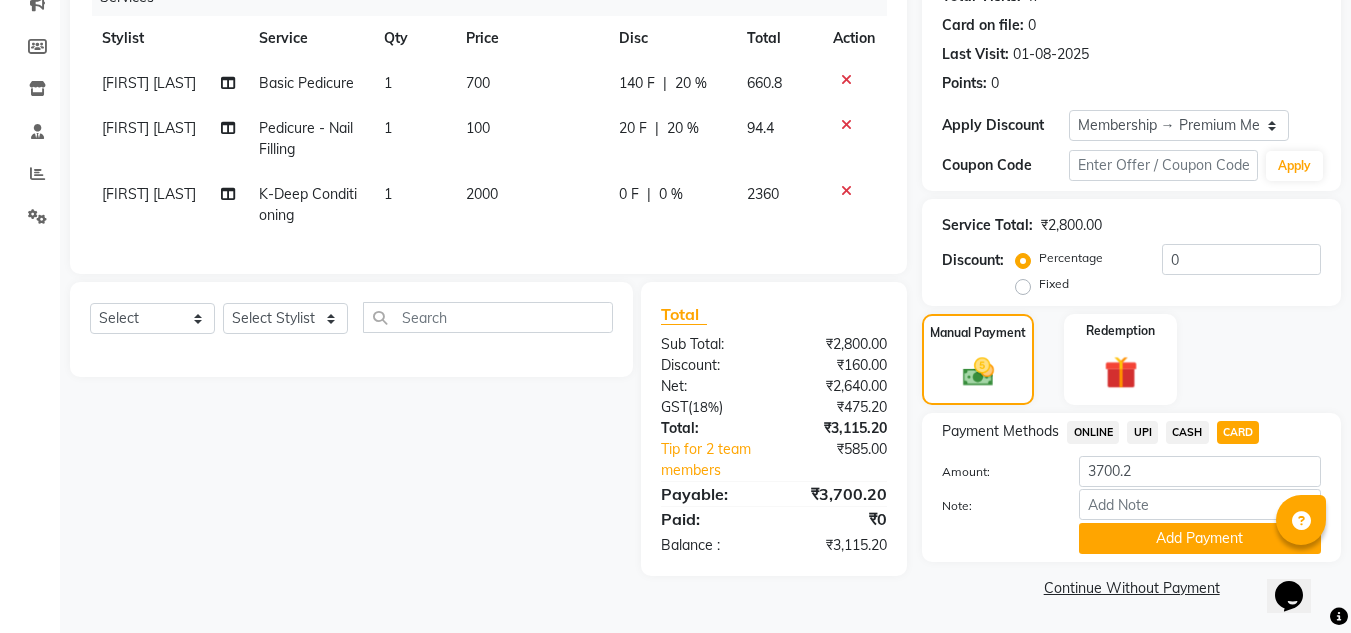 click on "CARD" 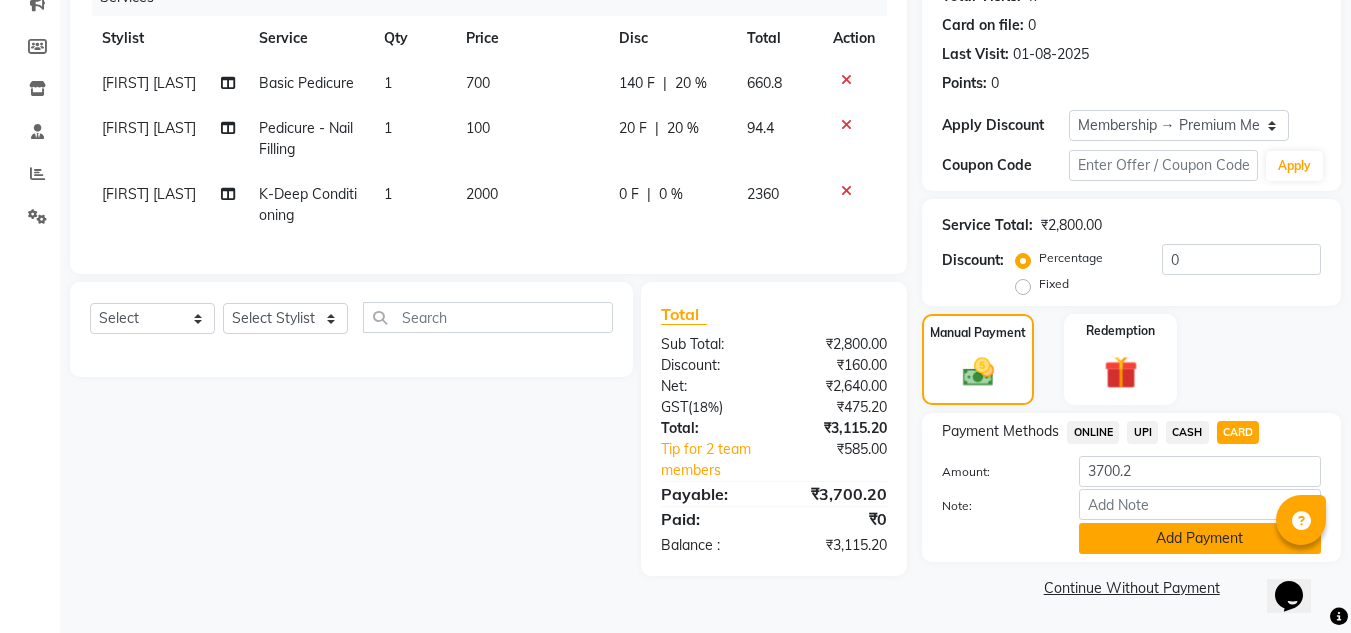click on "Add Payment" 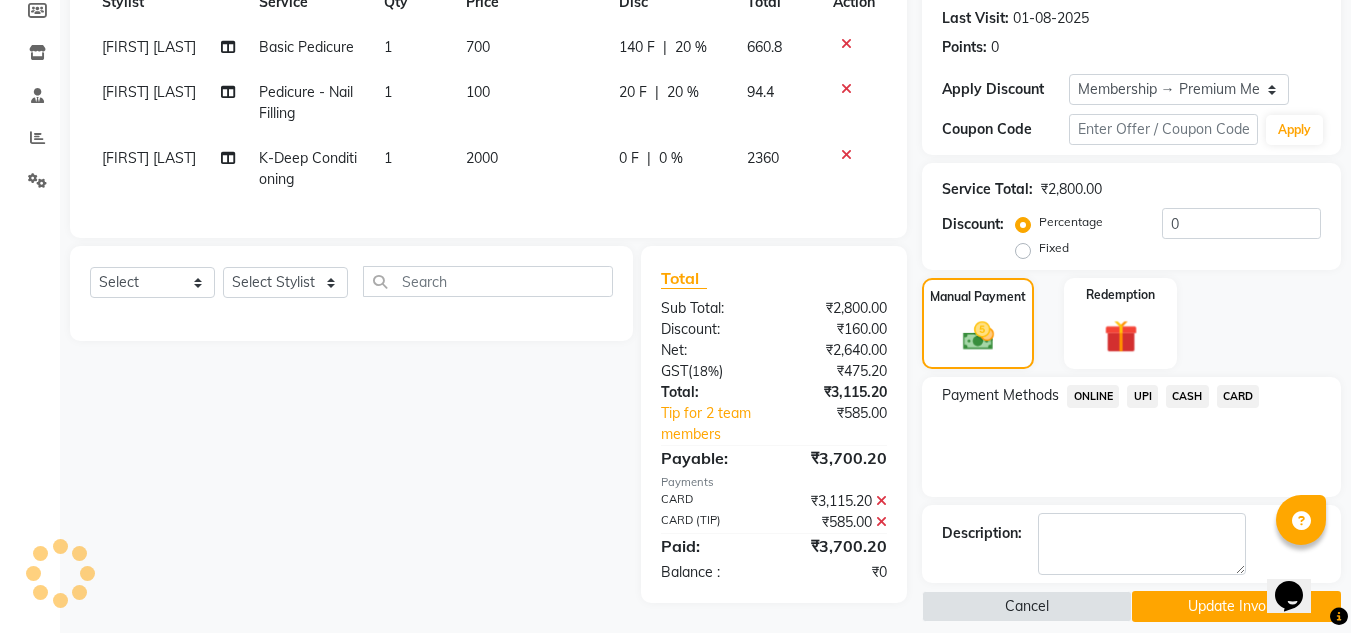 scroll, scrollTop: 324, scrollLeft: 0, axis: vertical 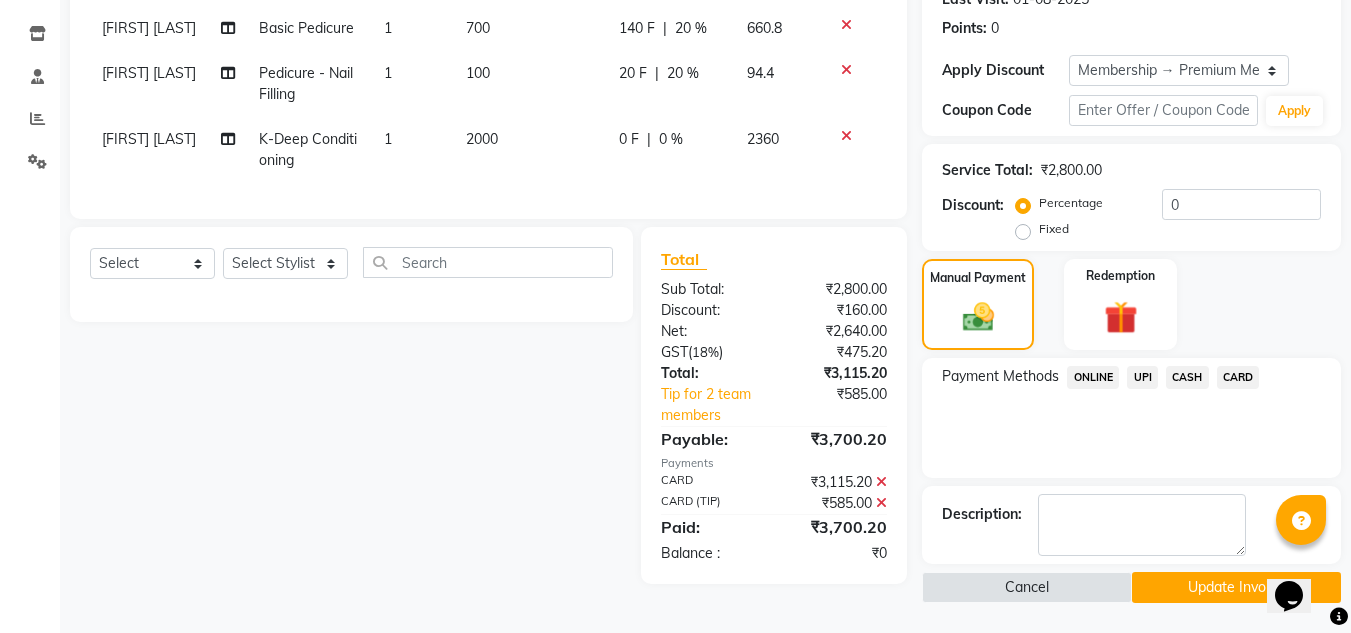 click on "Update Invoice" 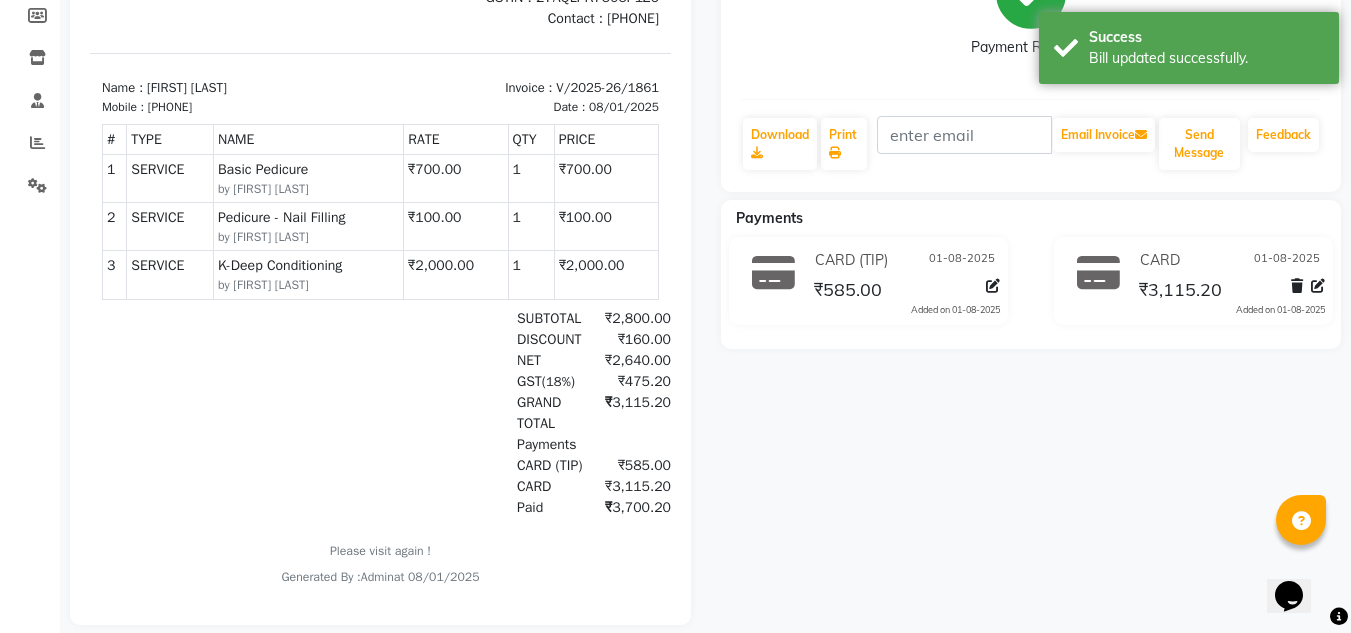 scroll, scrollTop: 0, scrollLeft: 0, axis: both 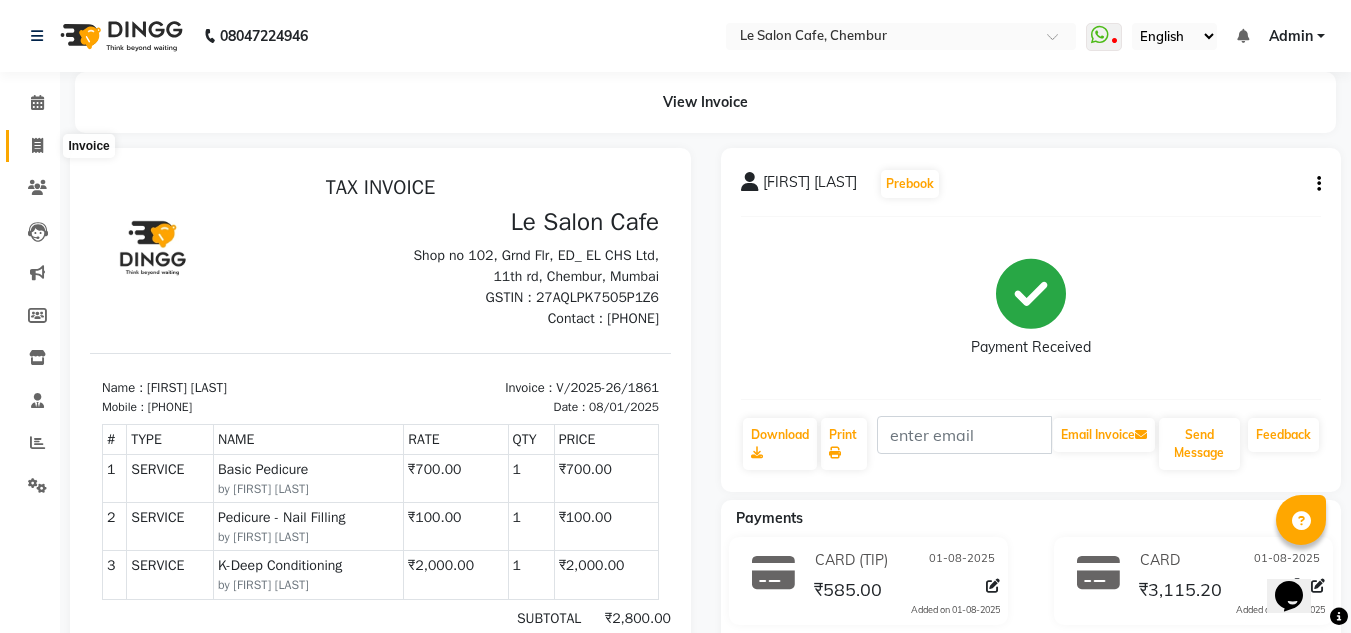 click 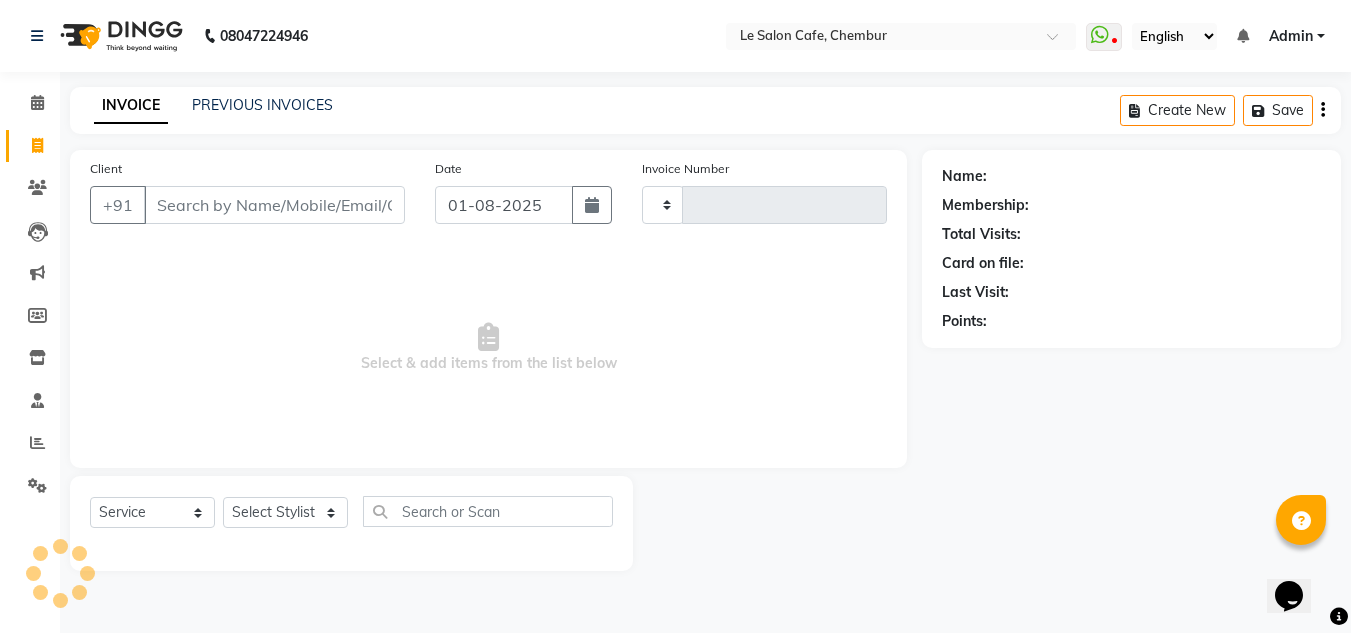 type on "1862" 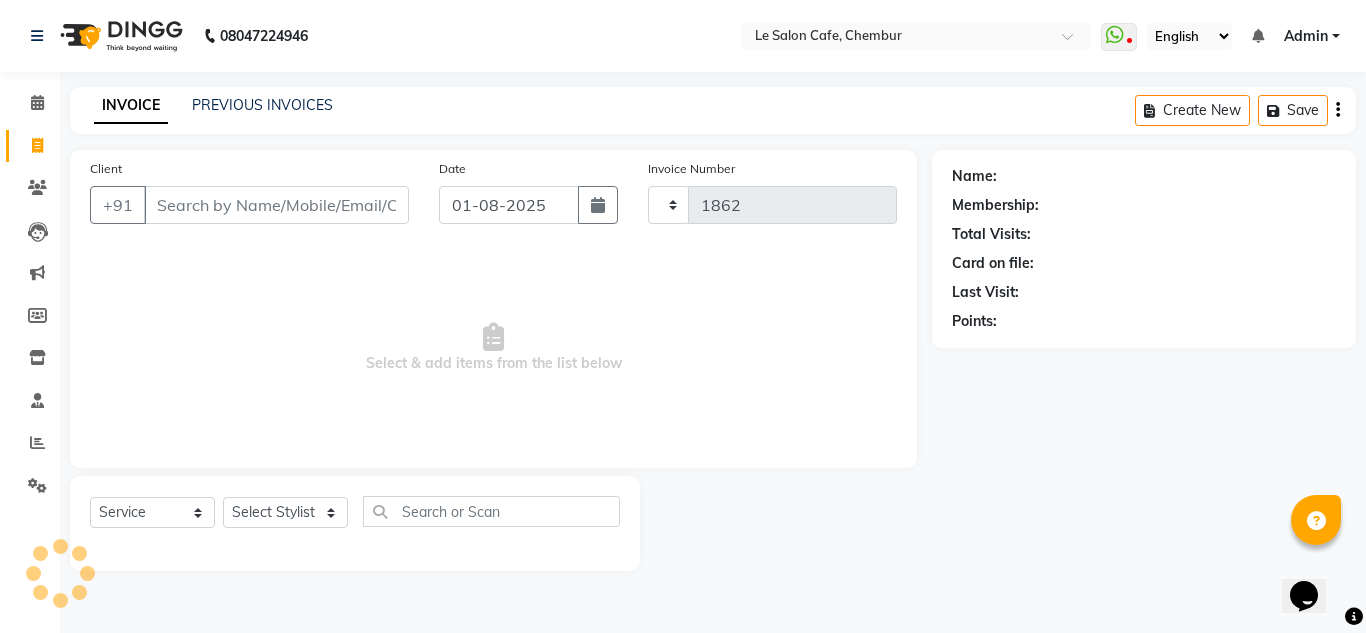 select on "594" 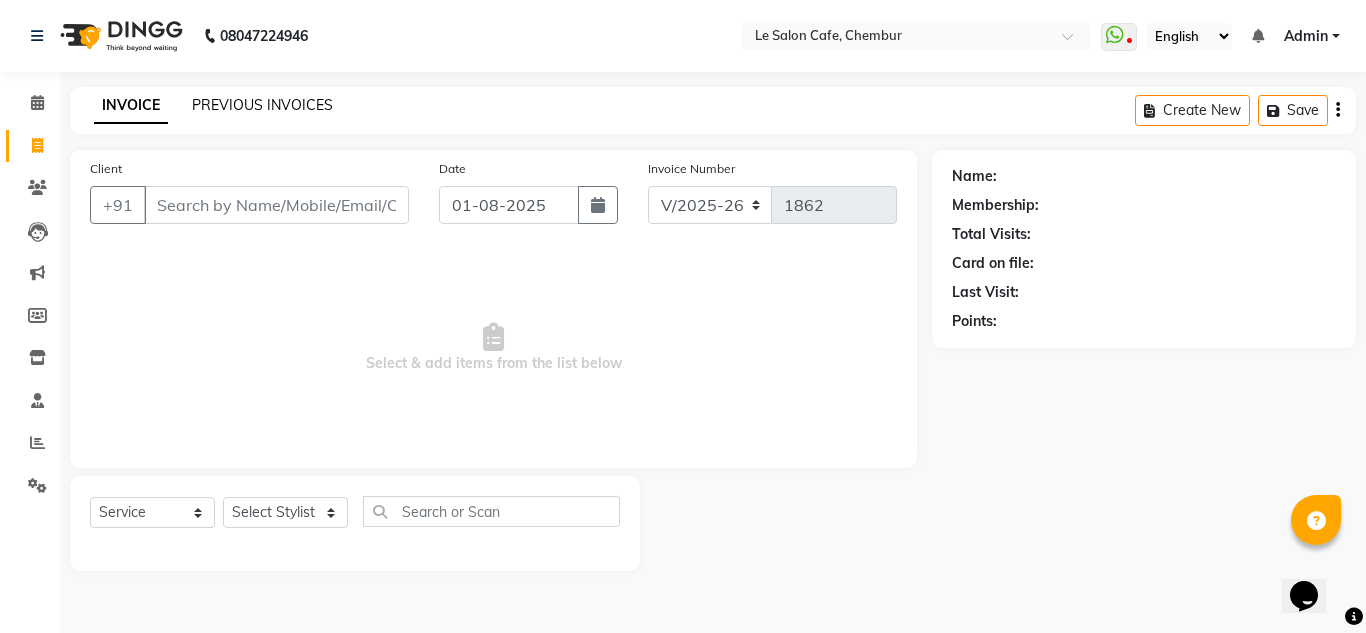 click on "PREVIOUS INVOICES" 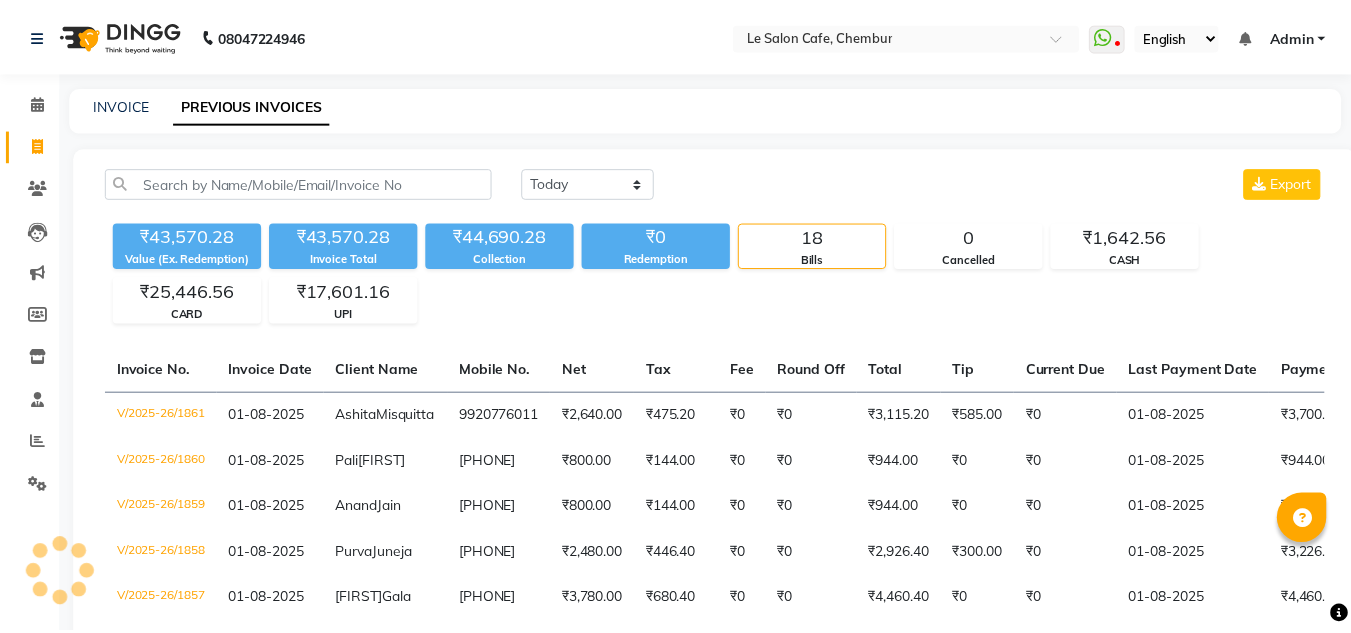 scroll, scrollTop: 0, scrollLeft: 0, axis: both 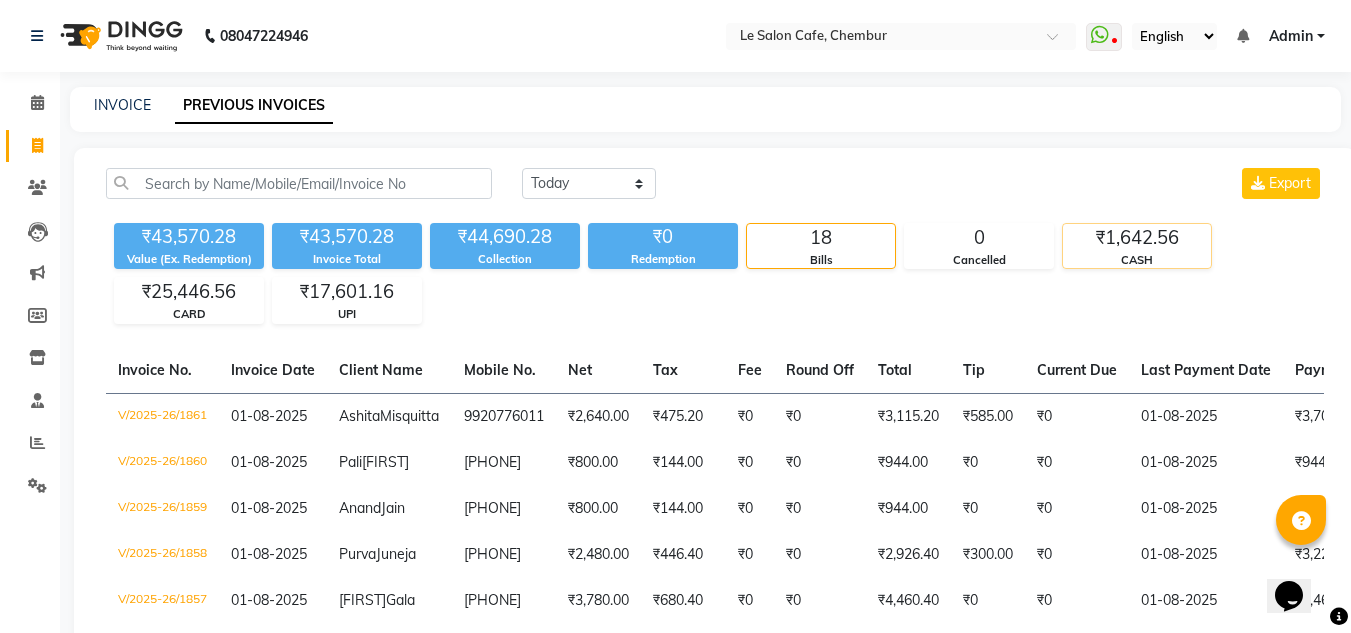 click on "CASH" 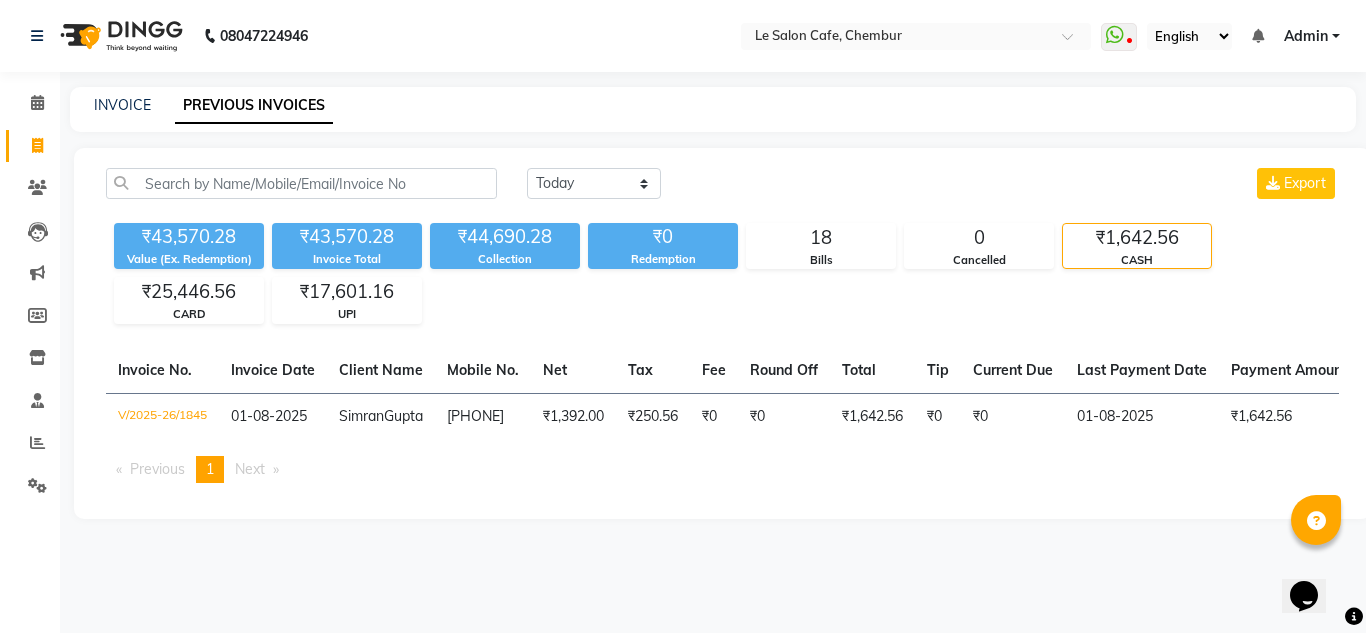 click on "Today Yesterday Custom Range Export ₹43,570.28 Value (Ex. Redemption) ₹43,570.28 Invoice Total  ₹44,690.28 Collection ₹0 Redemption 18 Bills 0 Cancelled ₹1,642.56 CASH ₹25,446.56 CARD ₹17,601.16 UPI  Invoice No.   Invoice Date   Client Name   Mobile No.   Net   Tax   Fee   Round Off   Total   Tip   Current Due   Last Payment Date   Payment Amount   Payment Methods   Cancel Reason   Status   V/2025-26/1845  01-08-2025 [LAST]  [LAST] [PHONE] ₹1,392.00 ₹250.56  ₹0  ₹0 ₹1,642.56 ₹0 ₹0 01-08-2025 ₹1,642.56  CASH - PAID  Previous  page  1 / 1  You're on page  1  Next  page" 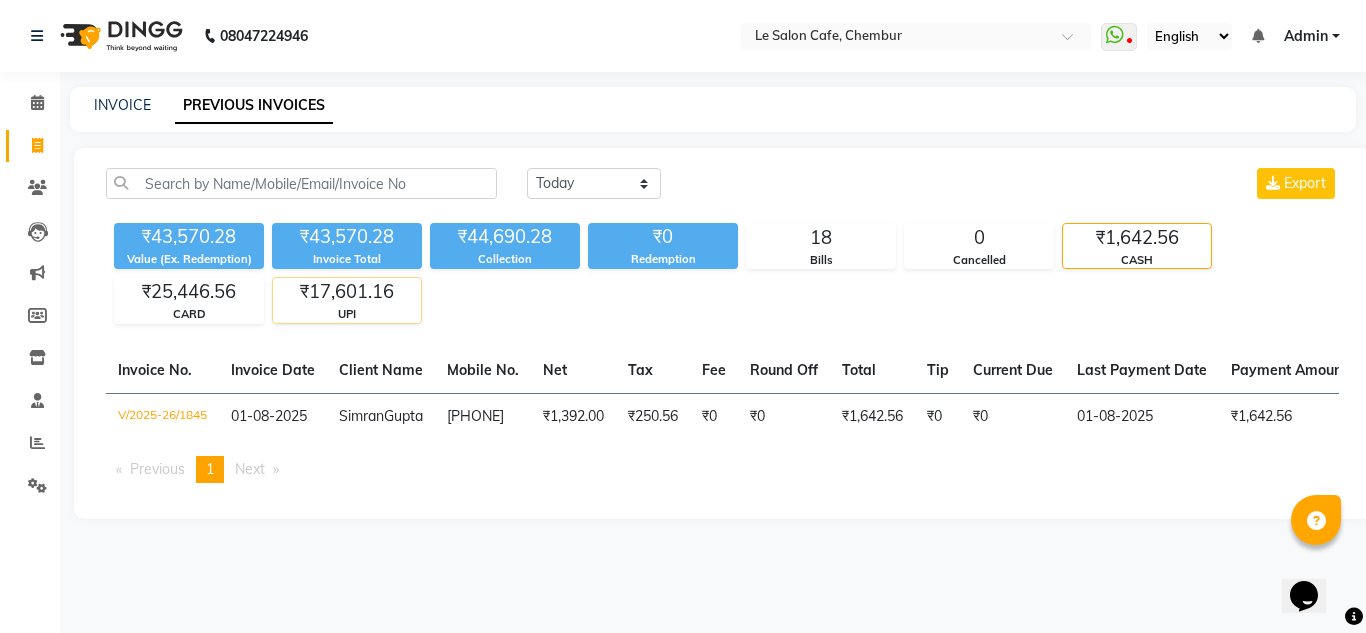 drag, startPoint x: 334, startPoint y: 306, endPoint x: 321, endPoint y: 314, distance: 15.264338 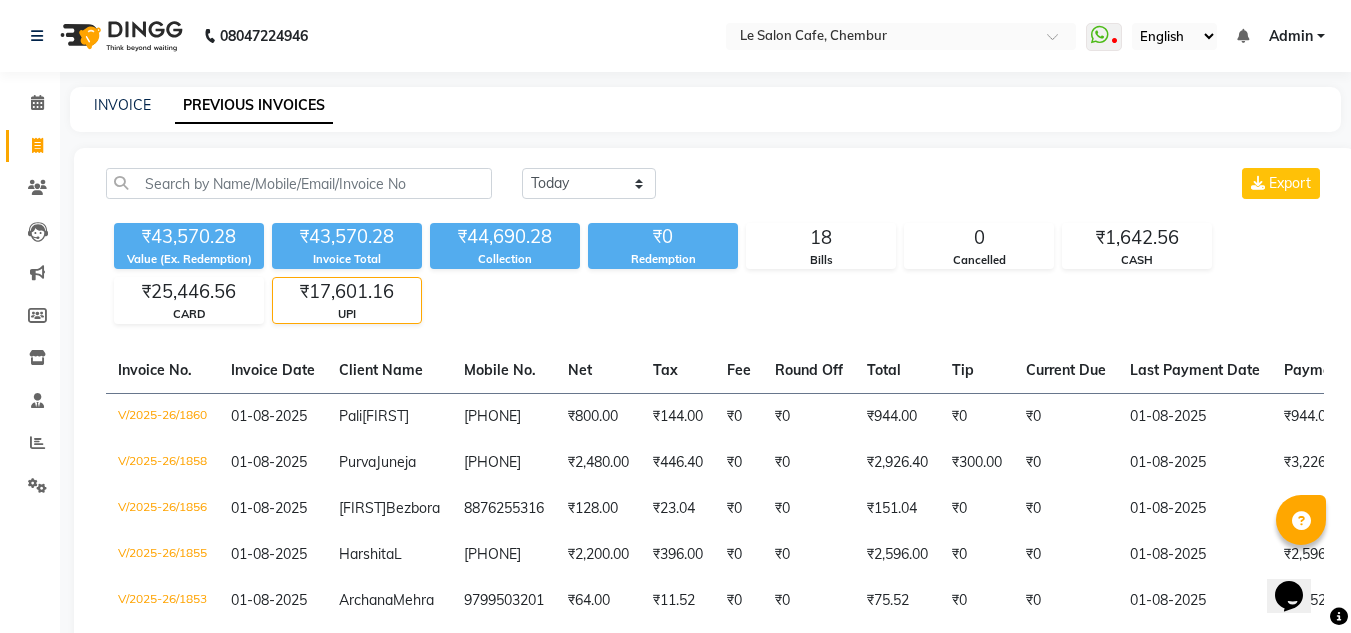 click on "₹43,570.28 Value (Ex. Redemption) ₹43,570.28 Invoice Total  ₹44,690.28 Collection ₹0 Redemption 18 Bills 0 Cancelled ₹1,642.56 CASH ₹25,446.56 CARD ₹17,601.16 UPI" 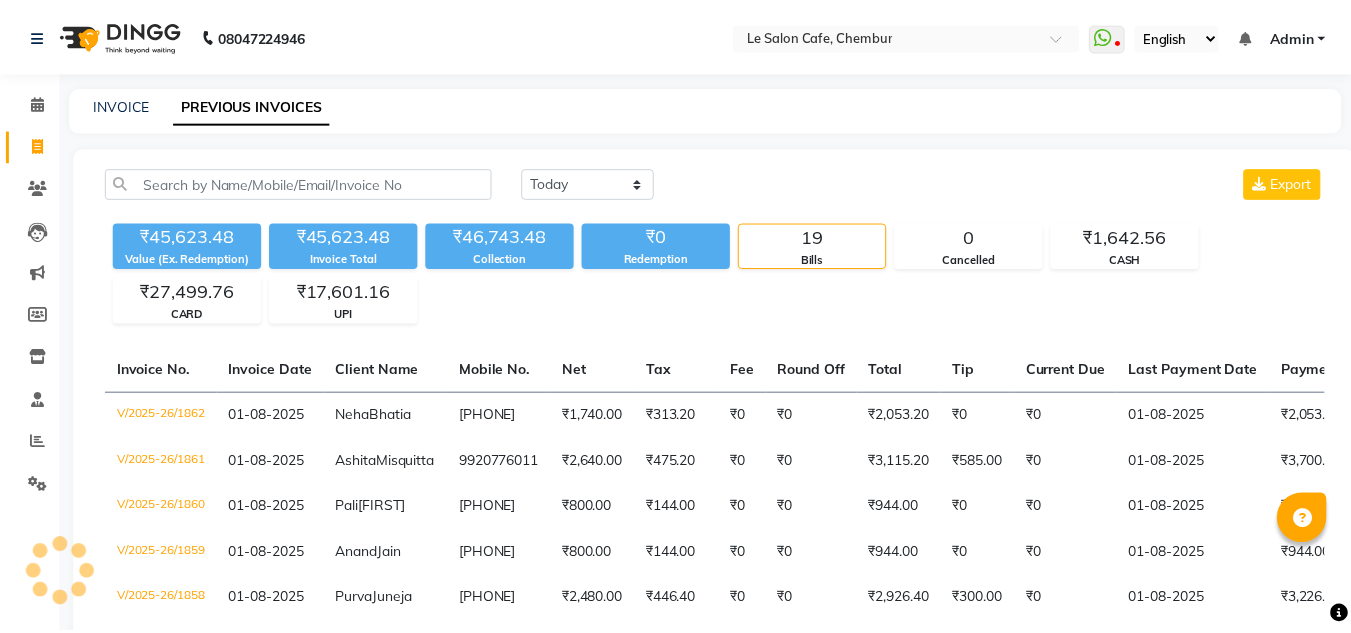 scroll, scrollTop: 0, scrollLeft: 0, axis: both 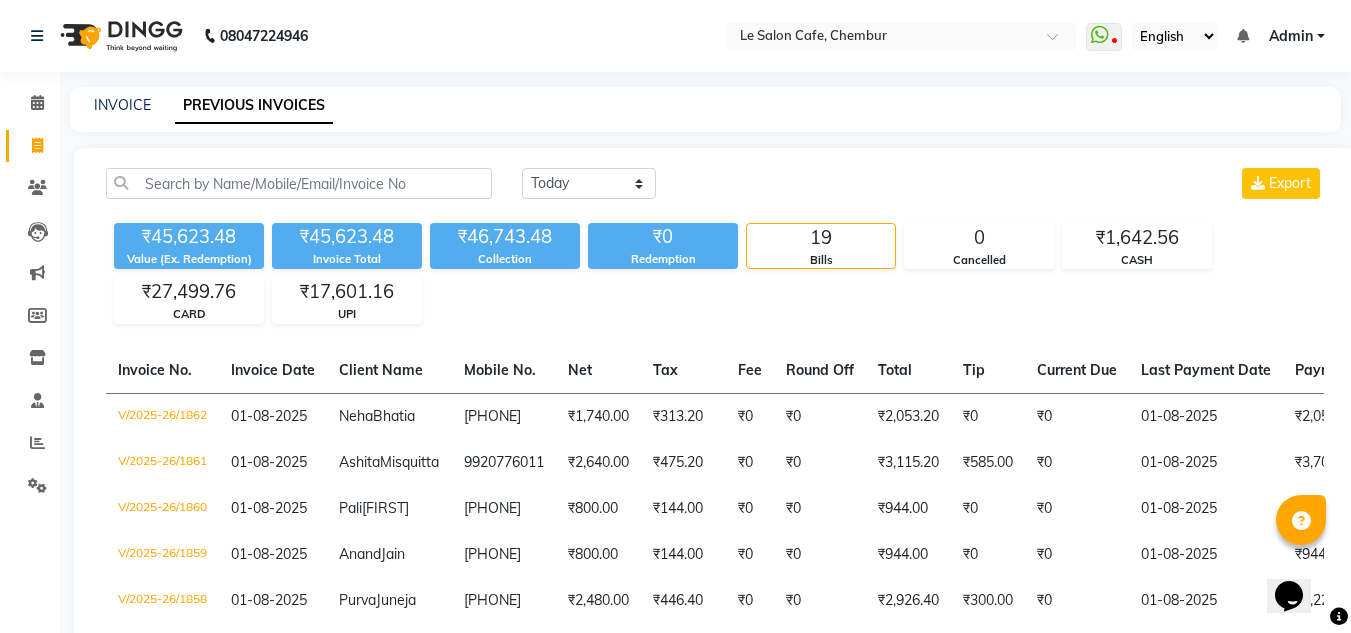 click on "Admin" at bounding box center (1291, 36) 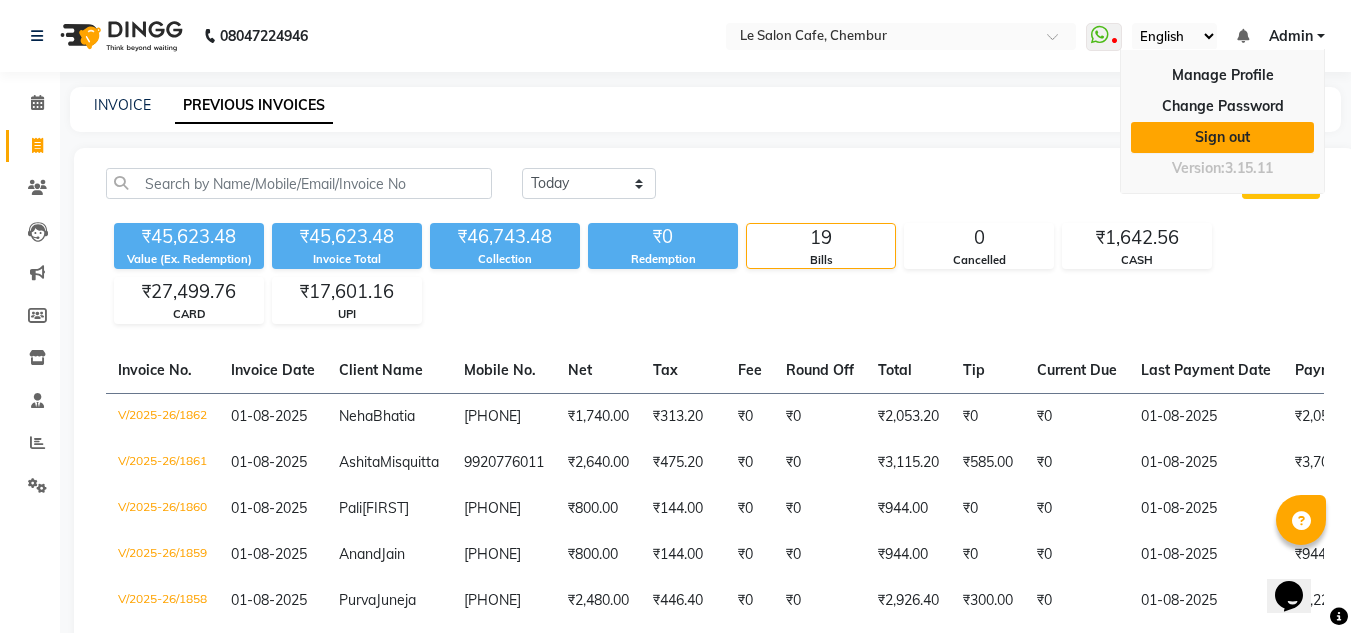 click on "Sign out" at bounding box center (1222, 137) 